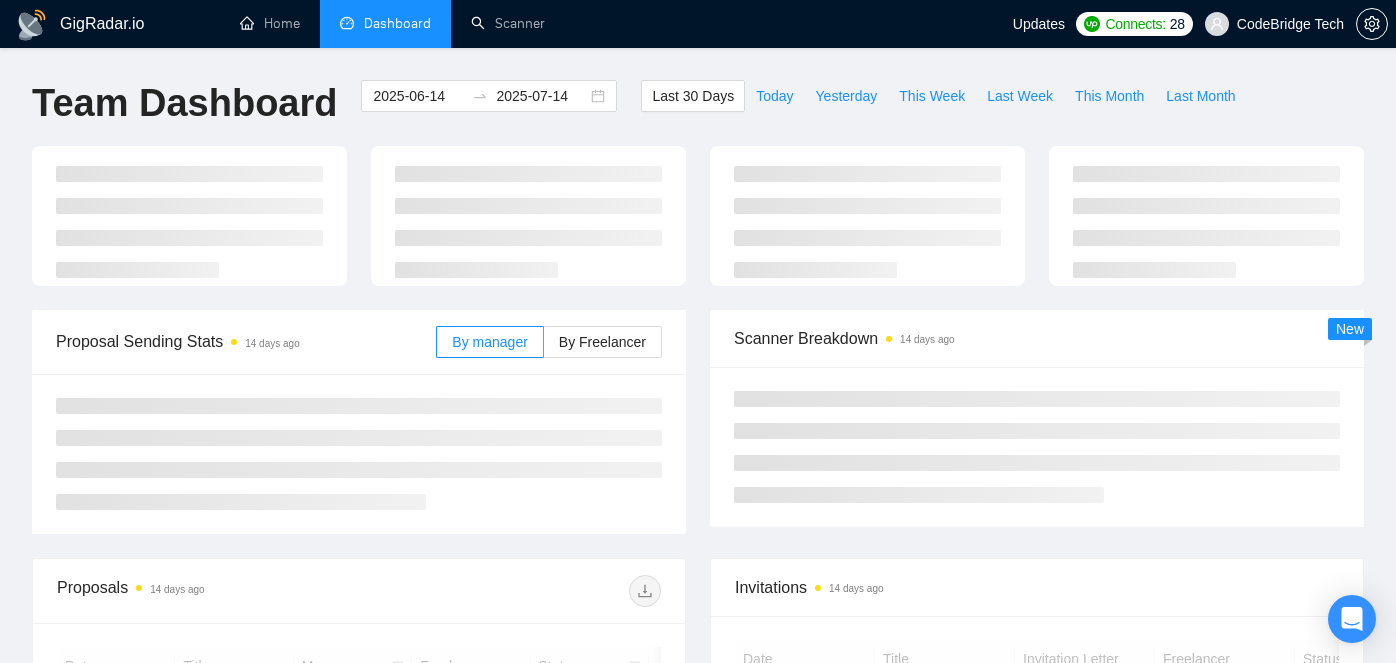 scroll, scrollTop: 0, scrollLeft: 0, axis: both 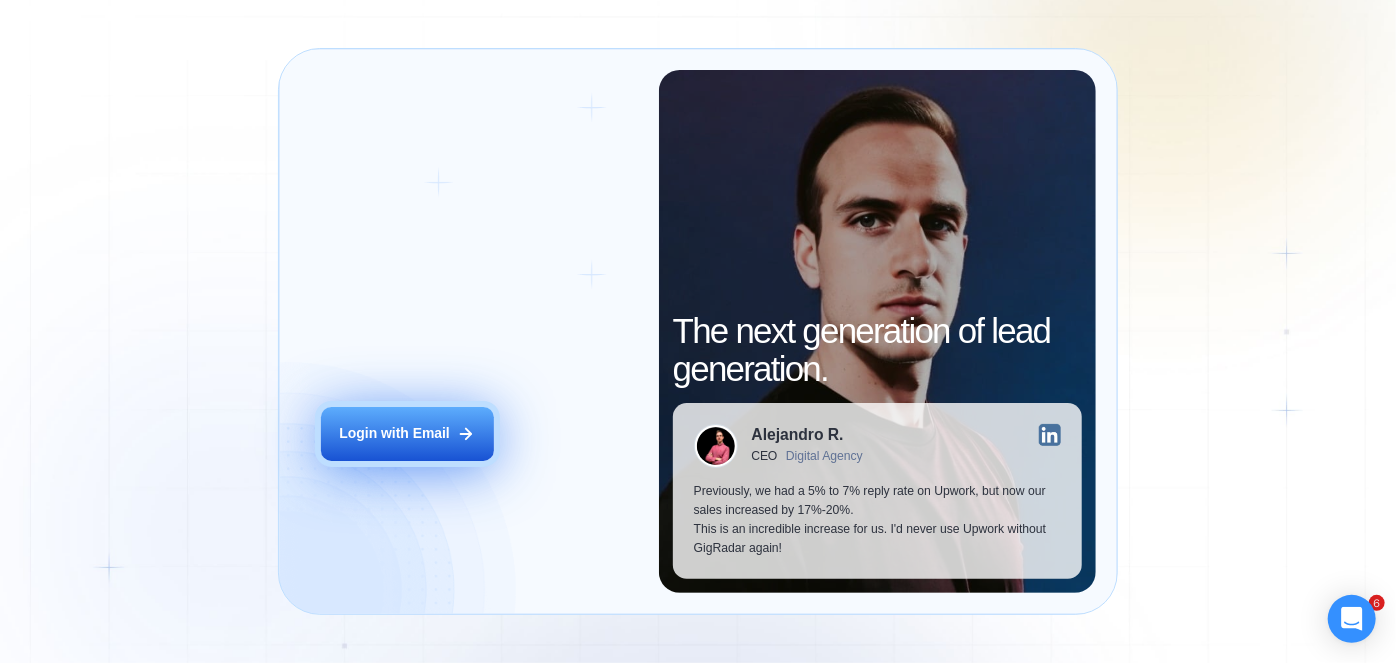 click on "Login with Email" at bounding box center (407, 434) 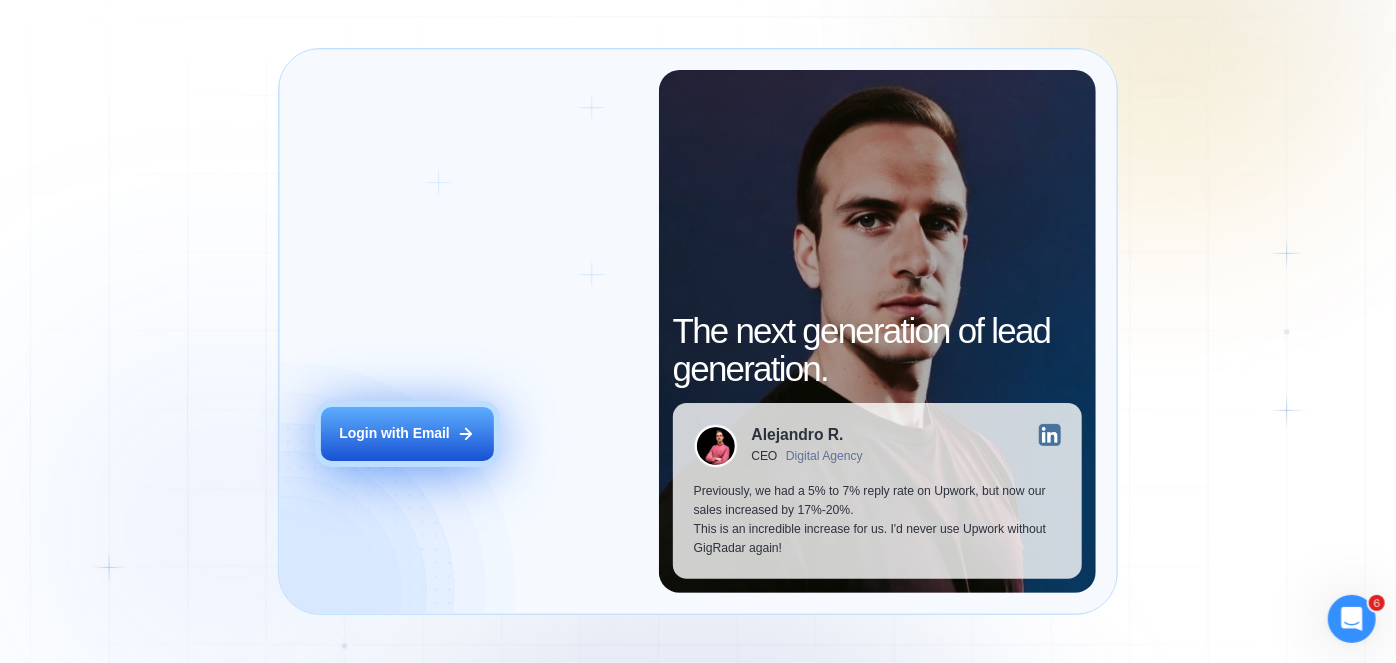 scroll, scrollTop: 0, scrollLeft: 0, axis: both 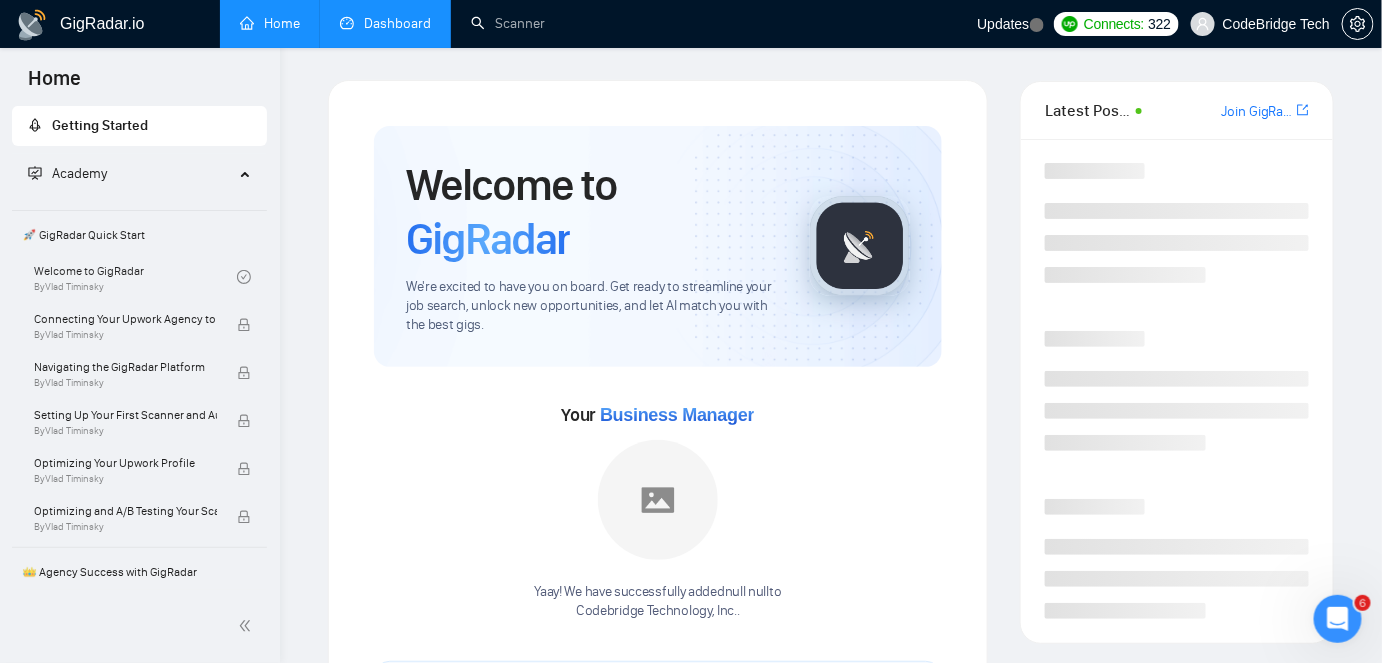 click on "Dashboard" at bounding box center [385, 23] 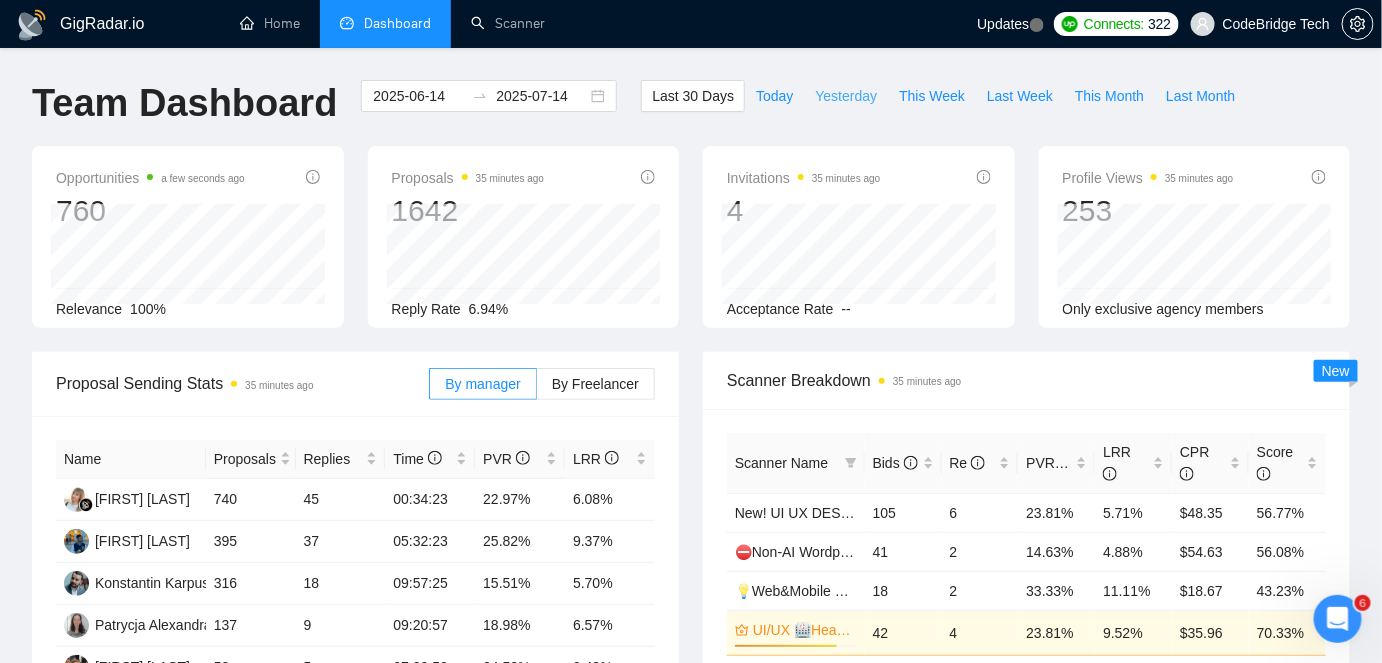 click on "Yesterday" at bounding box center (847, 96) 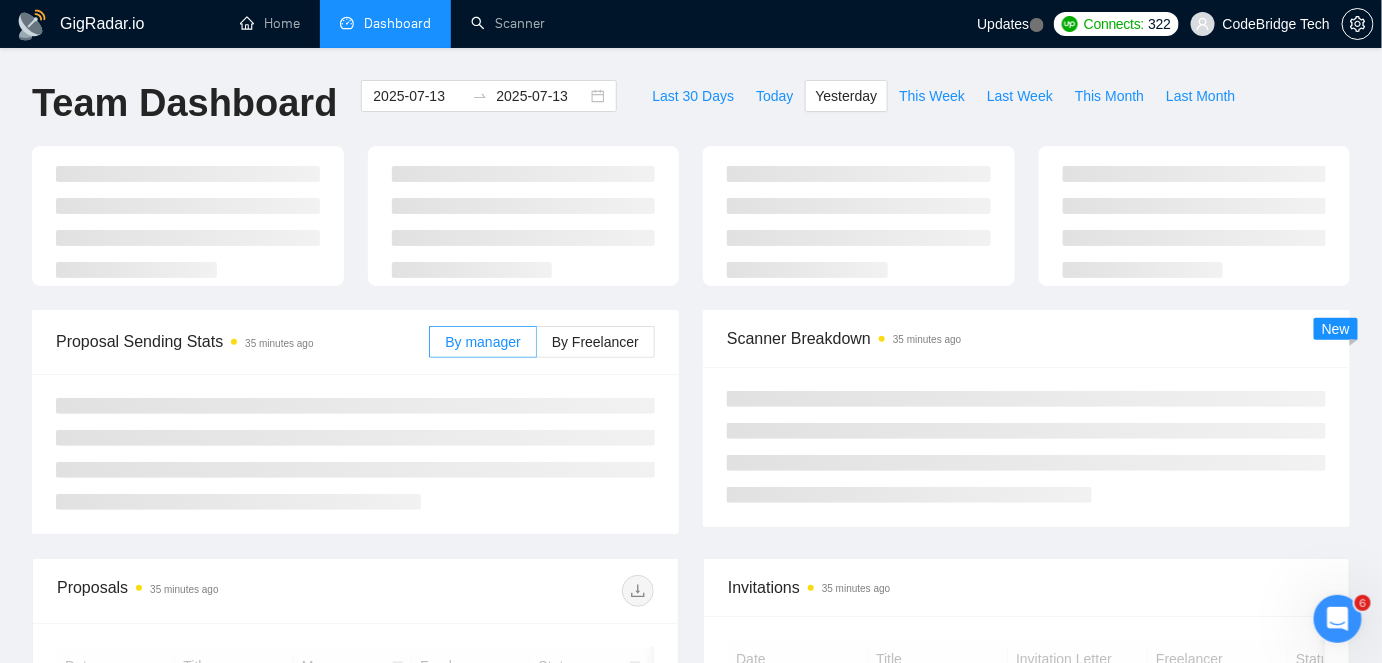 type on "2025-07-13" 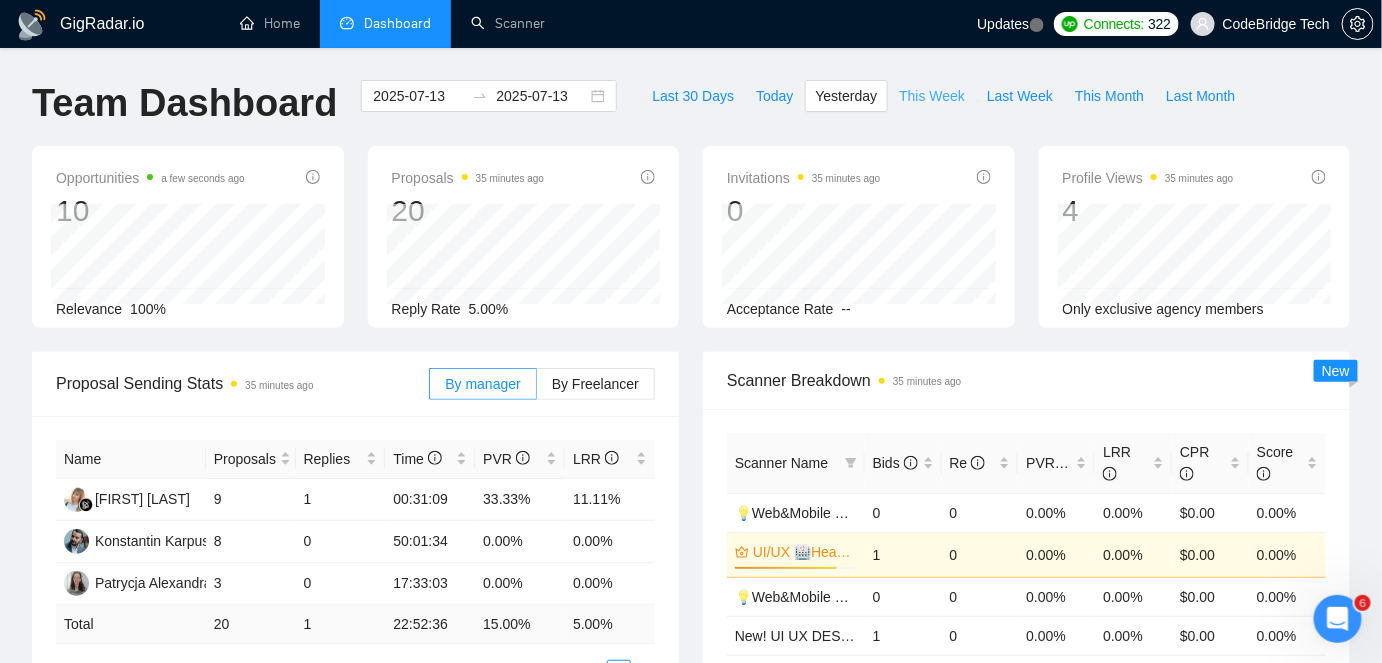 click on "This Week" at bounding box center [932, 96] 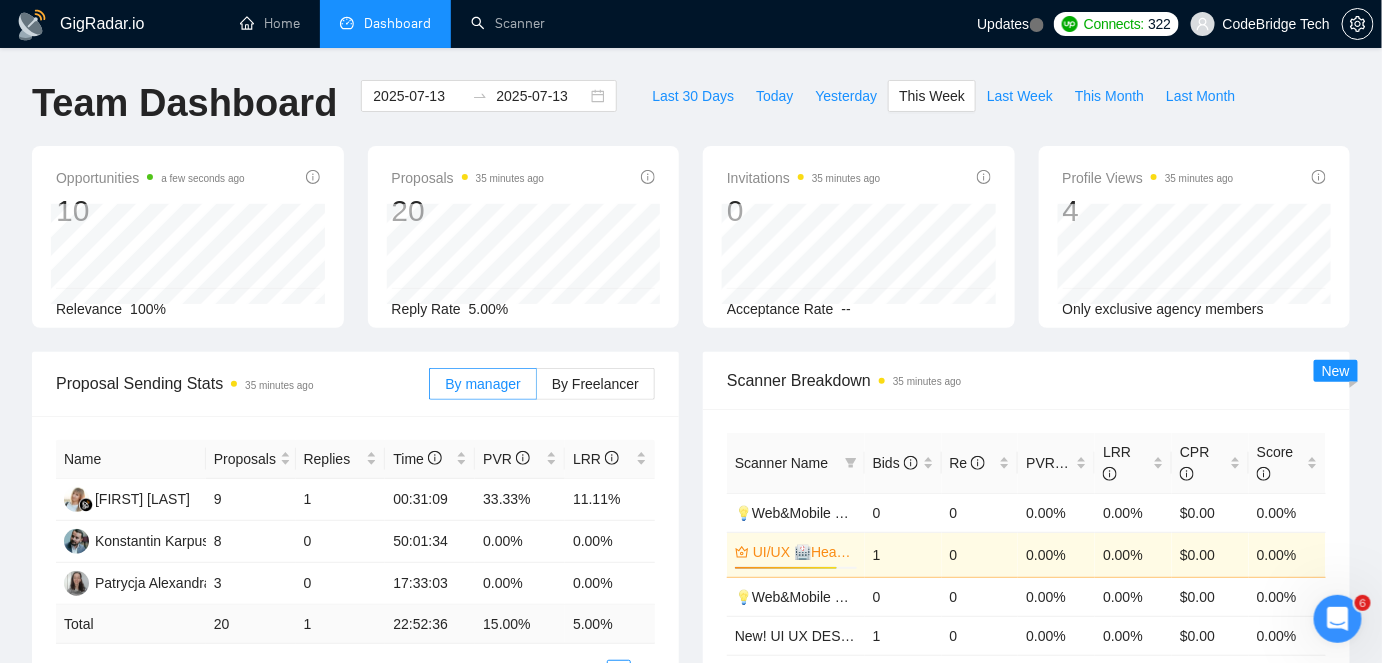 type on "2025-07-14" 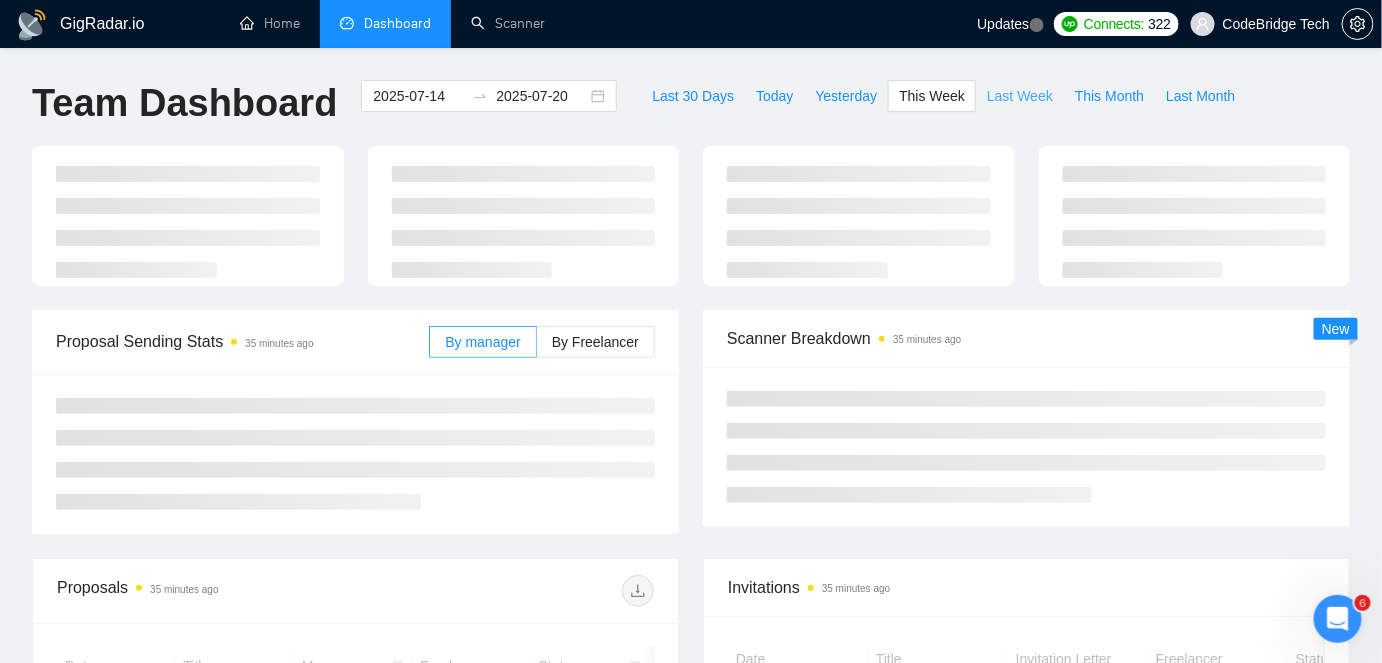 click on "Last Week" at bounding box center [1020, 96] 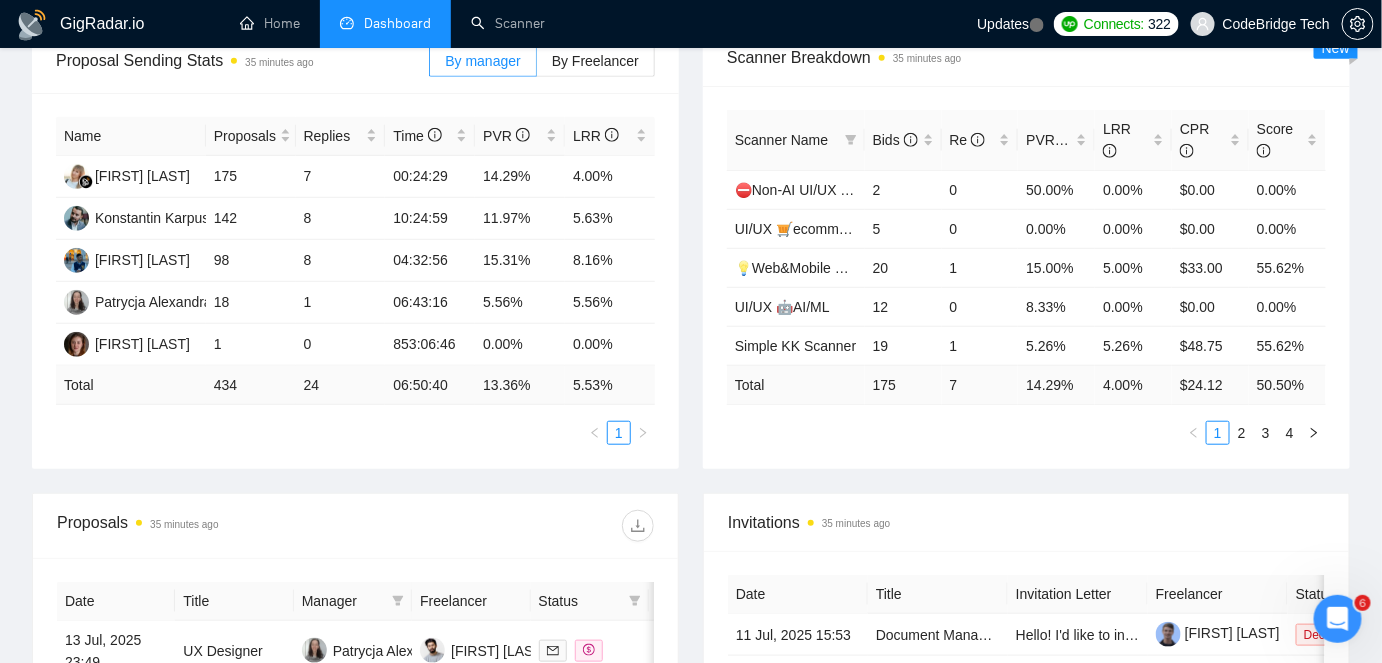 scroll, scrollTop: 454, scrollLeft: 0, axis: vertical 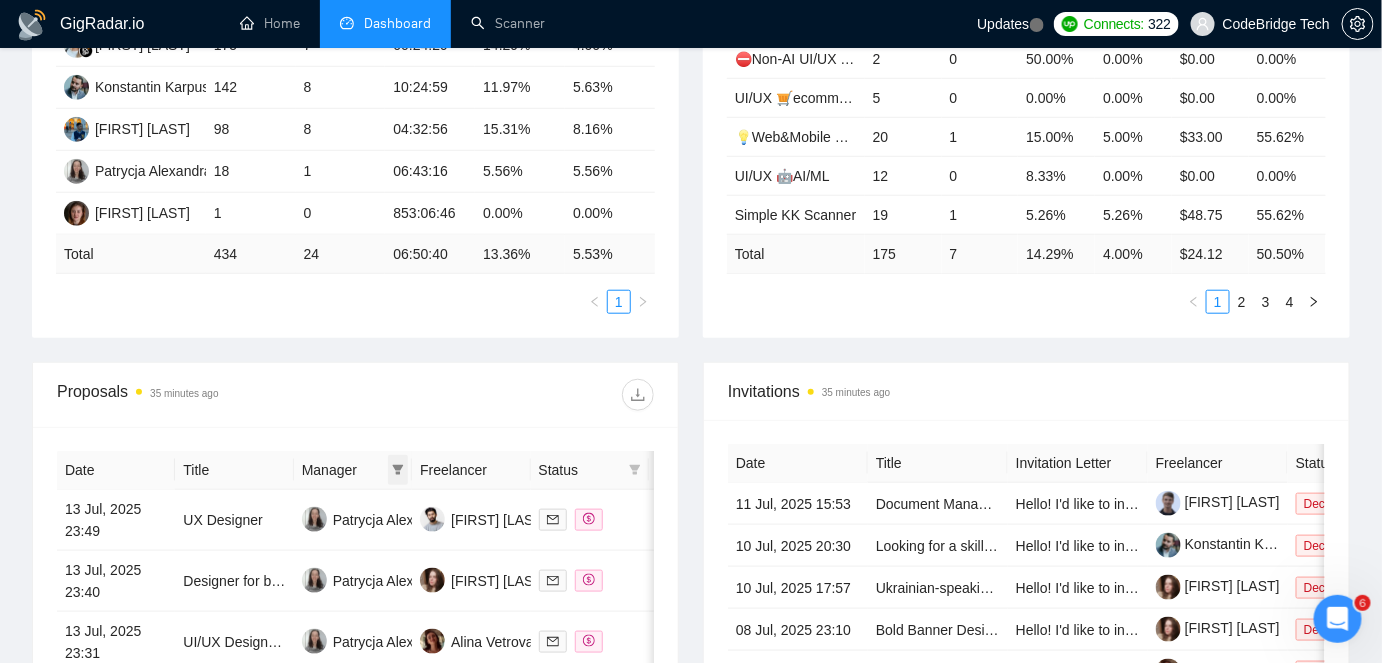 click at bounding box center [398, 470] 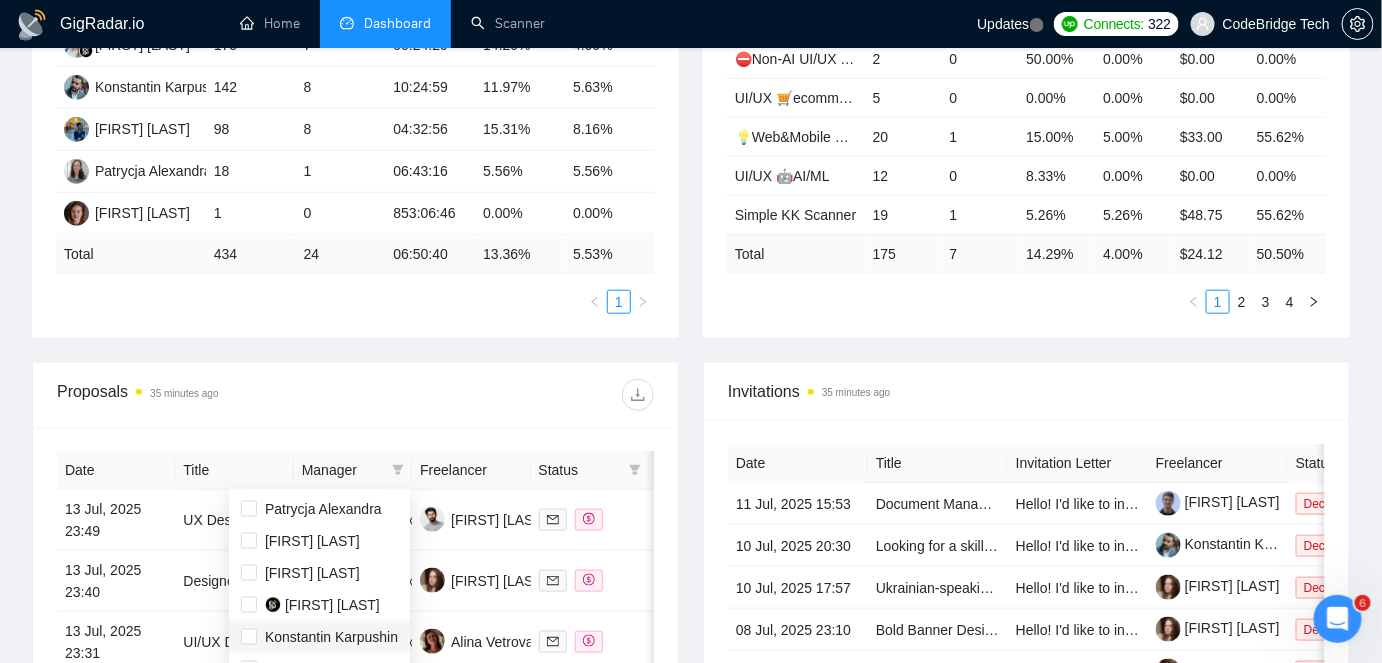 click on "[FIRST] [LAST]" at bounding box center (331, 637) 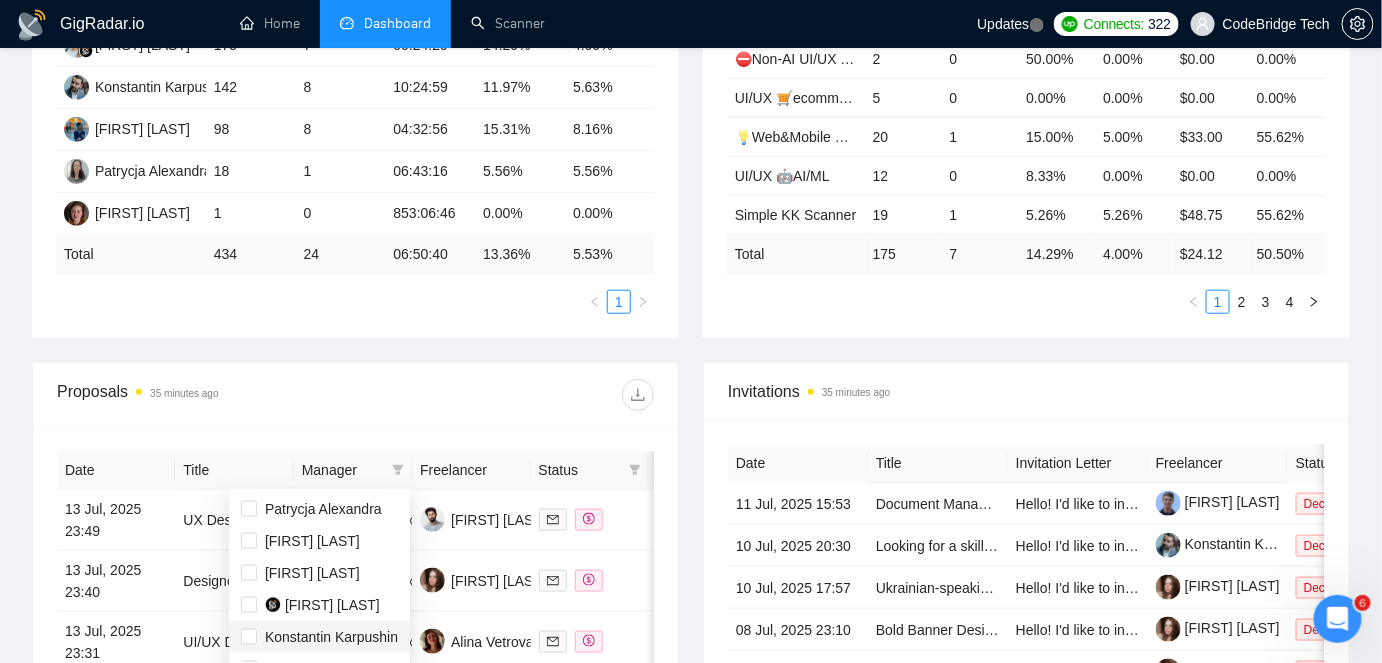 checkbox on "true" 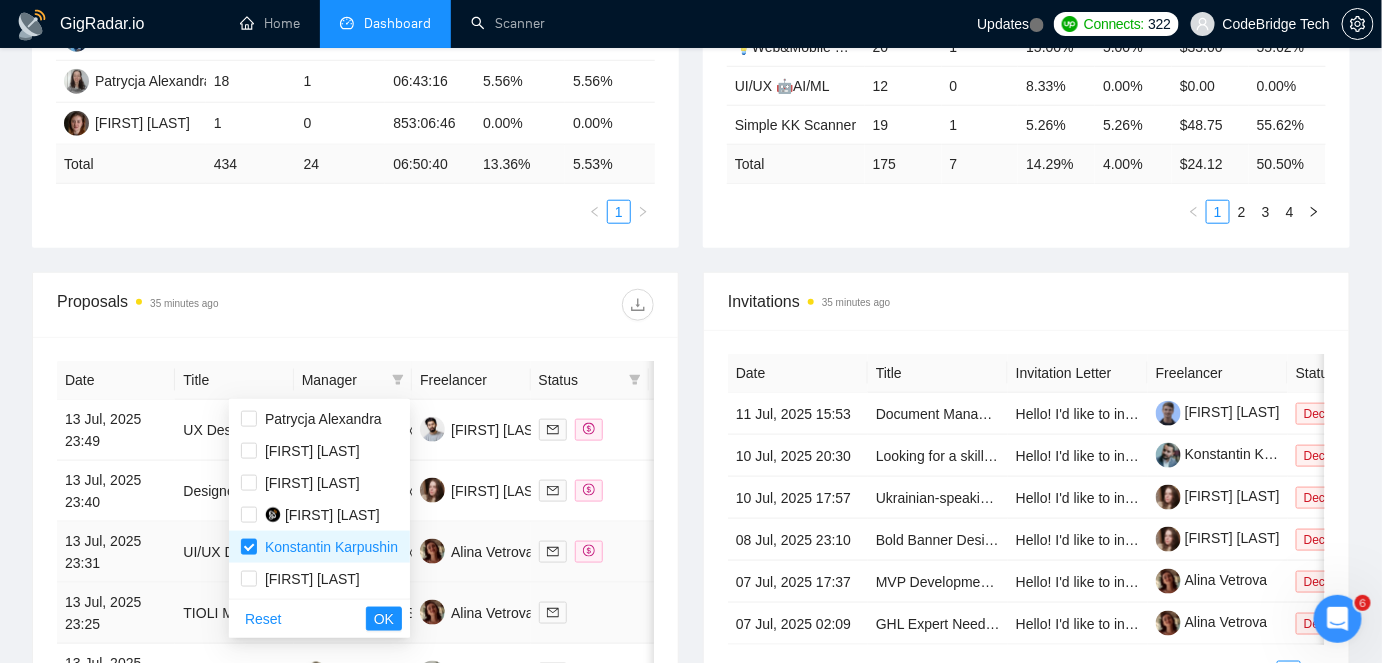 scroll, scrollTop: 727, scrollLeft: 0, axis: vertical 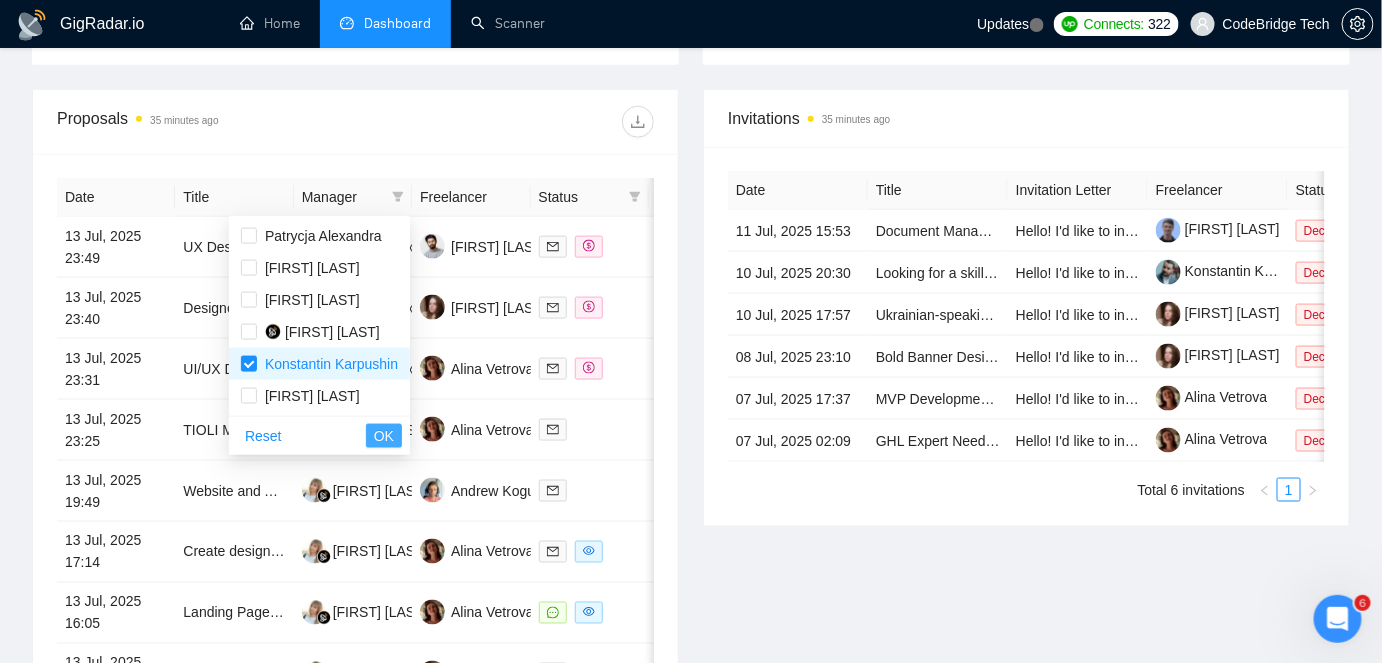 click on "OK" at bounding box center (384, 436) 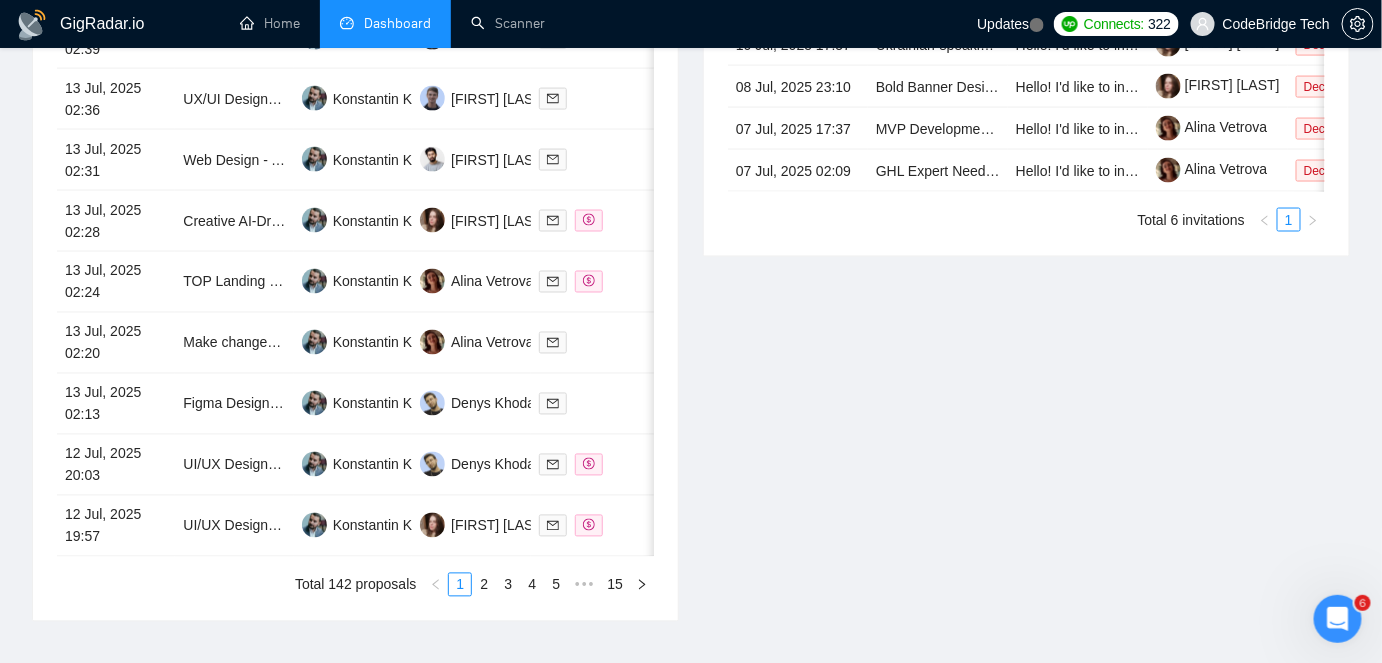 scroll, scrollTop: 1000, scrollLeft: 0, axis: vertical 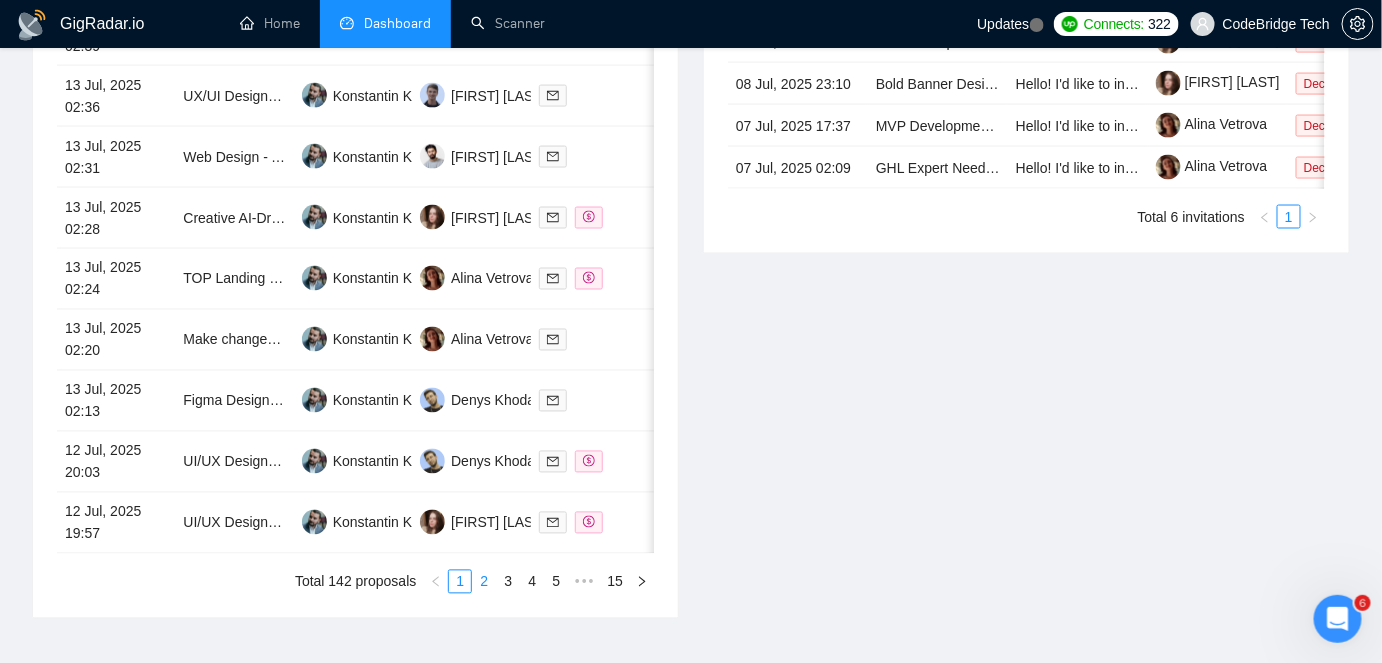 click on "2" at bounding box center (484, 582) 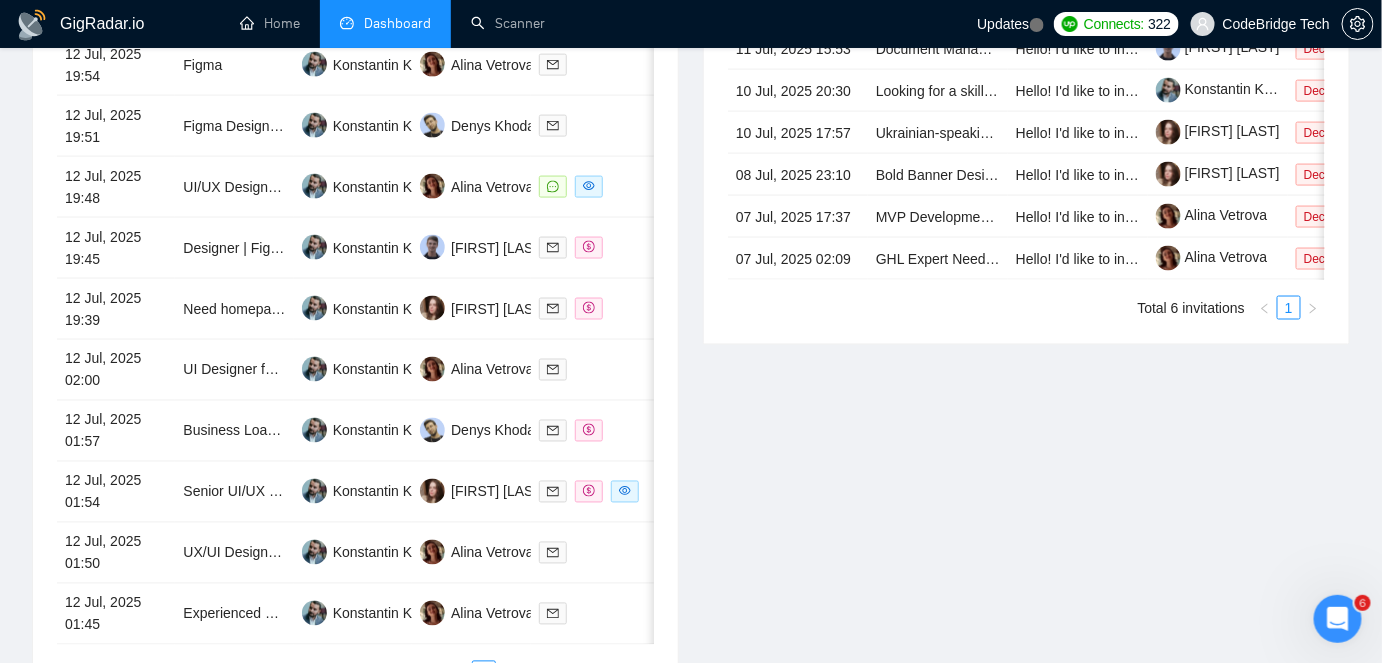 scroll, scrollTop: 1000, scrollLeft: 0, axis: vertical 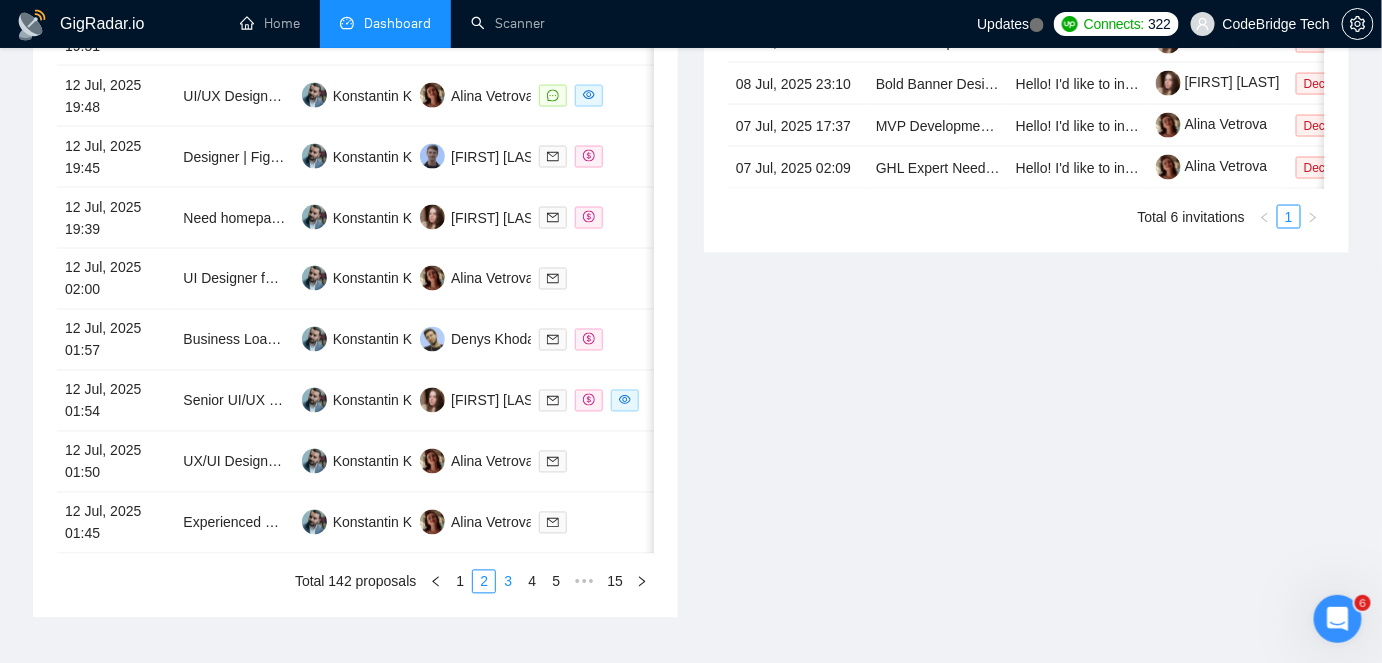 click on "3" at bounding box center [508, 582] 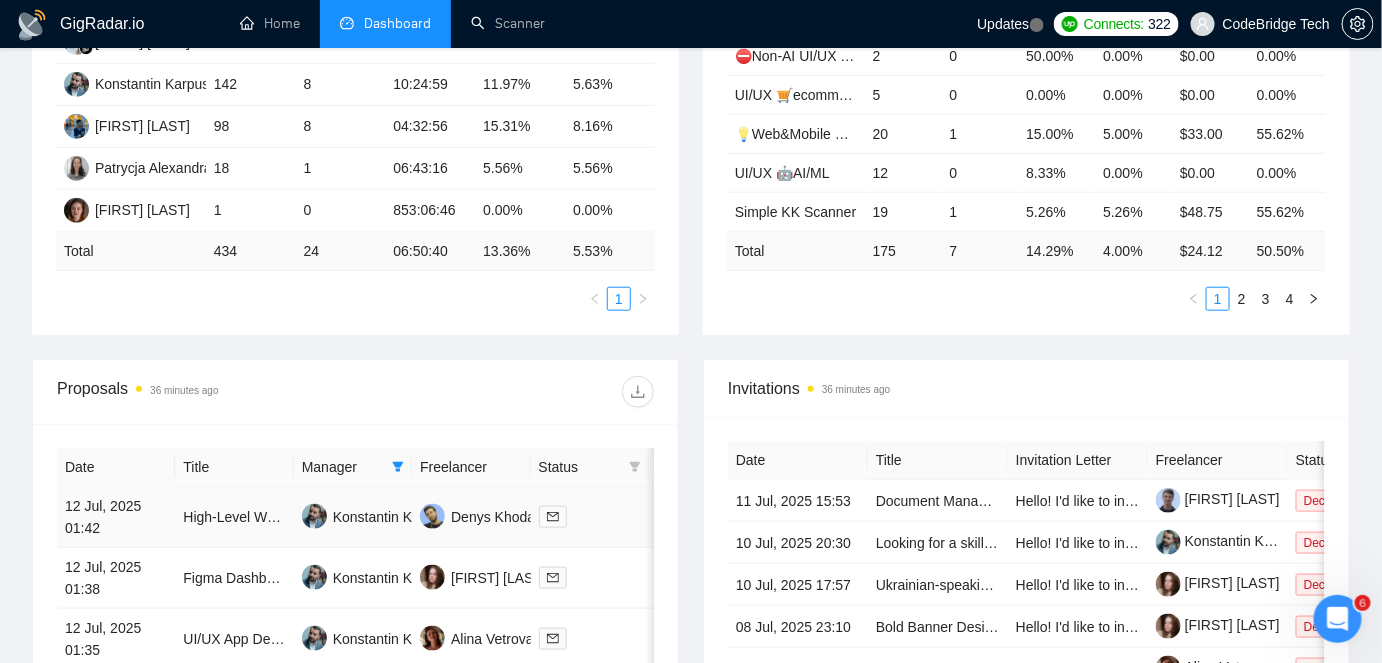 scroll, scrollTop: 545, scrollLeft: 0, axis: vertical 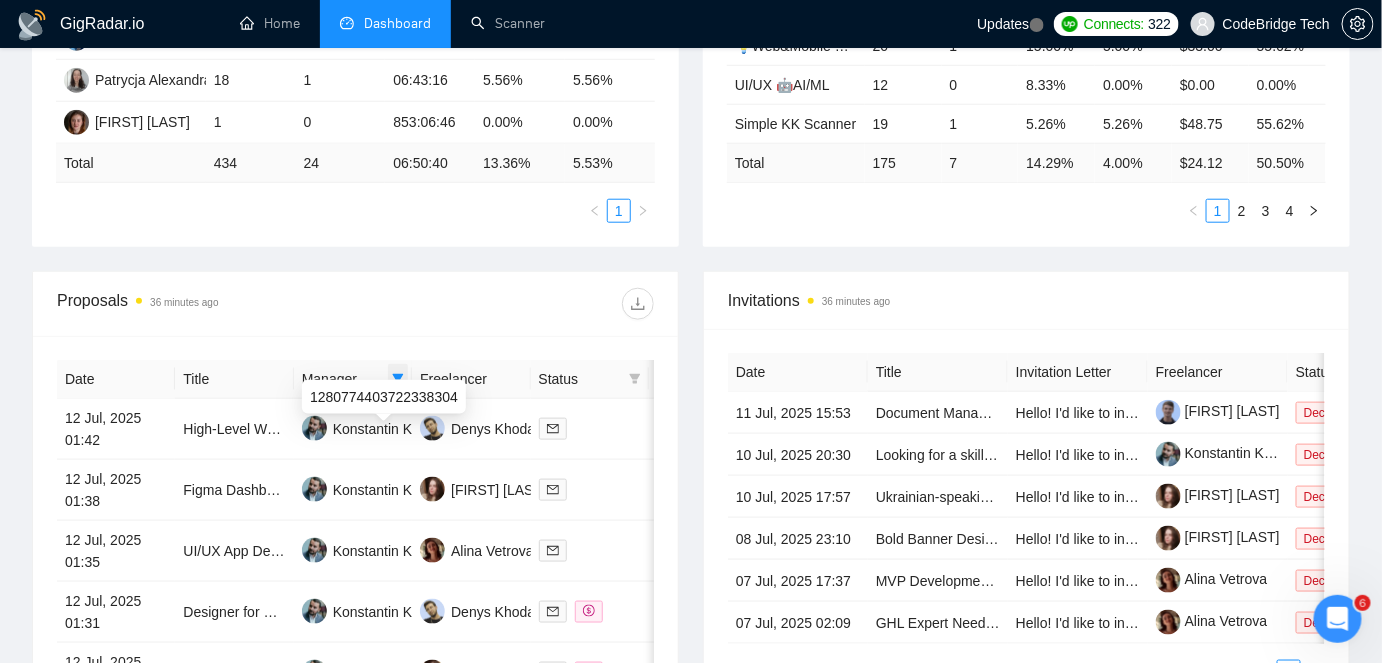 click 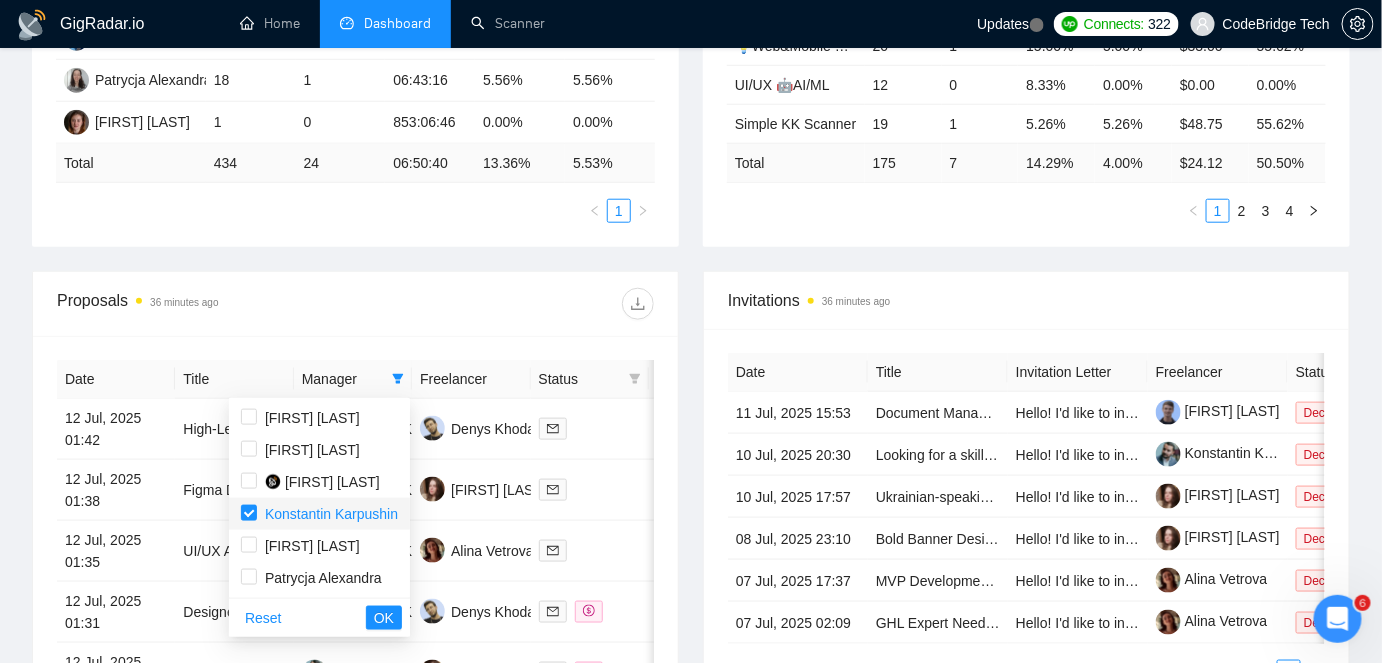 click on "Konstantin Karpushin" at bounding box center (331, 514) 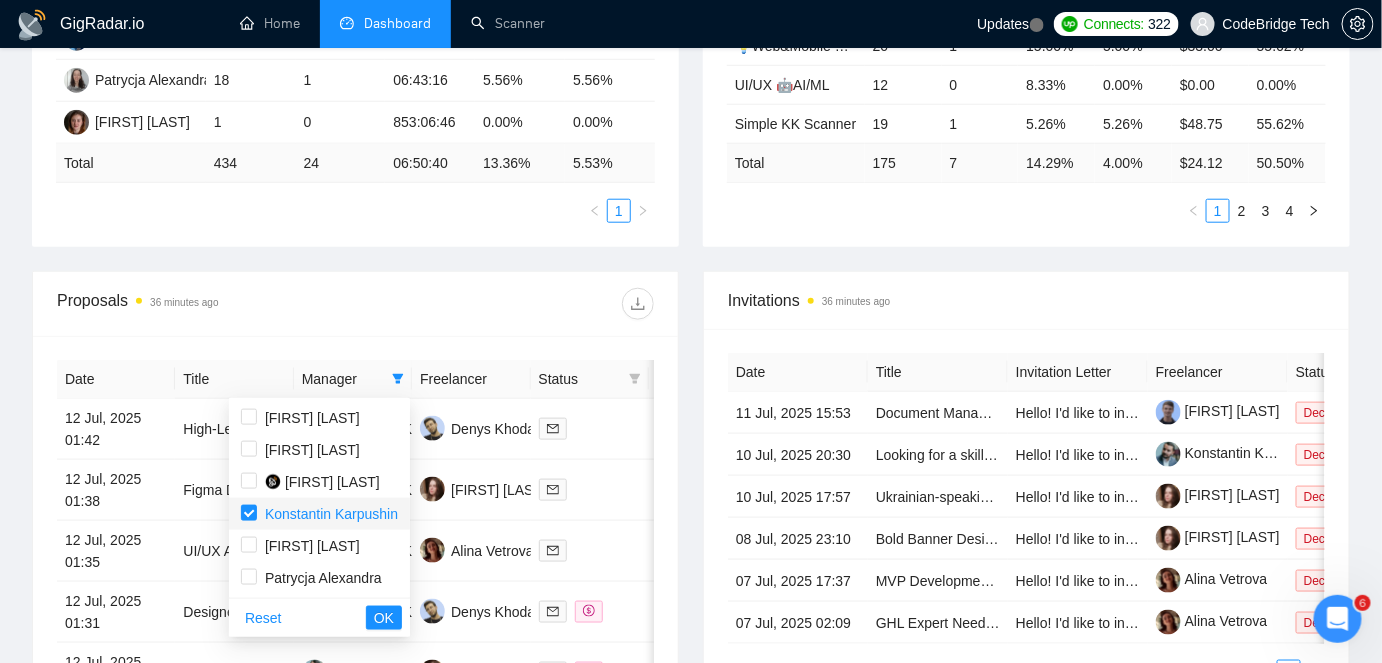 checkbox on "false" 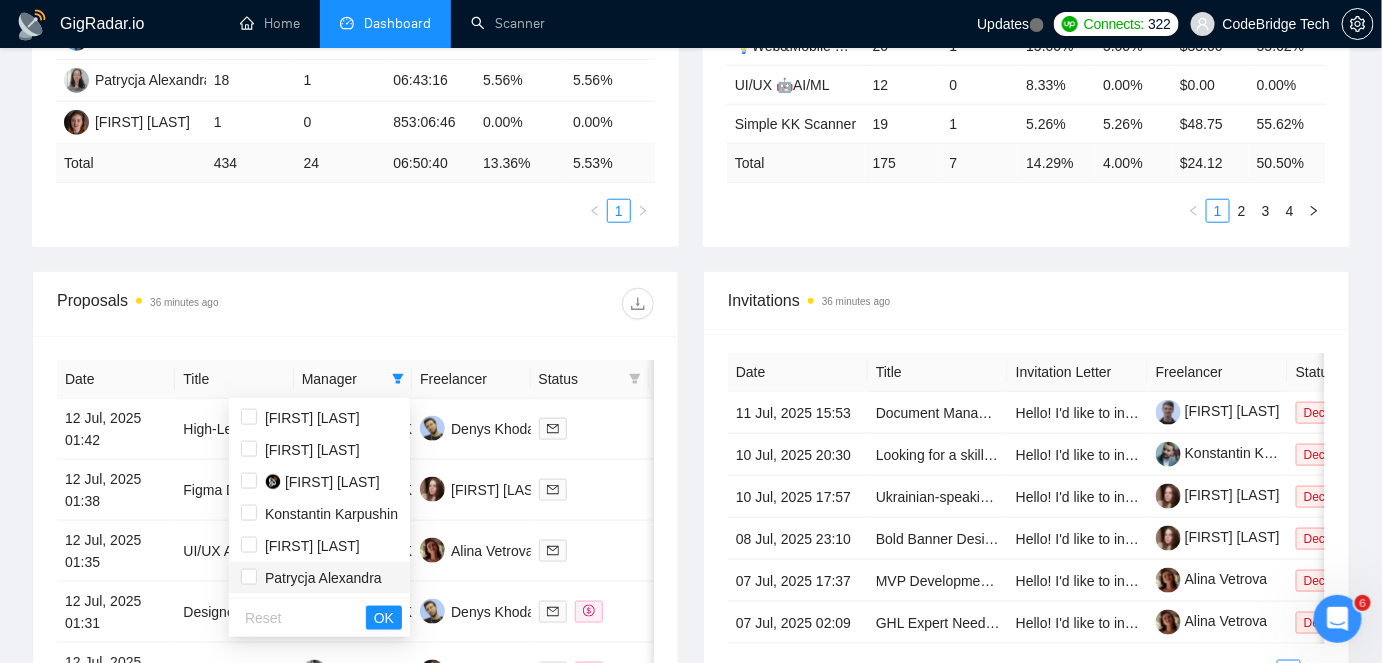 click on "Patrycja Alexandra" at bounding box center (323, 578) 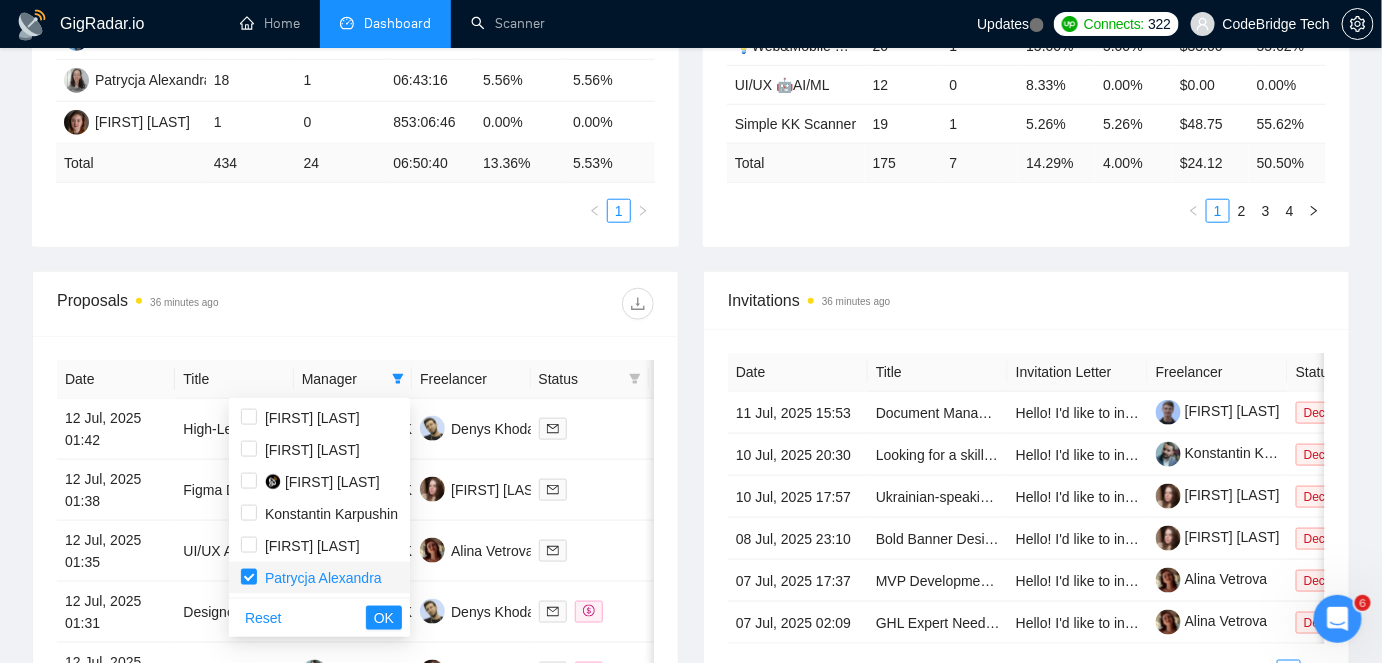 click on "Patrycja Alexandra" at bounding box center [319, 578] 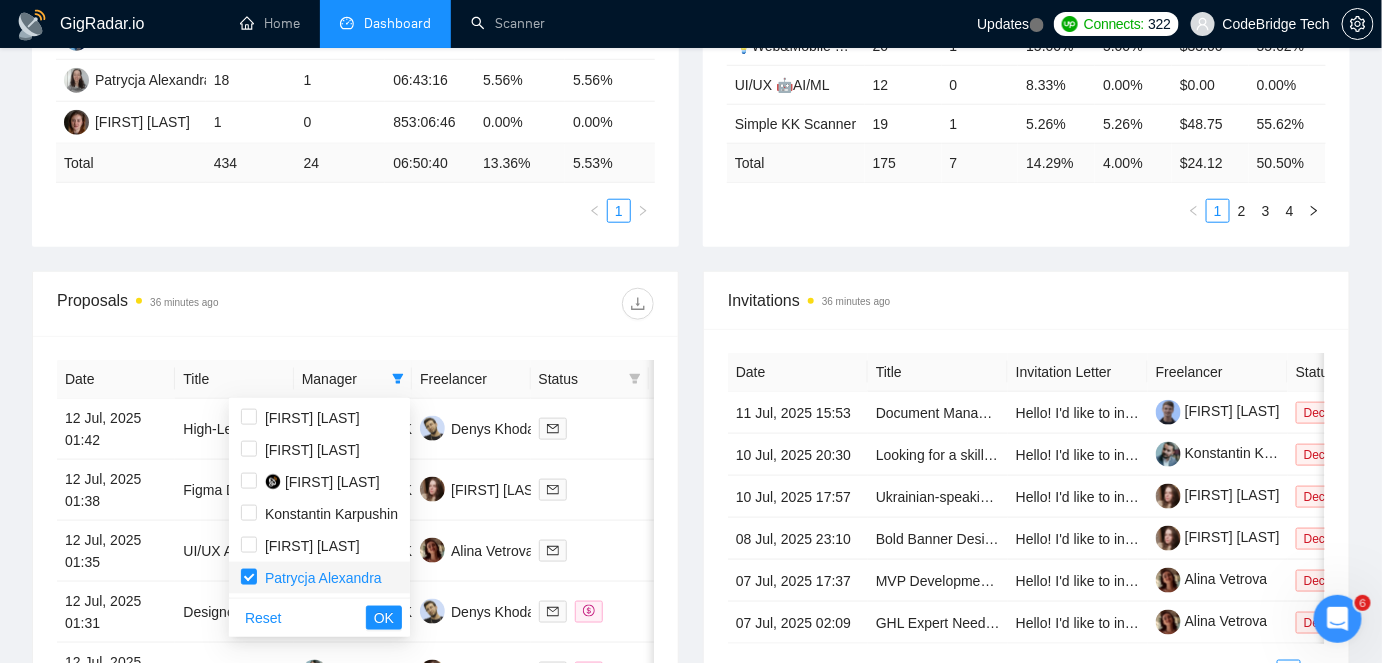 checkbox on "false" 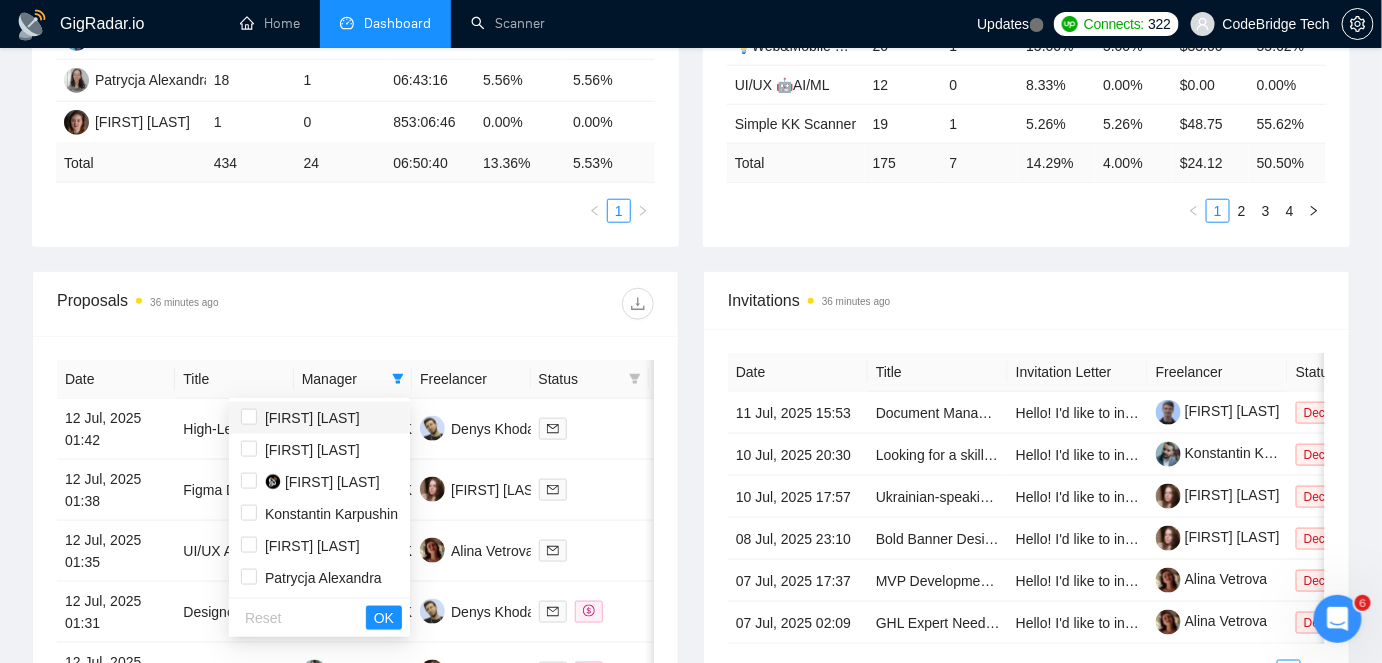 click on "[FIRST] [LAST]" at bounding box center (312, 418) 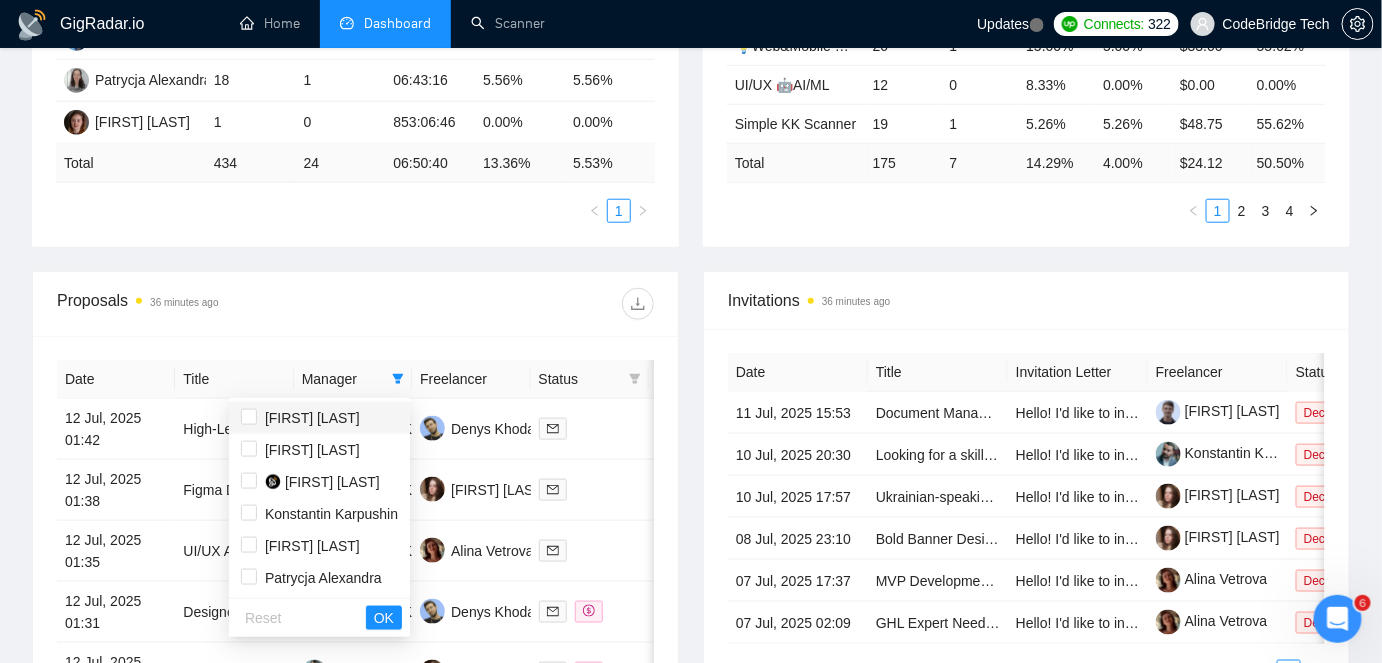checkbox on "true" 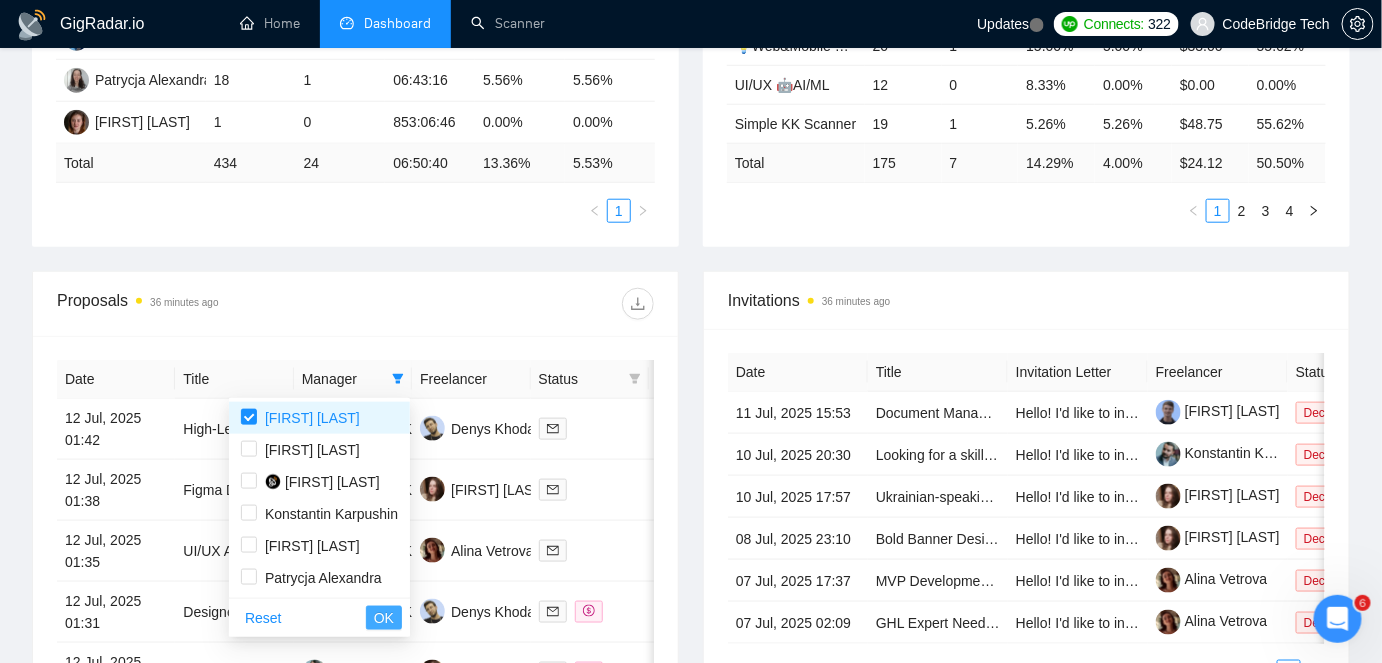 click on "OK" at bounding box center (384, 618) 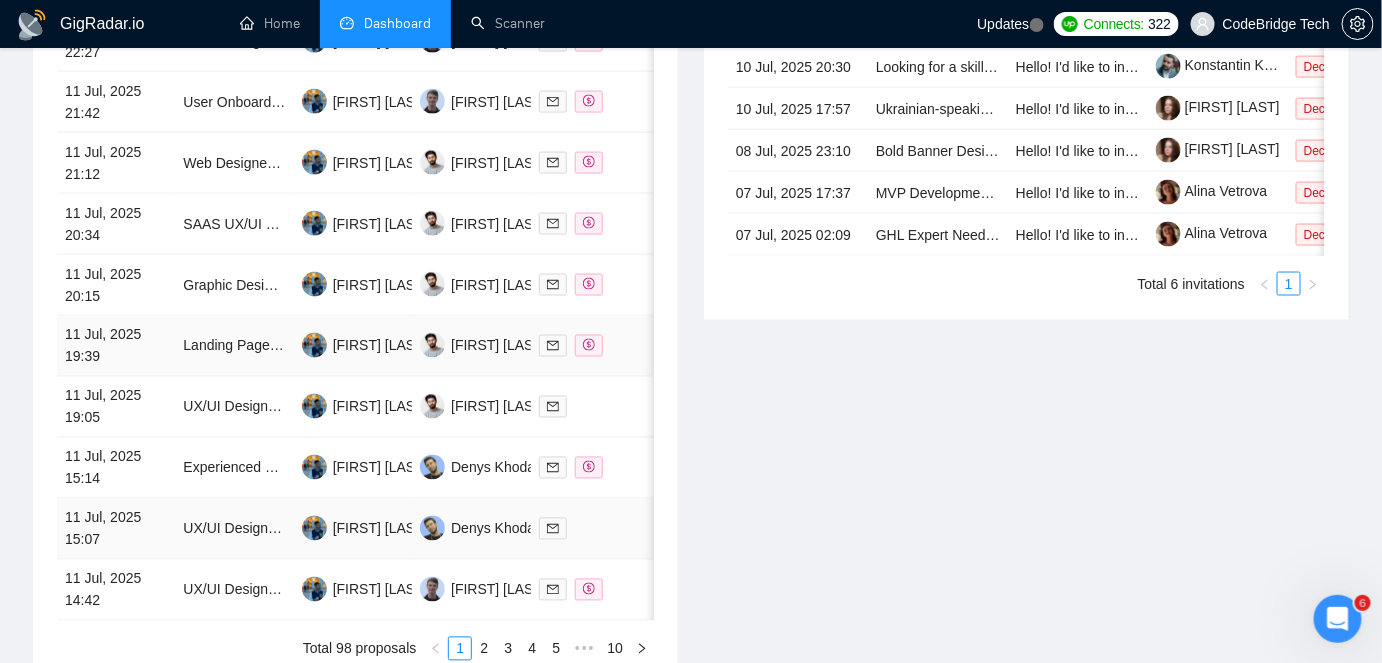 scroll, scrollTop: 1090, scrollLeft: 0, axis: vertical 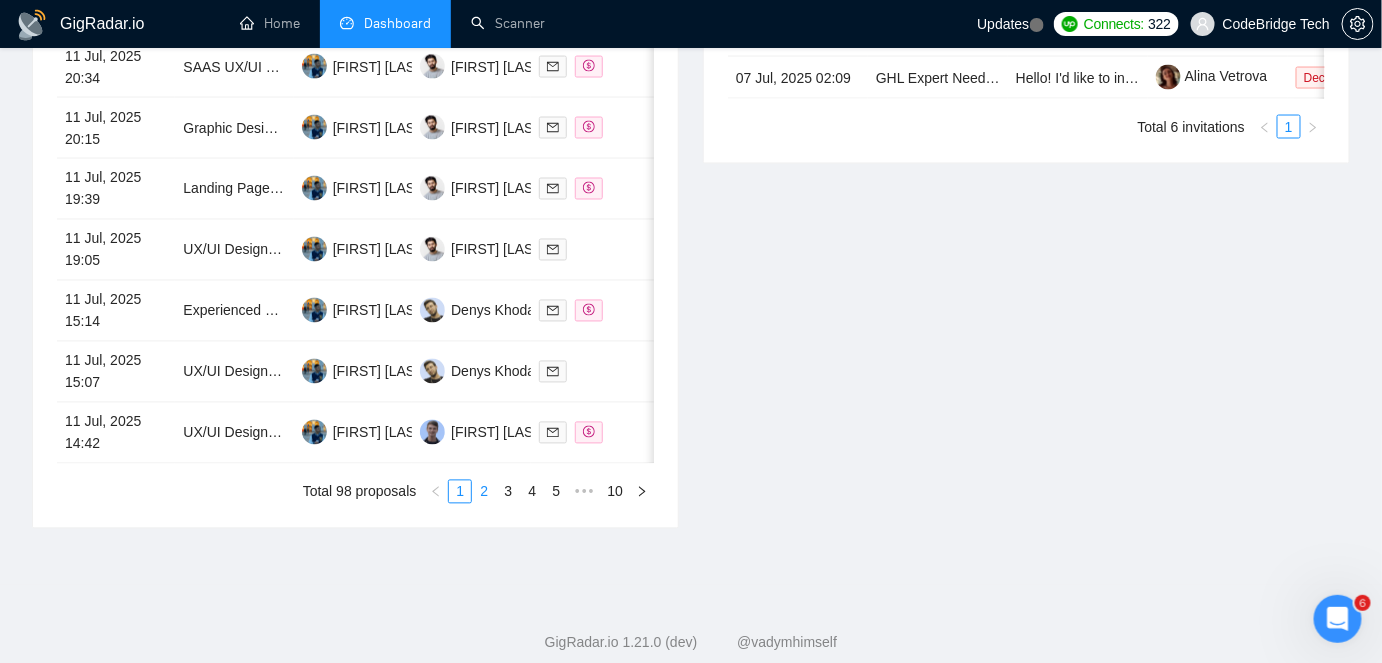 click on "2" at bounding box center [484, 492] 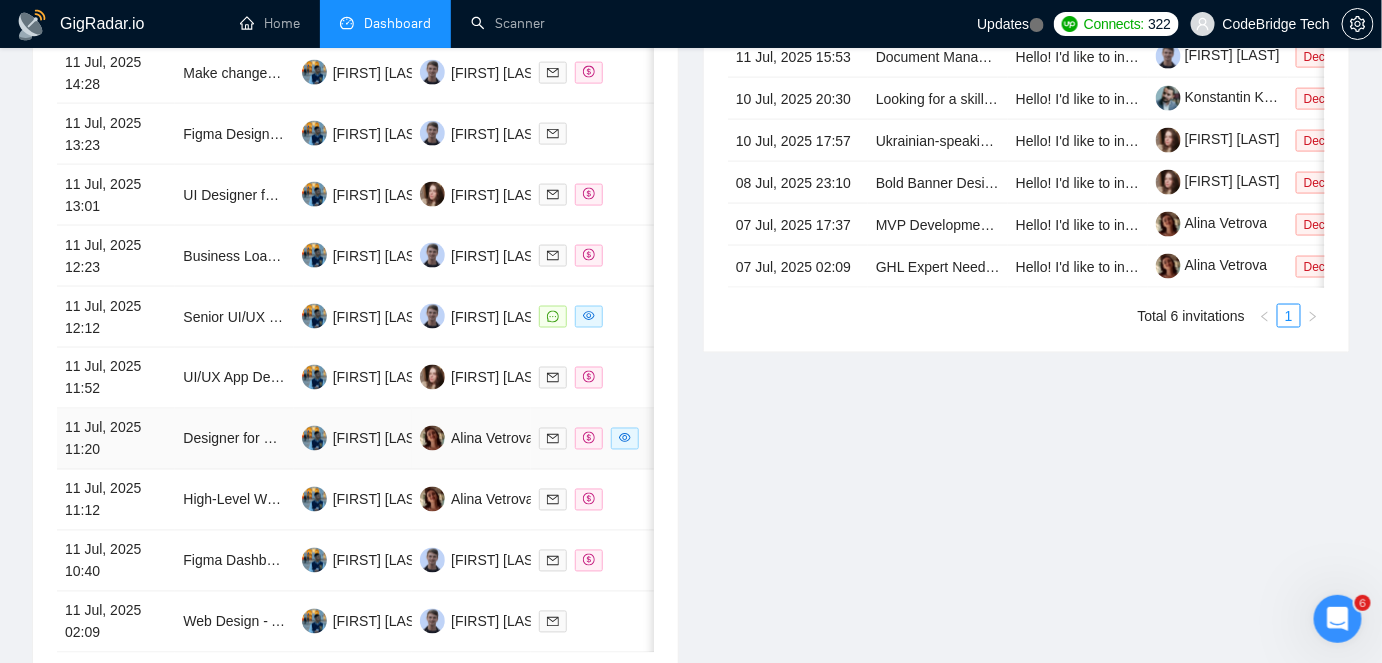 scroll, scrollTop: 1000, scrollLeft: 0, axis: vertical 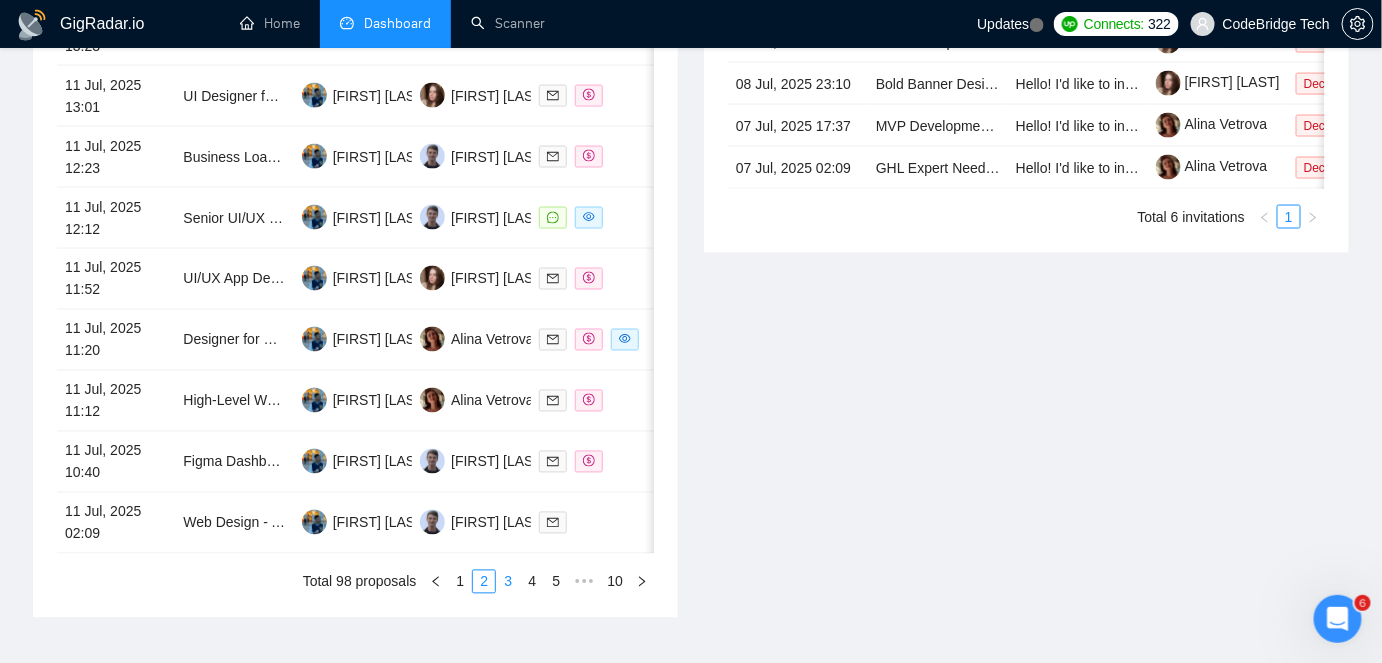 click on "3" at bounding box center [508, 582] 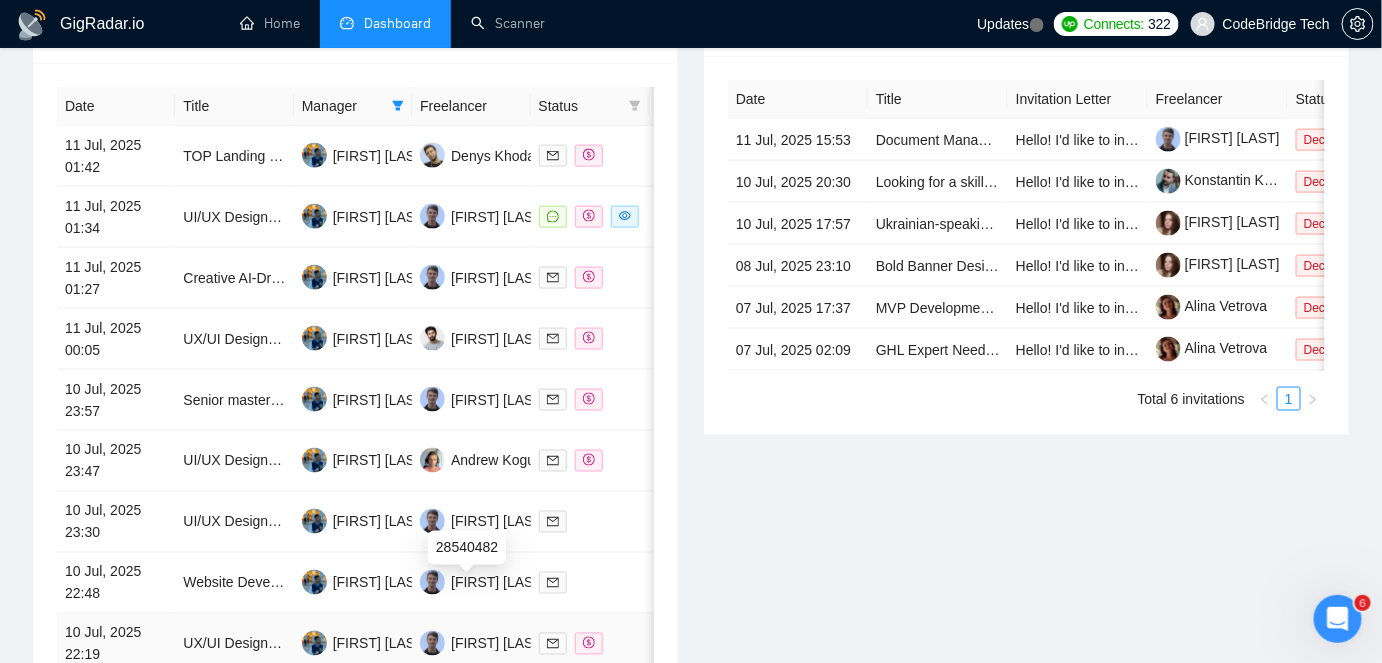 scroll, scrollTop: 1000, scrollLeft: 0, axis: vertical 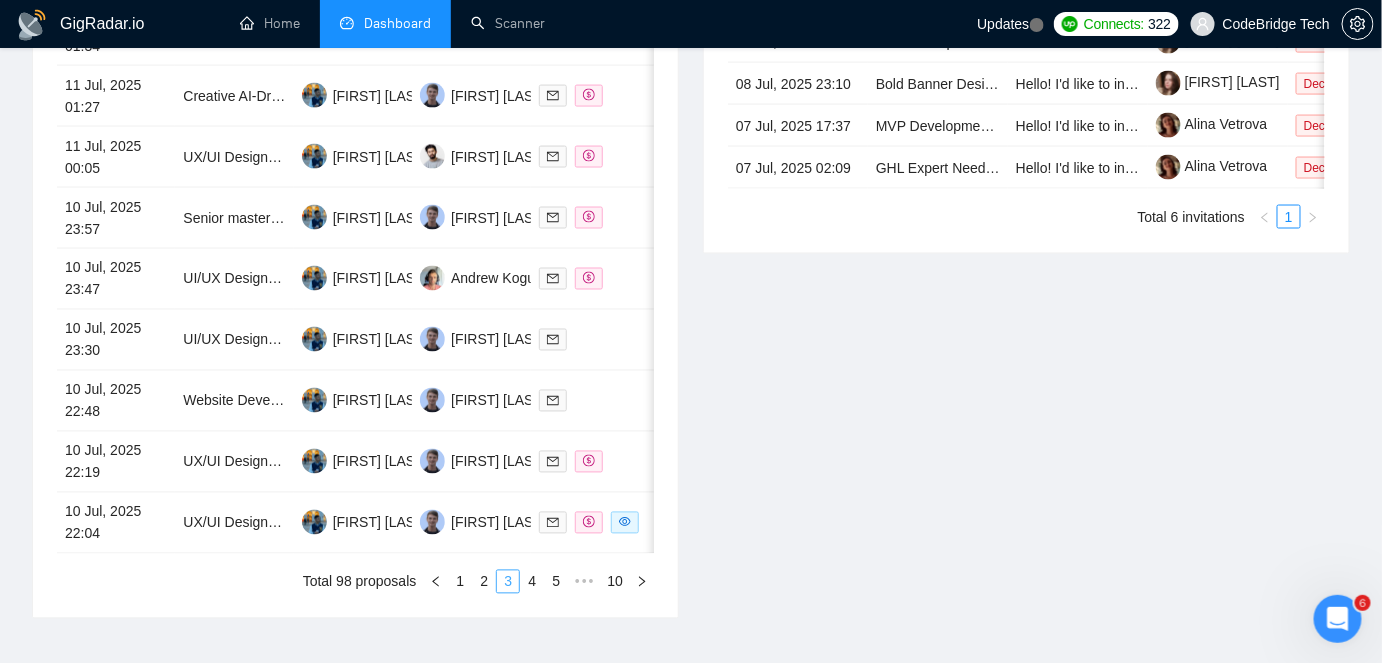 click on "3" at bounding box center [508, 582] 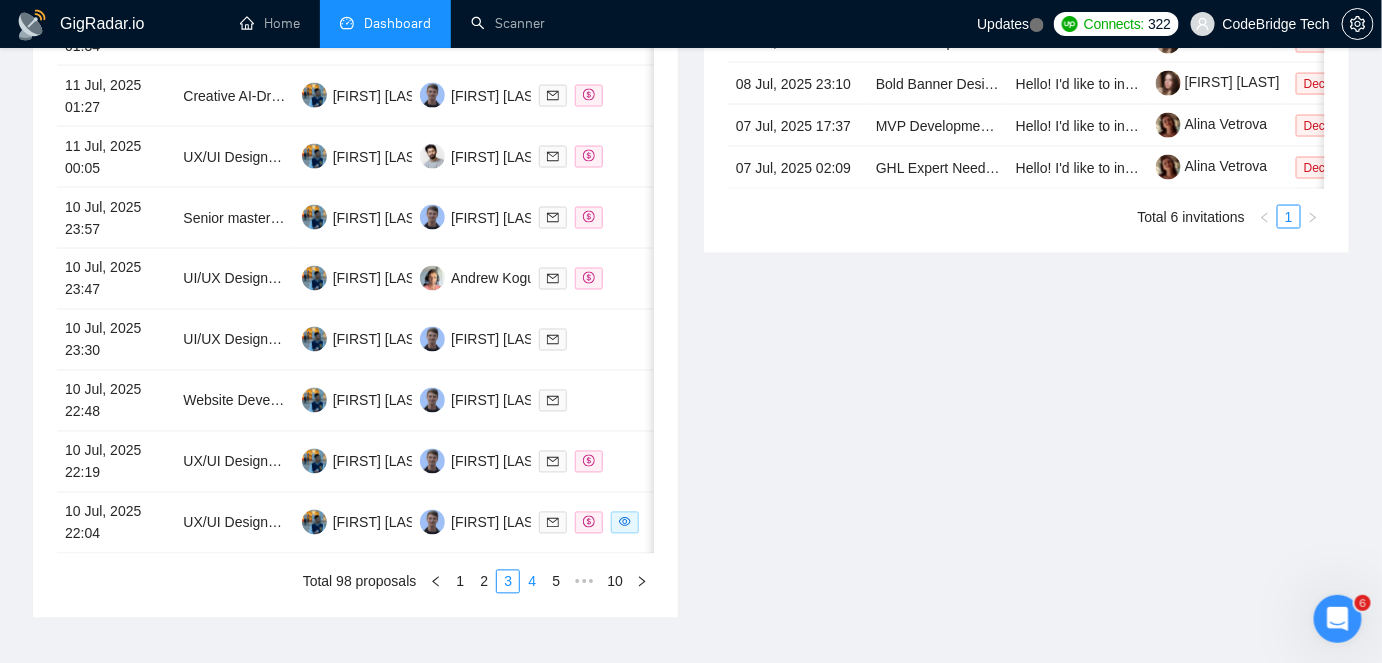 click on "4" at bounding box center (532, 582) 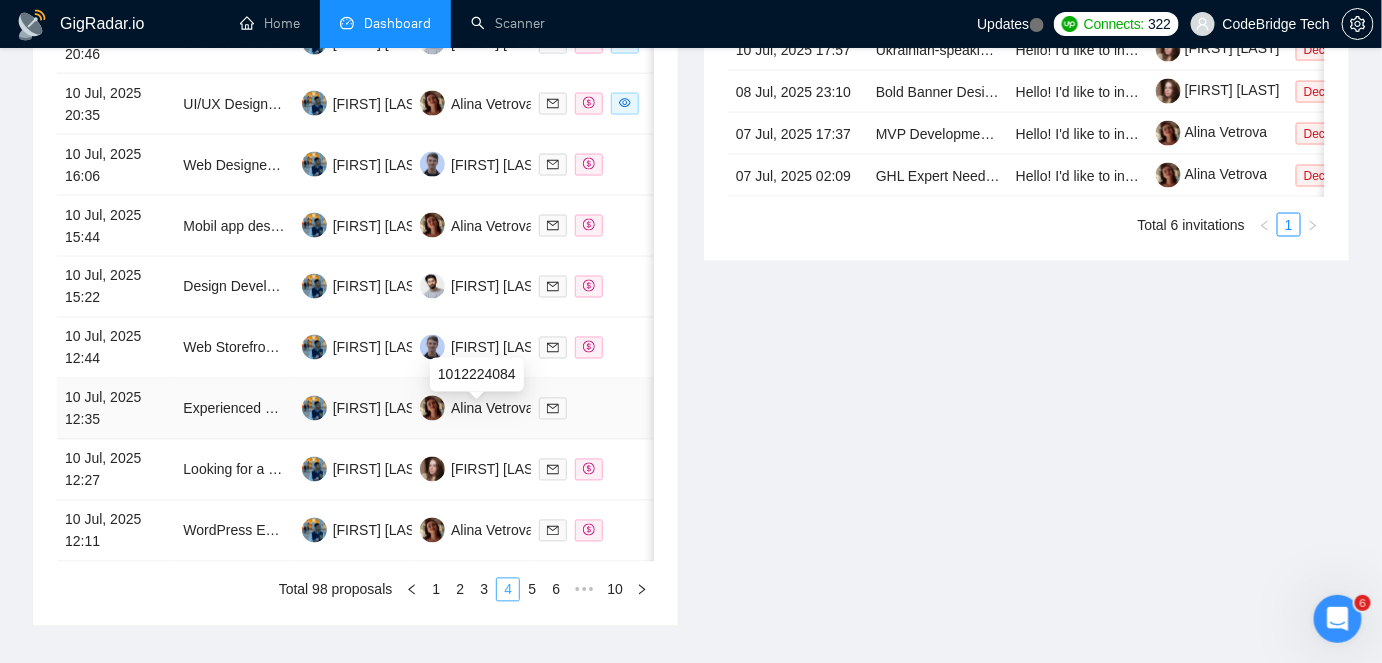 scroll, scrollTop: 1000, scrollLeft: 0, axis: vertical 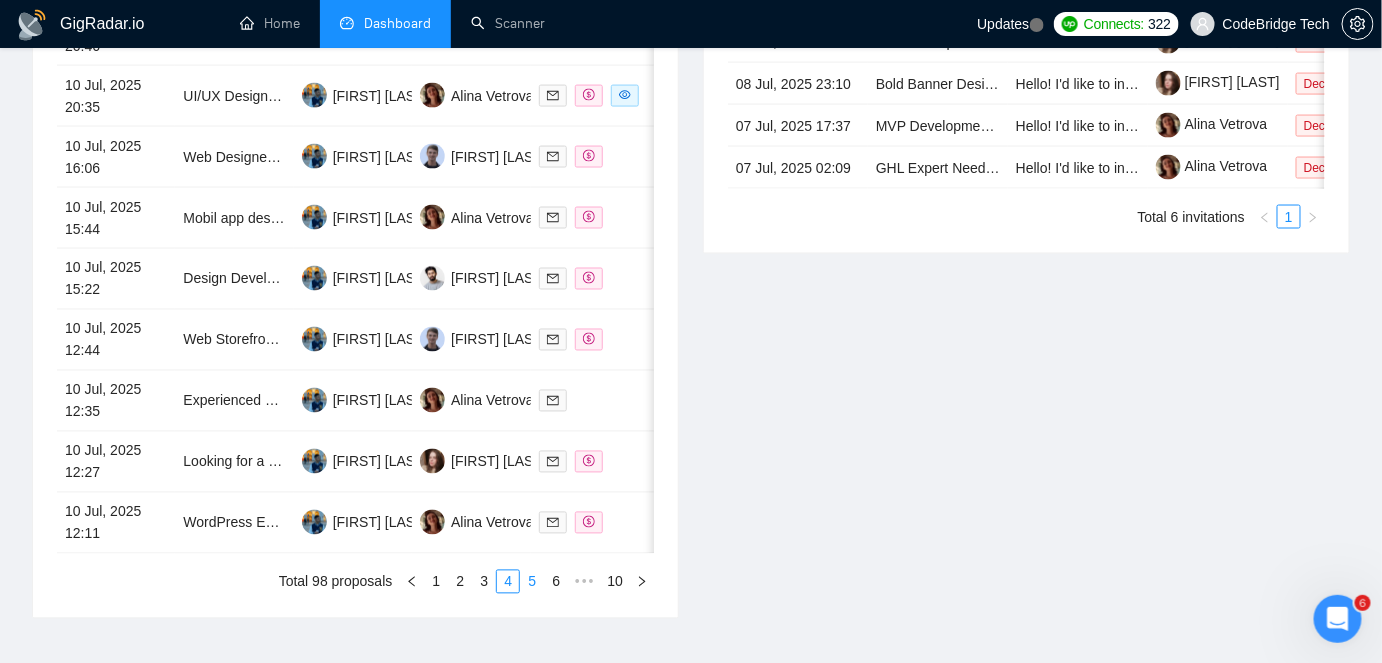click on "5" at bounding box center [532, 582] 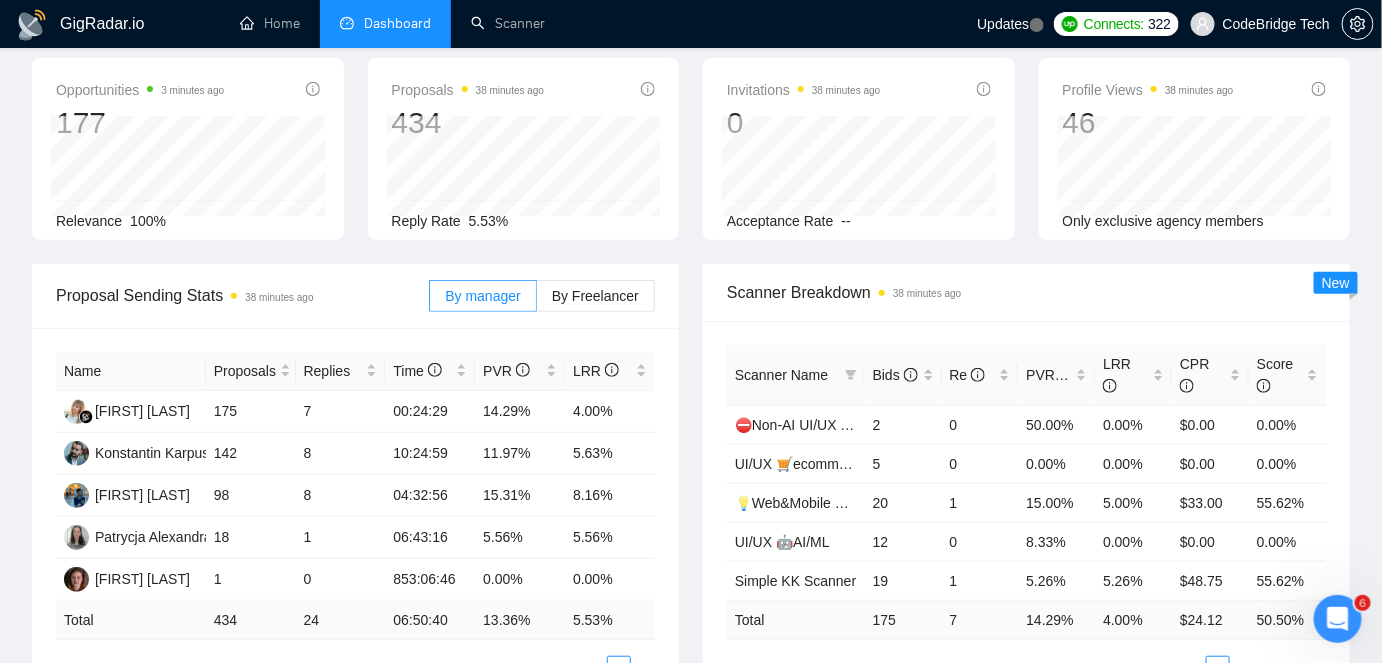scroll, scrollTop: 0, scrollLeft: 0, axis: both 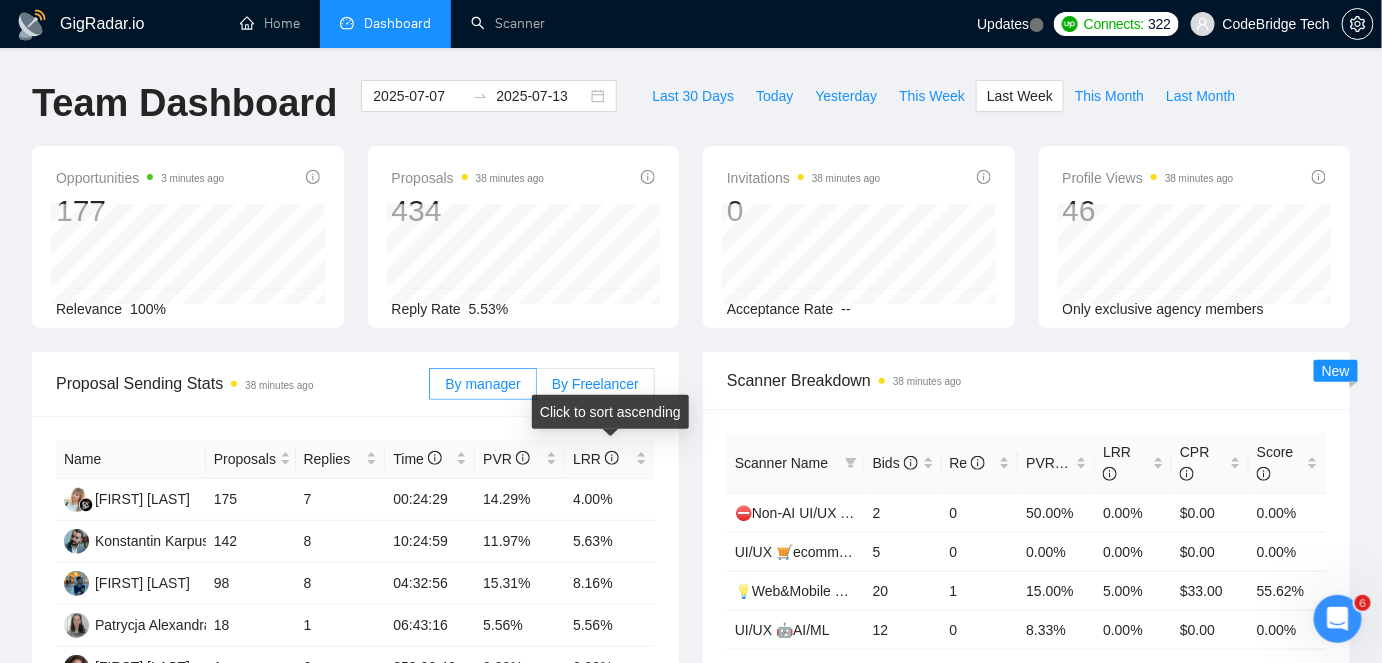 click on "By Freelancer" at bounding box center [596, 384] 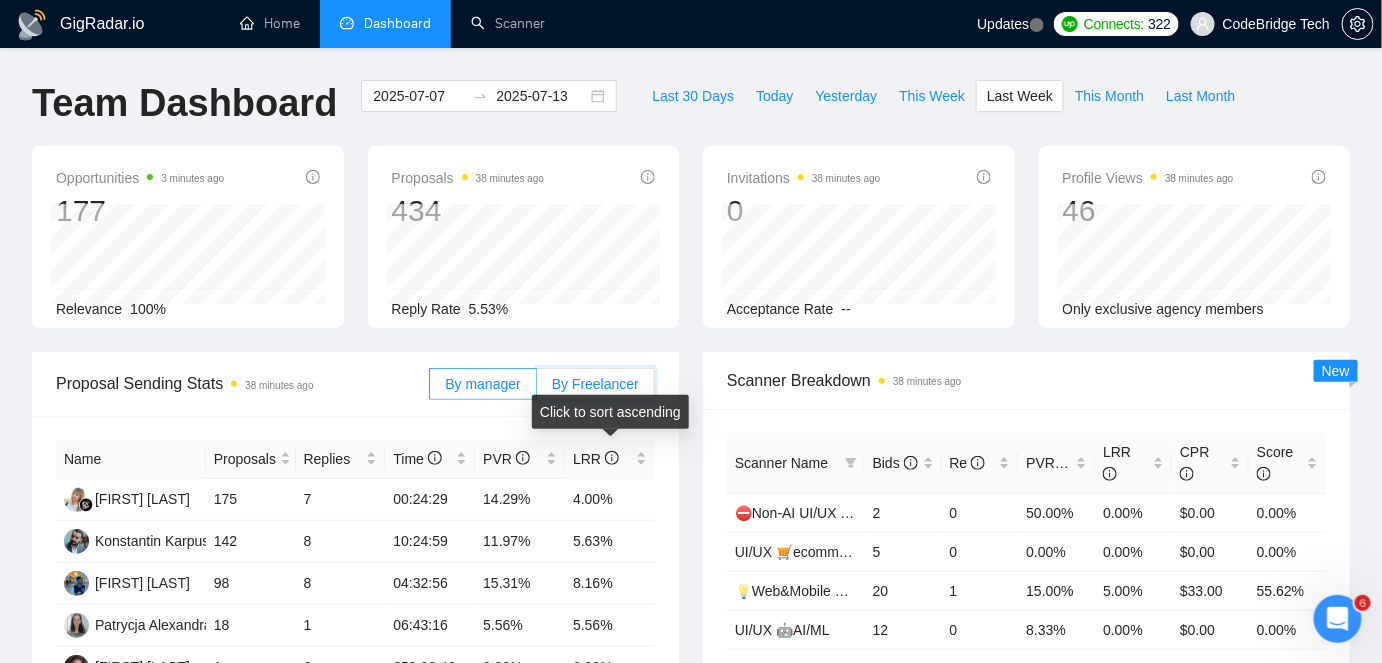 click on "By Freelancer" at bounding box center (537, 389) 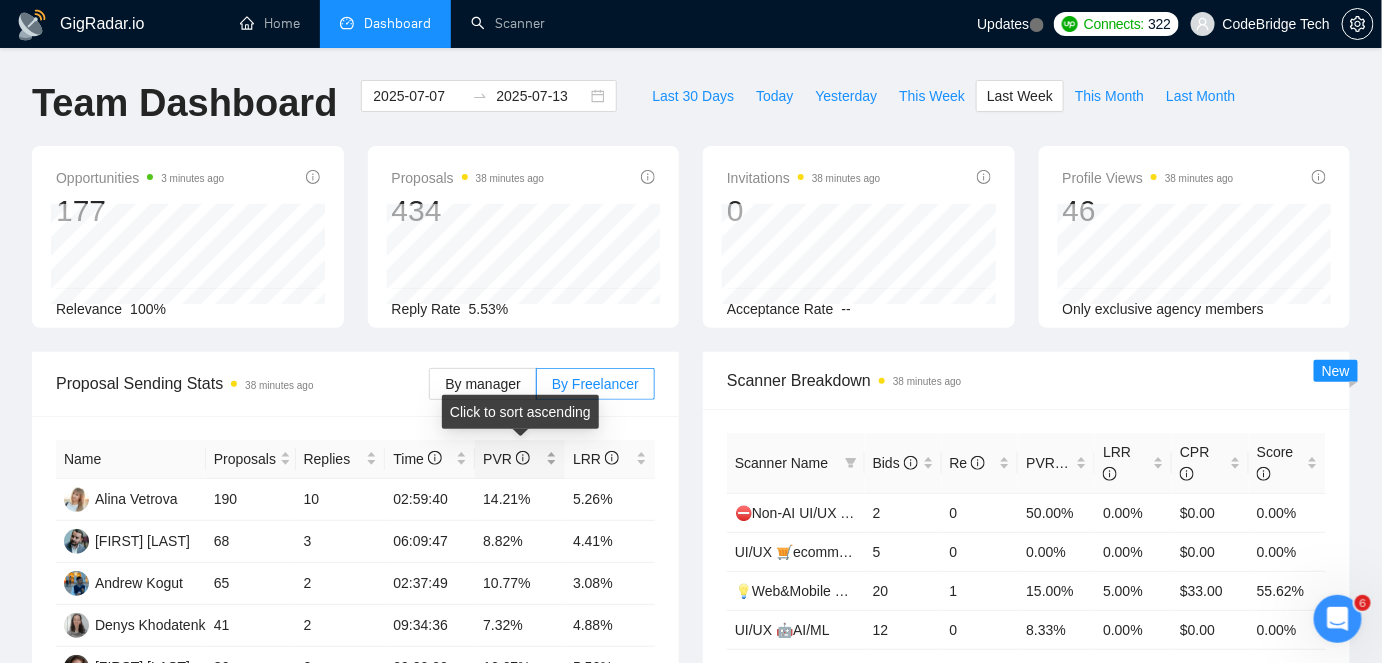 click on "PVR" at bounding box center [520, 459] 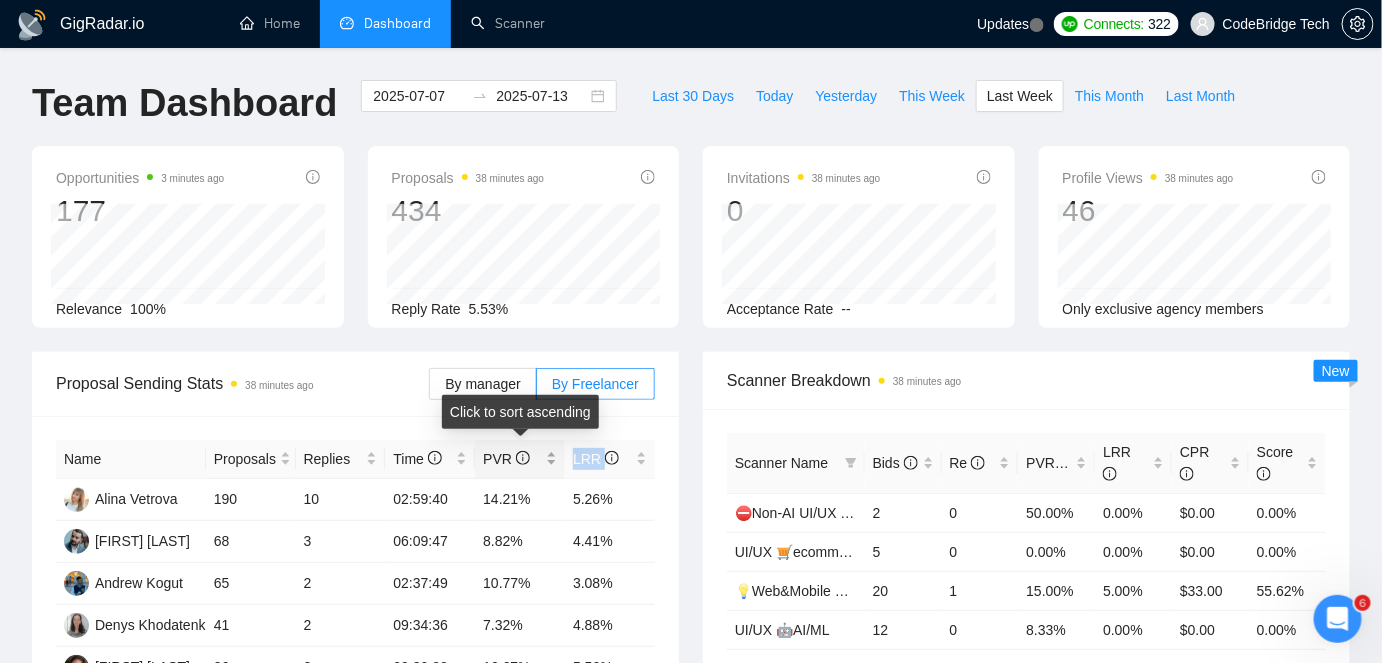 click on "PVR" at bounding box center [520, 459] 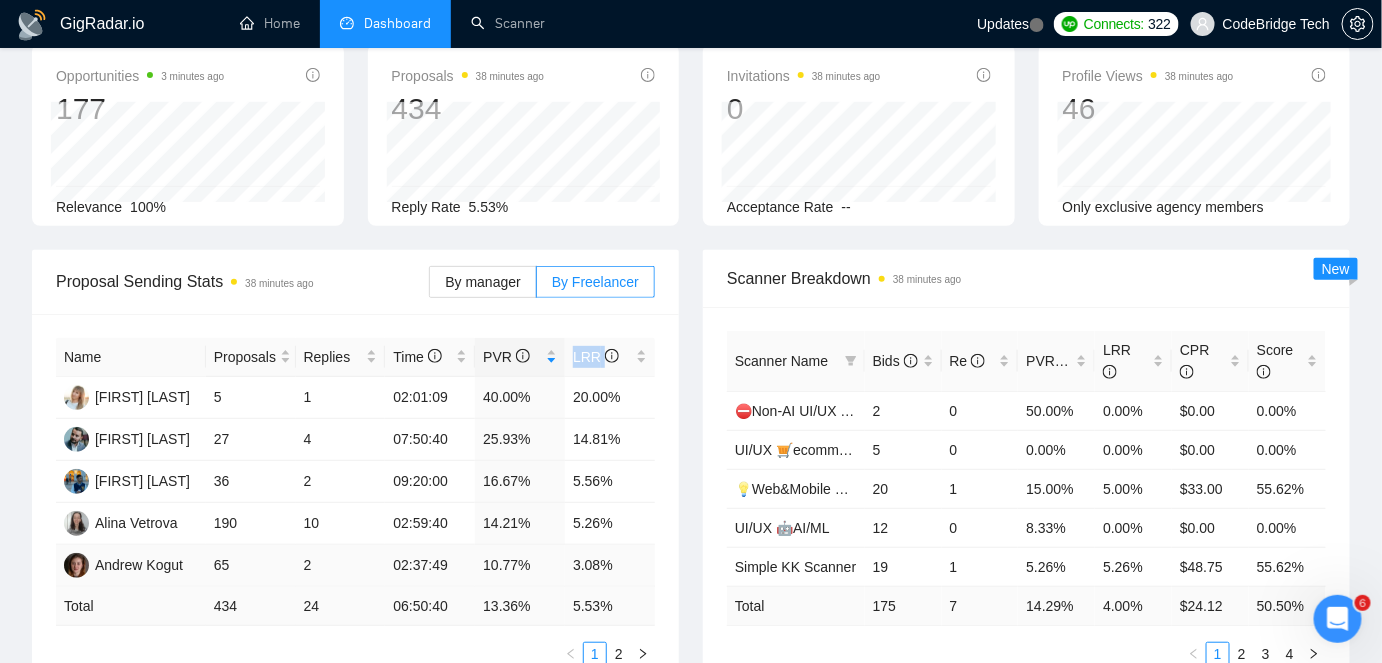 scroll, scrollTop: 181, scrollLeft: 0, axis: vertical 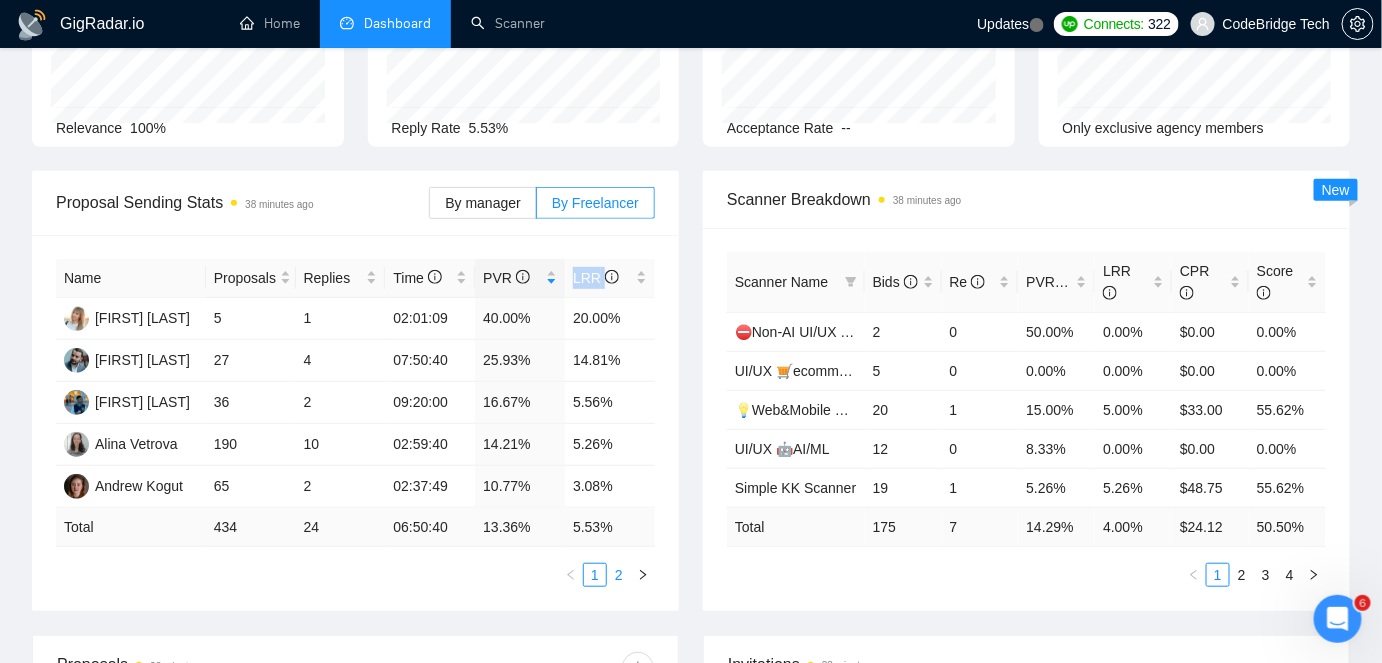 click on "2" at bounding box center [619, 575] 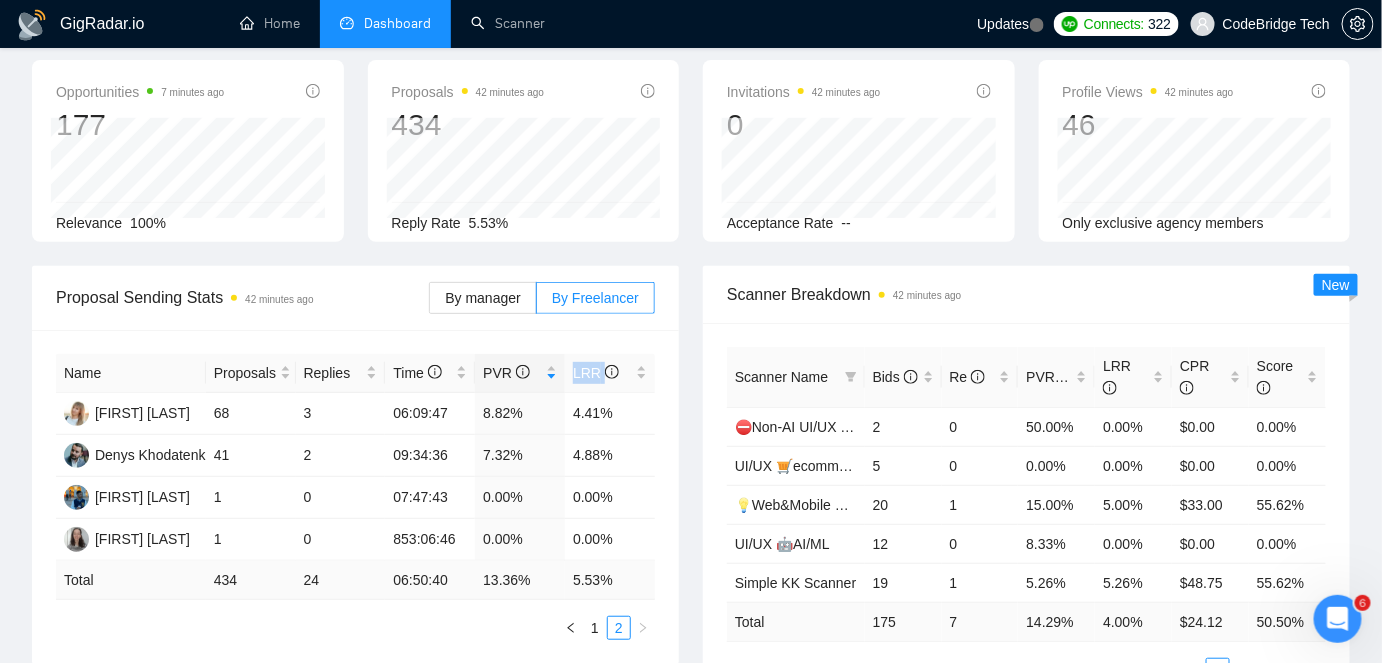 scroll, scrollTop: 0, scrollLeft: 0, axis: both 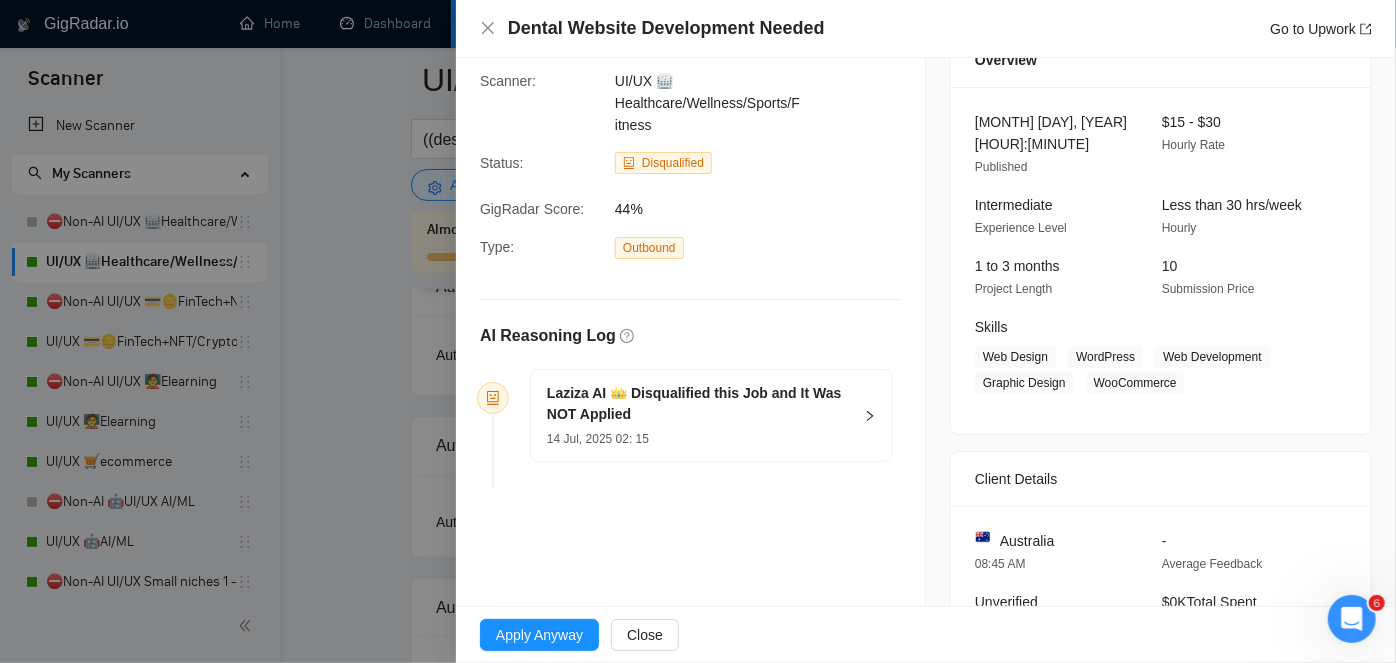 click on "Laziza AI 👑 Disqualified this Job and It Was NOT Applied" at bounding box center [699, 404] 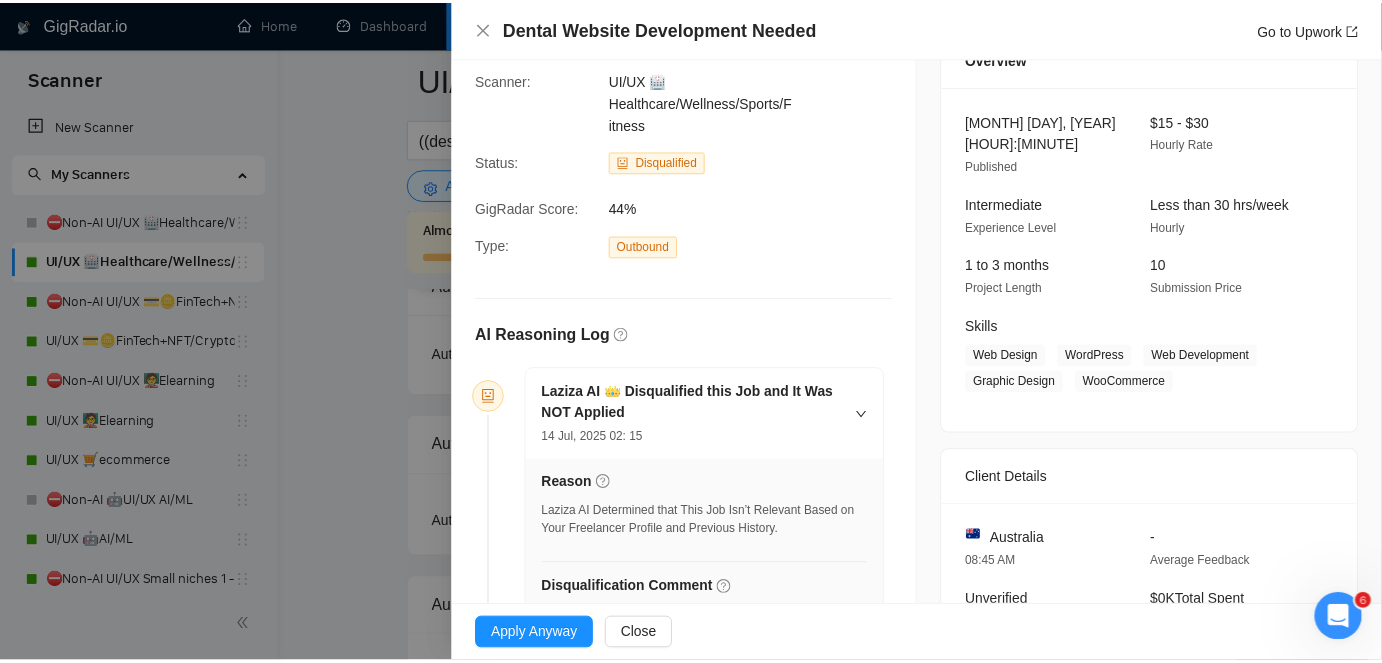 scroll, scrollTop: 94, scrollLeft: 0, axis: vertical 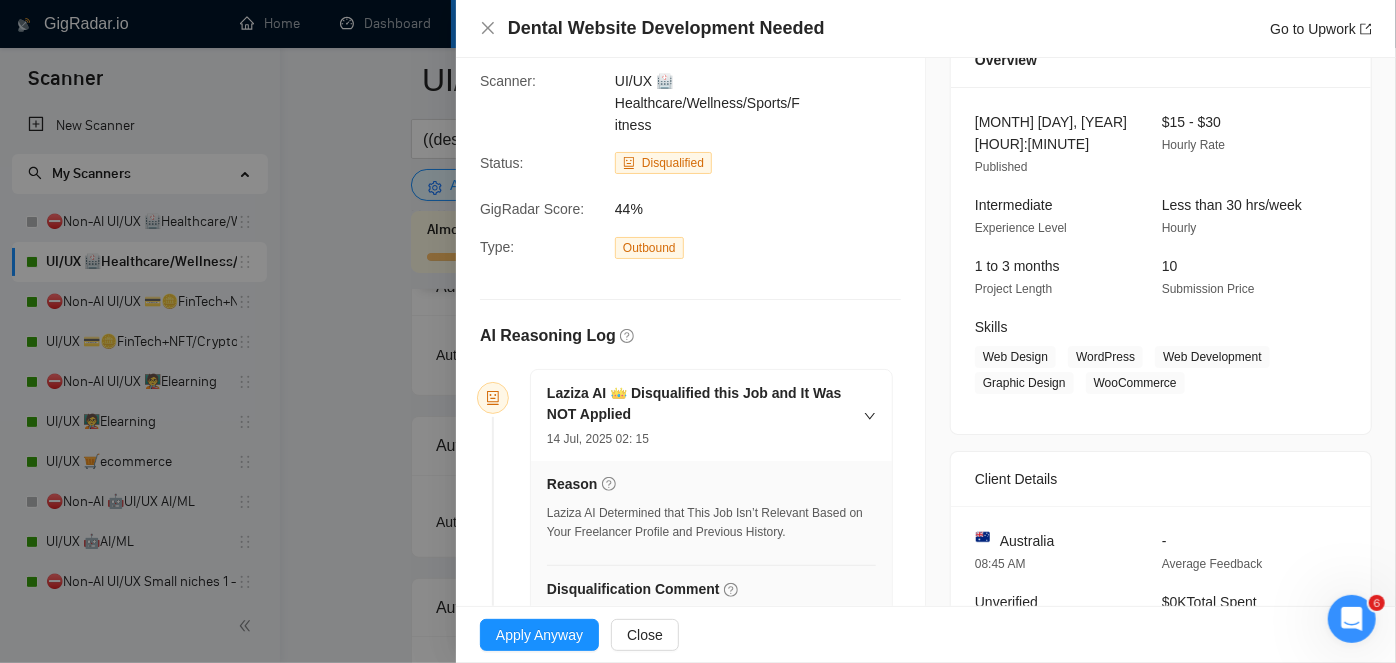 click at bounding box center [698, 331] 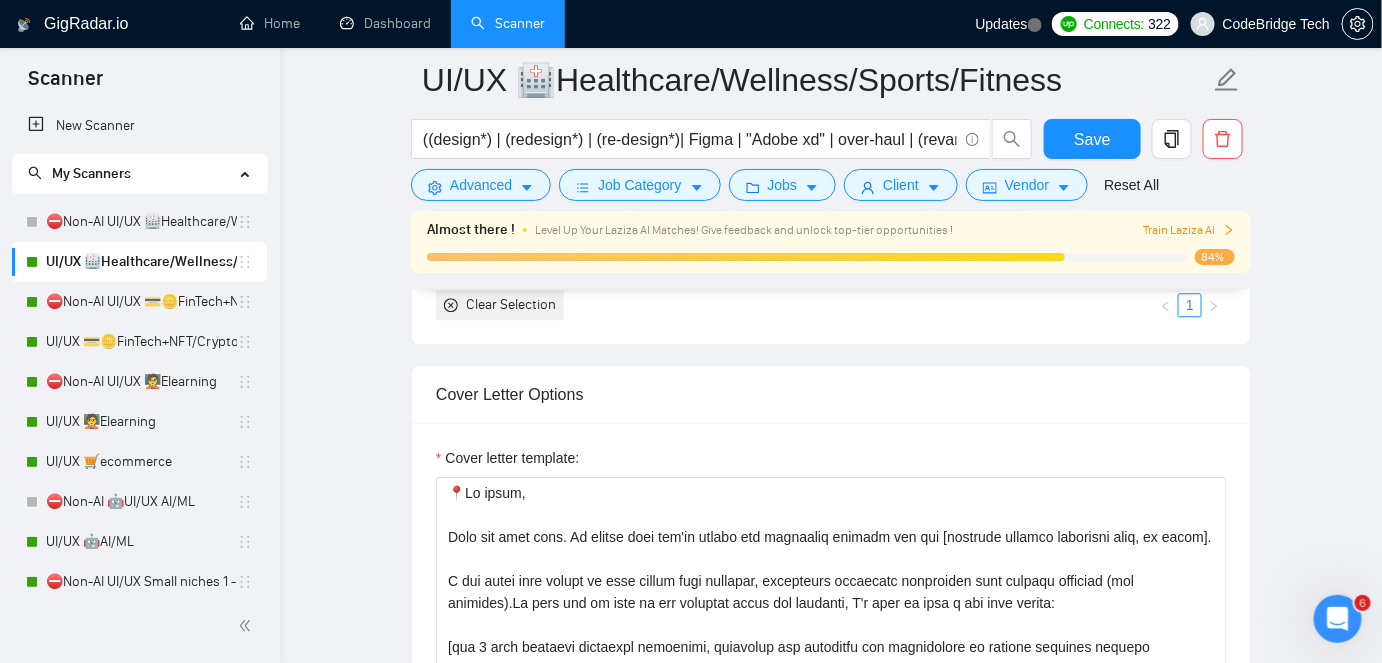 scroll, scrollTop: 1818, scrollLeft: 0, axis: vertical 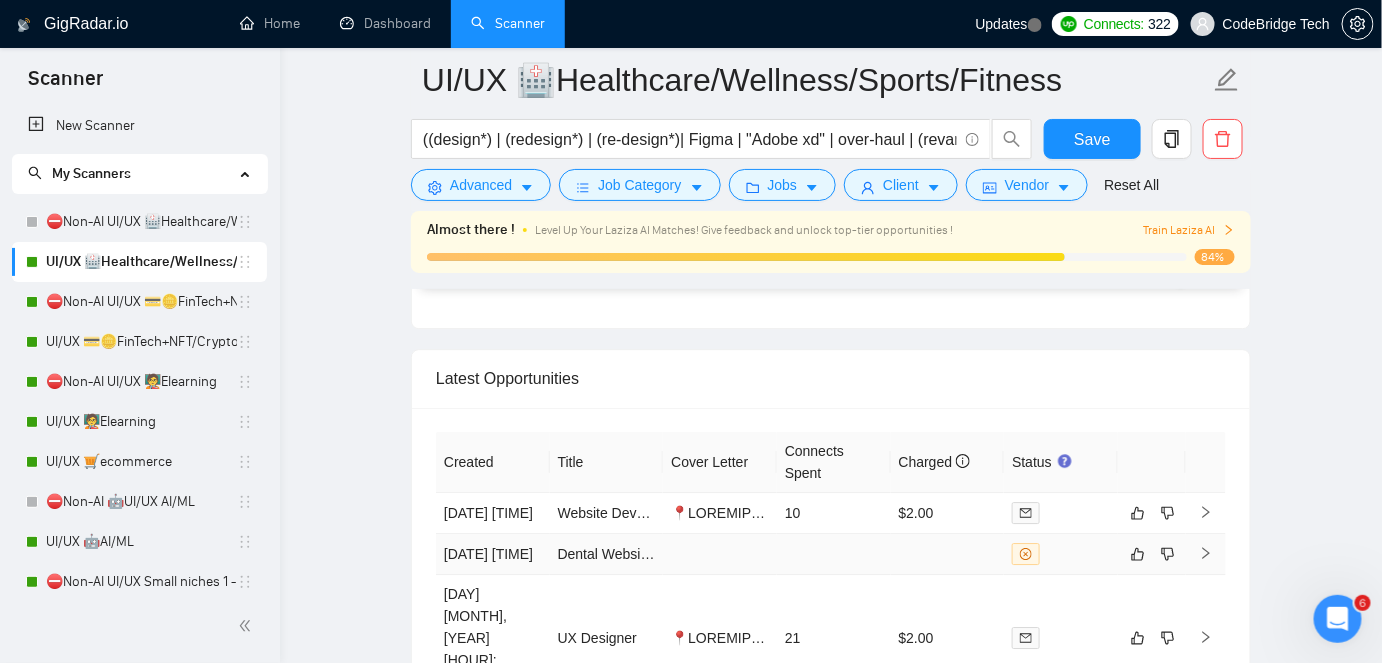 click at bounding box center [834, 554] 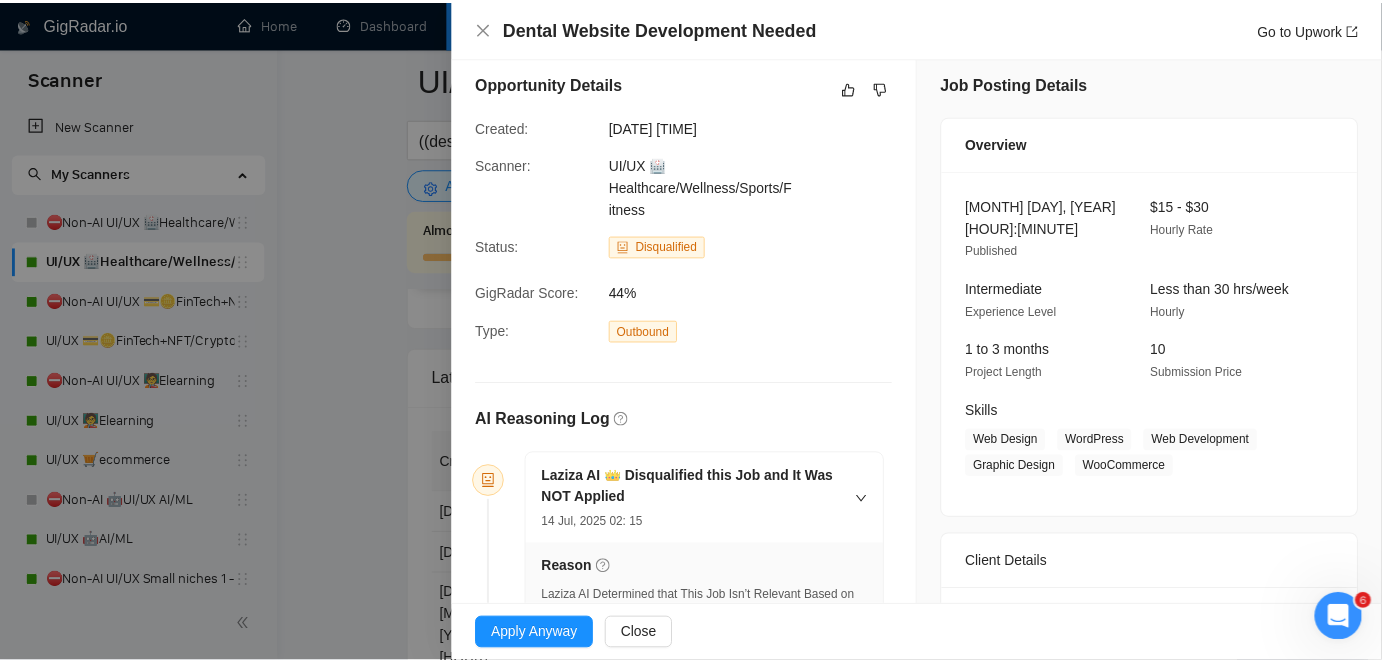 scroll, scrollTop: 3, scrollLeft: 0, axis: vertical 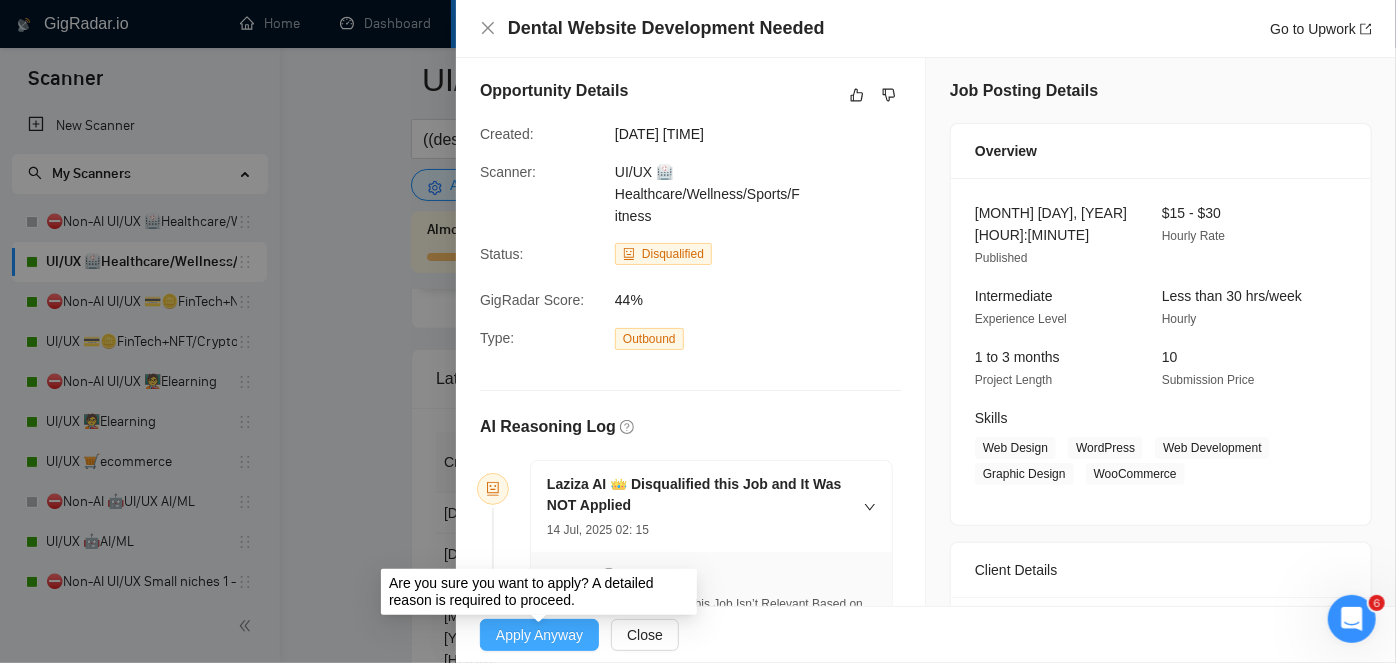 click on "Apply Anyway" at bounding box center [539, 635] 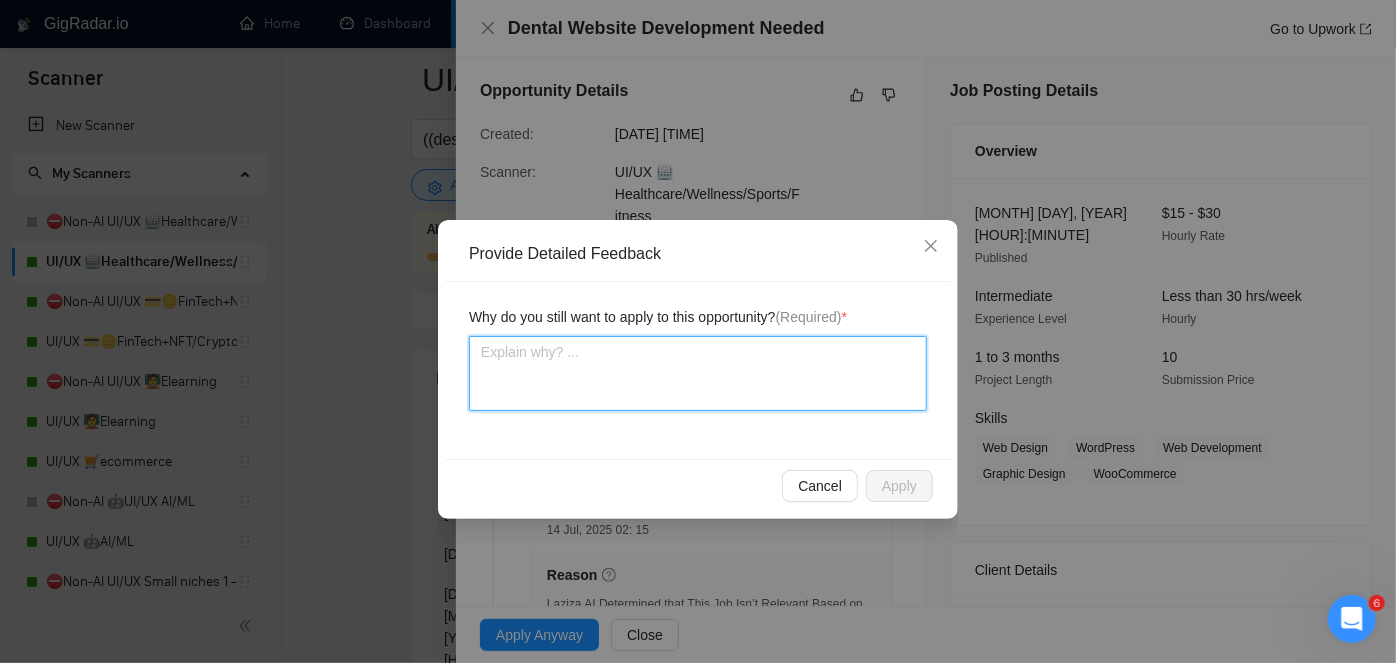 click at bounding box center [698, 373] 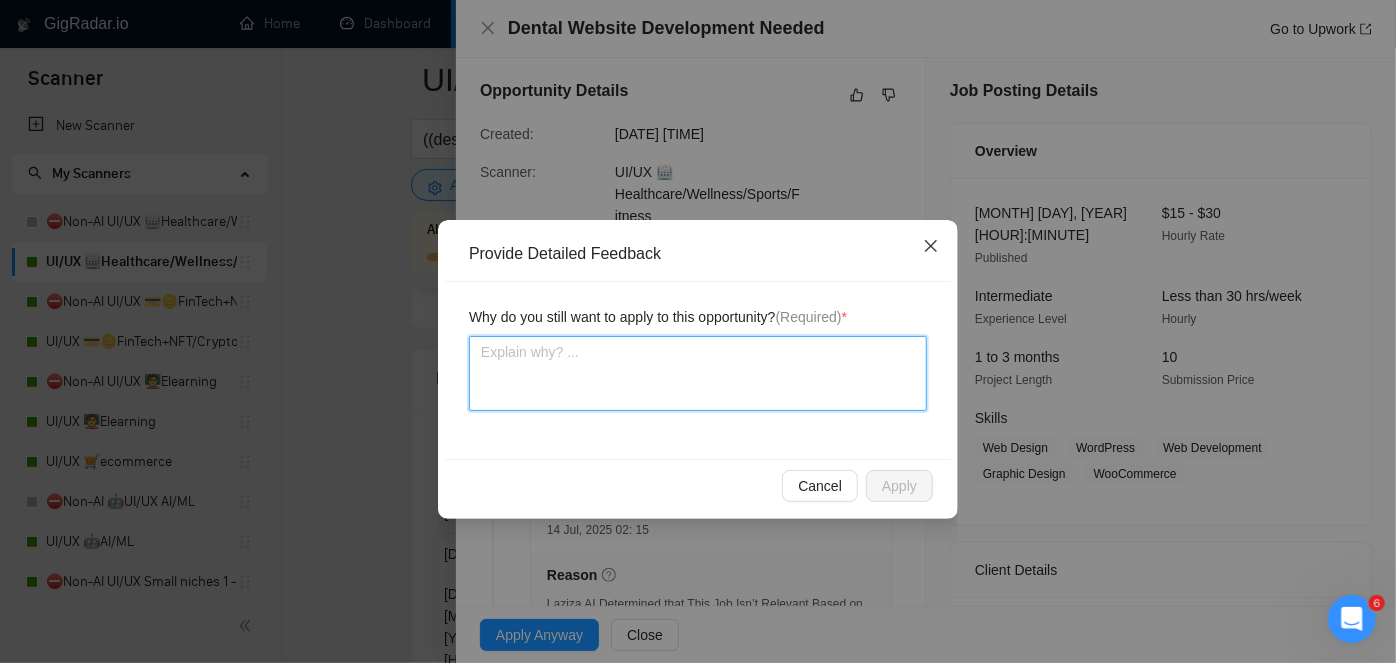 type 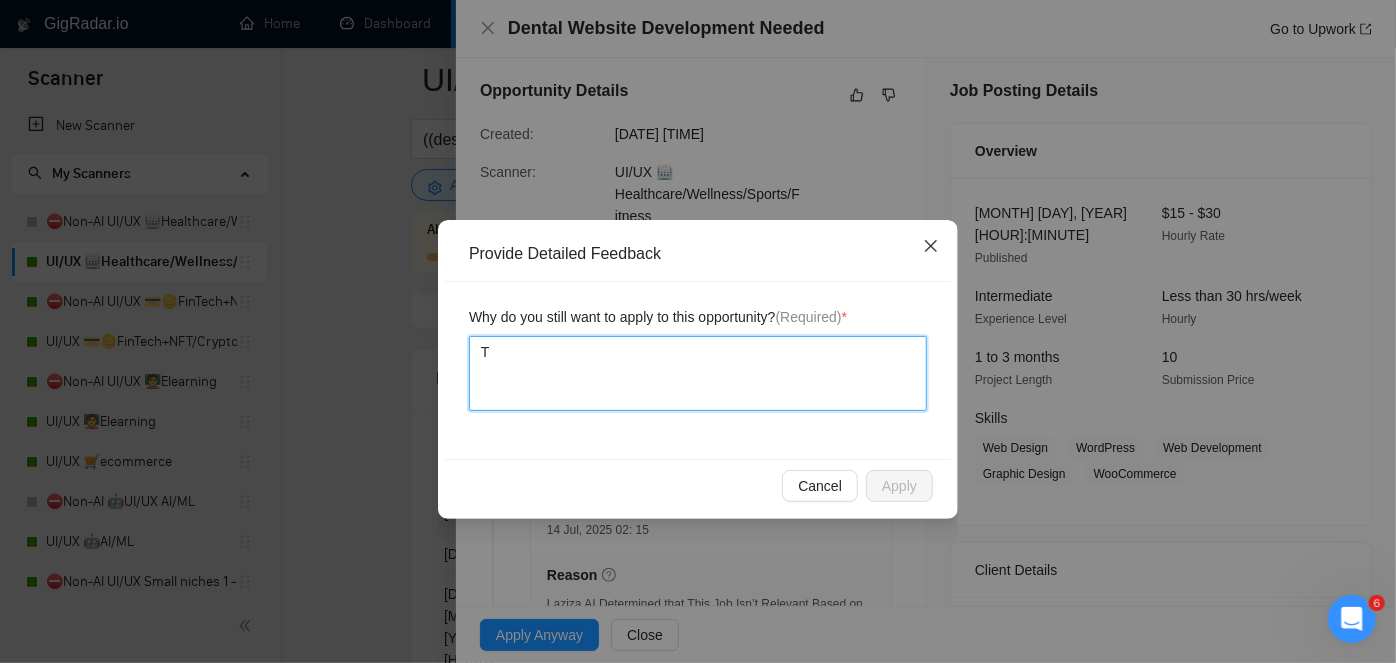 type on "Tי" 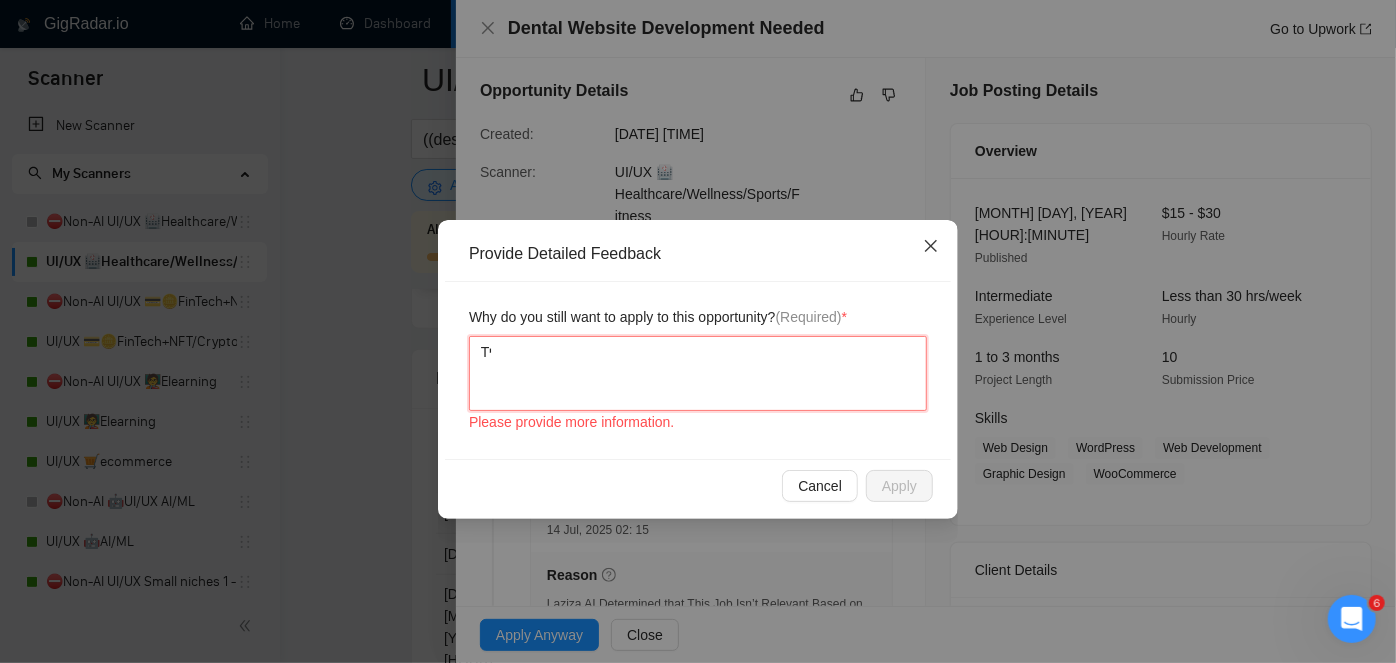 type 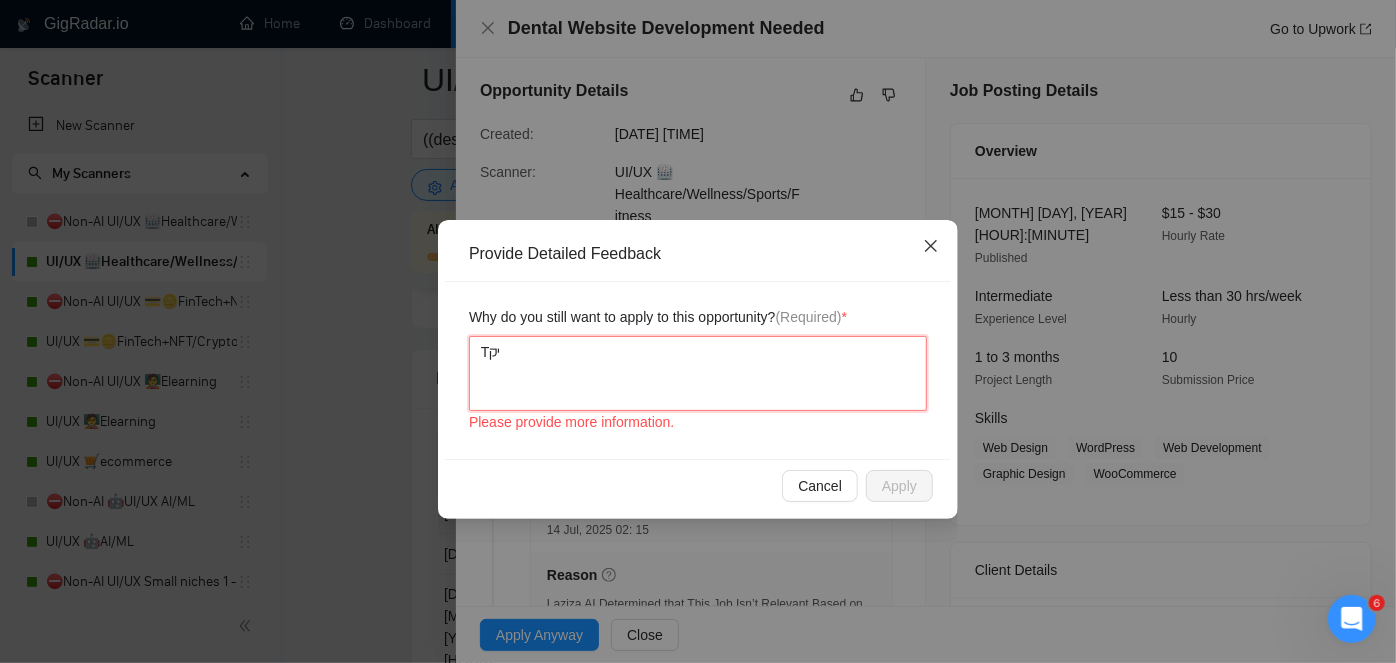 type 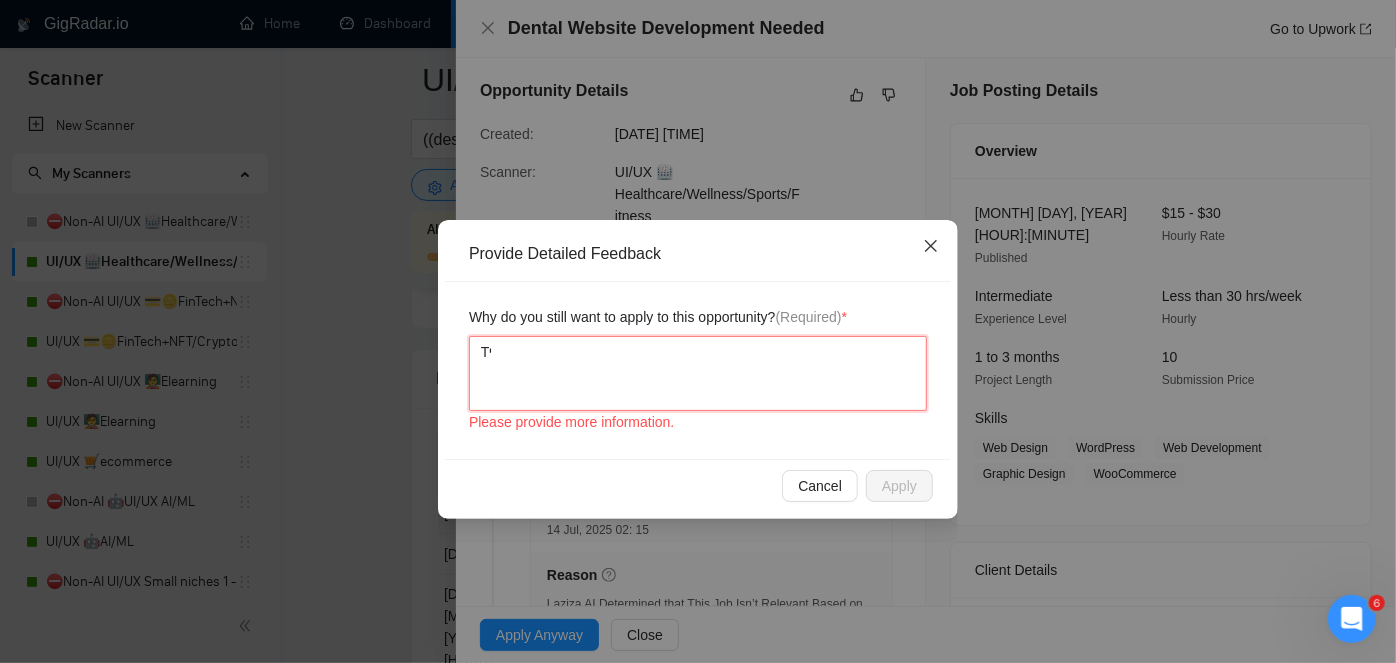type 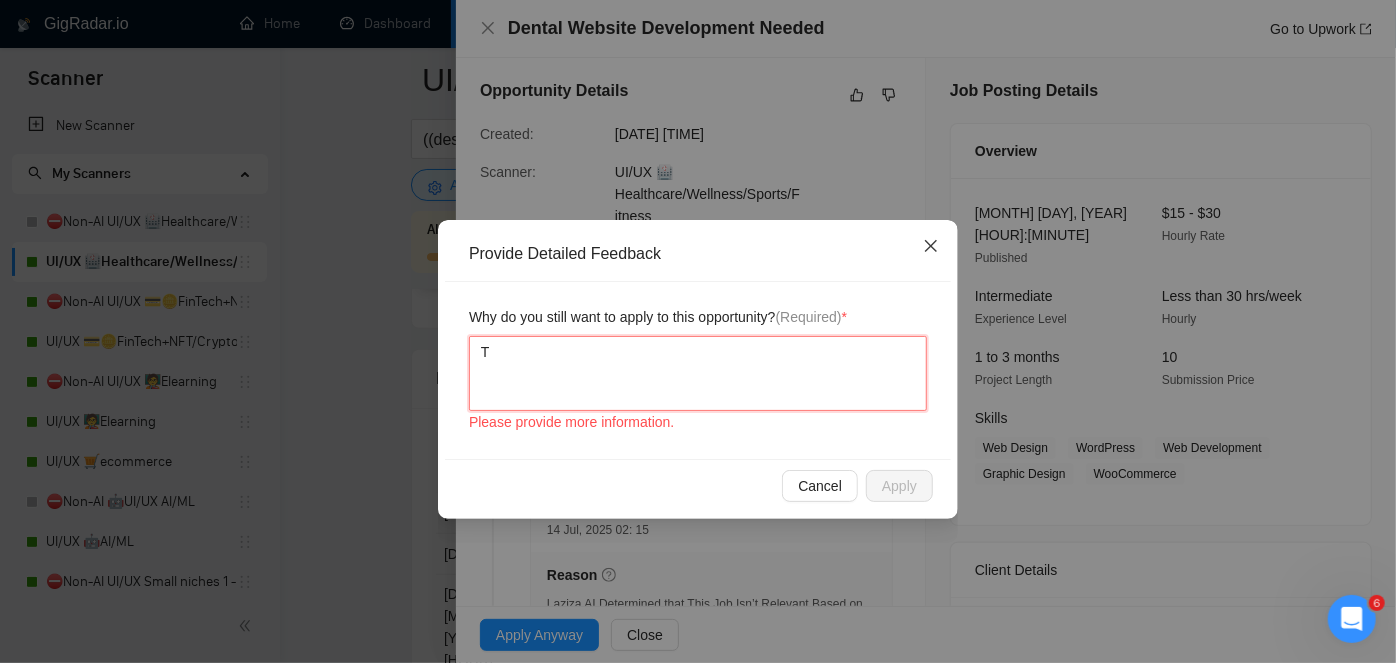 type 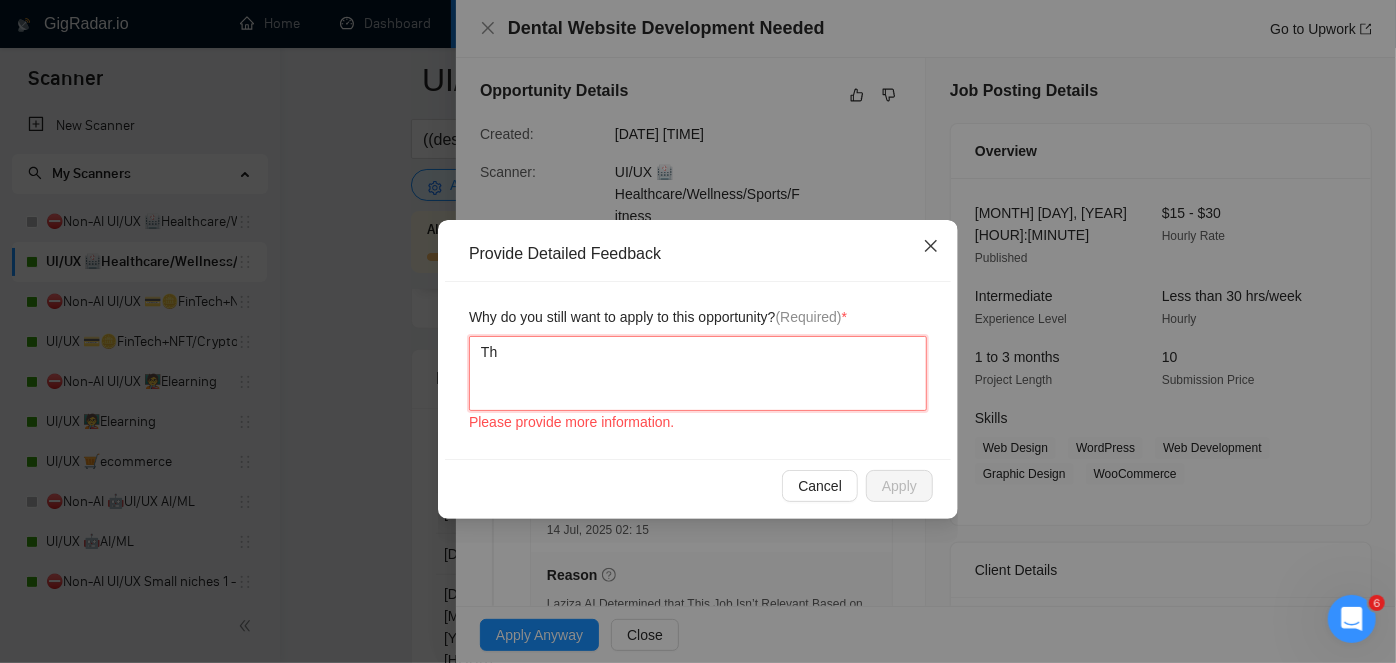 type 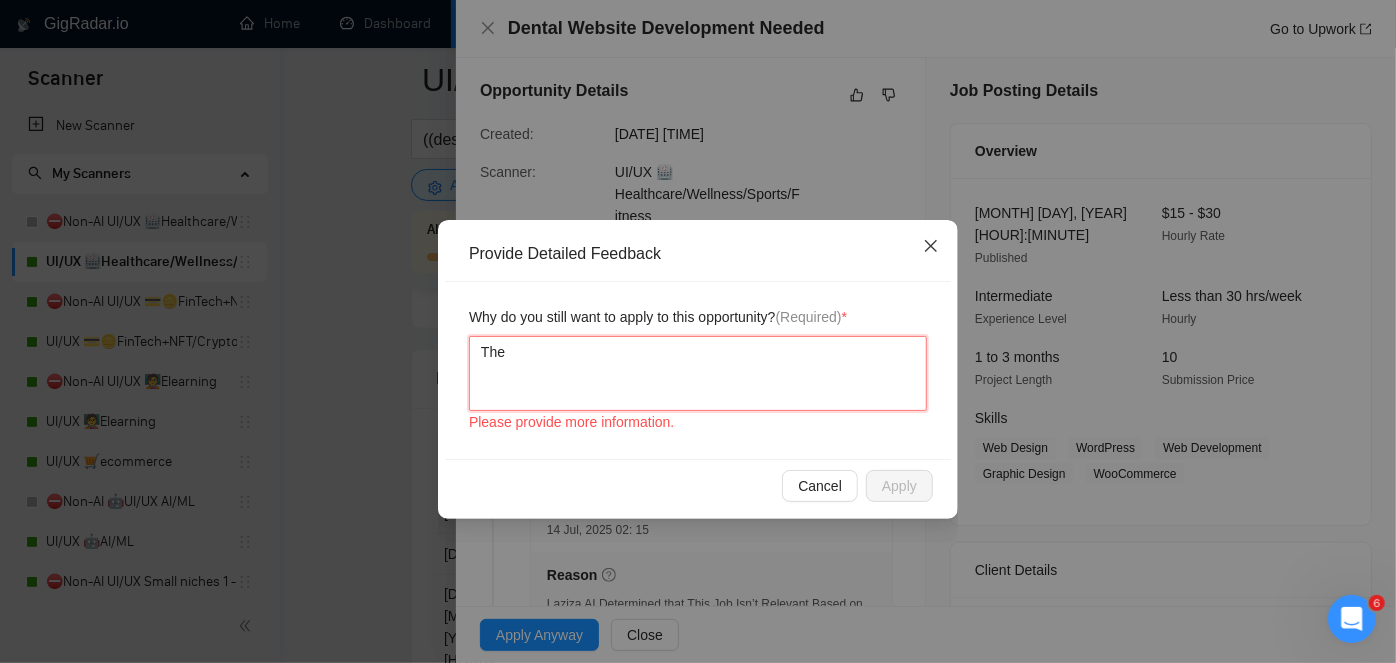 type 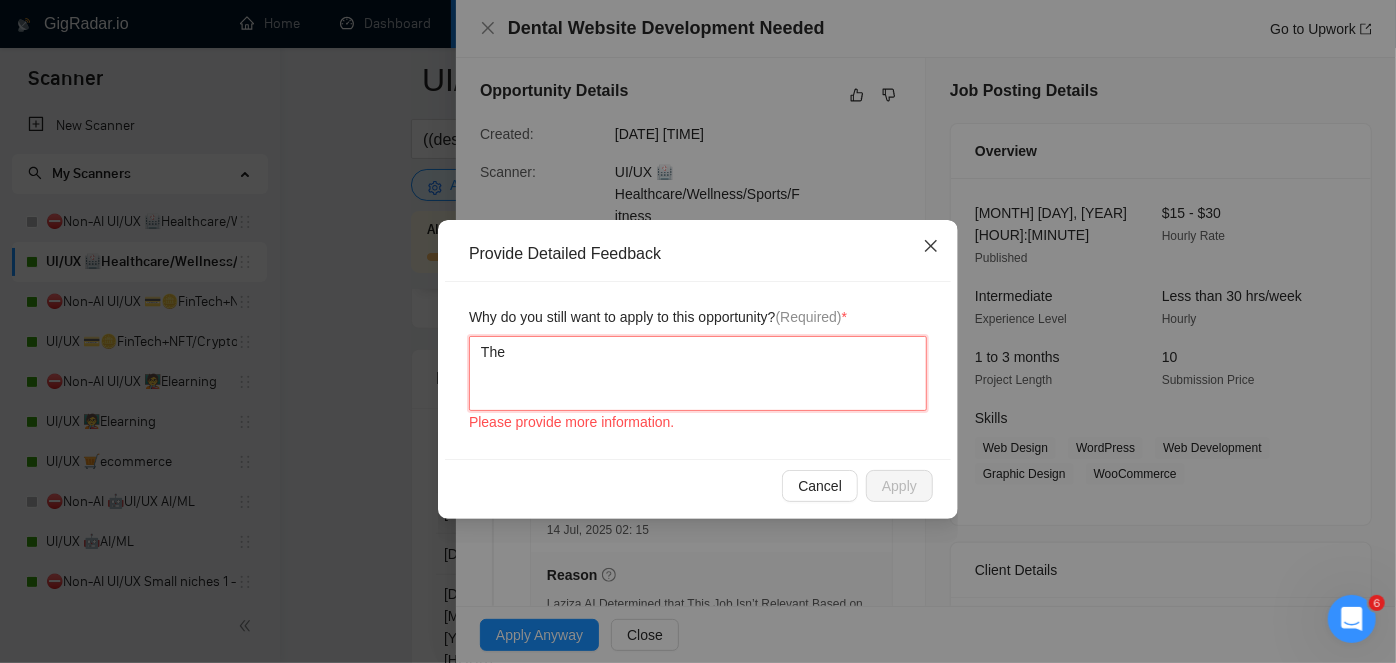 type 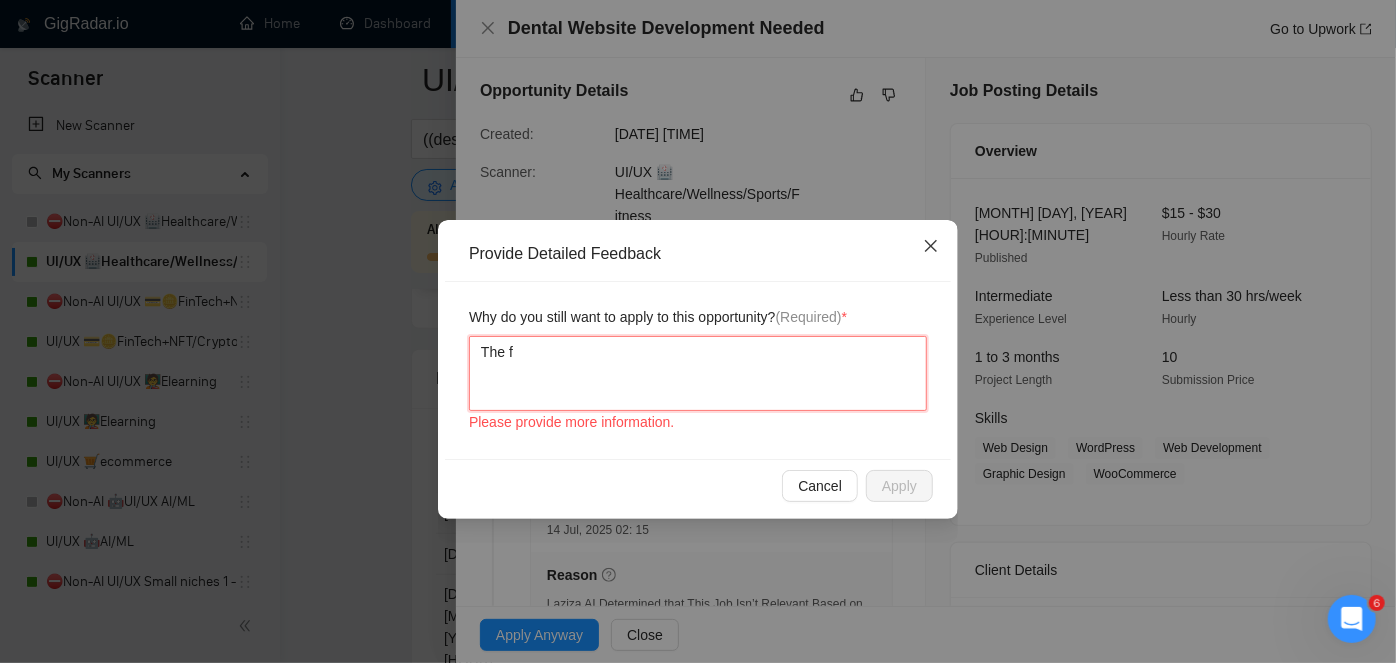 type 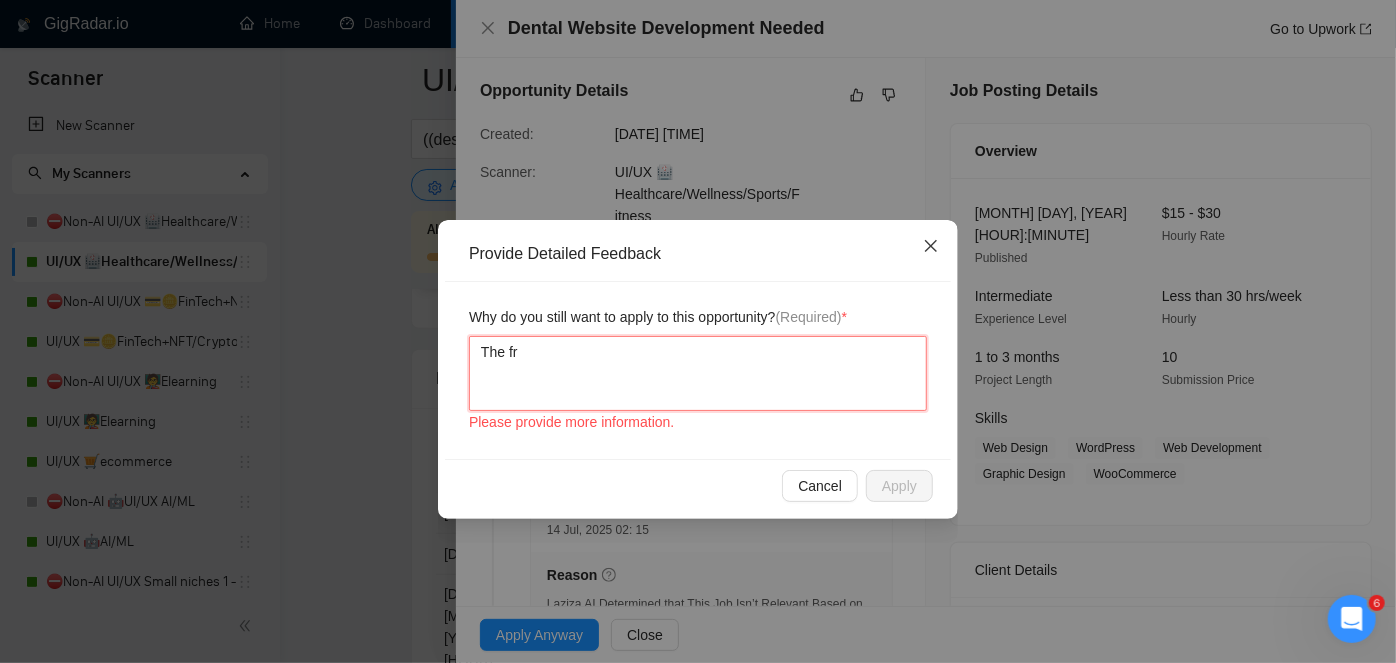 type 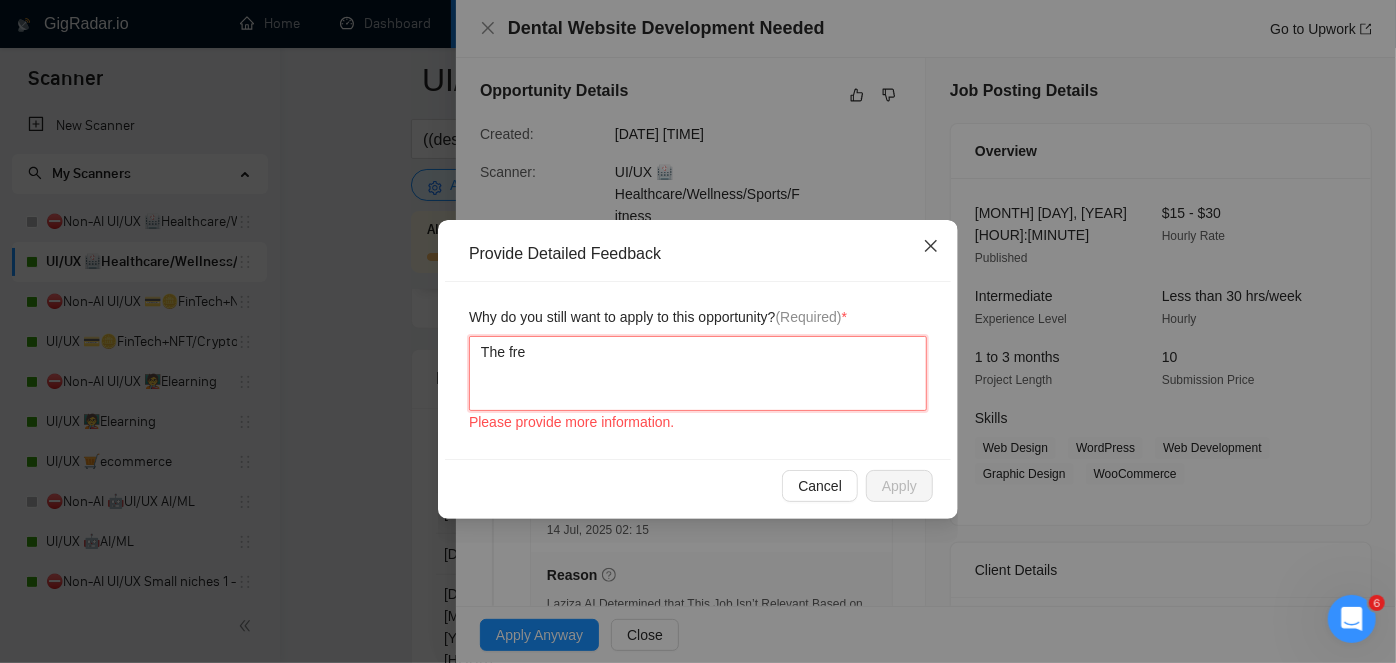 type 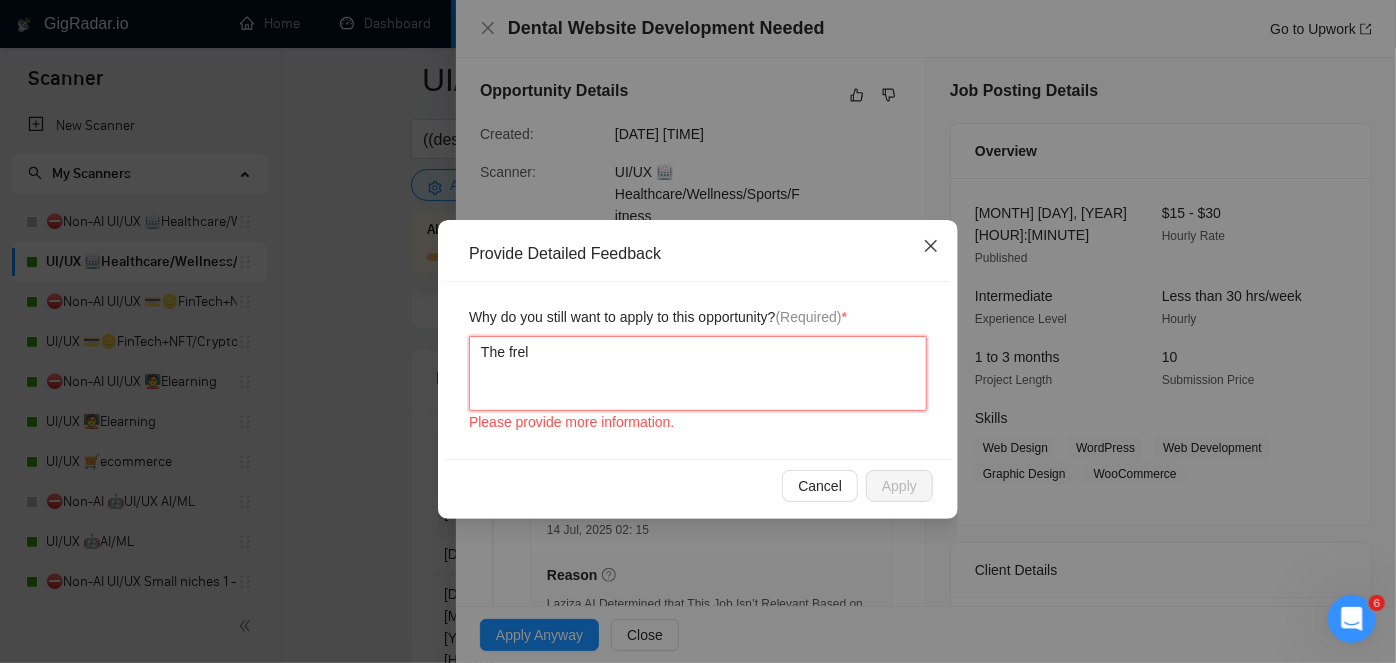 type 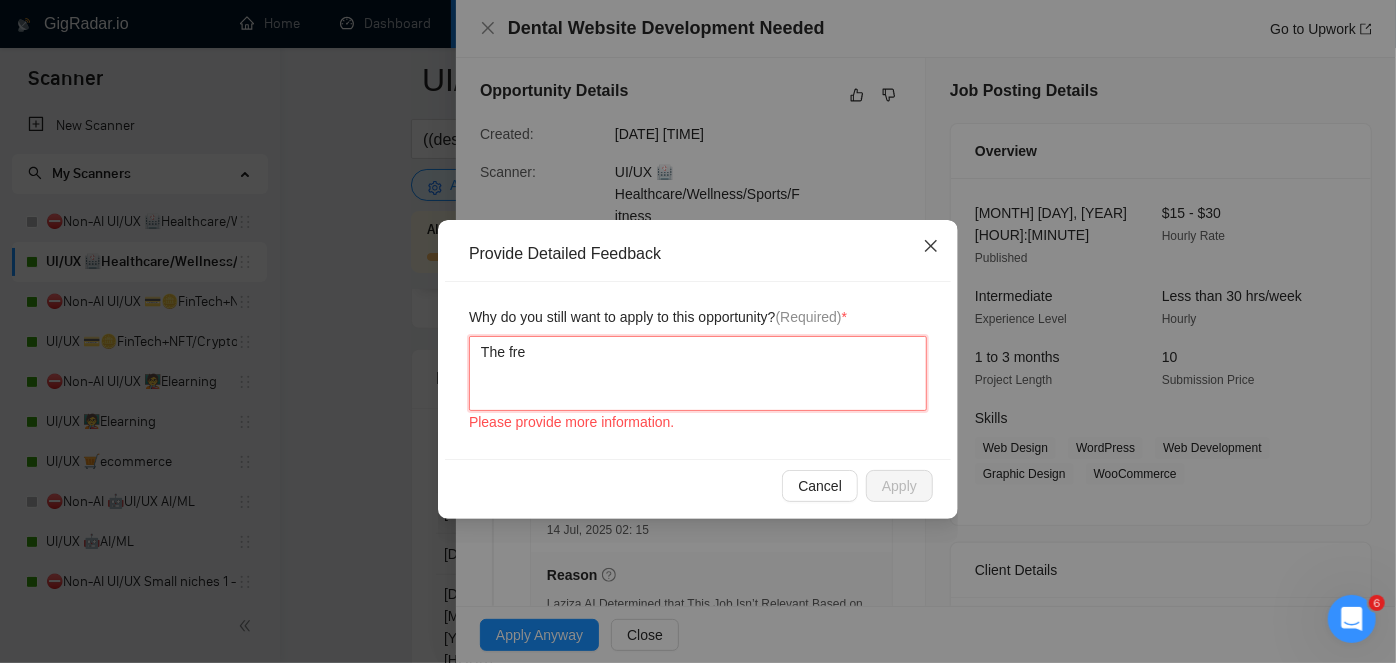 type 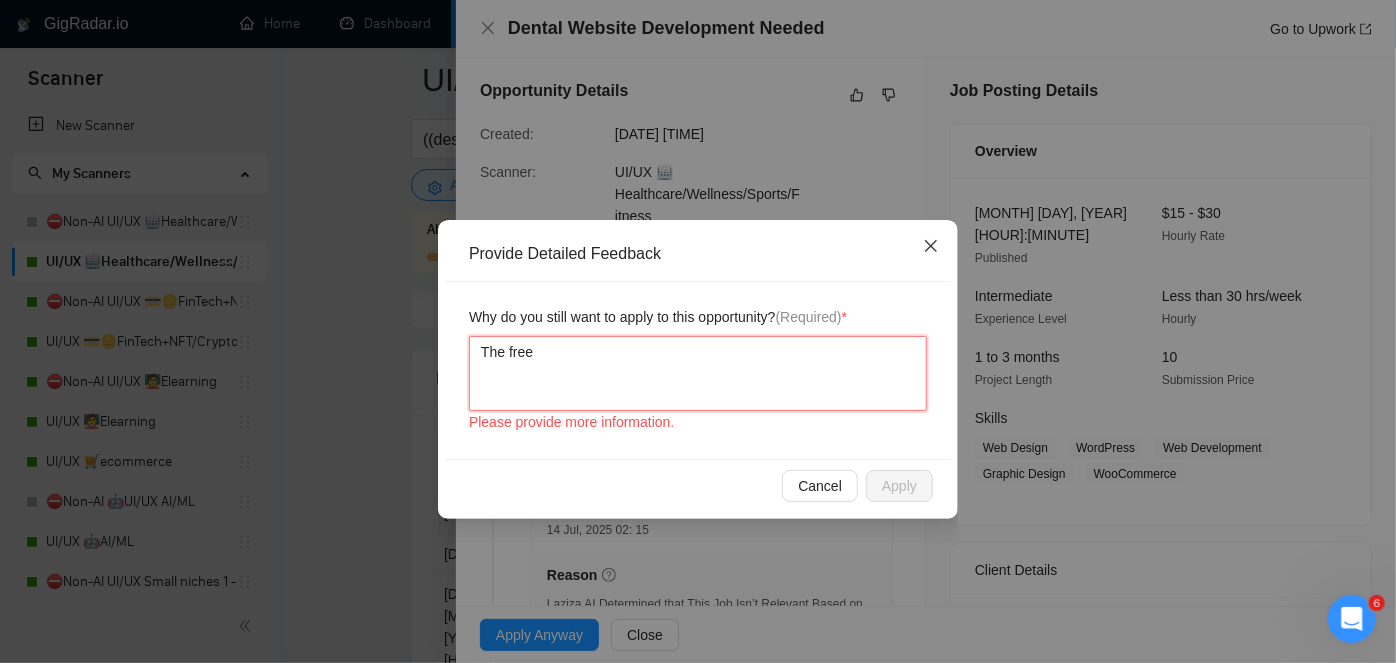 type 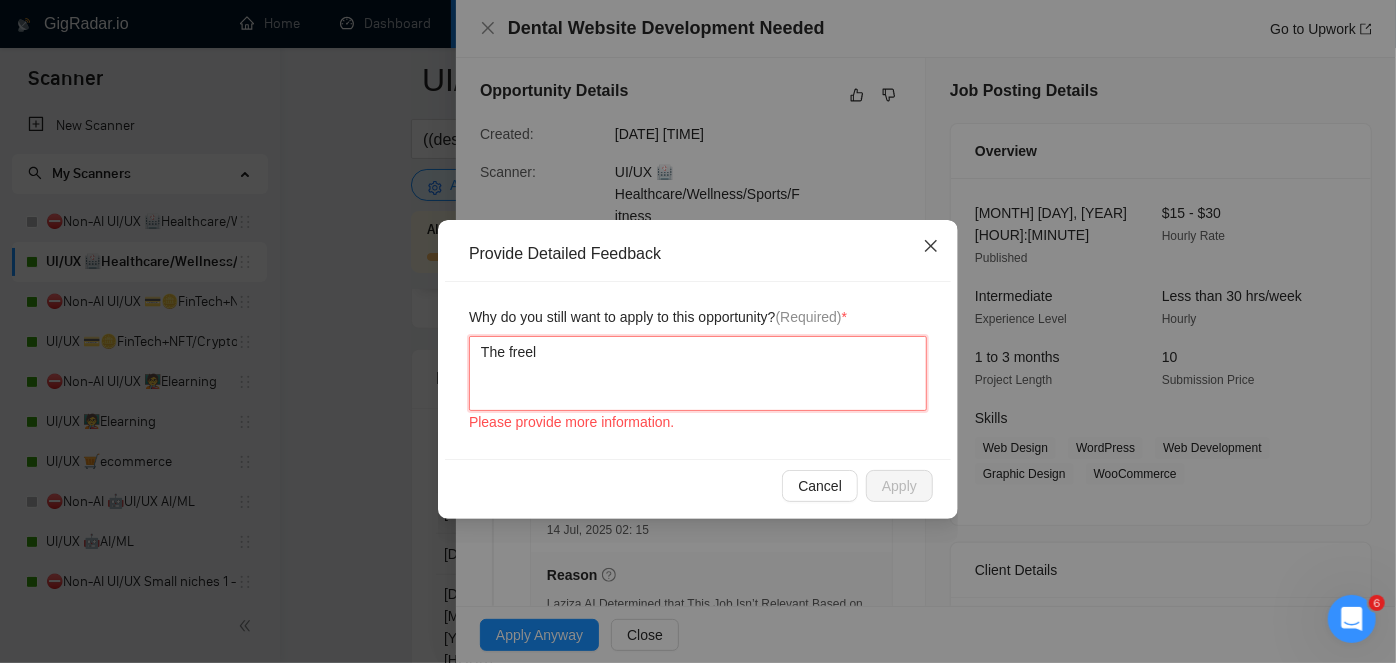 type 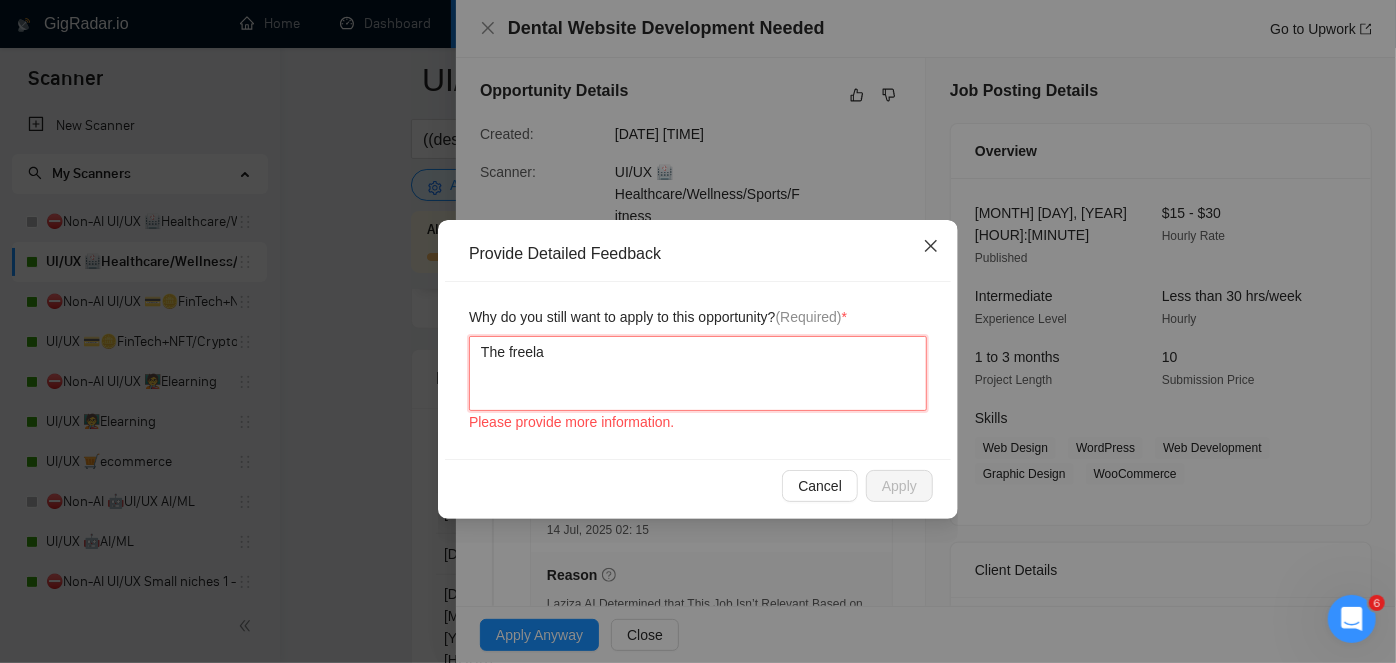 type 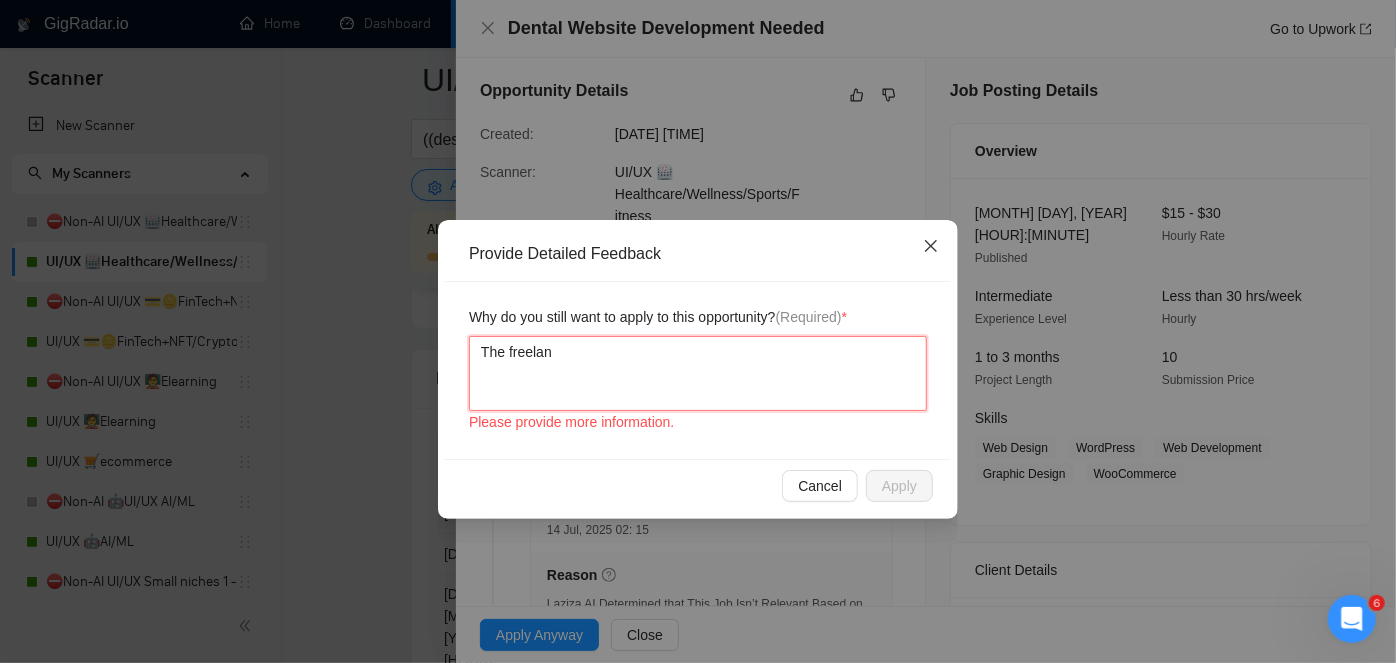 type 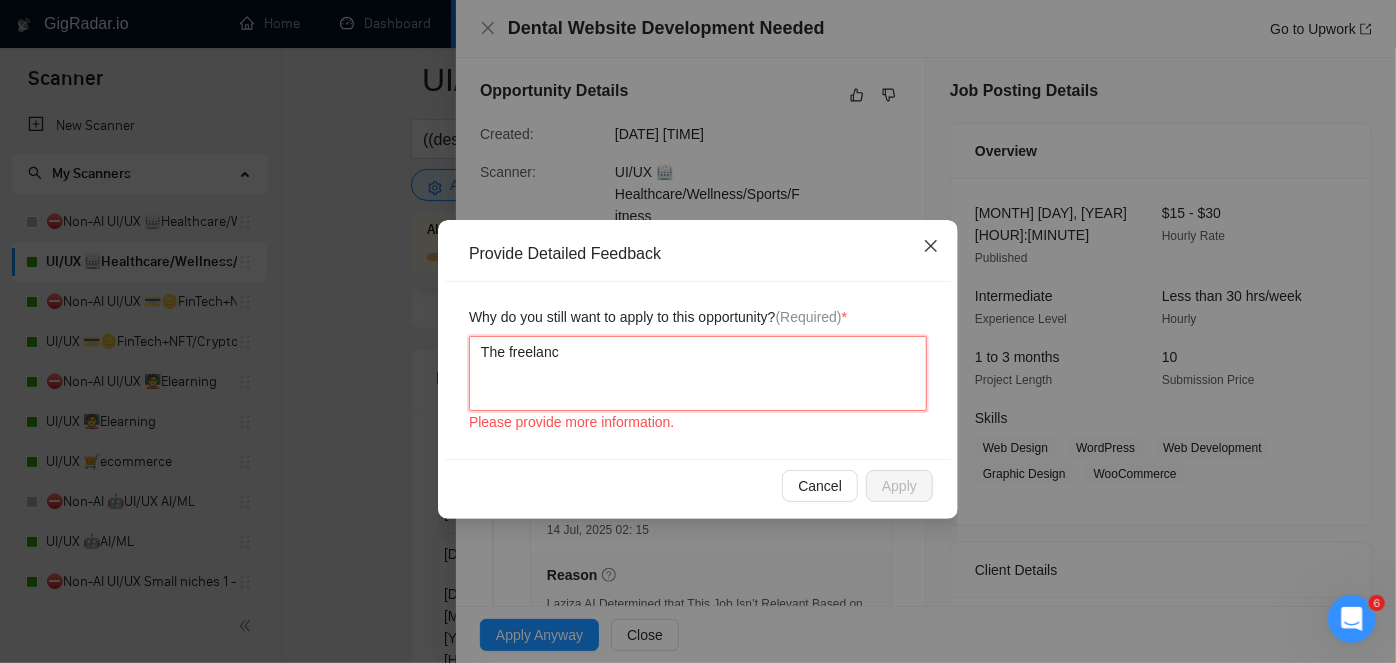 type 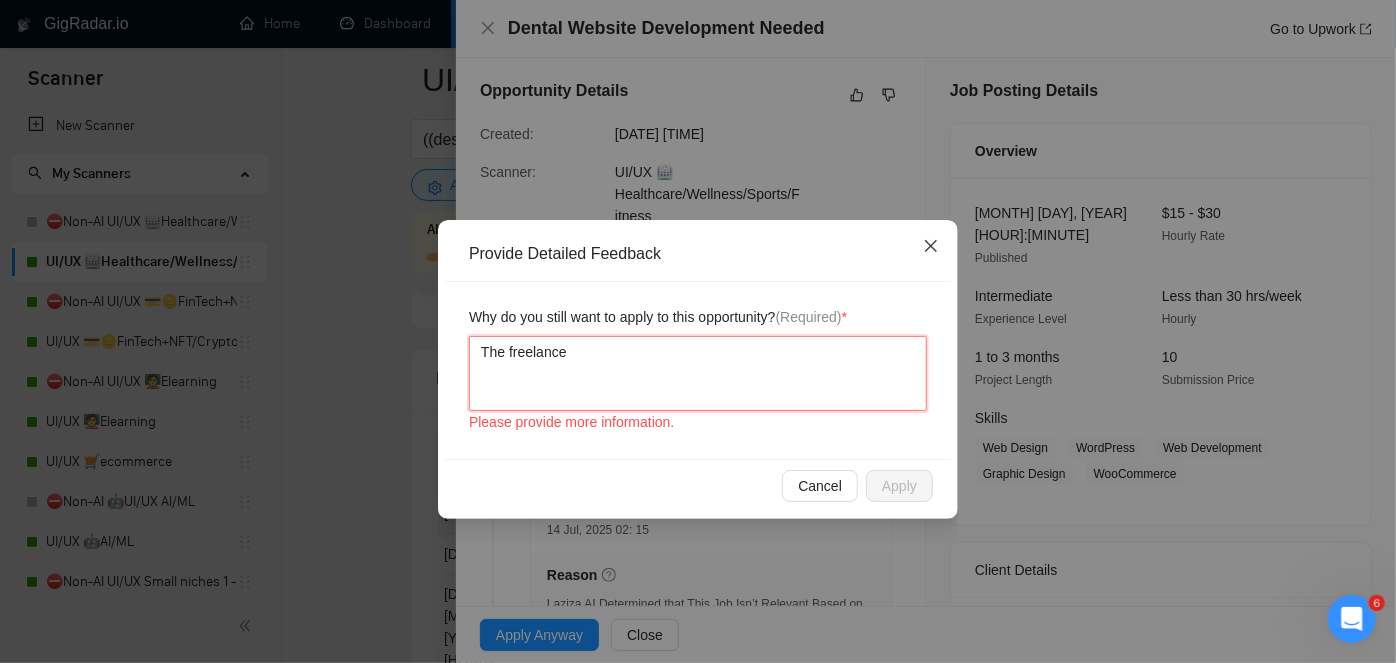 type 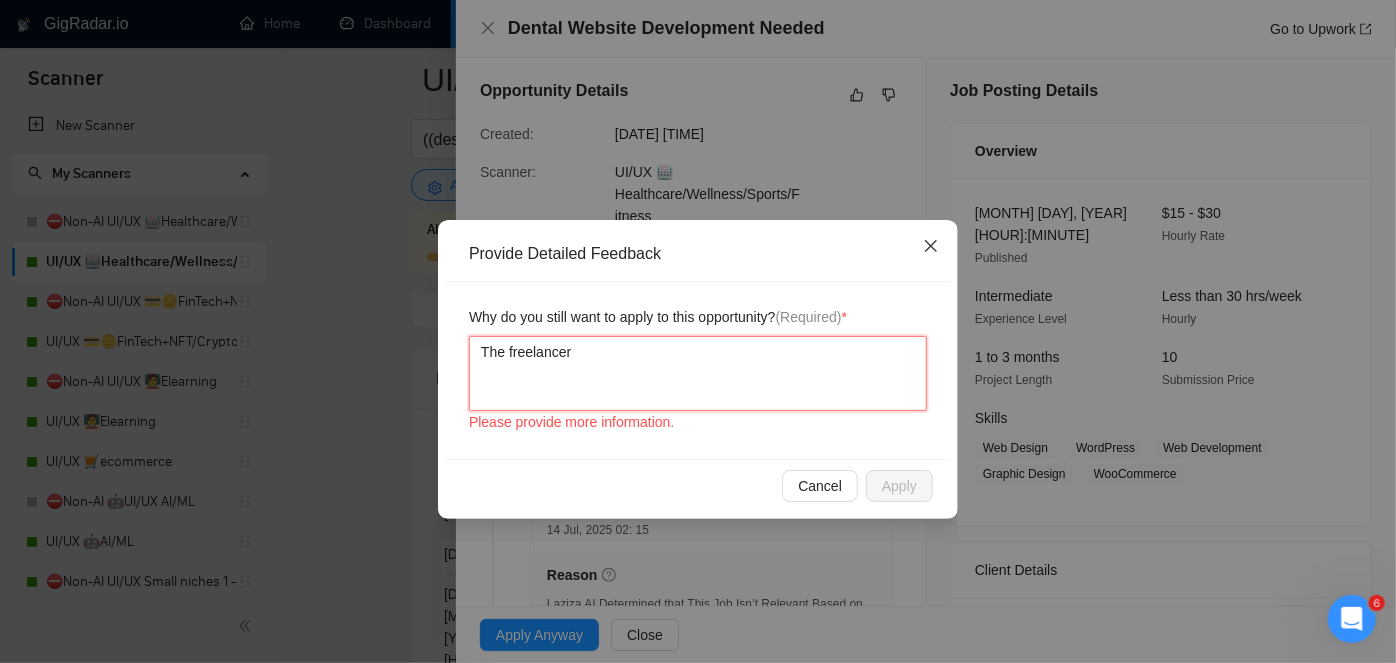 type 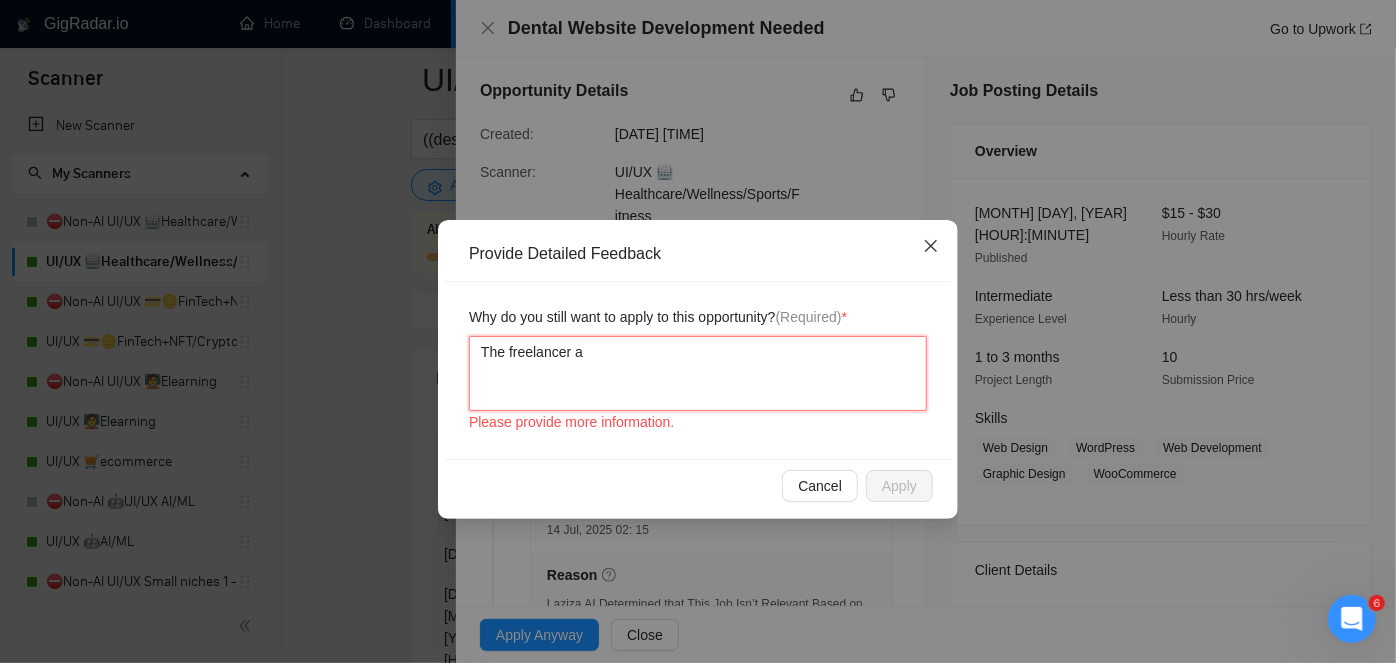 type 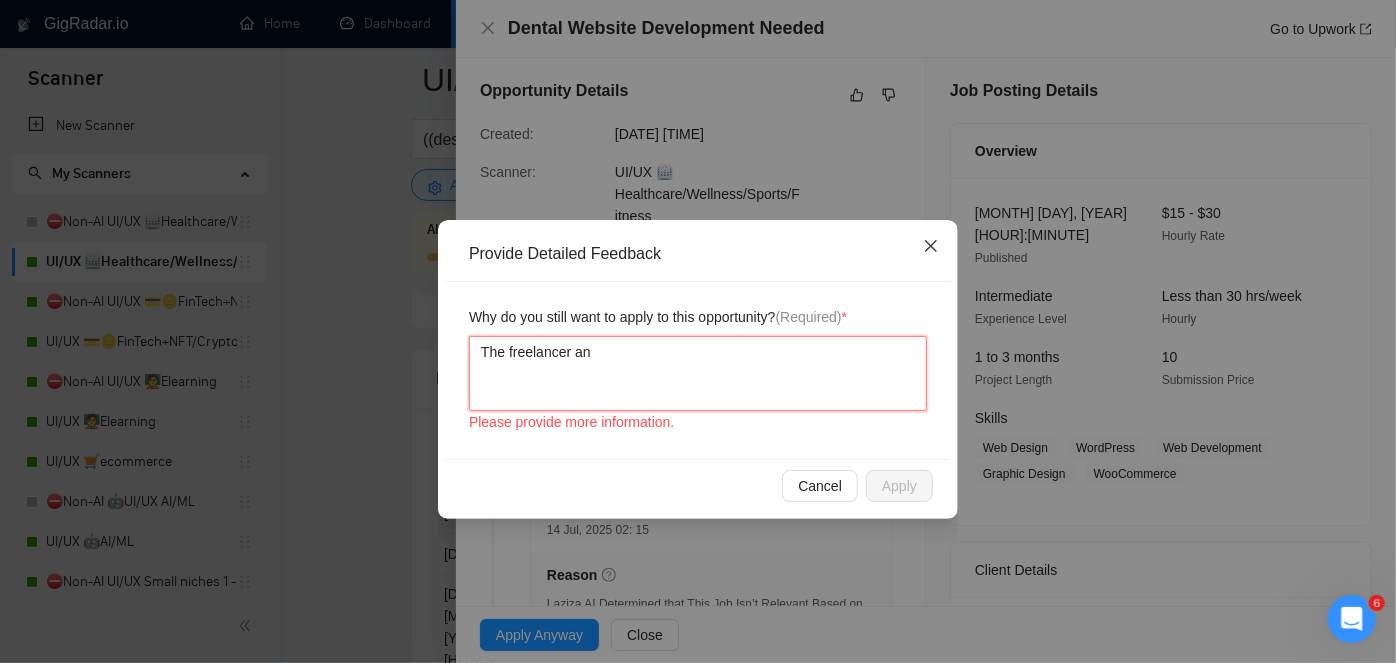 type 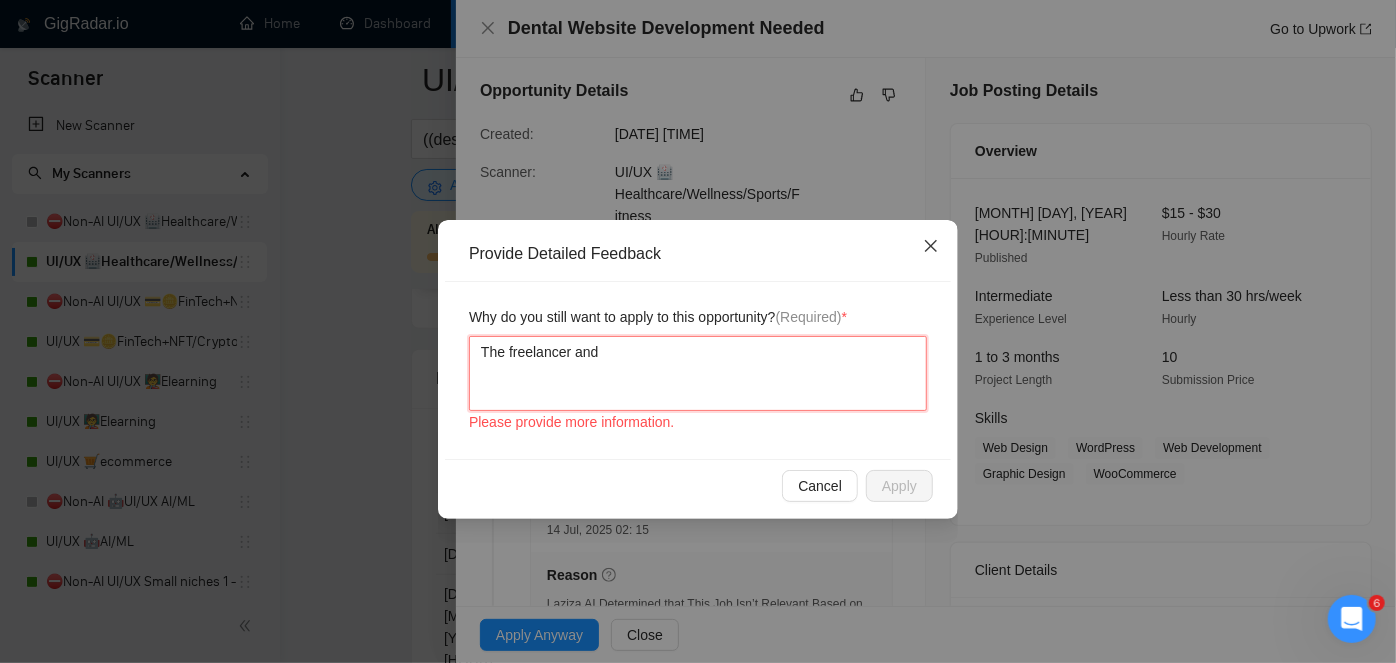 type on "The freelancer and" 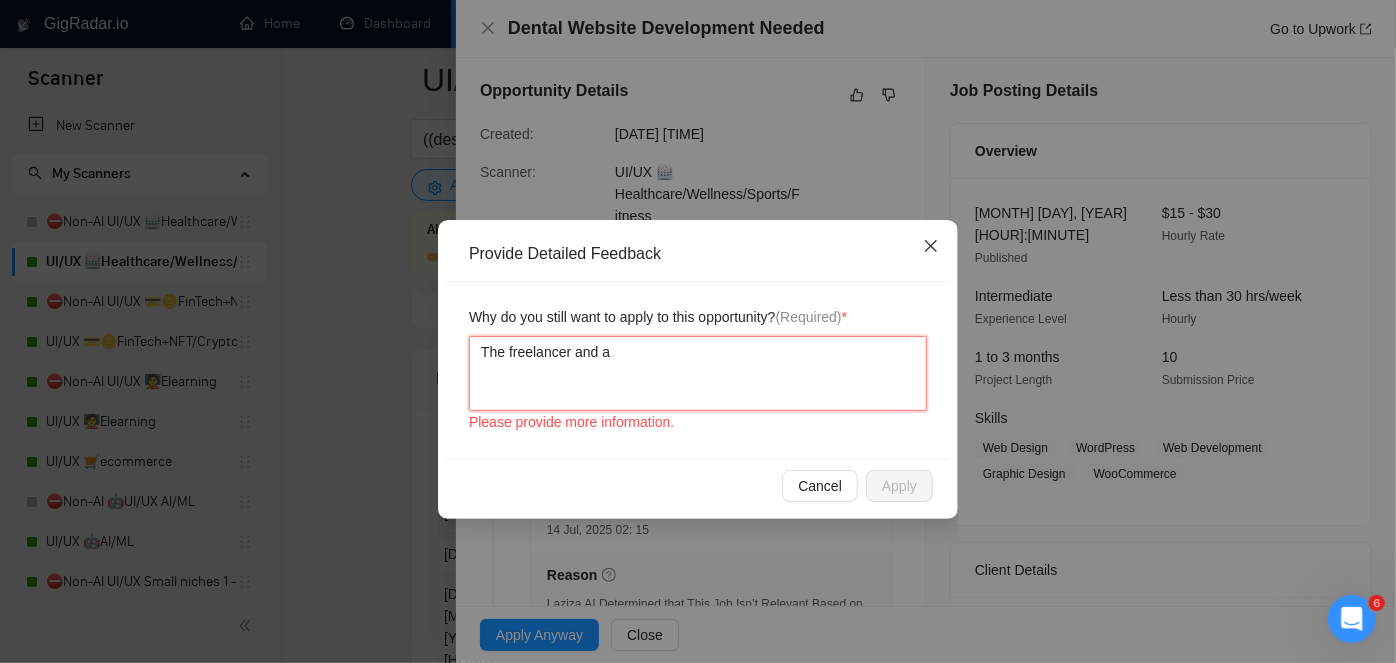 type 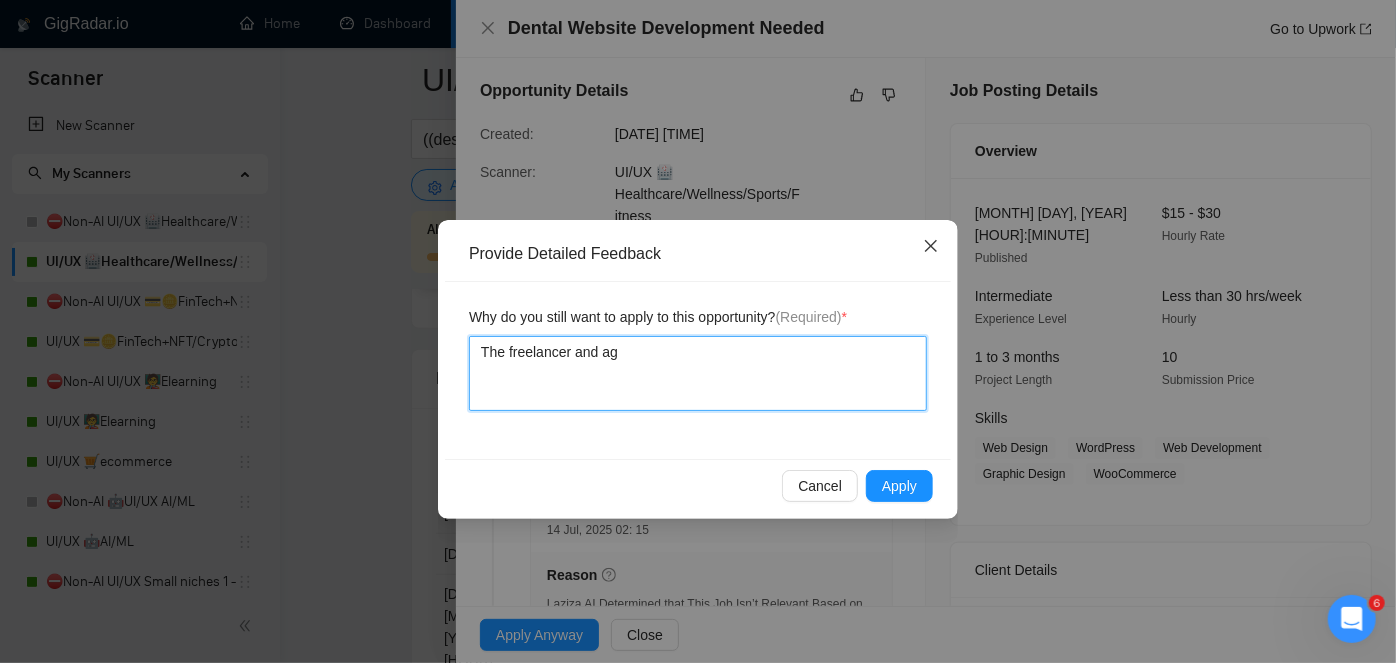 type 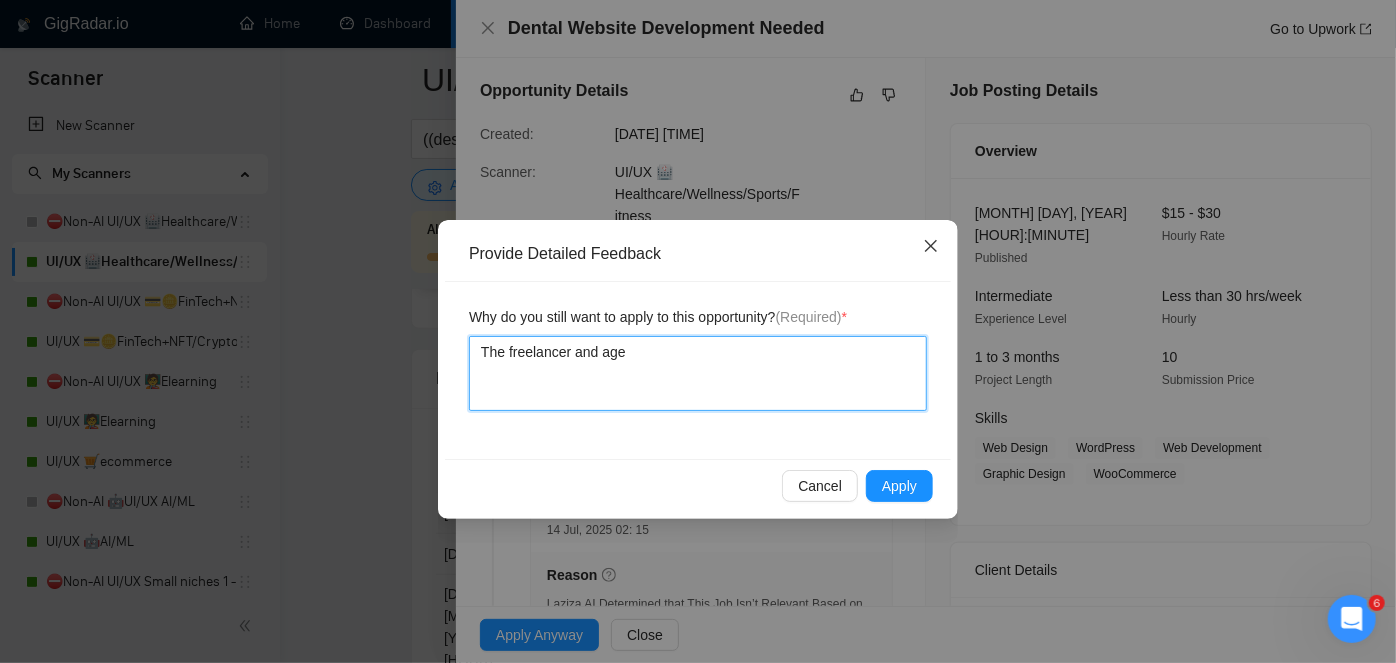 type 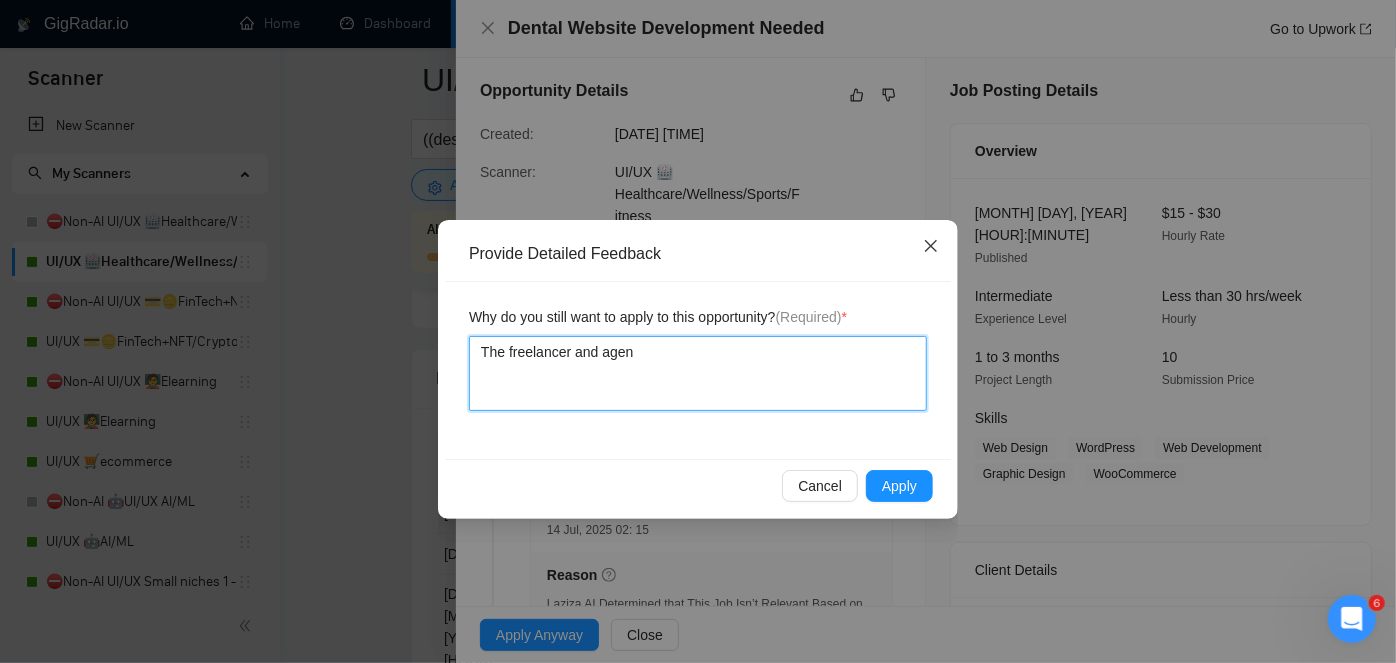 type 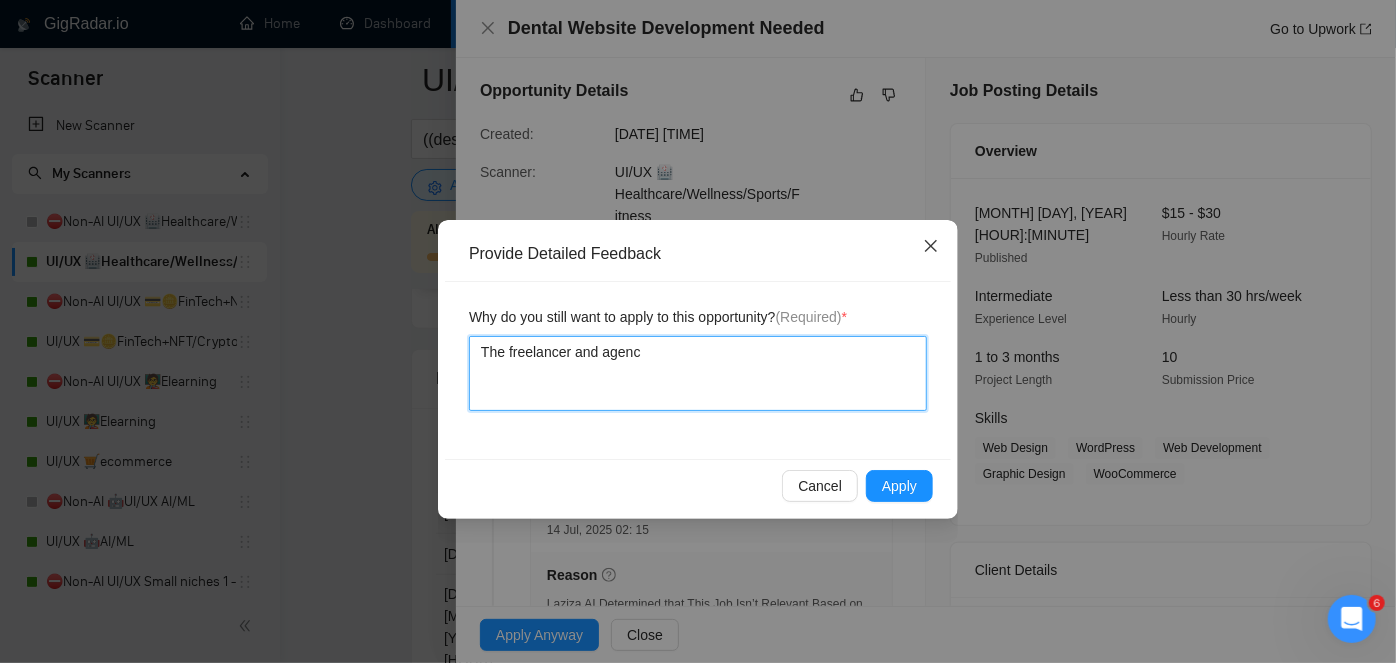 type 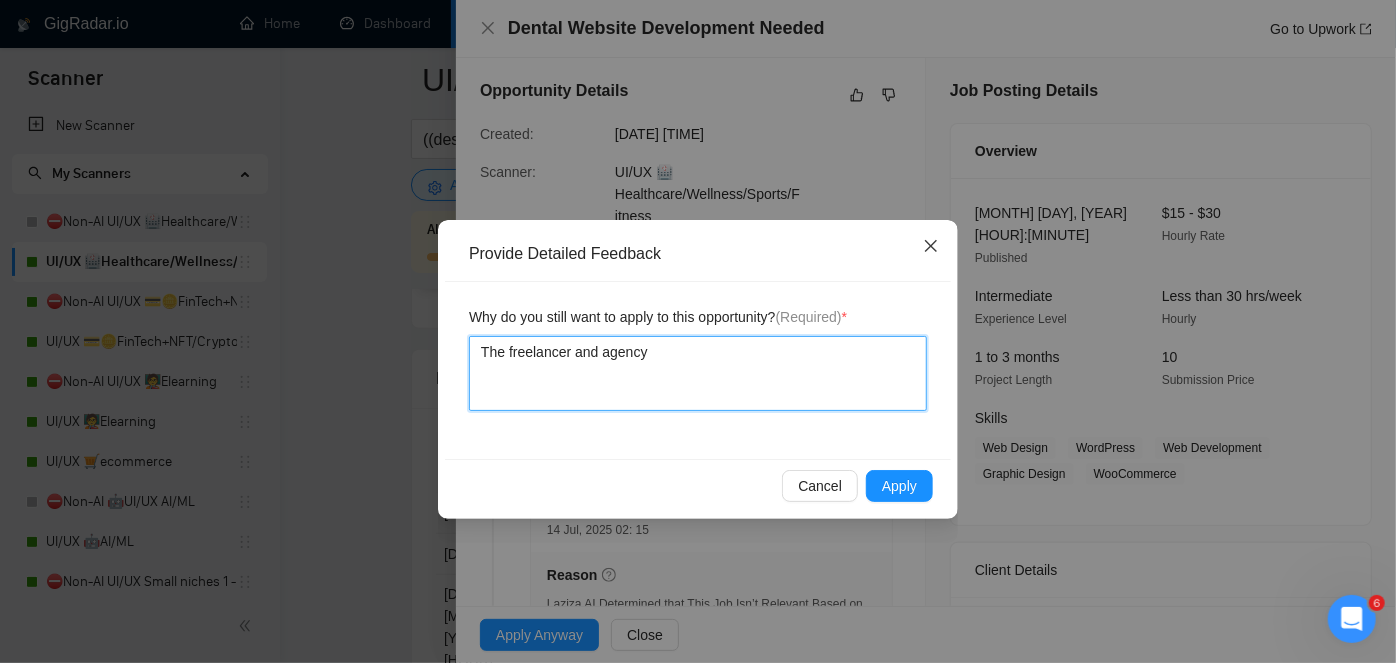 type 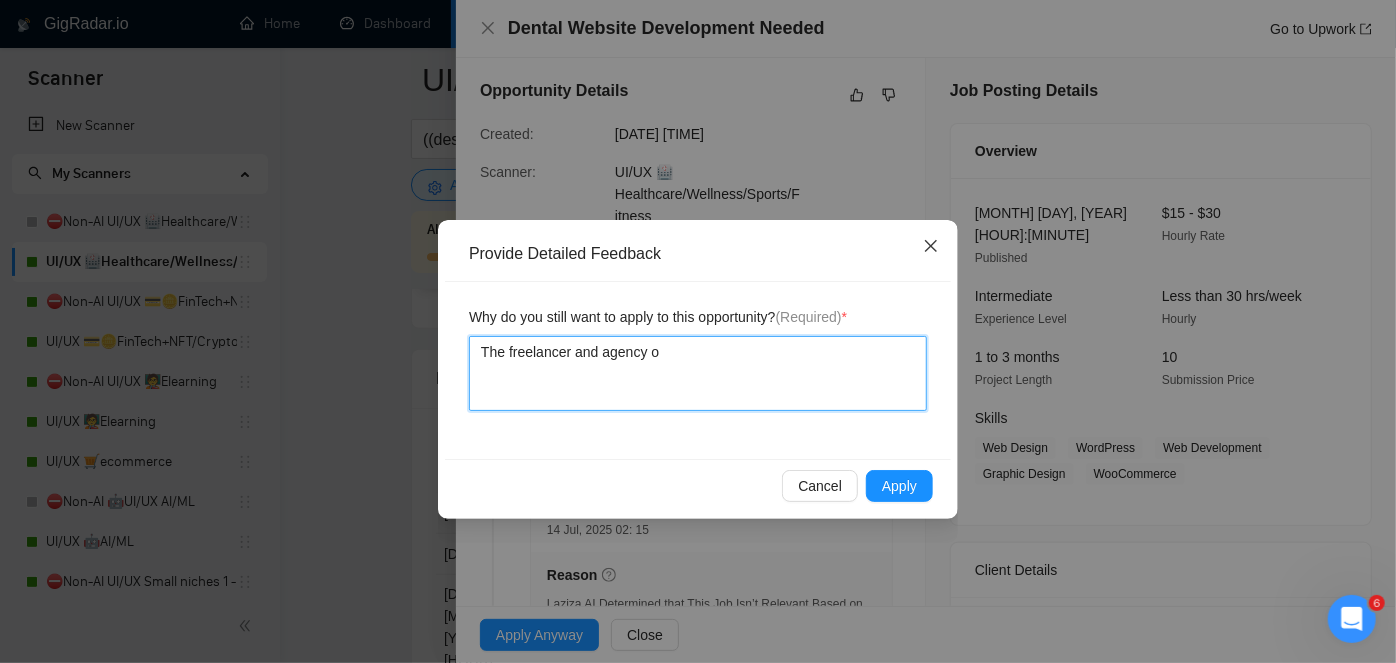 type 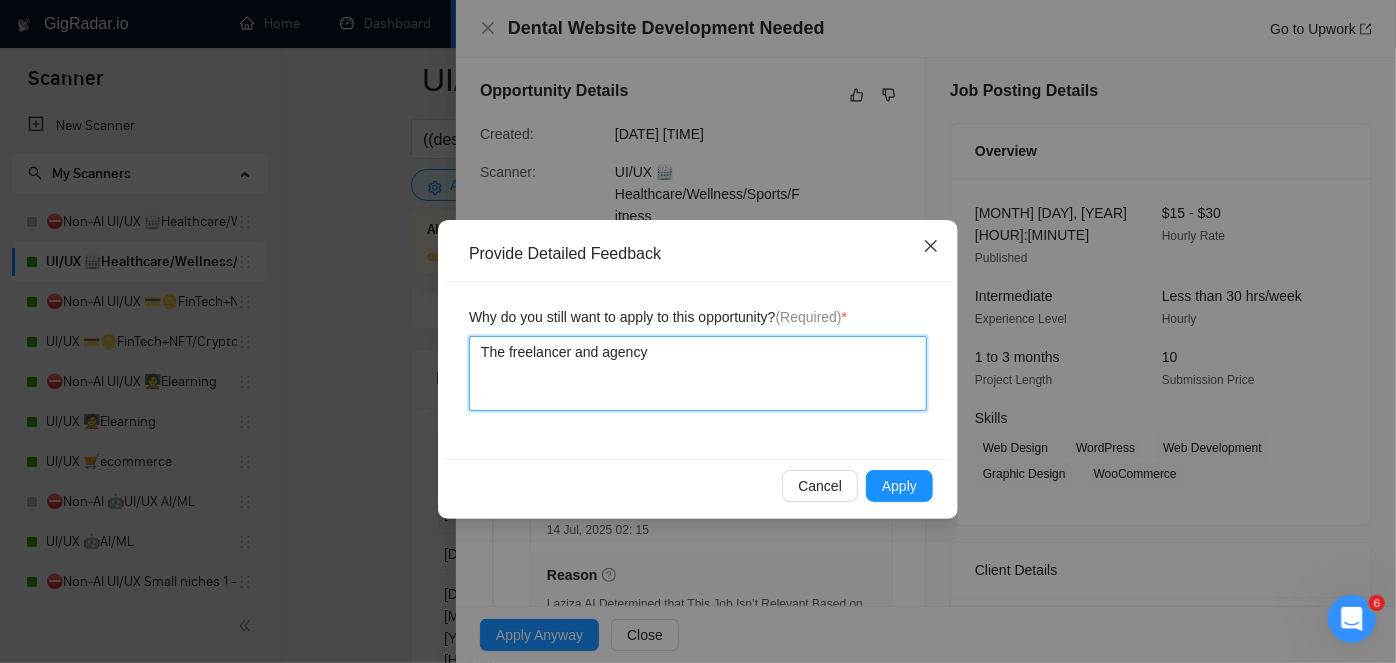type 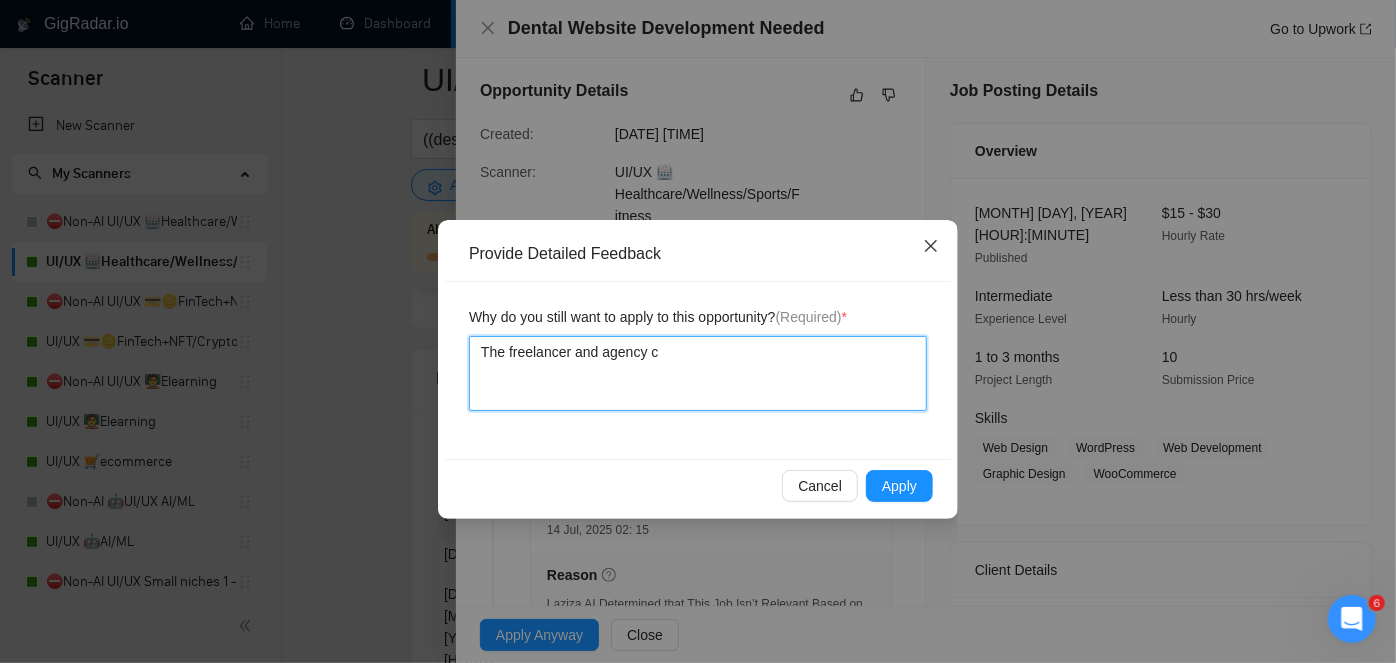 type 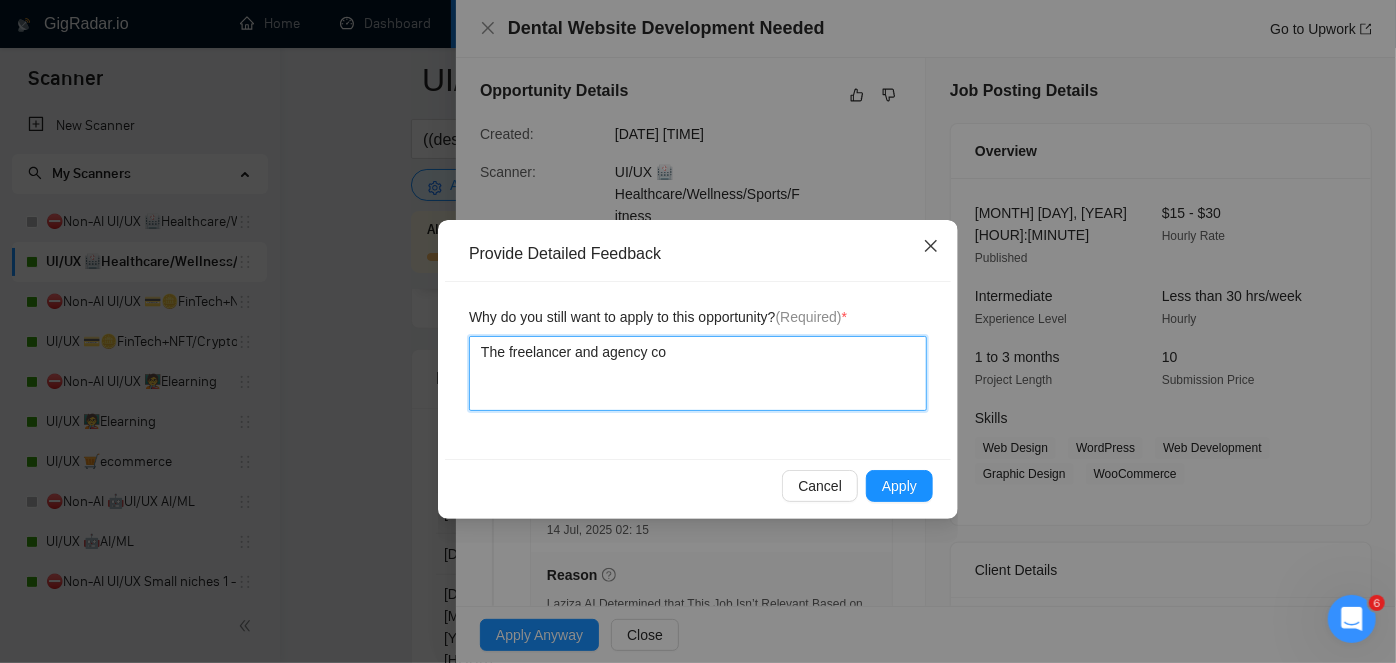 type 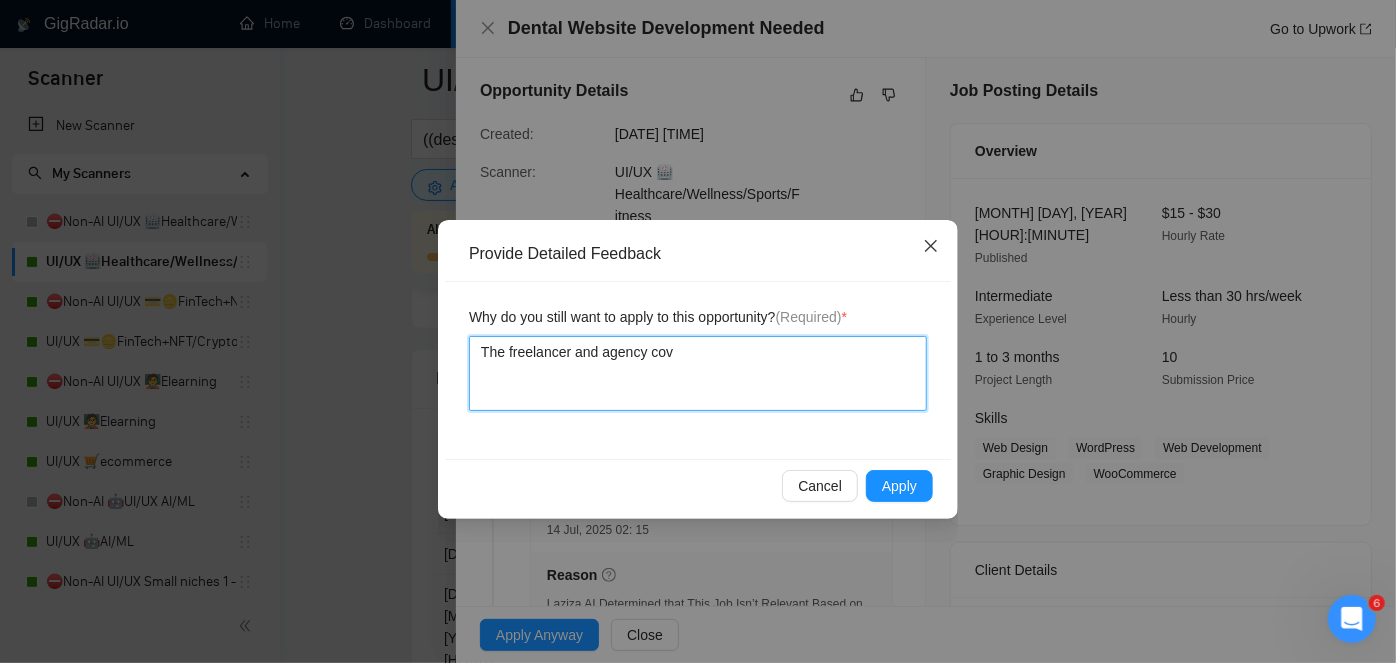 type 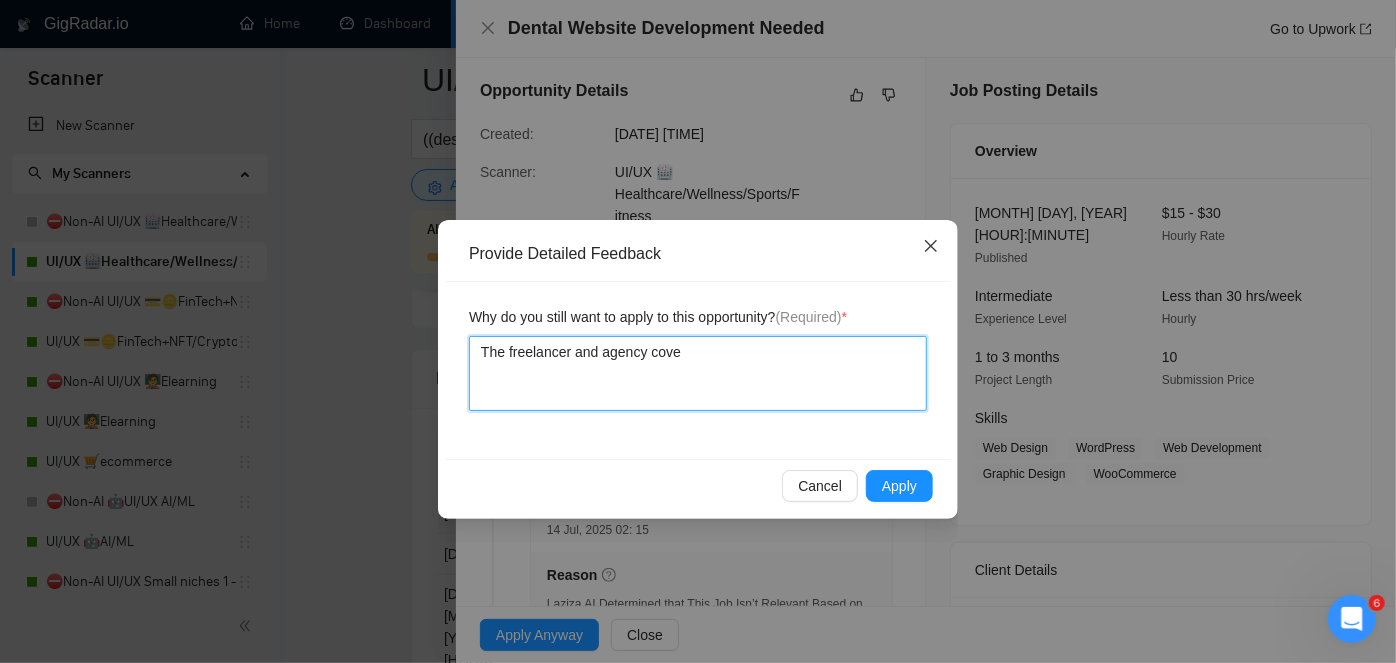 type 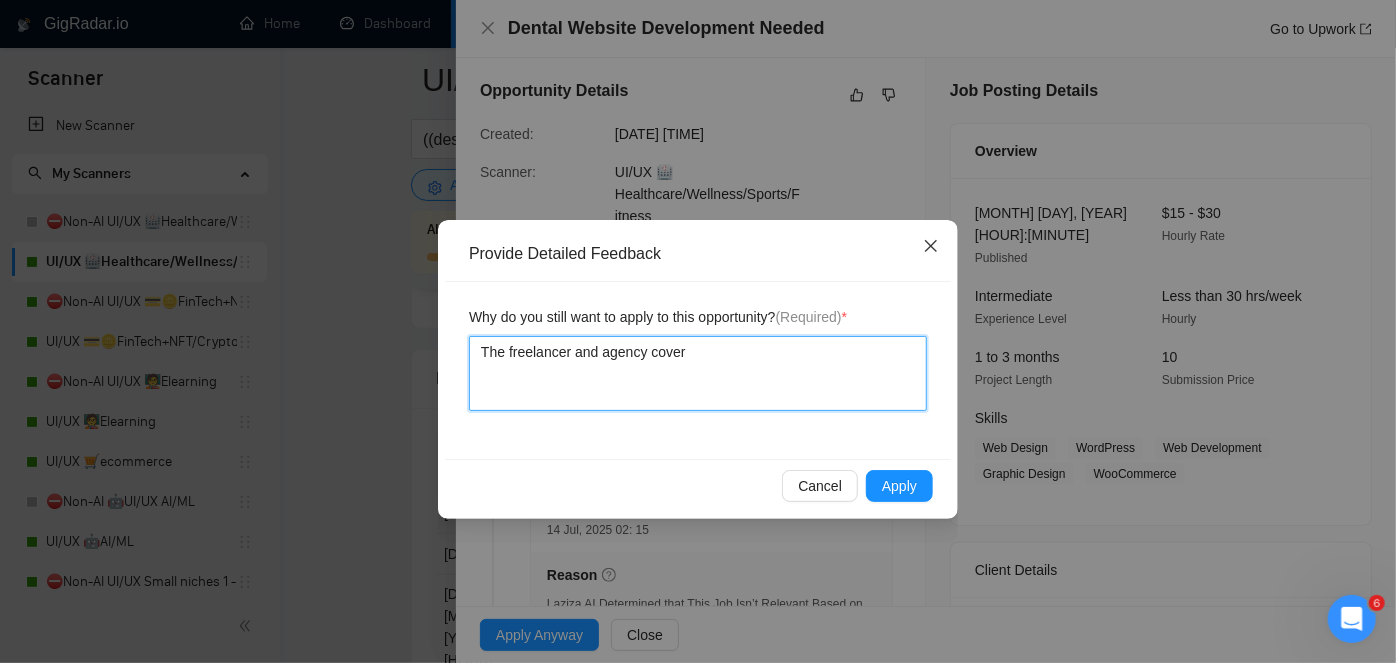 type on "The freelancer and agency cover" 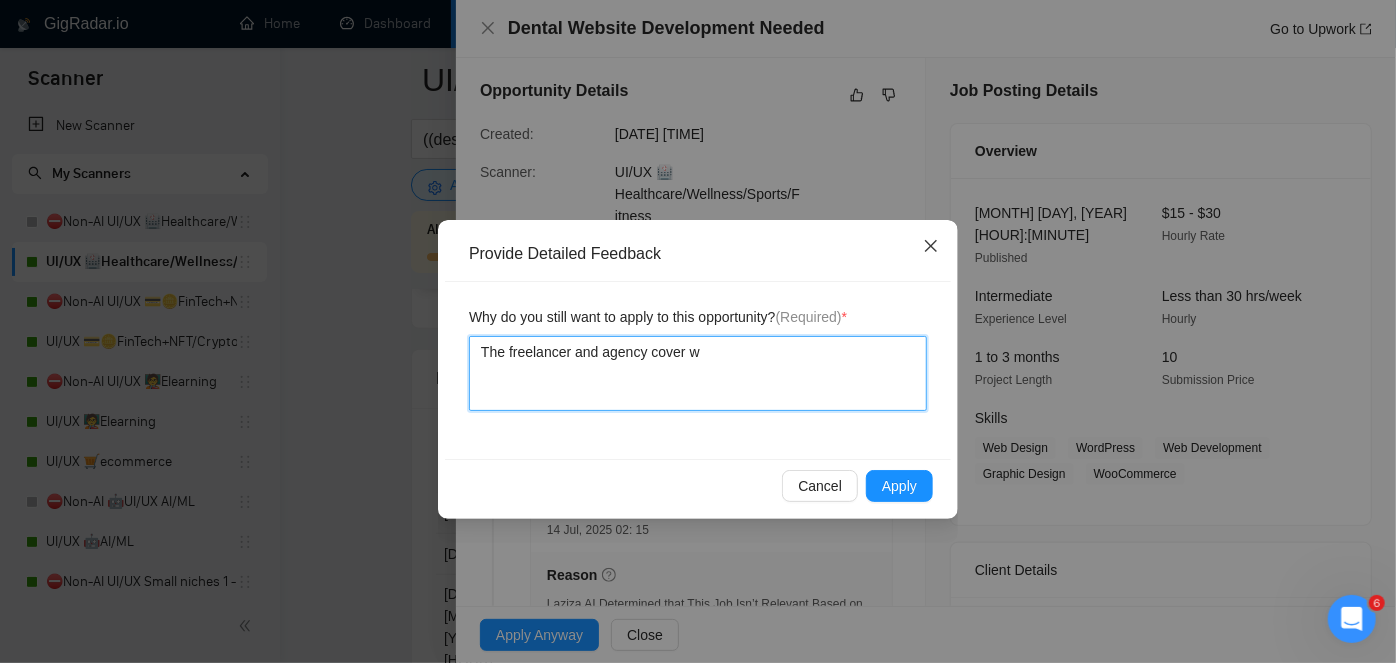 type 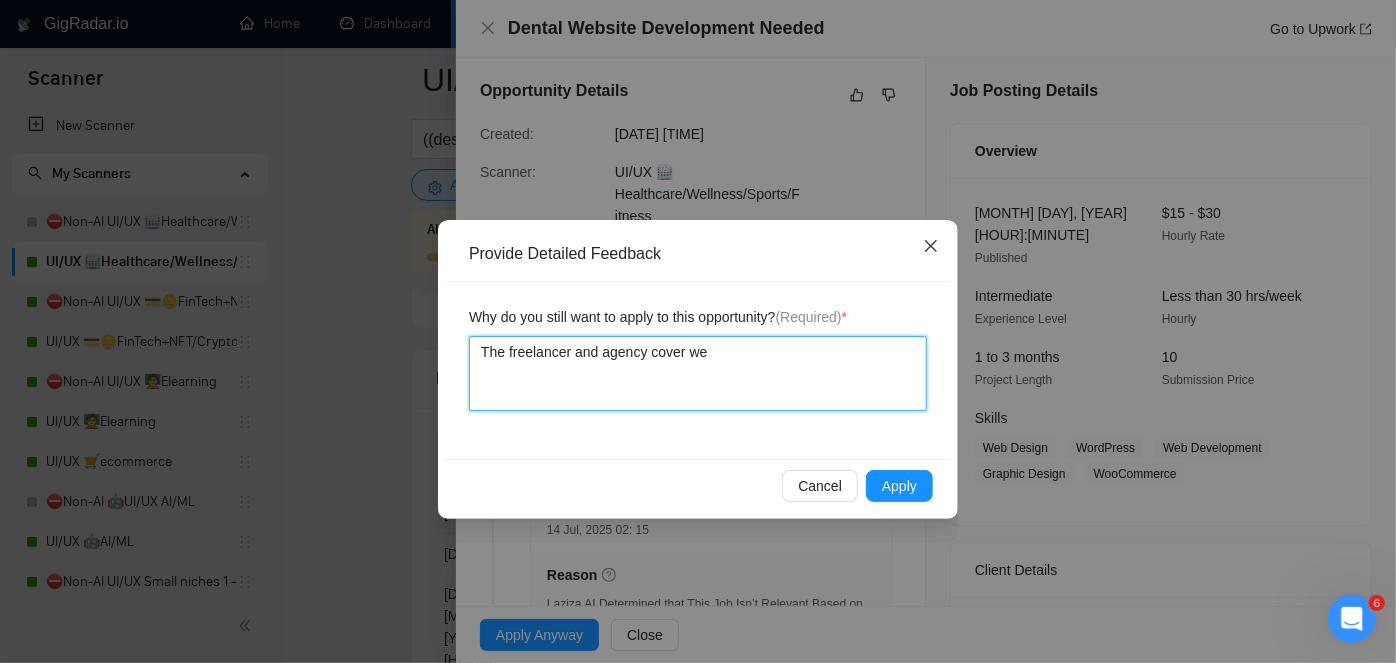 type 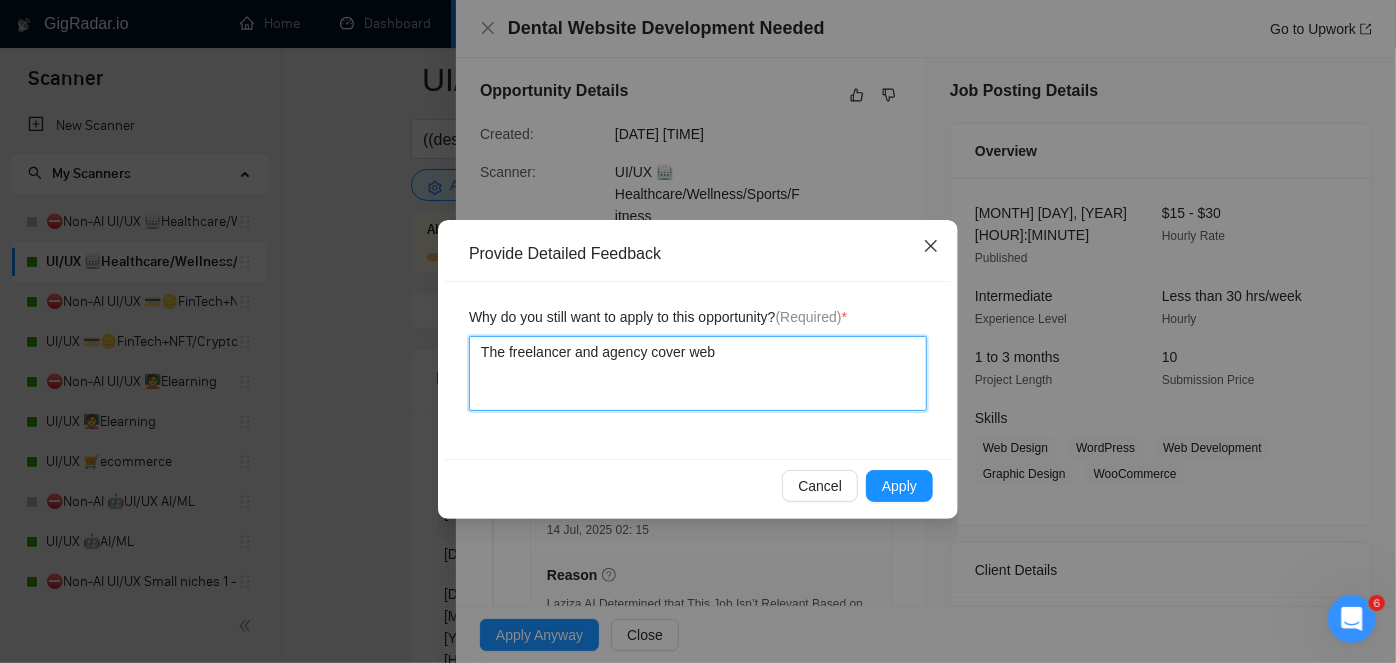 type 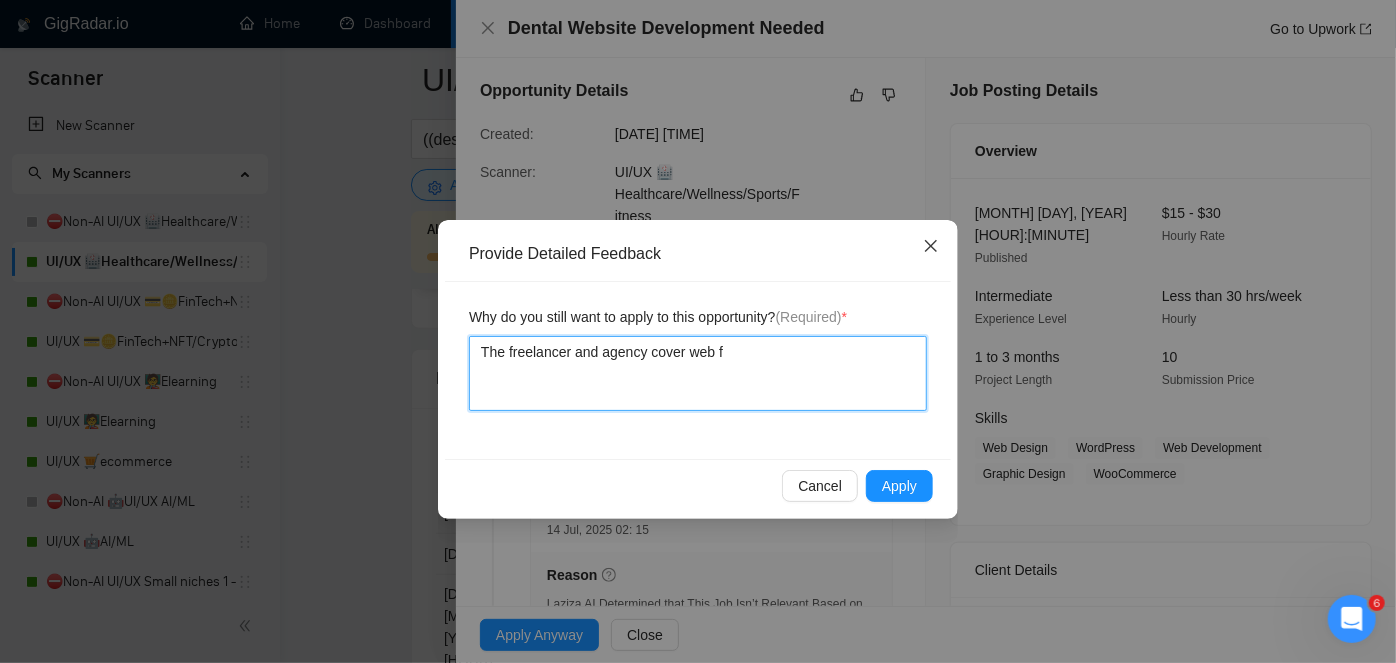 type 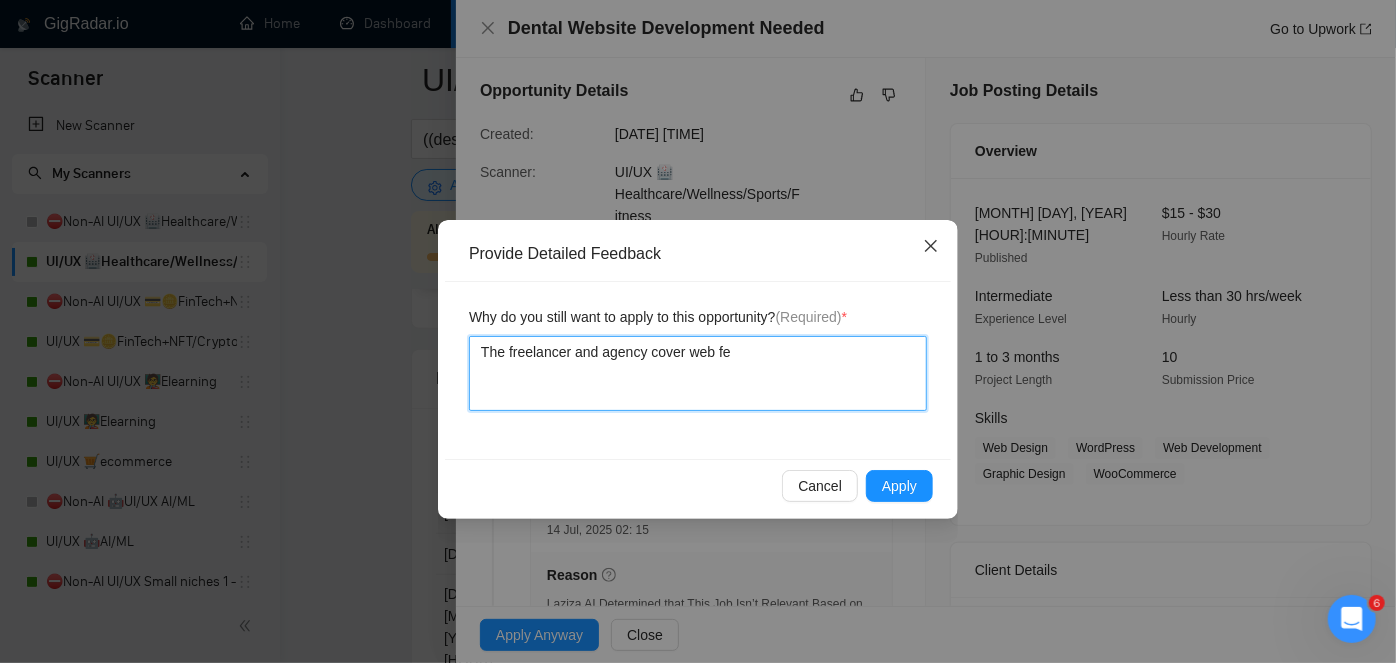 type 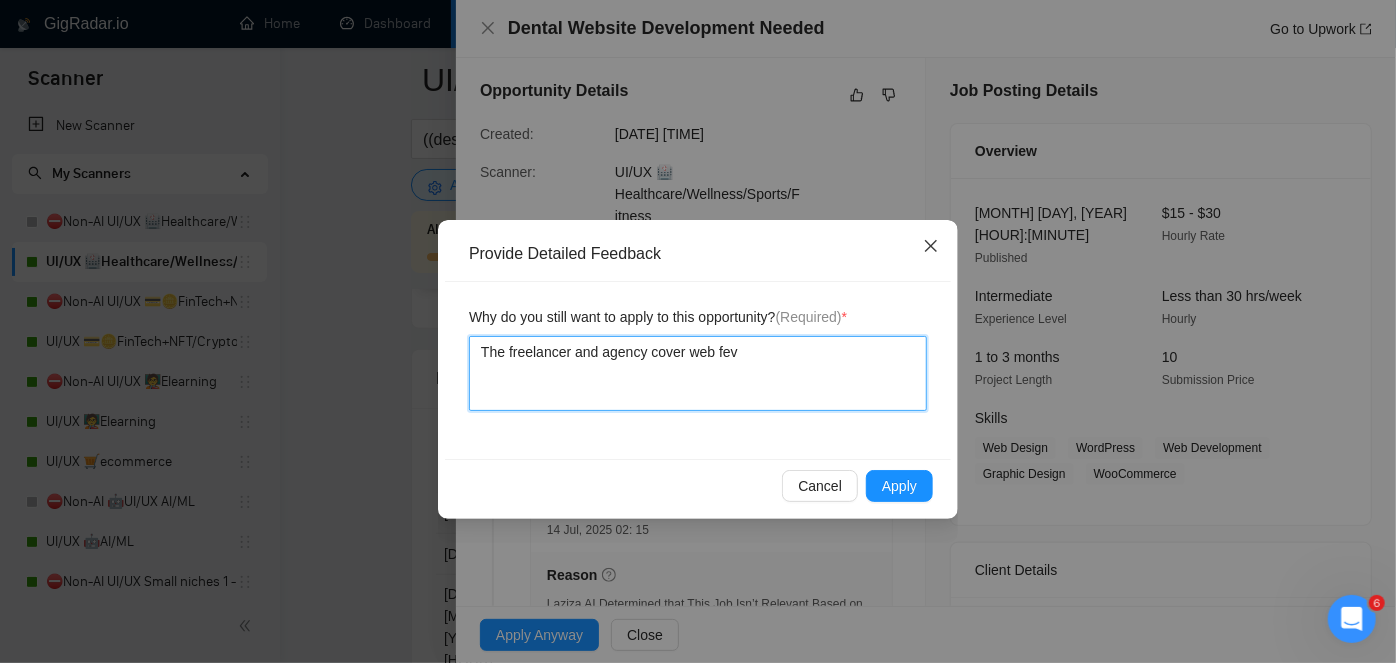 type 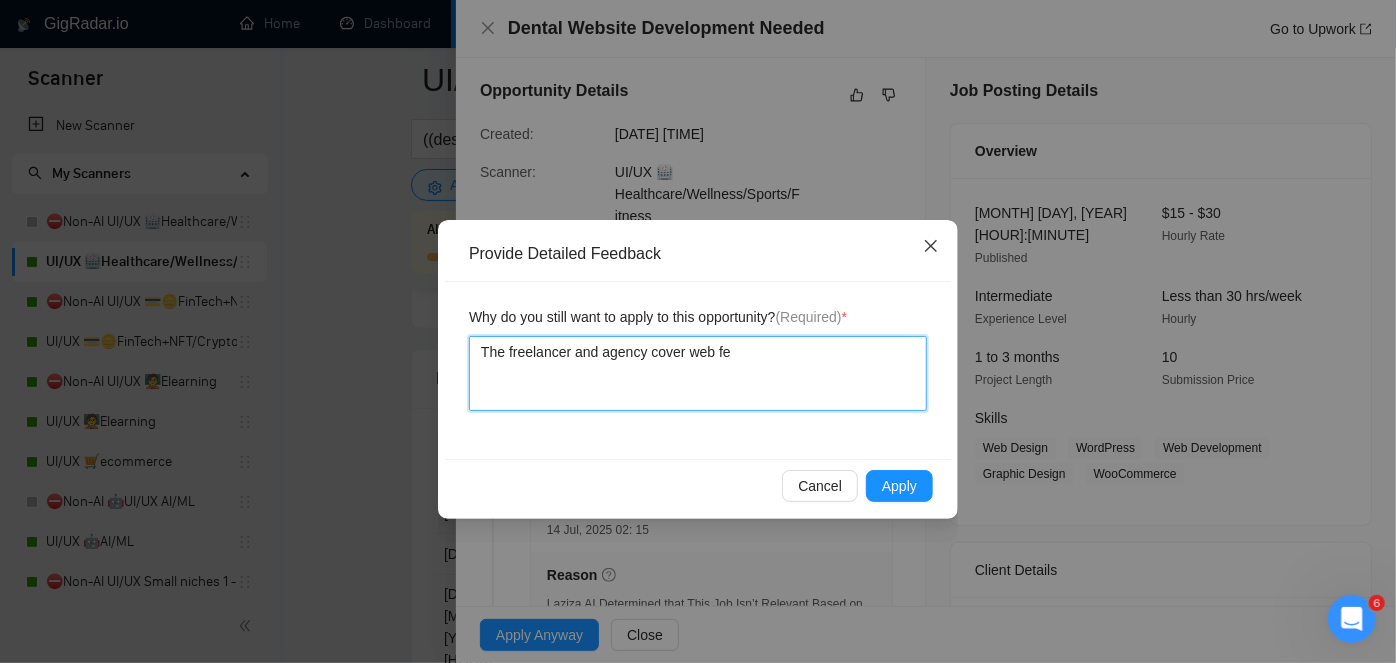 type 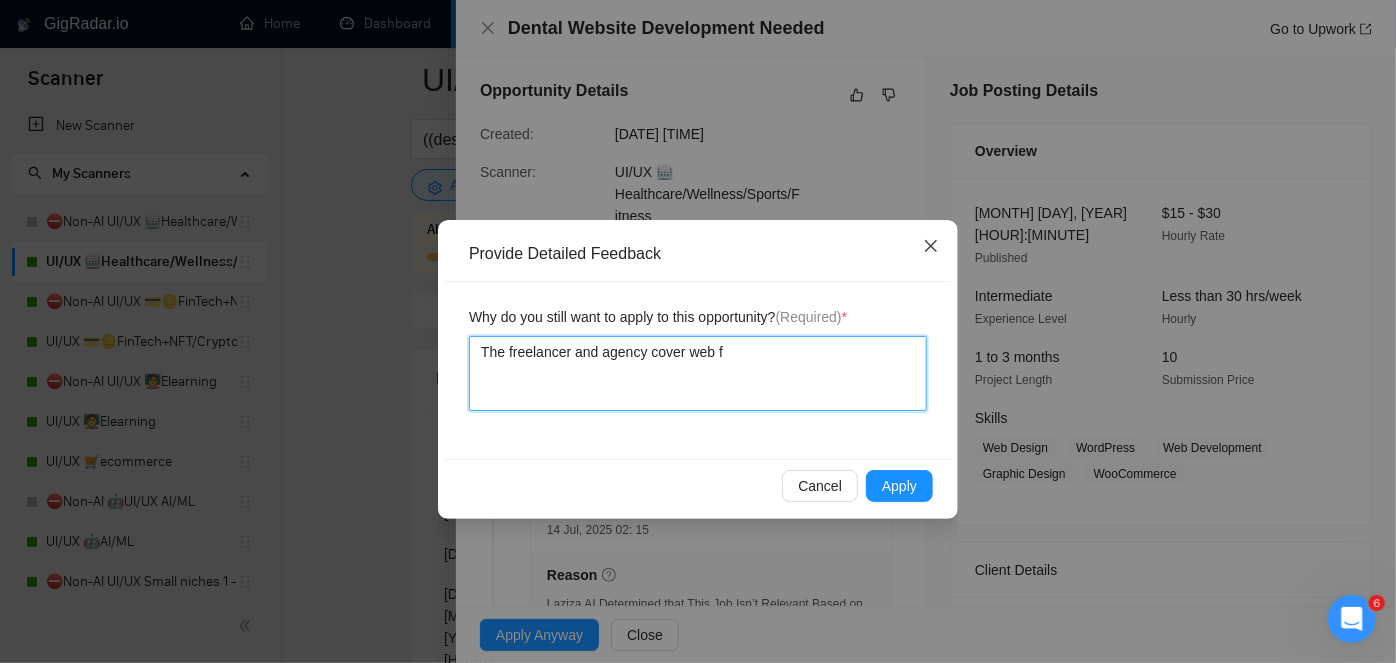 type 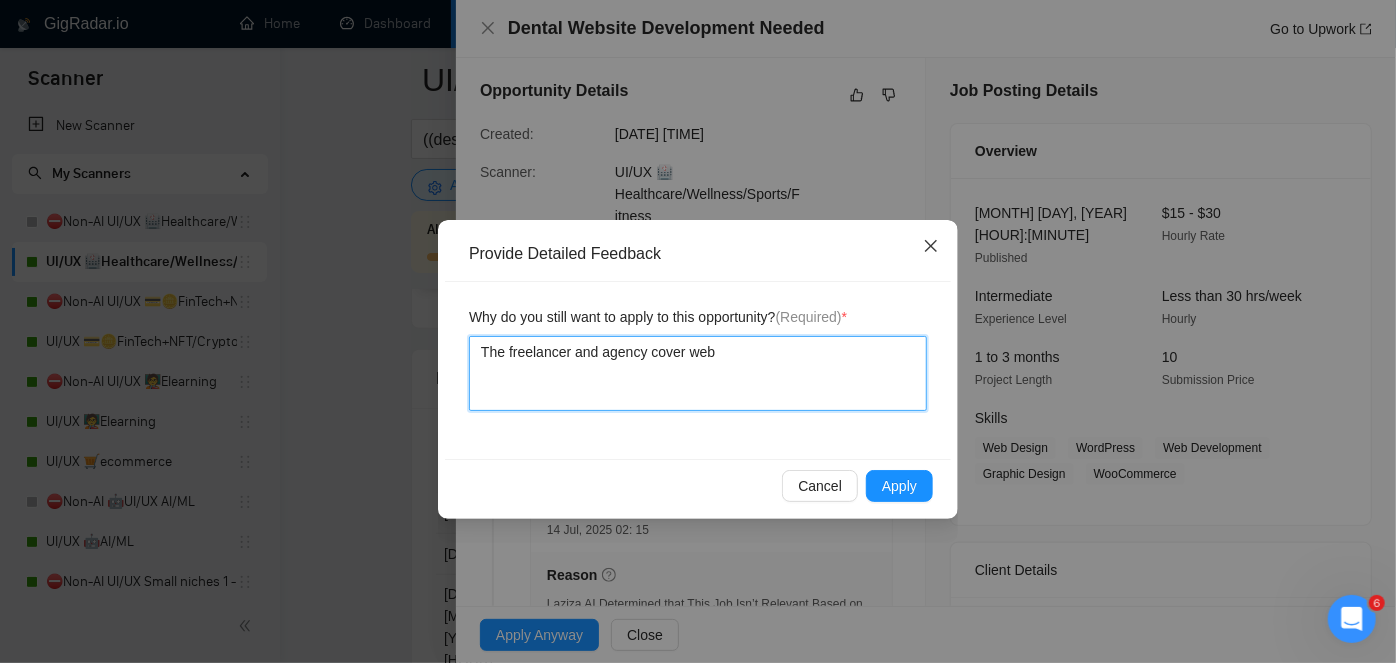 type 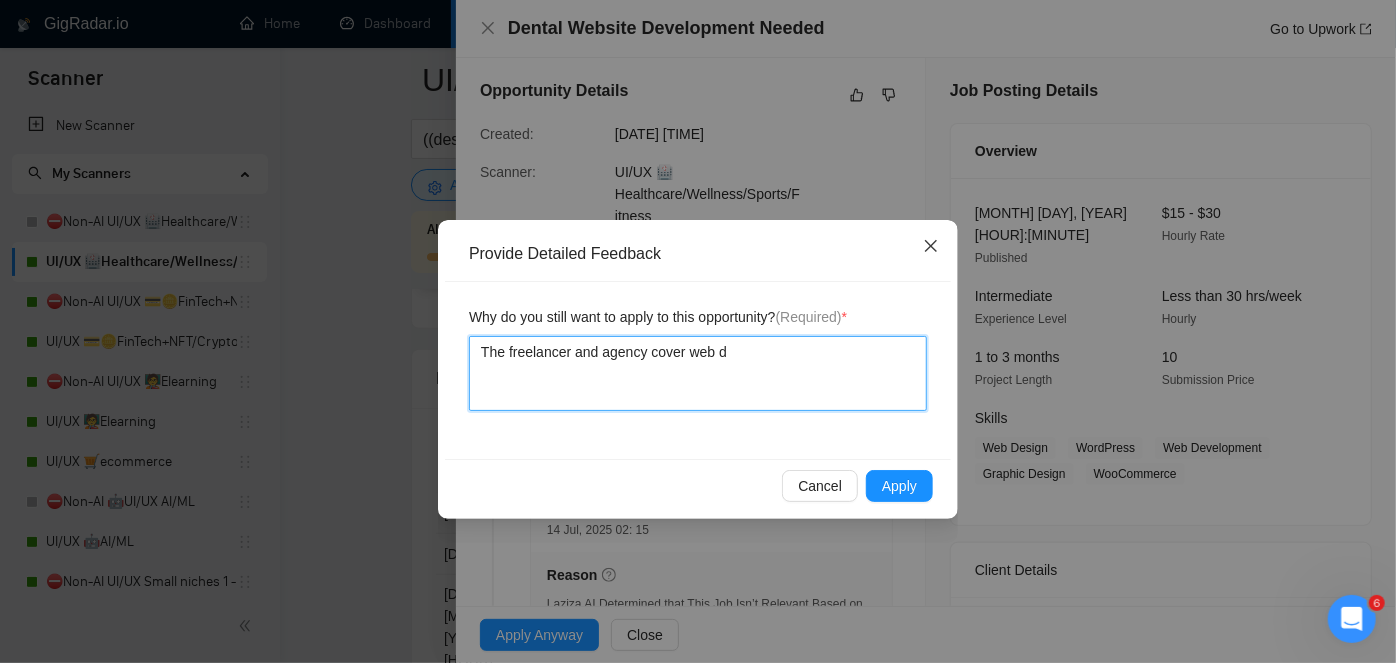 type 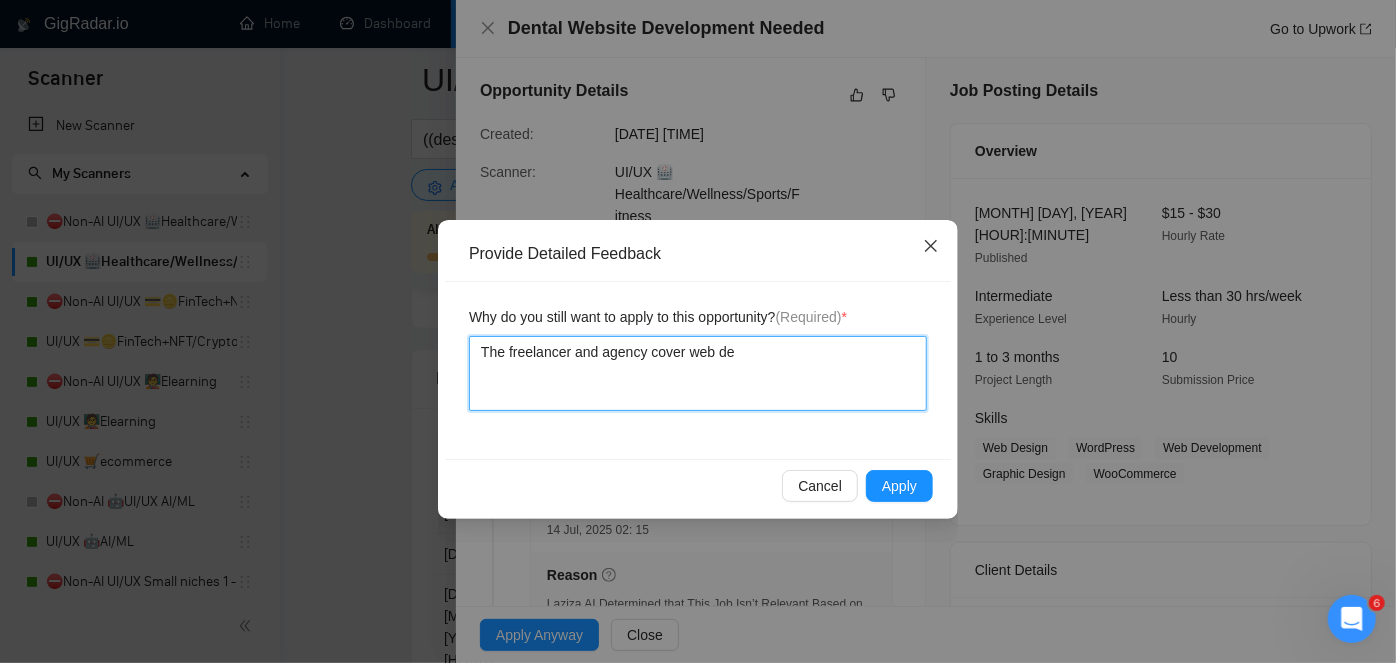 type 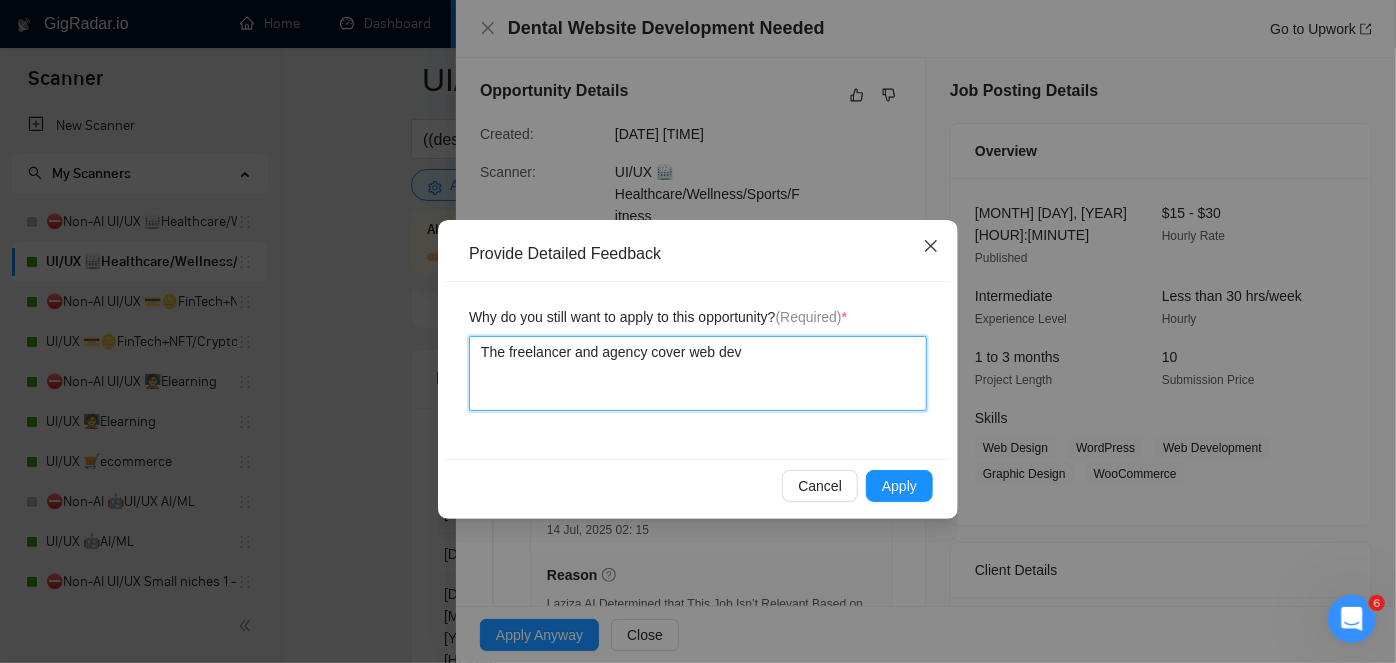 type 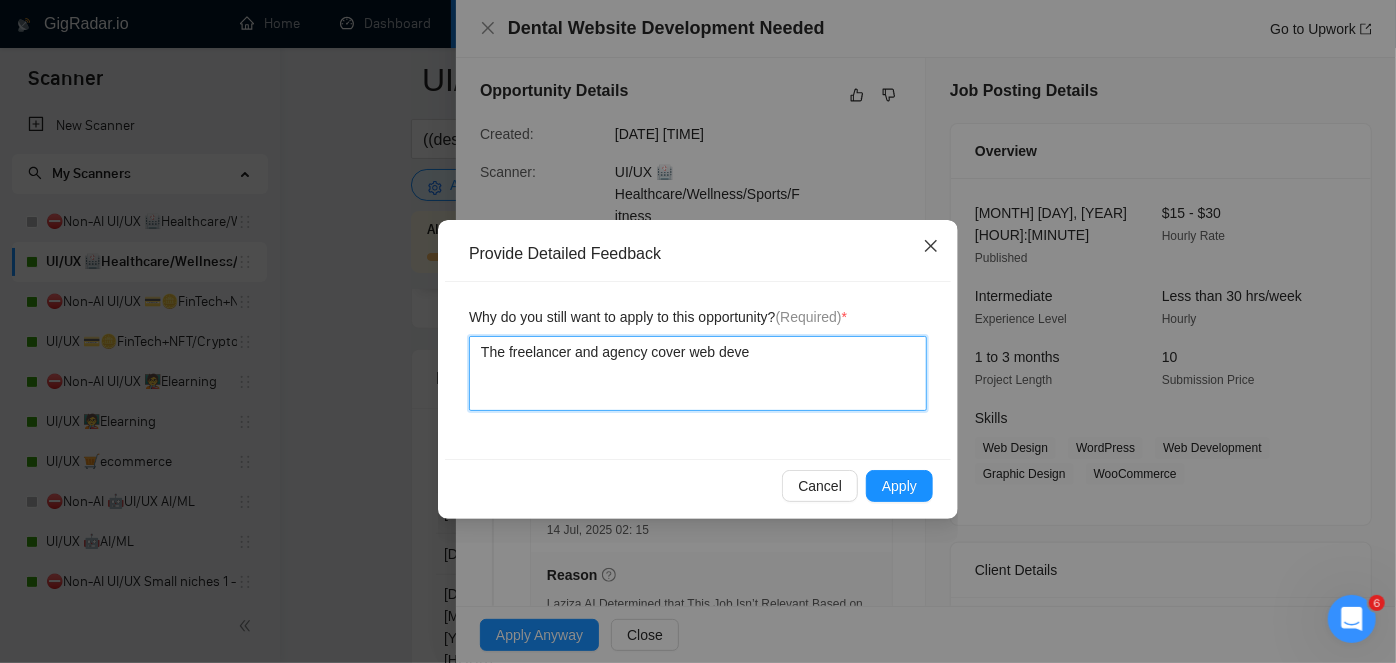 type 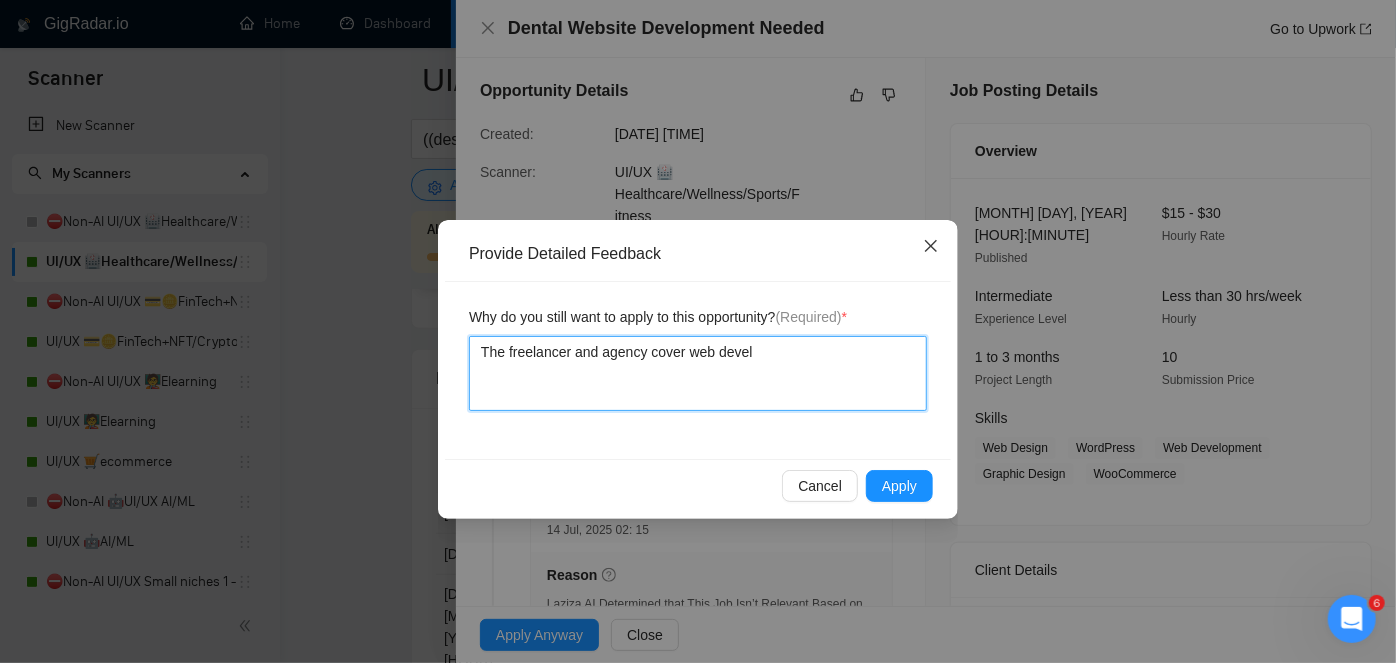 type 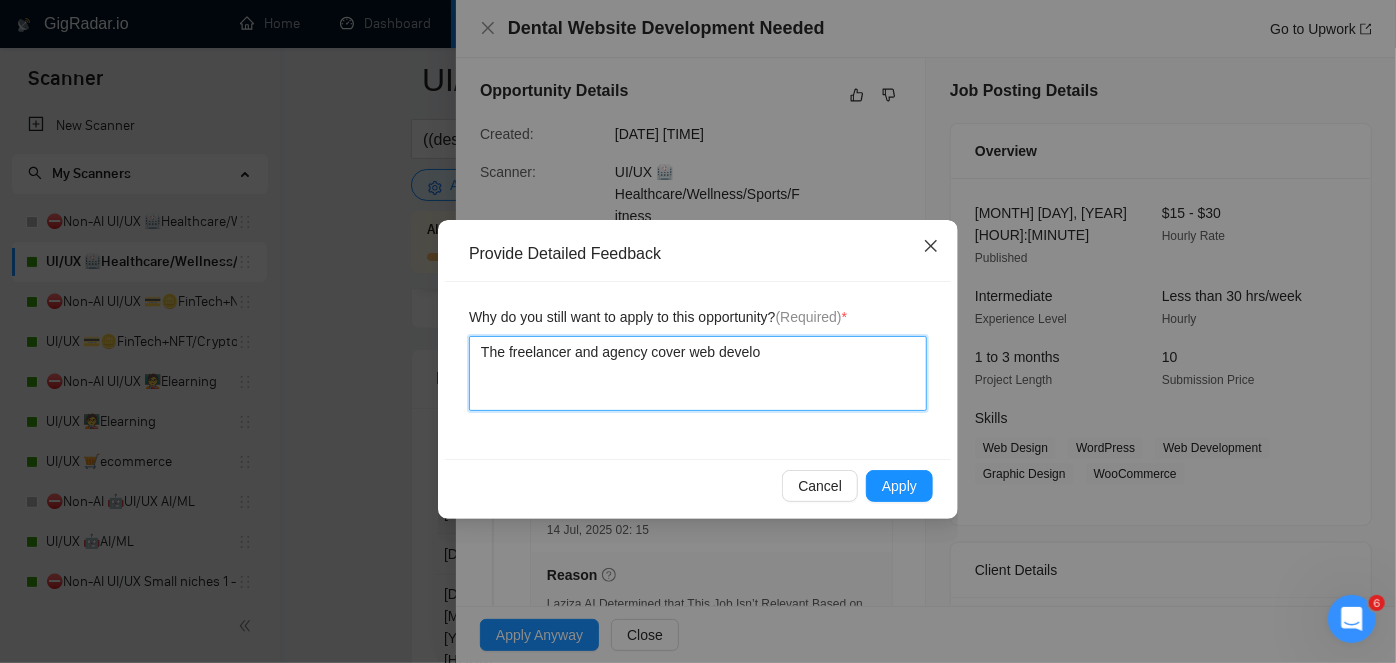 type 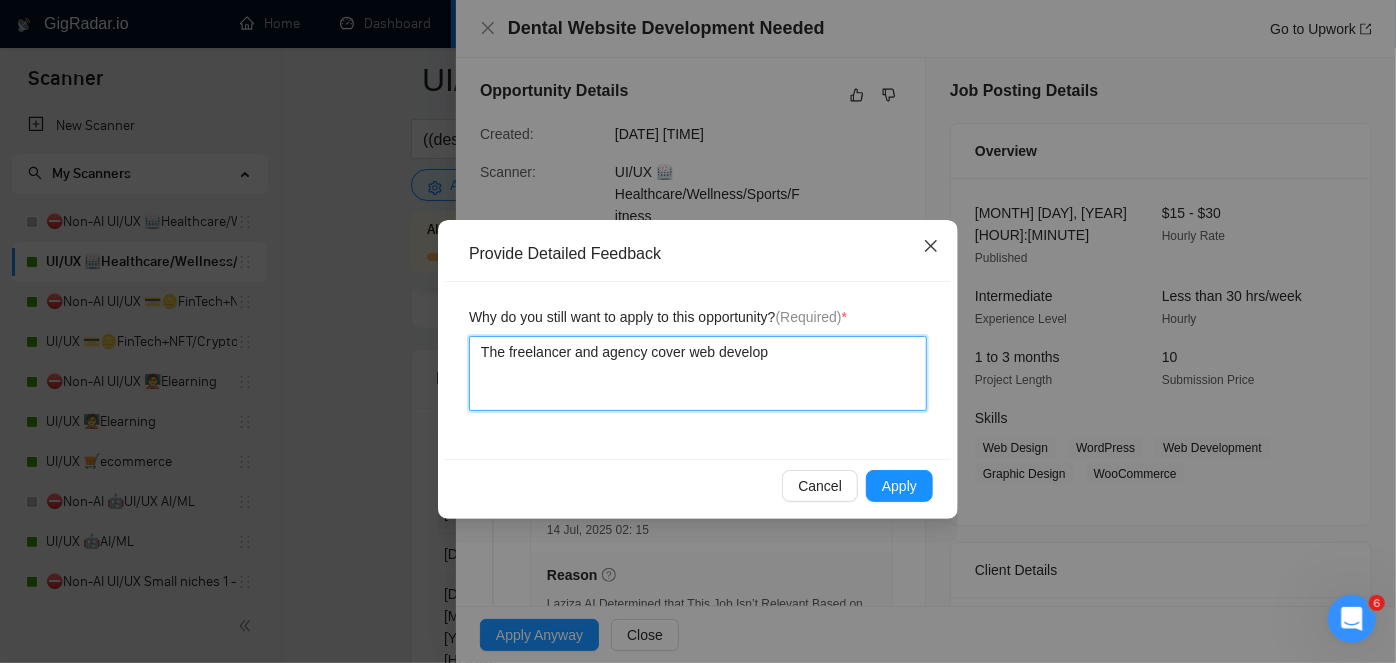 type 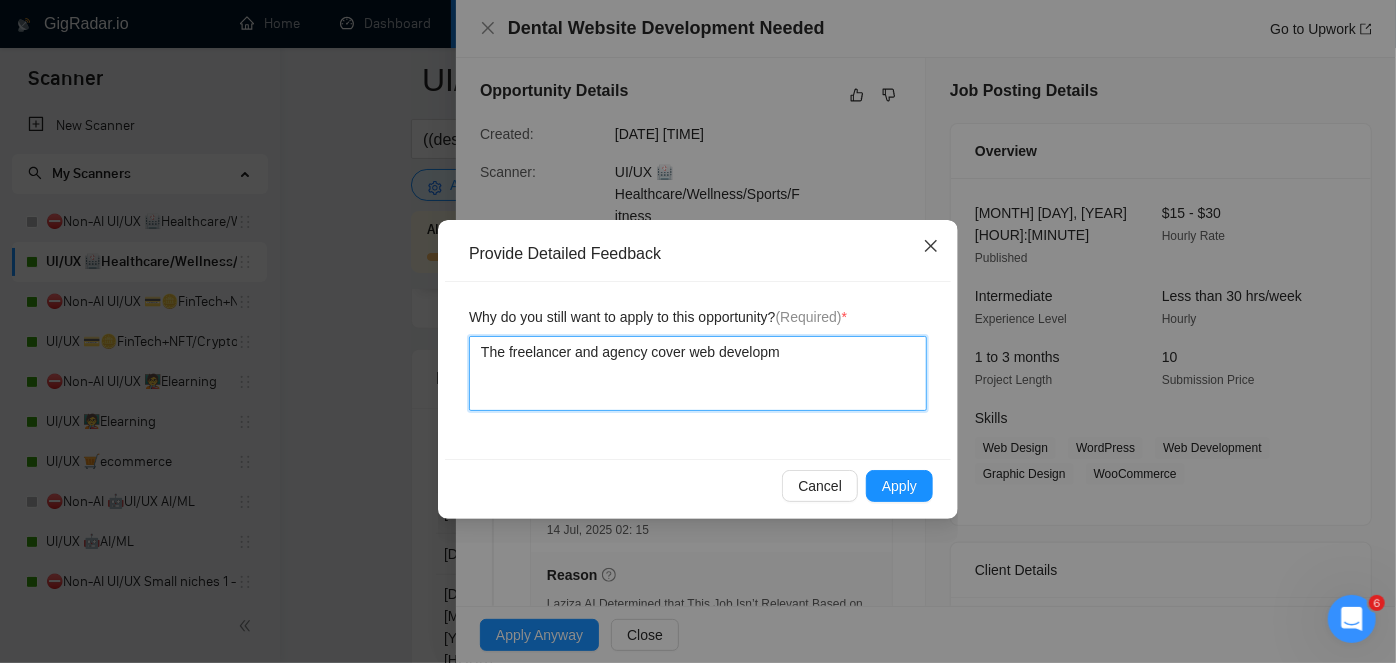 type 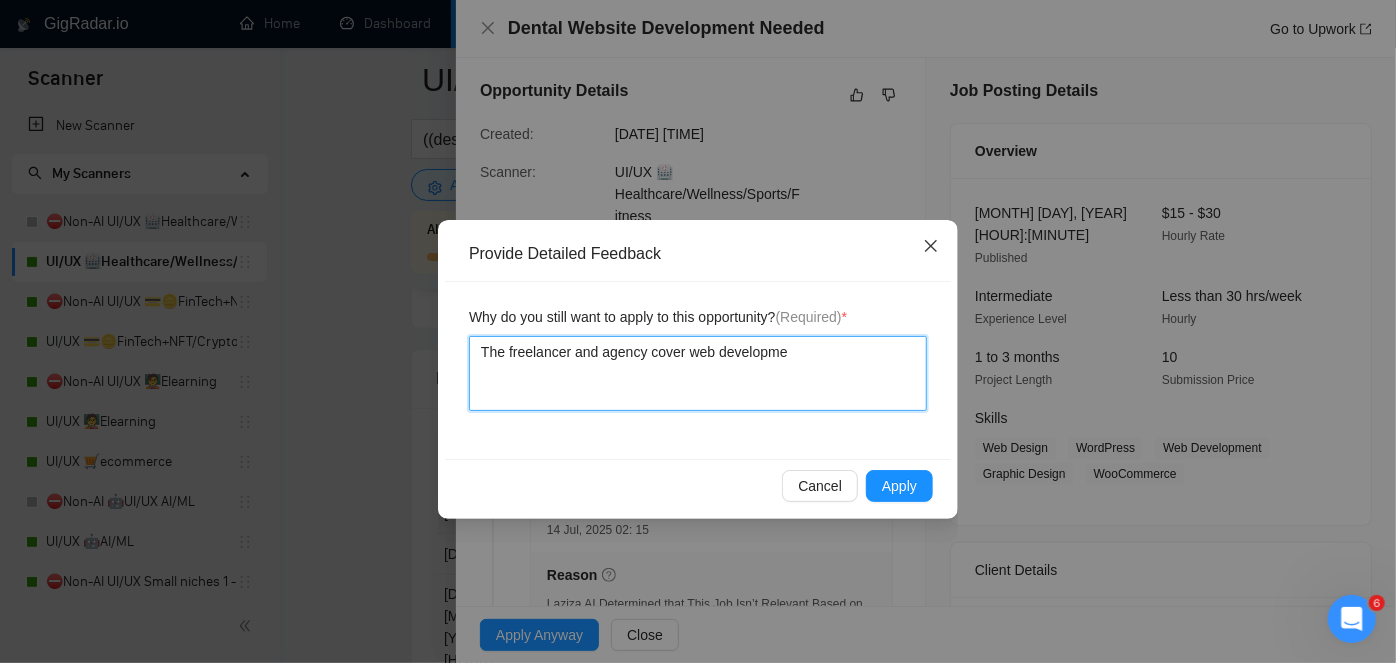 type 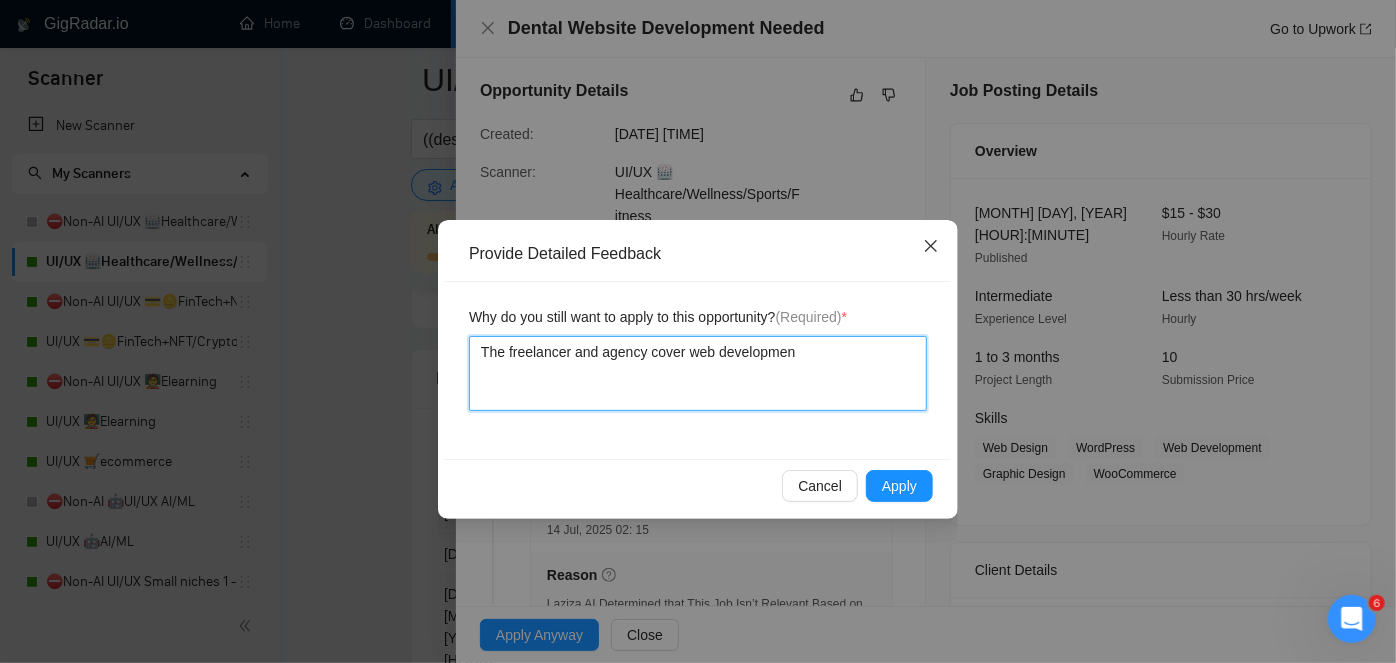 type 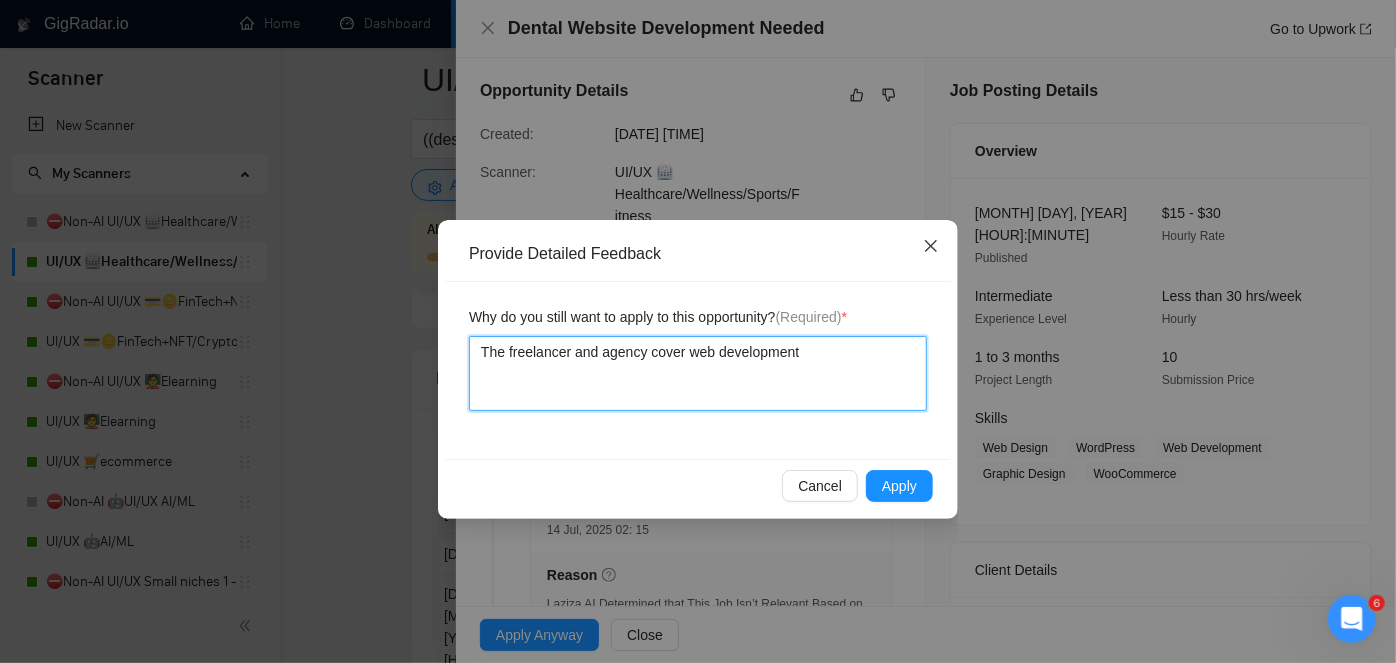 type 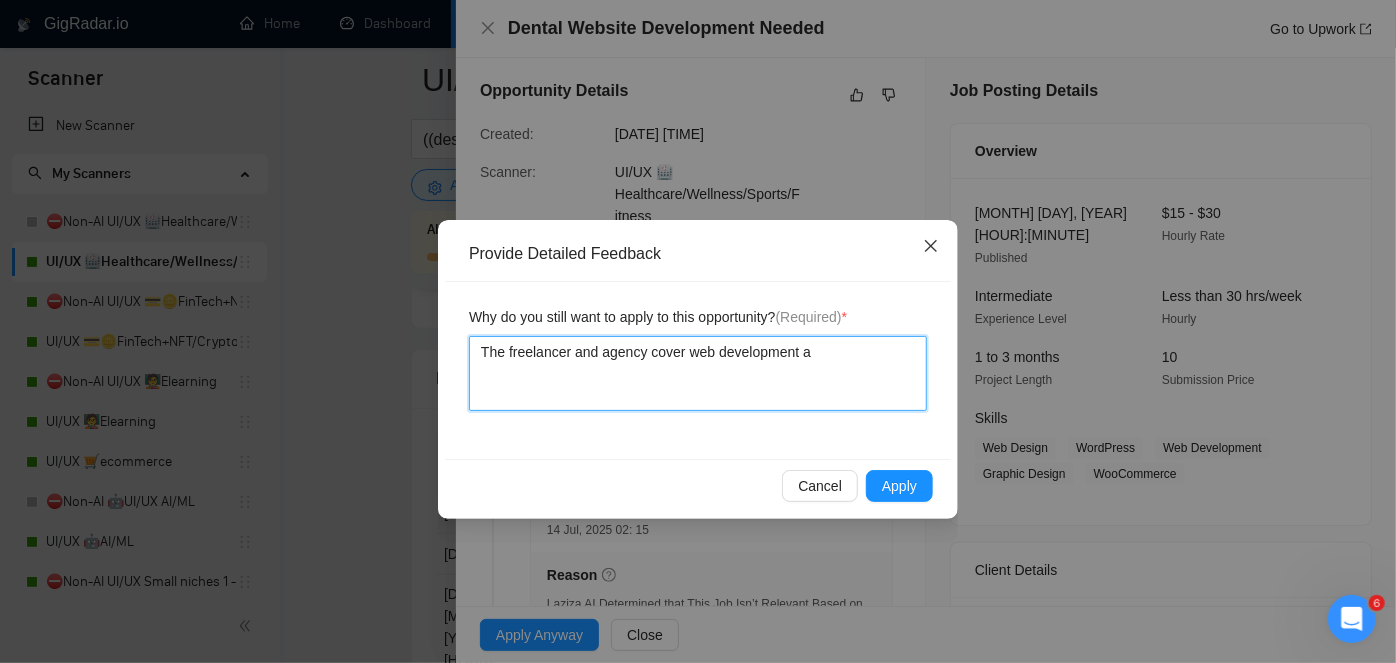 type 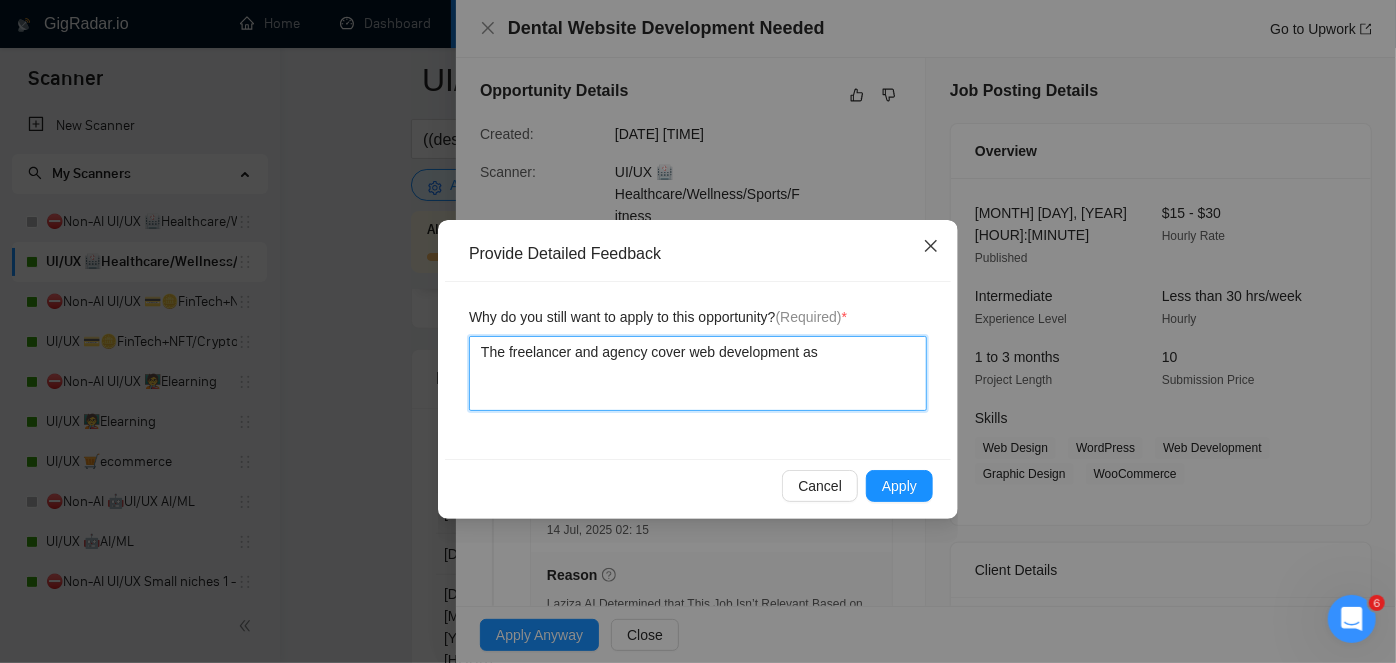 type 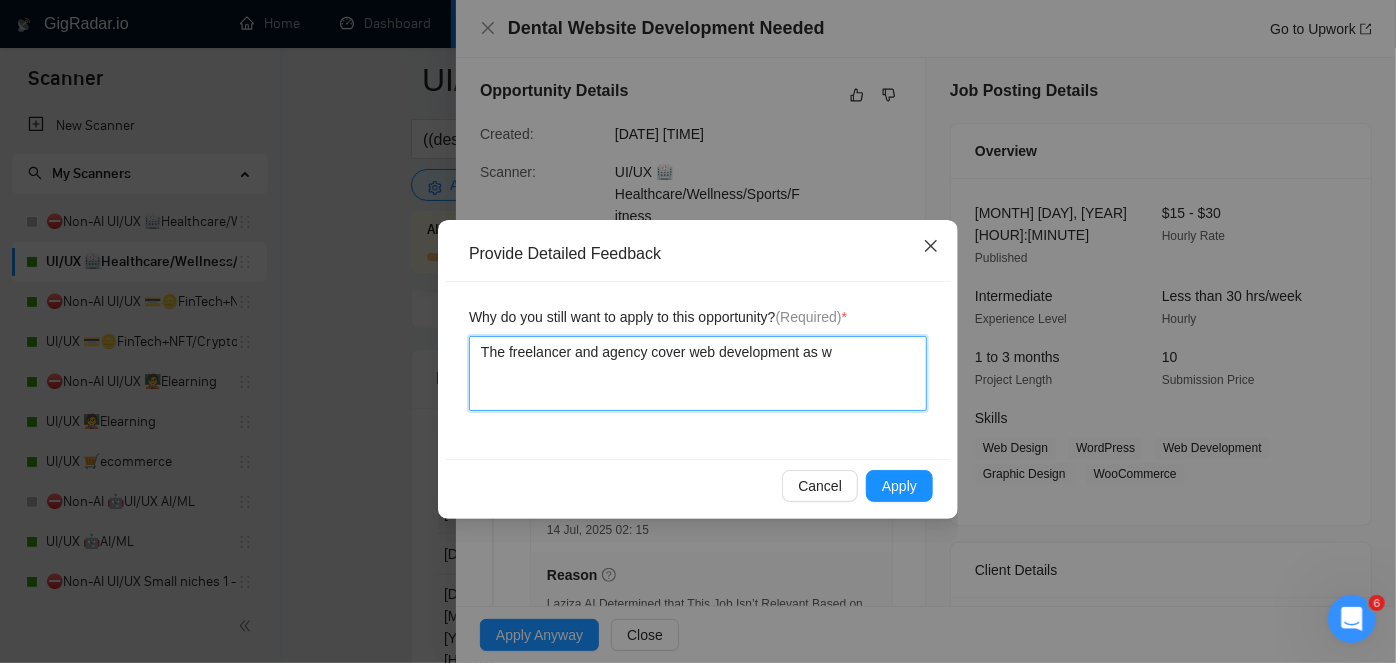 type 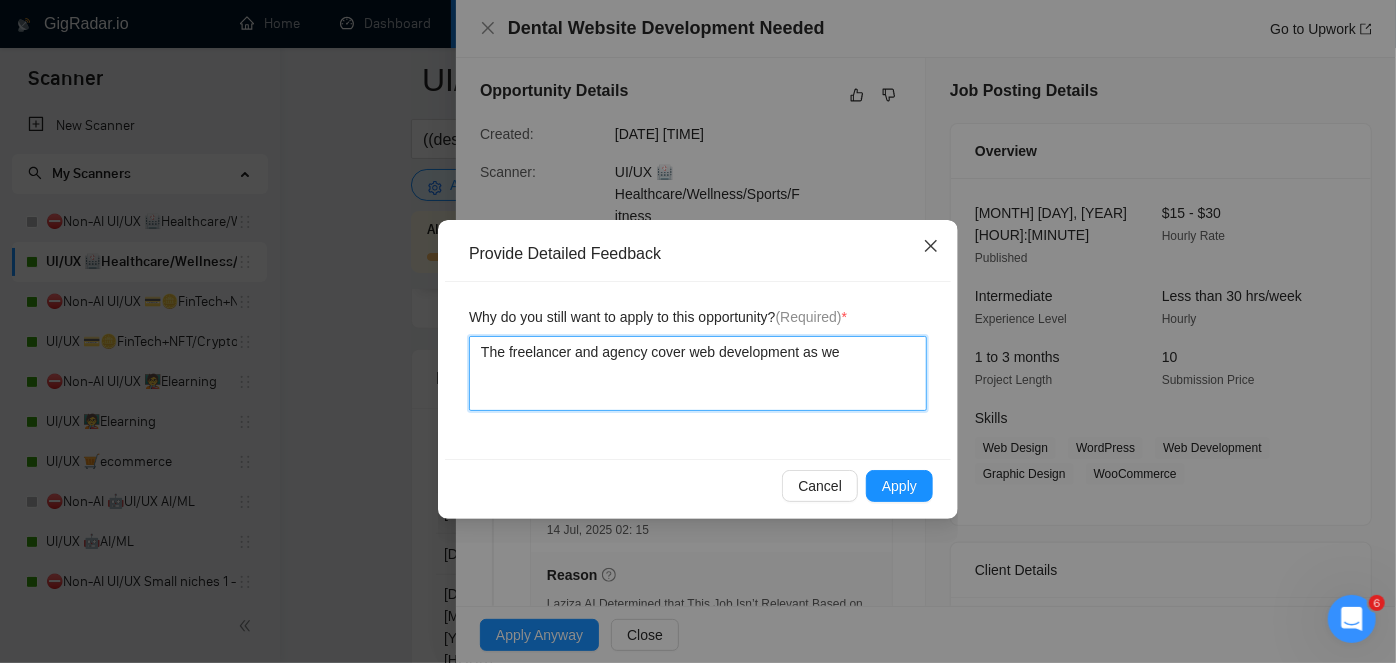 type 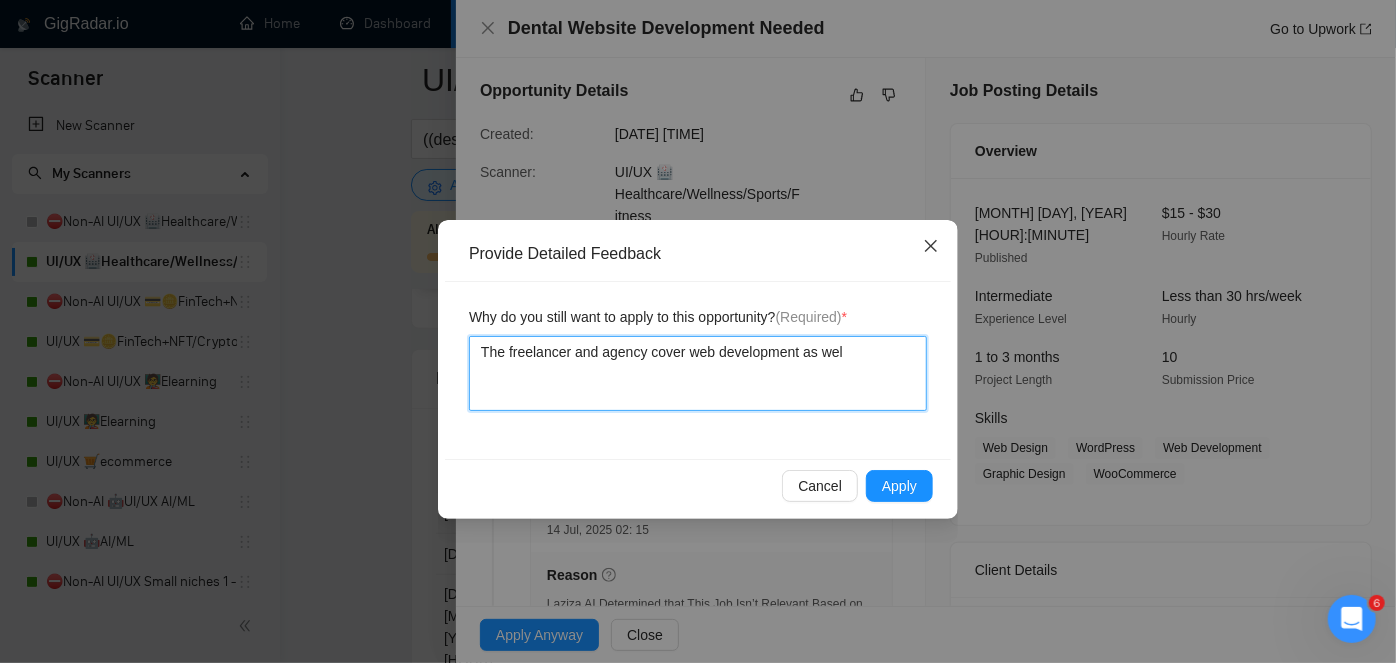 type 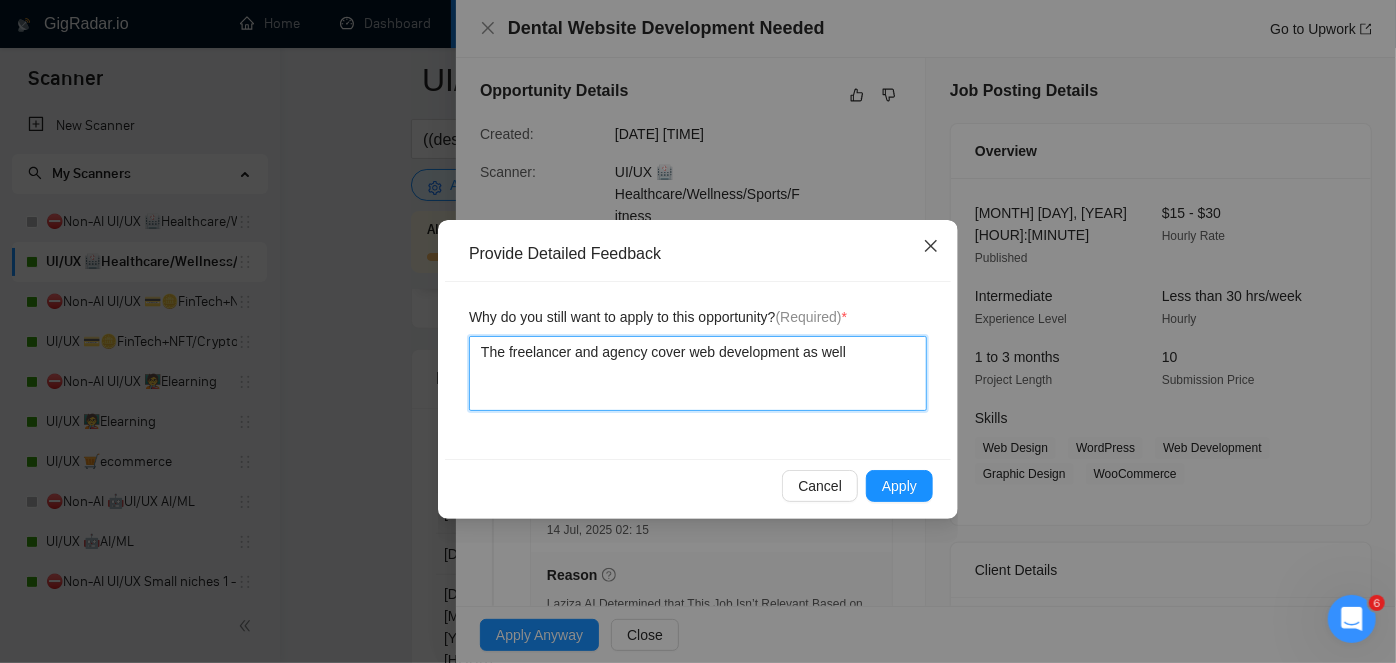 type 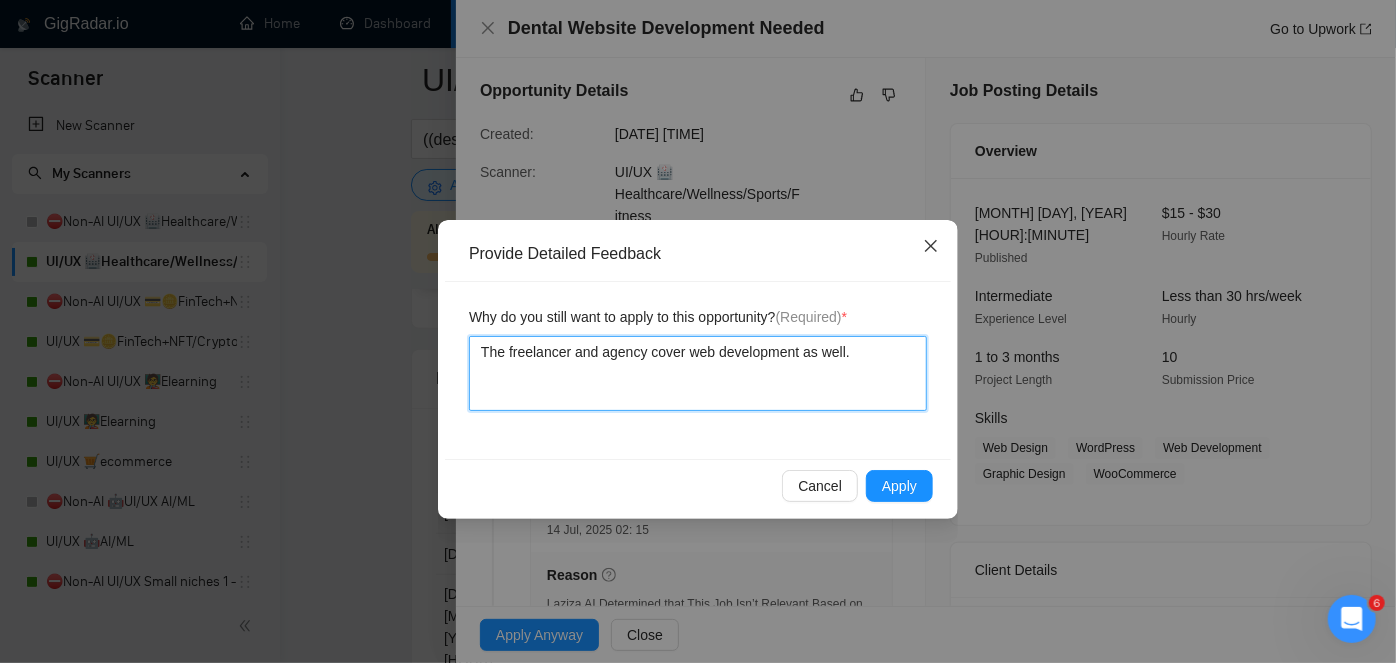 type on "The freelancer and agency cover web development as well." 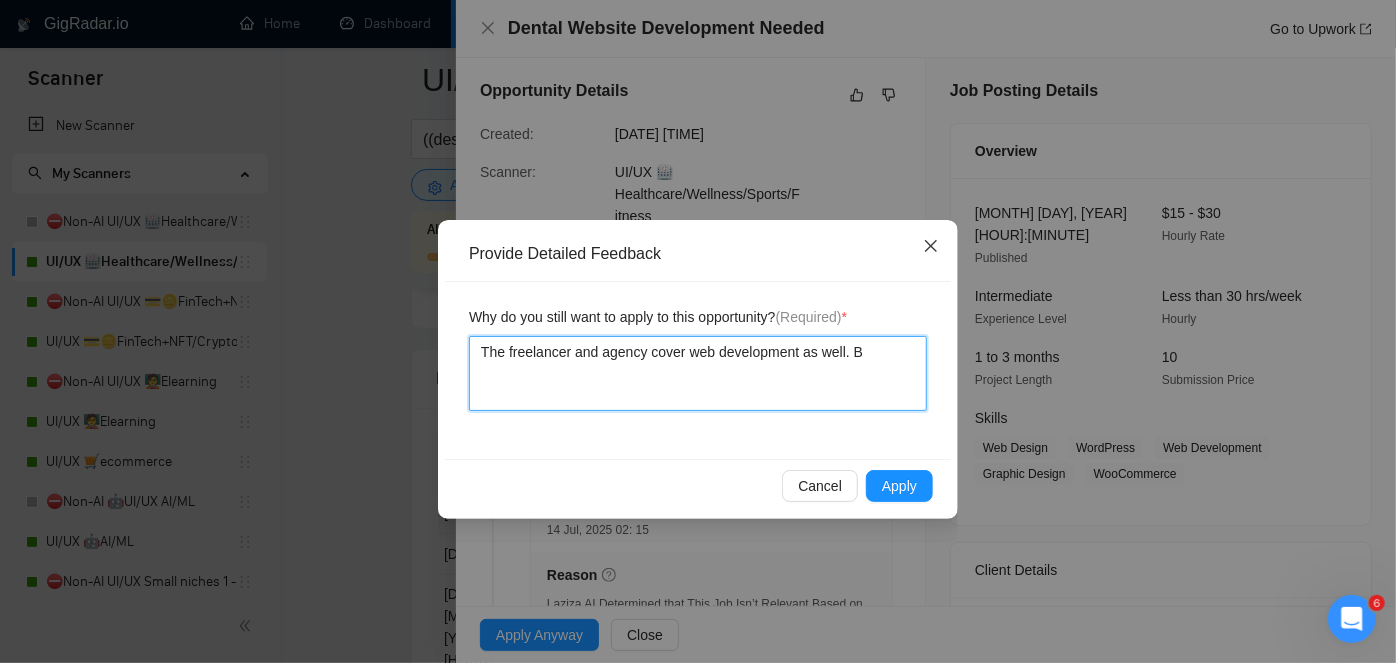 type 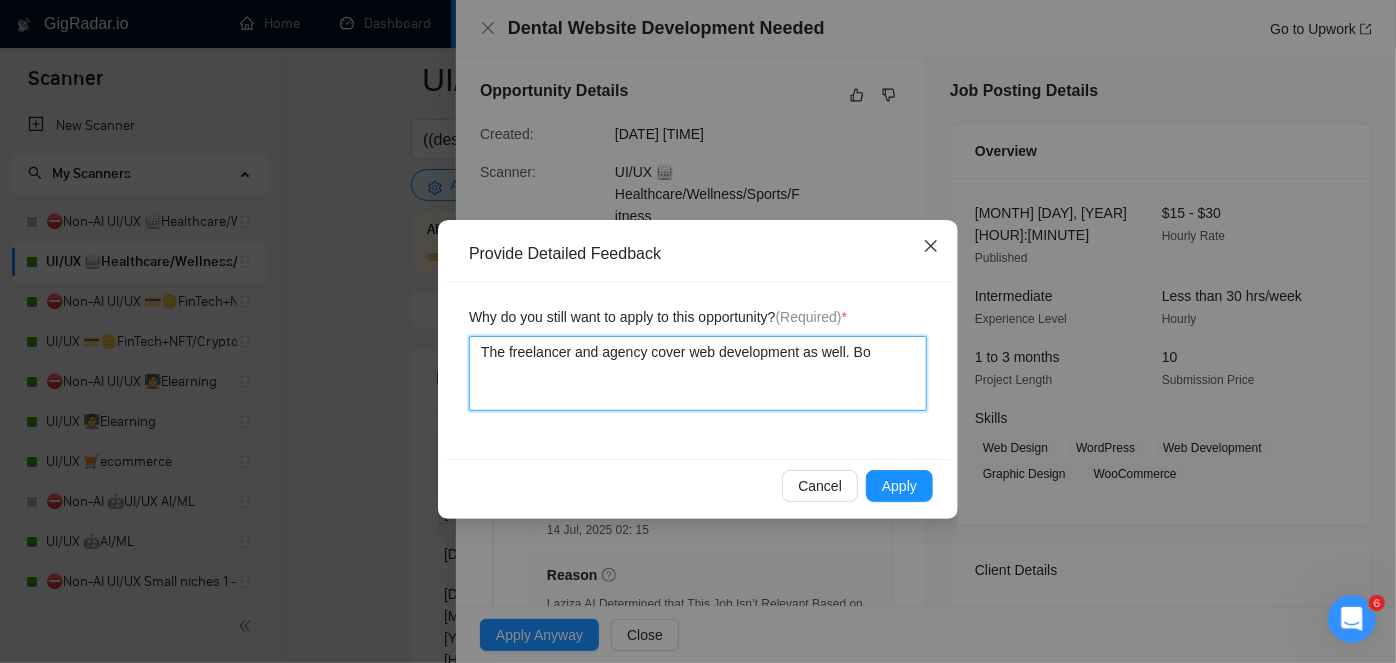 type 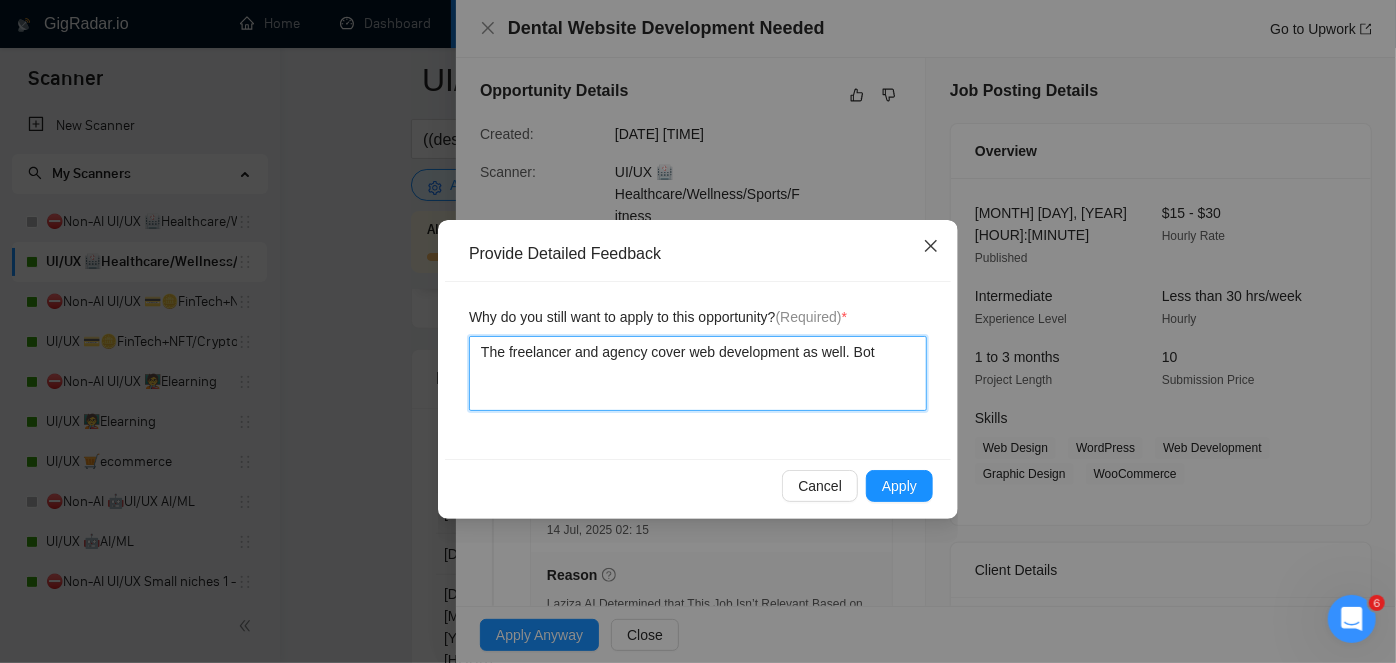type 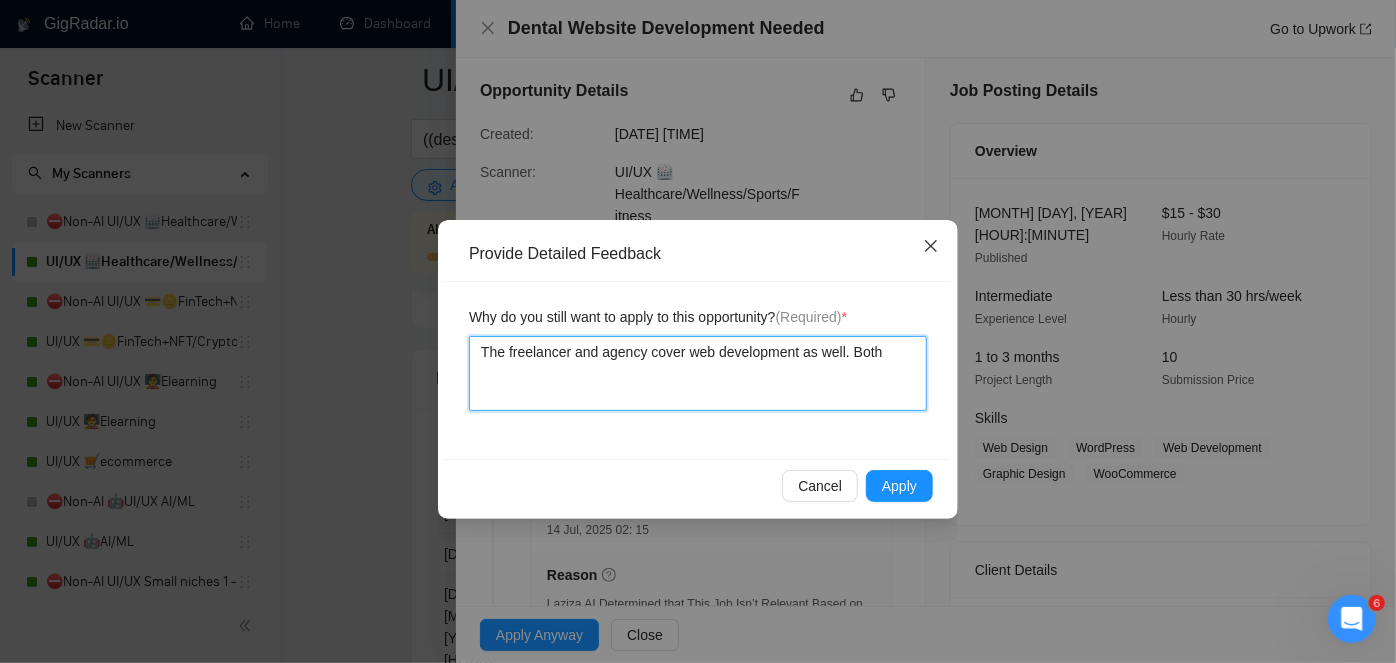 type 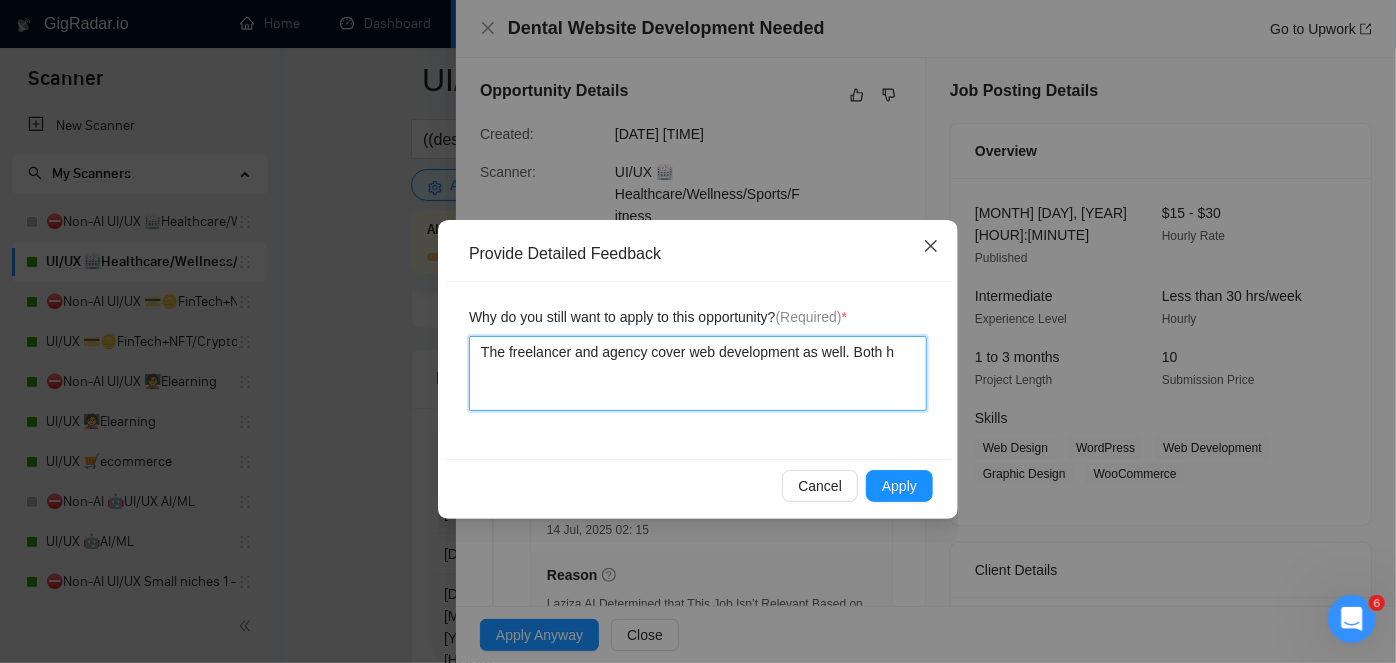 type 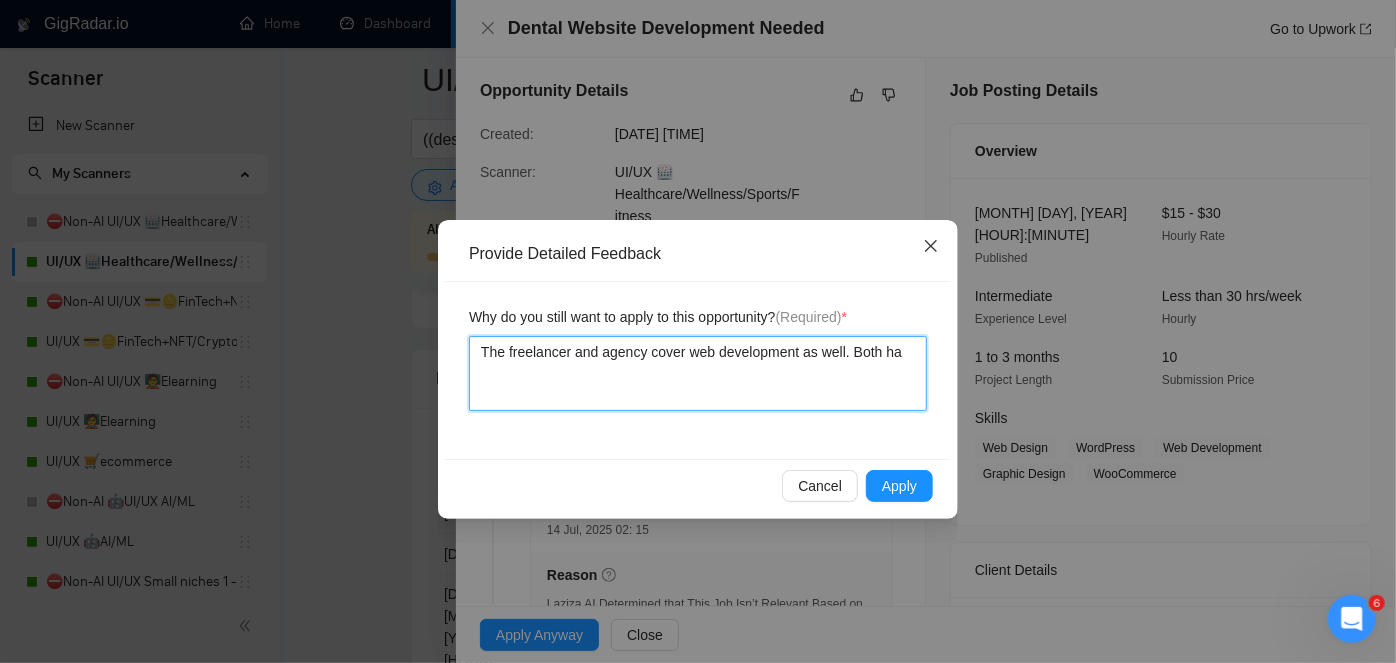type 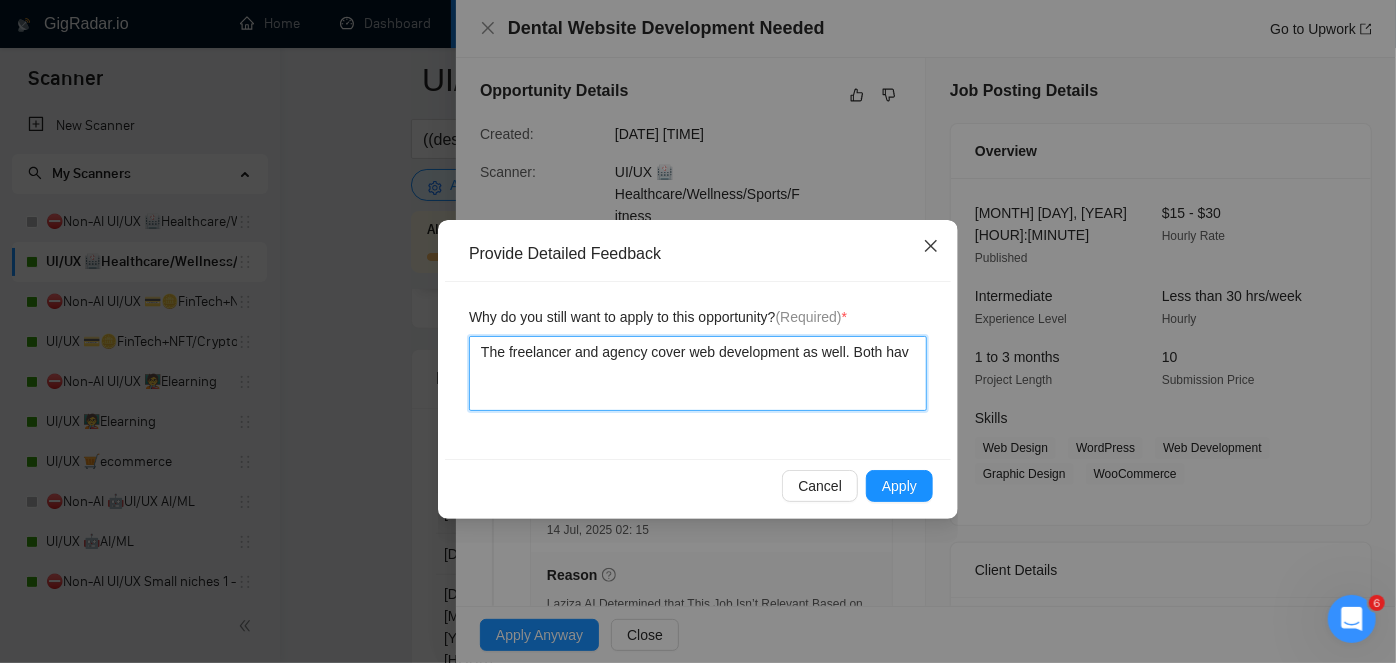 type on "The freelancer and agency cover web development as well. Both have" 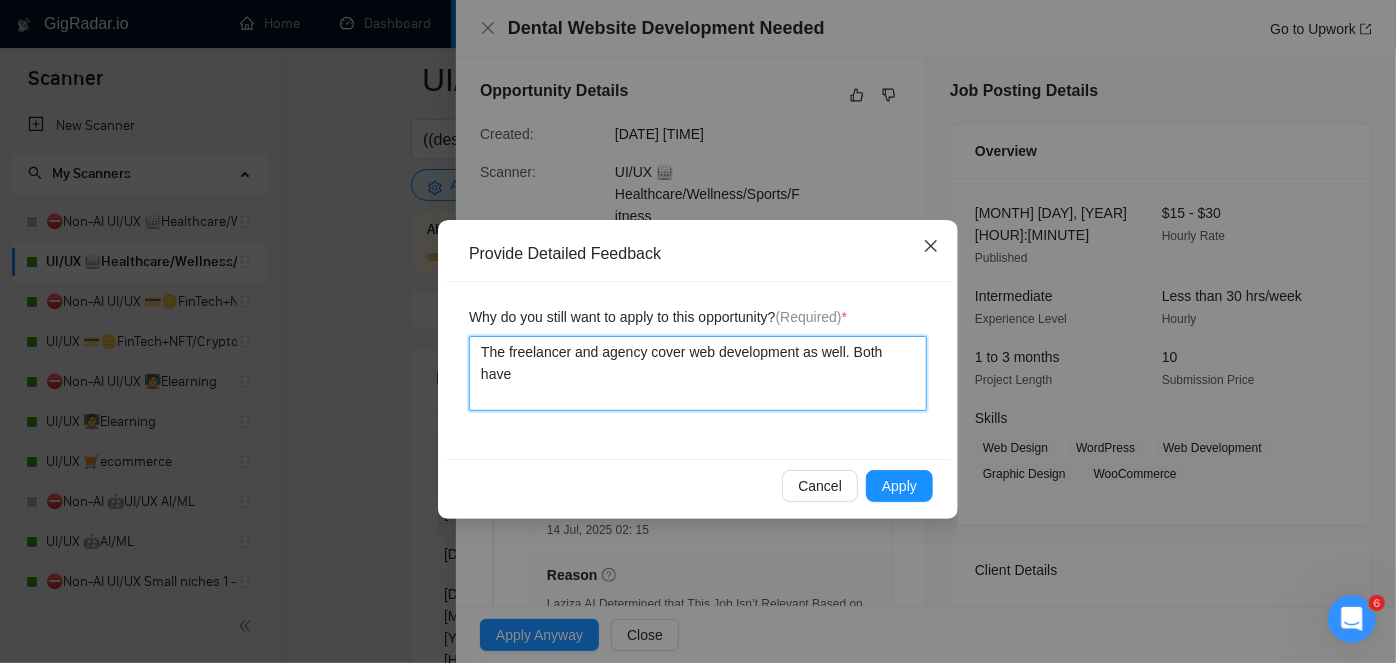 type 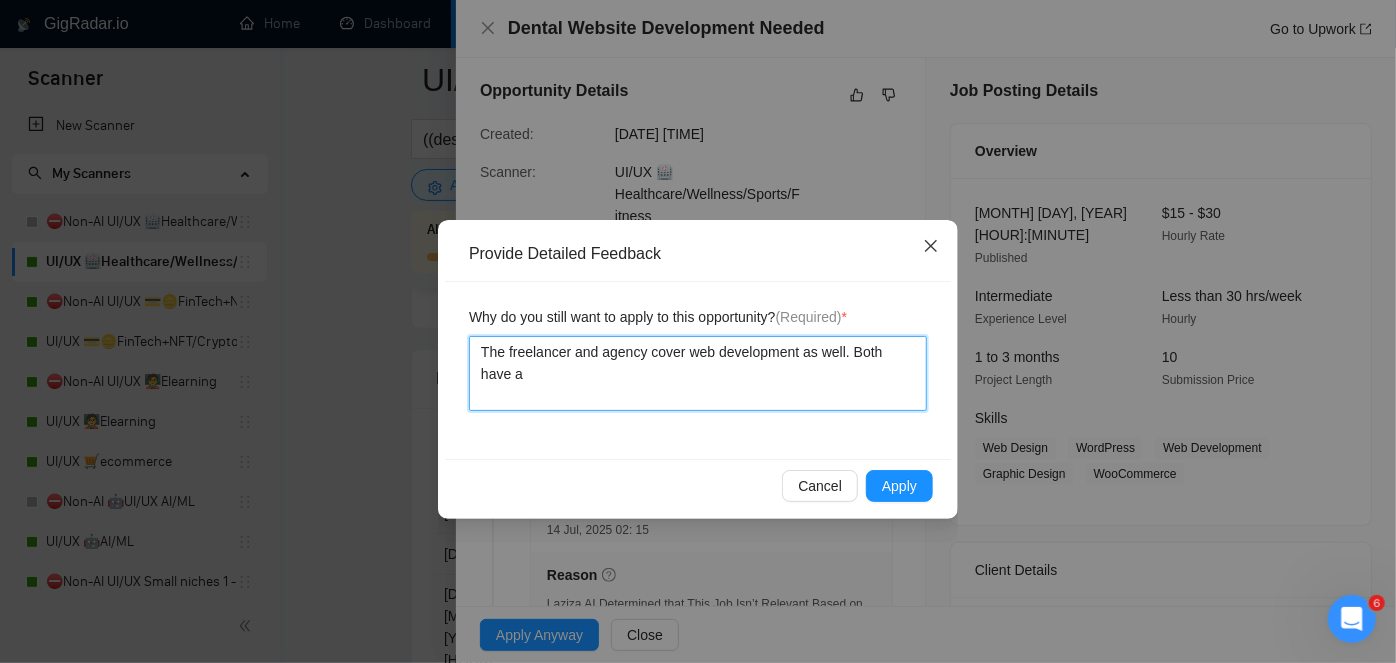 type 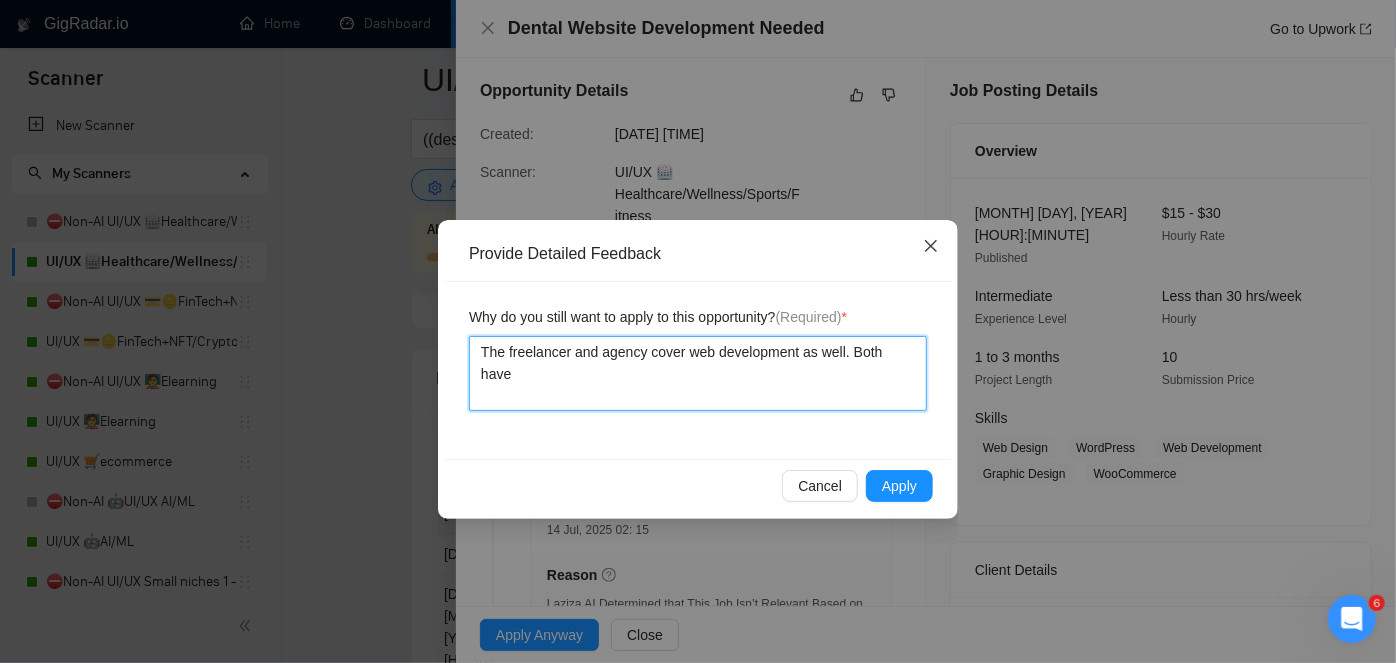 type 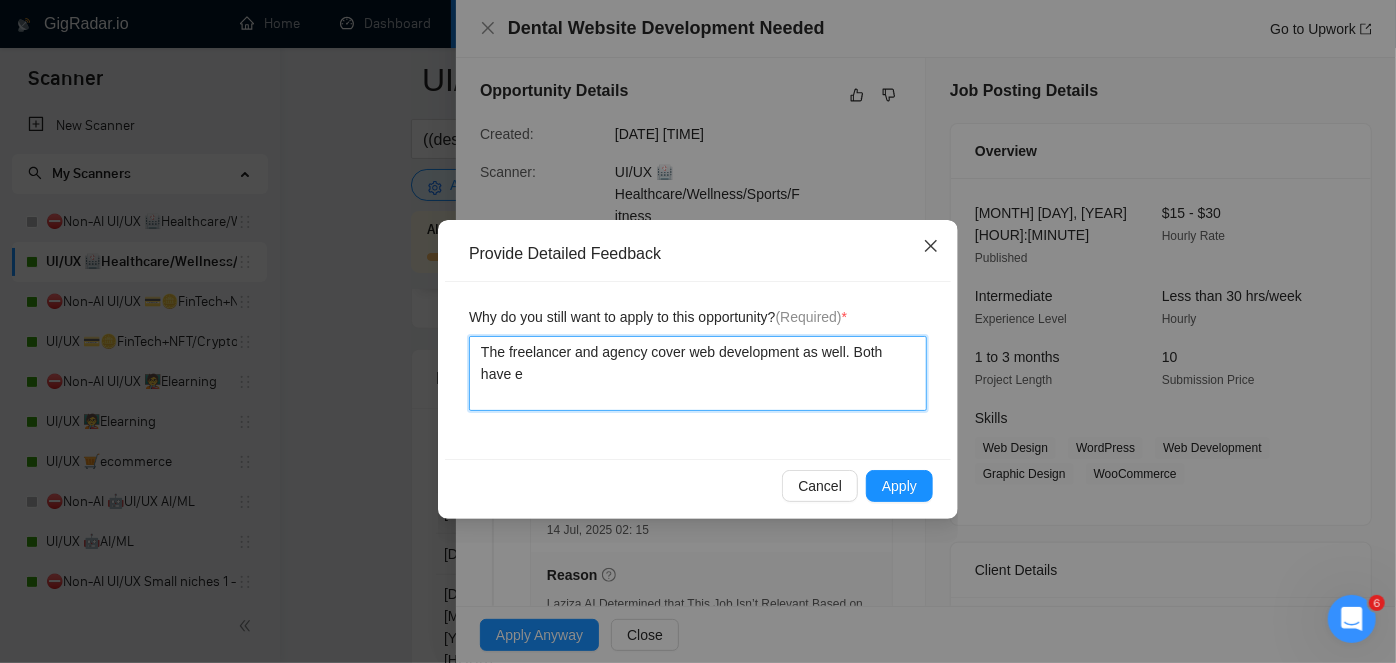 type 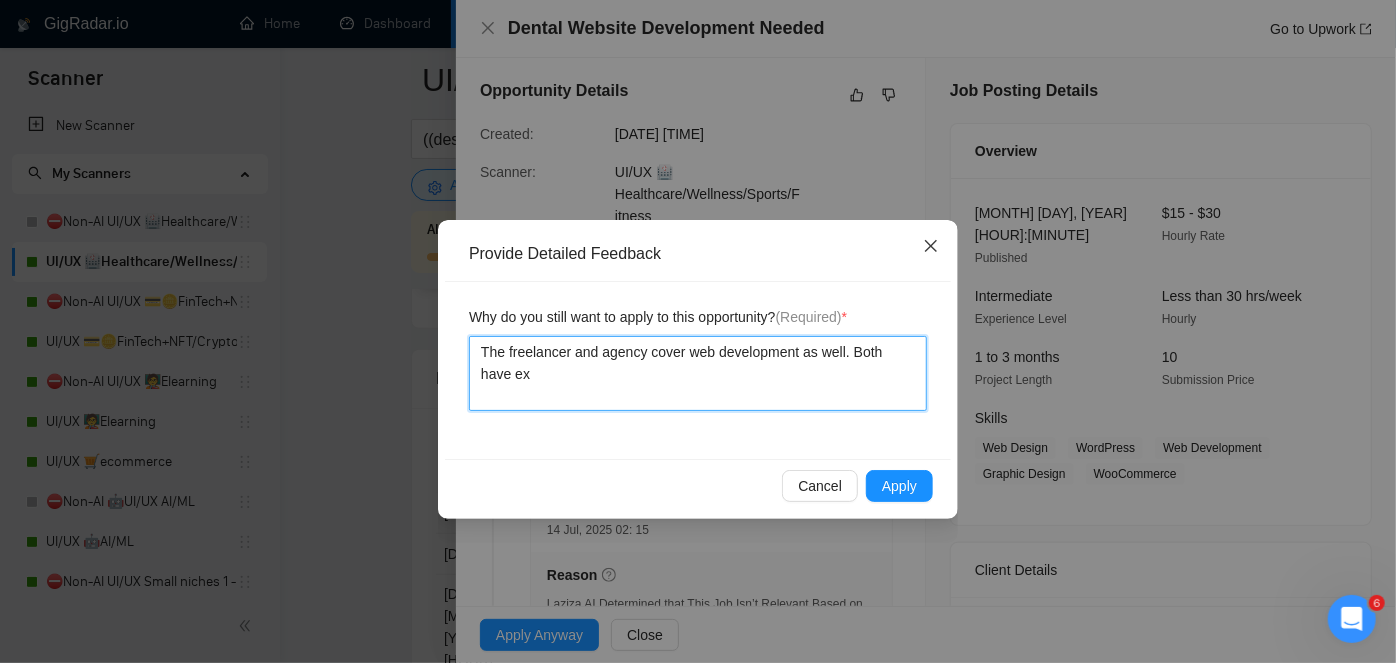 type 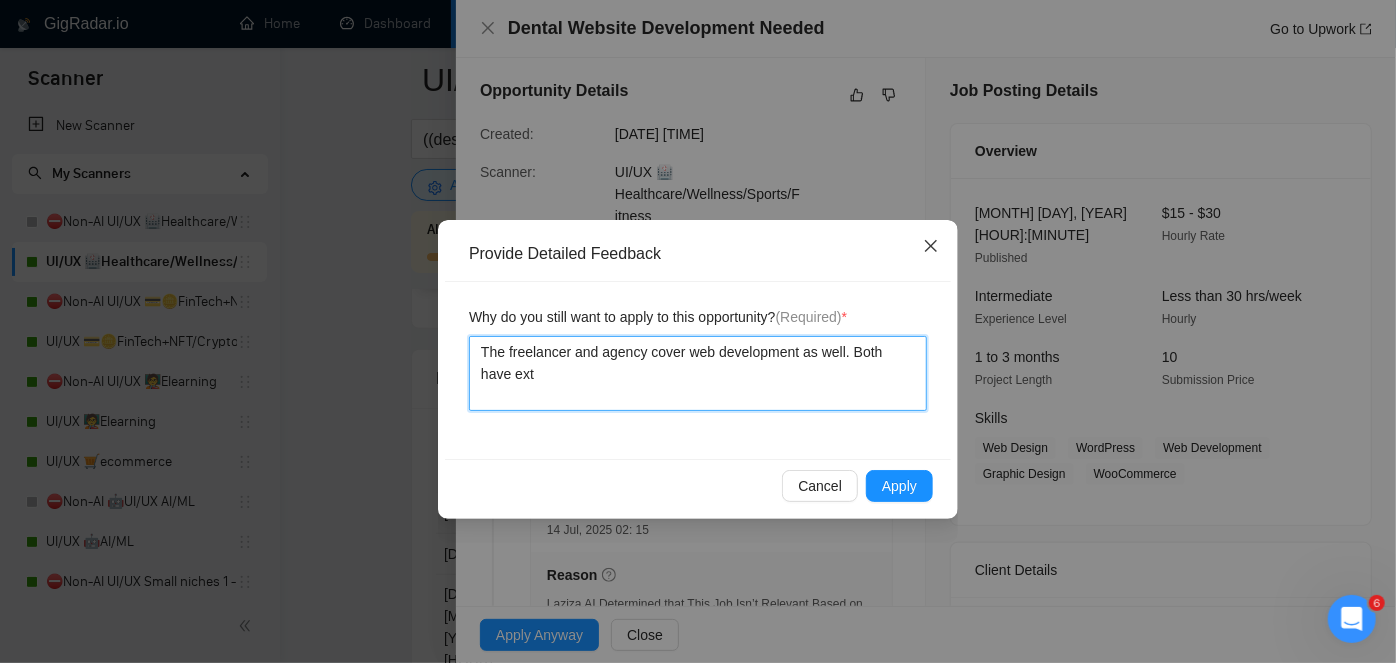 type 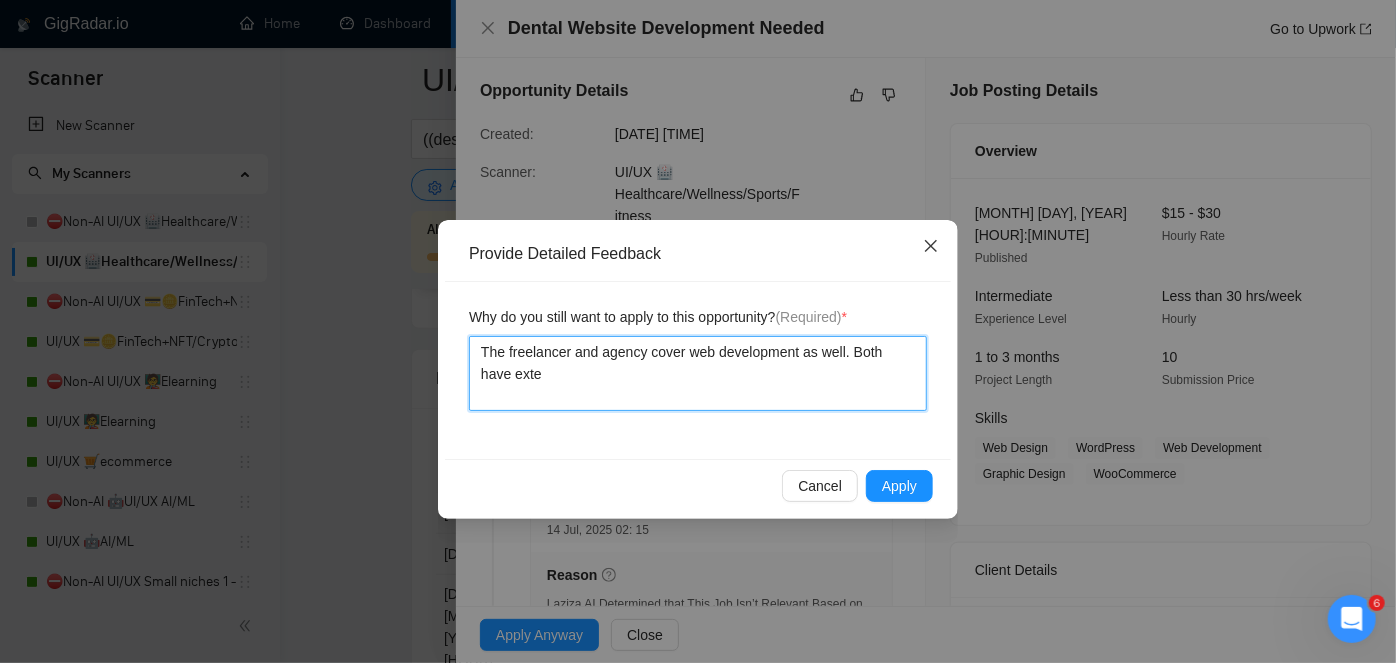 type on "The freelancer and agency cover web development as well. Both have exten" 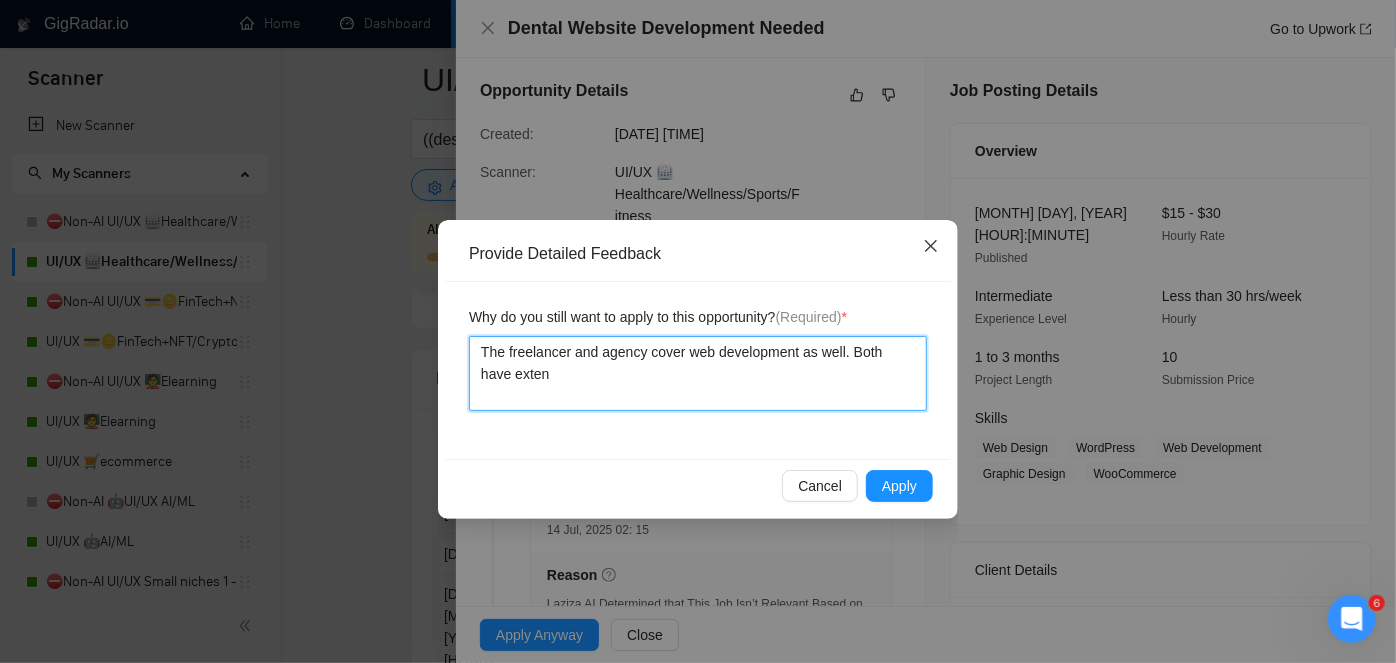 type 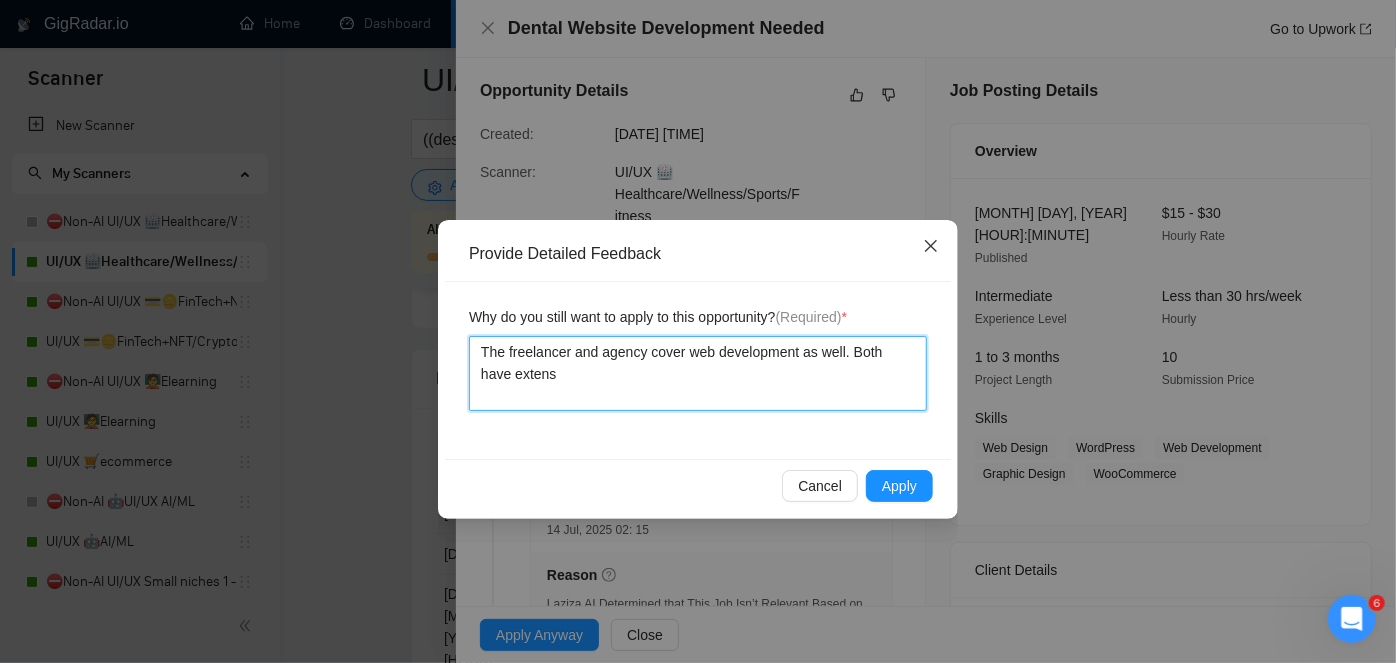 type 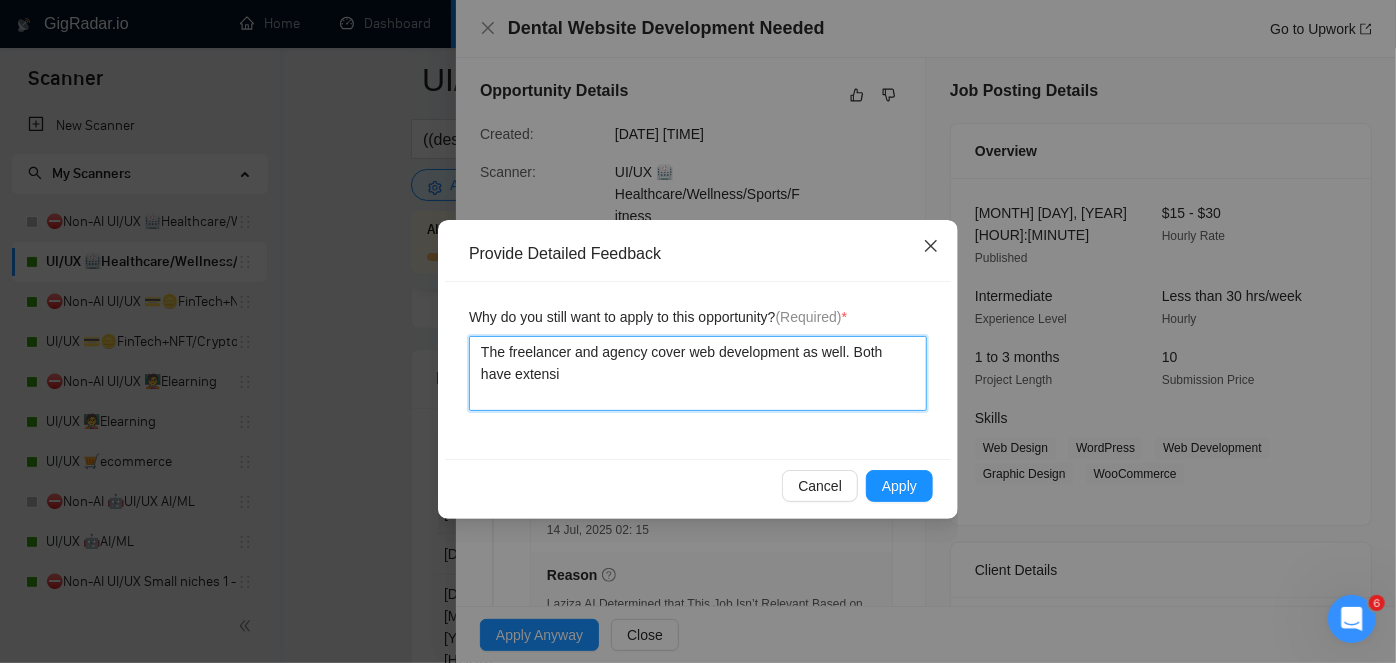 type 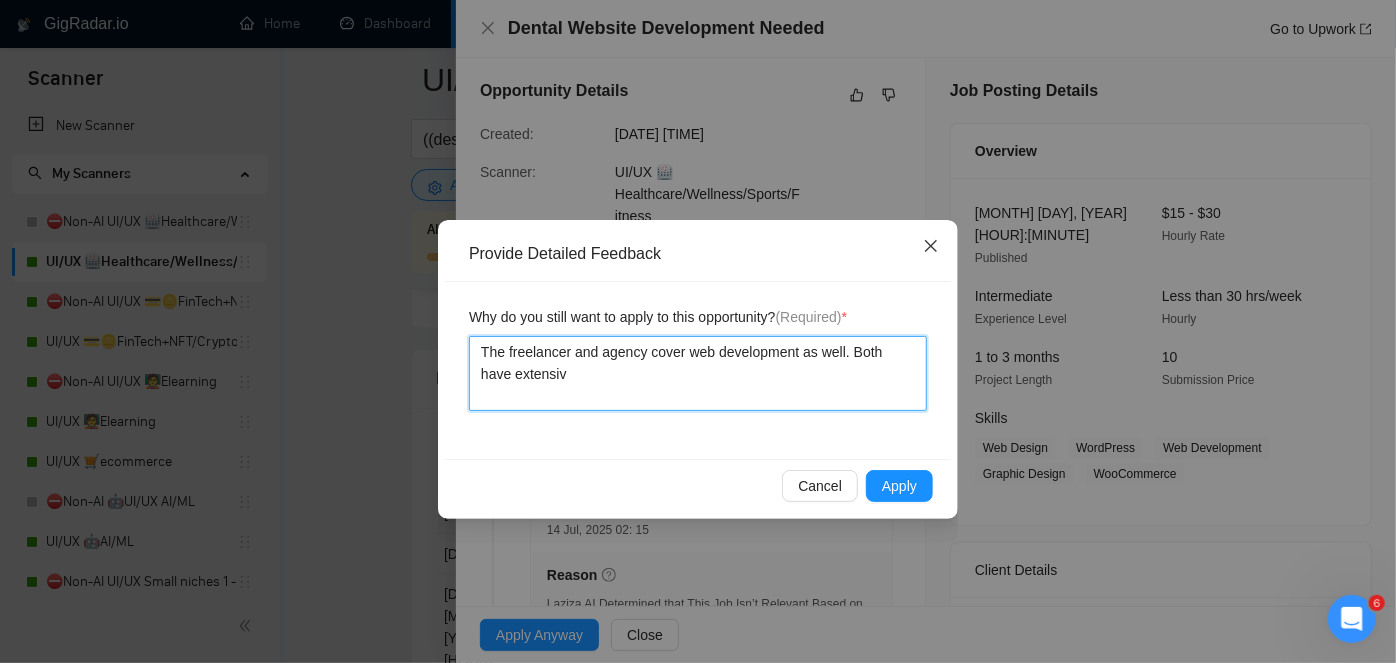 type 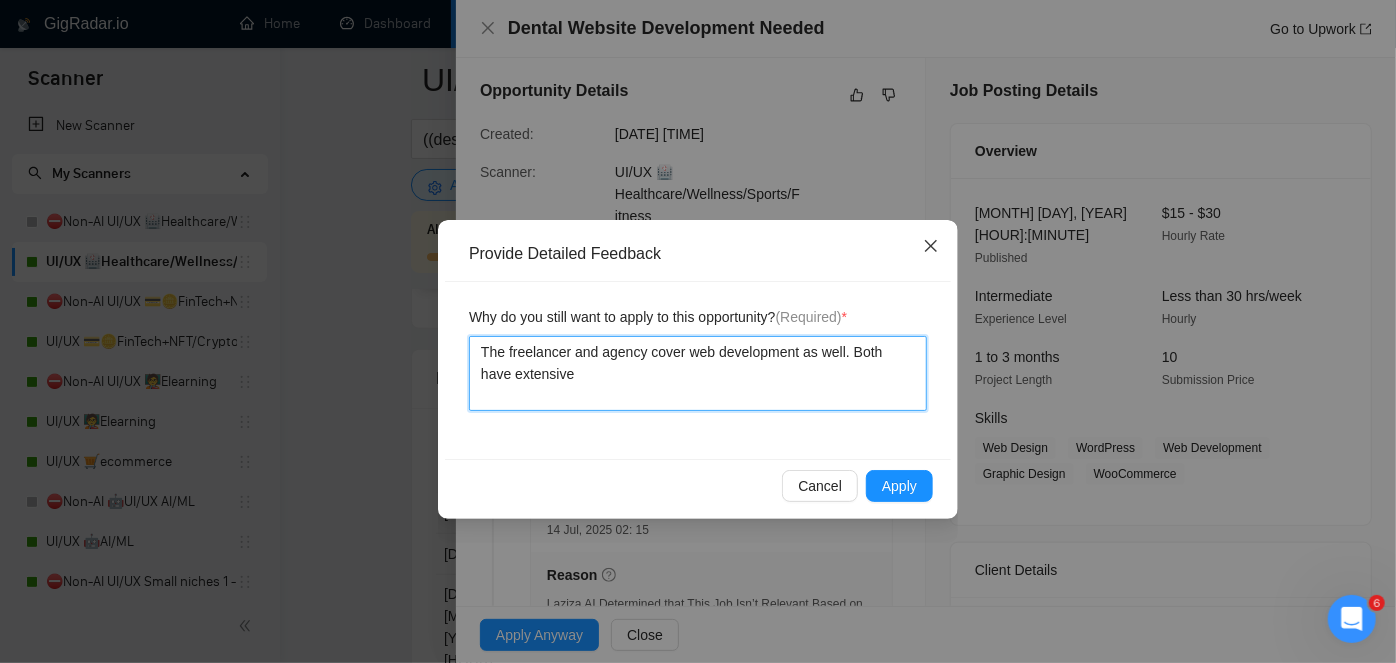 type on "The freelancer and agency cover web development as well. Both have extensive" 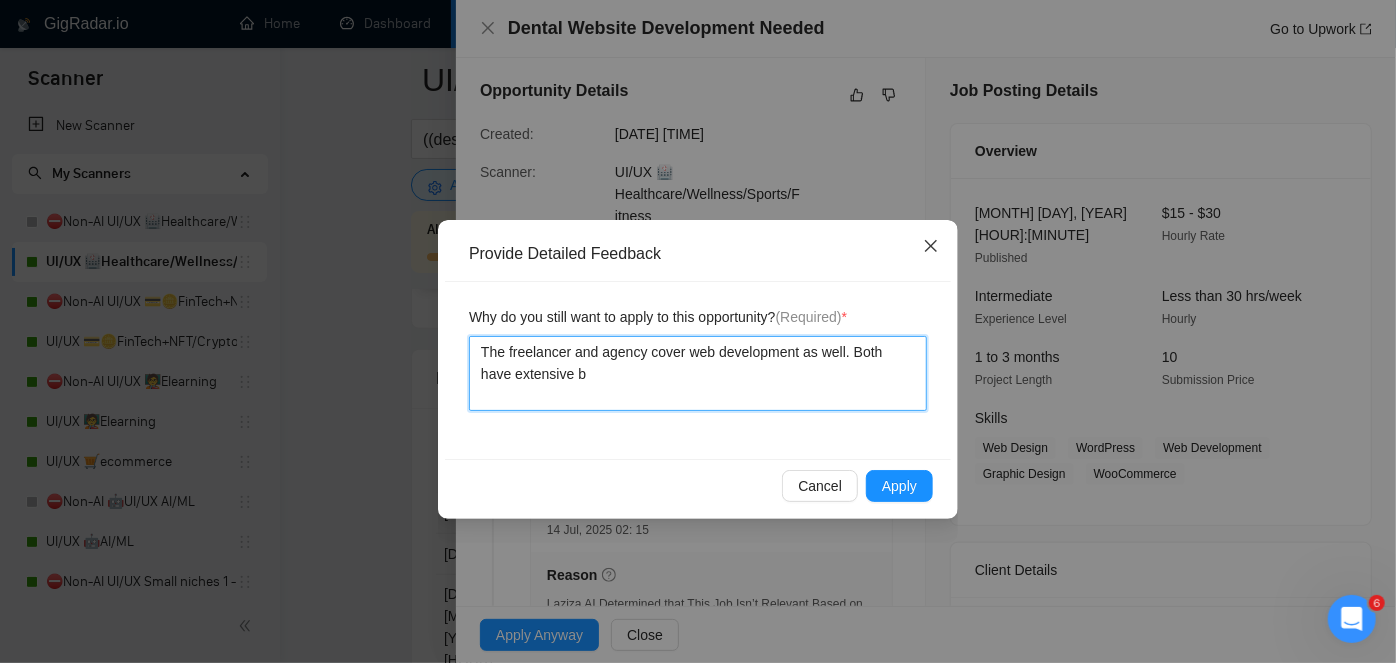 type 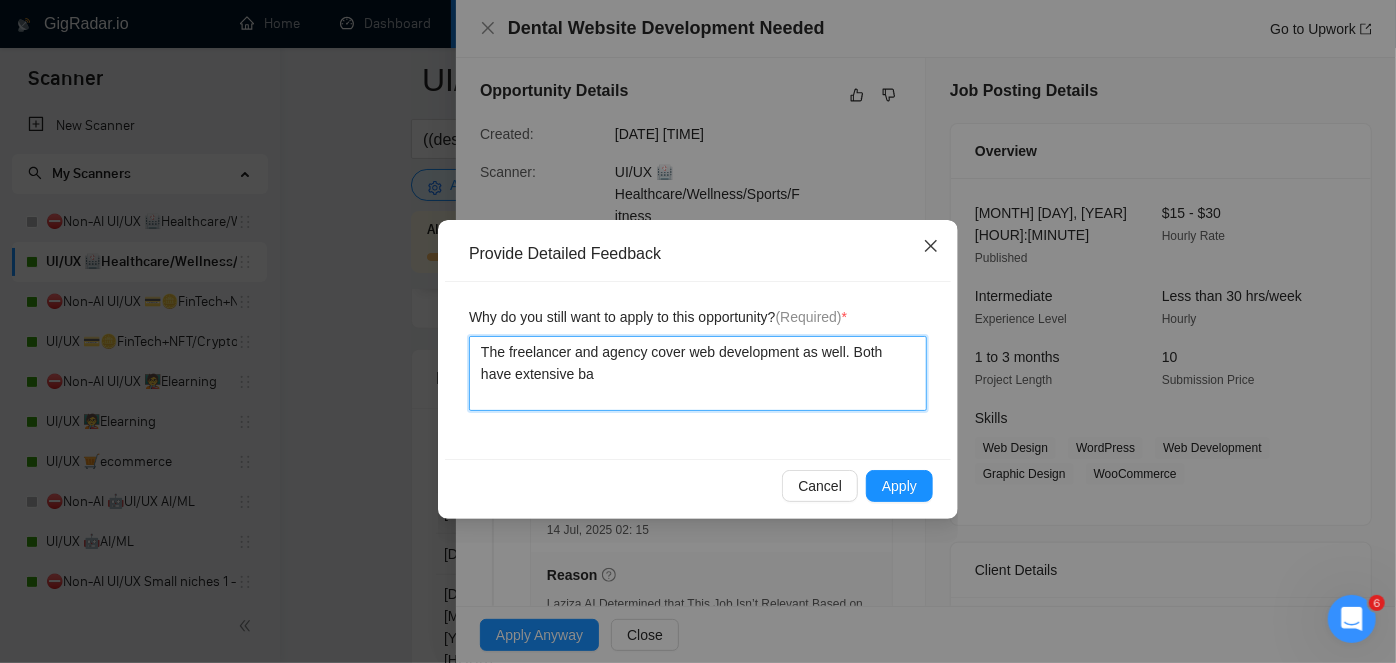 type on "The freelancer and agency cover web development as well. Both have extensive bac" 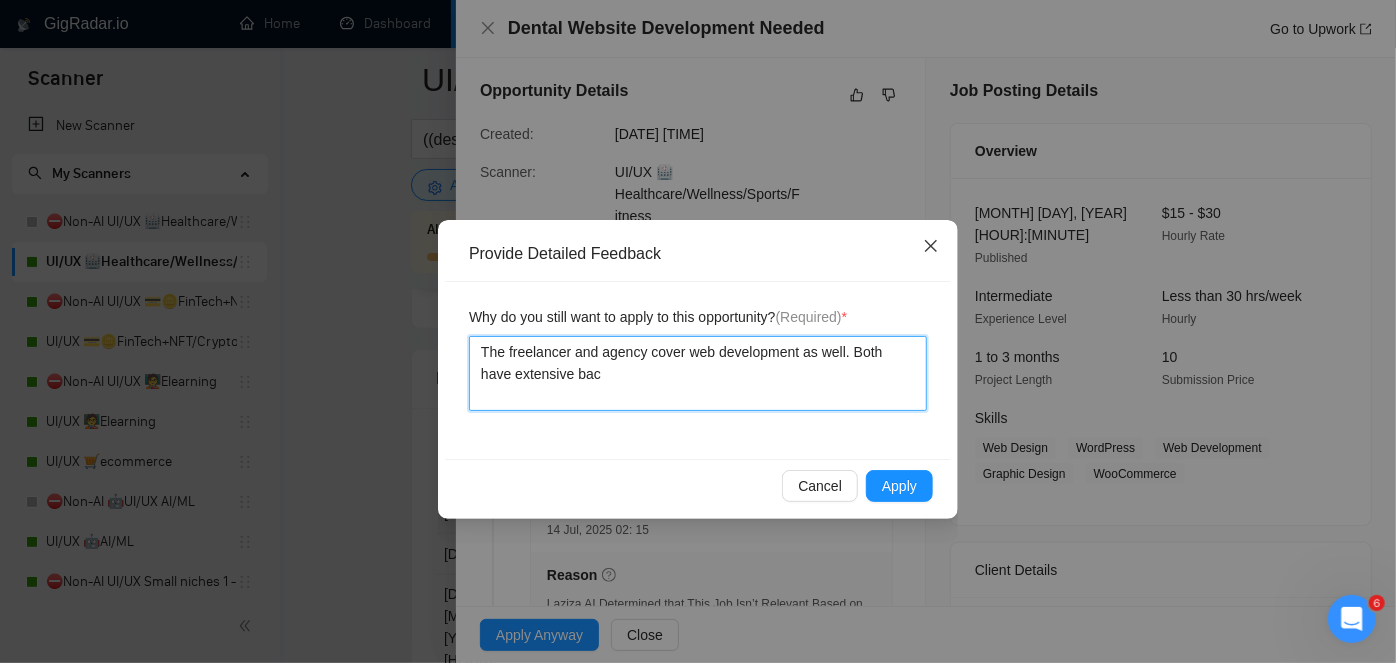 type 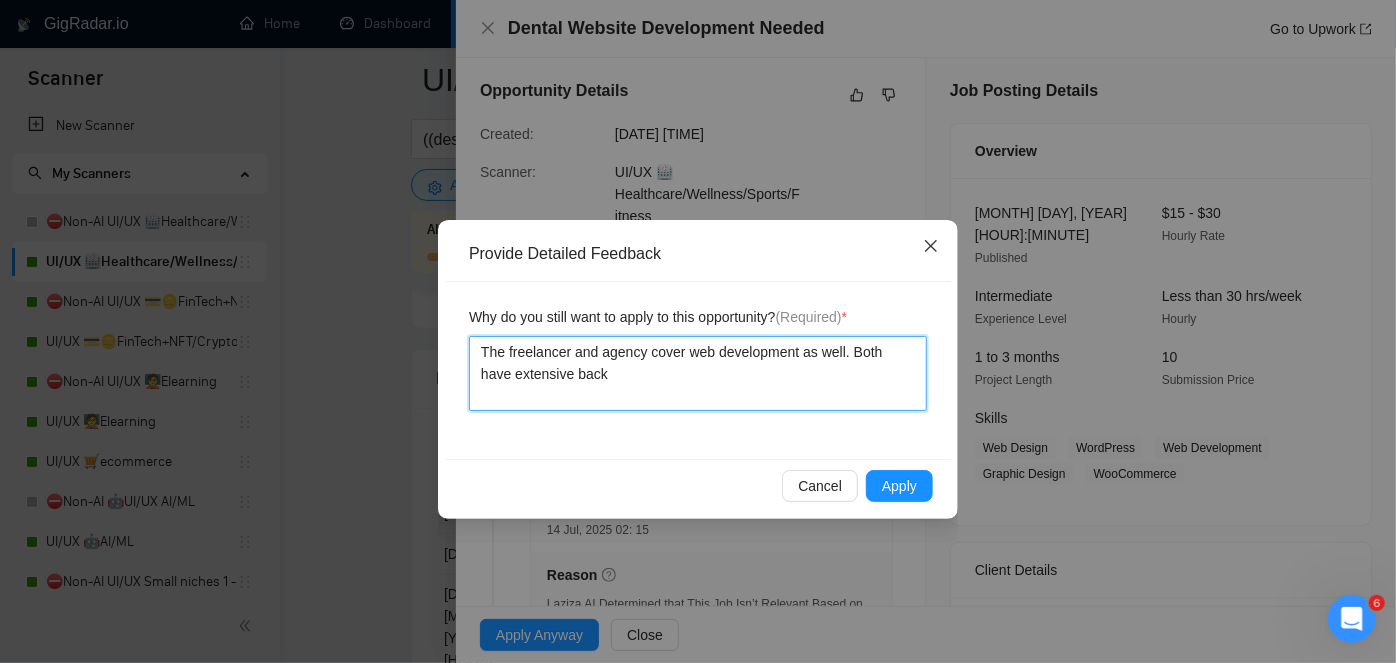 type 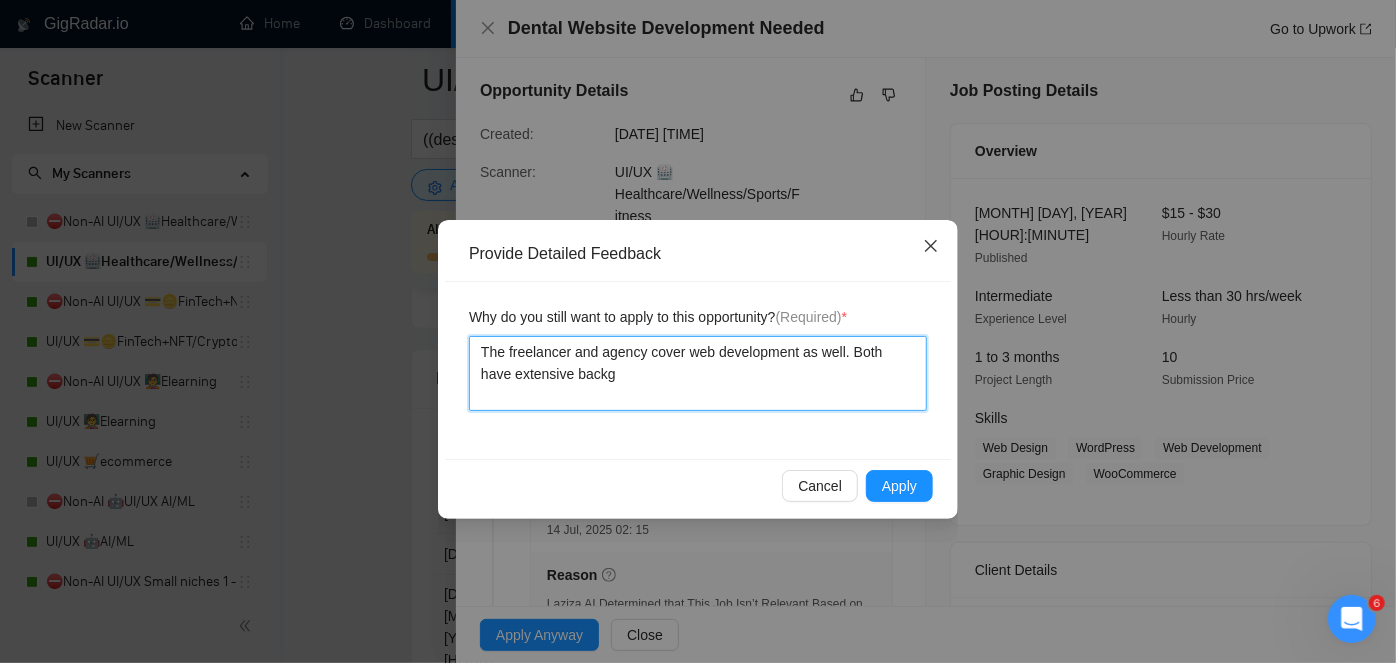 type 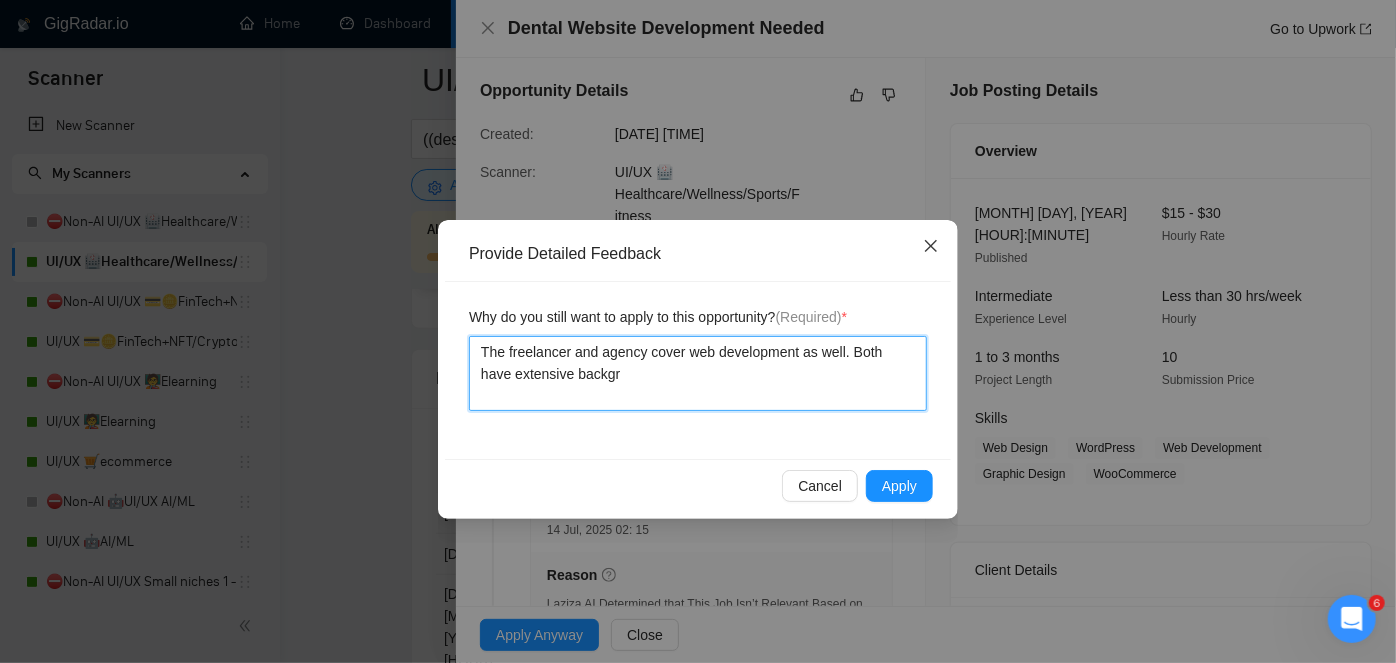 type 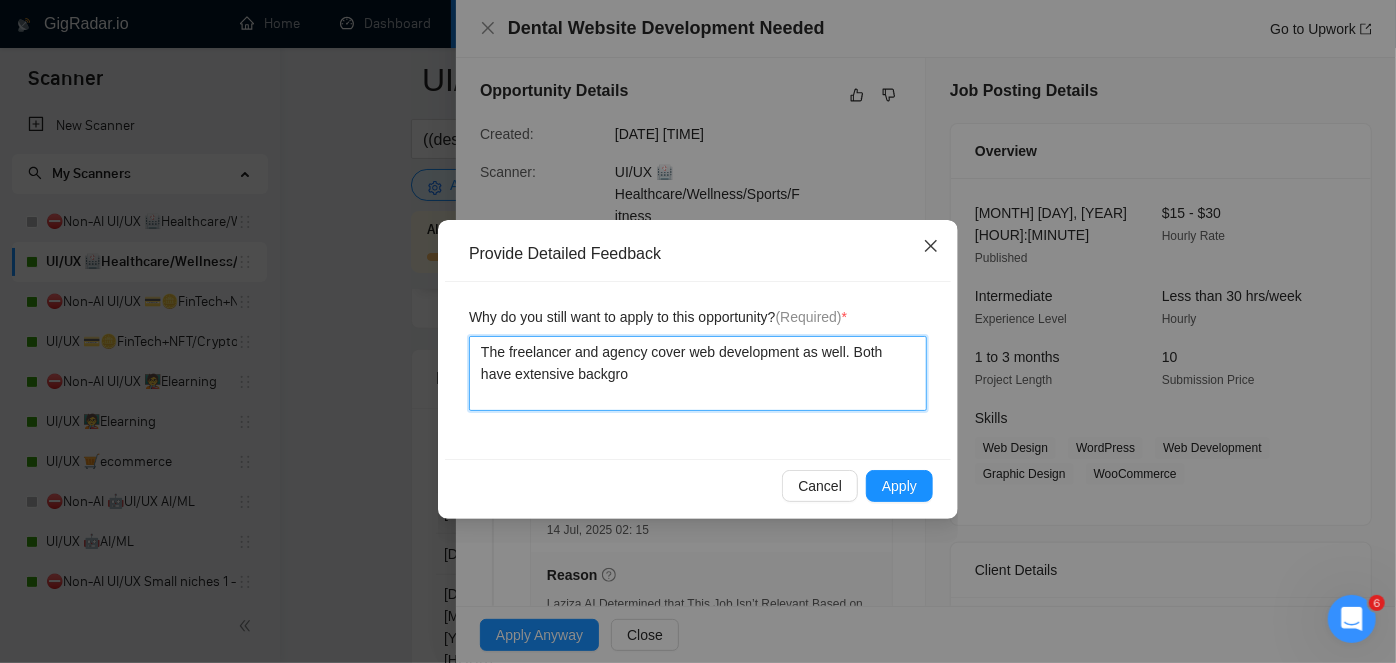 type 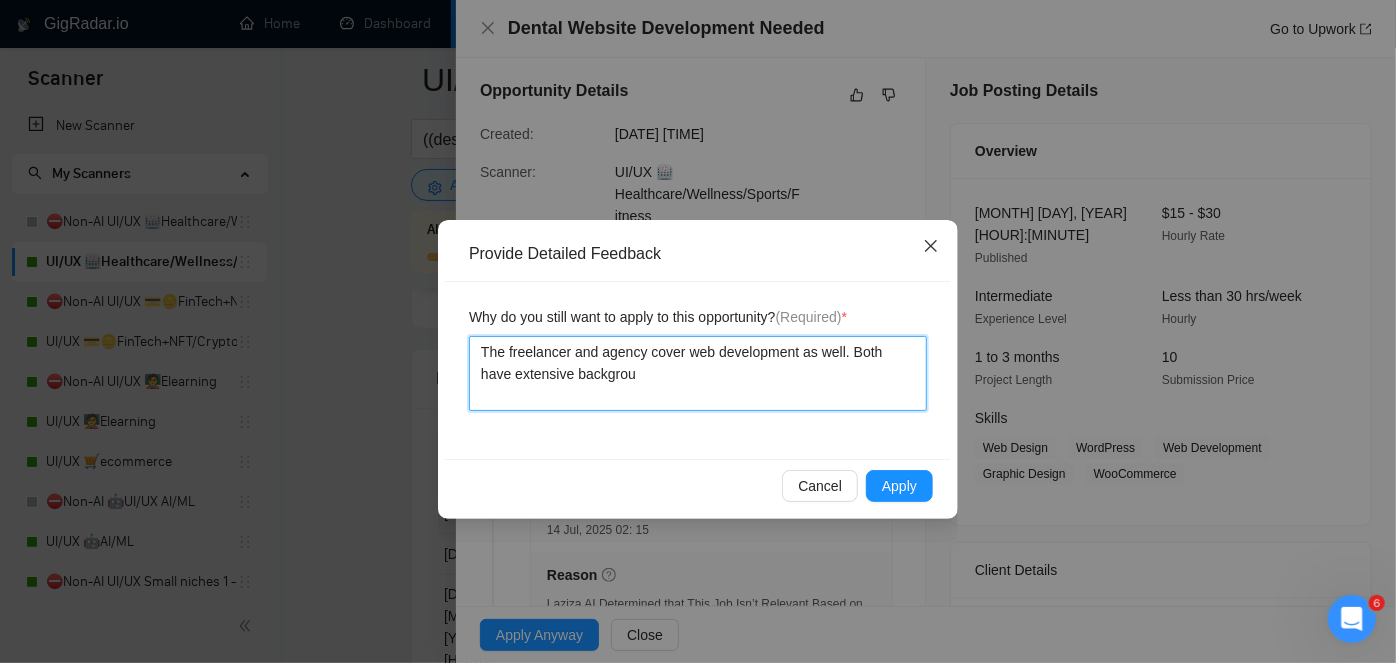 type 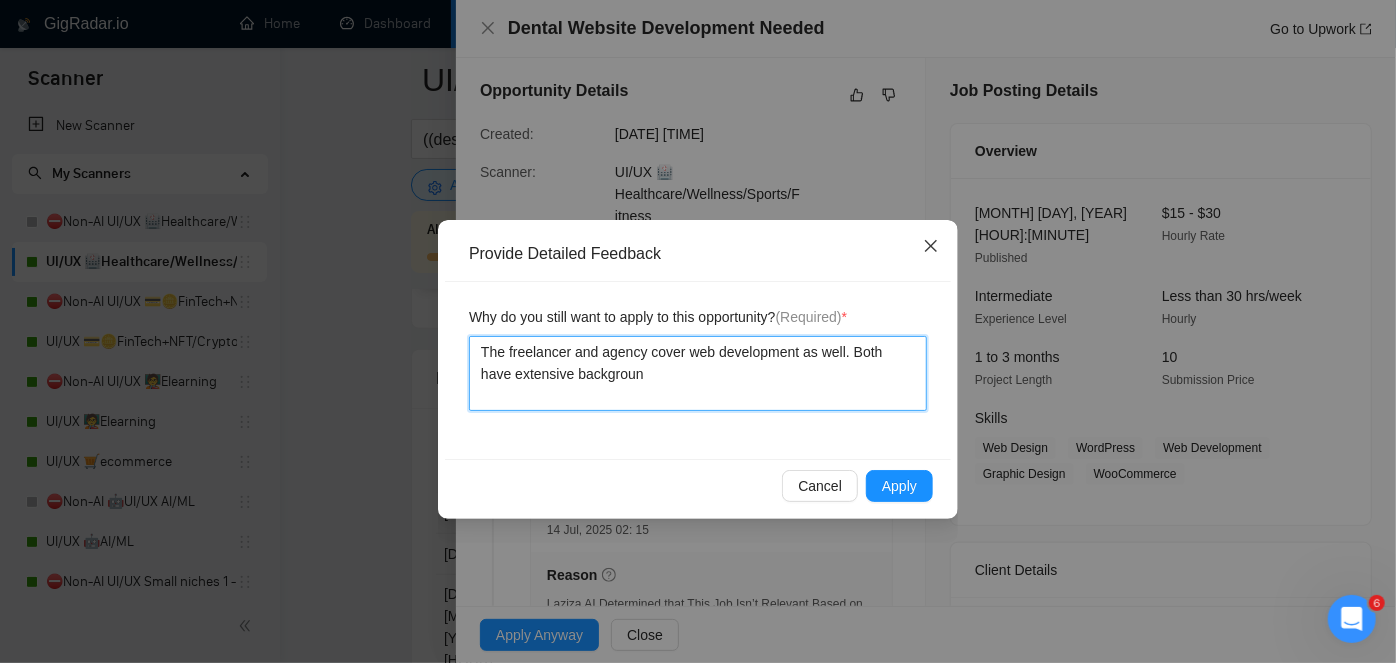 type 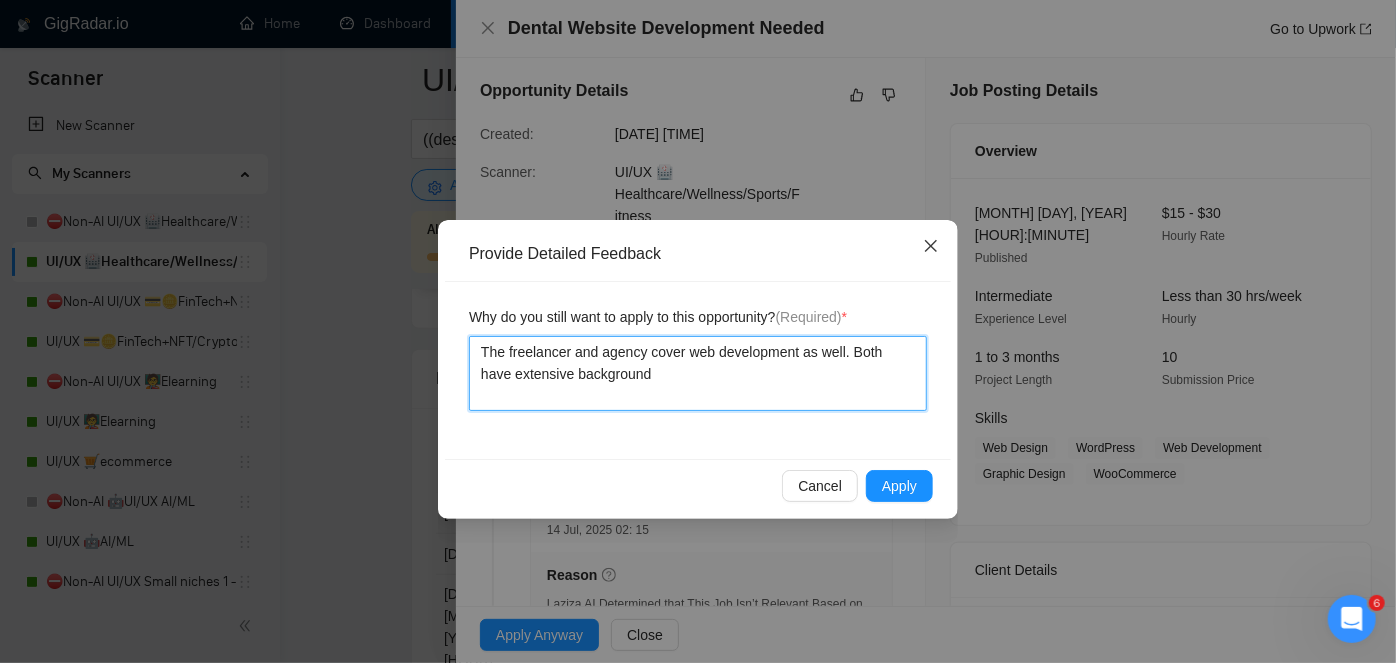 type 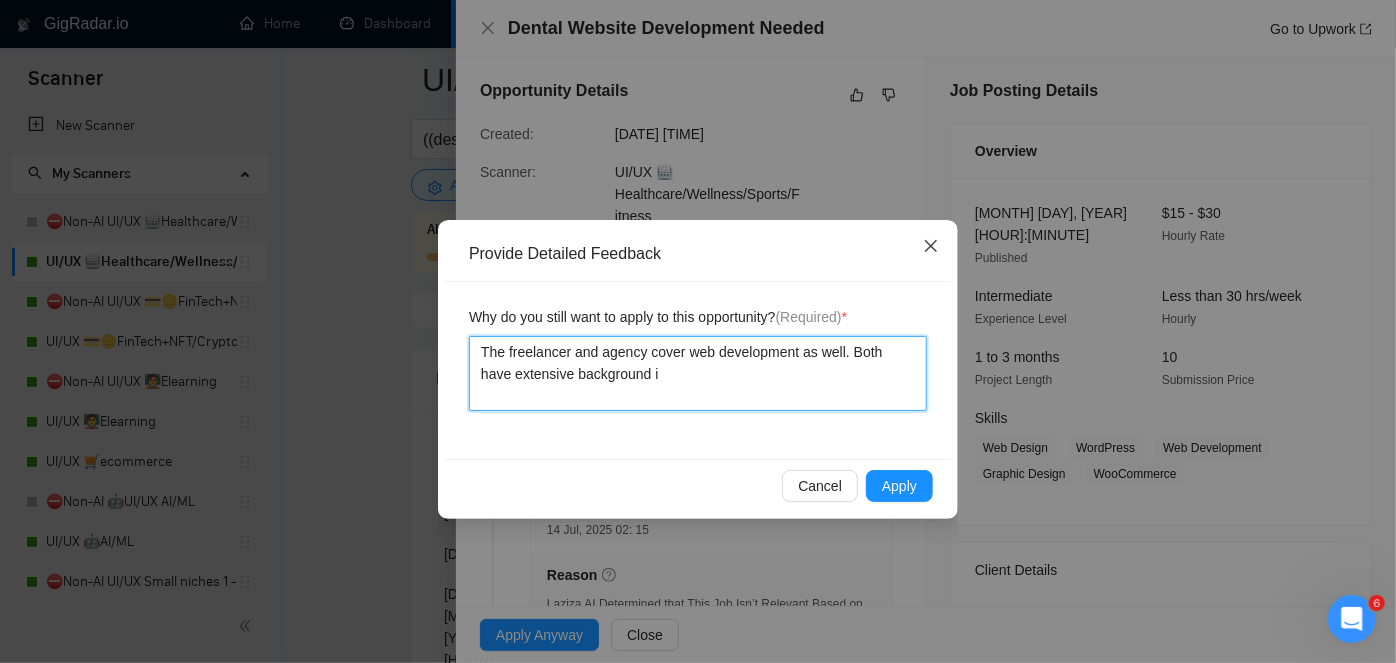 type 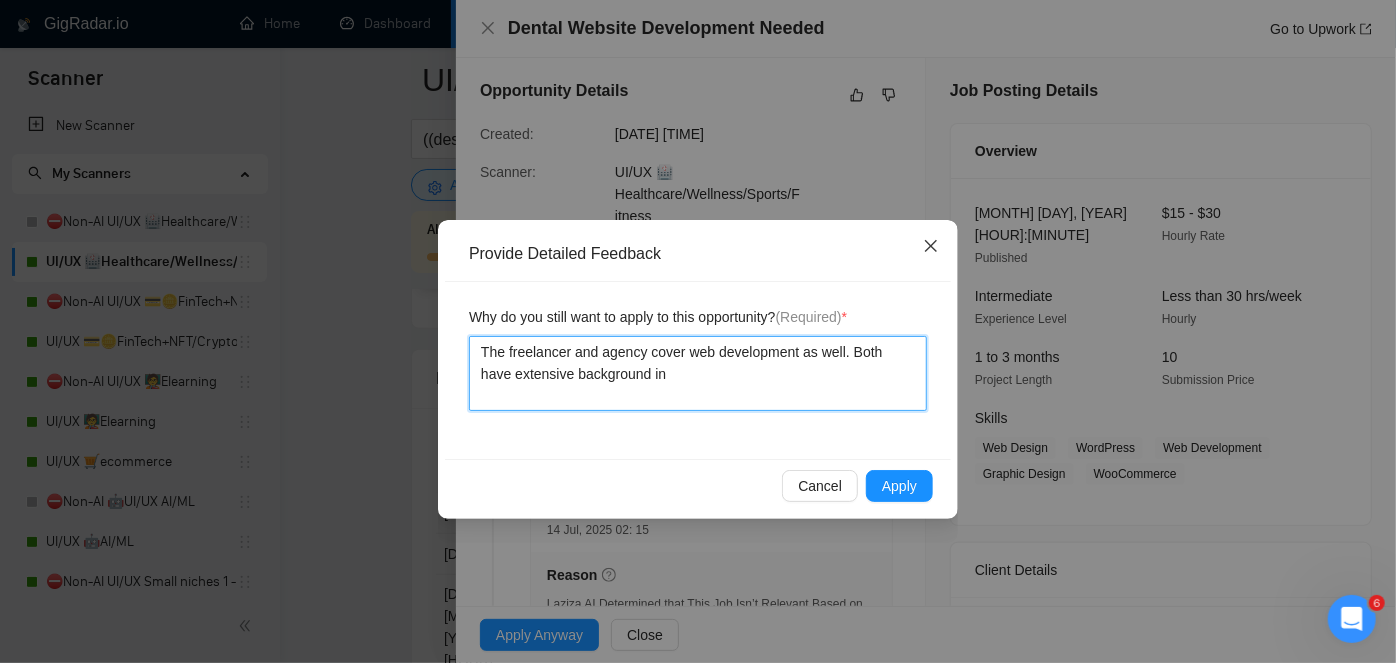 type 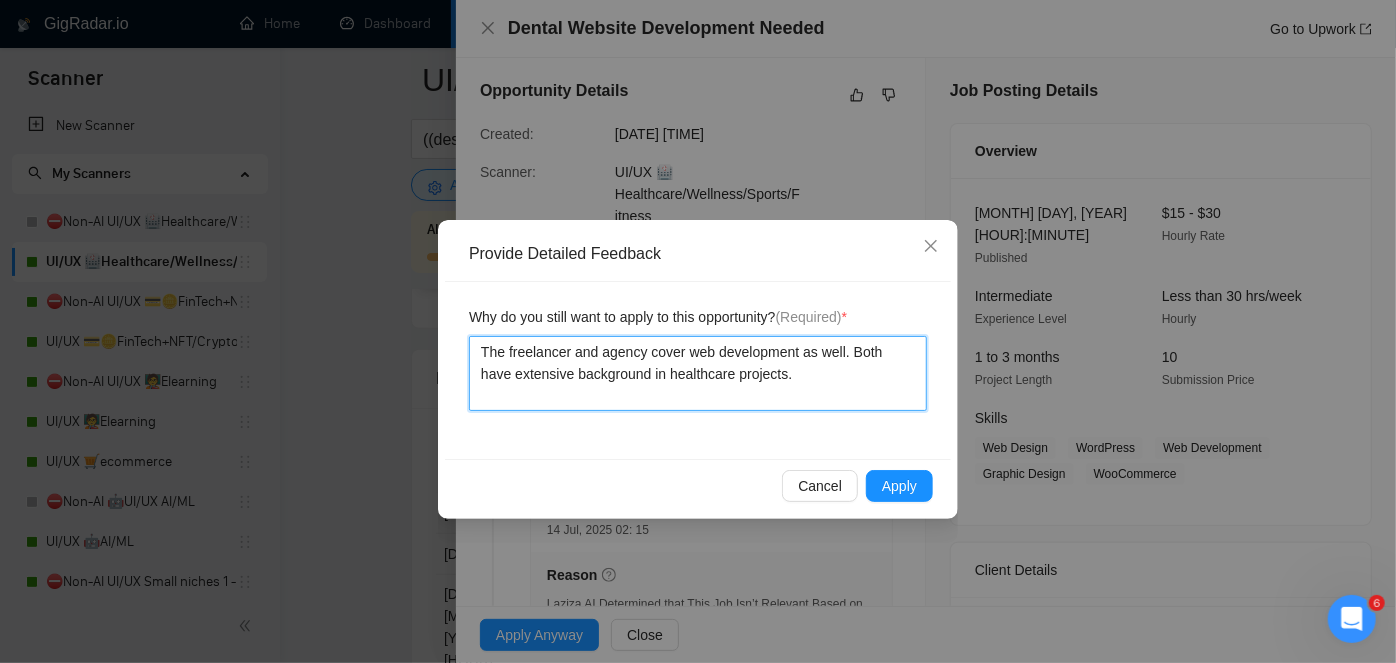 click on "The freelancer and agency cover web development as well. Both have extensive background in healthcare projects." at bounding box center [698, 373] 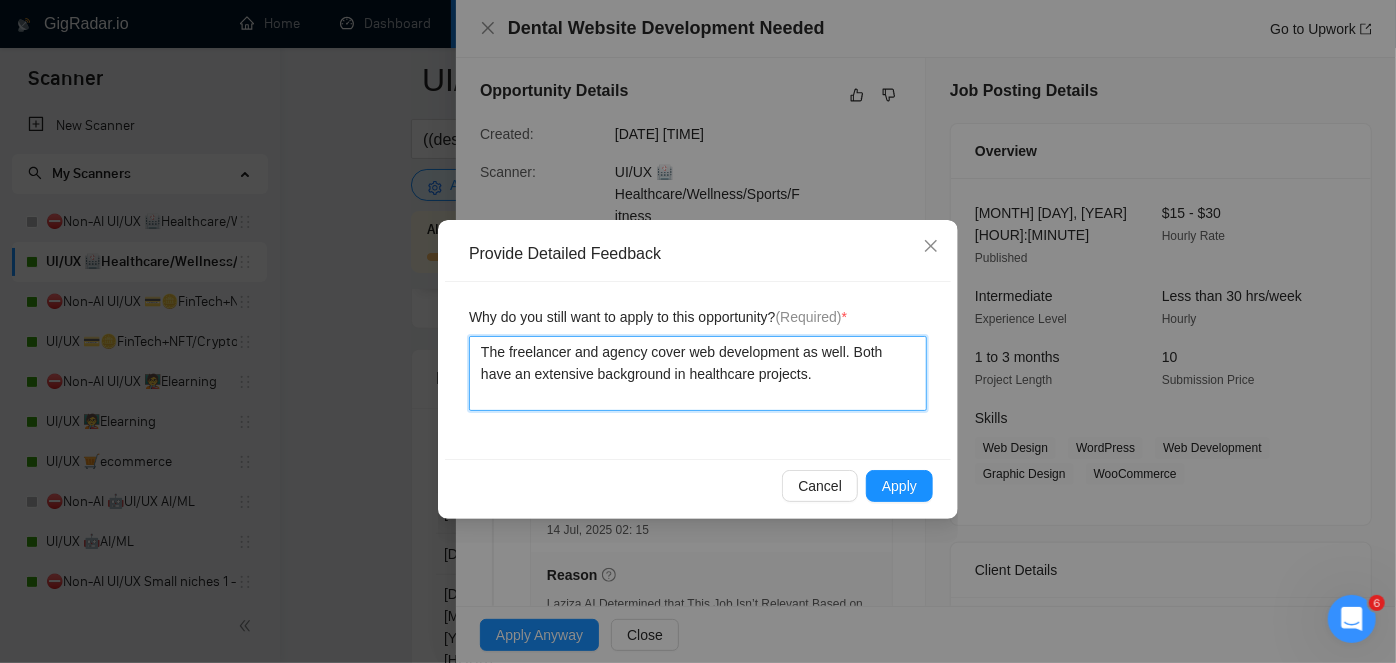 click on "The freelancer and agency cover web development as well. Both have an extensive background in healthcare projects." at bounding box center (698, 373) 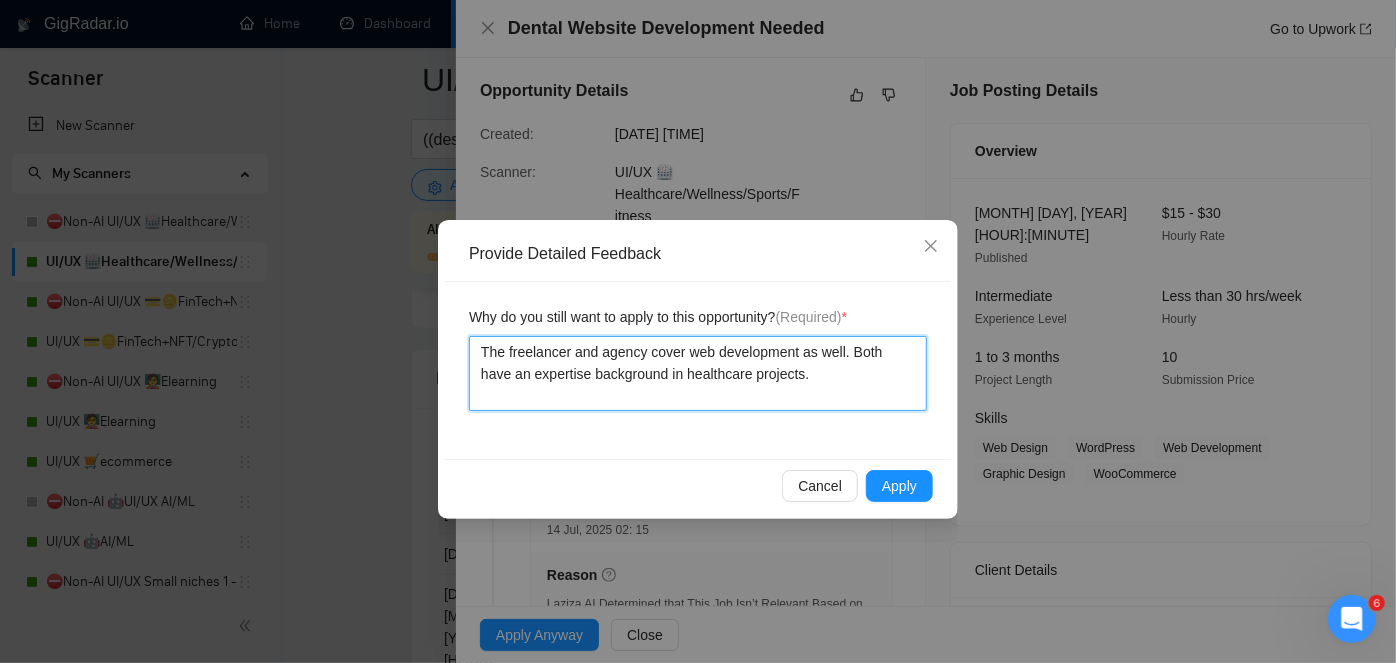 click on "The freelancer and agency cover web development as well. Both have an expertise background in healthcare projects." at bounding box center (698, 373) 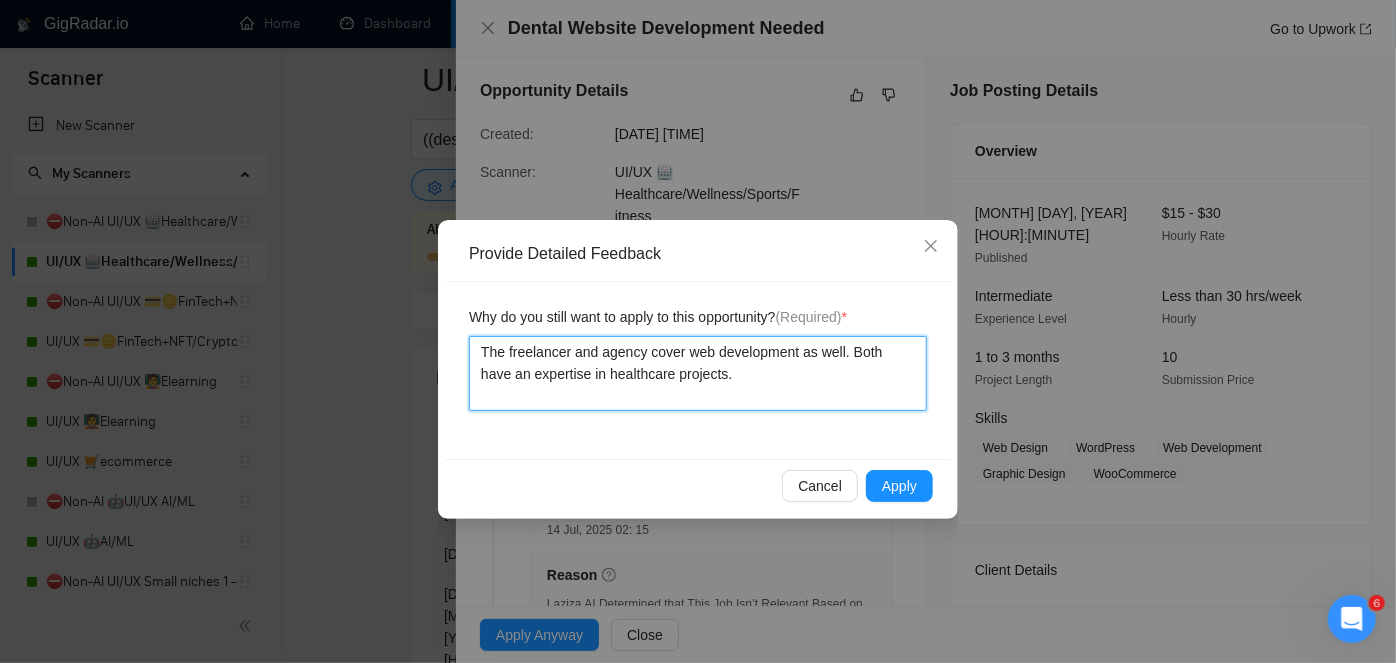 drag, startPoint x: 768, startPoint y: 375, endPoint x: 458, endPoint y: 331, distance: 313.10703 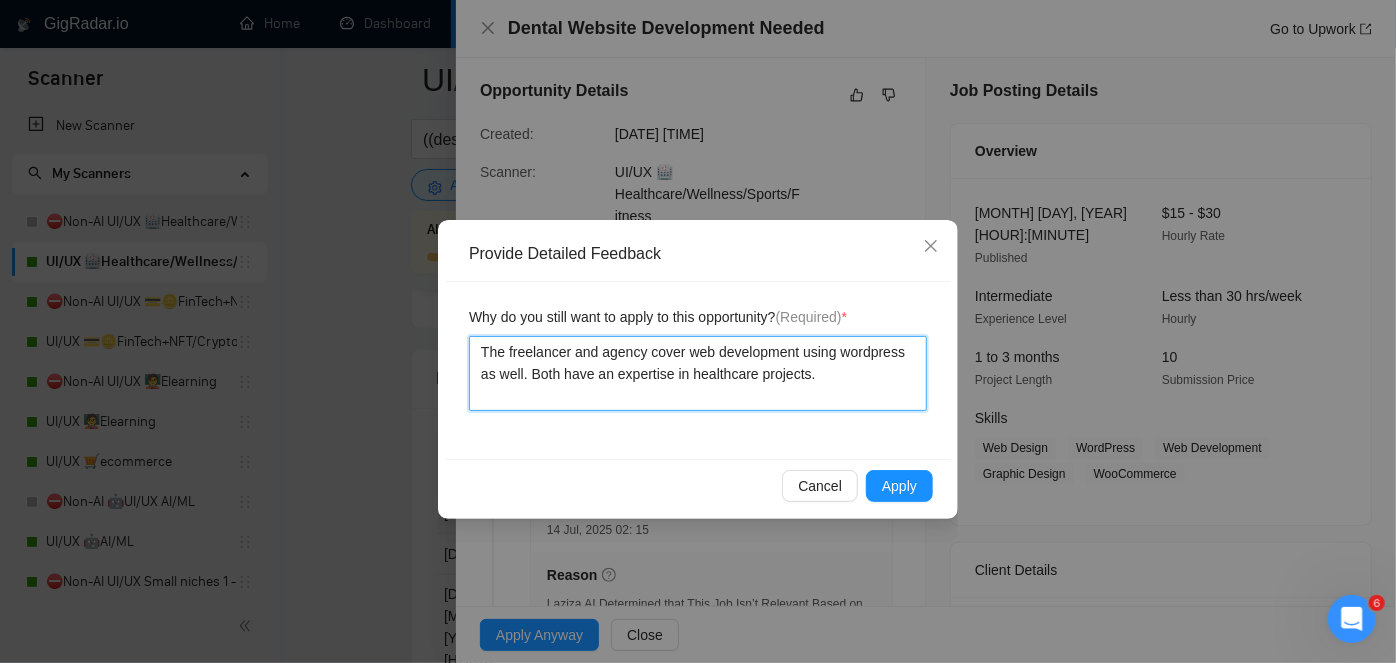 drag, startPoint x: 728, startPoint y: 382, endPoint x: 345, endPoint y: 323, distance: 387.51773 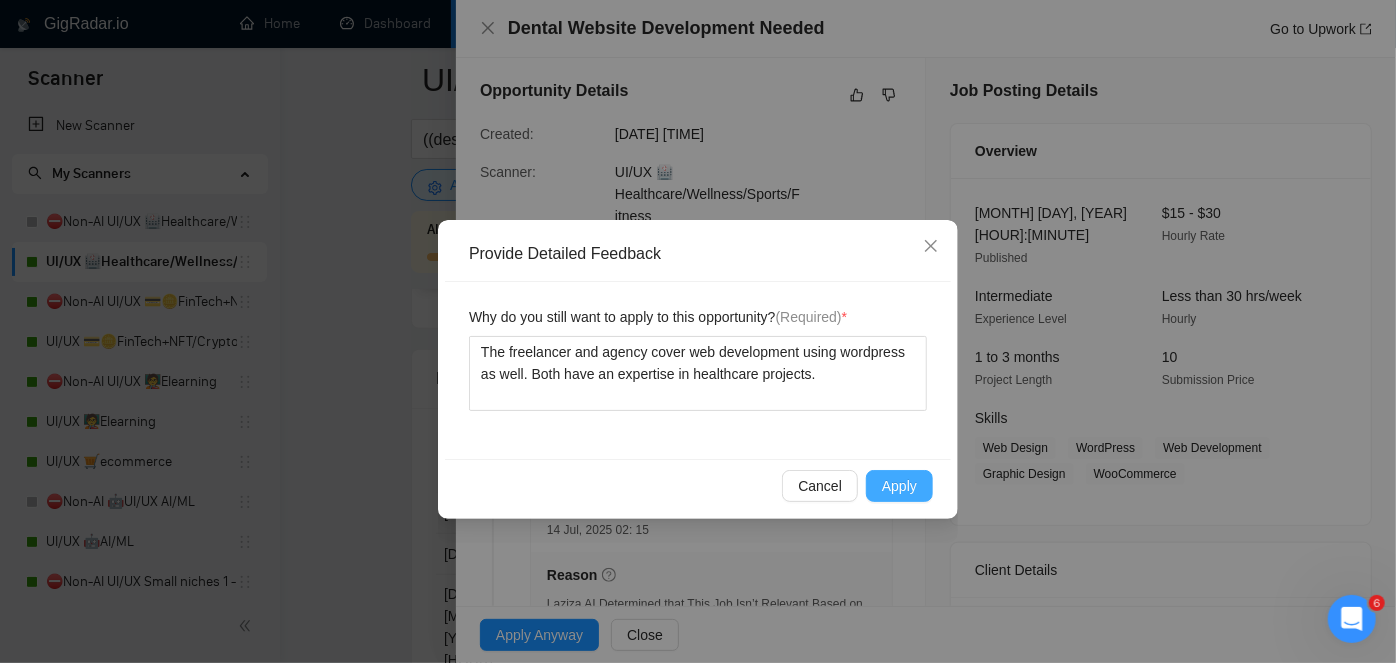 click on "Apply" at bounding box center (899, 486) 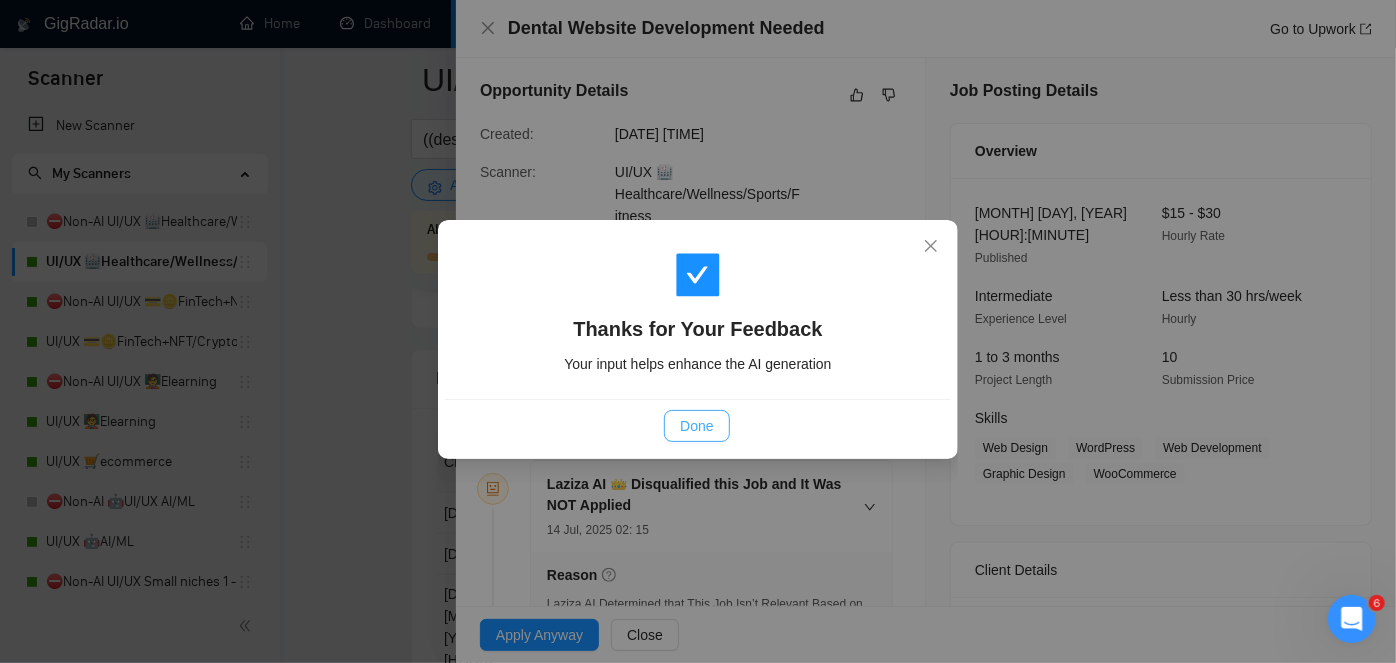 click on "Done" at bounding box center [696, 426] 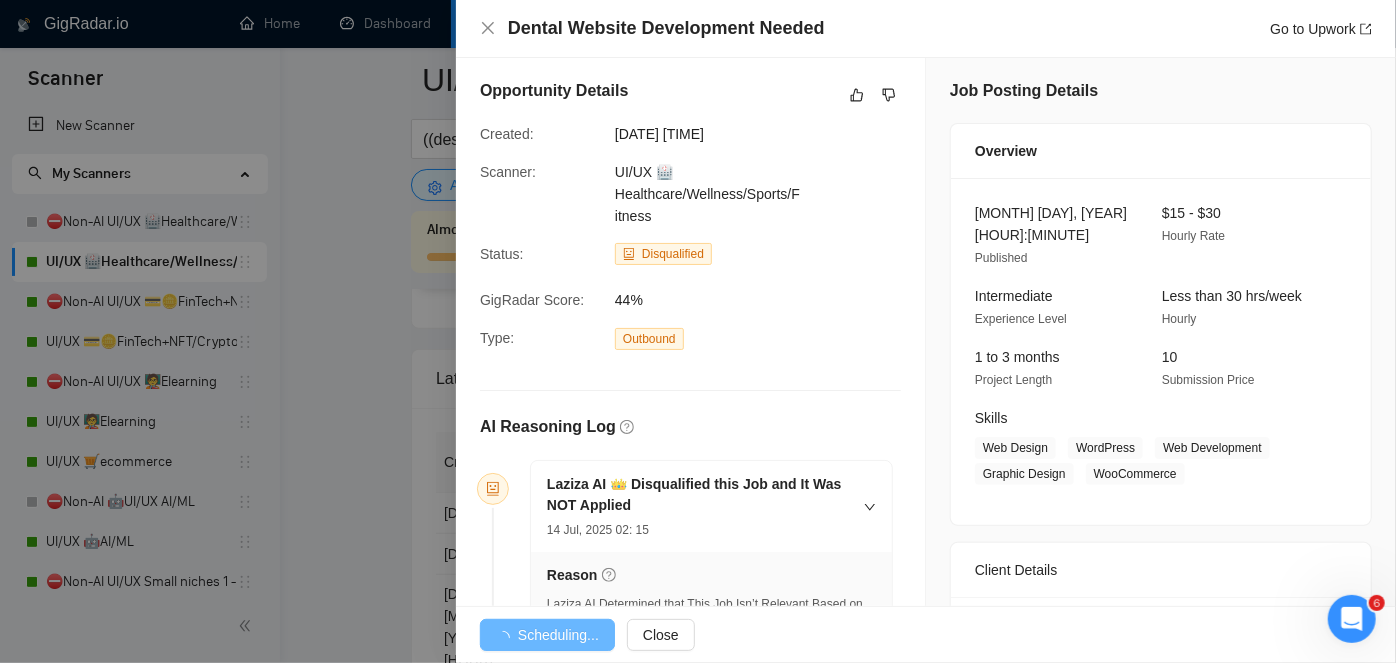 click at bounding box center [698, 331] 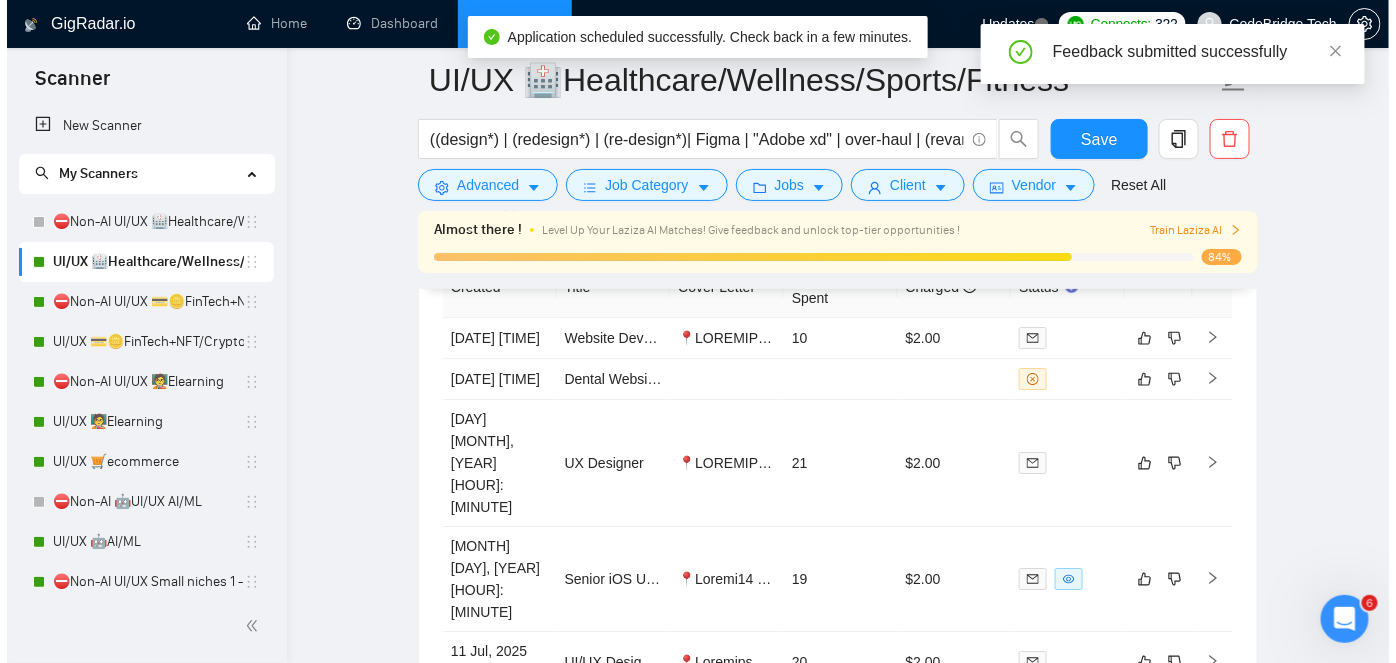 scroll, scrollTop: 4520, scrollLeft: 0, axis: vertical 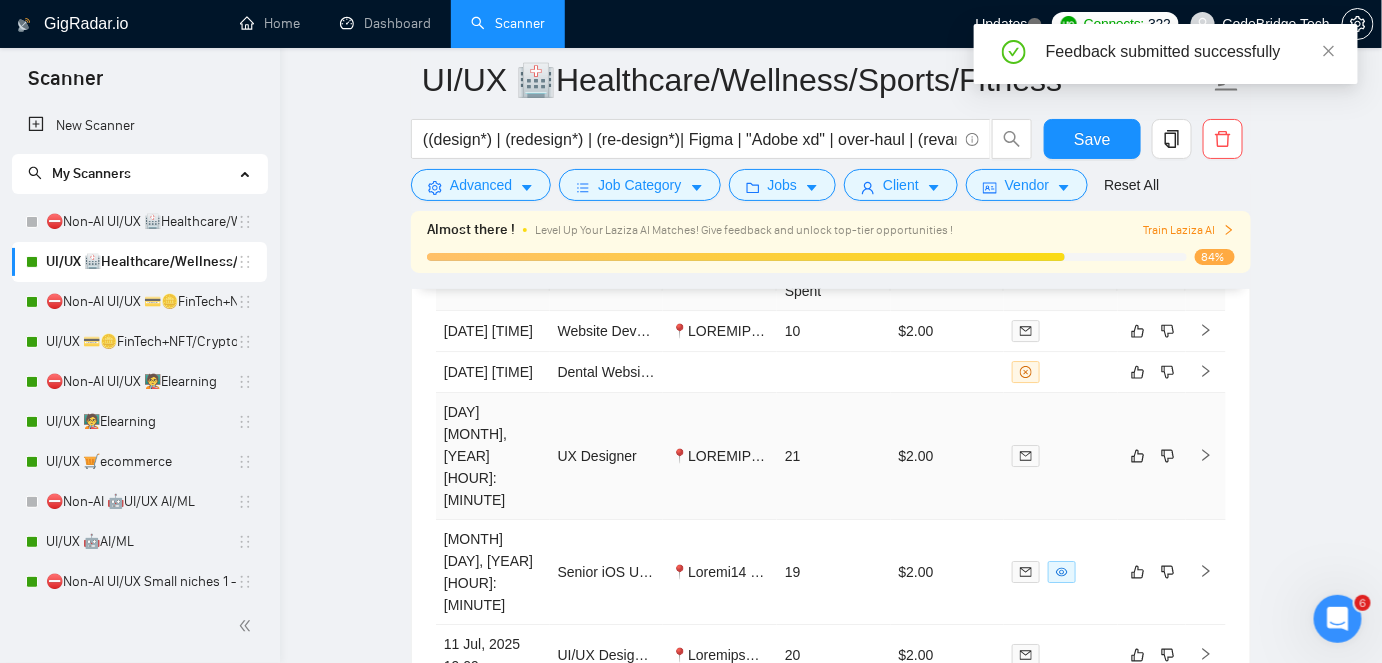 click at bounding box center (5193, 456) 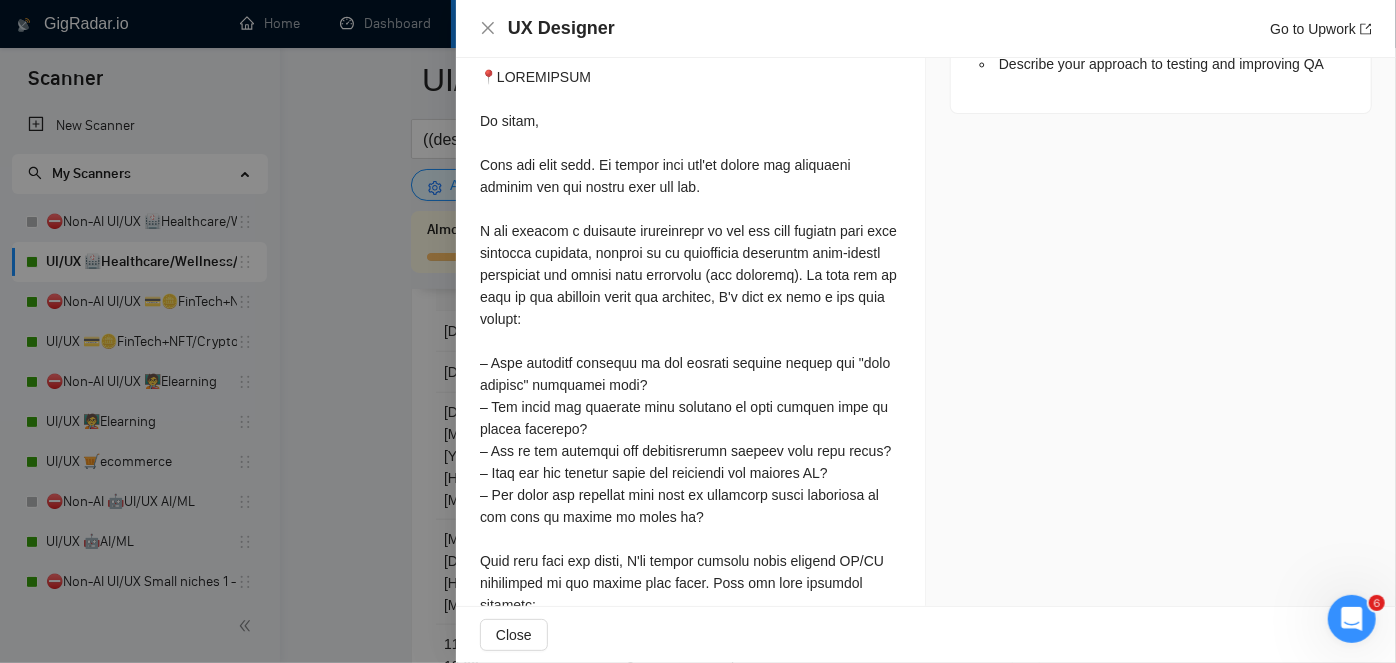 scroll, scrollTop: 1416, scrollLeft: 0, axis: vertical 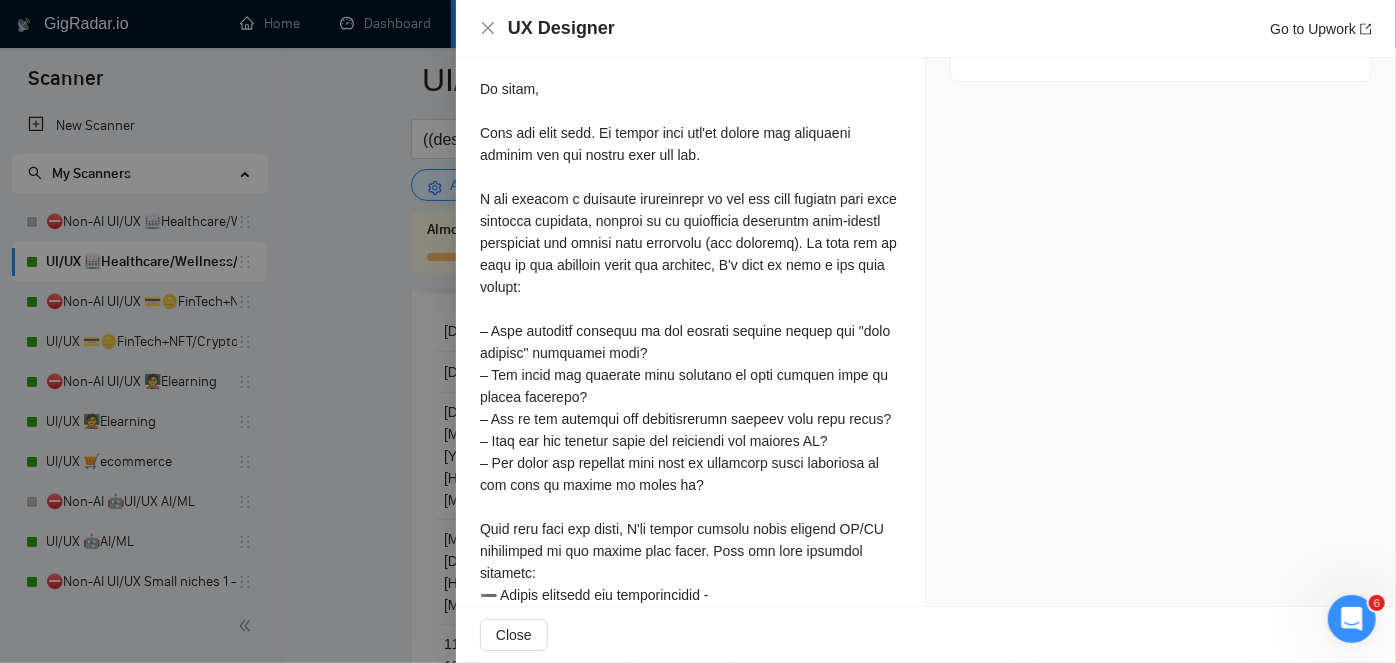 click at bounding box center [698, 331] 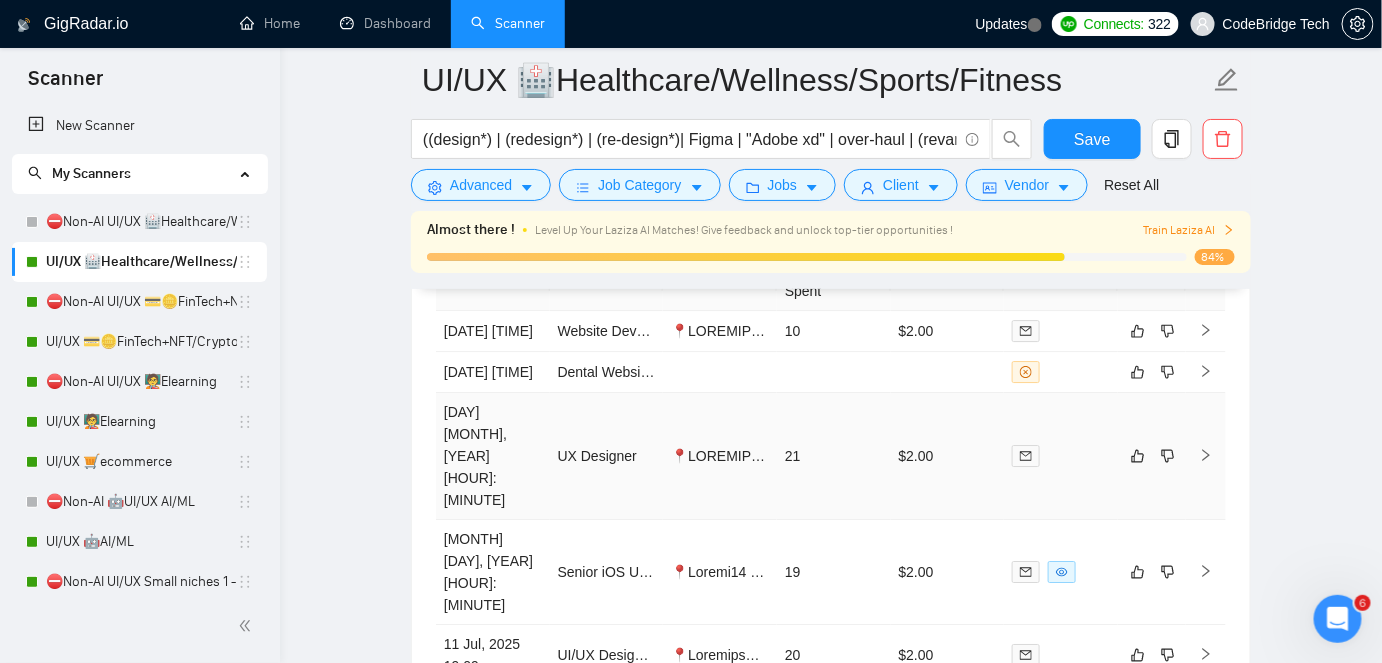 click on "UX Designer" at bounding box center [607, 456] 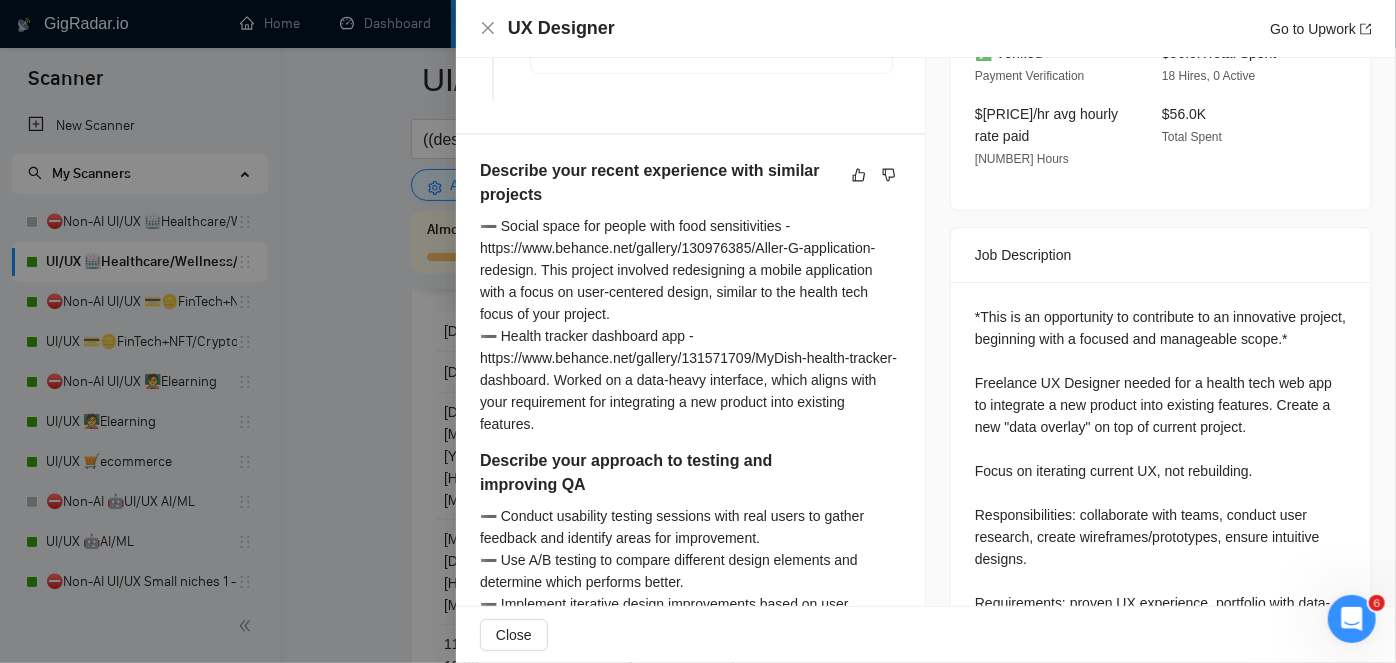 scroll, scrollTop: 416, scrollLeft: 0, axis: vertical 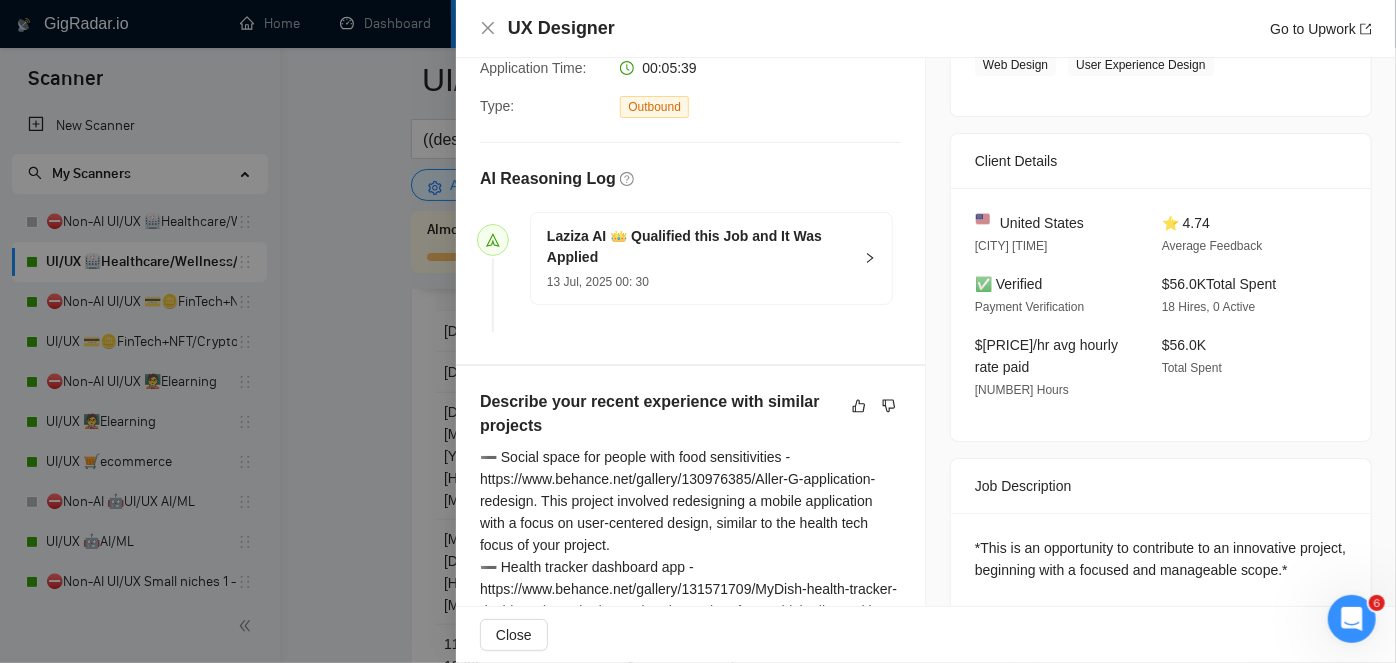 click at bounding box center (698, 331) 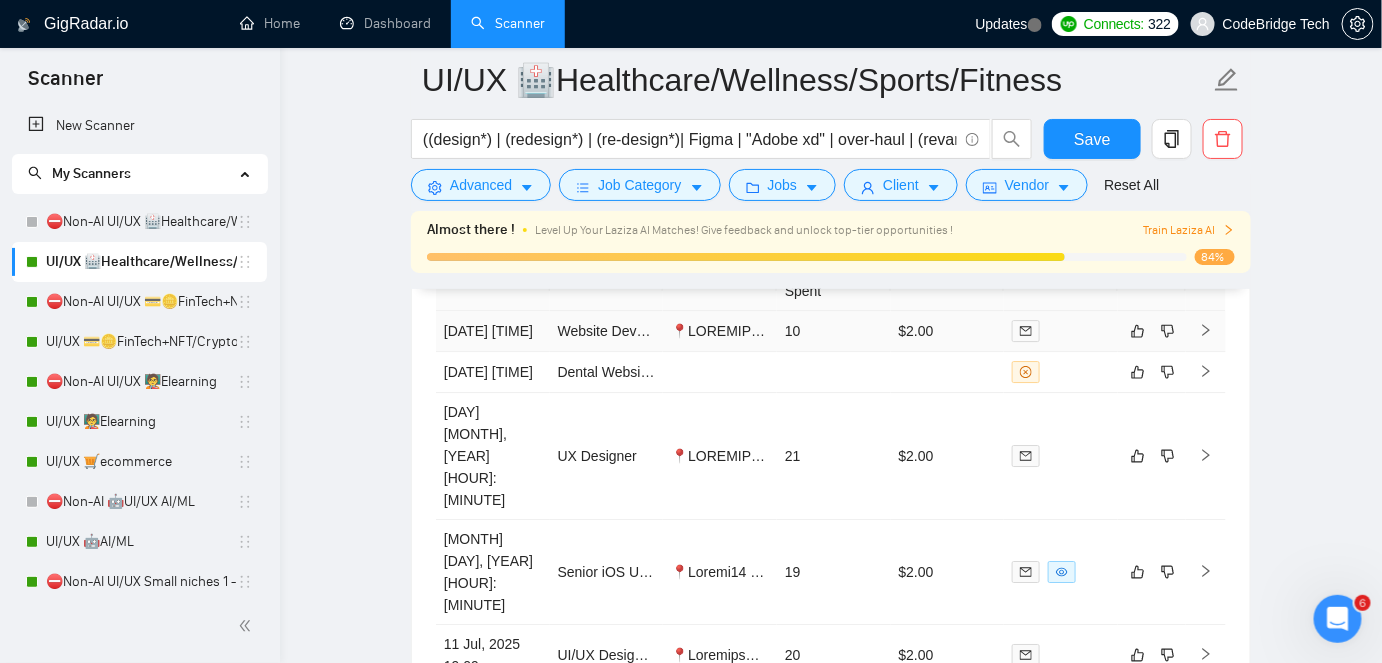 click at bounding box center [720, 331] 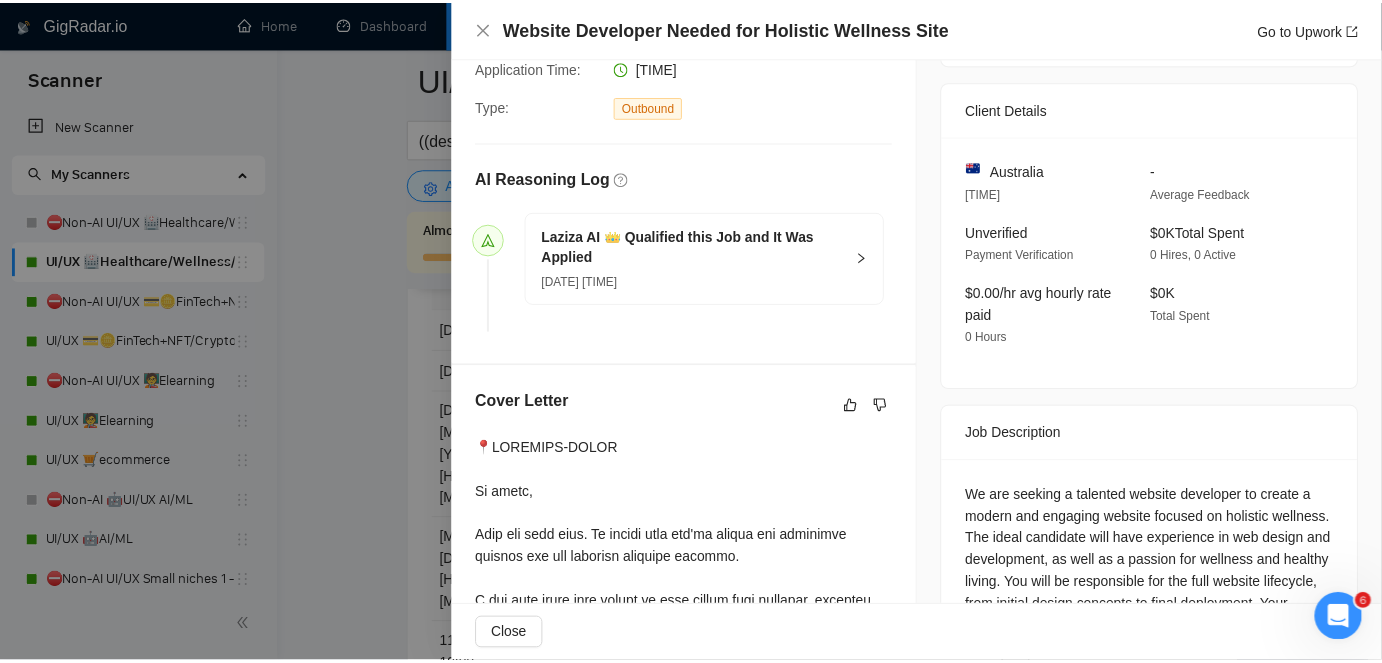 scroll, scrollTop: 598, scrollLeft: 0, axis: vertical 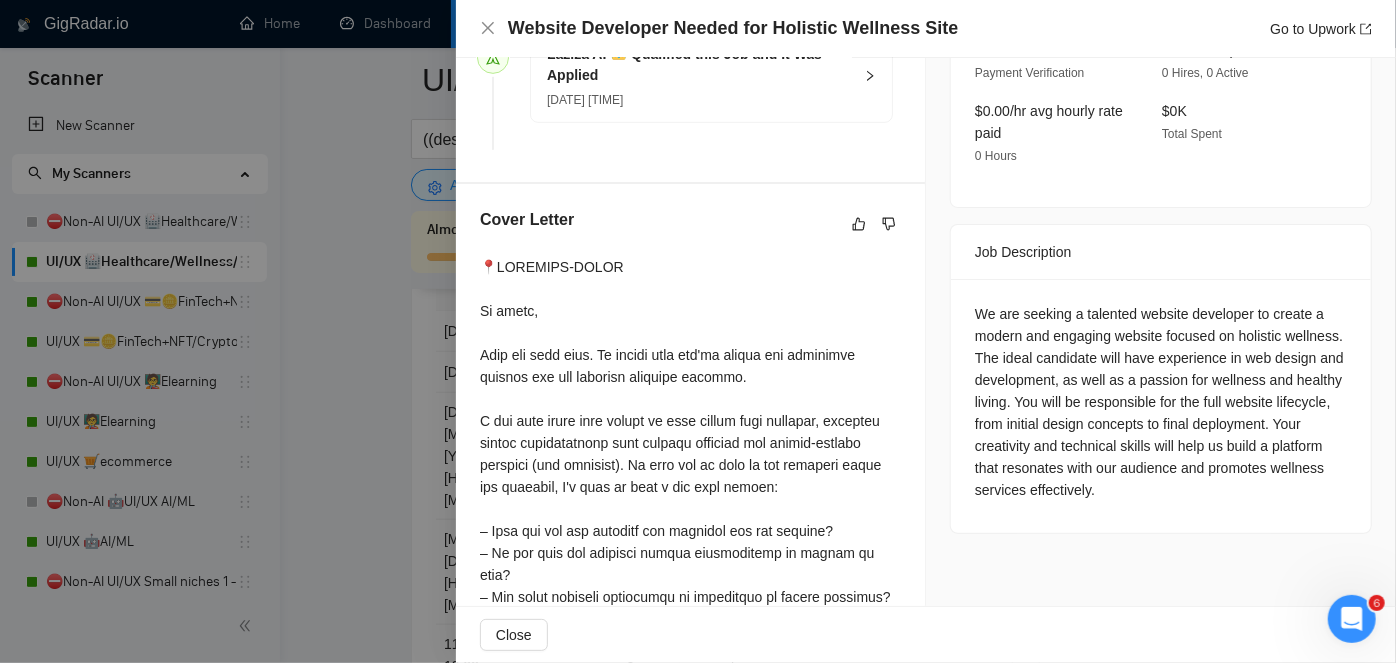 click at bounding box center [698, 331] 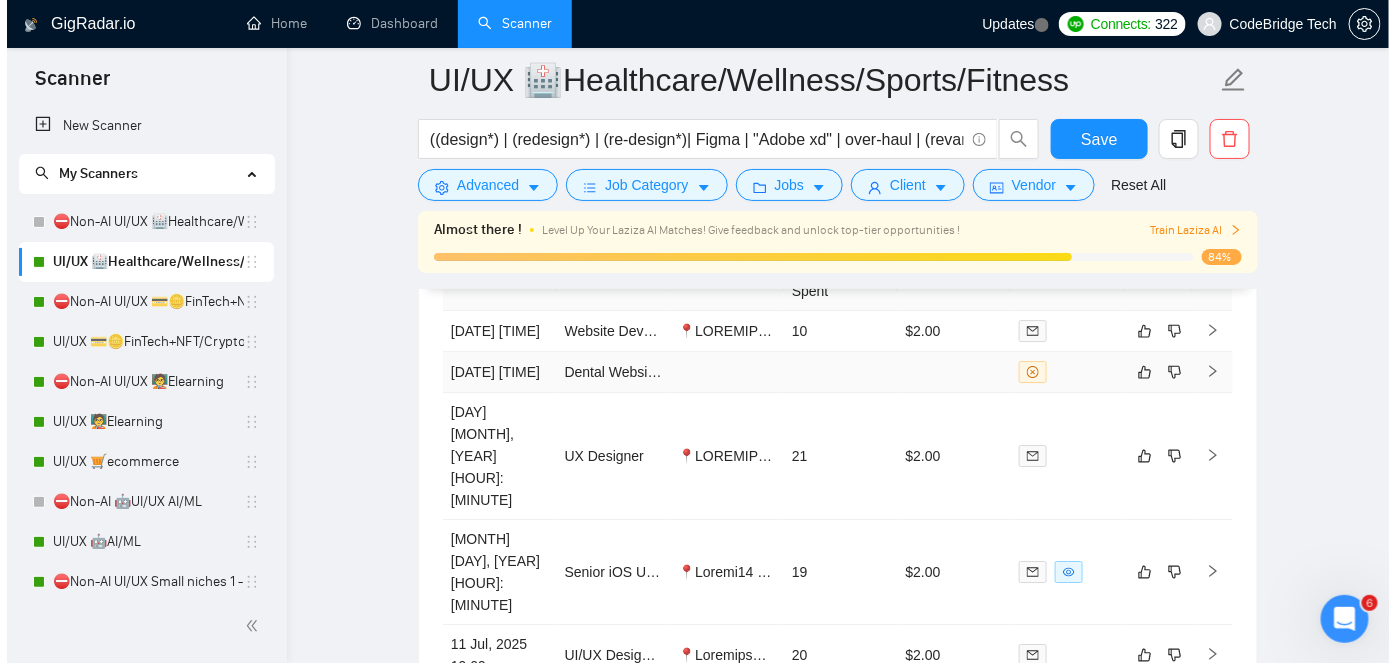scroll, scrollTop: 4702, scrollLeft: 0, axis: vertical 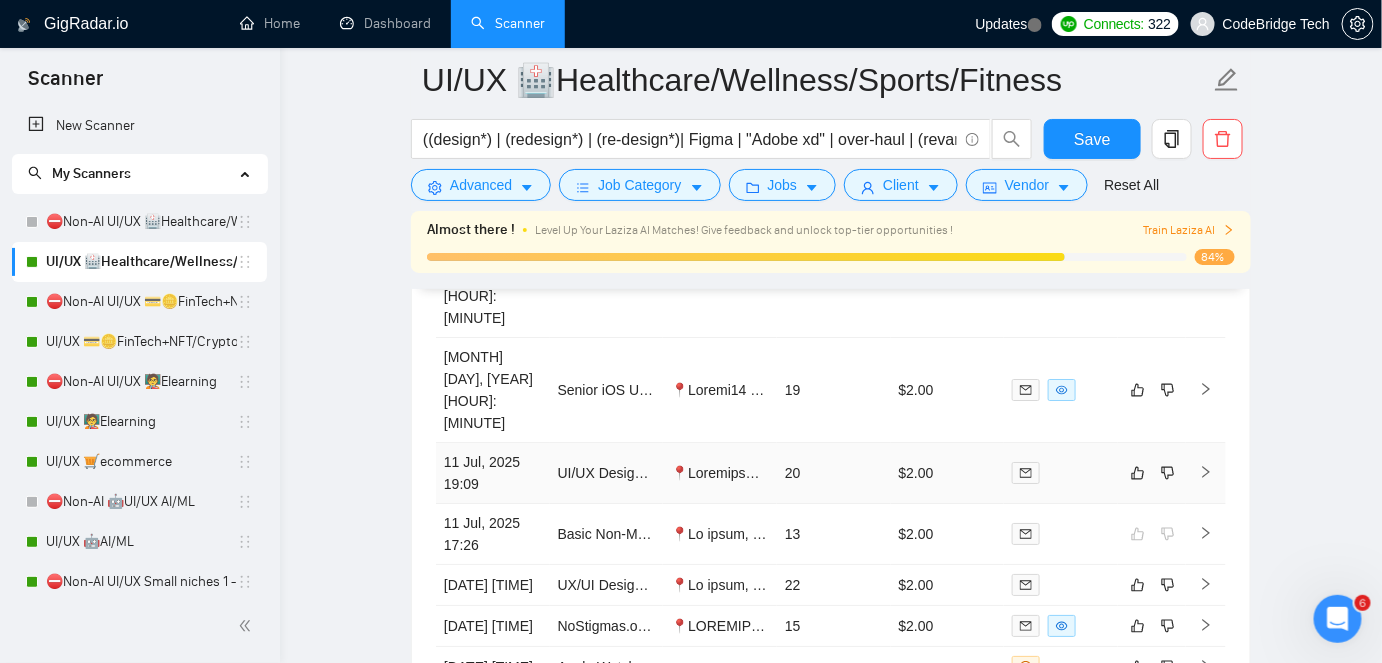 click at bounding box center (720, 473) 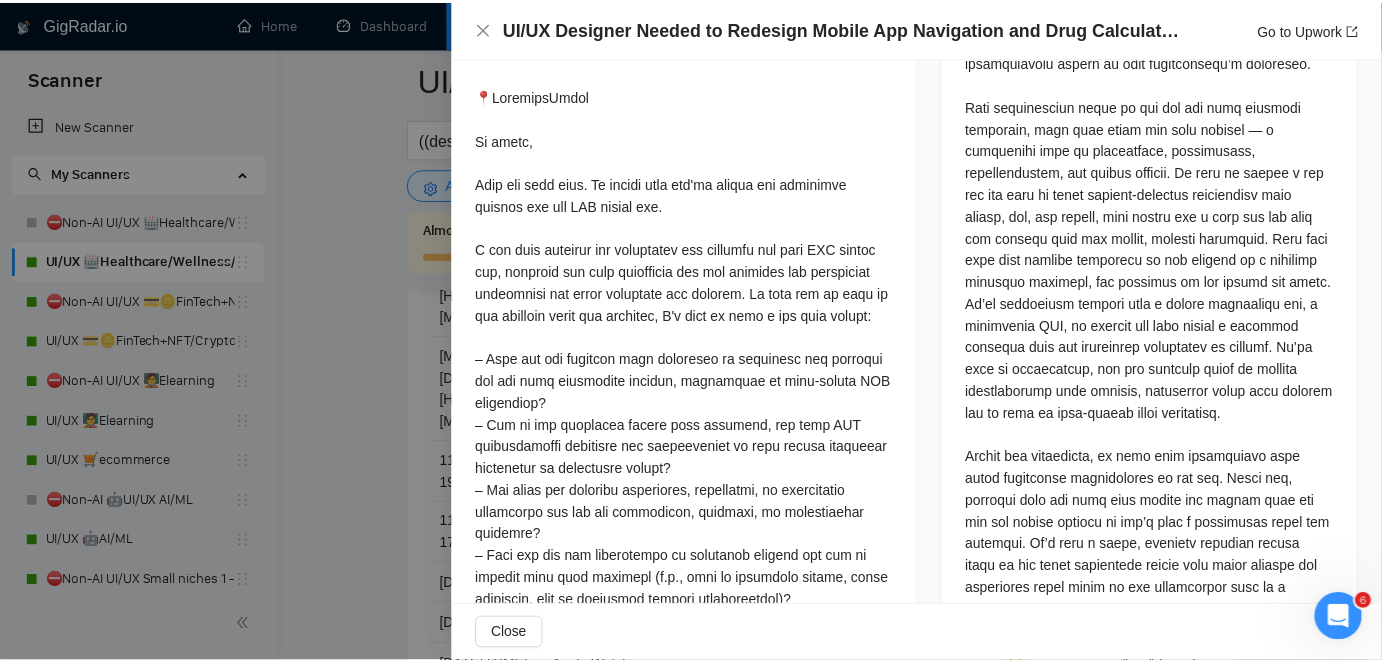 scroll, scrollTop: 871, scrollLeft: 0, axis: vertical 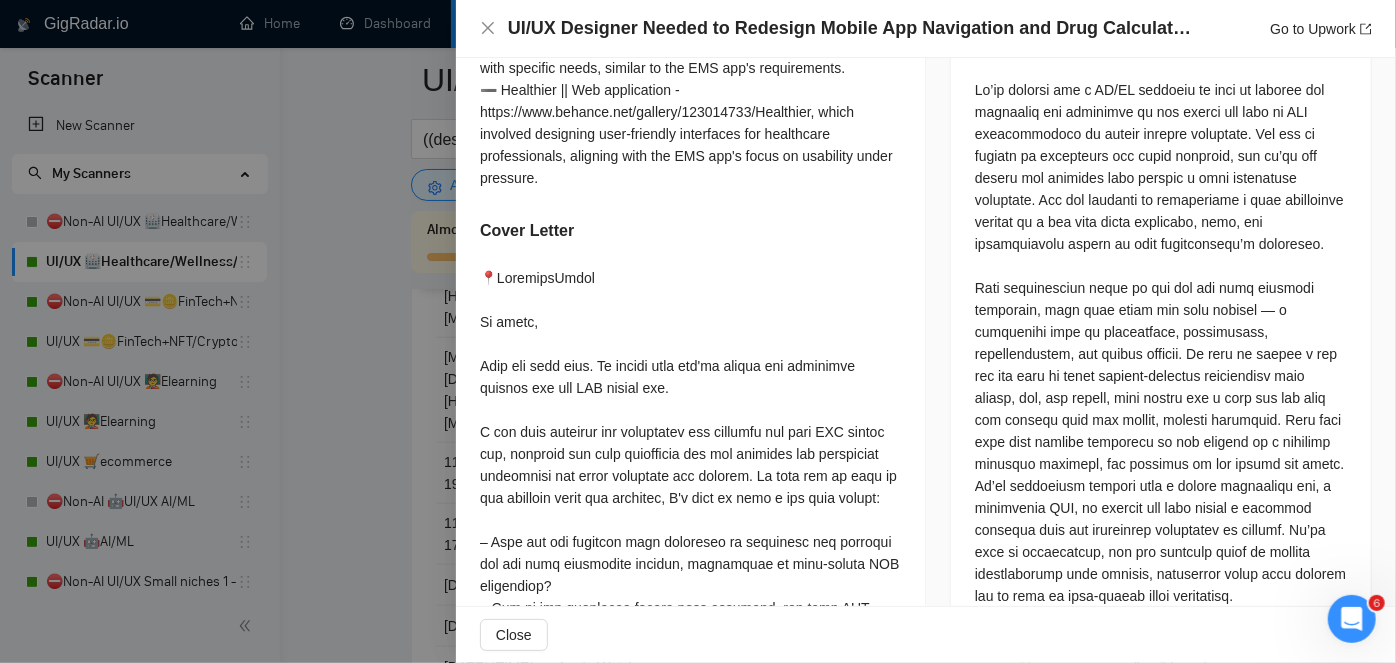 click at bounding box center [698, 331] 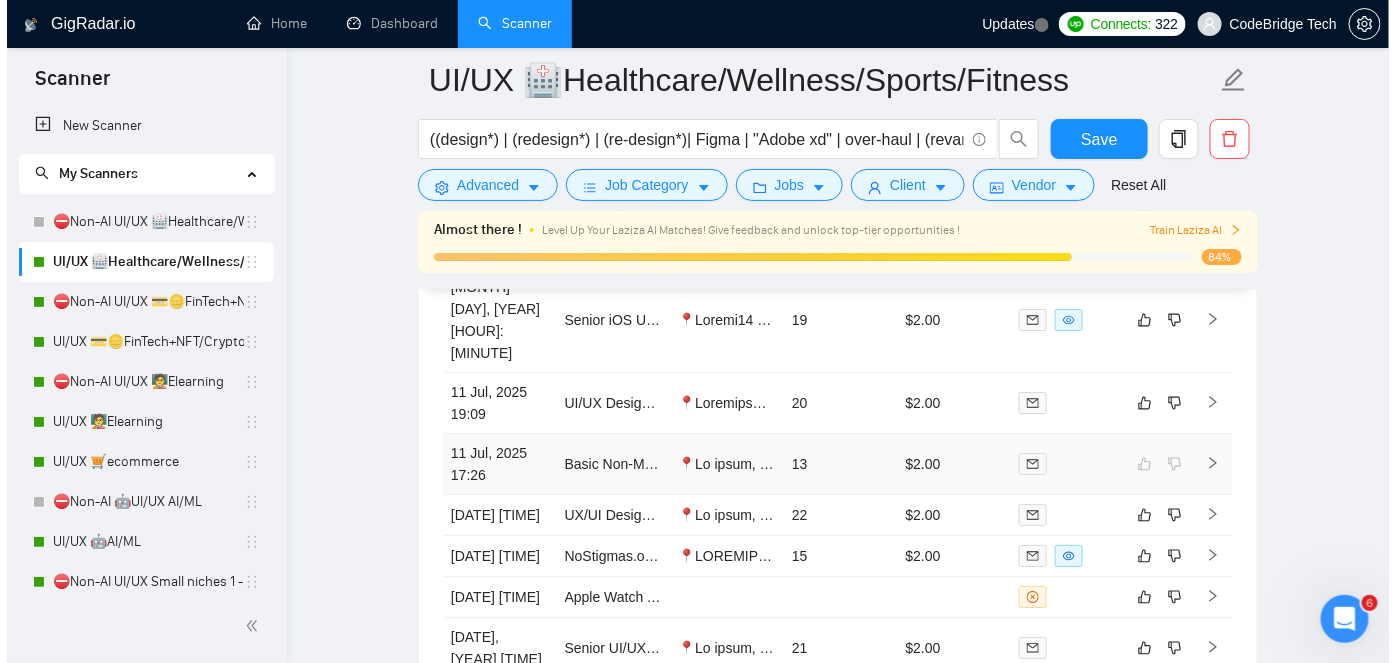 scroll, scrollTop: 4884, scrollLeft: 0, axis: vertical 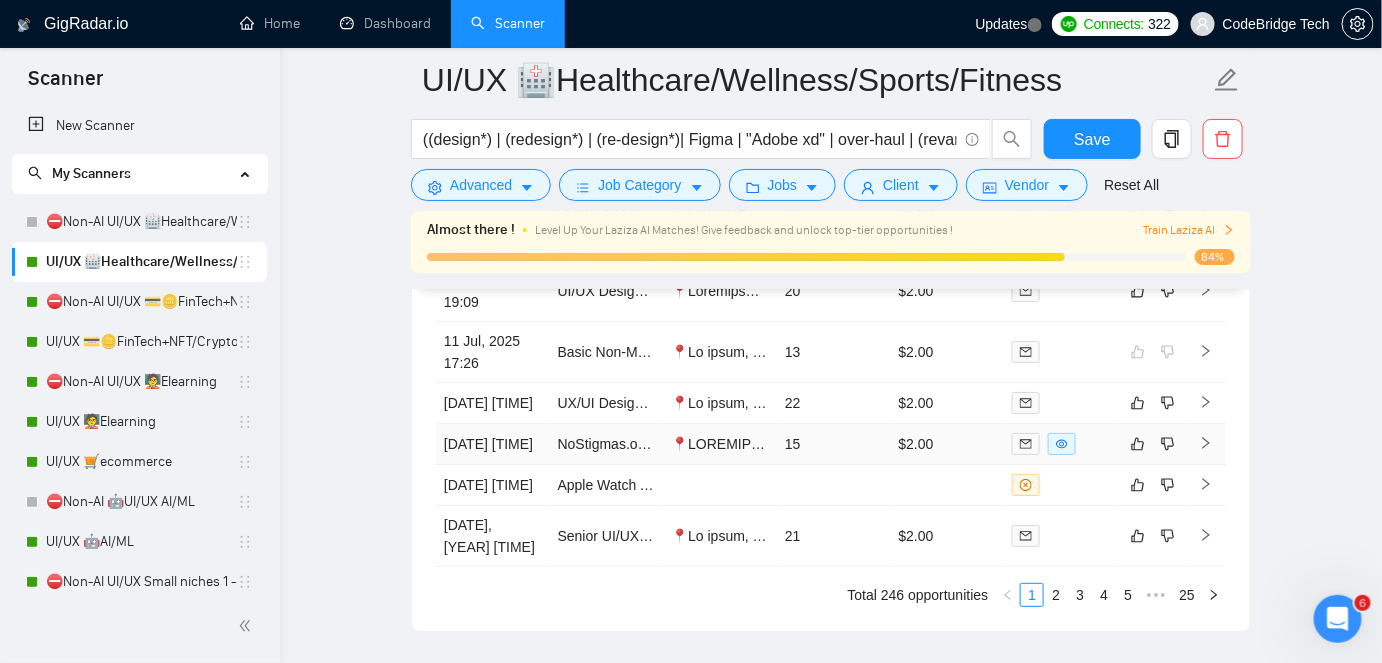 click at bounding box center (720, 444) 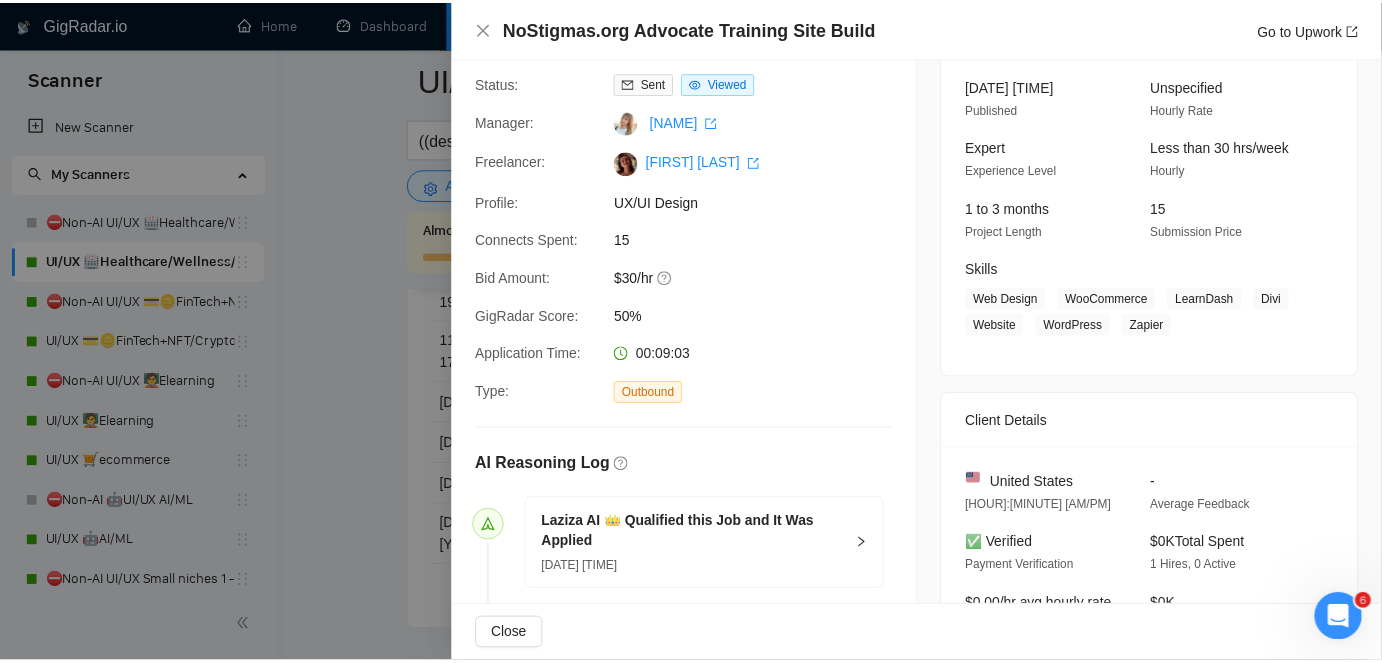 scroll, scrollTop: 0, scrollLeft: 0, axis: both 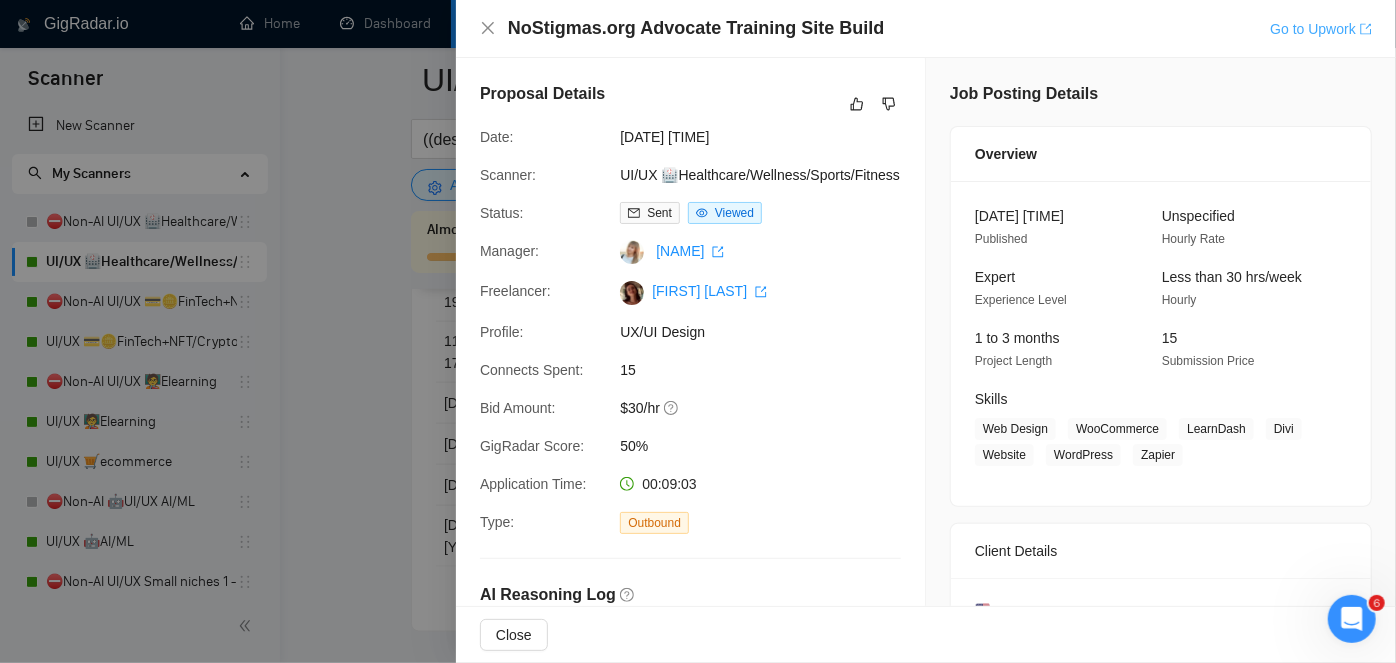 click on "Go to Upwork" at bounding box center (1321, 29) 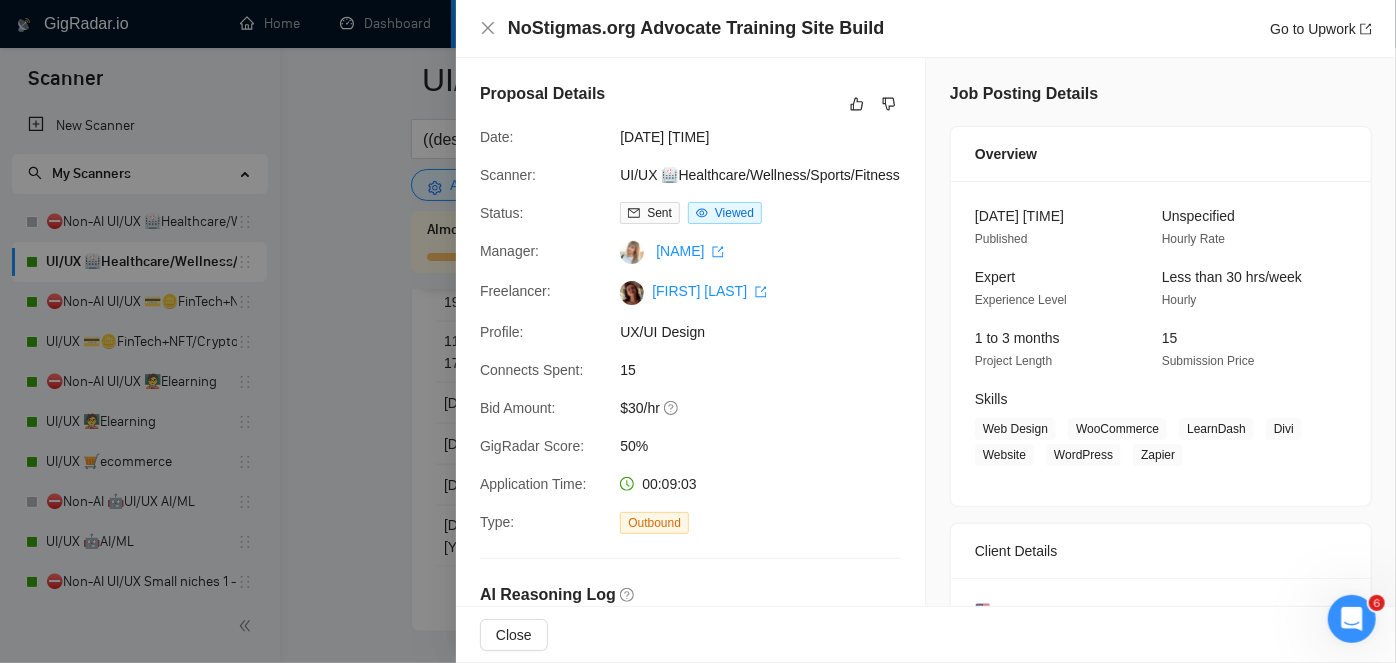 click at bounding box center [698, 331] 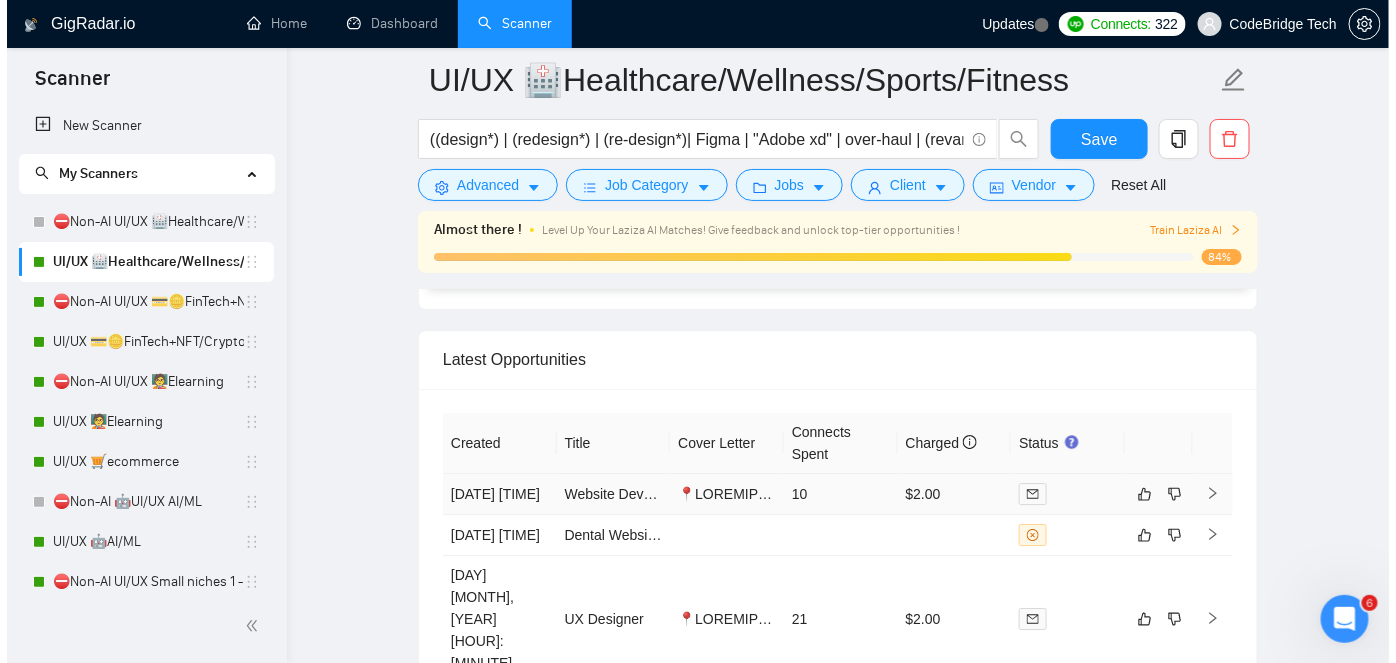 scroll, scrollTop: 4429, scrollLeft: 0, axis: vertical 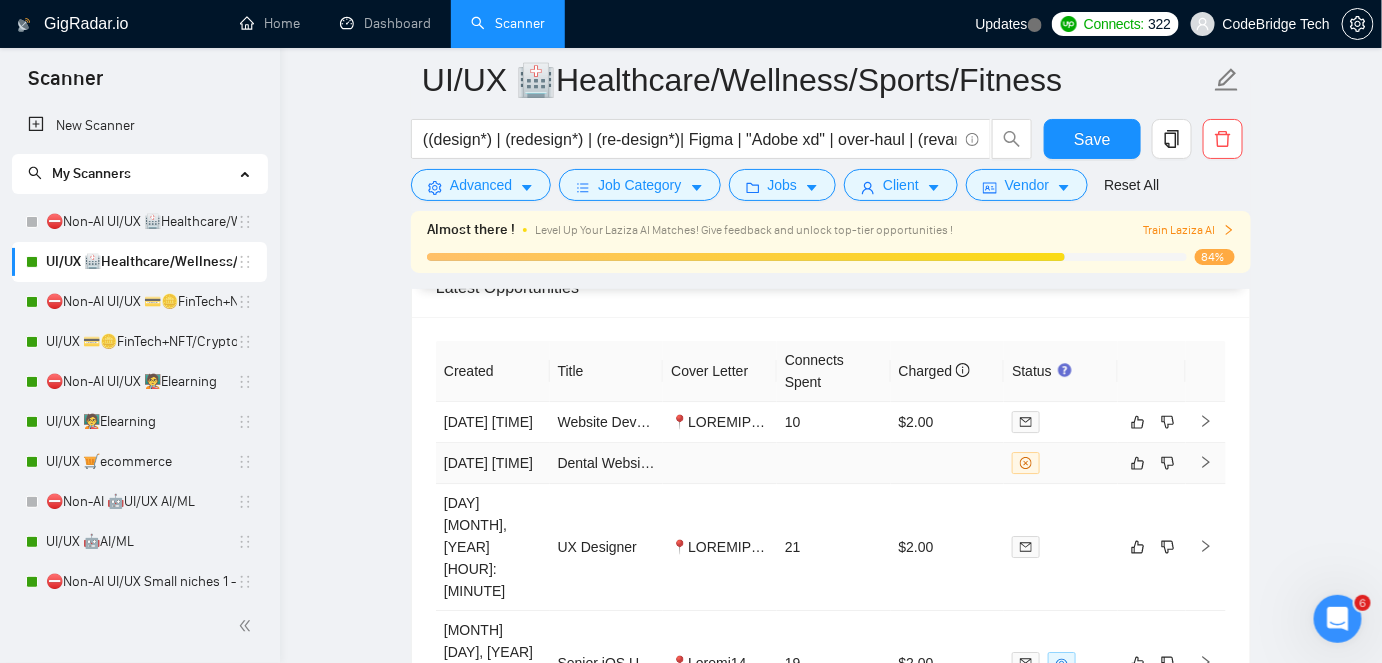 click at bounding box center (1152, 463) 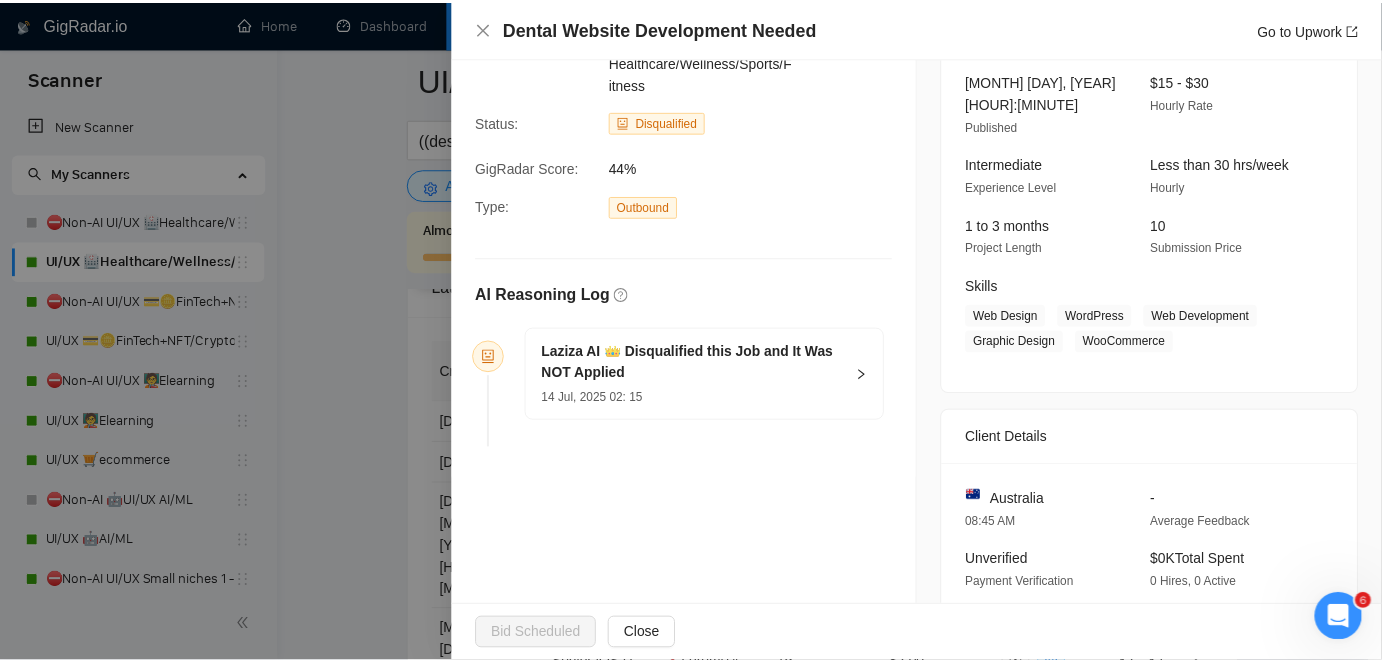 scroll, scrollTop: 0, scrollLeft: 0, axis: both 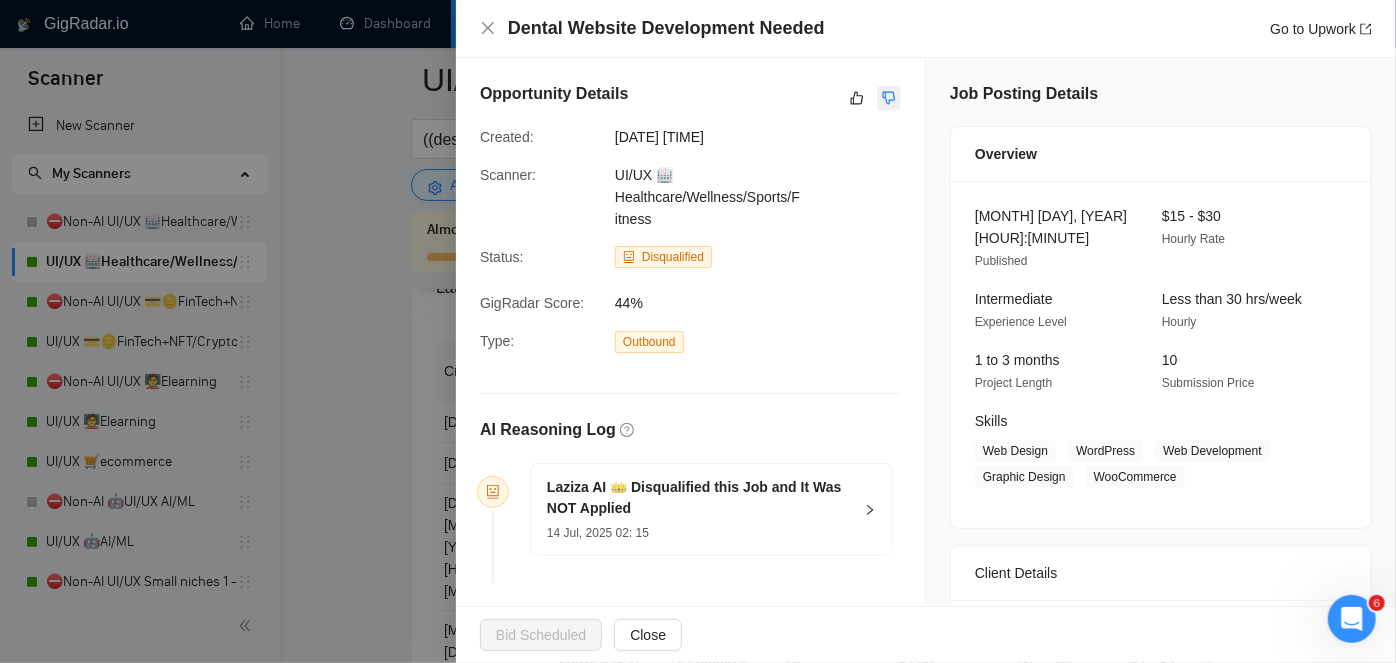 click 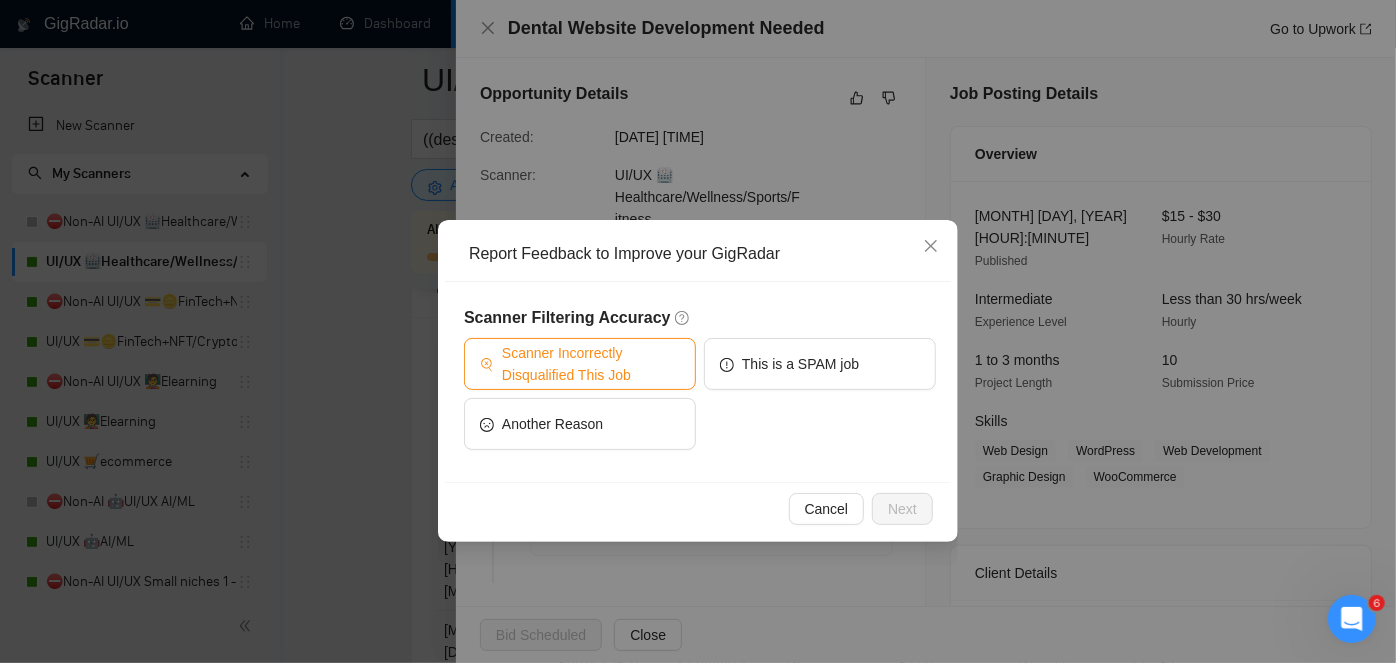 click on "Scanner Incorrectly Disqualified This Job" at bounding box center (591, 364) 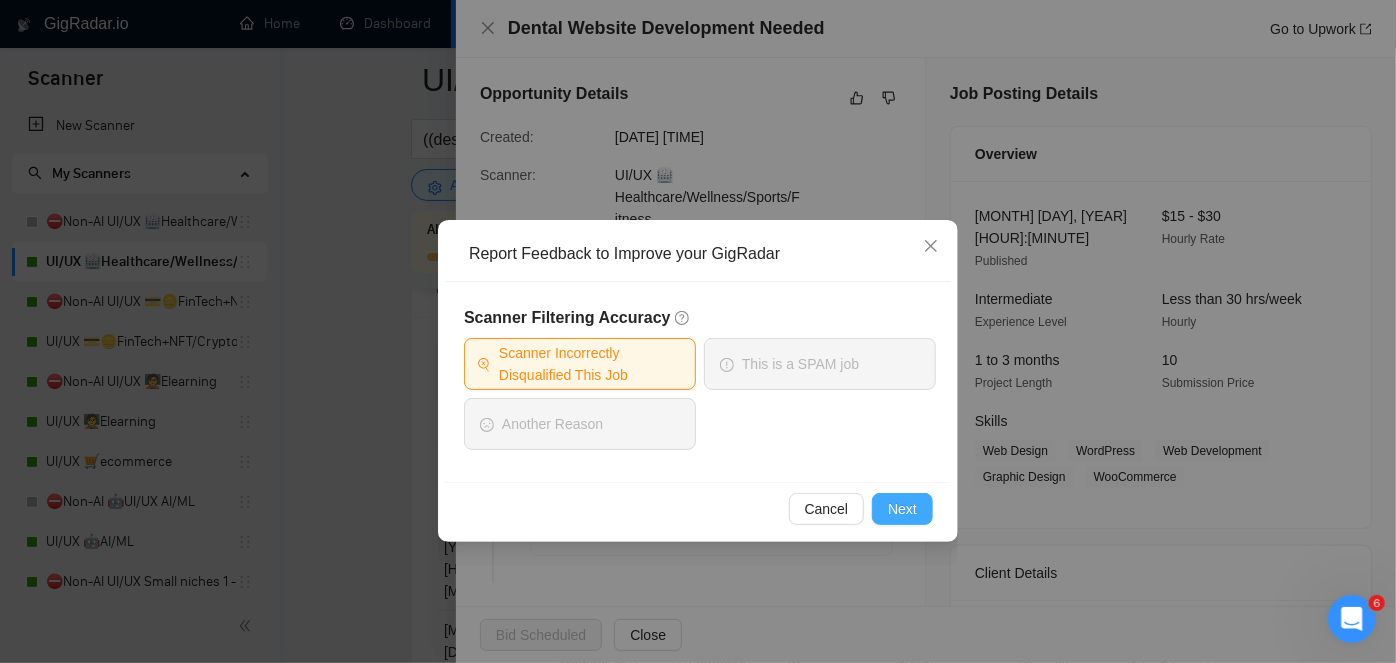 click on "Next" at bounding box center [902, 509] 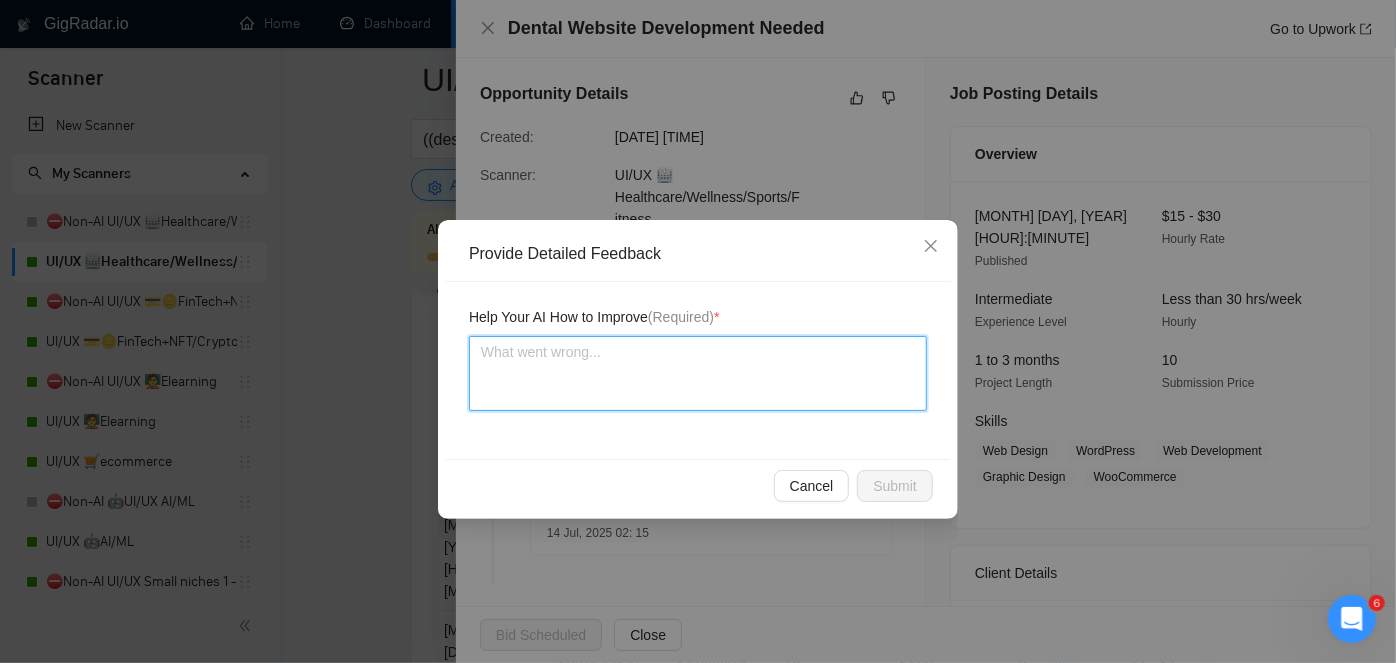 click at bounding box center [698, 373] 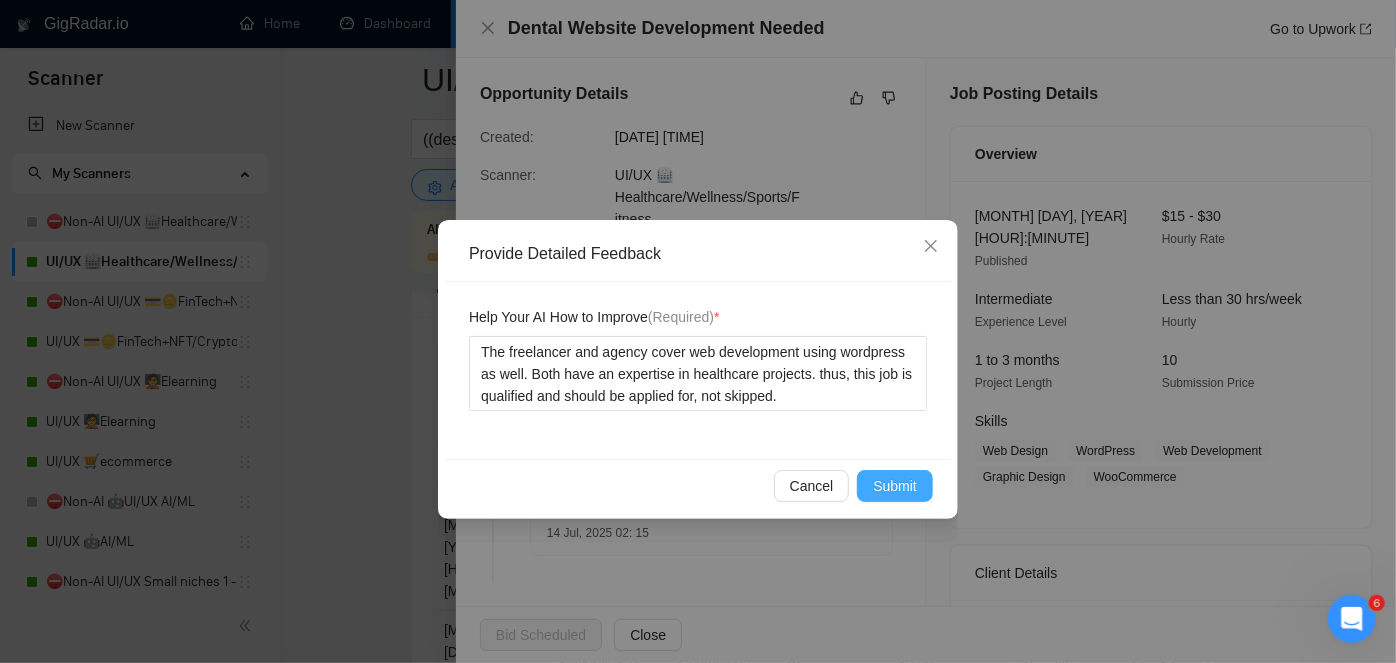 click on "Submit" at bounding box center (895, 486) 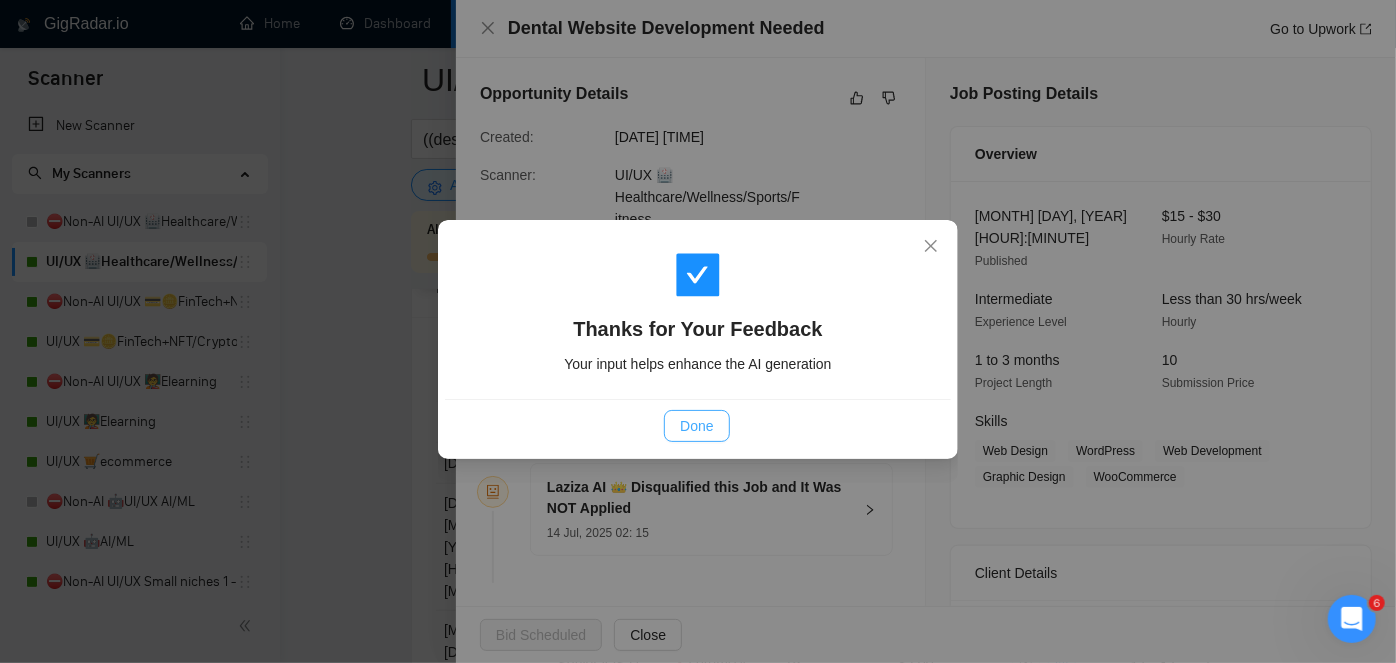 click on "Done" at bounding box center (696, 426) 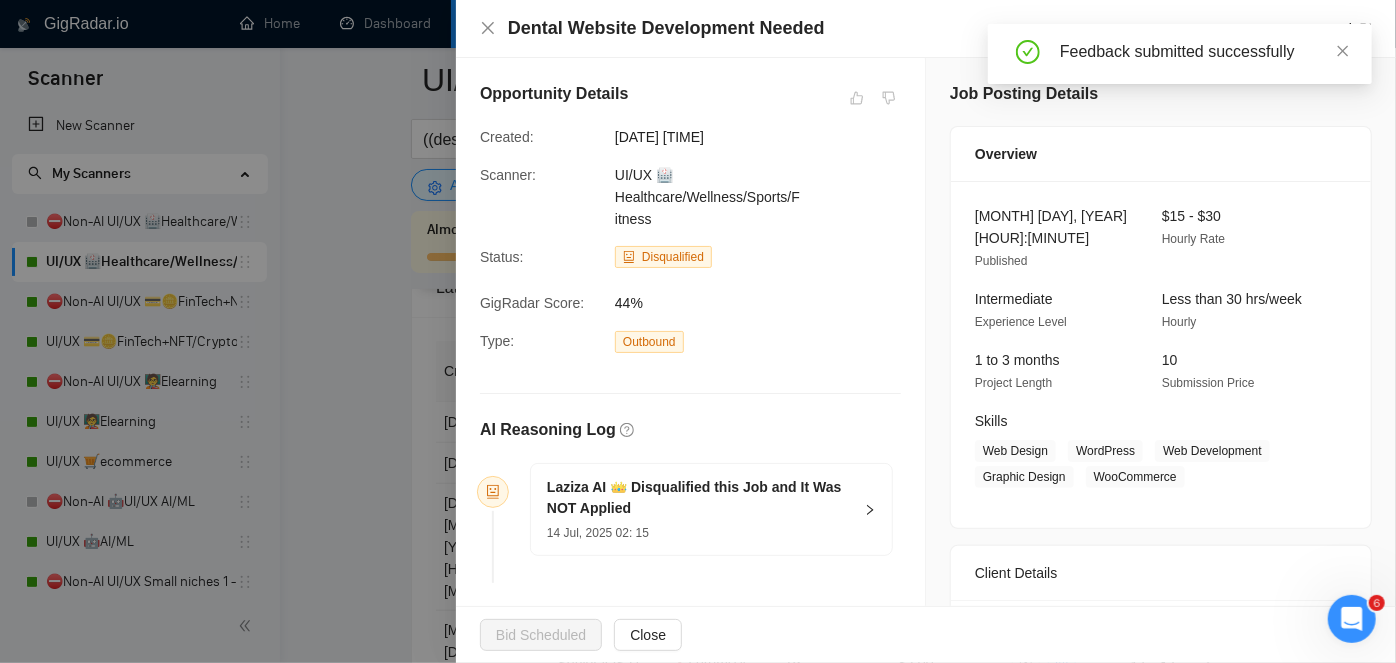 click at bounding box center [698, 331] 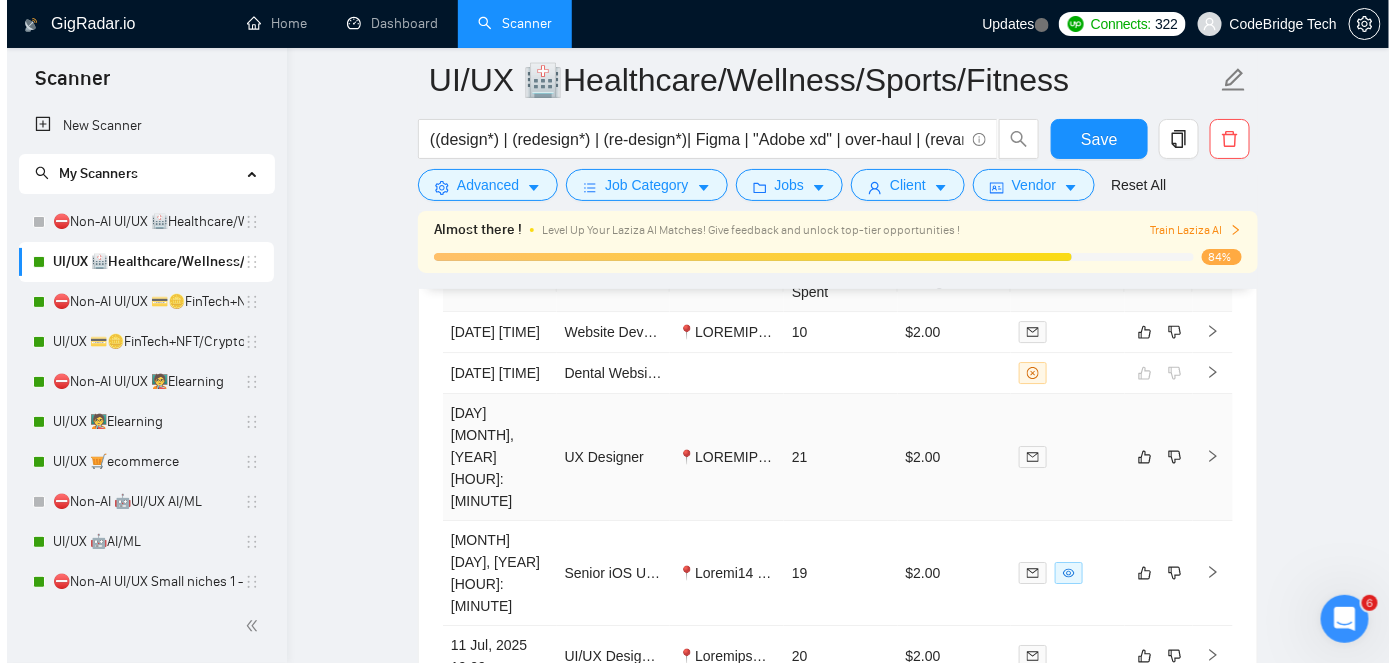 scroll, scrollTop: 4520, scrollLeft: 0, axis: vertical 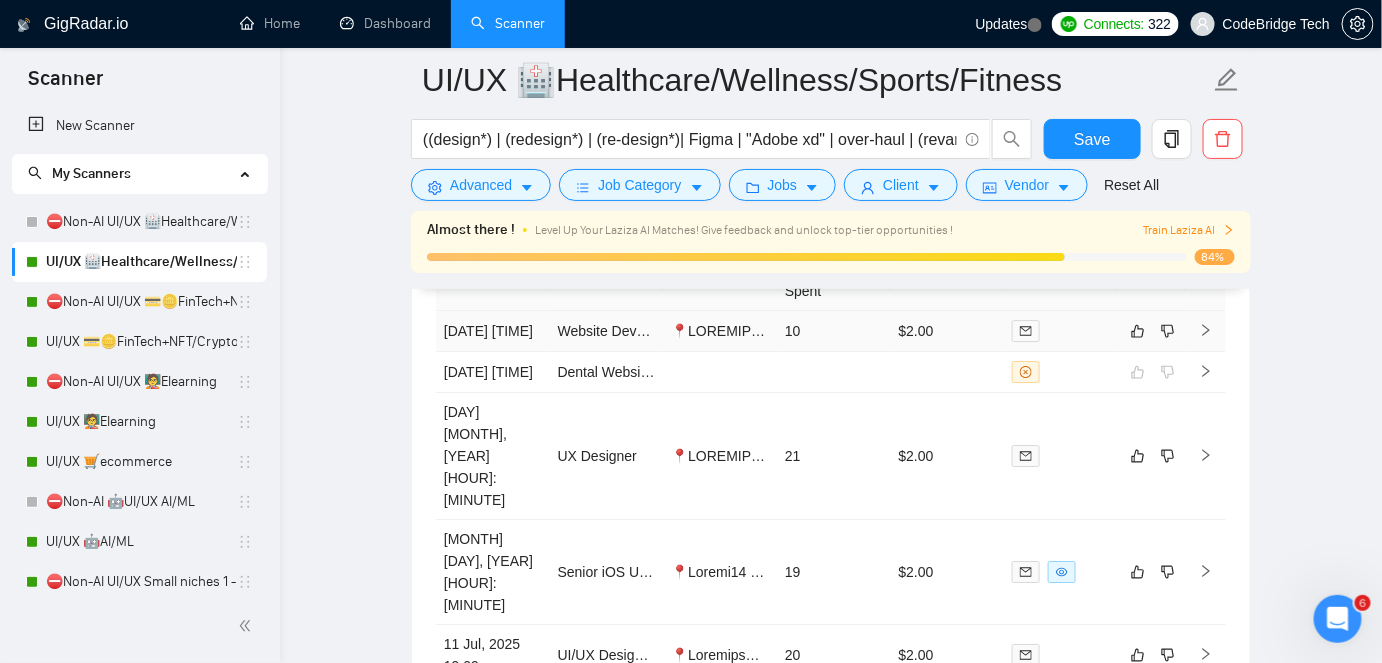 click at bounding box center [720, 331] 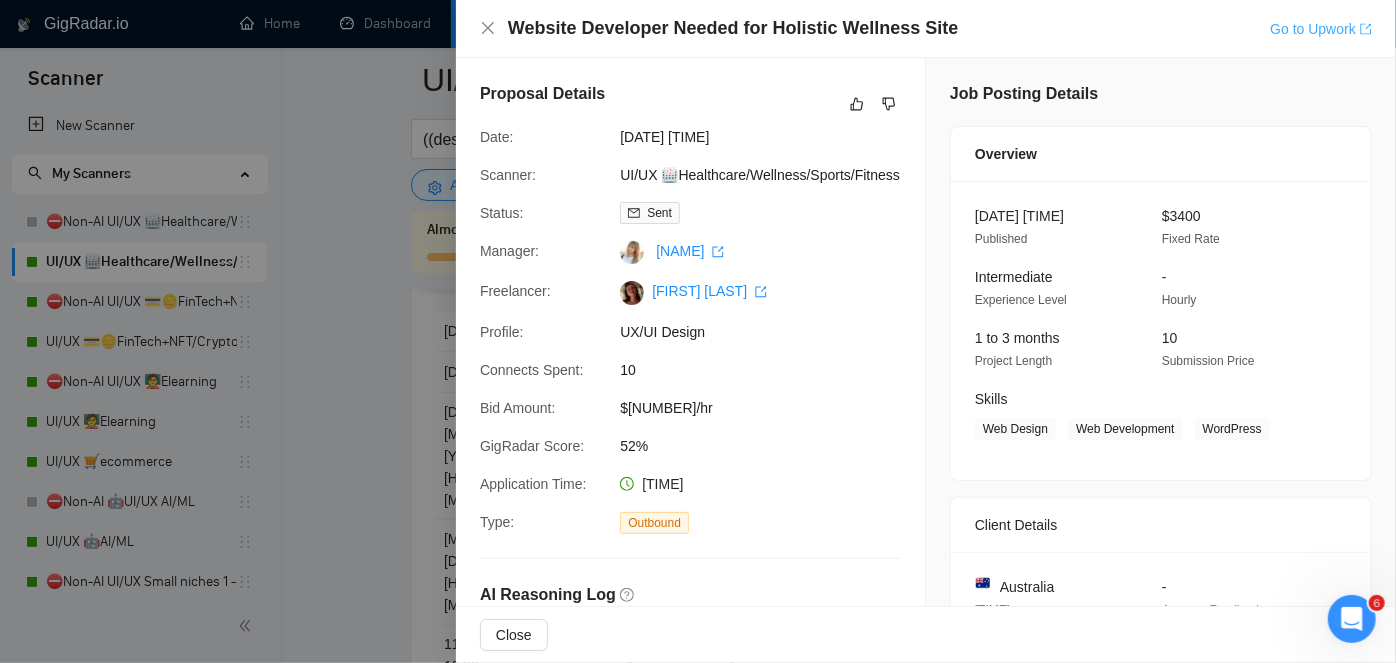 click on "Go to Upwork" at bounding box center [1321, 29] 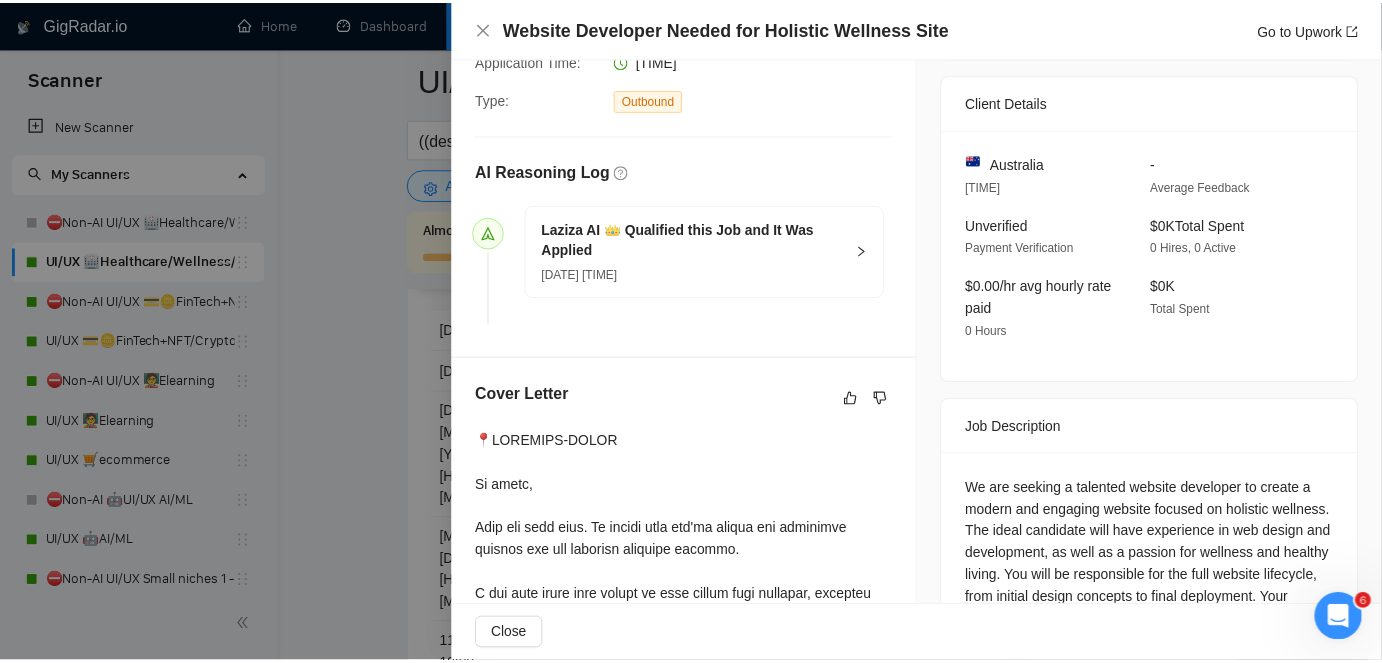 scroll, scrollTop: 454, scrollLeft: 0, axis: vertical 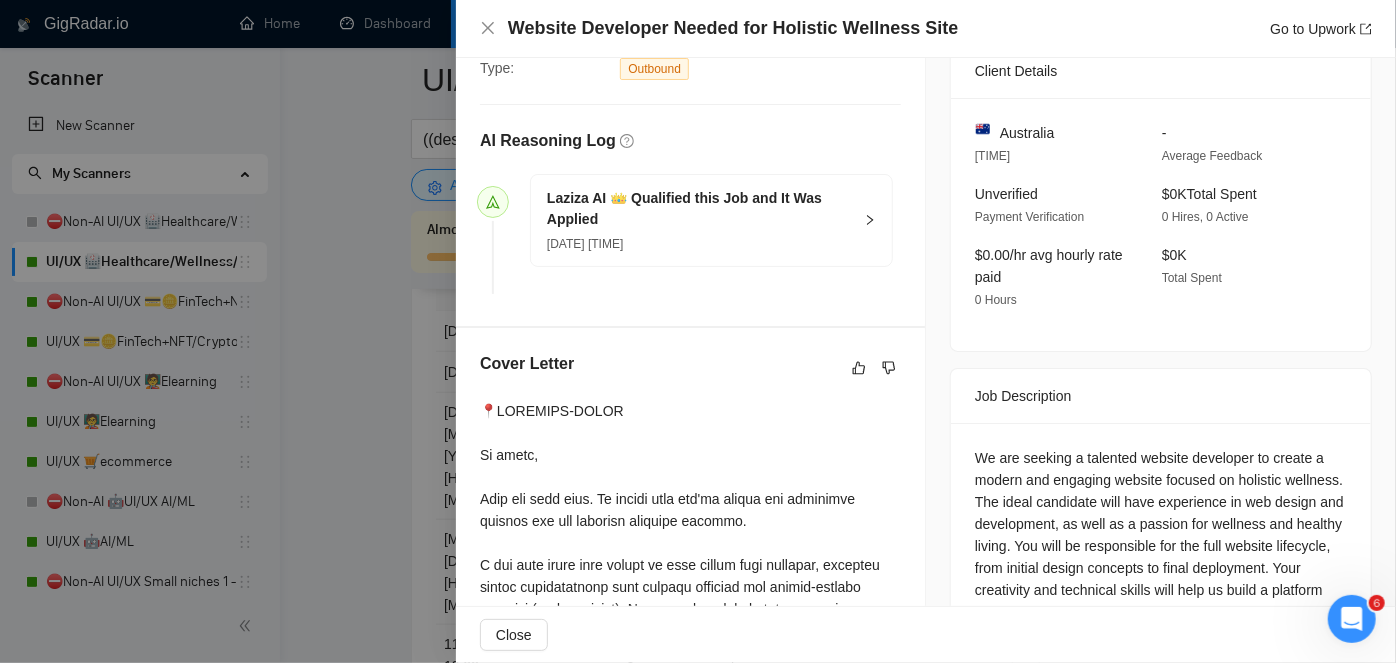 click at bounding box center [698, 331] 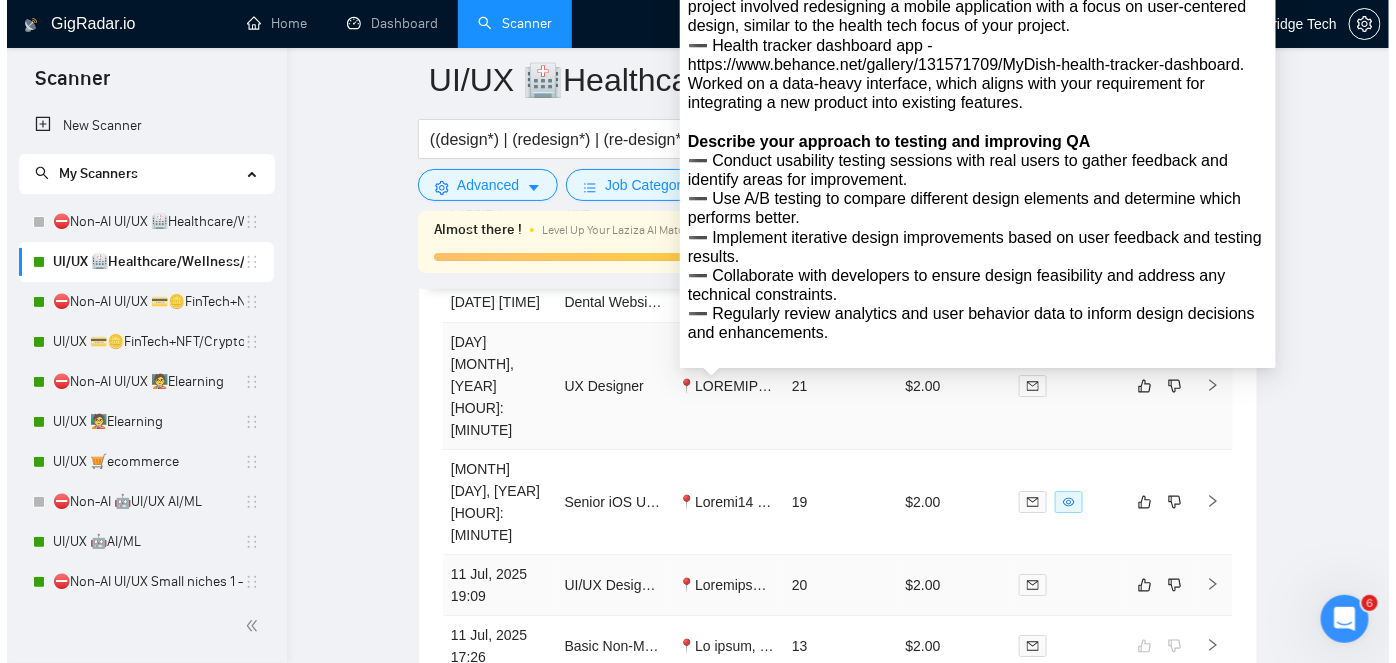 scroll, scrollTop: 4702, scrollLeft: 0, axis: vertical 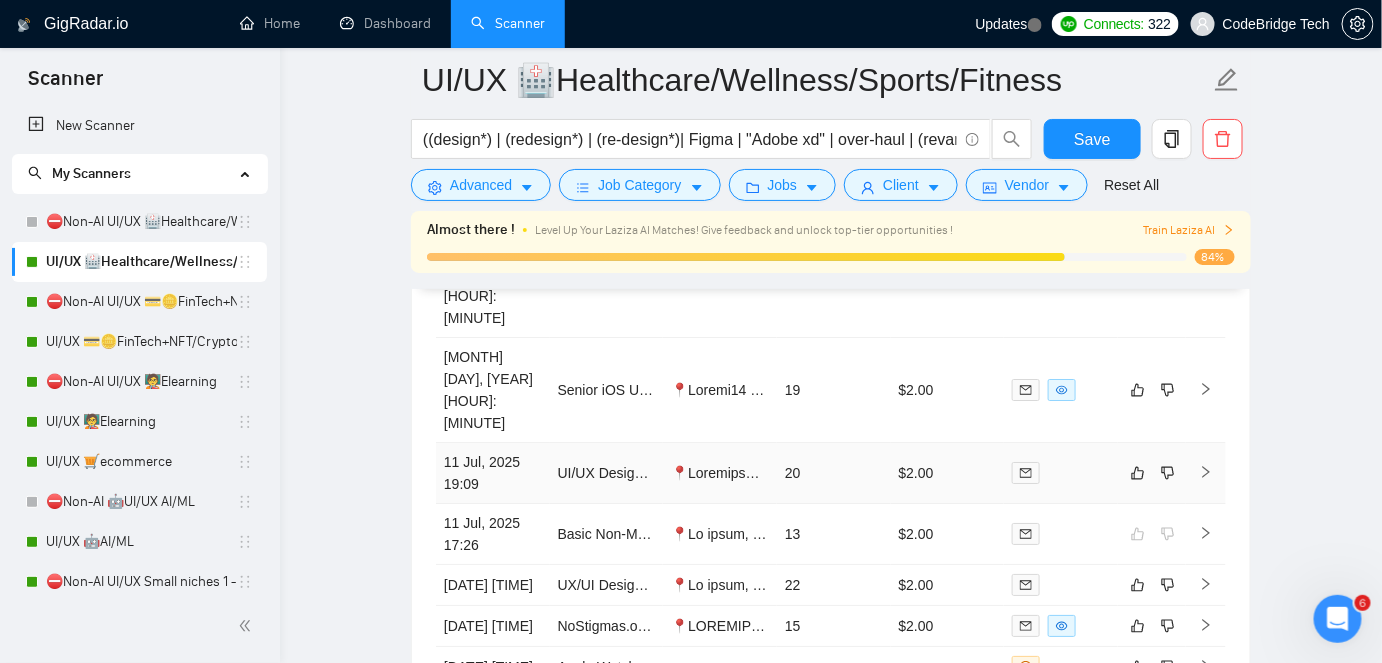 click on "UI/UX Designer Needed to Redesign Mobile App Navigation and Drug Calculator Workflow" at bounding box center [607, 473] 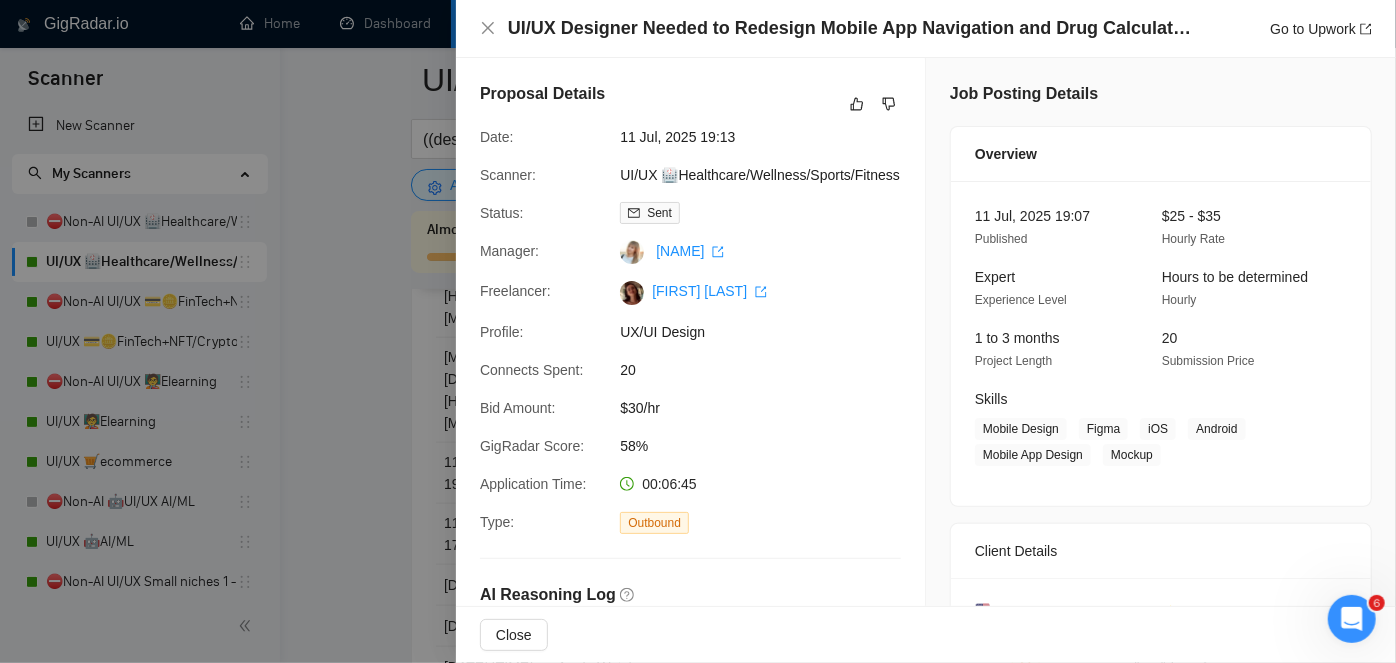scroll, scrollTop: 0, scrollLeft: 0, axis: both 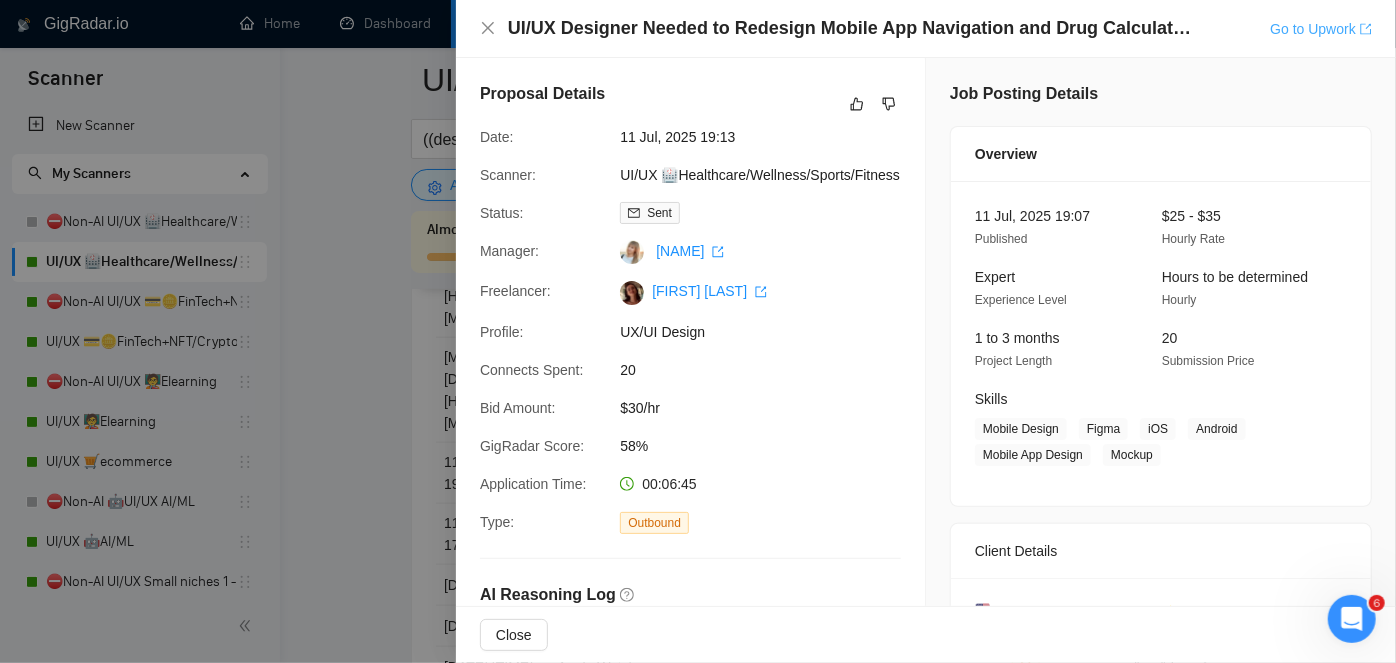 click on "Go to Upwork" at bounding box center (1321, 29) 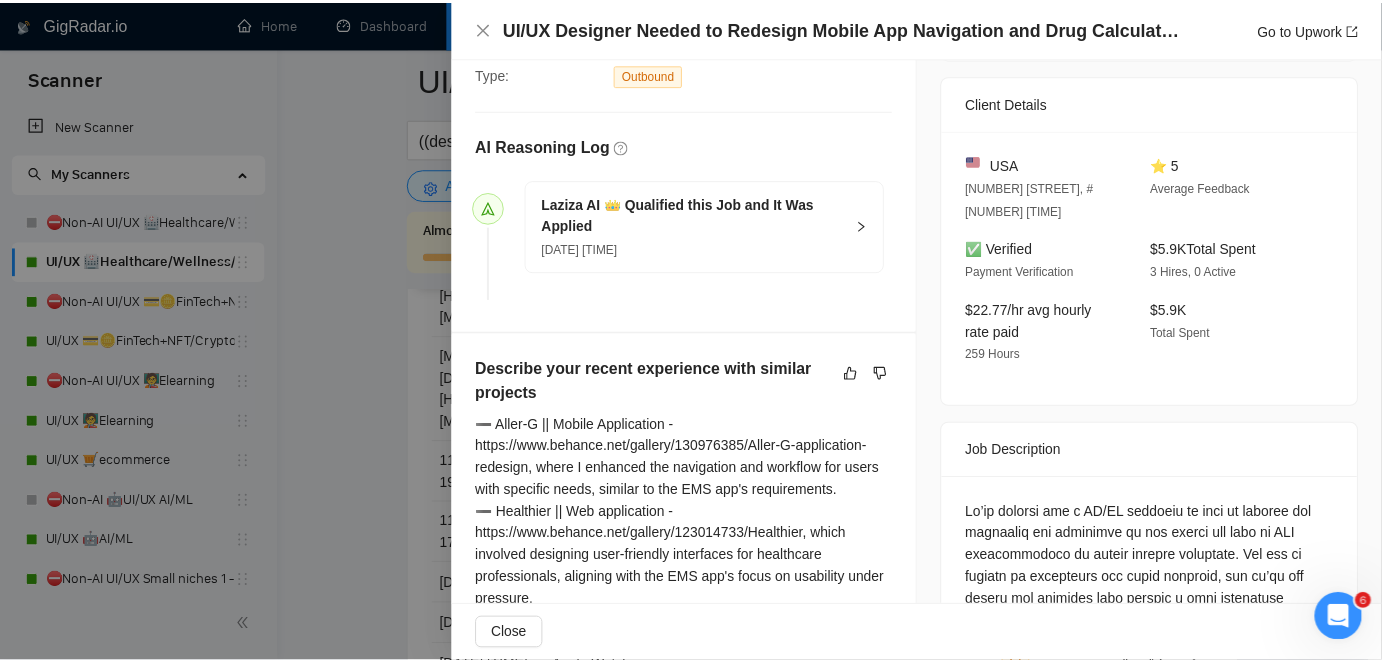 scroll, scrollTop: 636, scrollLeft: 0, axis: vertical 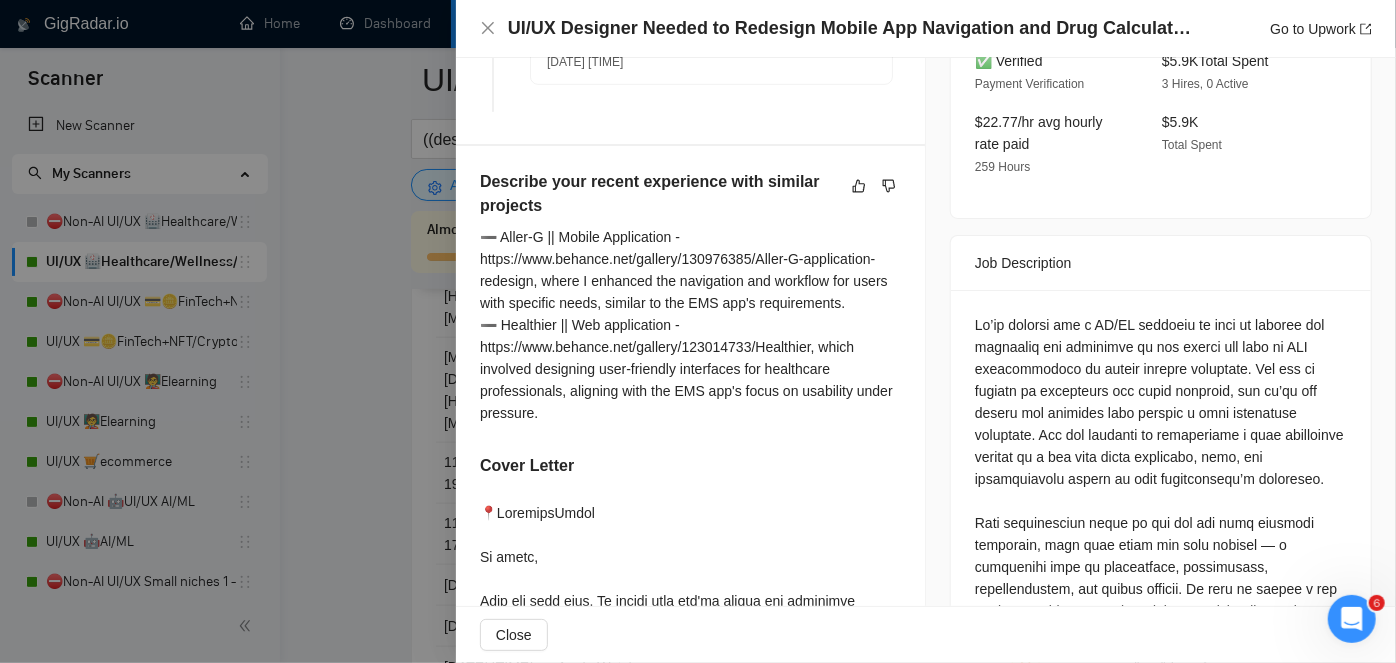 click at bounding box center (690, 986) 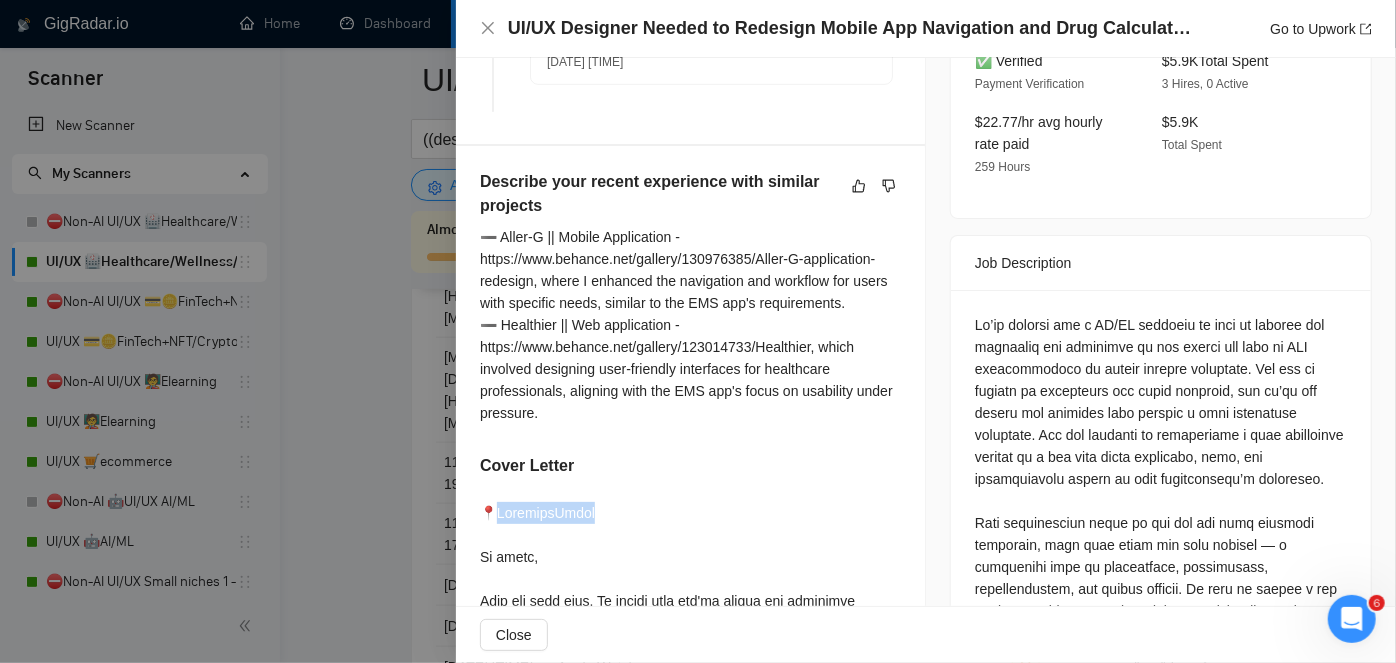 click at bounding box center [690, 986] 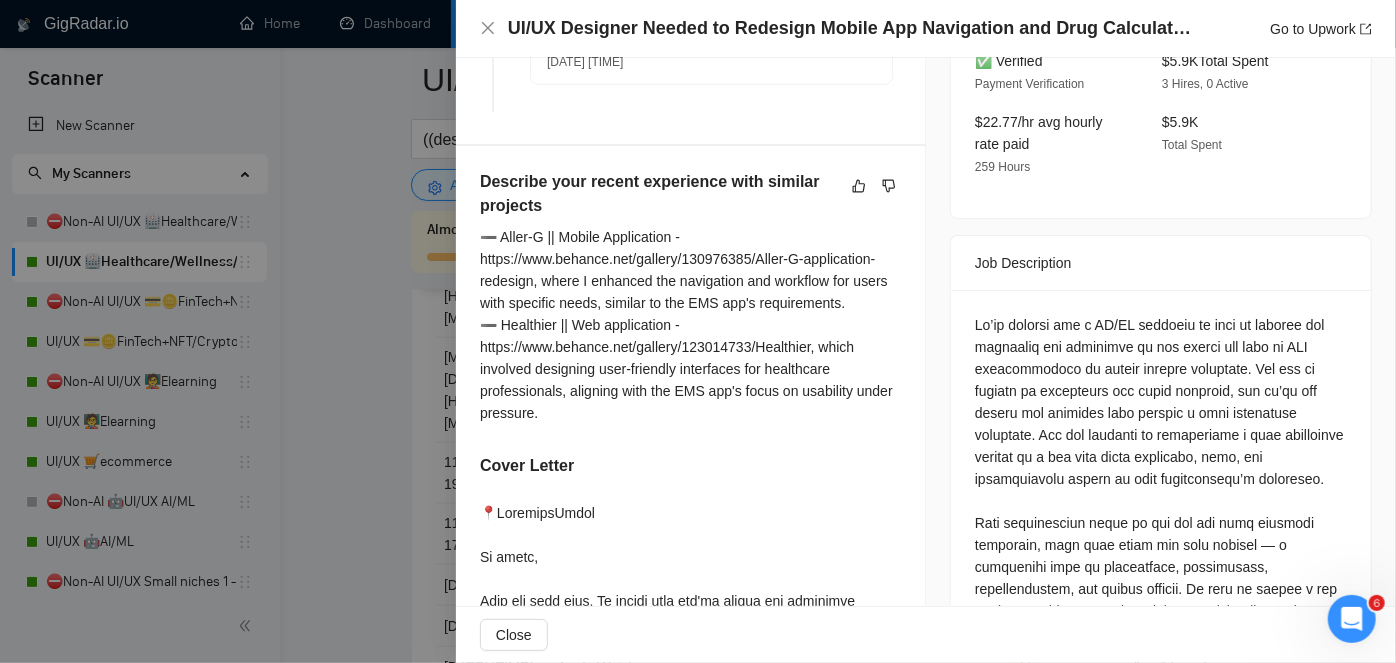 click at bounding box center (698, 331) 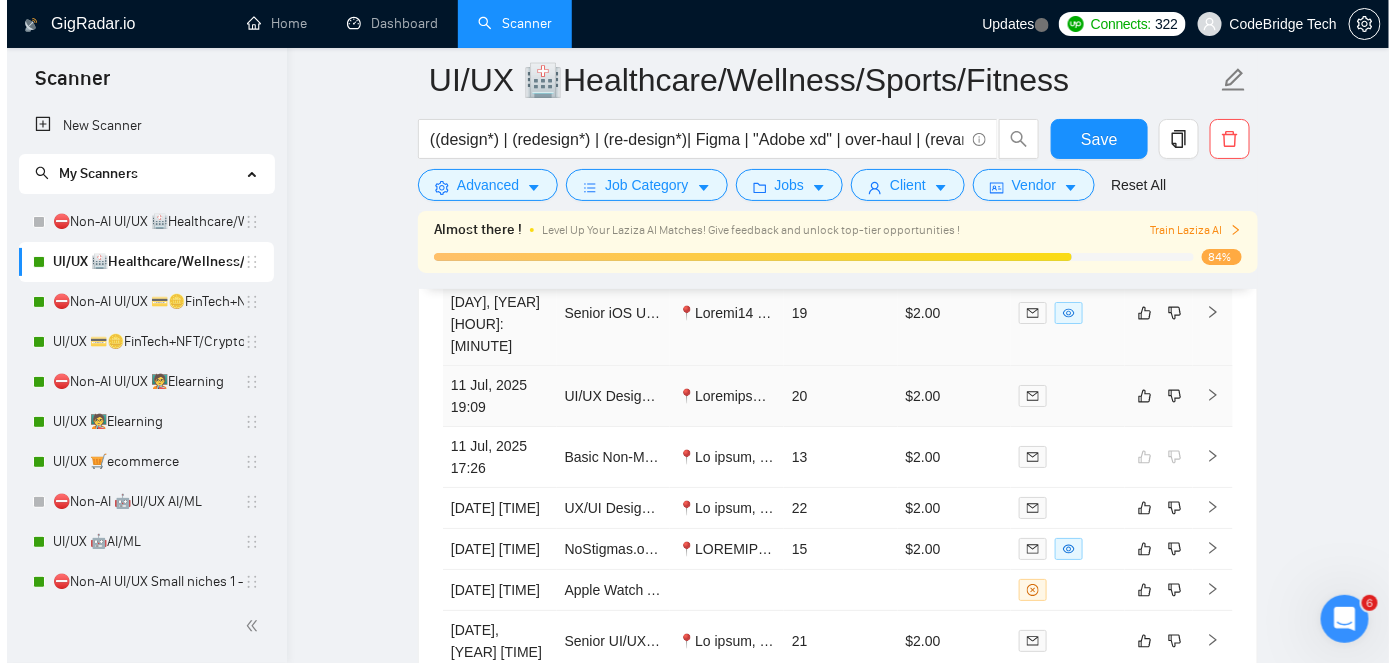 scroll, scrollTop: 4702, scrollLeft: 0, axis: vertical 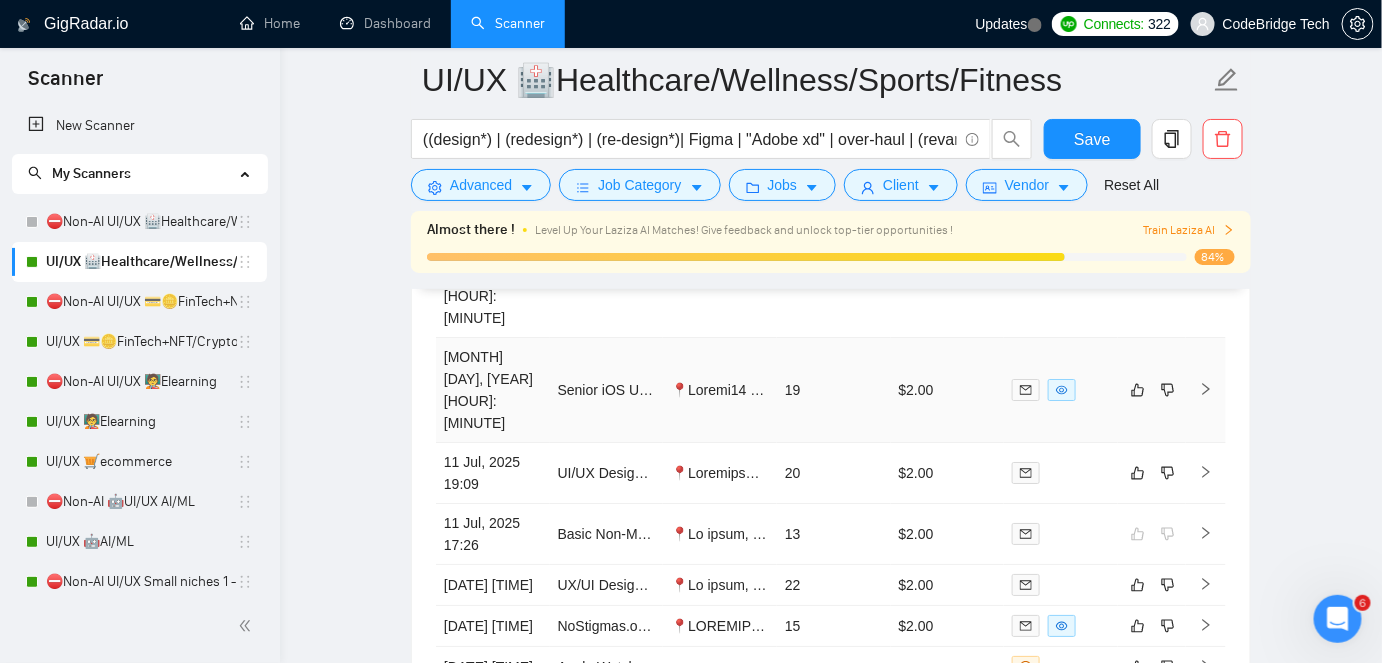 click at bounding box center [720, 390] 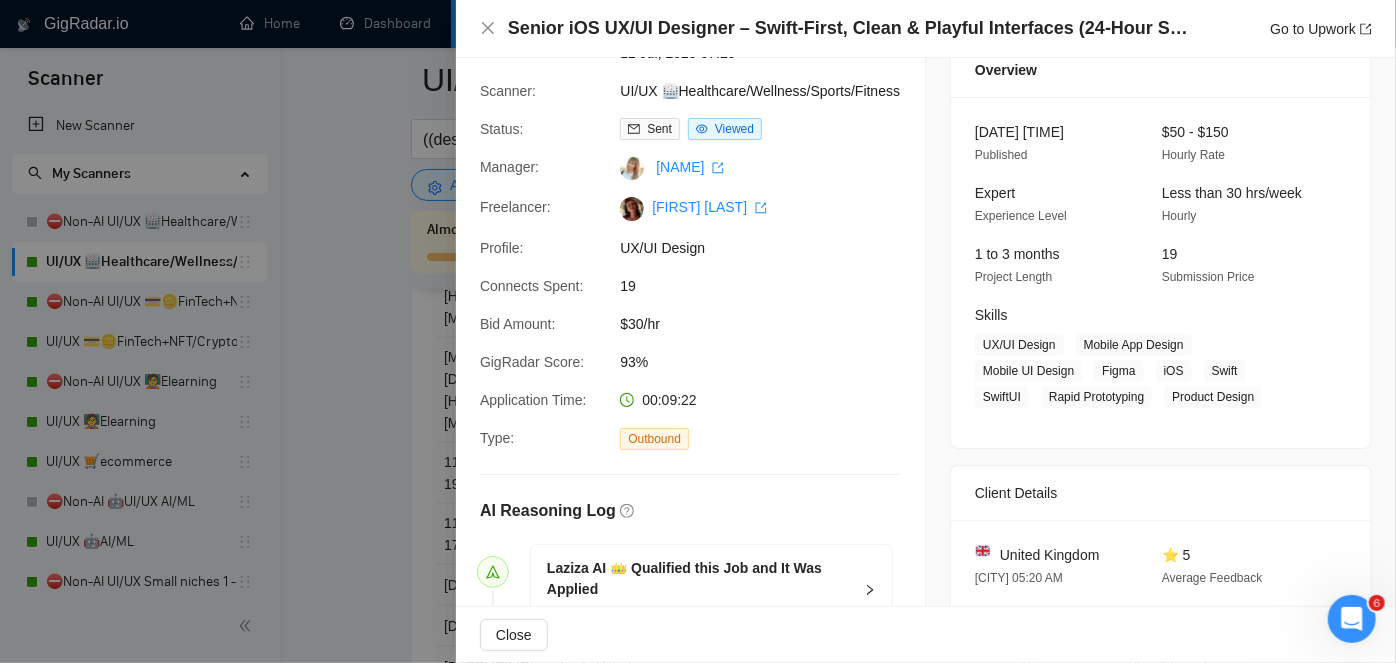 scroll, scrollTop: 0, scrollLeft: 0, axis: both 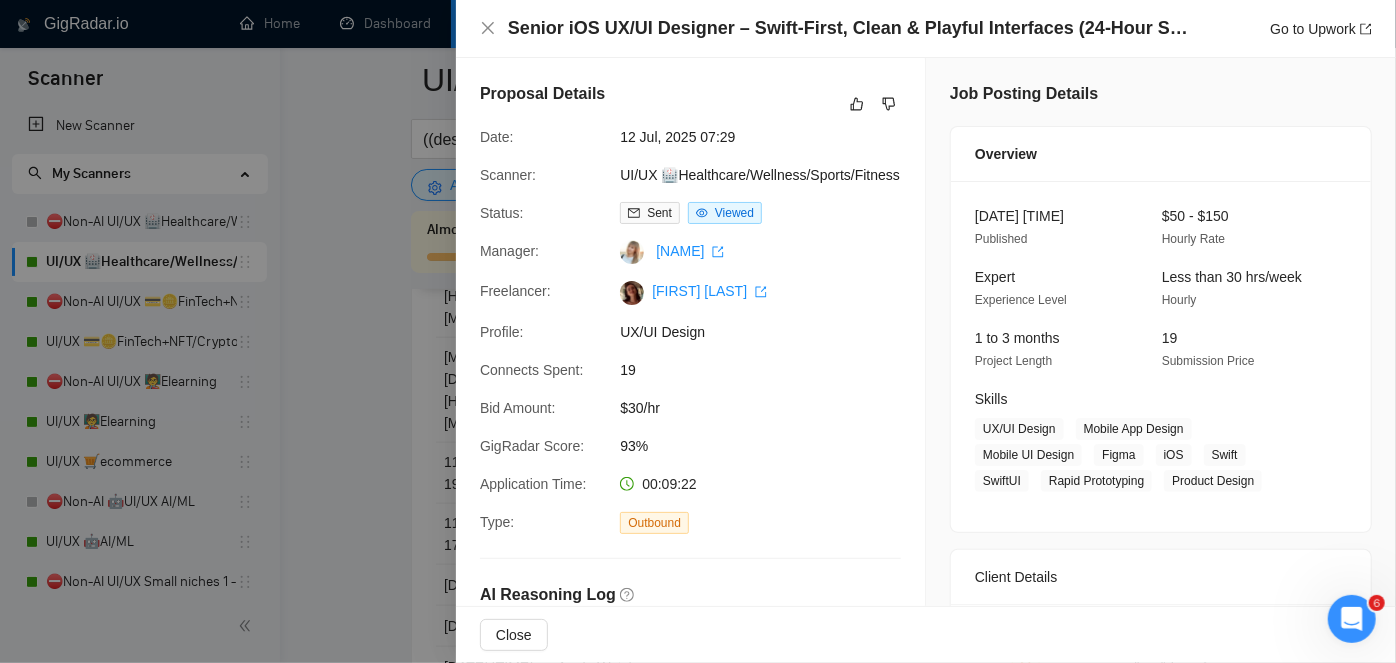 click on "Go to Upwork" at bounding box center (1321, 29) 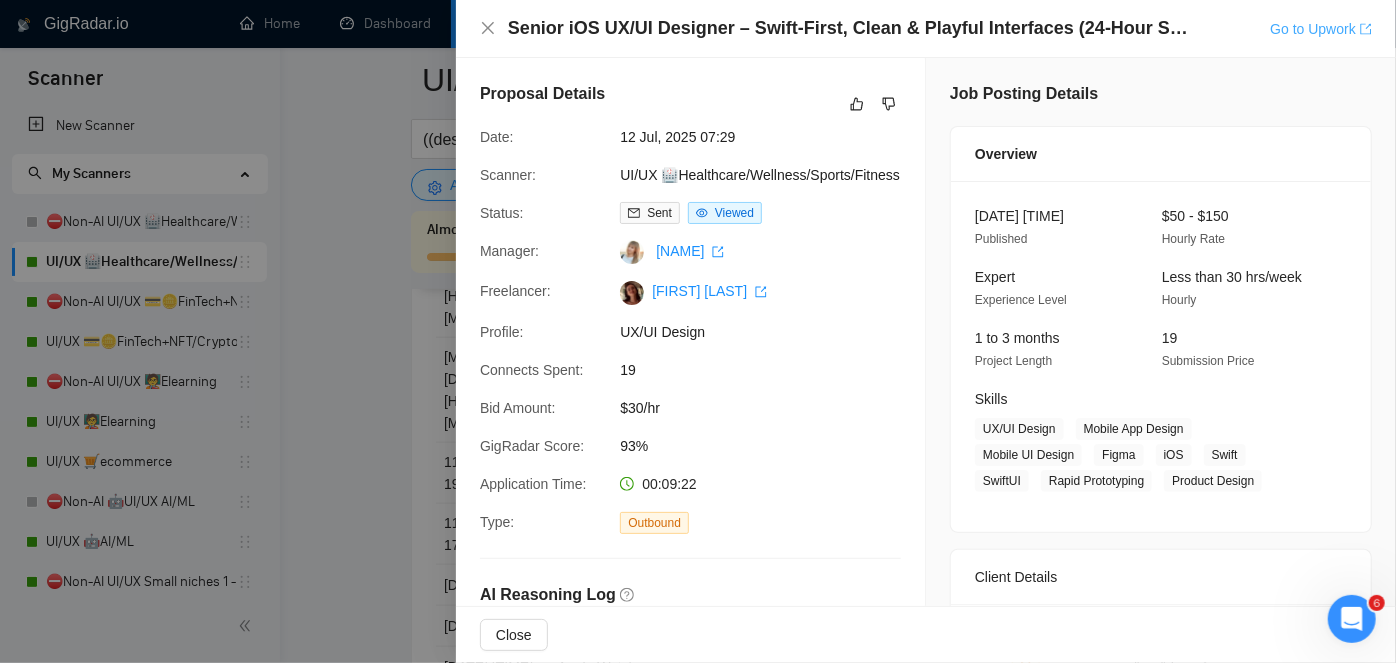 click on "Go to Upwork" at bounding box center (1321, 29) 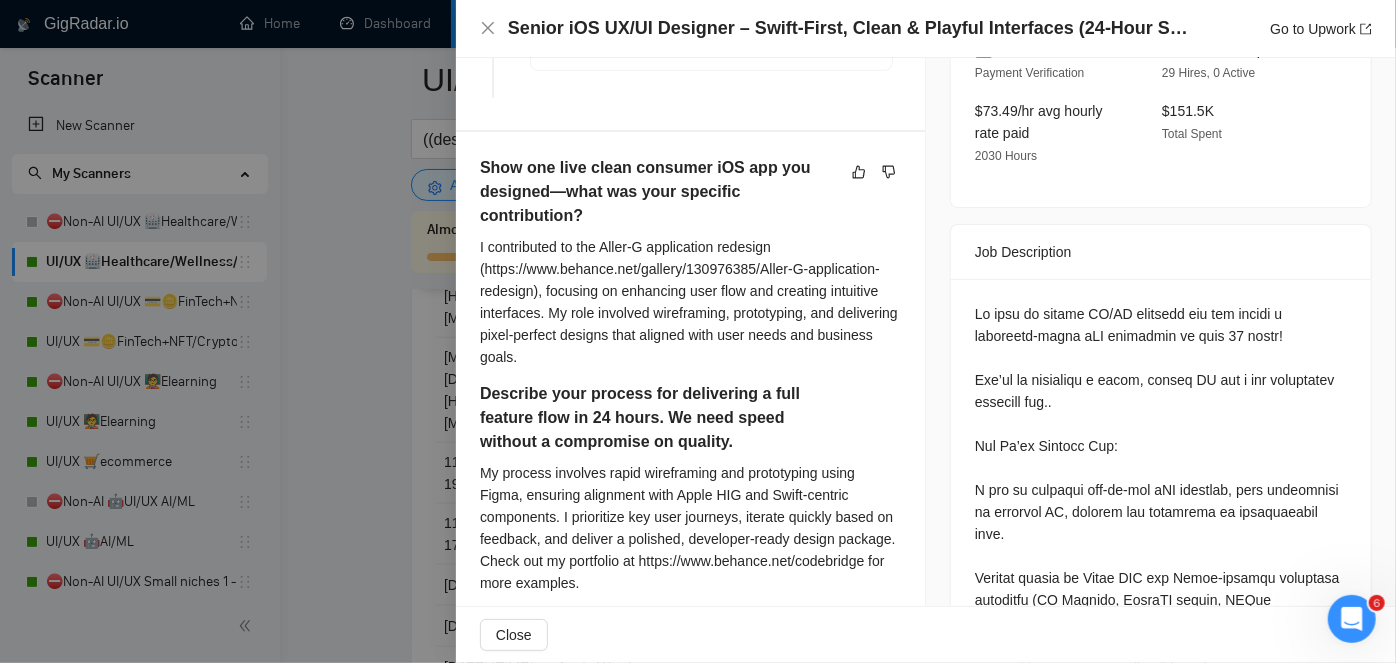 scroll, scrollTop: 1000, scrollLeft: 0, axis: vertical 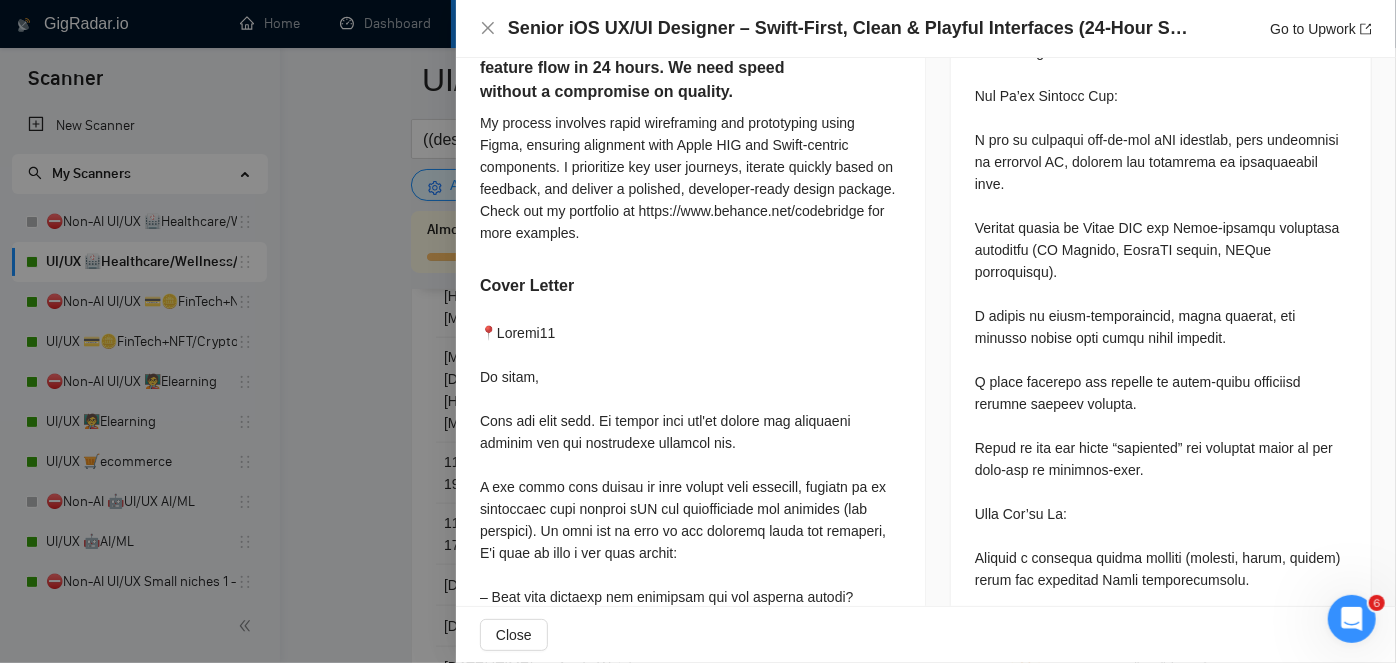click at bounding box center [690, 718] 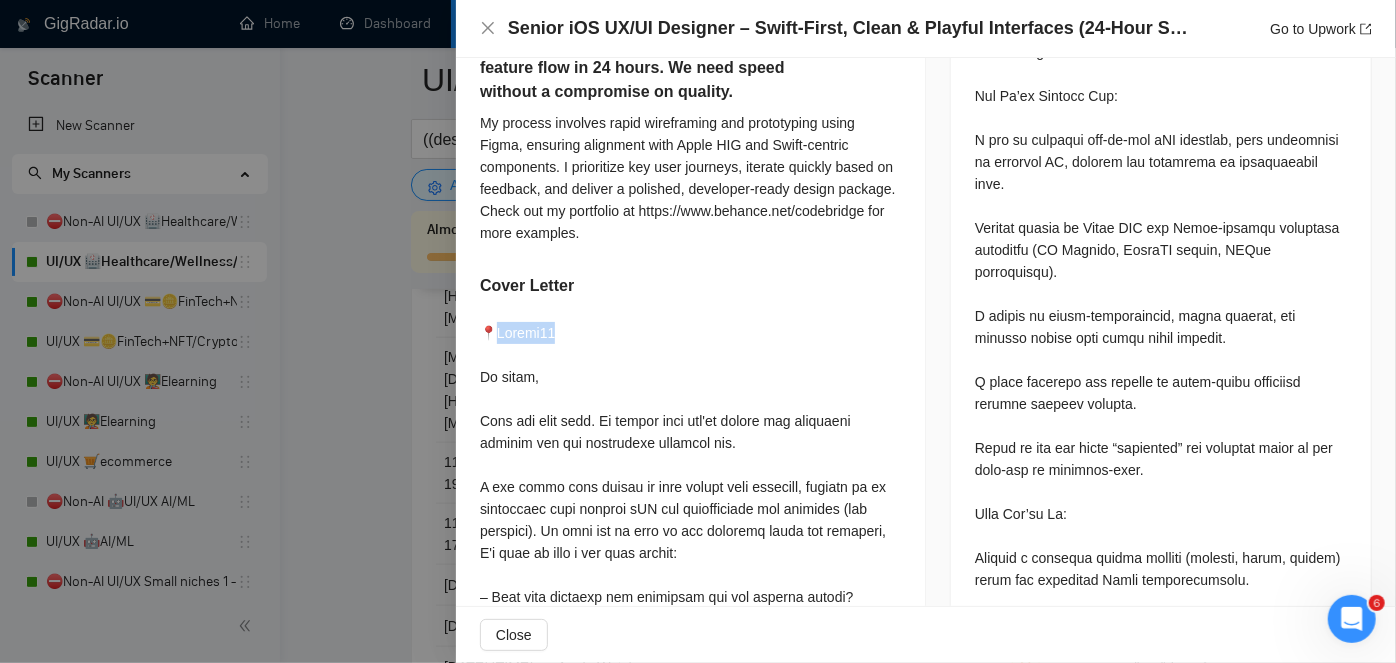 click at bounding box center [690, 718] 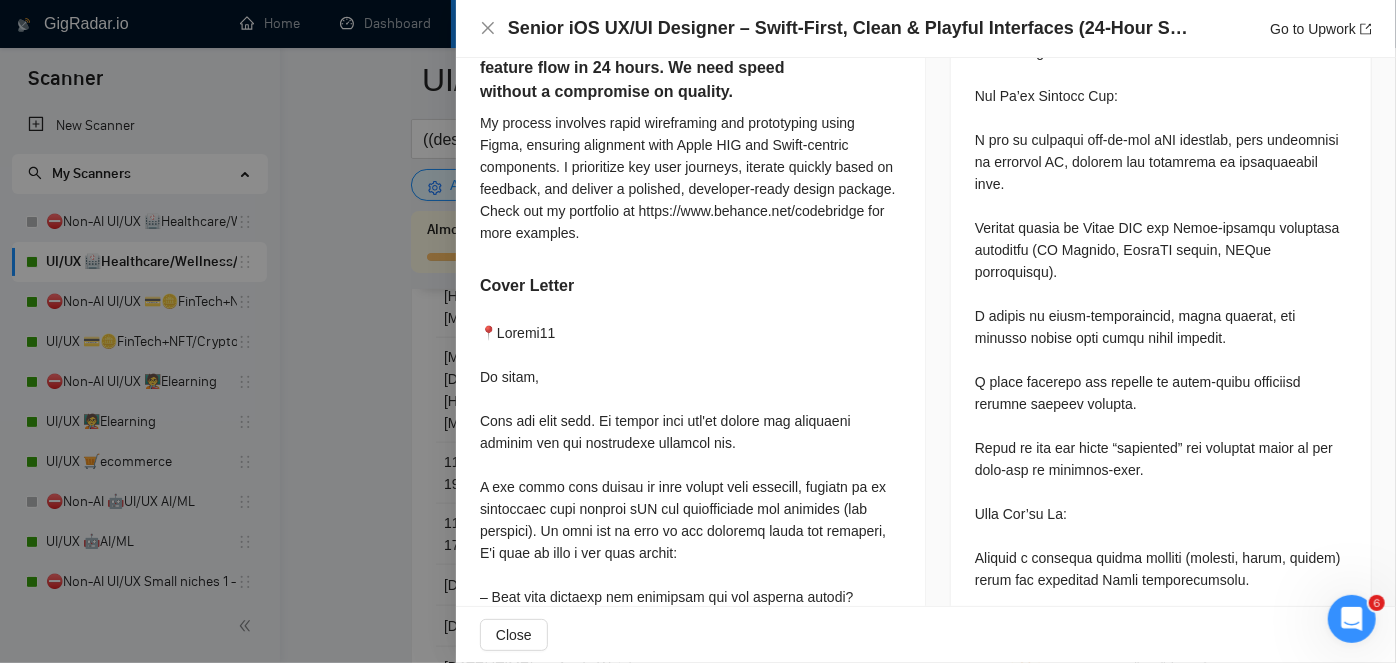 click at bounding box center [698, 331] 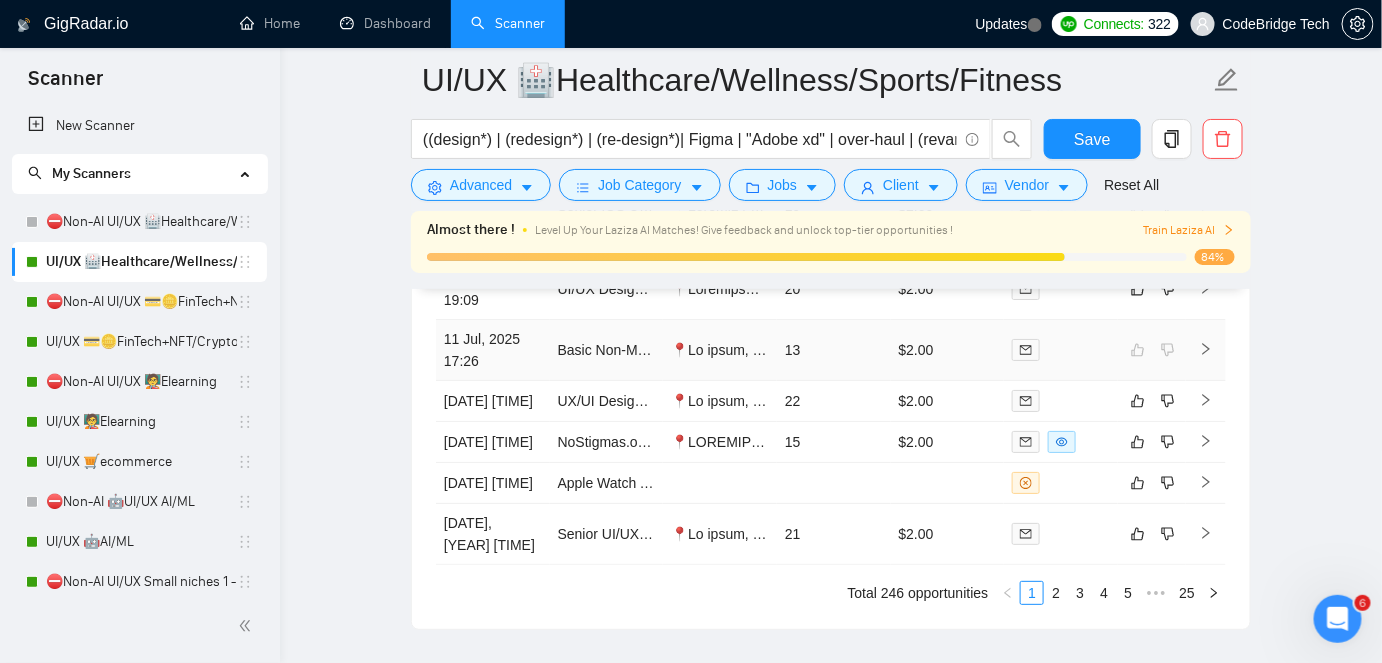 scroll, scrollTop: 4983, scrollLeft: 0, axis: vertical 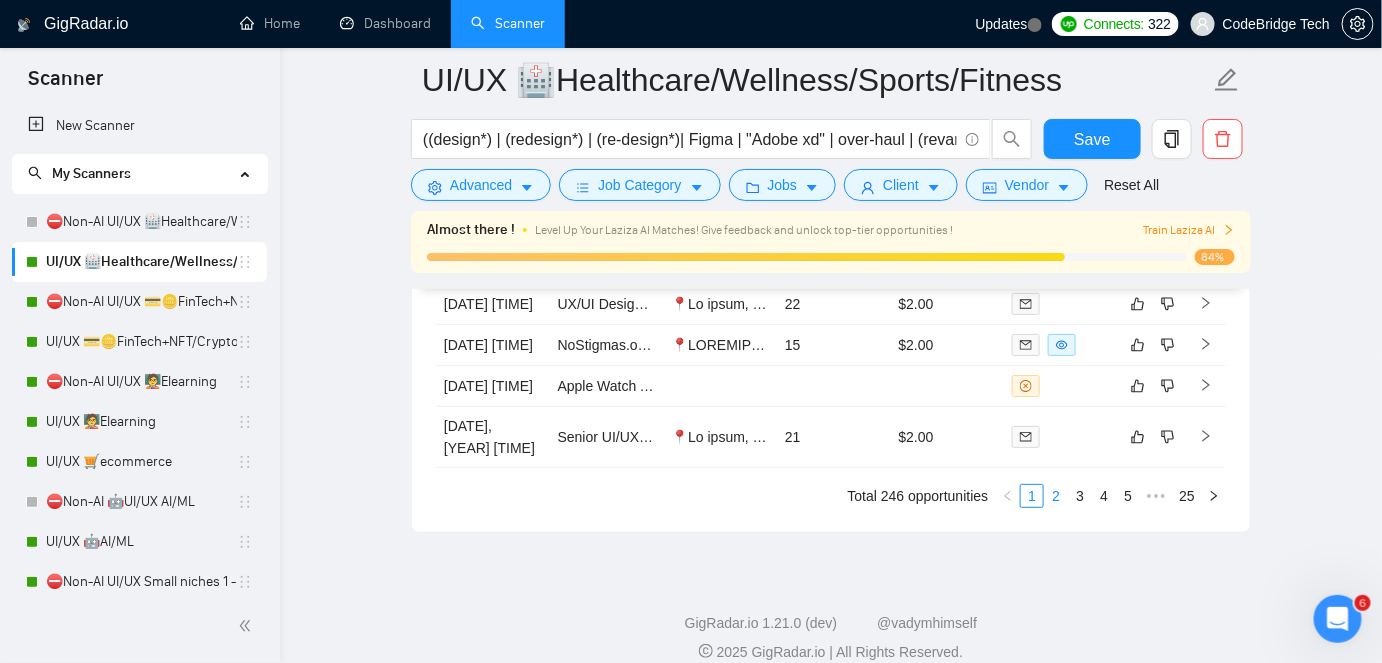 click on "2" at bounding box center (1056, 496) 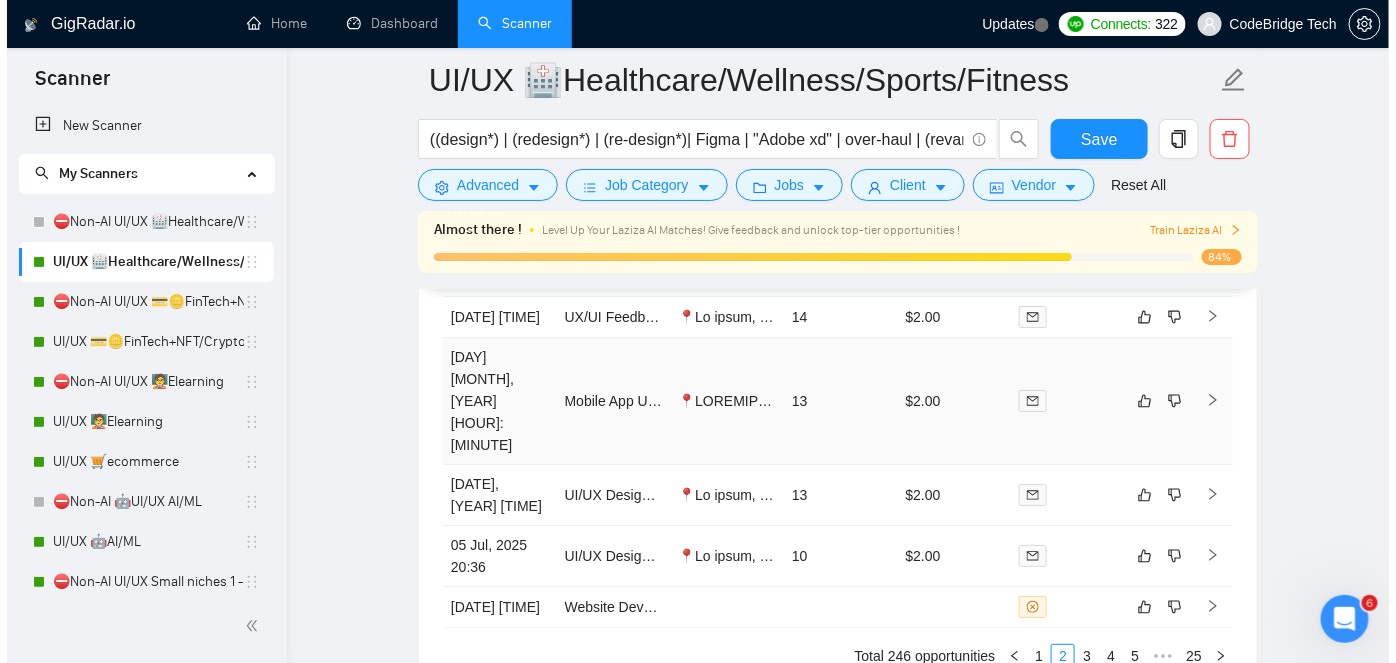 scroll, scrollTop: 4892, scrollLeft: 0, axis: vertical 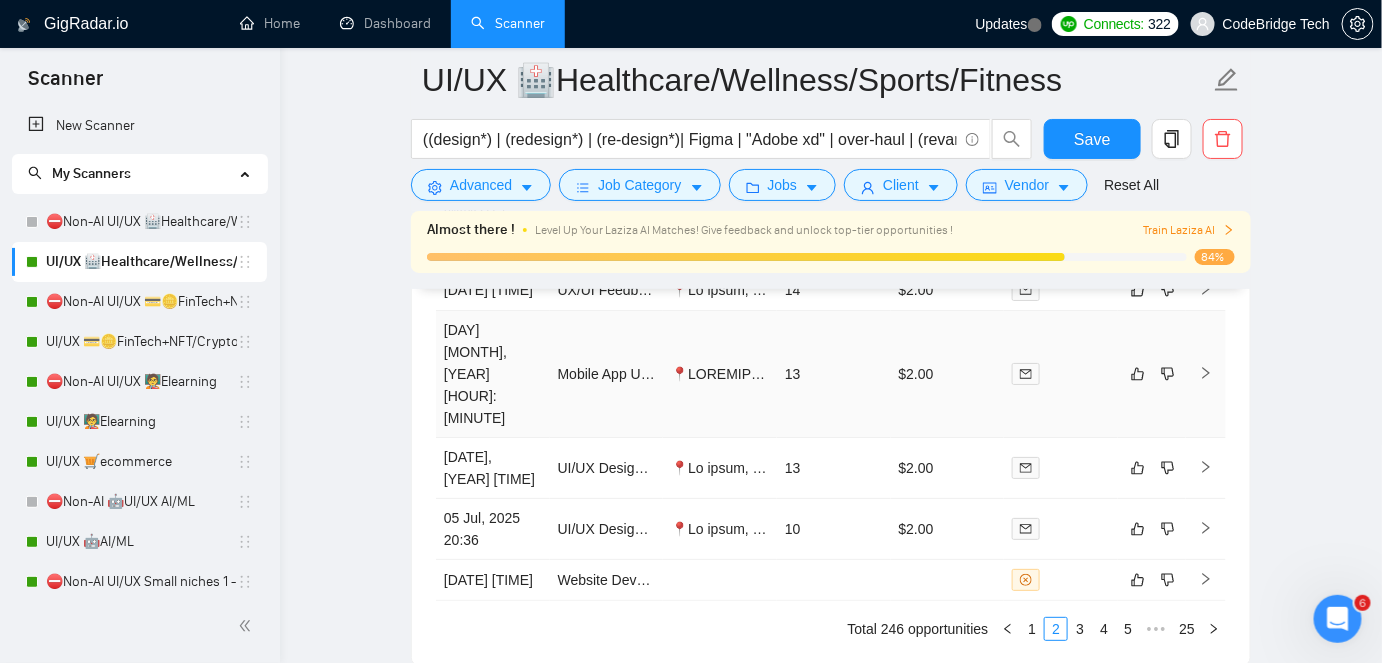 click on "07 Jul, 2025 04:20" at bounding box center (493, 374) 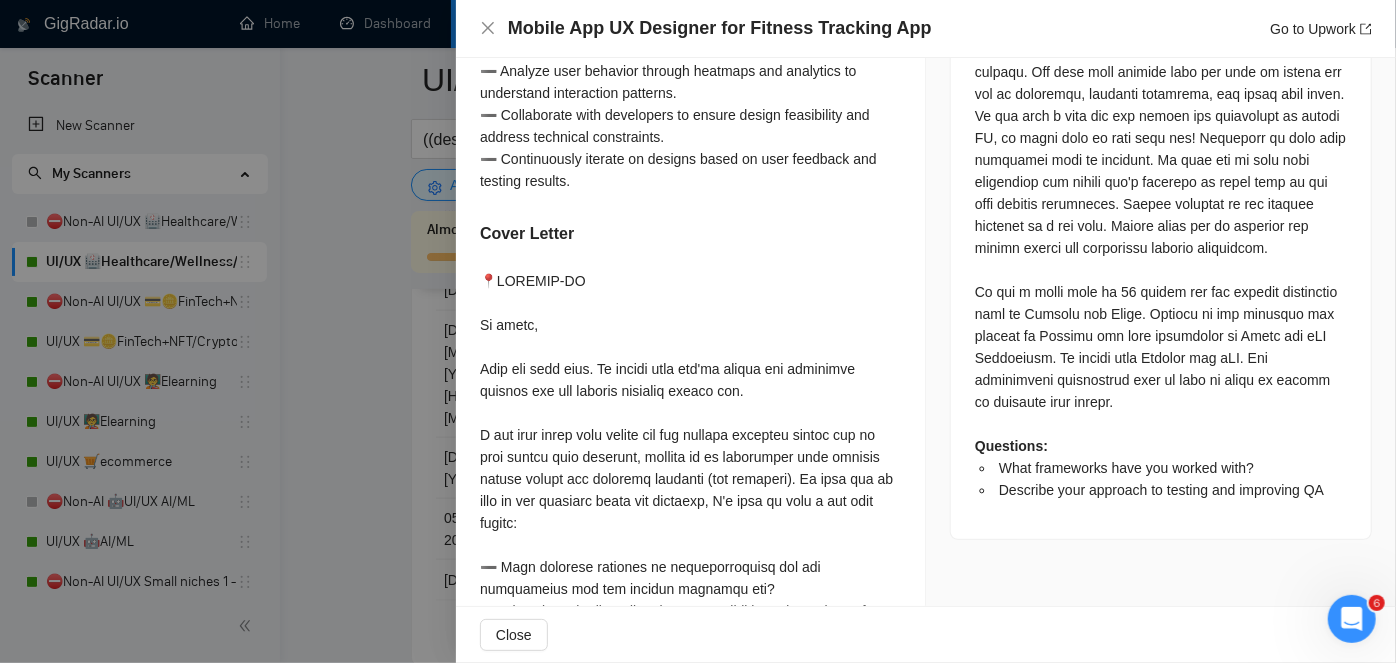 scroll, scrollTop: 784, scrollLeft: 0, axis: vertical 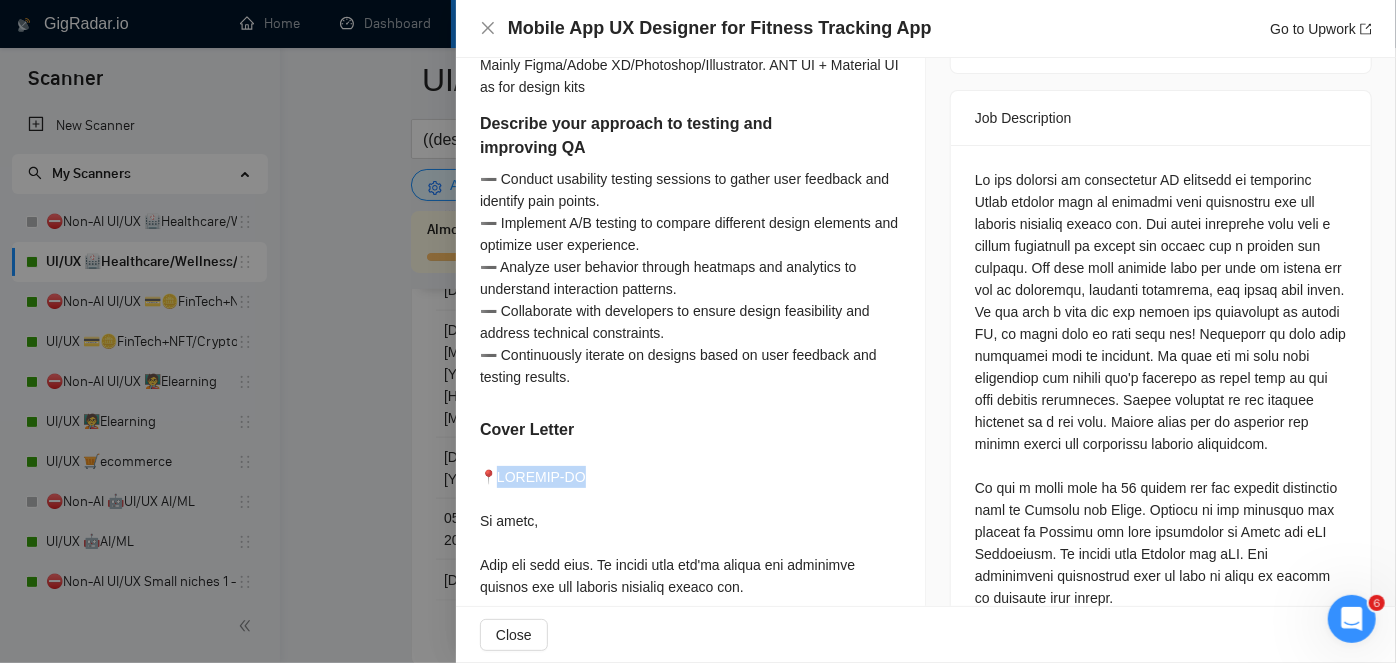 drag, startPoint x: 500, startPoint y: 478, endPoint x: 603, endPoint y: 476, distance: 103.01942 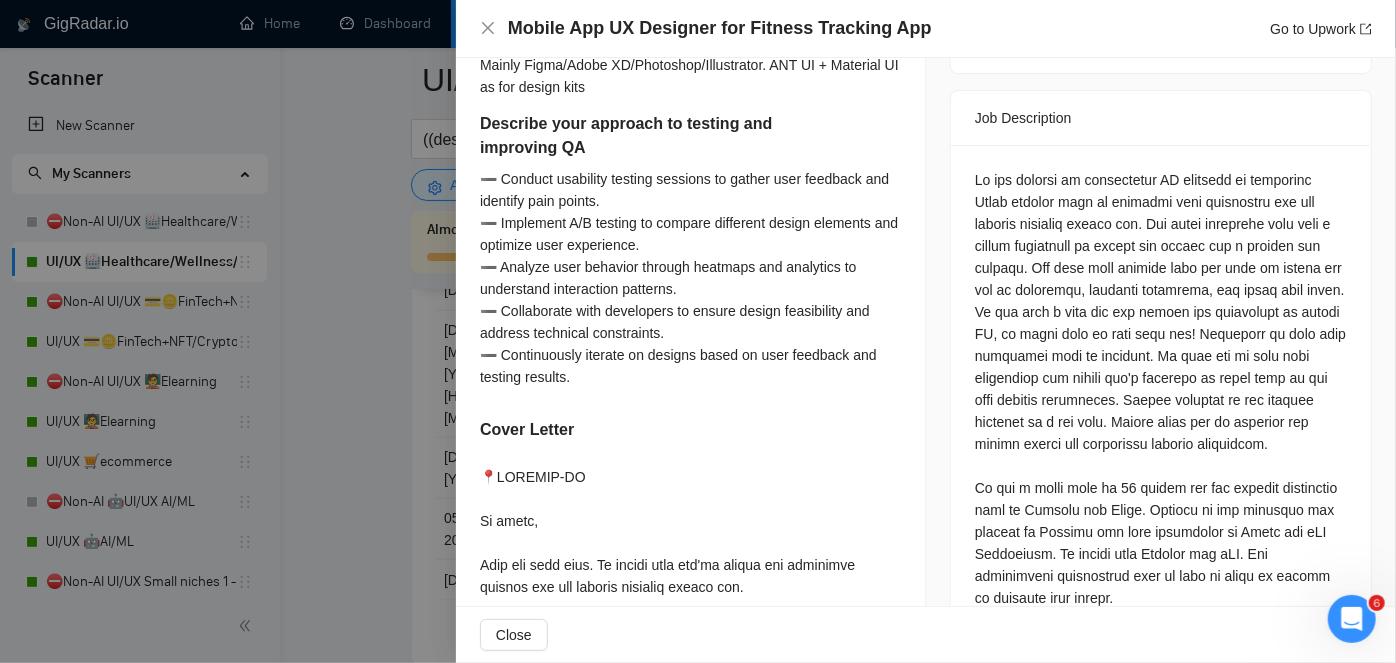 click on "Questions: What frameworks have you worked with? Describe your approach to testing and improving QA" at bounding box center (1161, 433) 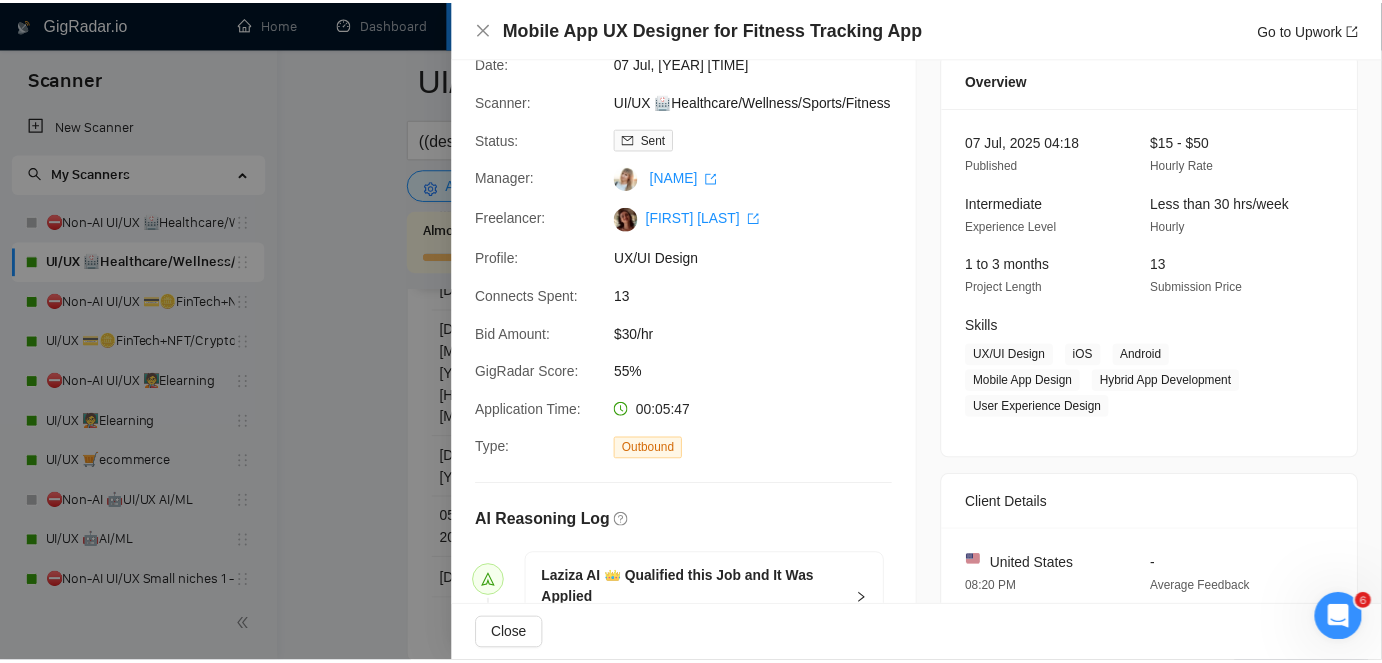 scroll, scrollTop: 0, scrollLeft: 0, axis: both 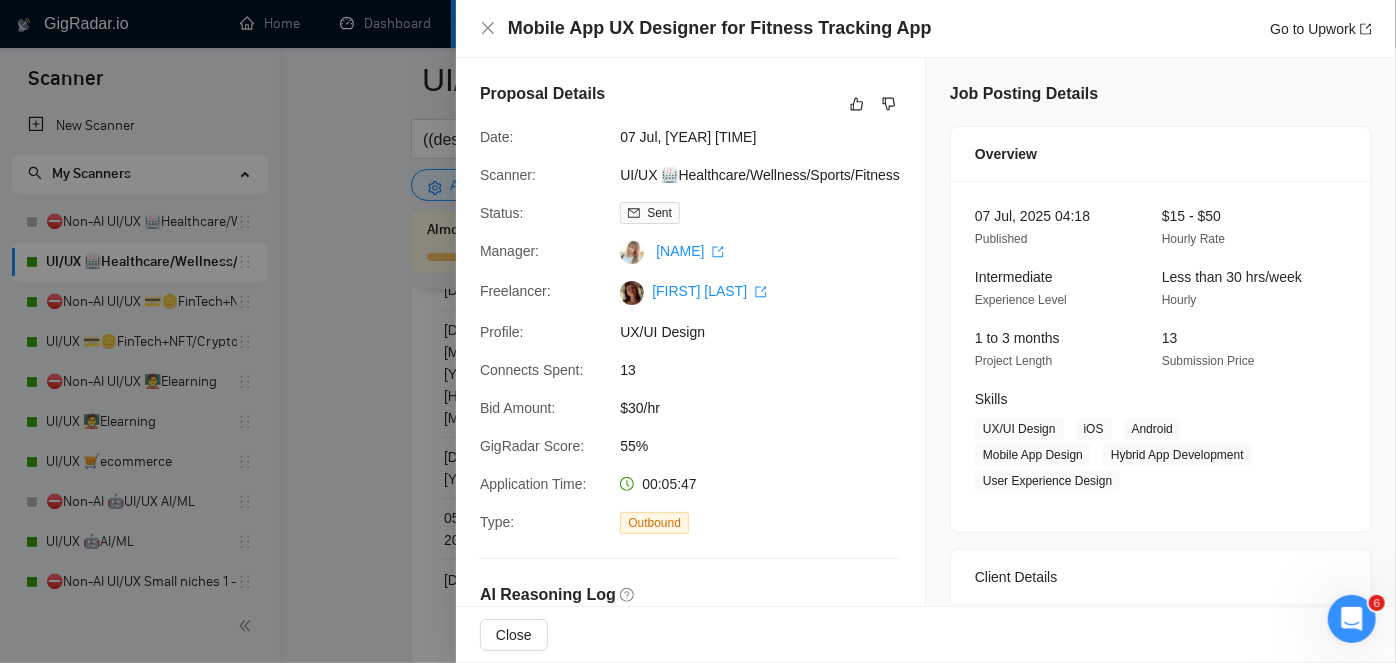 click on "Mobile App UX Designer for Fitness Tracking App Go to Upwork" at bounding box center [926, 29] 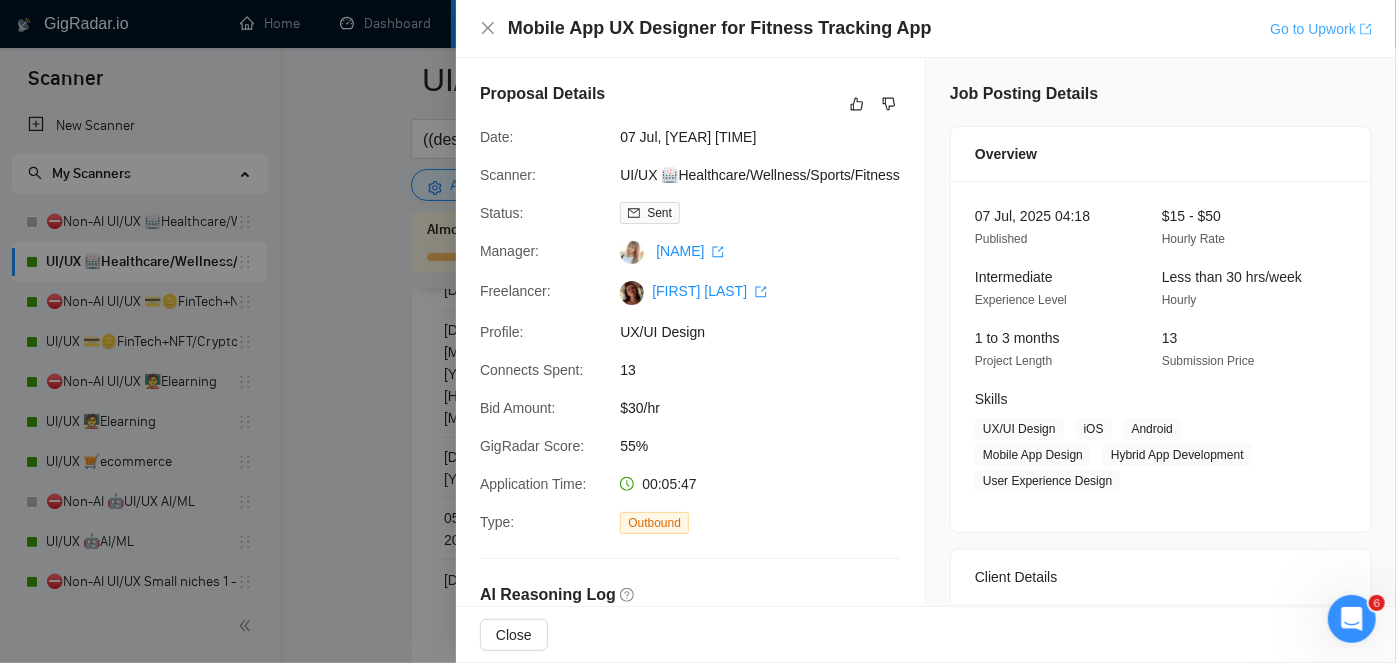 click on "Go to Upwork" at bounding box center (1321, 29) 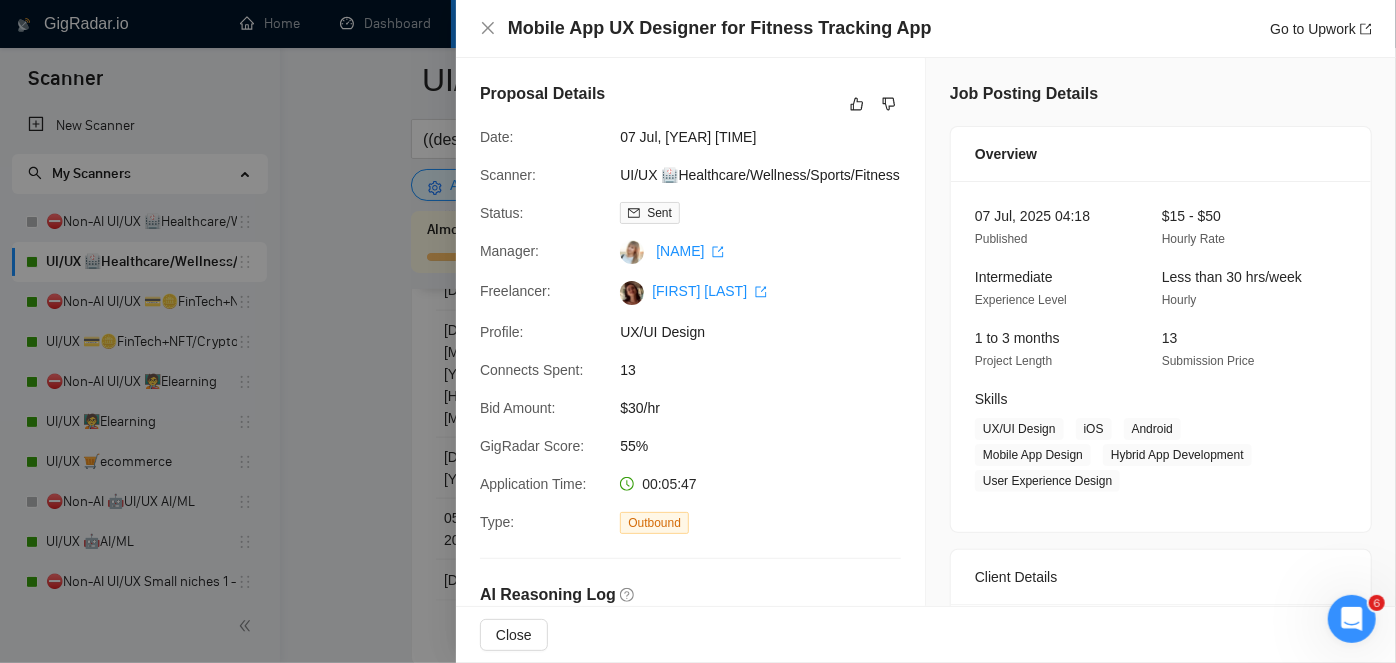 click at bounding box center (698, 331) 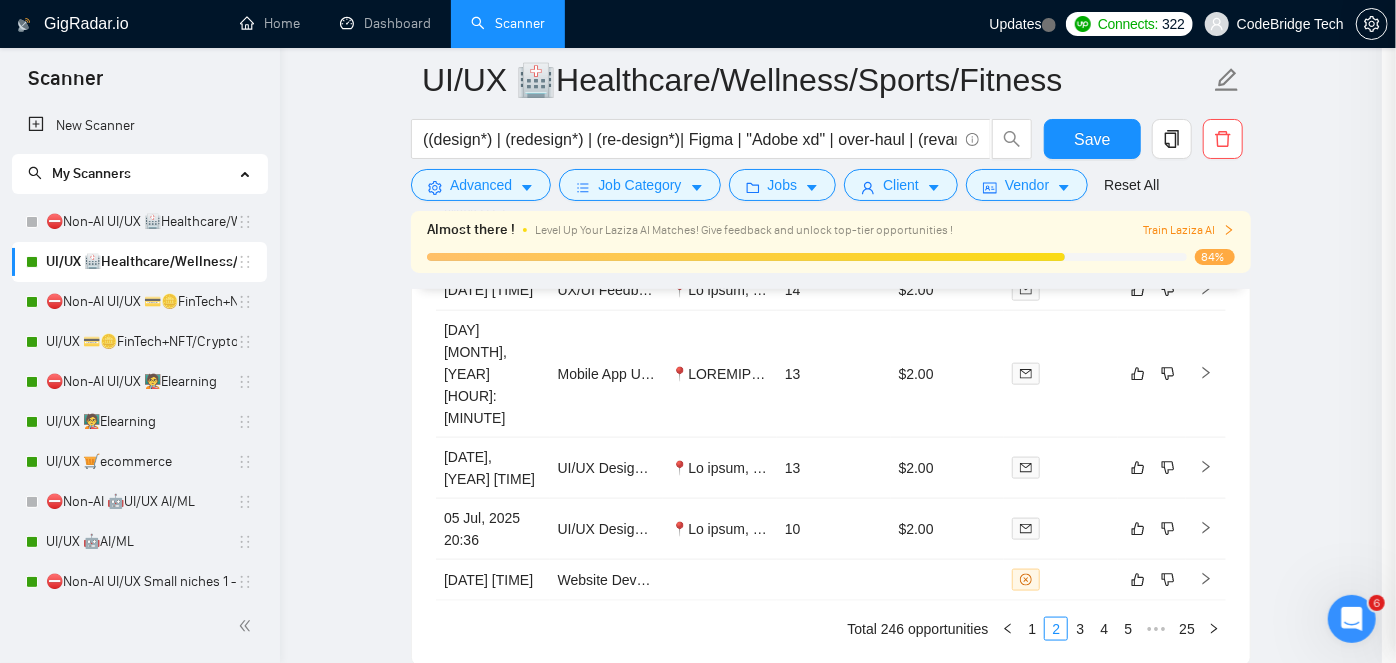 click at bounding box center (698, 331) 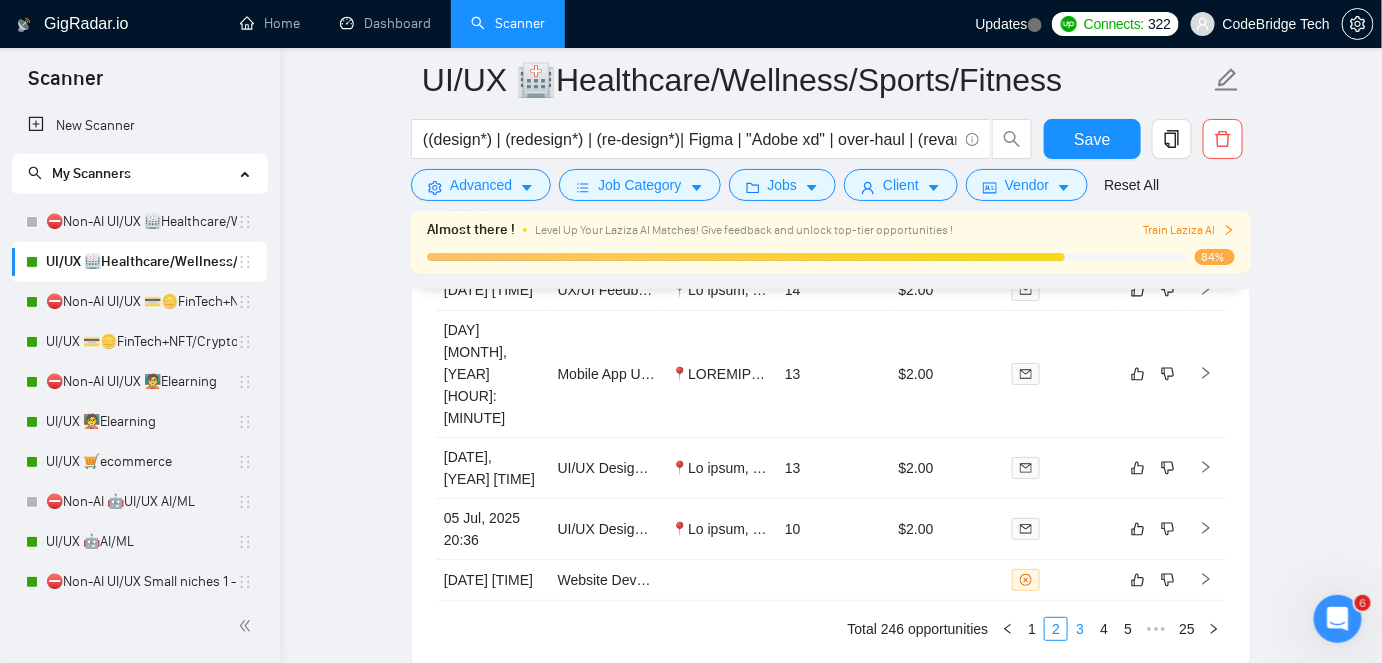 click on "3" at bounding box center (1080, 629) 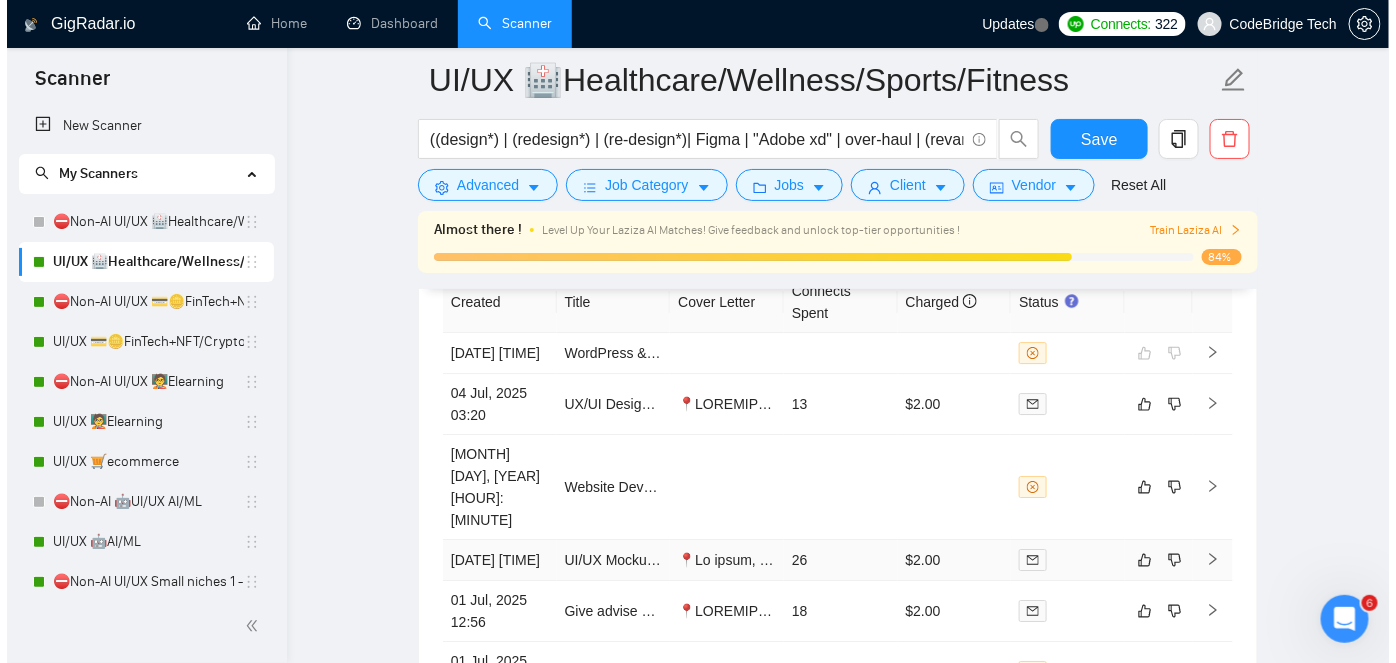 scroll, scrollTop: 4619, scrollLeft: 0, axis: vertical 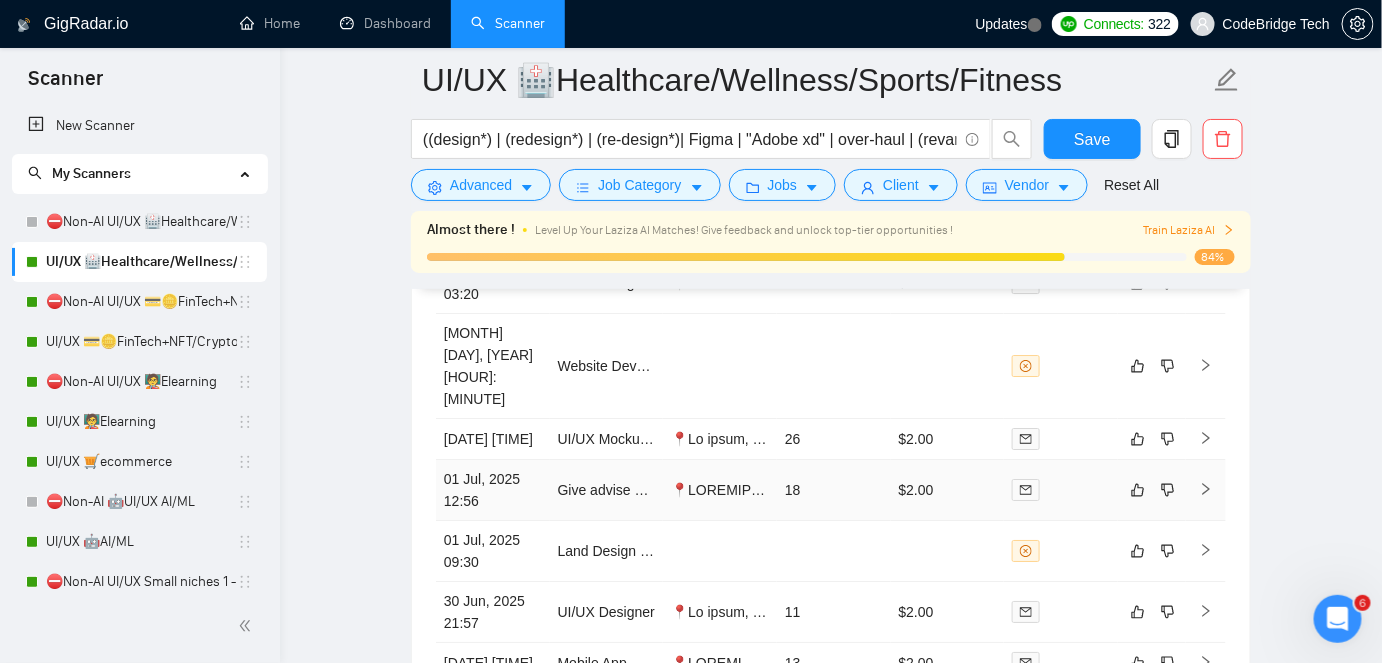 click on "Give advise on UI/UX for a healthcare professional focused website" at bounding box center (607, 490) 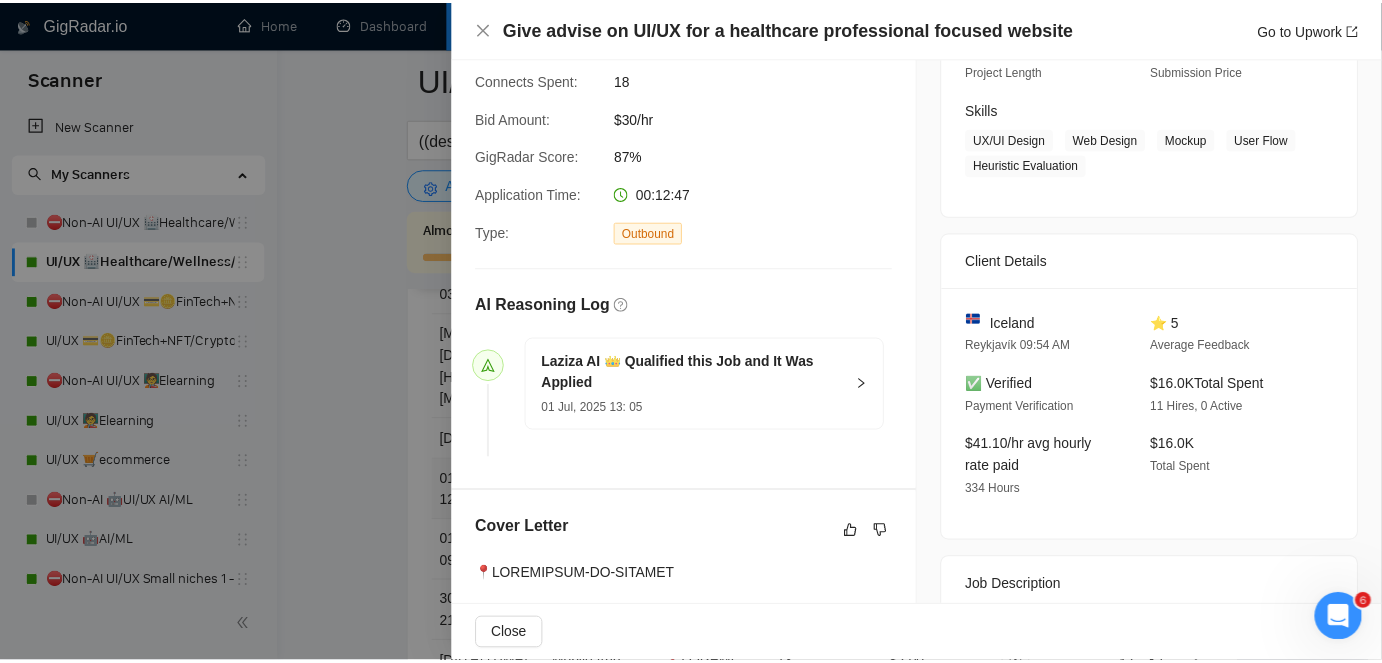 scroll, scrollTop: 363, scrollLeft: 0, axis: vertical 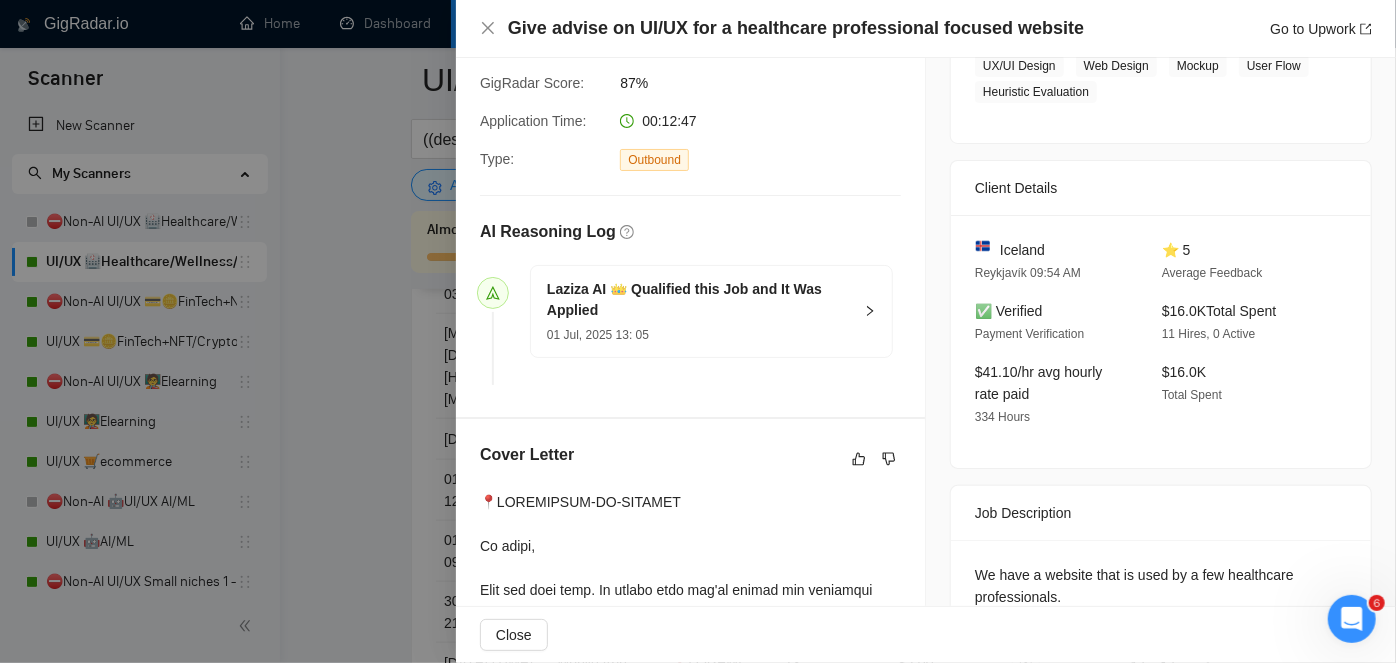 click at bounding box center [698, 331] 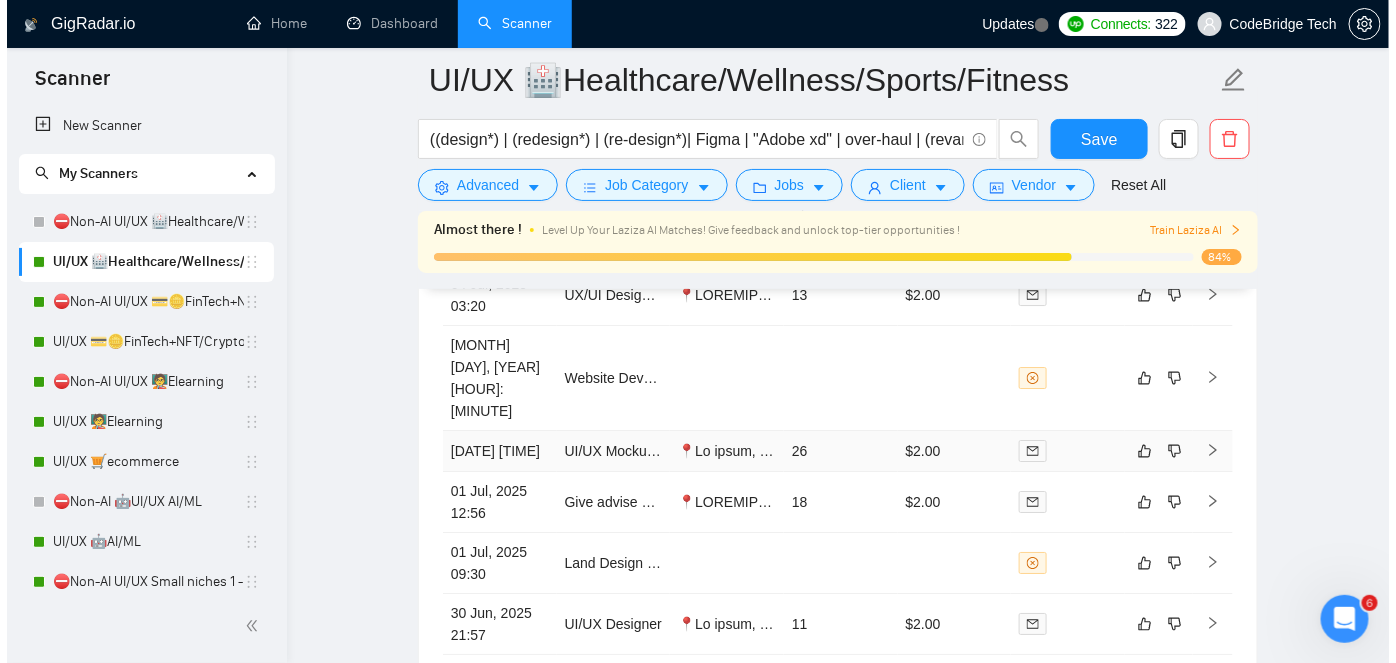 scroll, scrollTop: 4528, scrollLeft: 0, axis: vertical 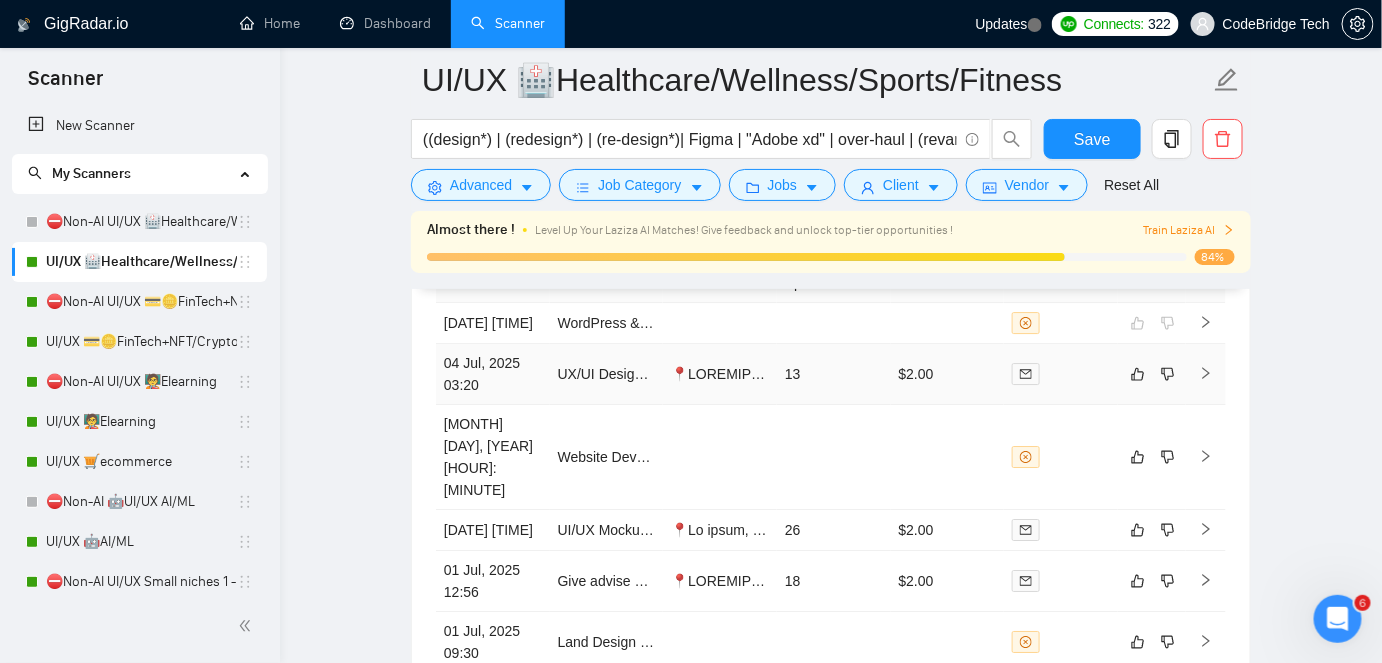 click at bounding box center [720, 374] 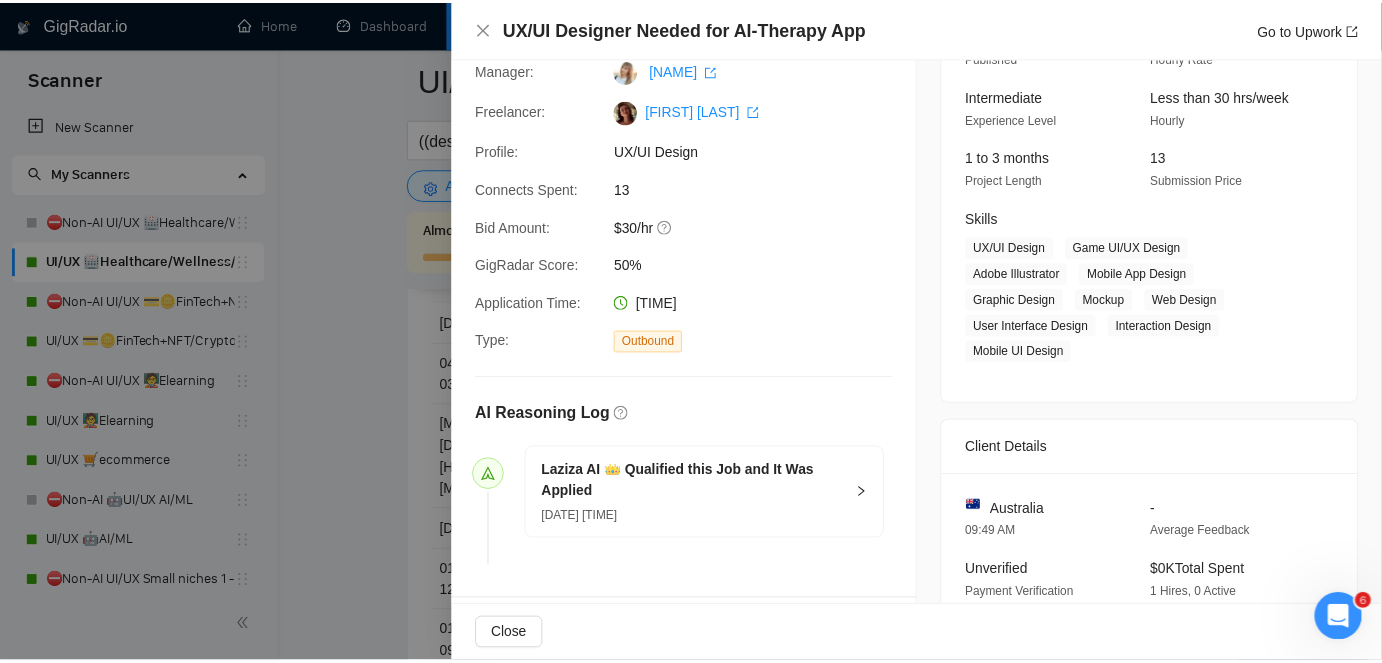 scroll, scrollTop: 272, scrollLeft: 0, axis: vertical 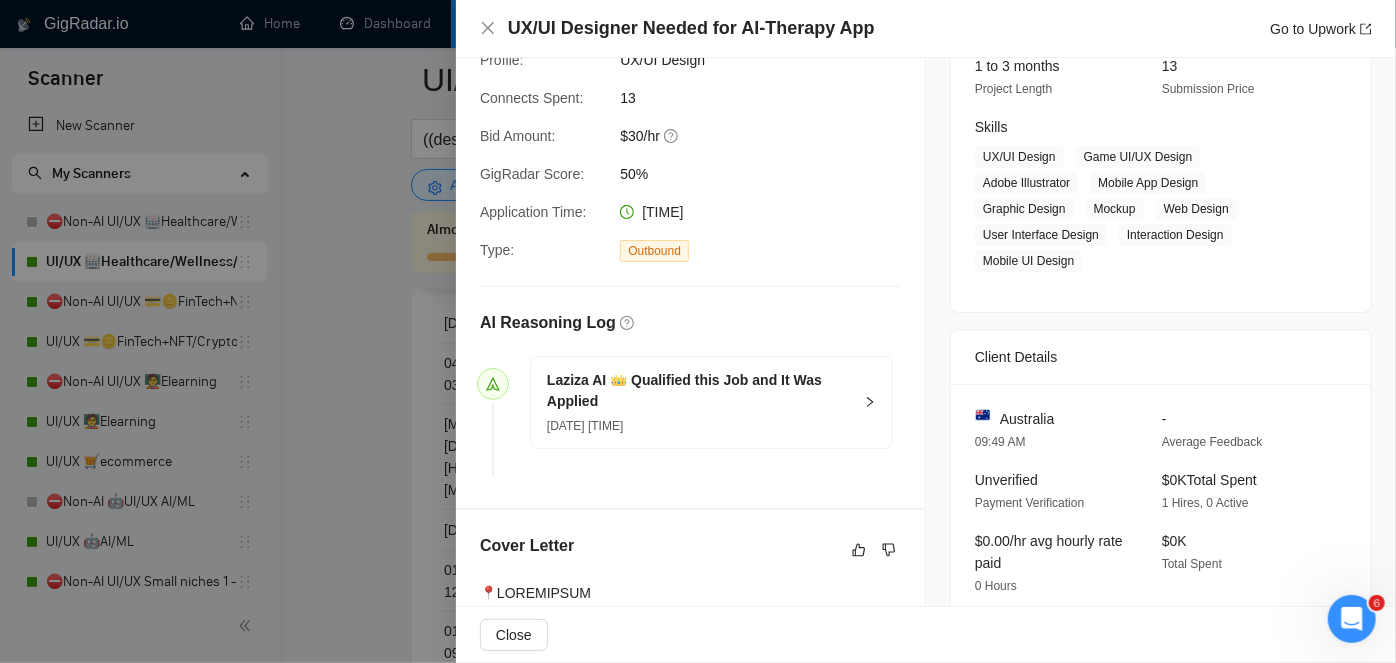 click at bounding box center (698, 331) 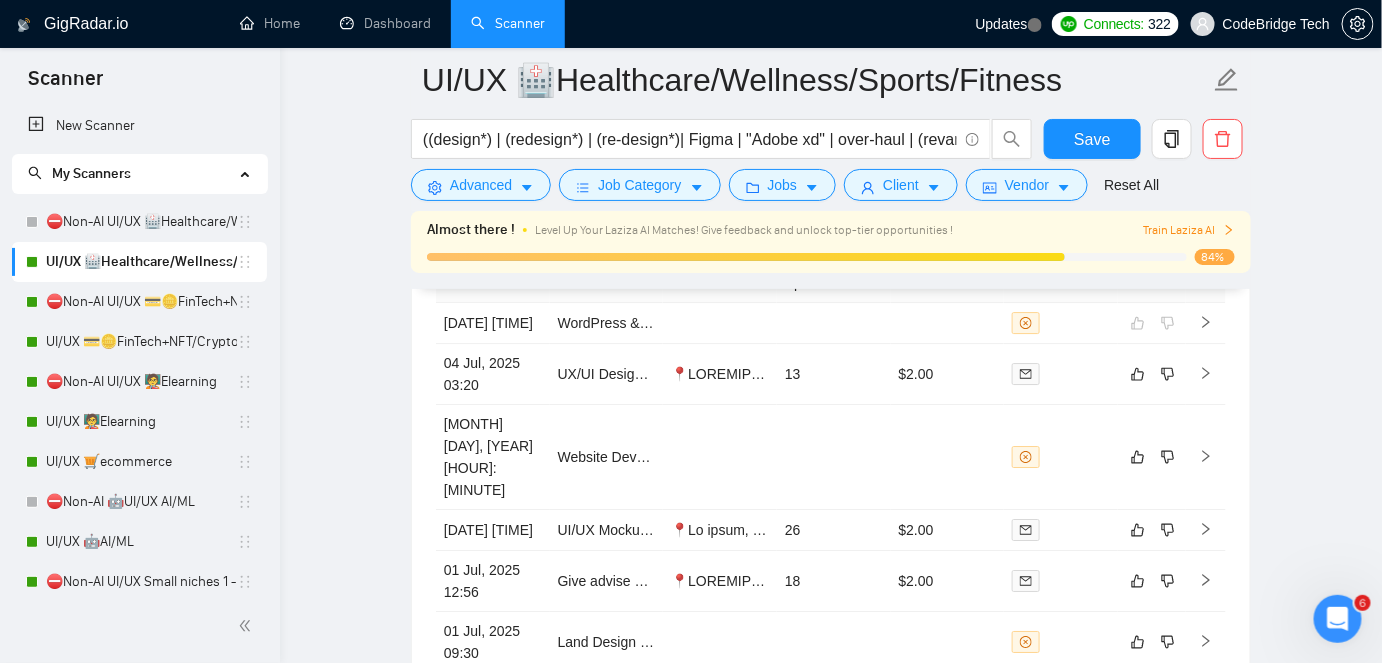 click on "Updates" at bounding box center [1002, 24] 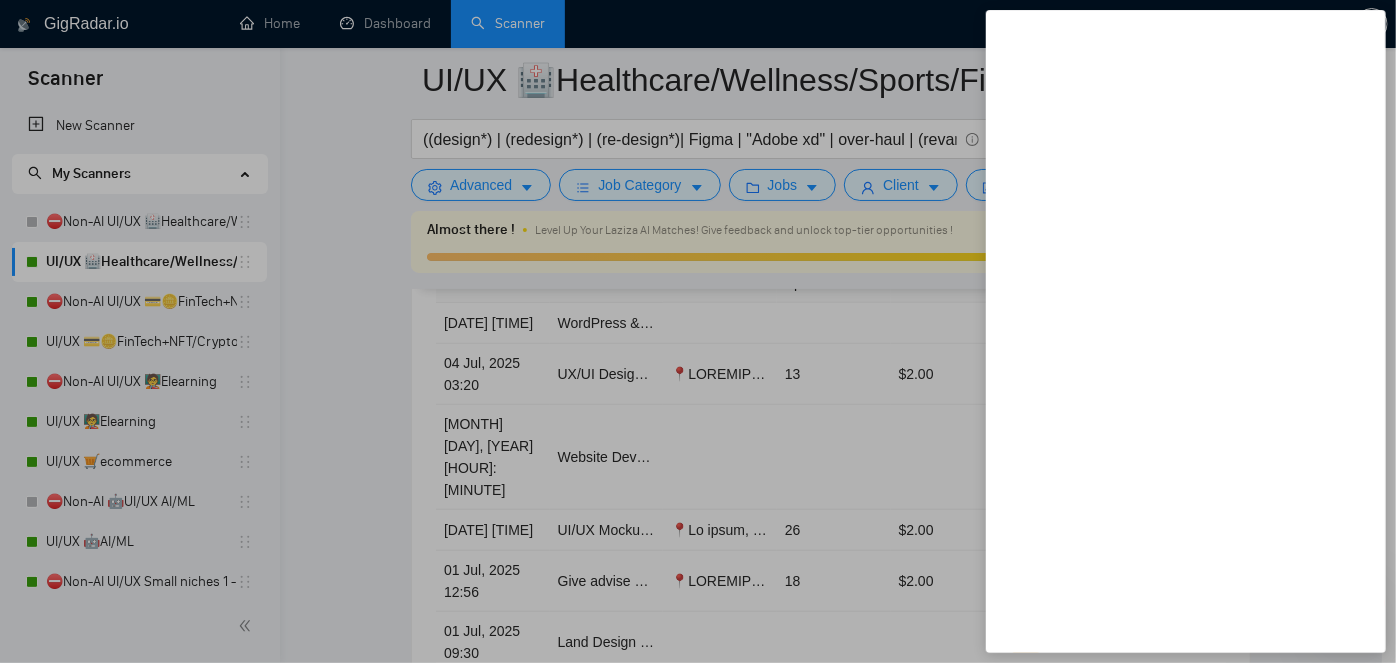 click at bounding box center [698, 331] 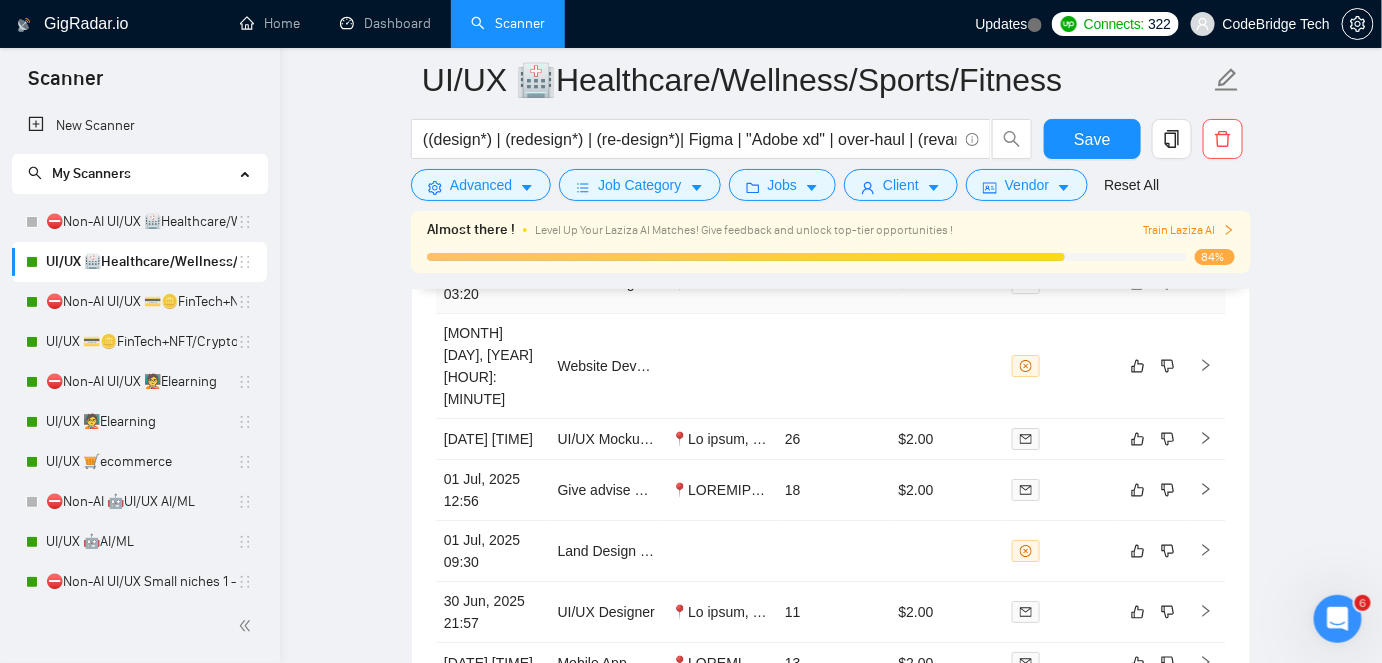 scroll, scrollTop: 4892, scrollLeft: 0, axis: vertical 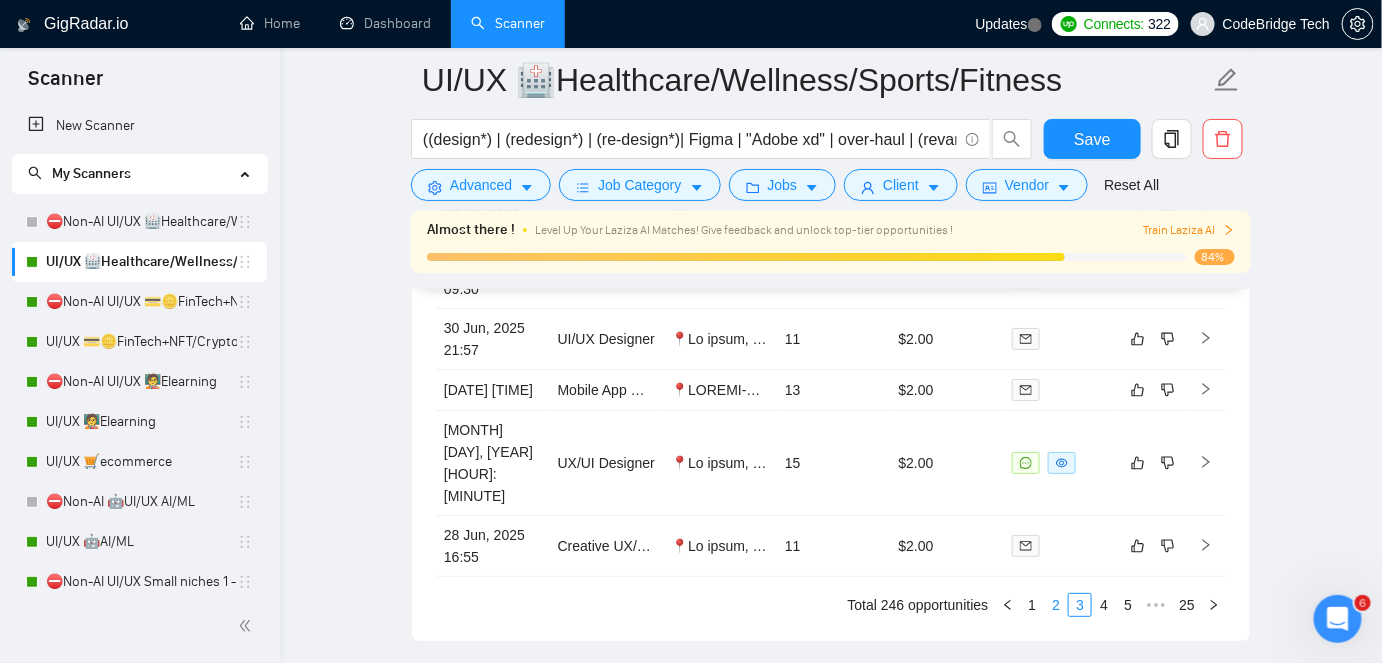 click on "2" at bounding box center [1056, 605] 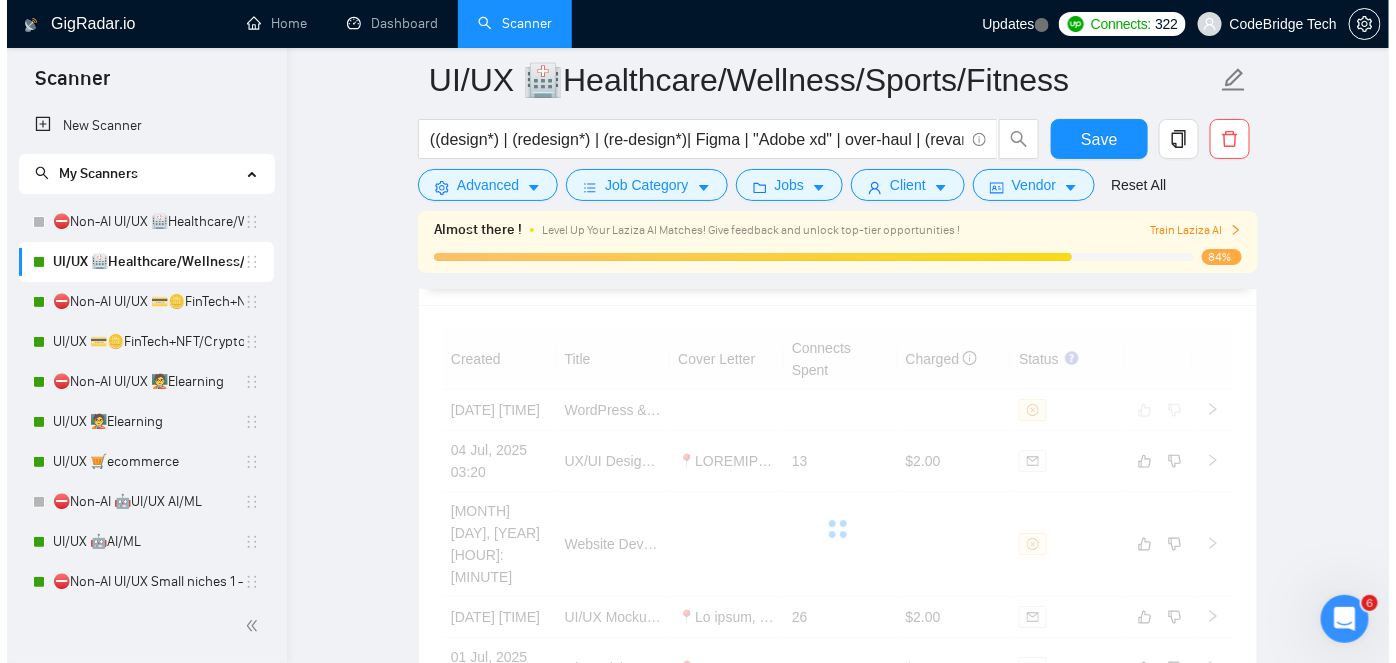 scroll, scrollTop: 4437, scrollLeft: 0, axis: vertical 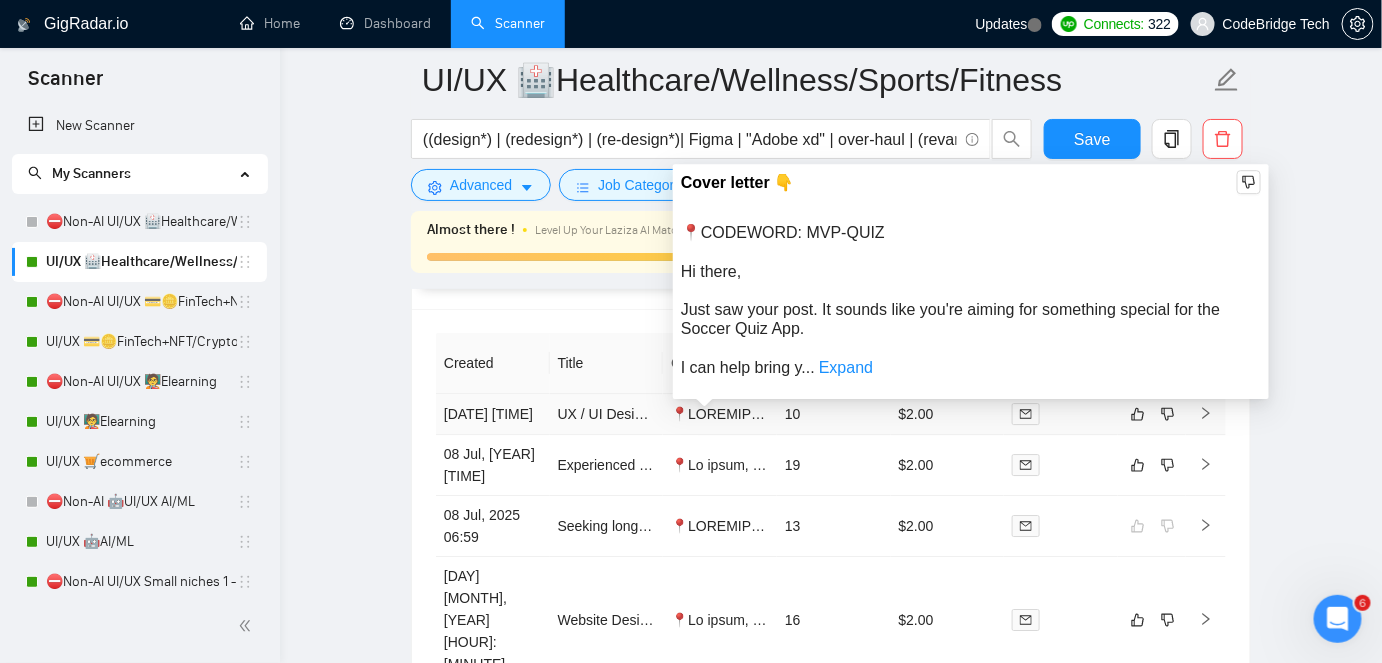 click at bounding box center (5107, 414) 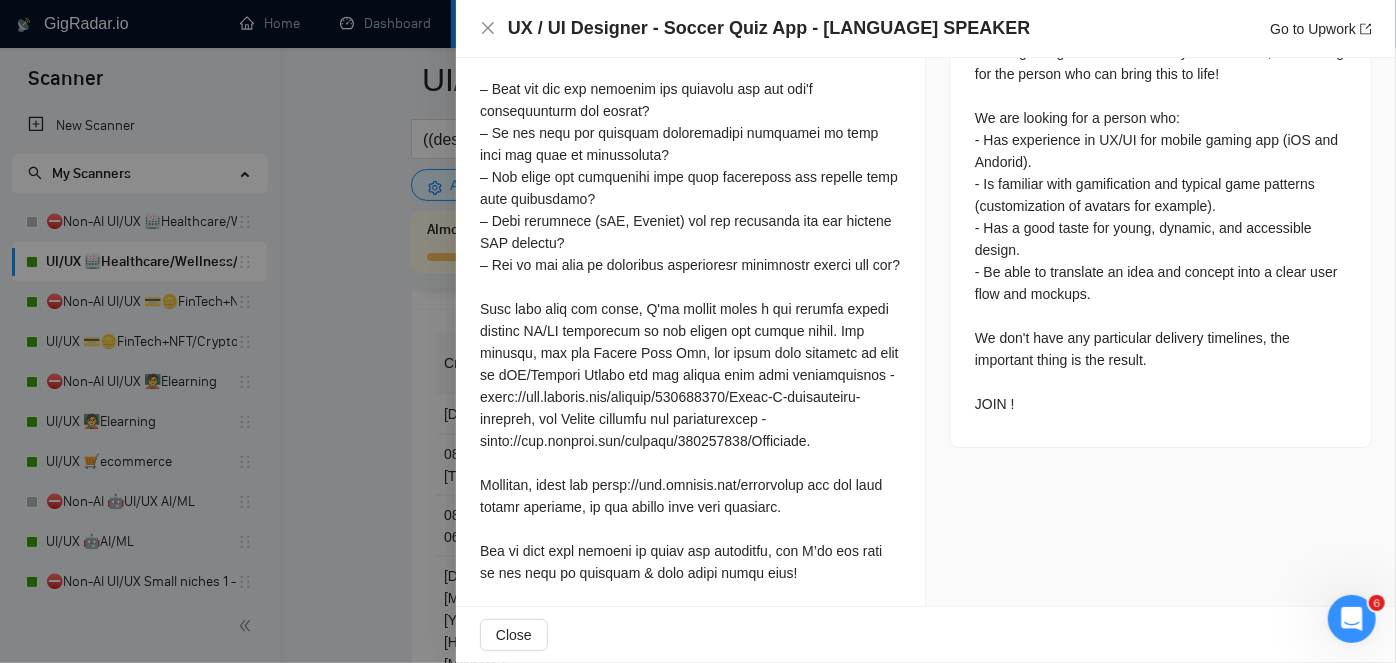 scroll, scrollTop: 1071, scrollLeft: 0, axis: vertical 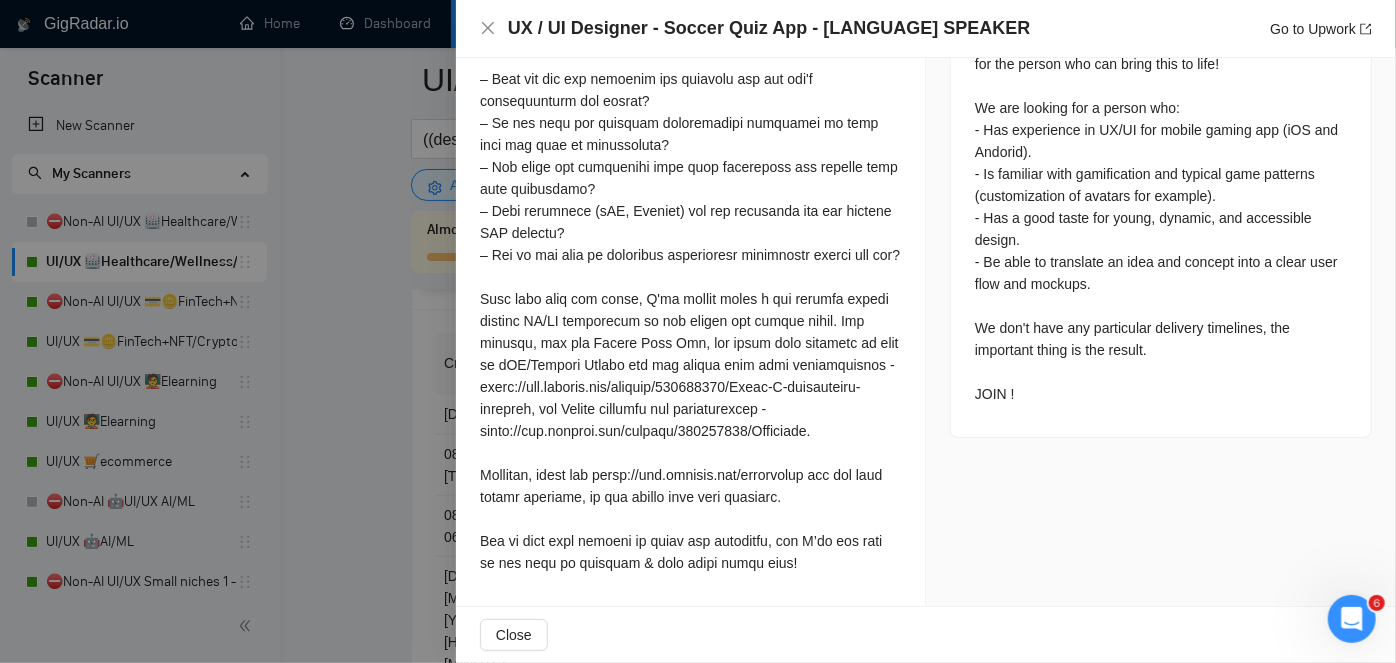 click on "We are looking for a* freelance UX/UI designer to support us in developing the MVP of a mobile gaming app dedicated to soccer fans. The app combines quizzes, multiplayer challenges, and gamification mechanics with a modern and appealing interface inspired by the world of video games. key points are customization and unique, eye-catching design. The brief is ready and detailed, it is waiting for the person who can bring this to life!
We are looking for a person who:
- Has experience in UX/UI for mobile gaming app (iOS and Andorid).
- Is familiar with gamification and typical  game patterns (customization of avatars for example).
- Has a good taste for young, dynamic, and accessible design.
- Be able to translate an idea and concept into a clear user flow and mockups.
We don't have any particular delivery timelines, the important thing is the result.
JOIN !" at bounding box center (1161, 152) 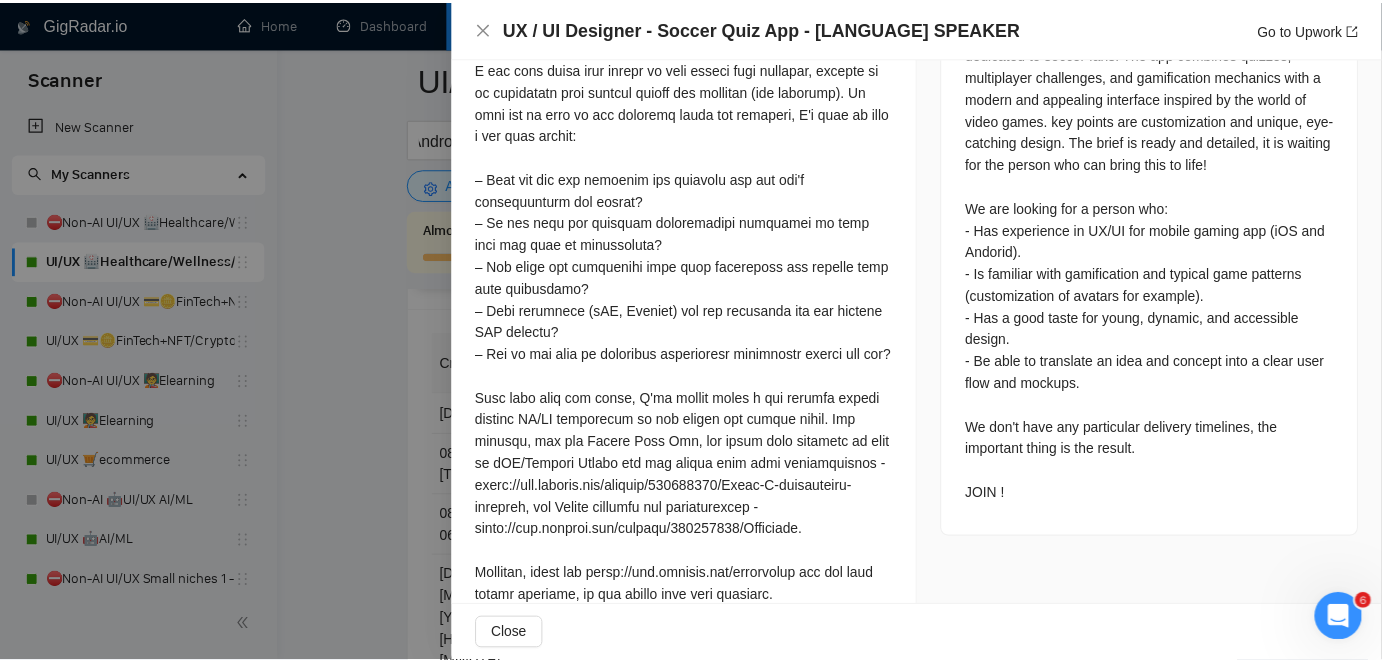 scroll, scrollTop: 624, scrollLeft: 0, axis: vertical 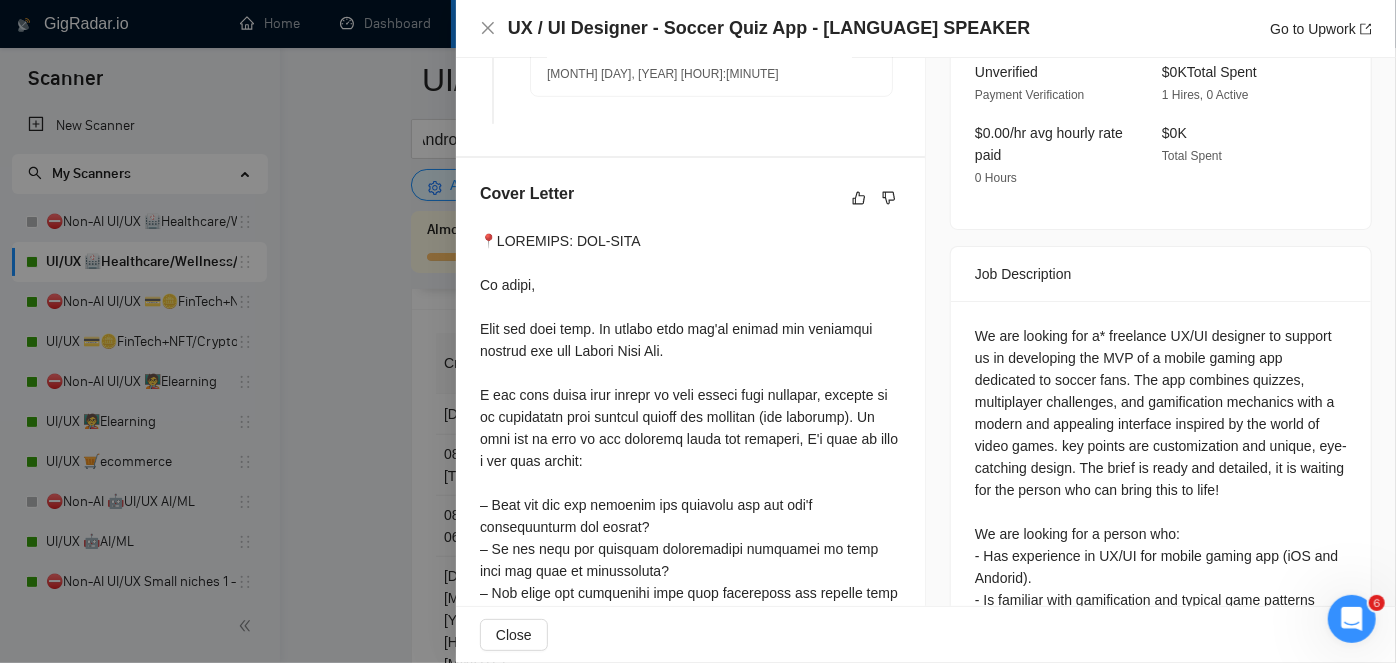 click at bounding box center (698, 331) 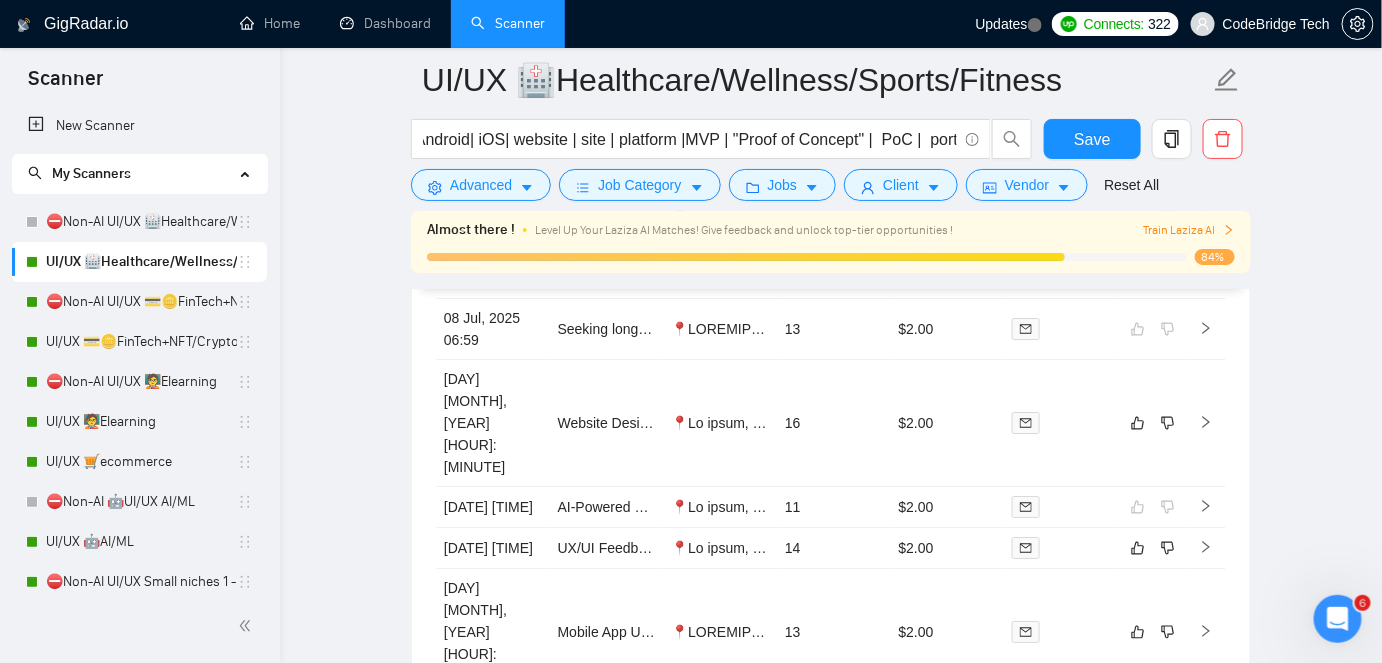 scroll, scrollTop: 4892, scrollLeft: 0, axis: vertical 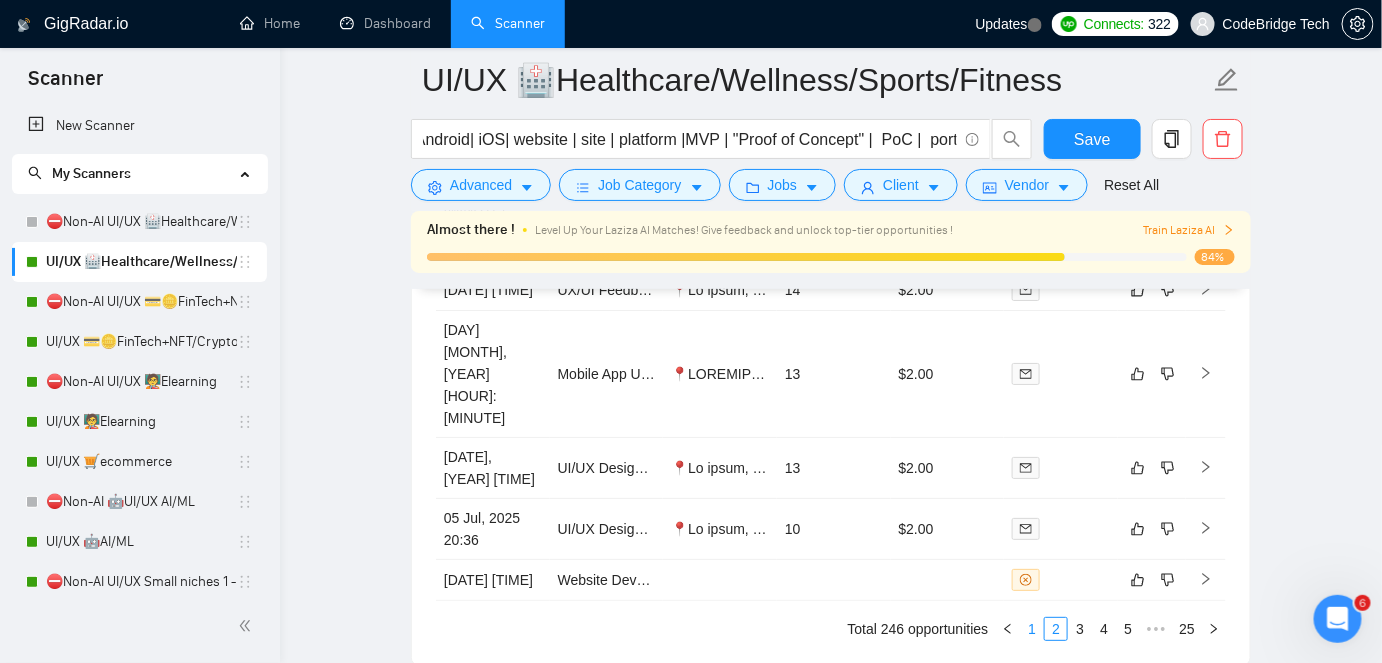 click on "1" at bounding box center (1032, 629) 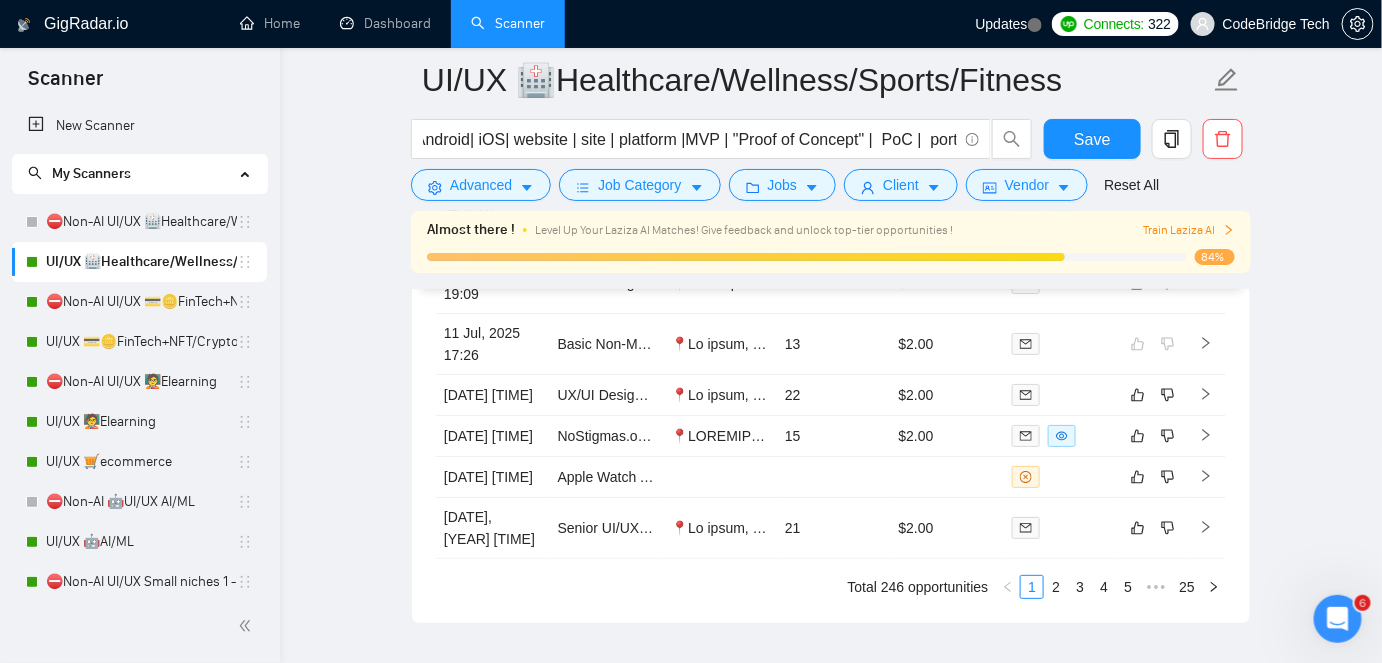 scroll, scrollTop: 4801, scrollLeft: 0, axis: vertical 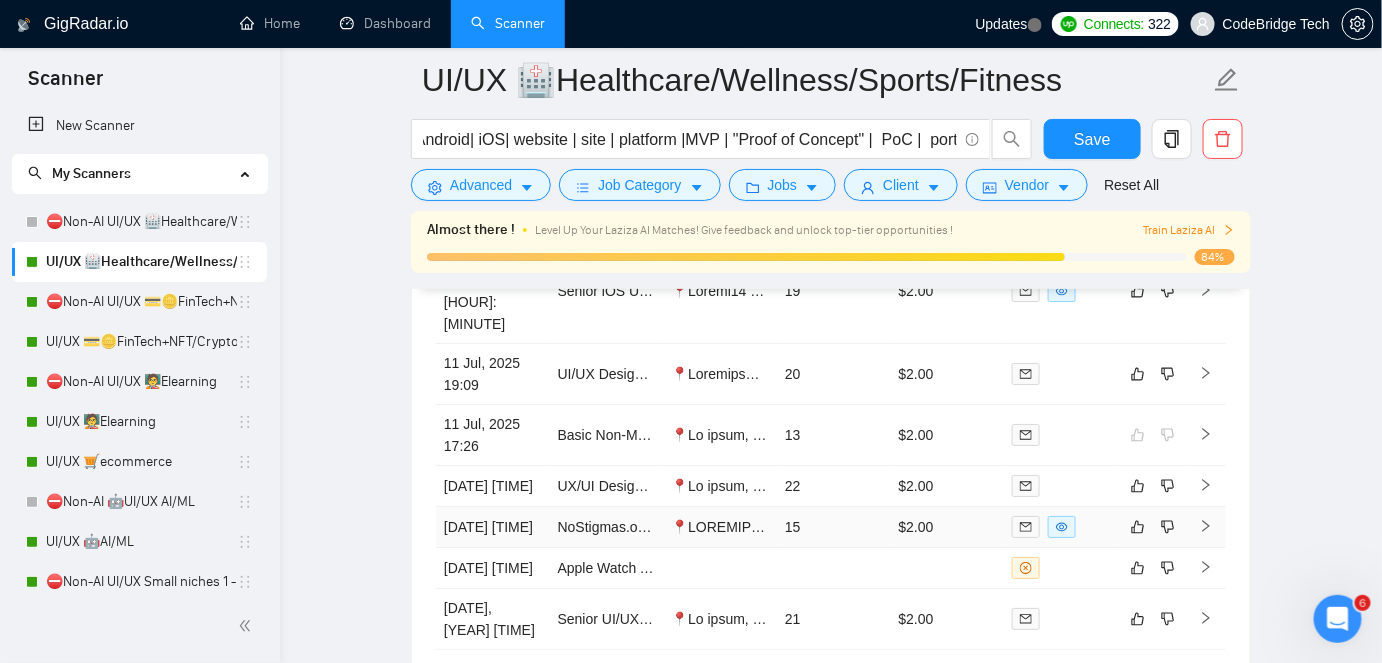 click on "10 Jul, 2025 19:28" at bounding box center (493, 527) 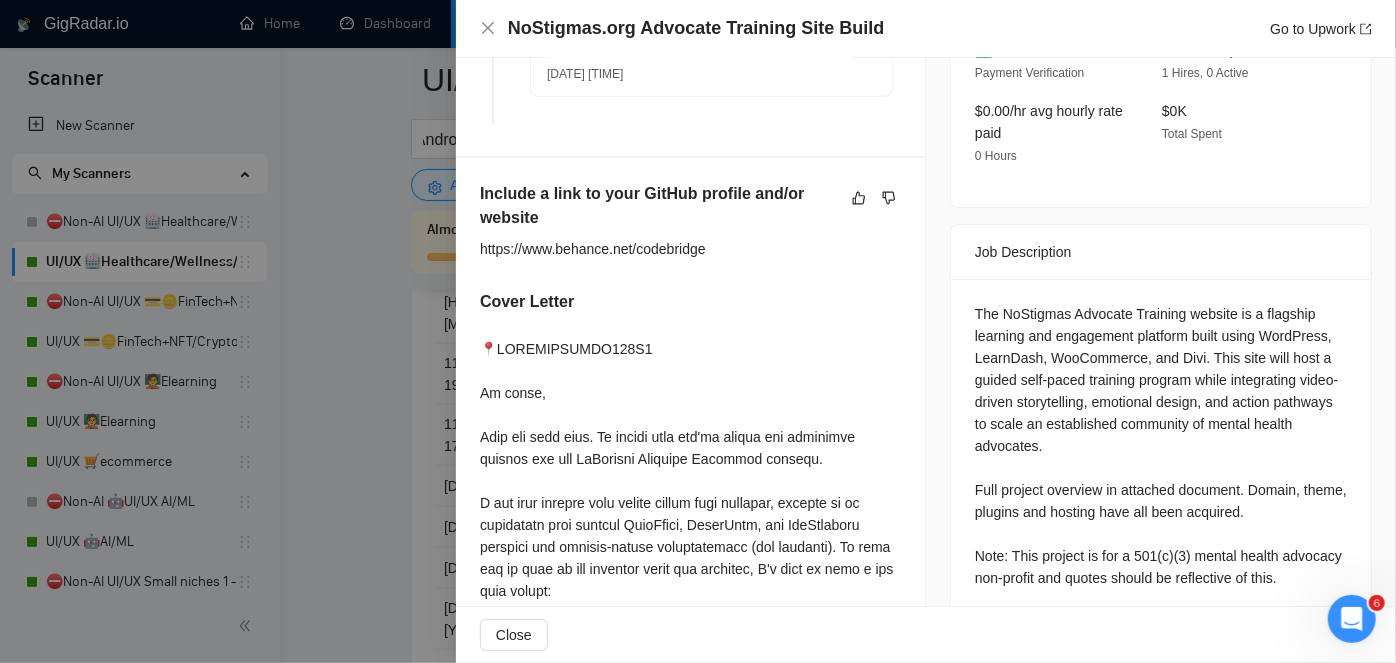 drag, startPoint x: 297, startPoint y: 458, endPoint x: 309, endPoint y: 440, distance: 21.633308 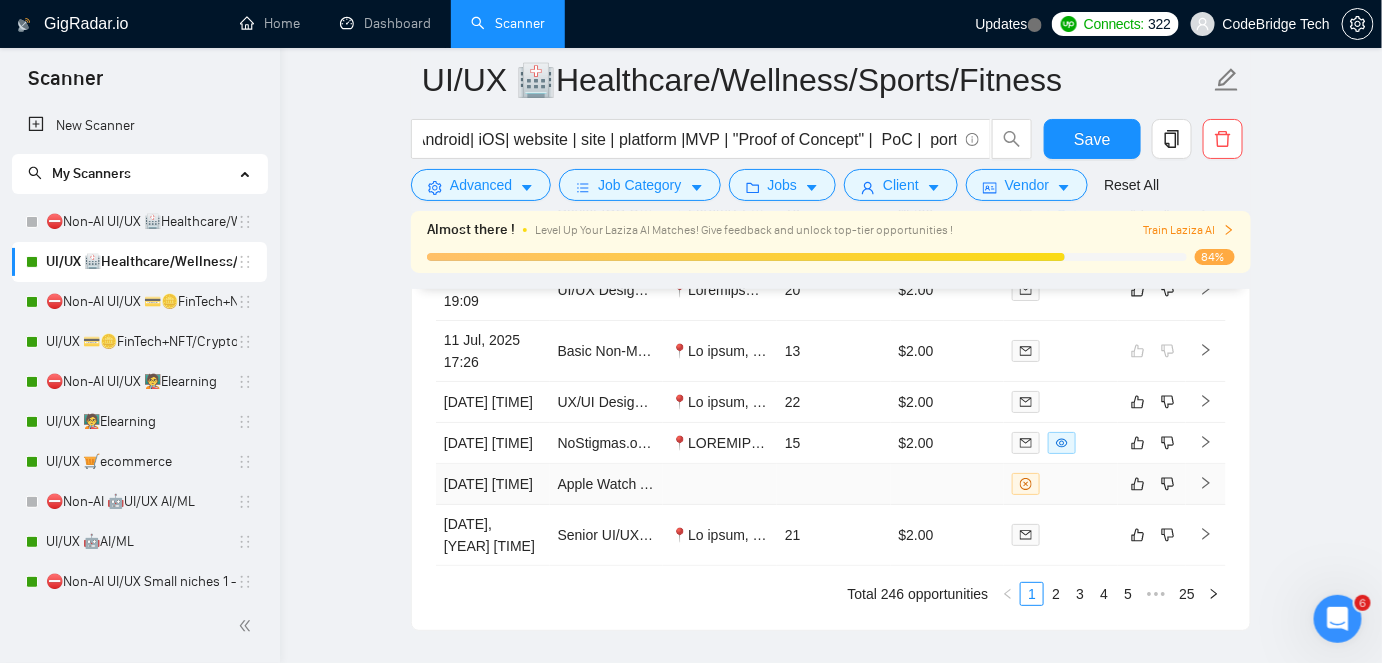 scroll, scrollTop: 4983, scrollLeft: 0, axis: vertical 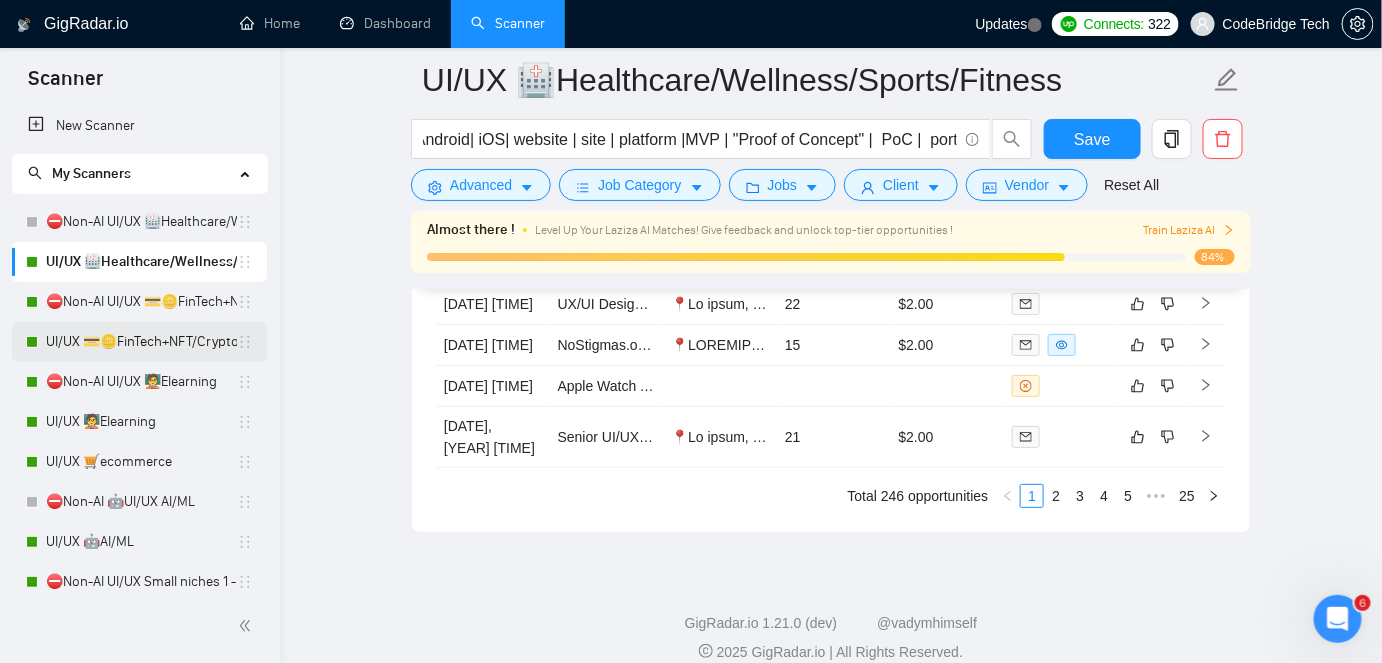 click on "UI/UX 💳🪙FinTech+NFT/Crypto/Blockchain/Casino" at bounding box center [141, 342] 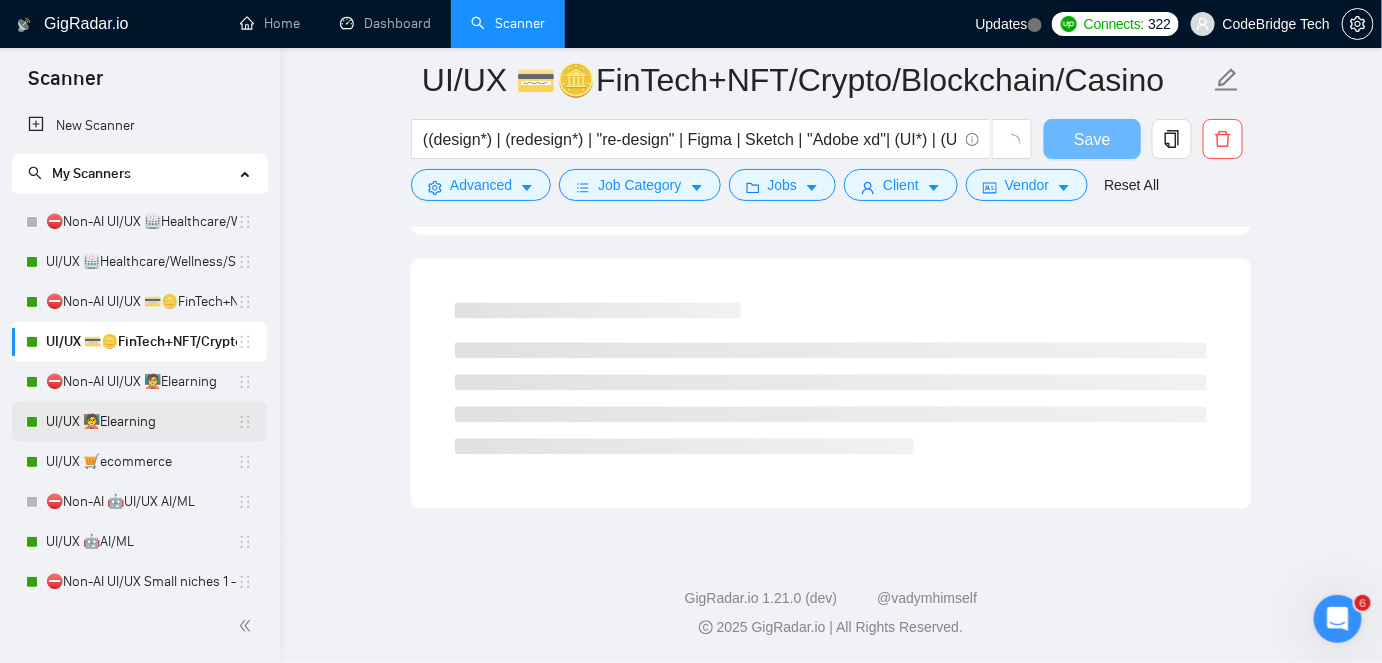 scroll, scrollTop: 1255, scrollLeft: 0, axis: vertical 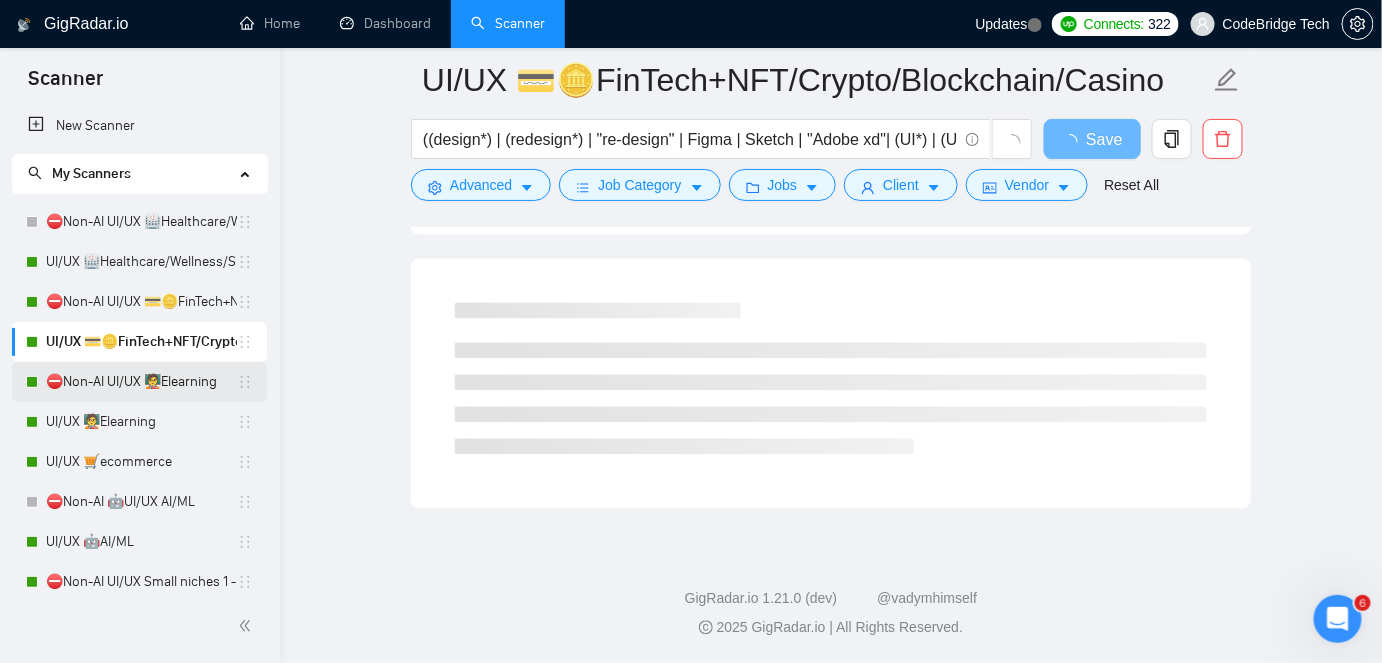 click on "⛔Non-AI UI/UX 🧑‍🏫Elearning" at bounding box center [141, 382] 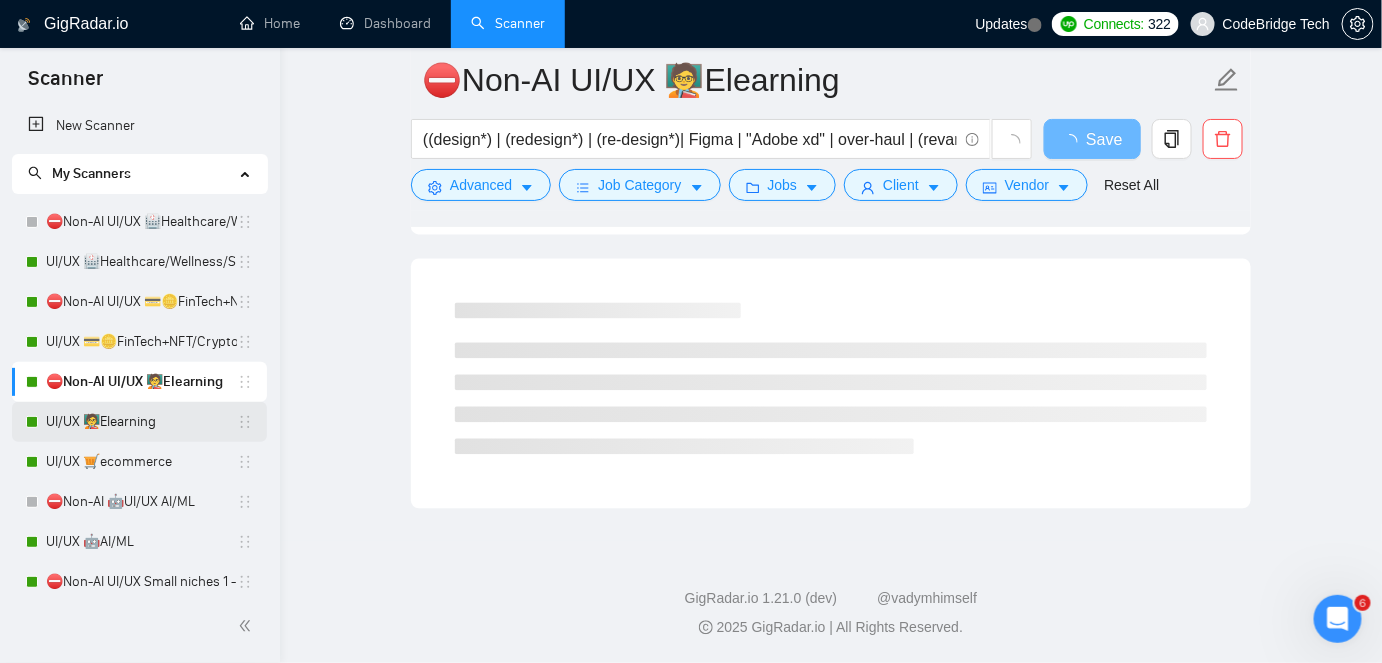 click on "UI/UX 🧑‍🏫Elearning" at bounding box center (141, 422) 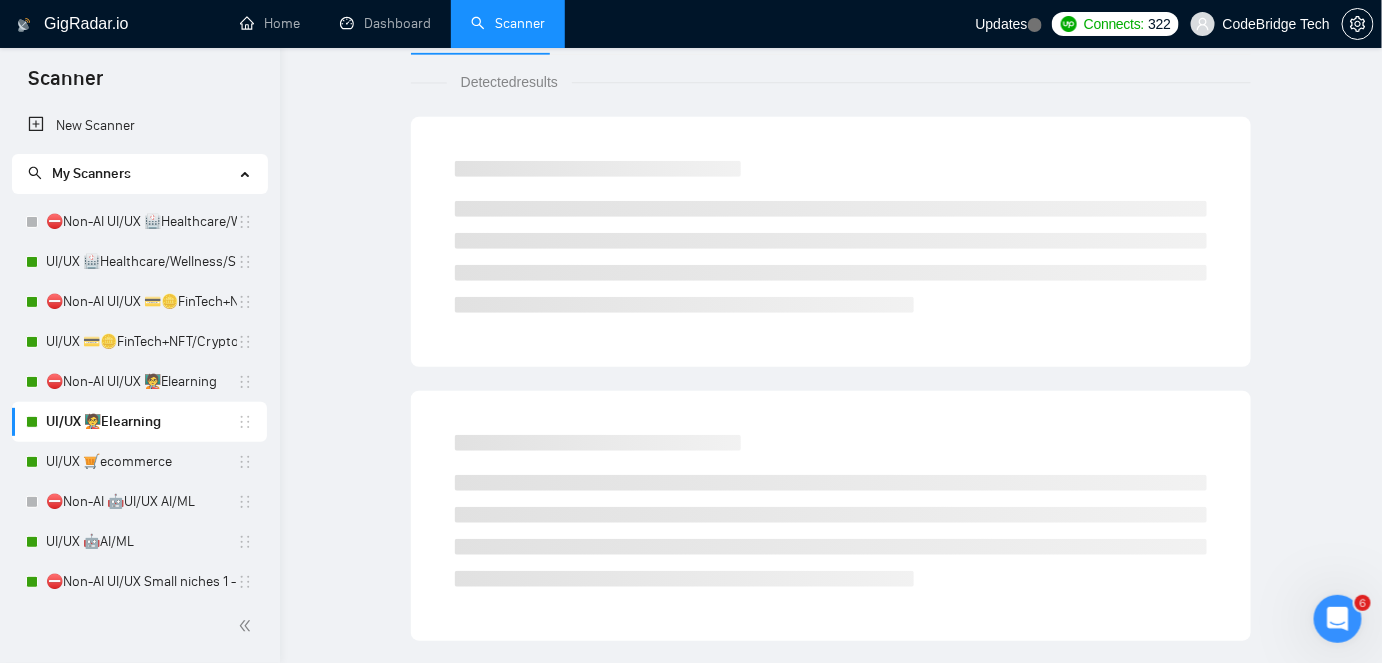 scroll, scrollTop: 73, scrollLeft: 0, axis: vertical 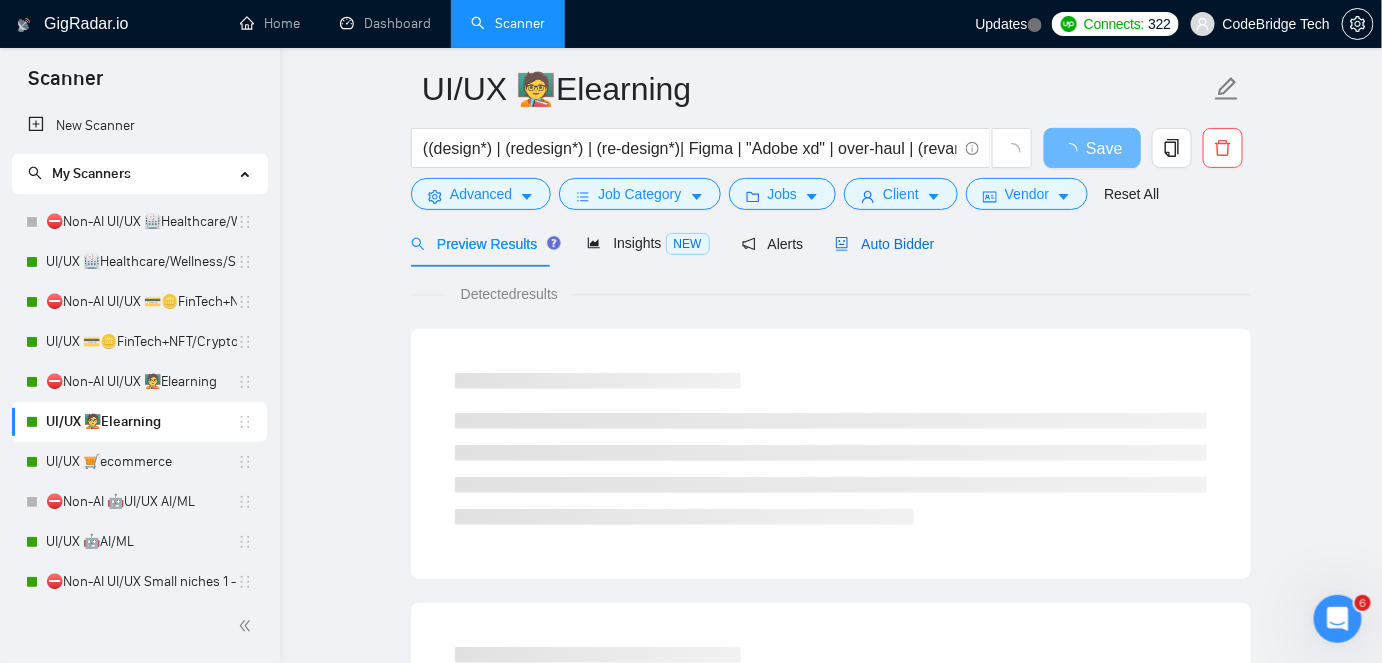 click on "Auto Bidder" at bounding box center (884, 244) 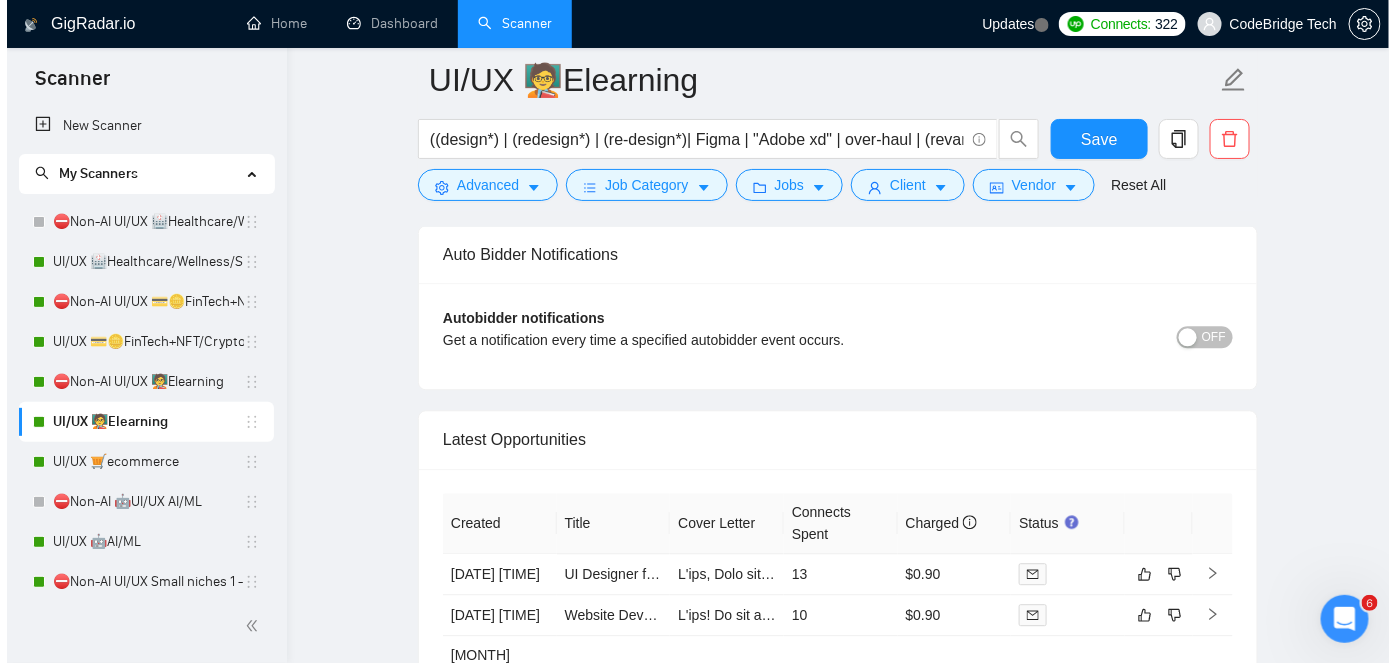 scroll, scrollTop: 4164, scrollLeft: 0, axis: vertical 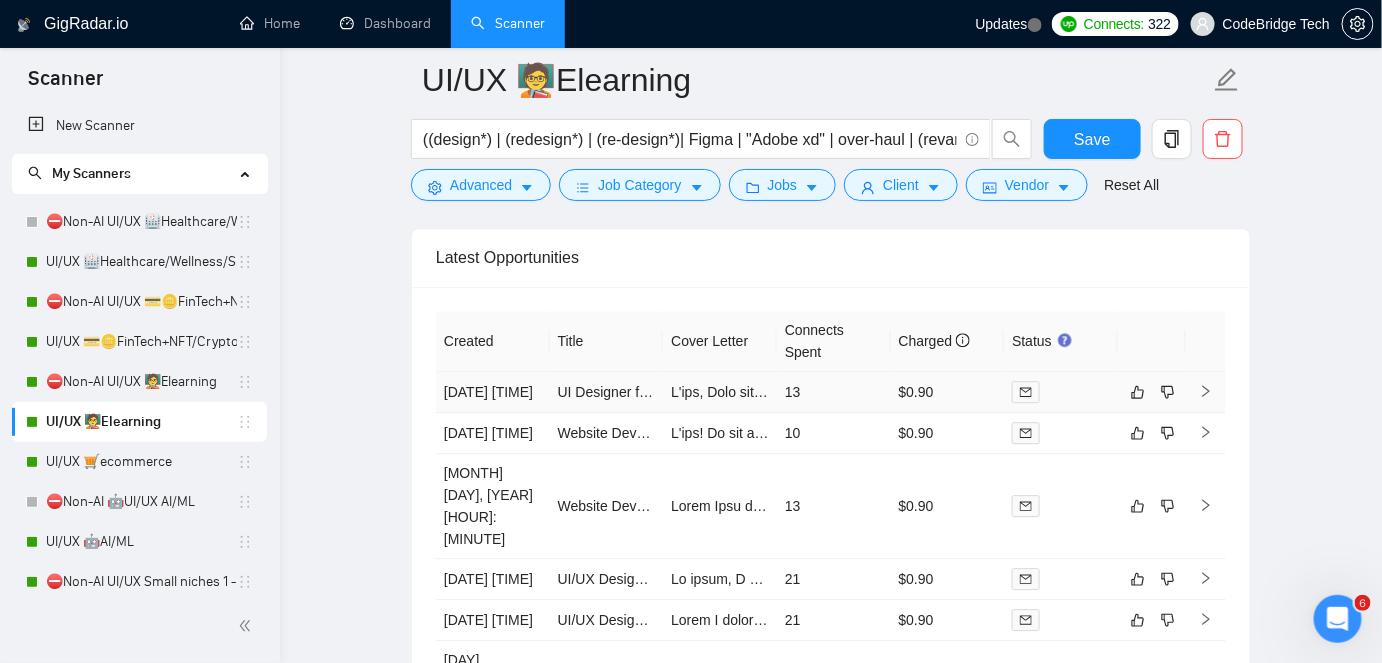click at bounding box center [720, 392] 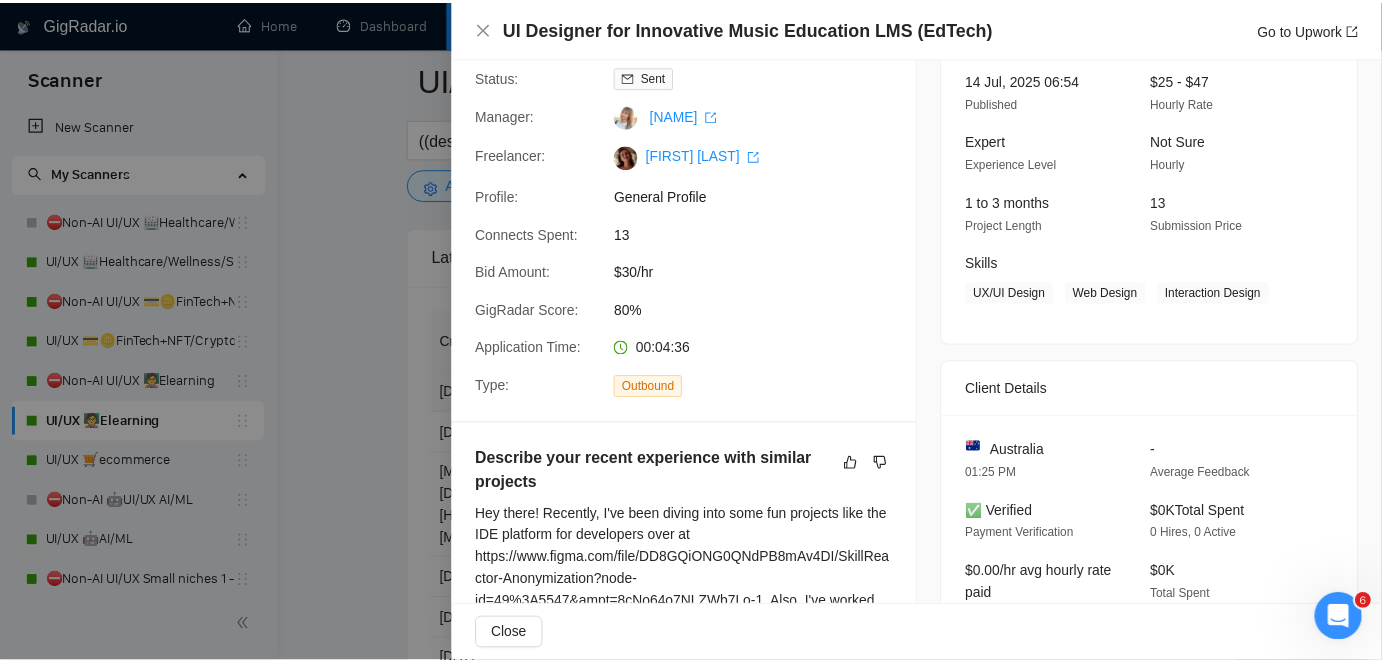 scroll, scrollTop: 363, scrollLeft: 0, axis: vertical 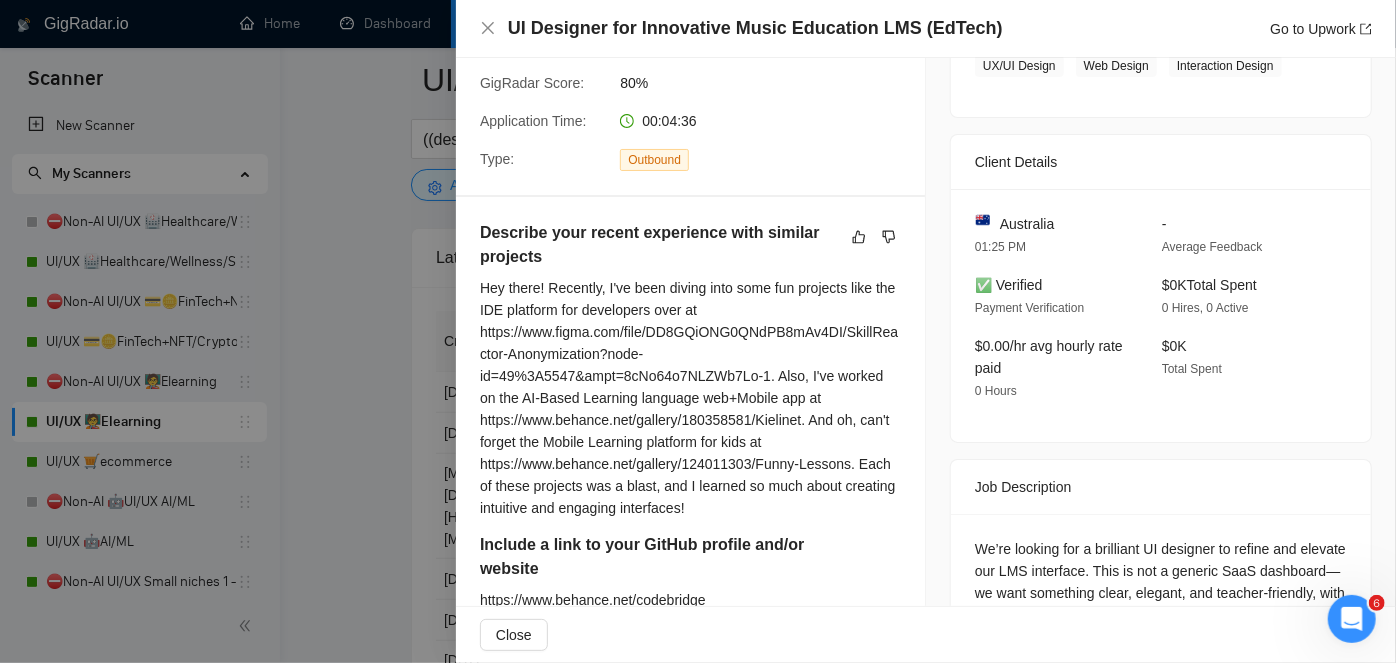 click at bounding box center [698, 331] 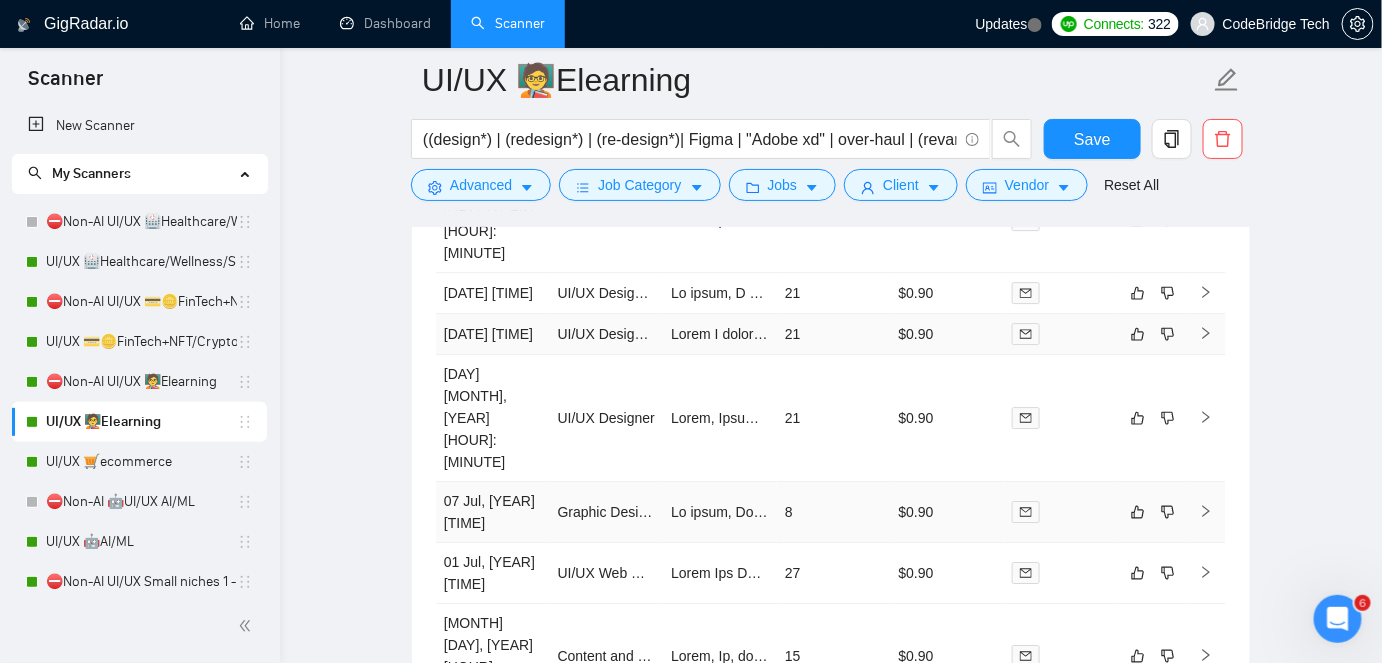 scroll, scrollTop: 4528, scrollLeft: 0, axis: vertical 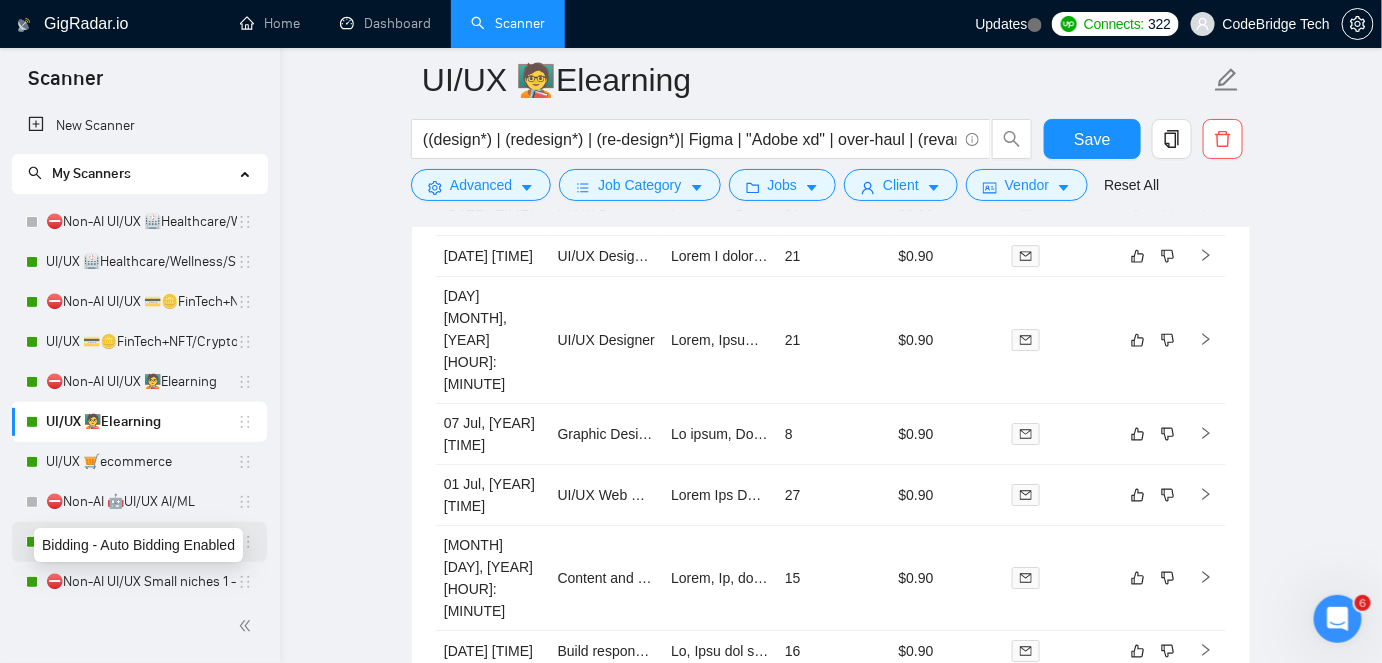 click at bounding box center [32, 542] 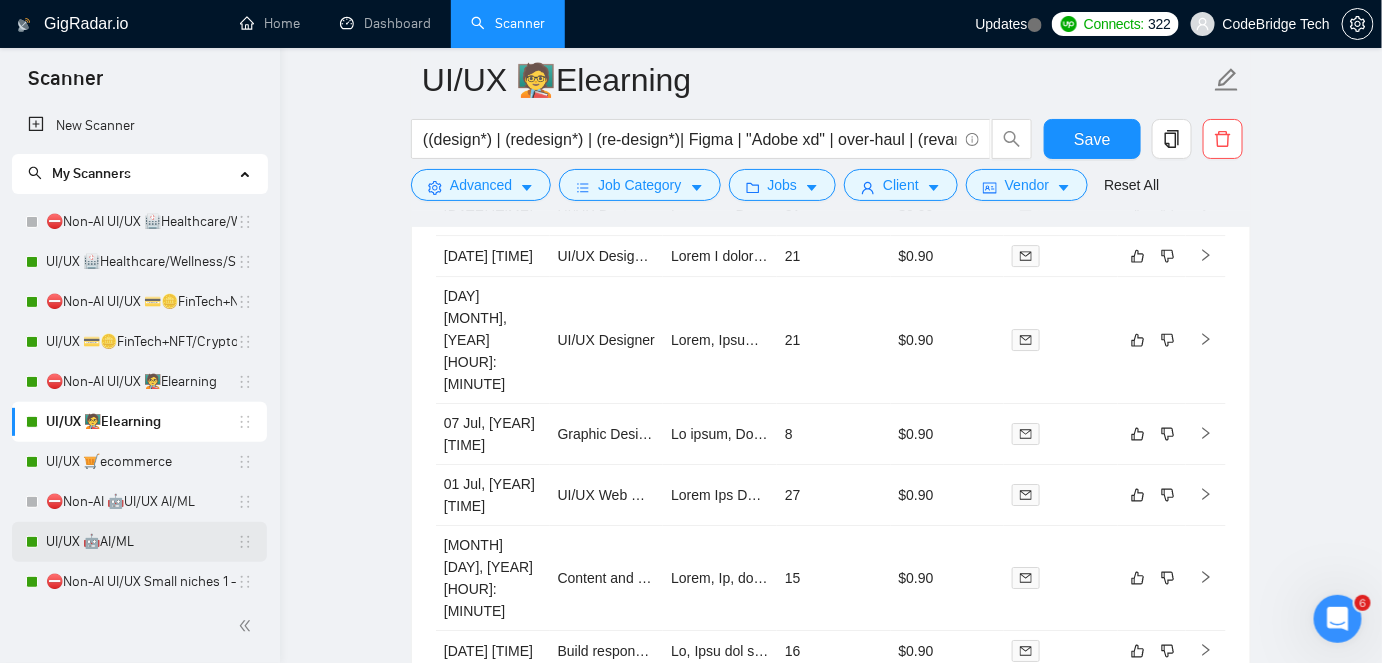 click on "UI/UX 🤖AI/ML" at bounding box center (141, 542) 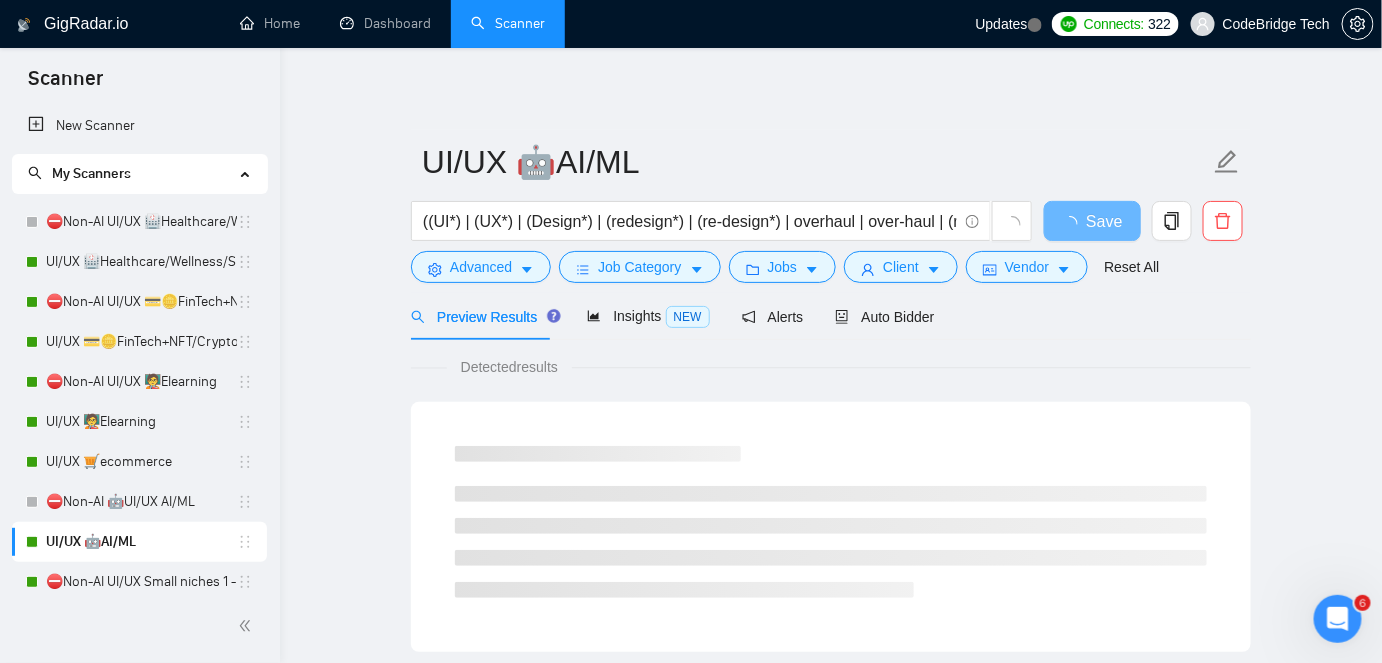 scroll, scrollTop: 0, scrollLeft: 0, axis: both 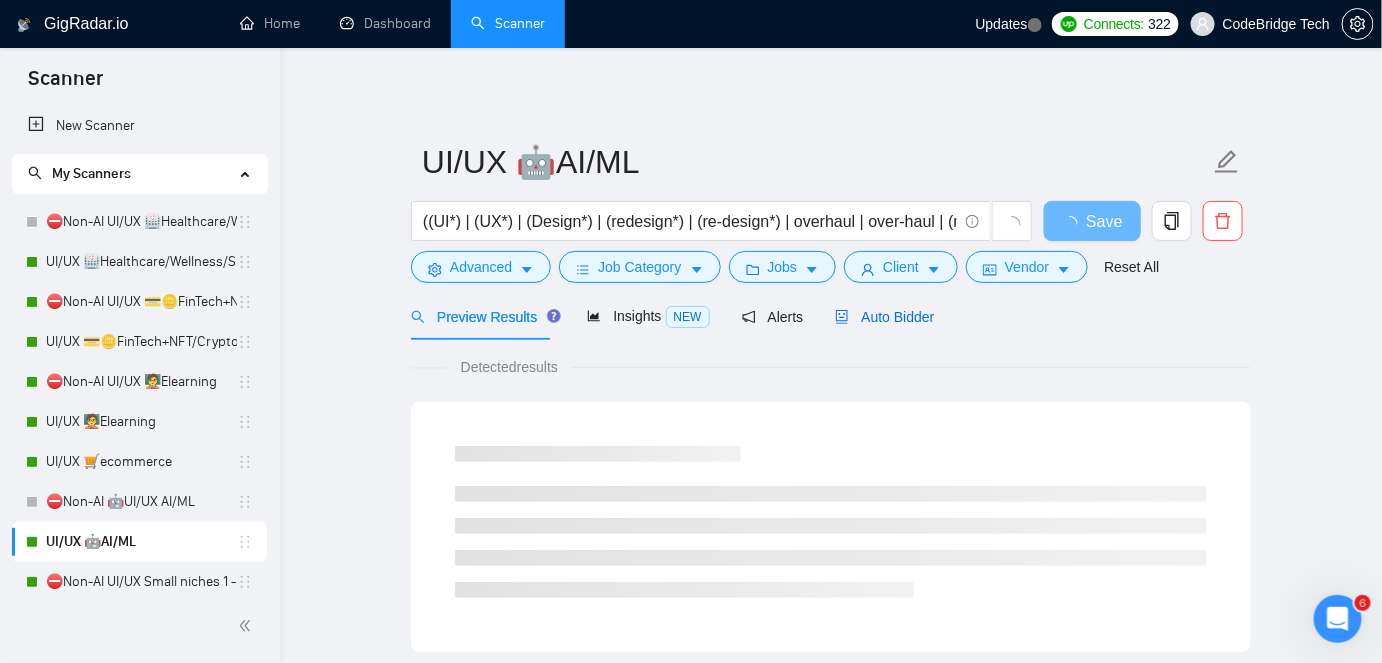 click on "Auto Bidder" at bounding box center [884, 317] 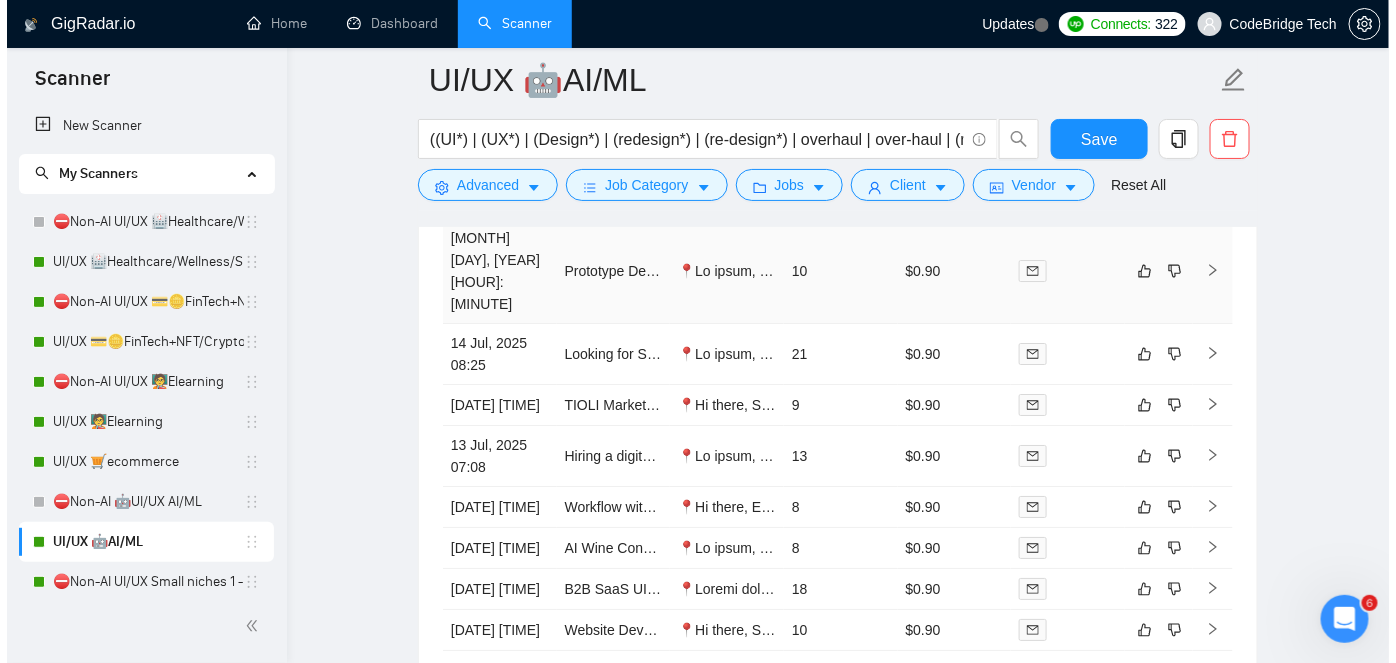 scroll, scrollTop: 4727, scrollLeft: 0, axis: vertical 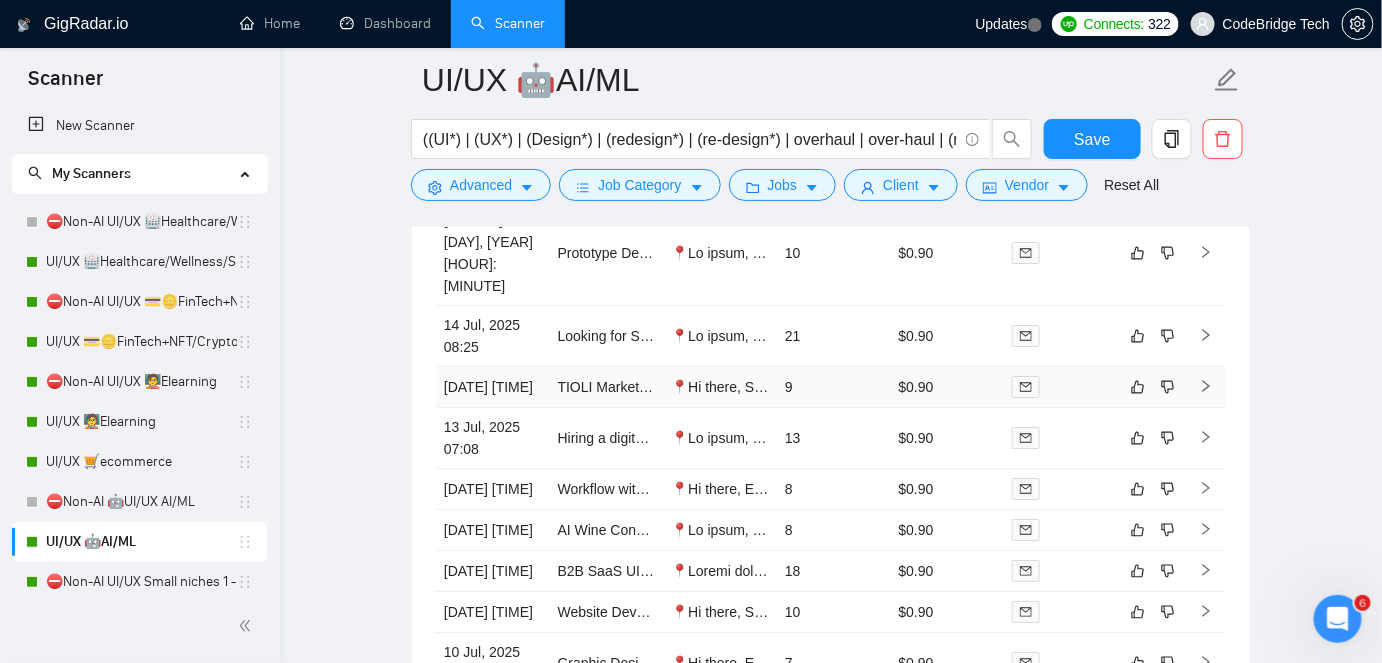 click on "📍Hi there,
Skilled Developer with relevant experience in gamified marketplace projects here.
It must be challenging to create a seamless and engaging gamified experience that captures user interest. What's stopping you from reaching that goal? I can help by providing you with a captivating and interactive user experience design over Figma that aligns with your business plan and PRD.
Check out similar work I did:
Rental marketplace: https://www.behance.net/gallery/130402749/CoSpace-Web-platform-for-renting-commercial-property.
AI-boosted Learning language web+Mobile app: https://www.behance.net/gallery/180358581/Kielinet.
Moreover, please check out the Behance portfolio https://www.behance.net/codebridge and past client feedback.
Before giving you a timeline and estimate, let's hop on a quick call. This will help me better understand the pain points in your TIOLI Marketplace build. Let me know your availability this week.undefined" at bounding box center [720, 387] 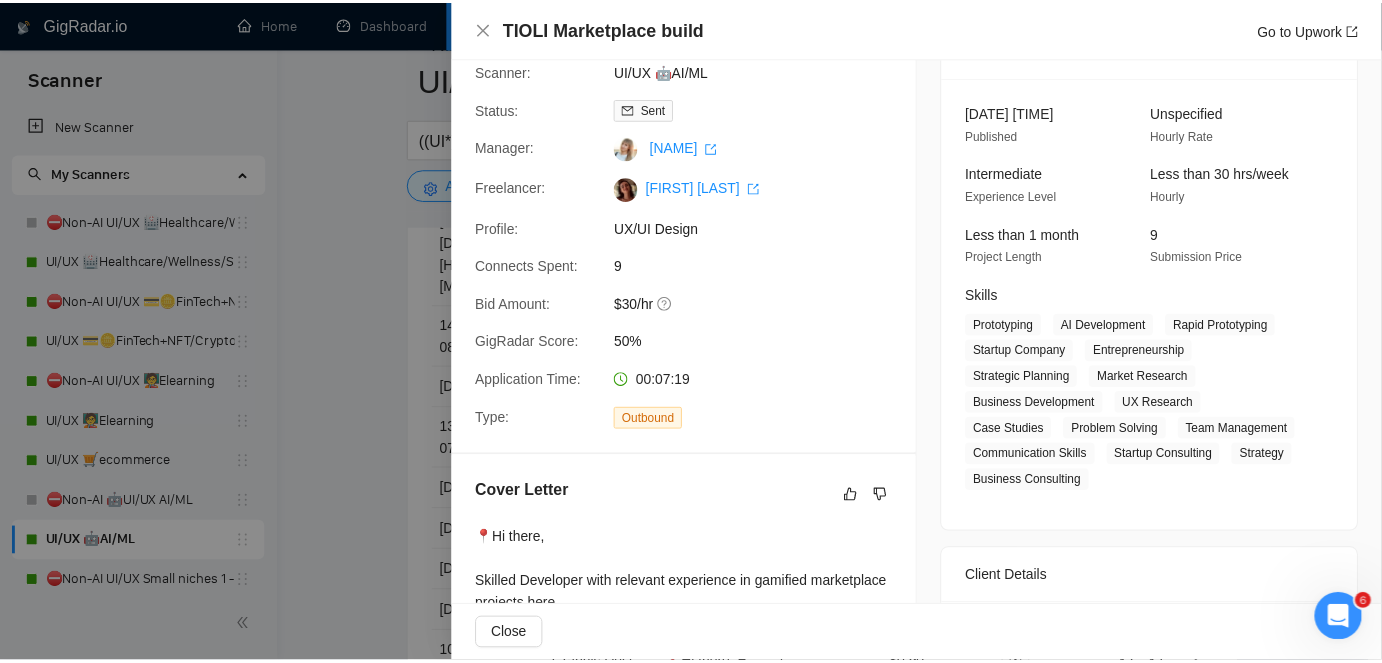 scroll, scrollTop: 181, scrollLeft: 0, axis: vertical 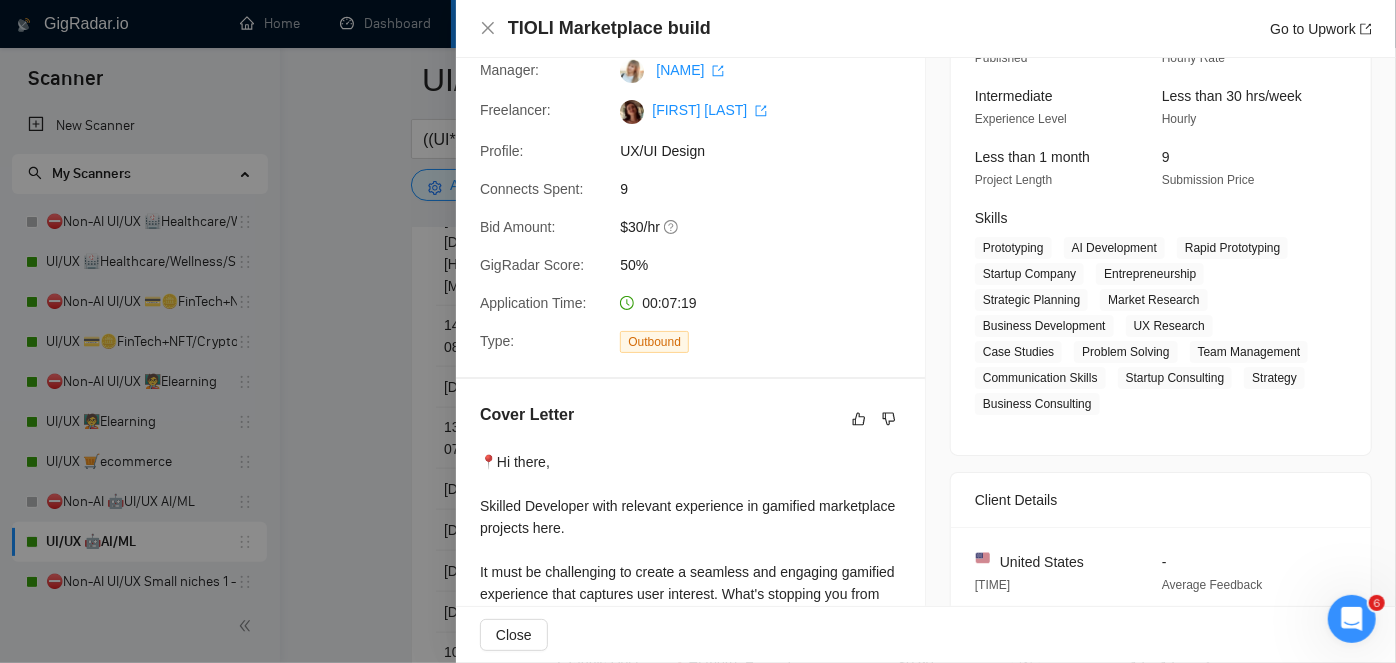 click at bounding box center (698, 331) 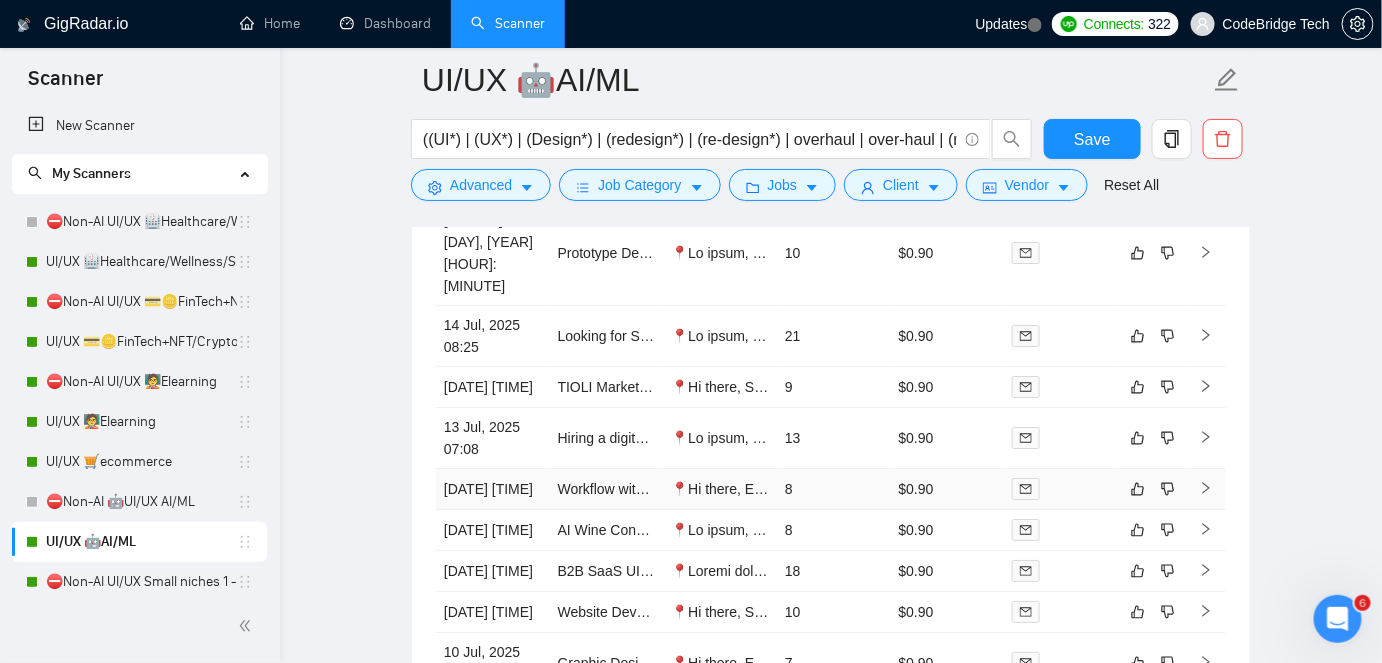 click on "📍Hi there,
Experienced Developer with similar experience in AI-powered job assistant projects here.
It must be challenging to create a workflow in Make that seamlessly integrates all components for a successful beta test. What are the main hurdles you're facing in achieving this goal? I can help by providing you with a streamlined workflow designed specifically for your AI job assistant project.
Check out similar work I did:
- HR/ AI career helper: https://www.codebridge.tech/projects/qlai.
- AI Automated, Cloud-based Healthcare Contracting Platform - https://www.codebridge.tech/projects/molli.
Moreover, please check out the Behance portfolio https://www.behance.net/codebridge and past client feedback.
Before giving you a timeline and estimate, let's hop on a quick call. This will help me better understand the pain points in your AI-powered job assistant. How does your schedule look for a call around 1 PM your time?
I've carefully reviewed everything in the briefing attached.undefined" at bounding box center (720, 489) 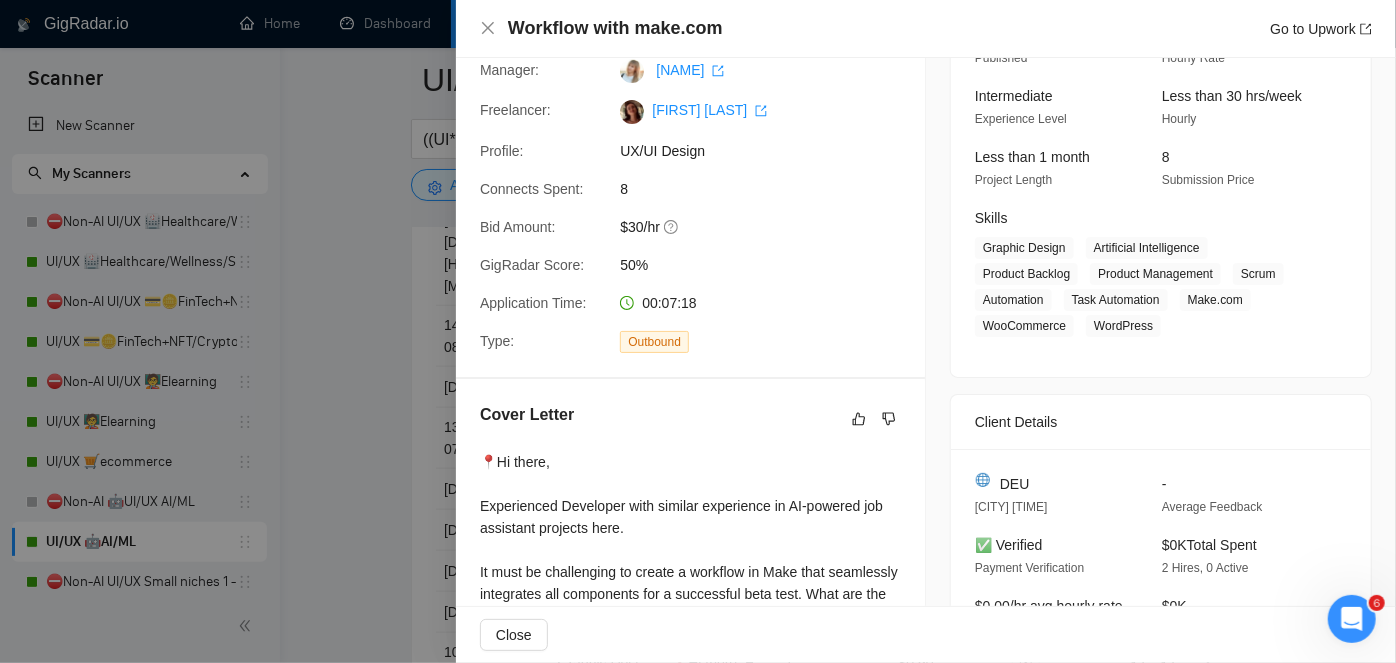click at bounding box center [698, 331] 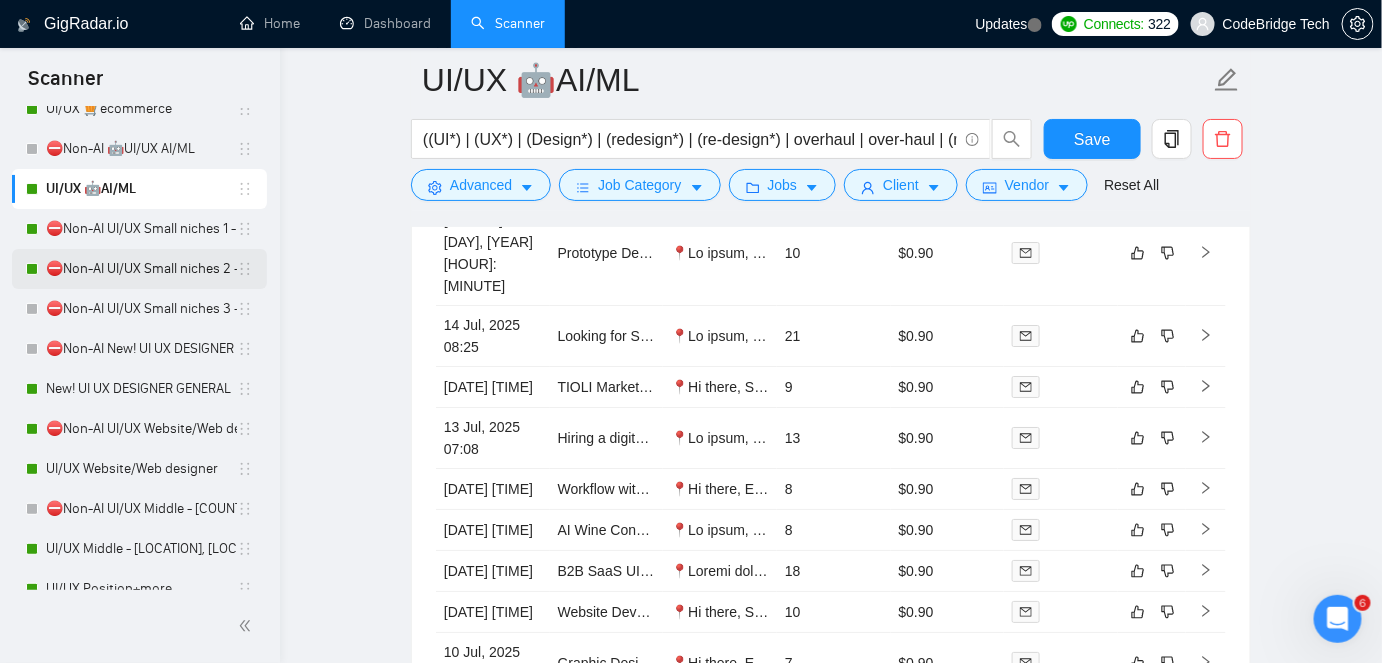 scroll, scrollTop: 363, scrollLeft: 0, axis: vertical 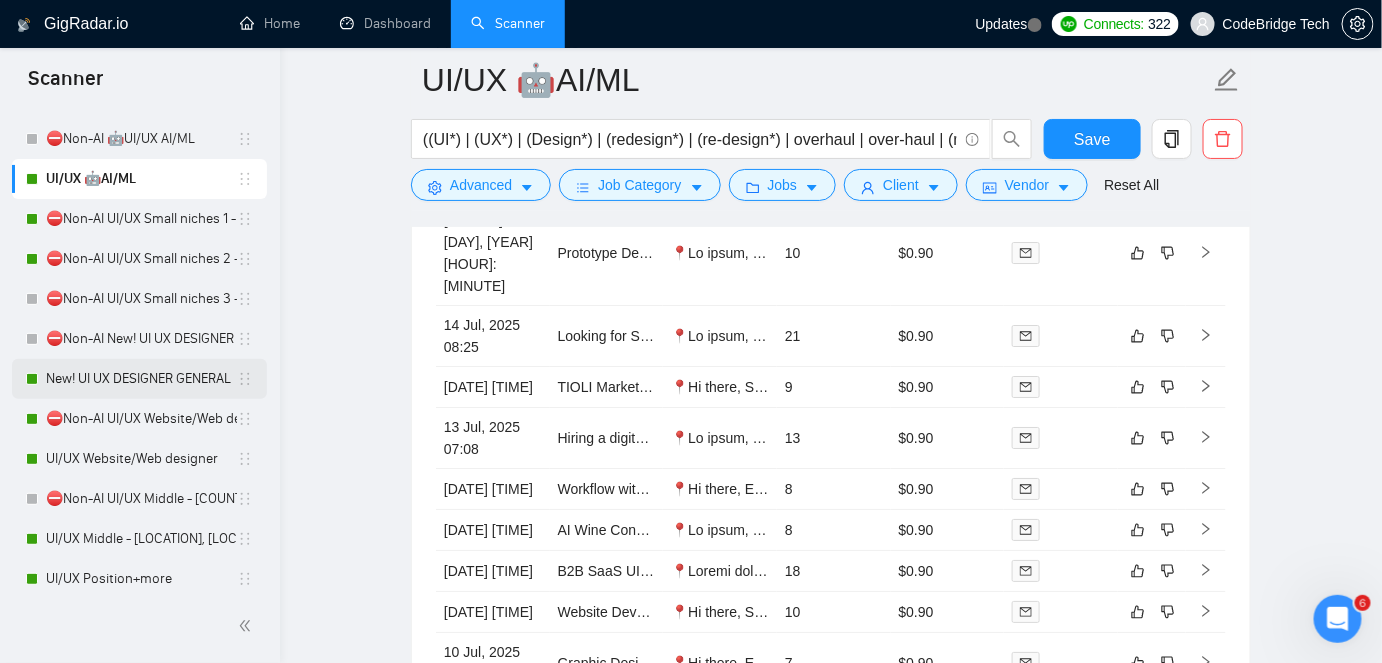 click on "New! UI UX DESIGNER GENERAL" at bounding box center (141, 379) 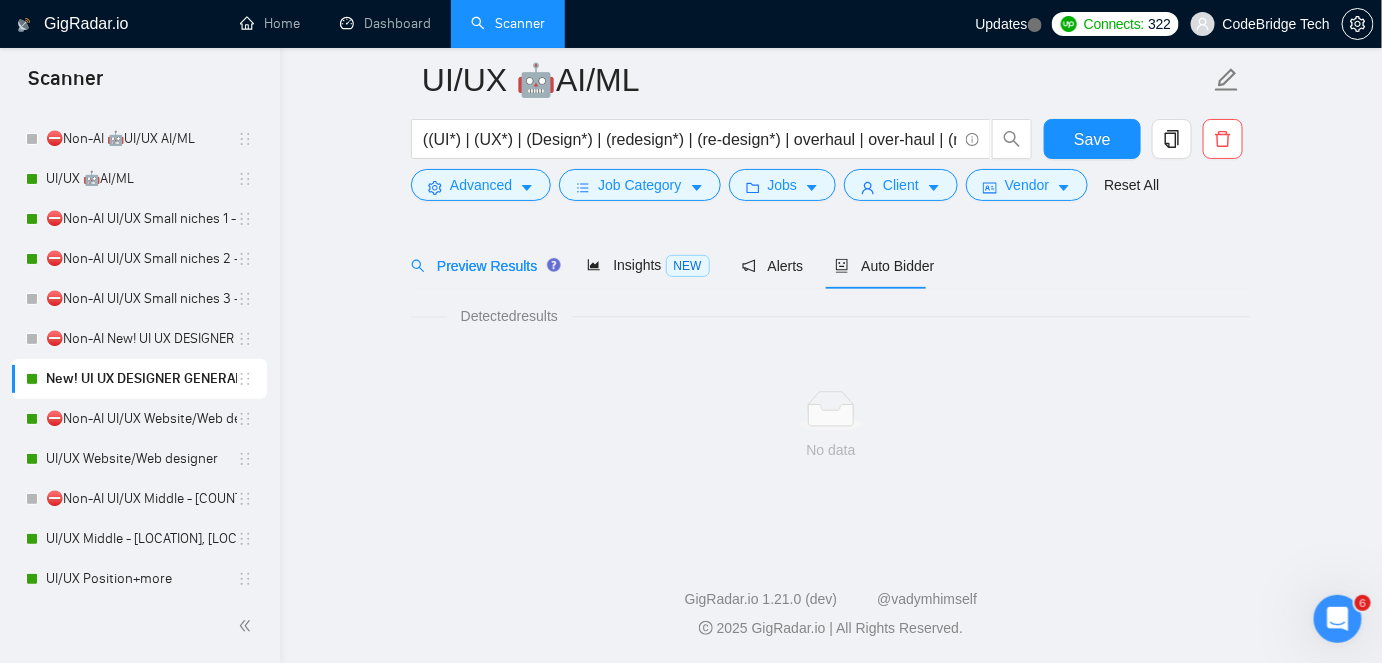 scroll, scrollTop: 66, scrollLeft: 0, axis: vertical 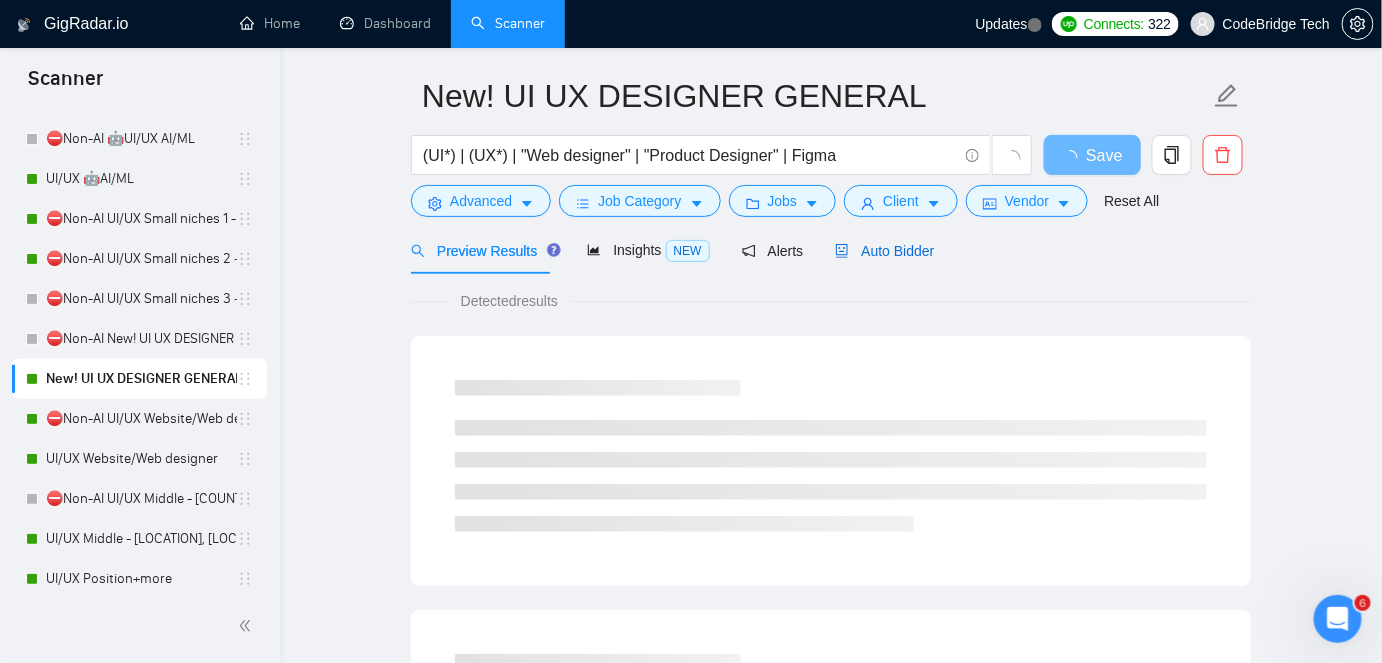 click on "Auto Bidder" at bounding box center (884, 251) 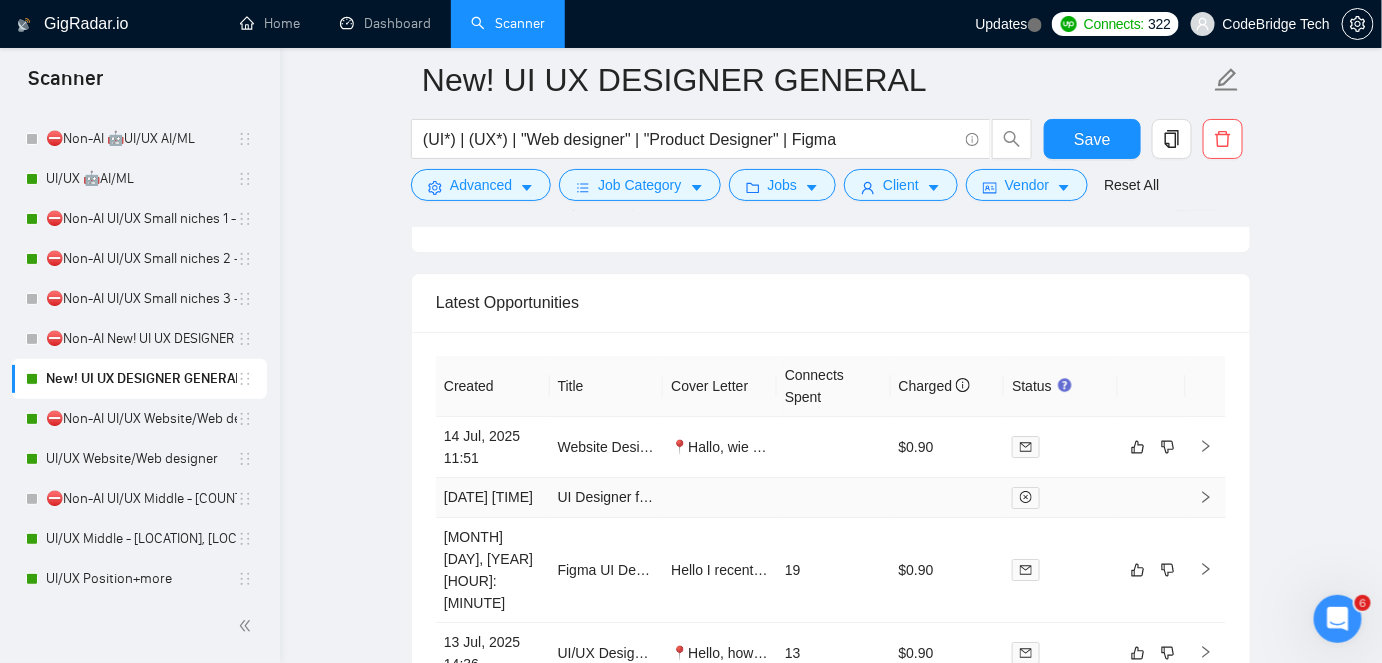 scroll, scrollTop: 4534, scrollLeft: 0, axis: vertical 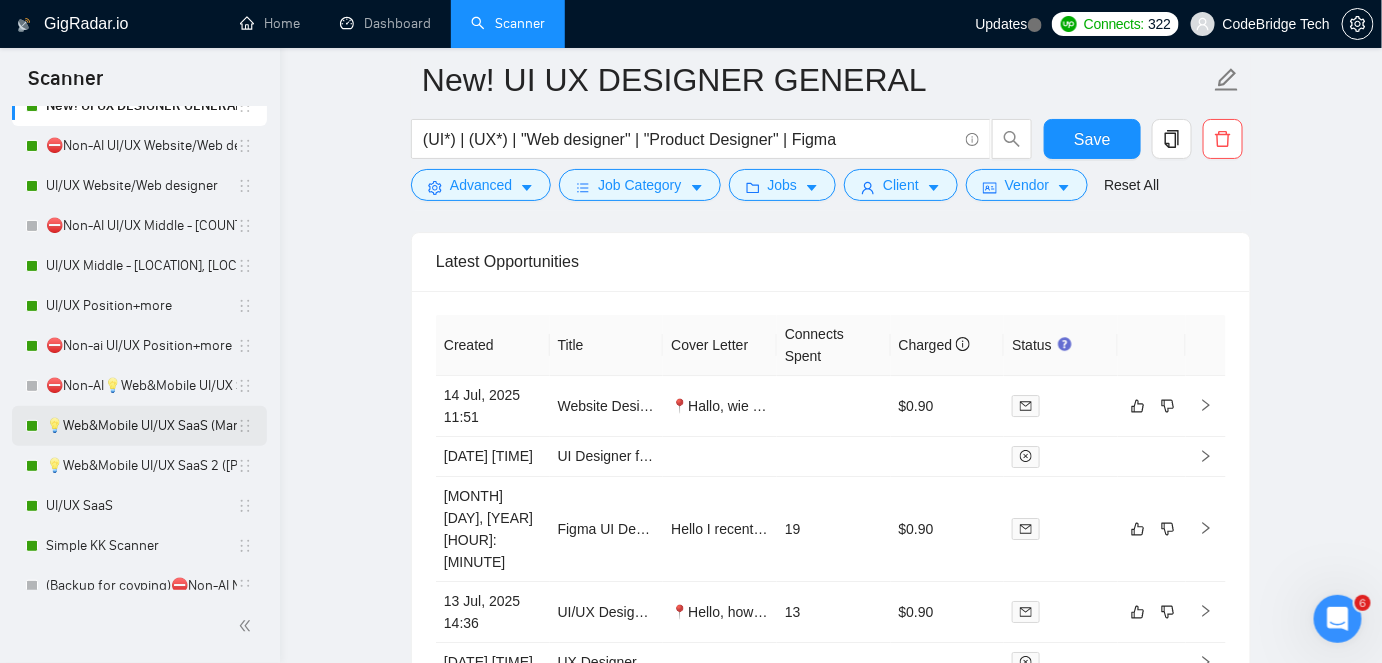 click on "💡Web&Mobile UI/UX SaaS (Mariia)" at bounding box center [141, 426] 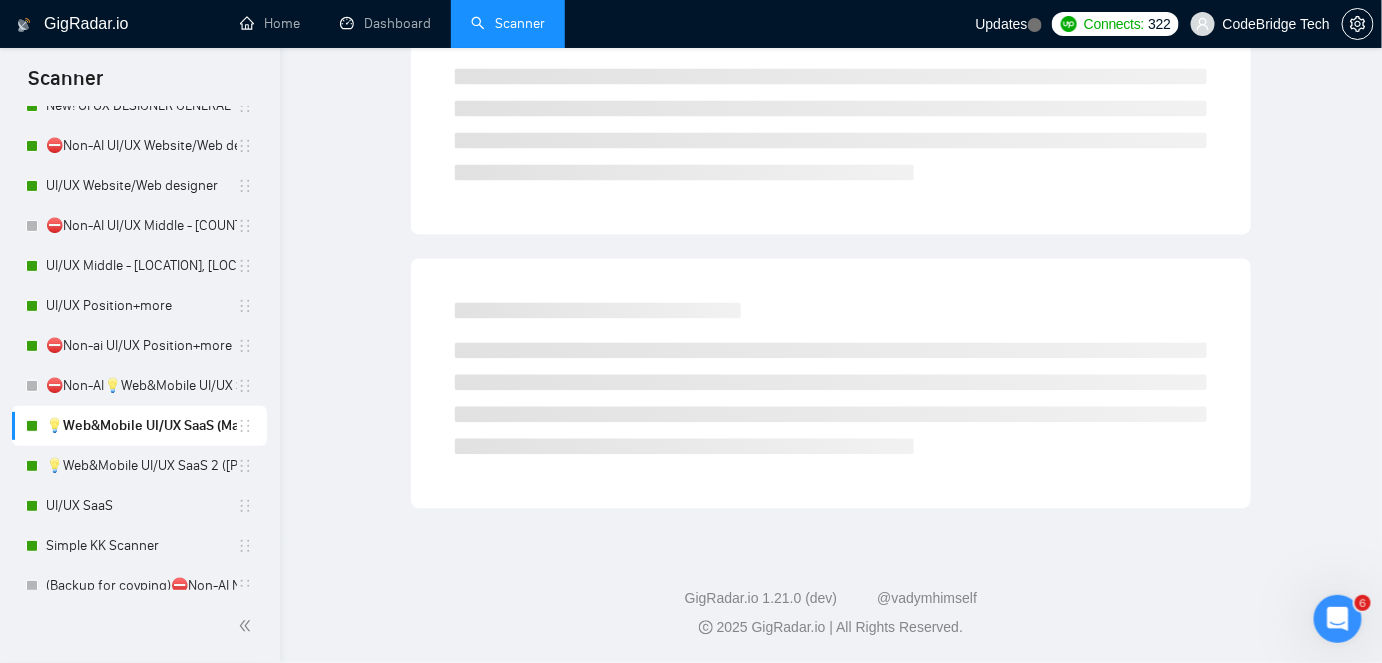 scroll, scrollTop: 66, scrollLeft: 0, axis: vertical 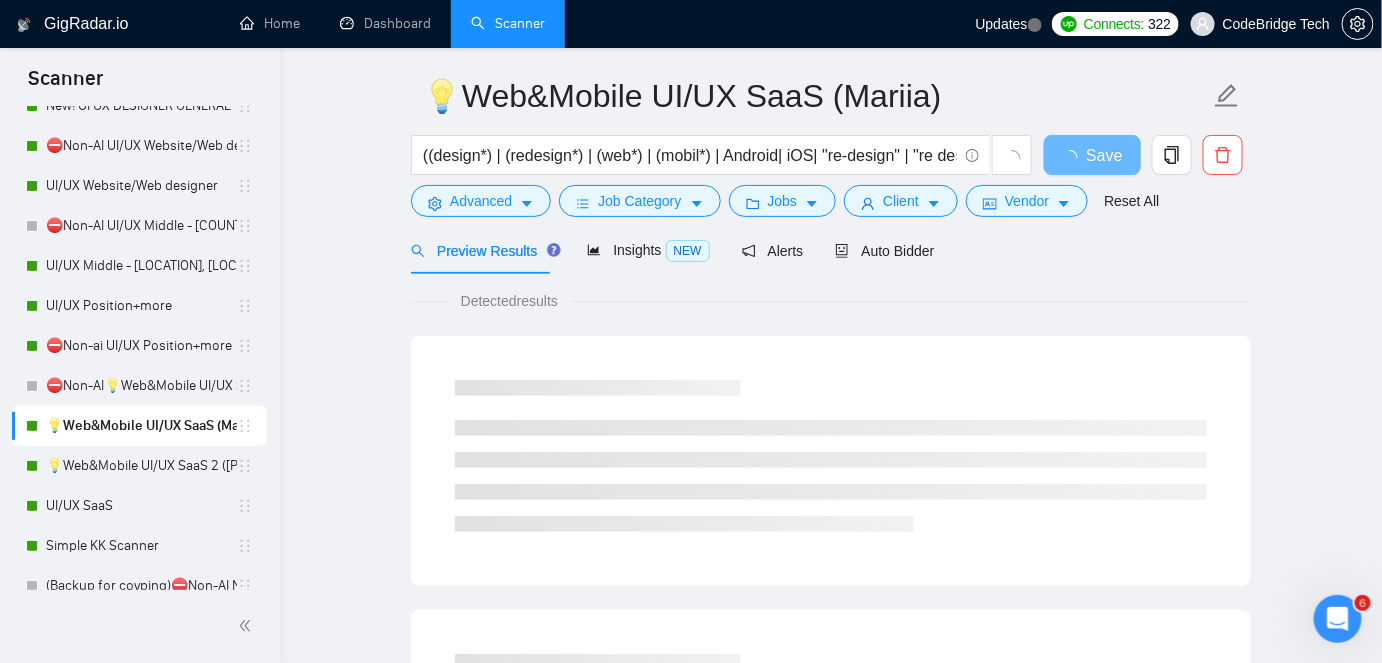 click on "Auto Bidder" at bounding box center (884, 250) 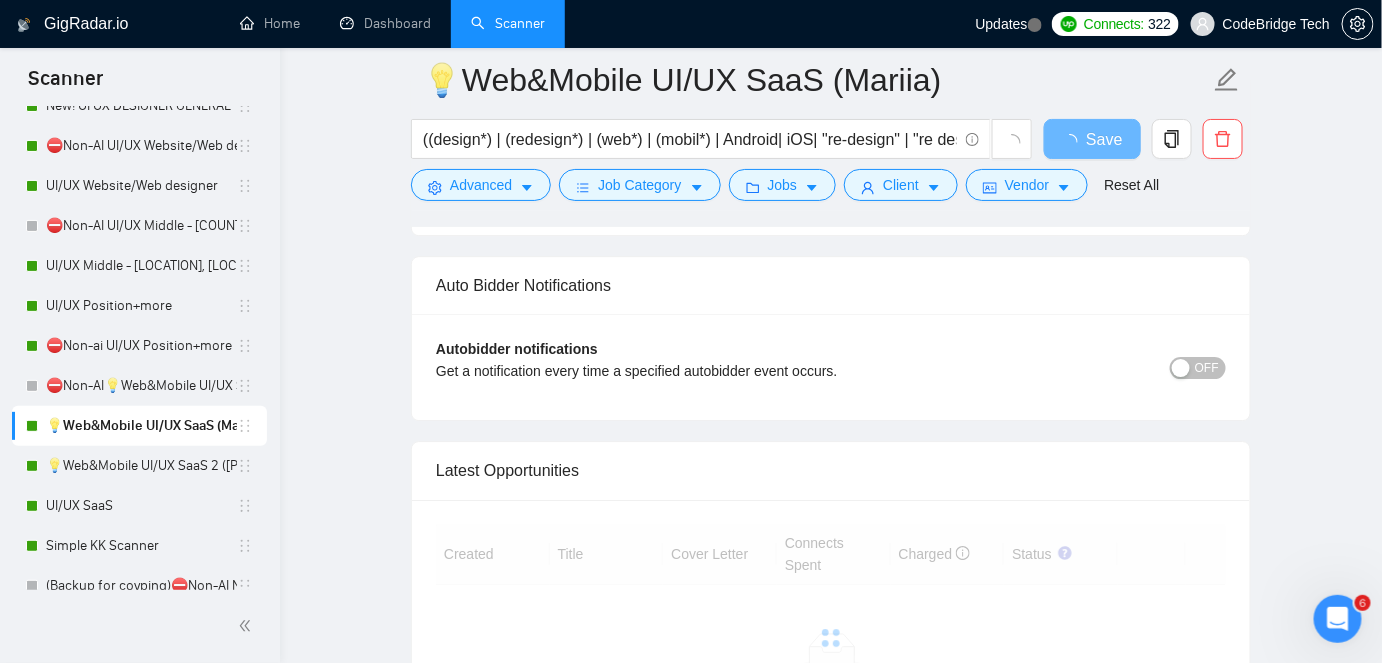 scroll, scrollTop: 4539, scrollLeft: 0, axis: vertical 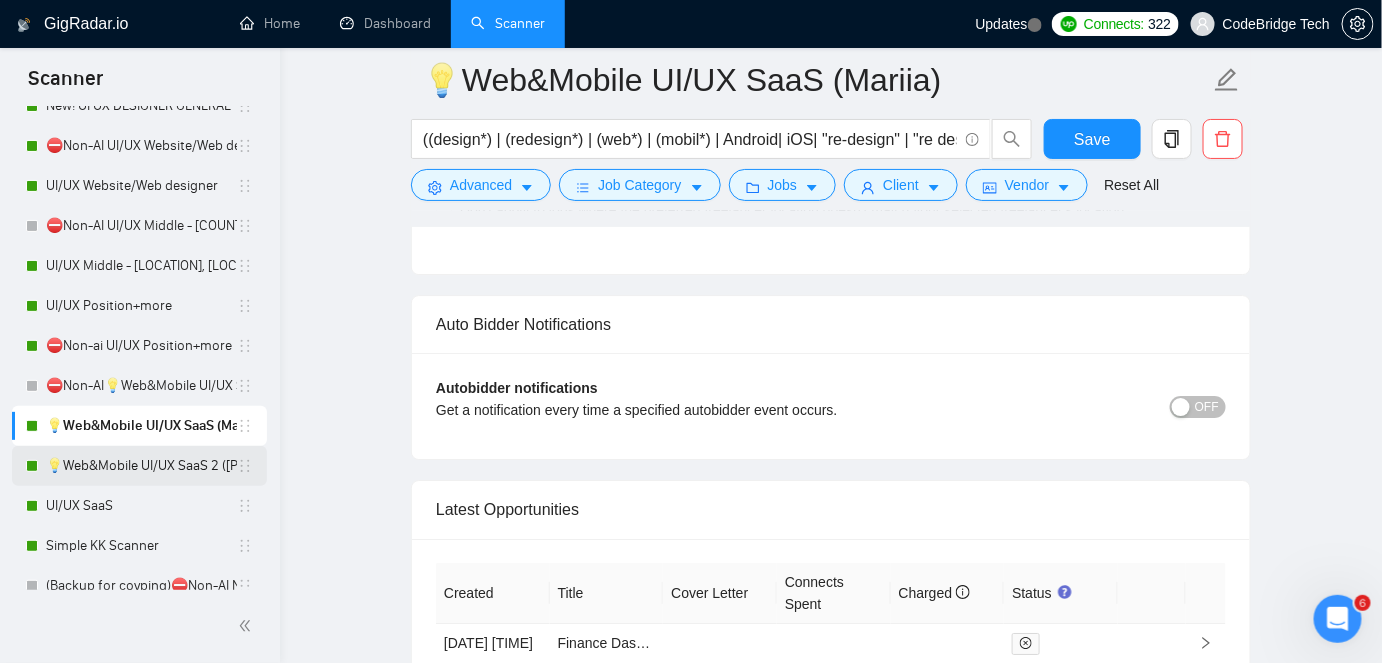 click on "💡Web&Mobile UI/UX SaaS 2 ([NAME])" at bounding box center [141, 466] 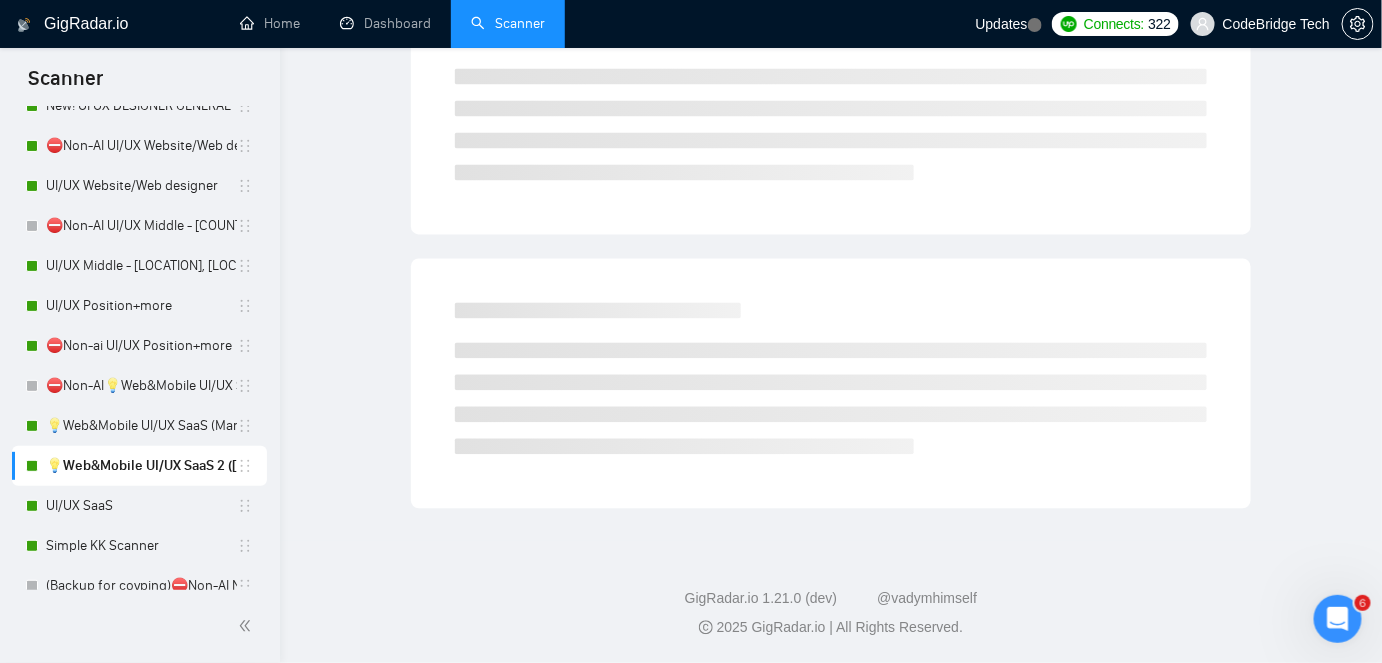 scroll, scrollTop: 66, scrollLeft: 0, axis: vertical 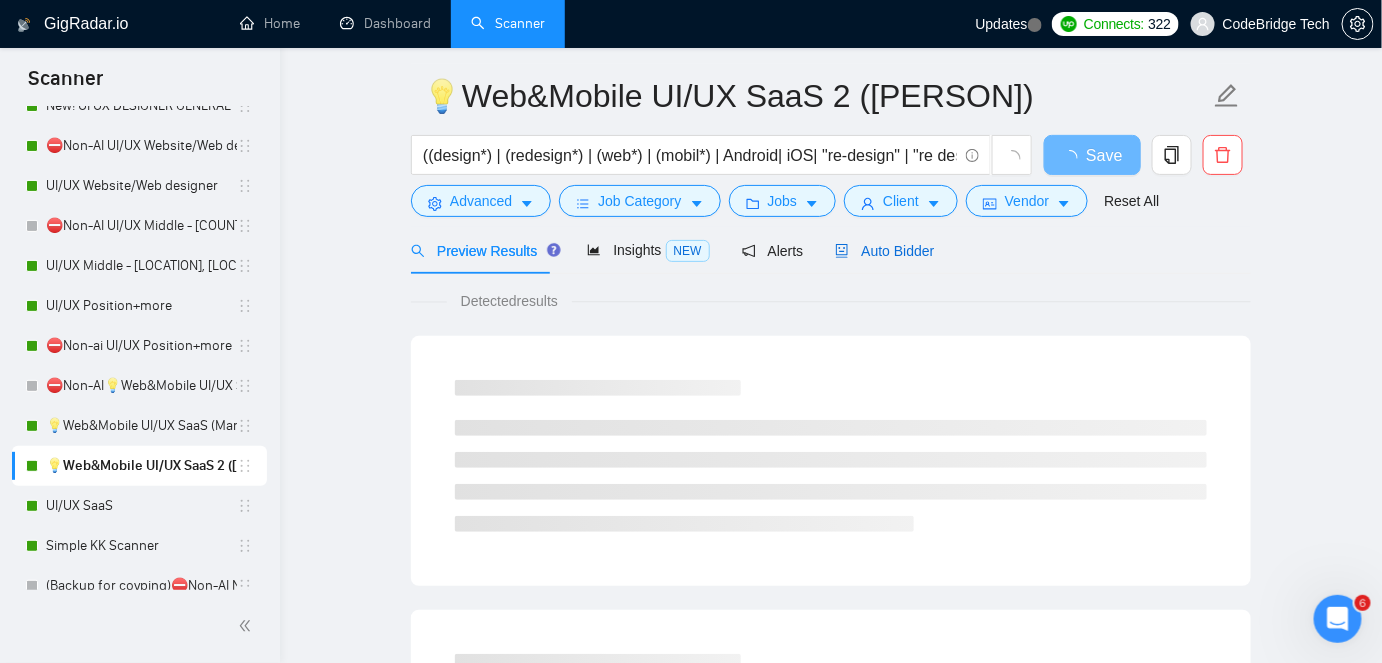 click on "Auto Bidder" at bounding box center (884, 251) 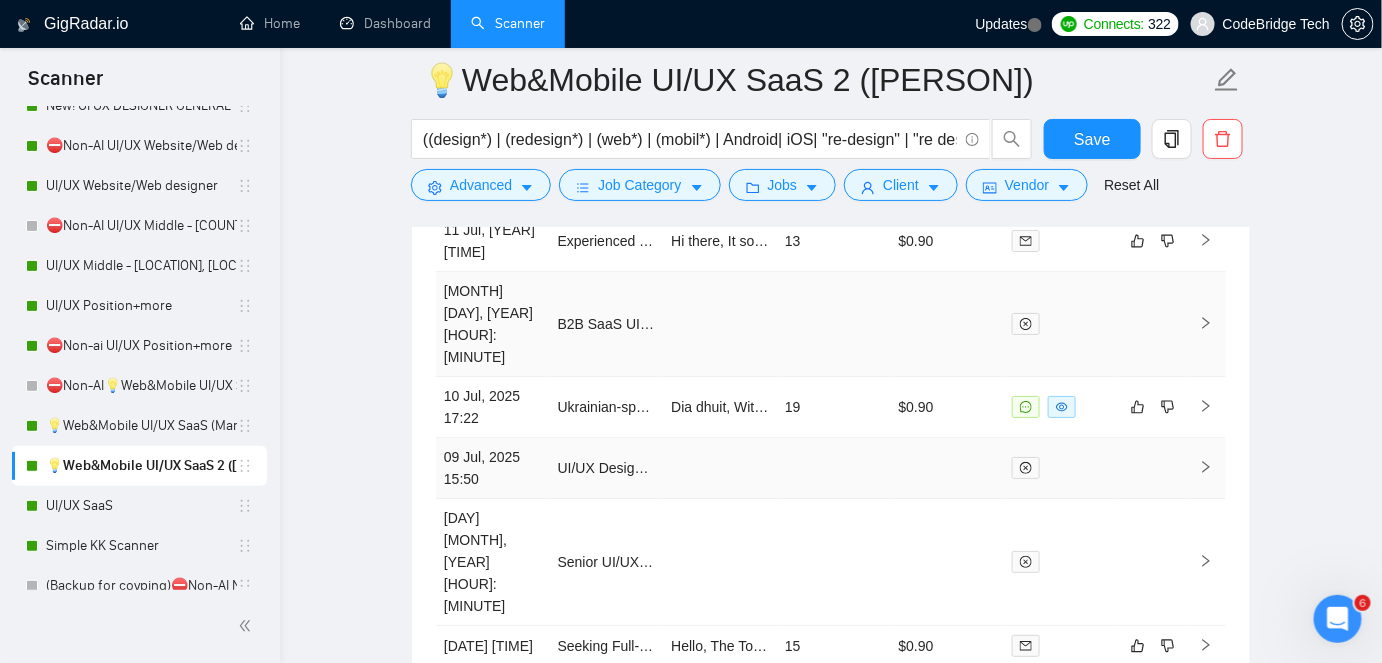 scroll, scrollTop: 4942, scrollLeft: 0, axis: vertical 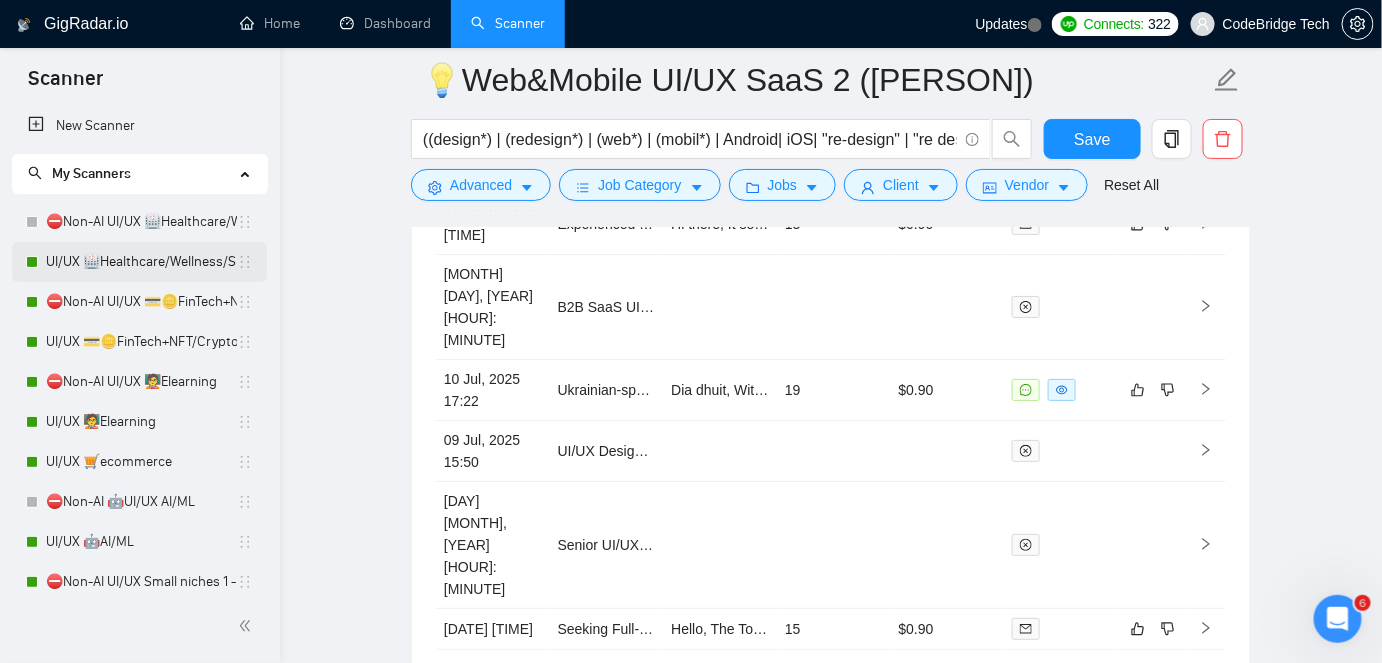 click on "UI/UX 🏥Healthcare/Wellness/Sports/Fitness" at bounding box center [141, 262] 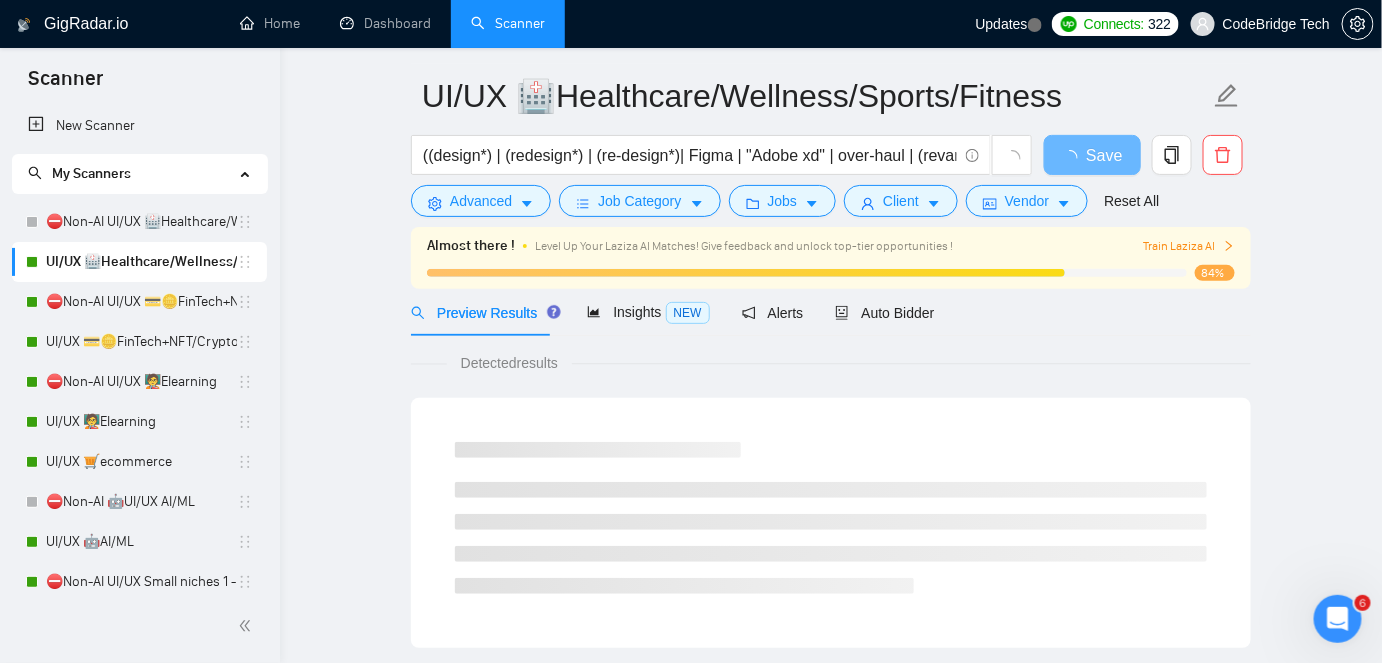 scroll, scrollTop: 0, scrollLeft: 0, axis: both 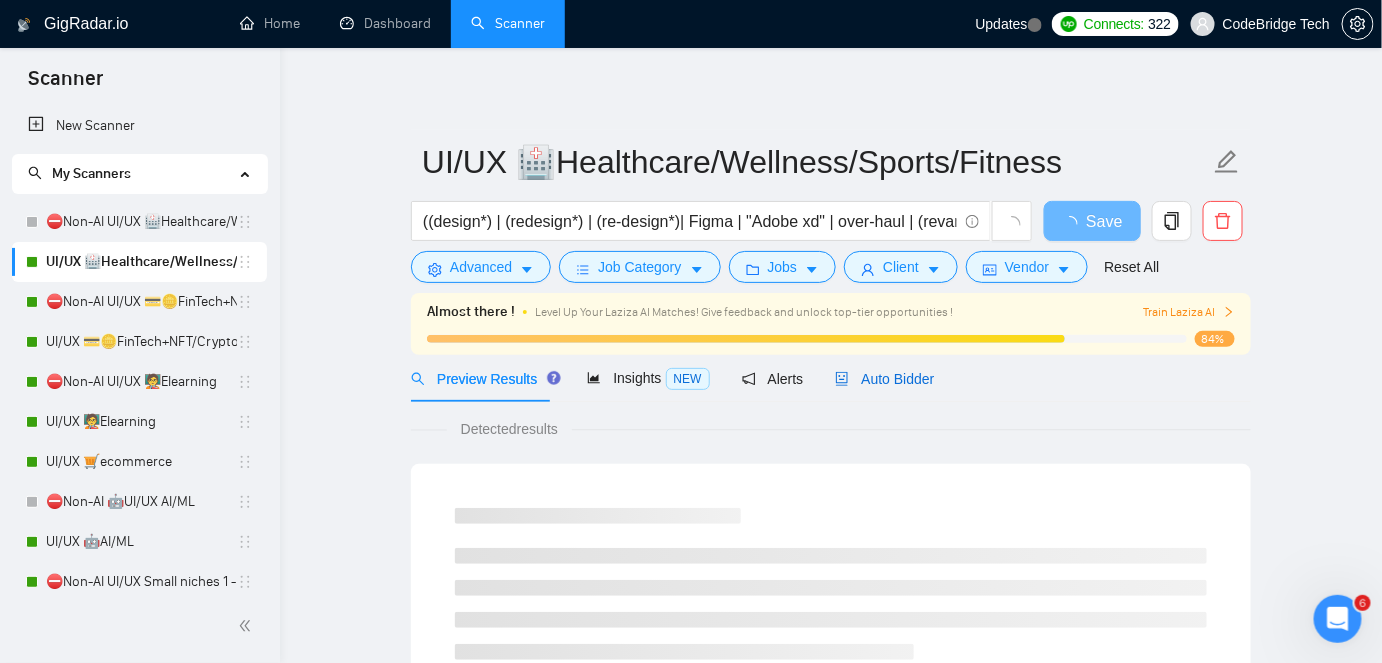click on "Auto Bidder" at bounding box center (884, 379) 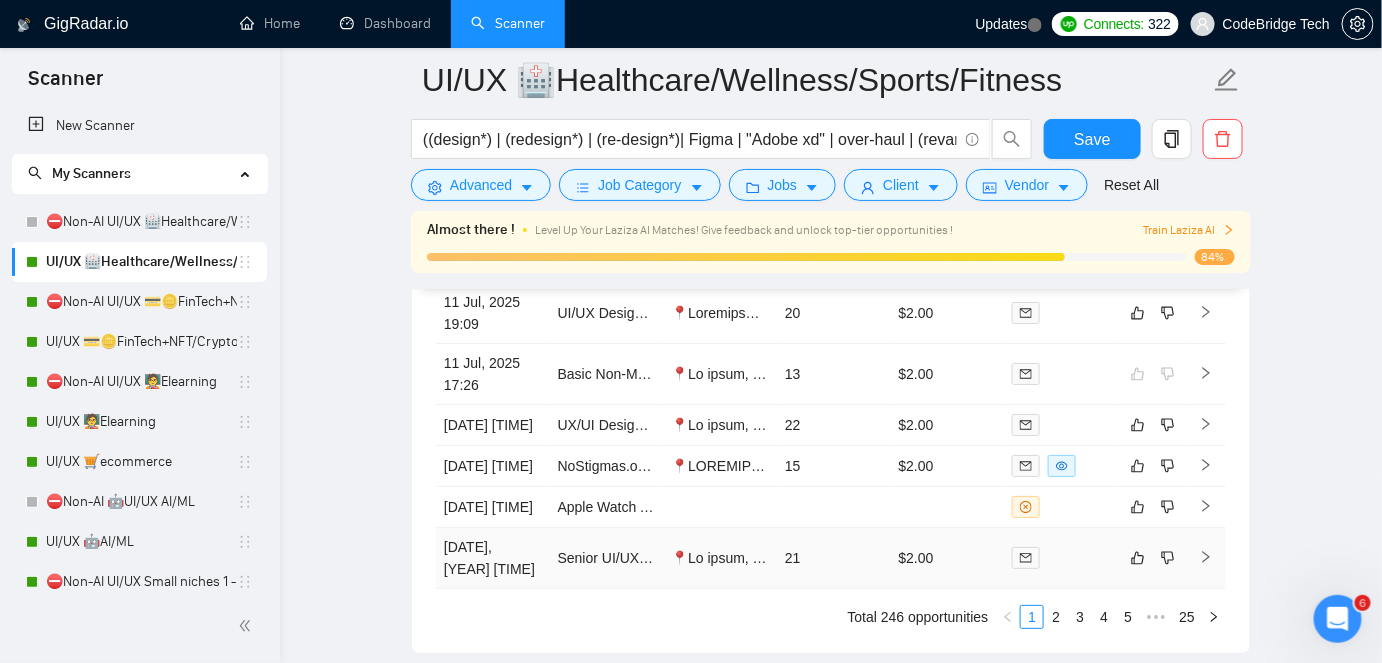 scroll, scrollTop: 4893, scrollLeft: 0, axis: vertical 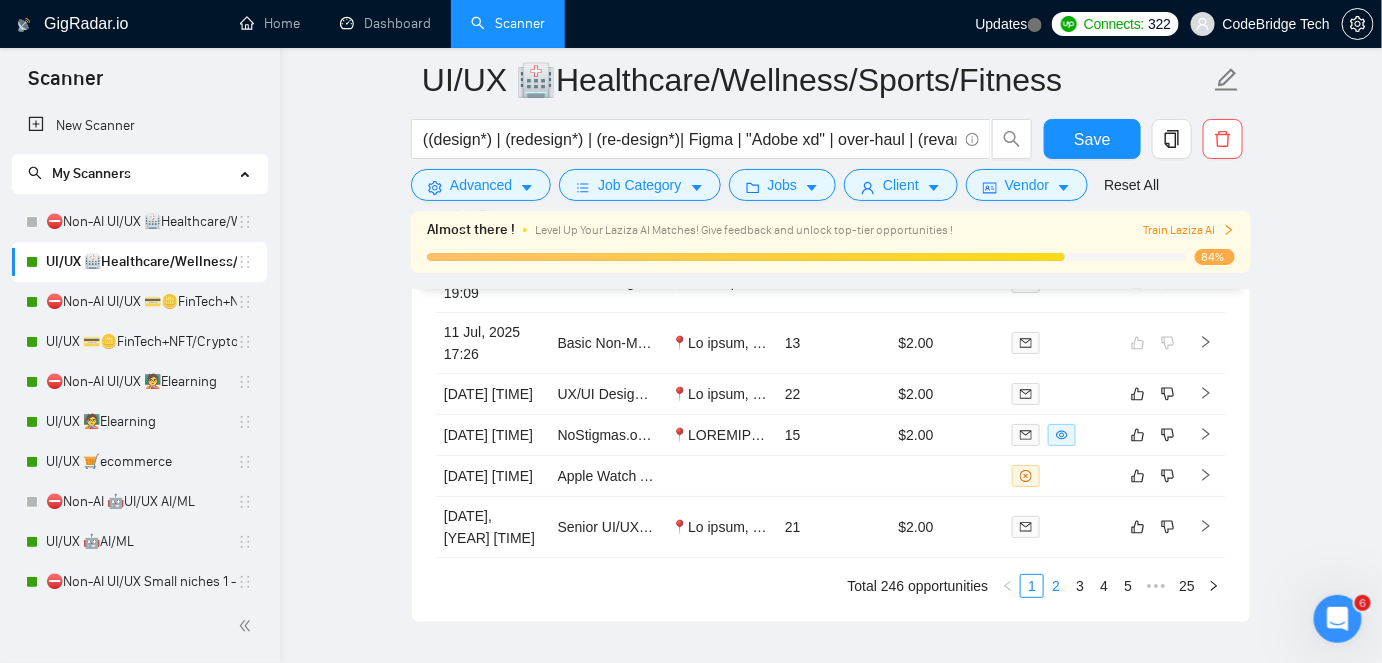 click on "2" at bounding box center (1056, 586) 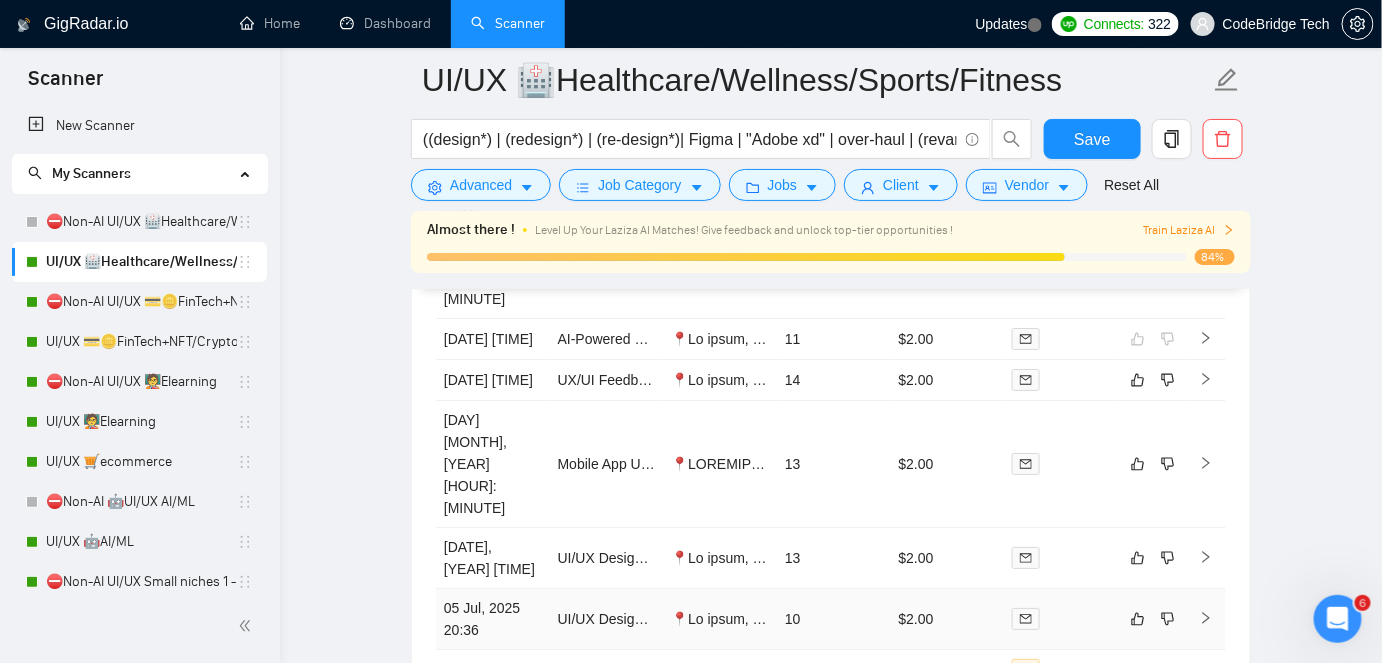 scroll, scrollTop: 4893, scrollLeft: 0, axis: vertical 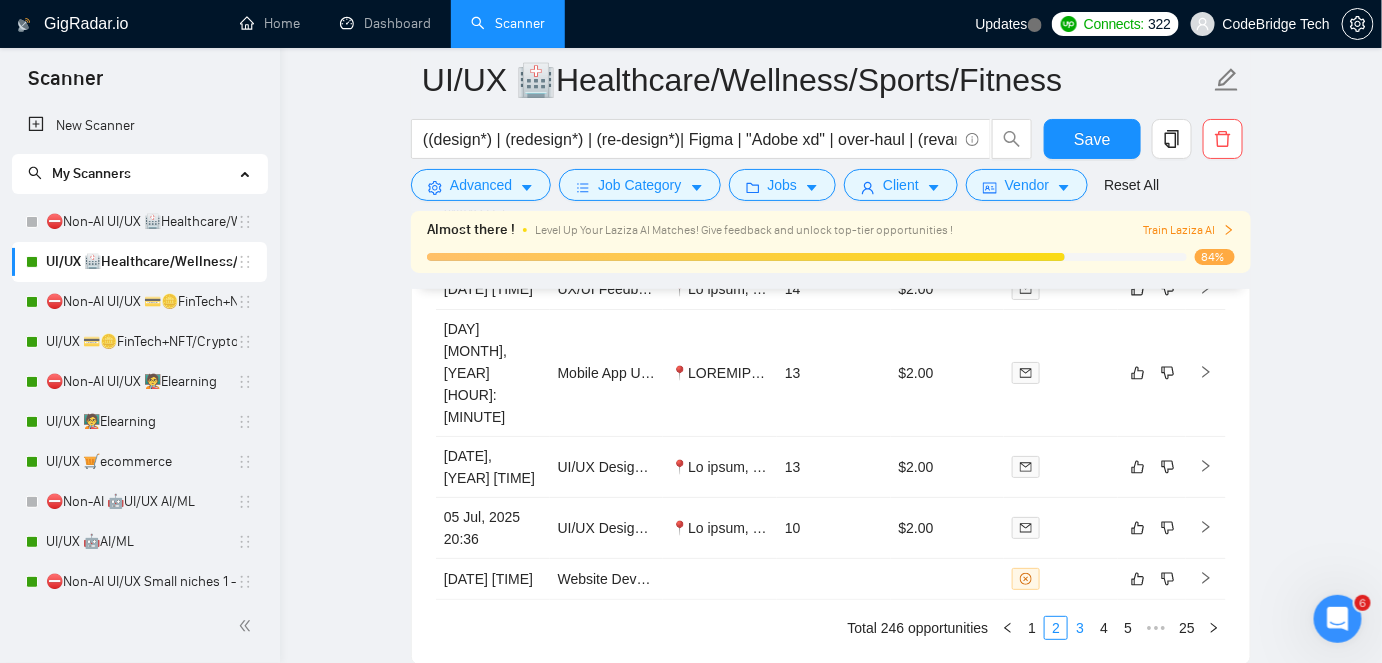 click on "3" at bounding box center (1080, 628) 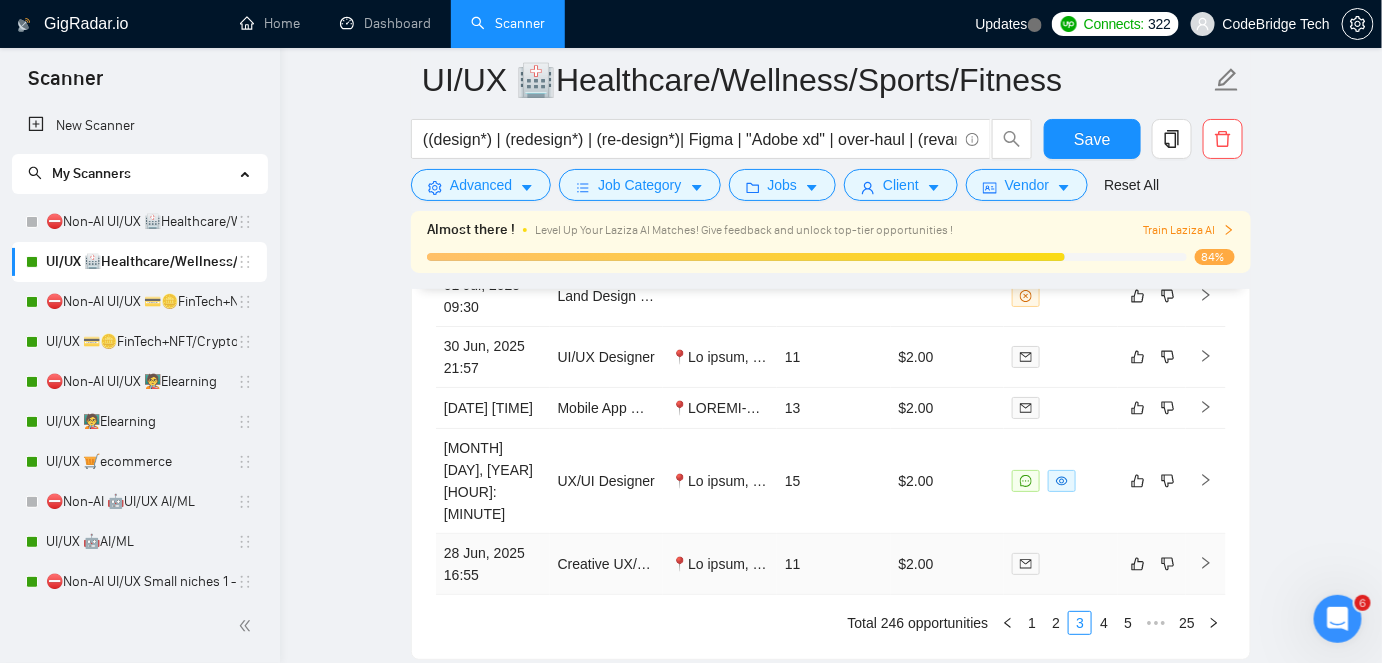 scroll, scrollTop: 4983, scrollLeft: 0, axis: vertical 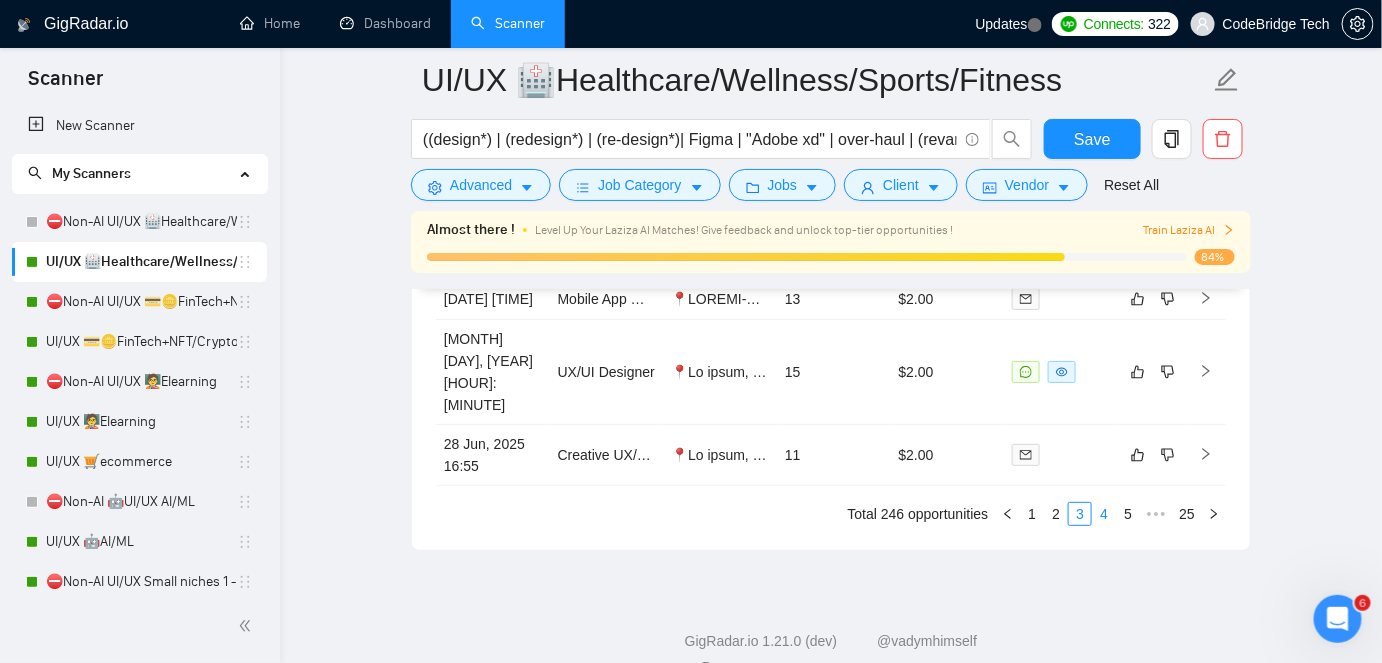 click on "4" at bounding box center [1104, 514] 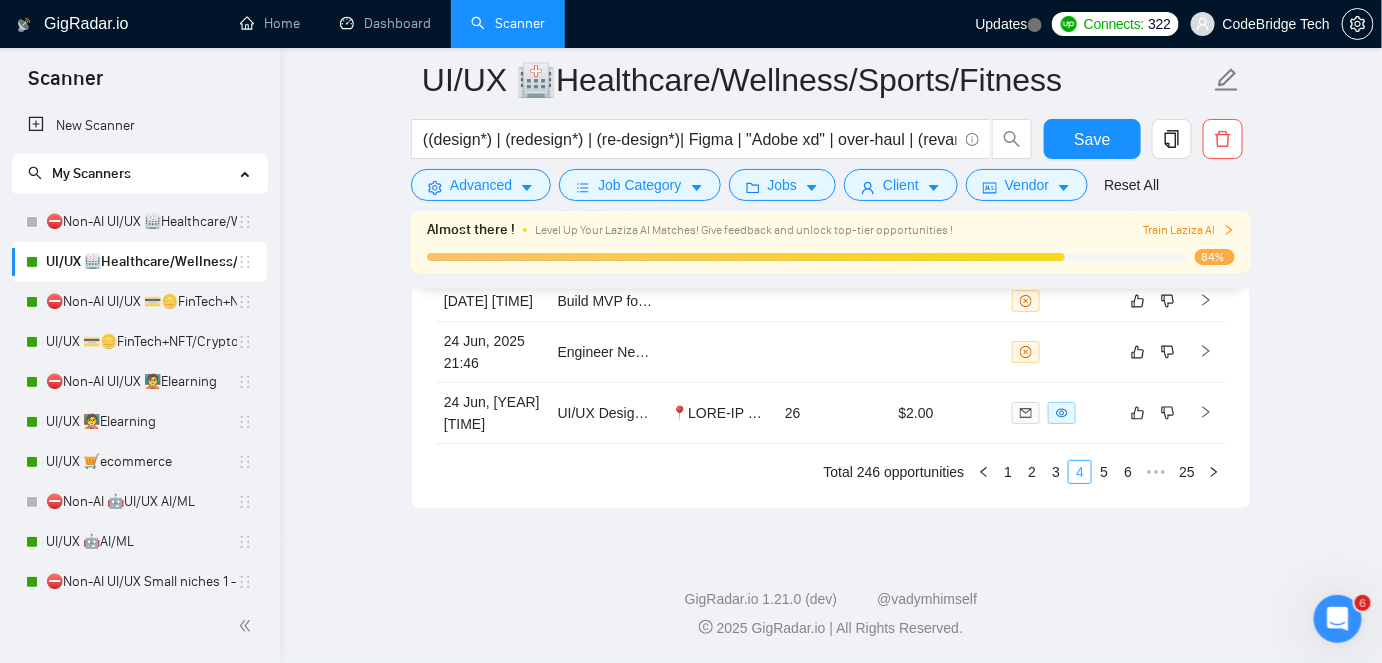 scroll, scrollTop: 4892, scrollLeft: 0, axis: vertical 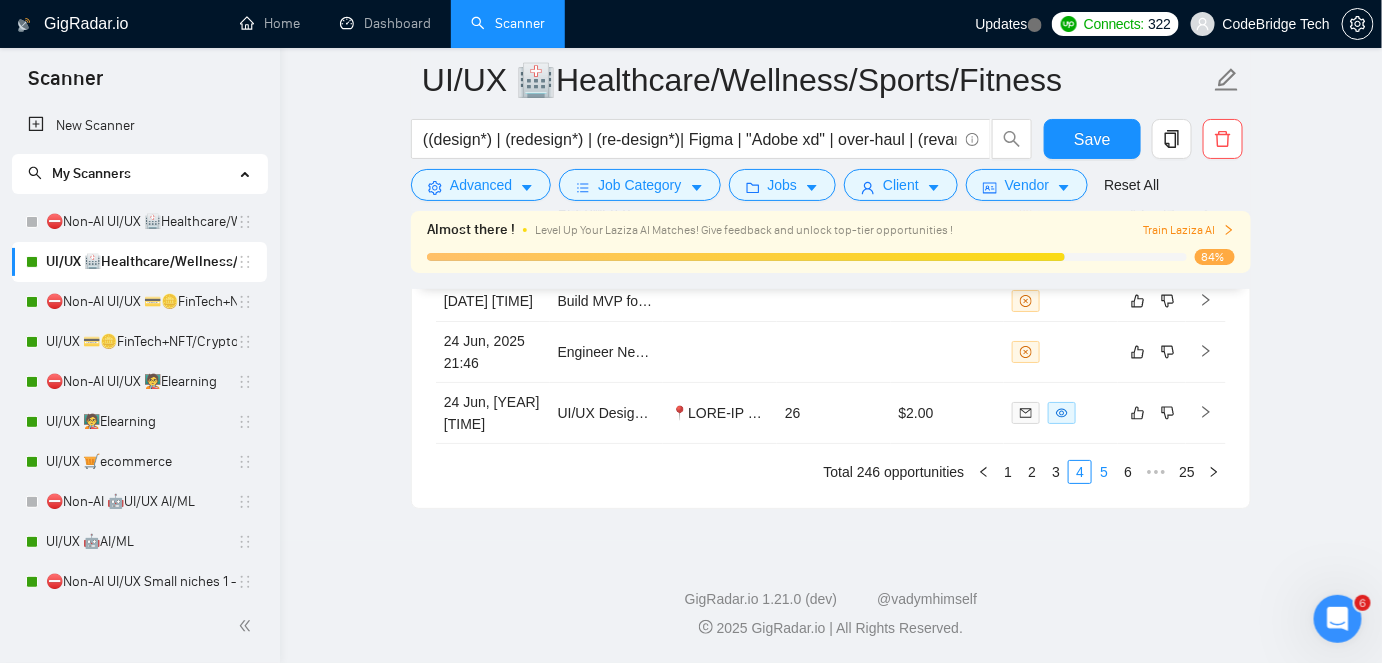 click on "5" at bounding box center [1104, 472] 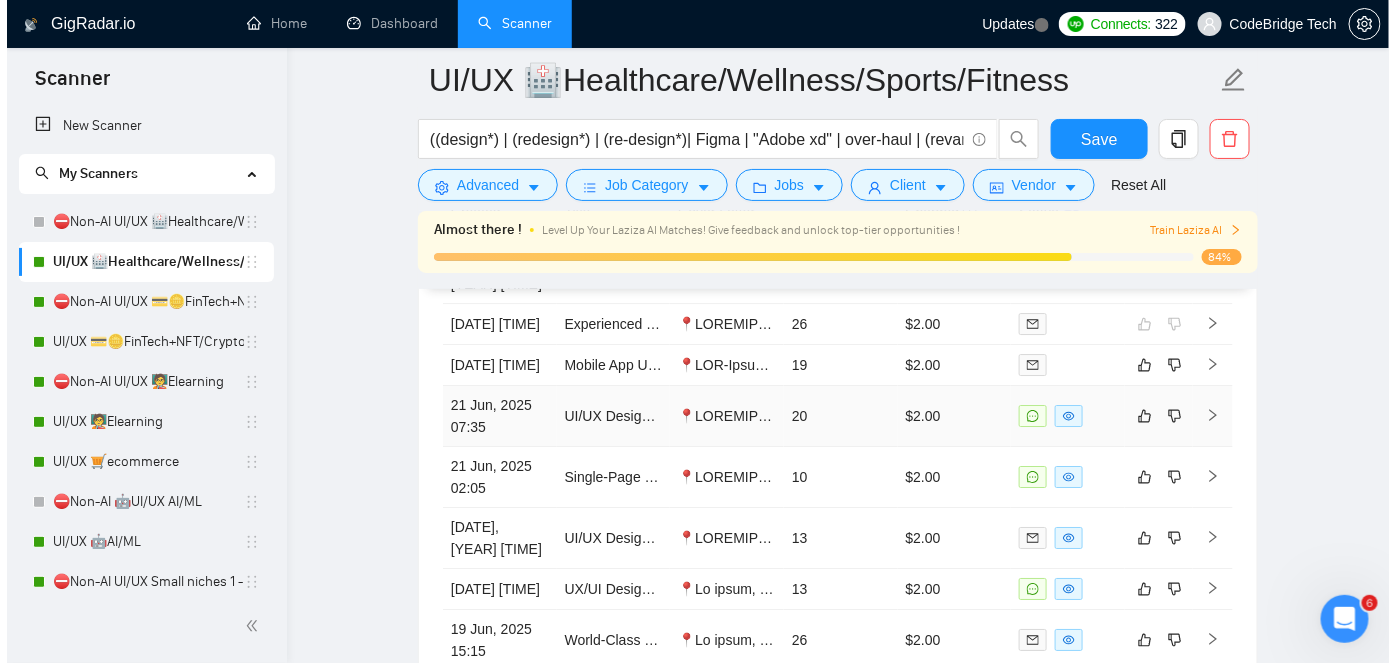 scroll, scrollTop: 4619, scrollLeft: 0, axis: vertical 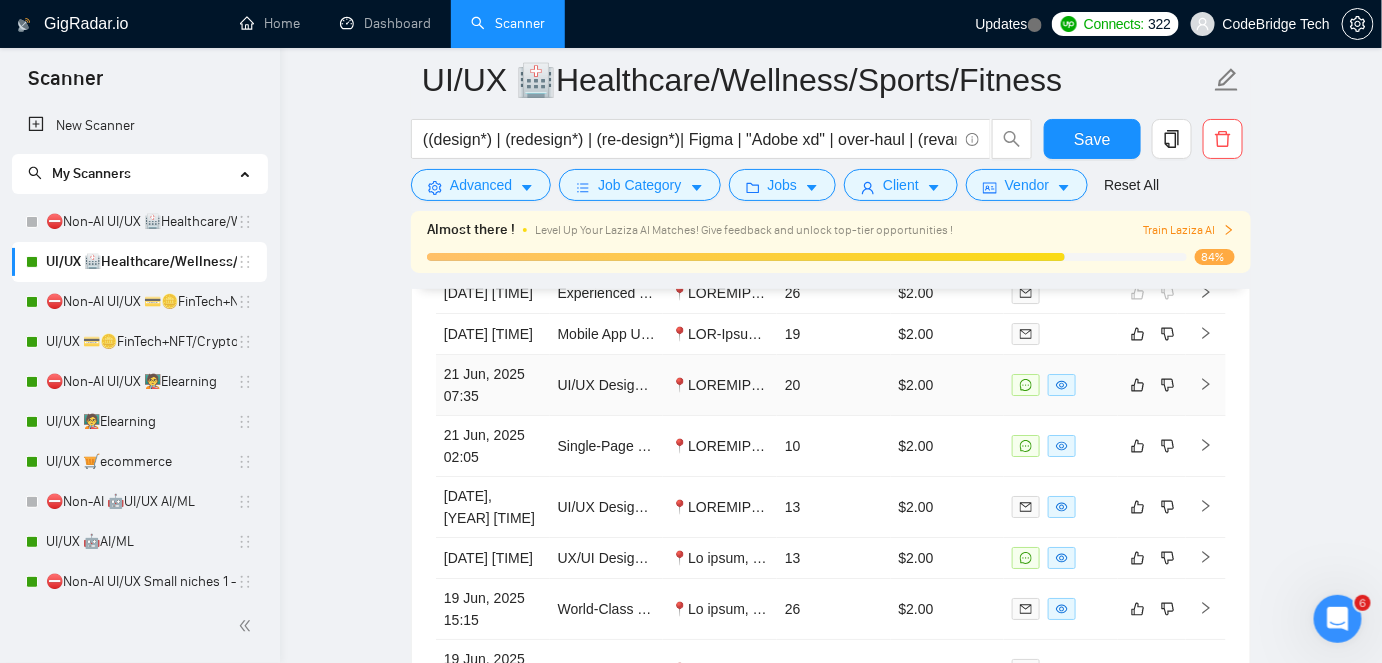 click at bounding box center (720, 385) 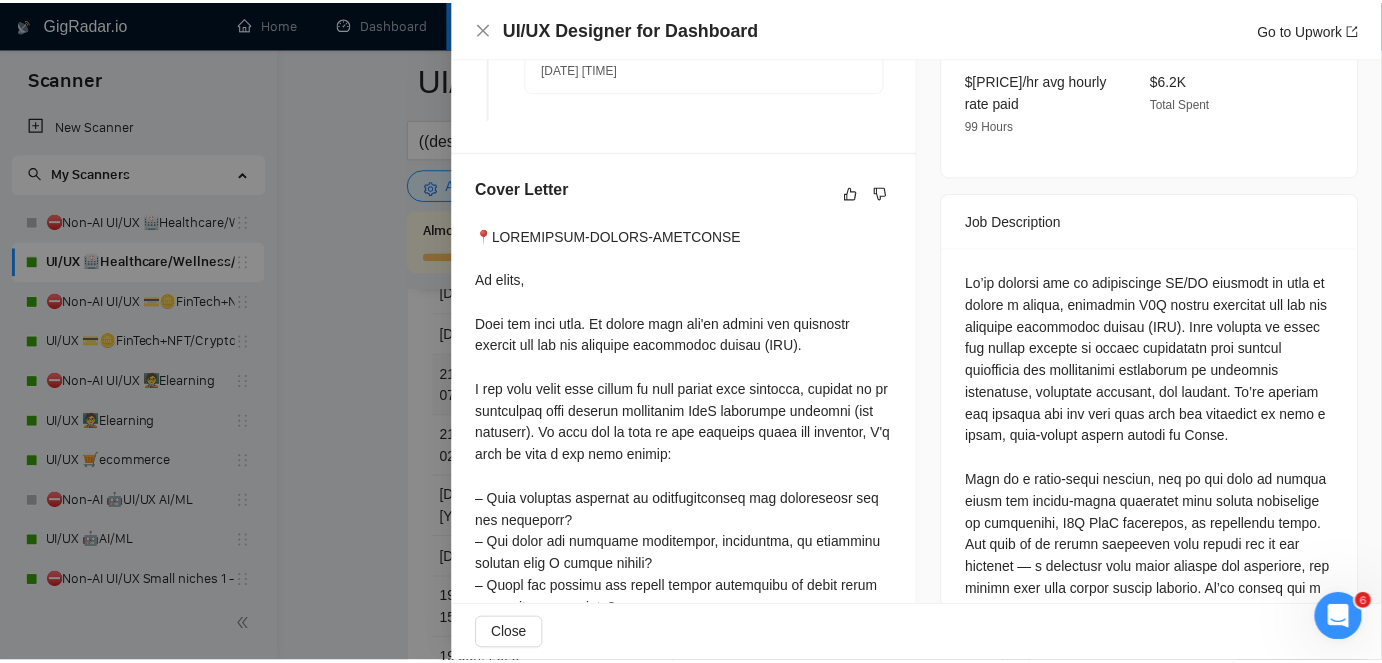 scroll, scrollTop: 636, scrollLeft: 0, axis: vertical 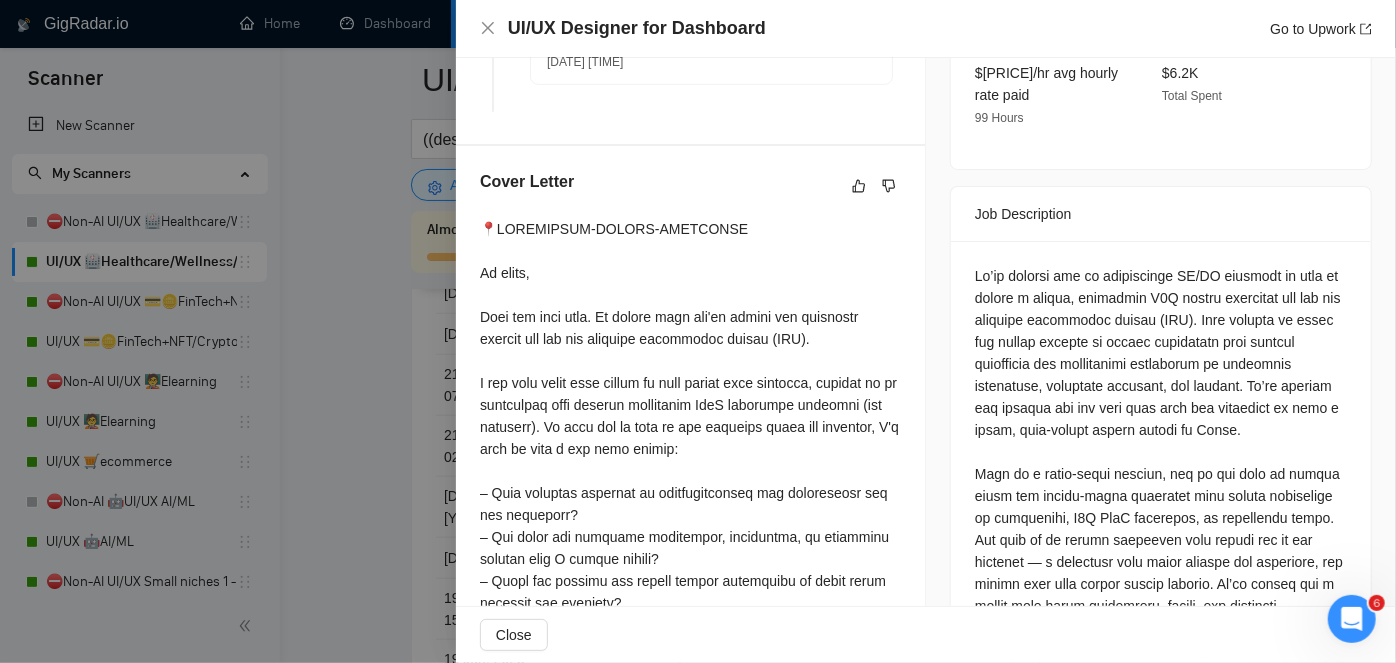 click at bounding box center (698, 331) 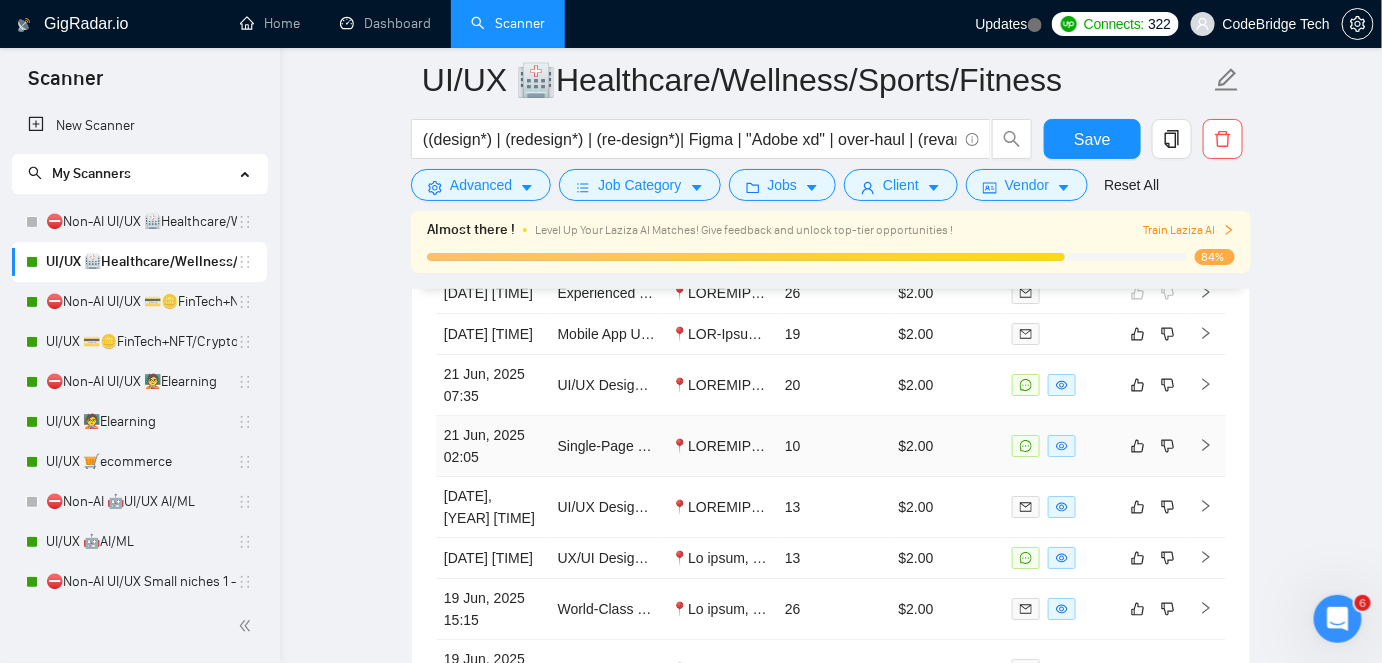 click at bounding box center [720, 446] 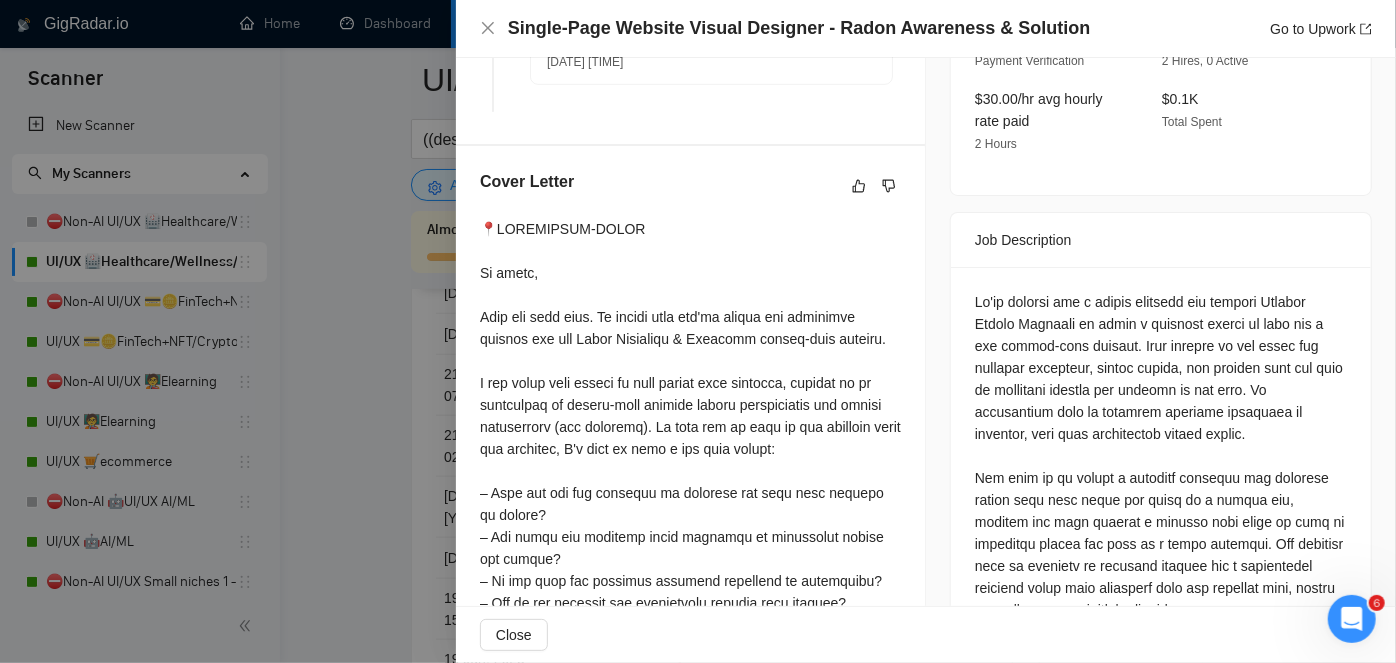 click at bounding box center (698, 331) 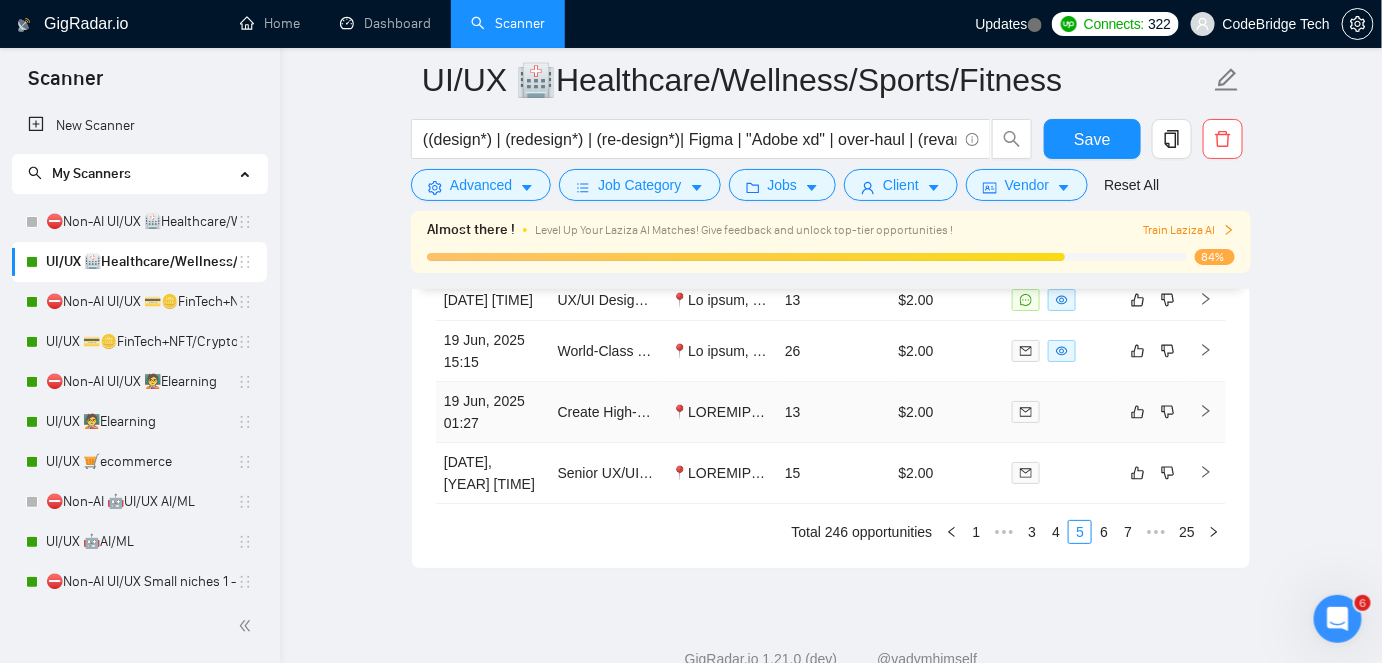 scroll, scrollTop: 4983, scrollLeft: 0, axis: vertical 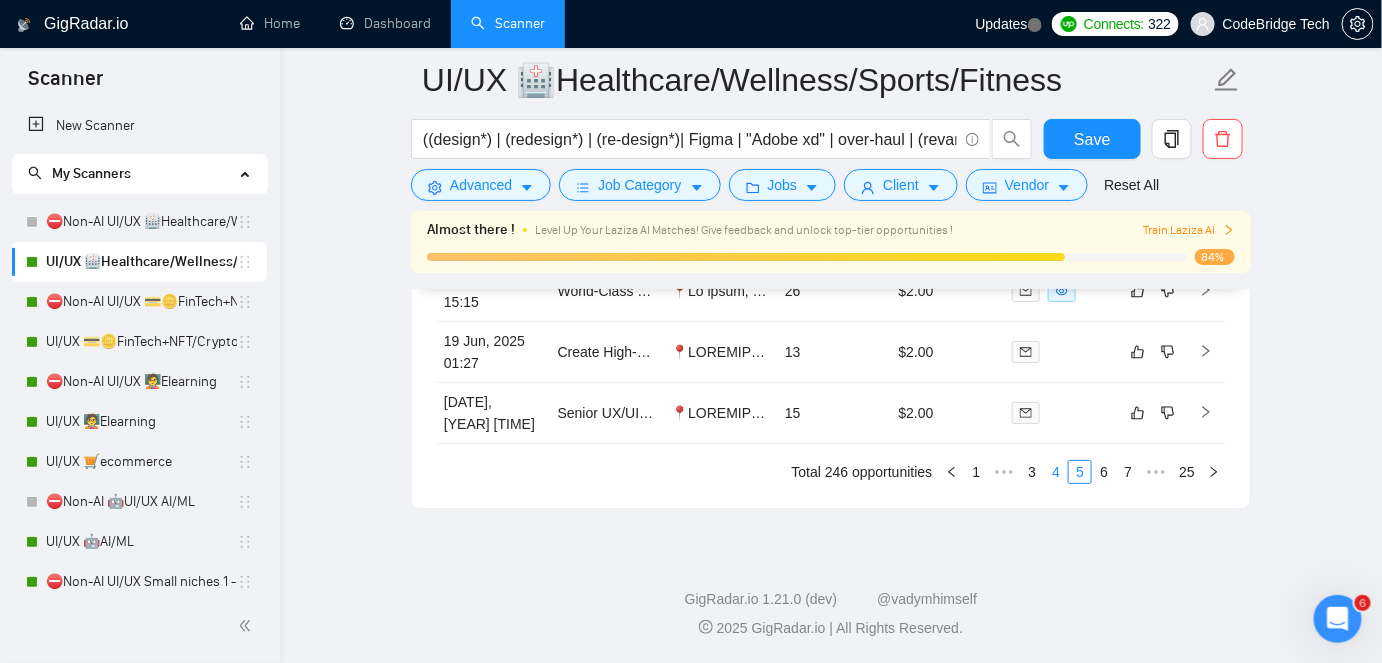 click on "4" at bounding box center (1056, 472) 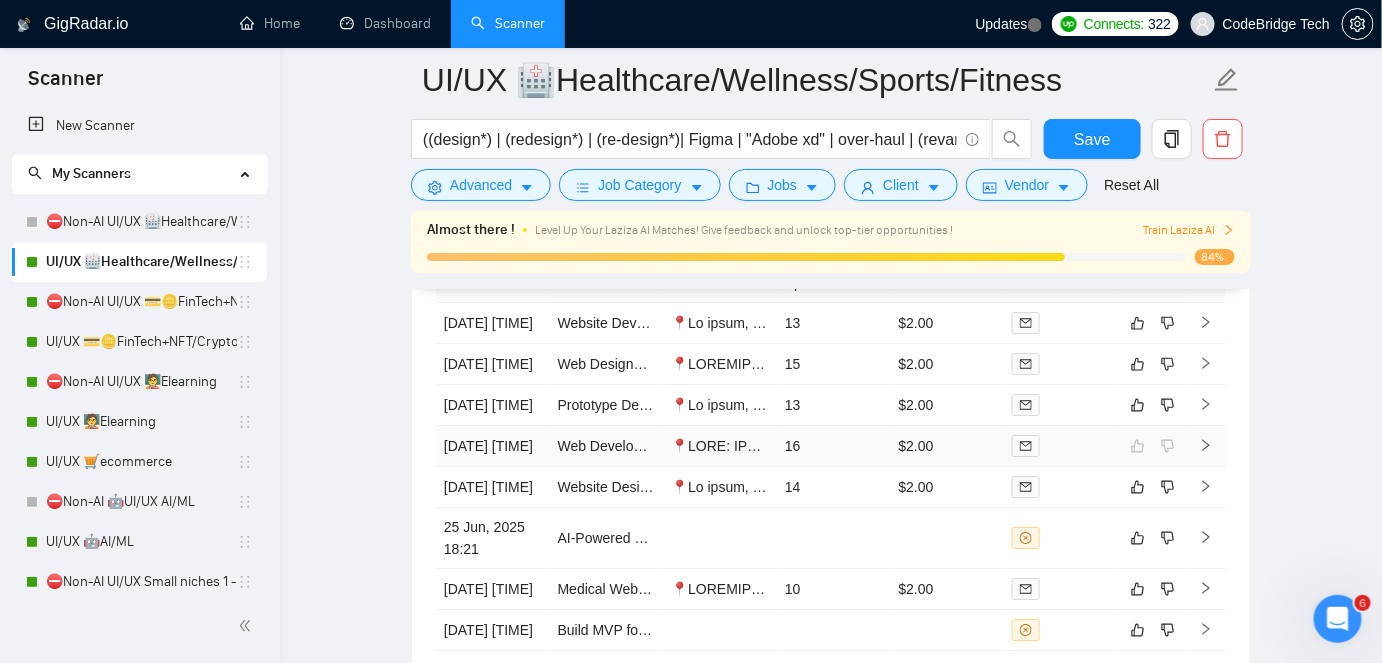 scroll, scrollTop: 4256, scrollLeft: 0, axis: vertical 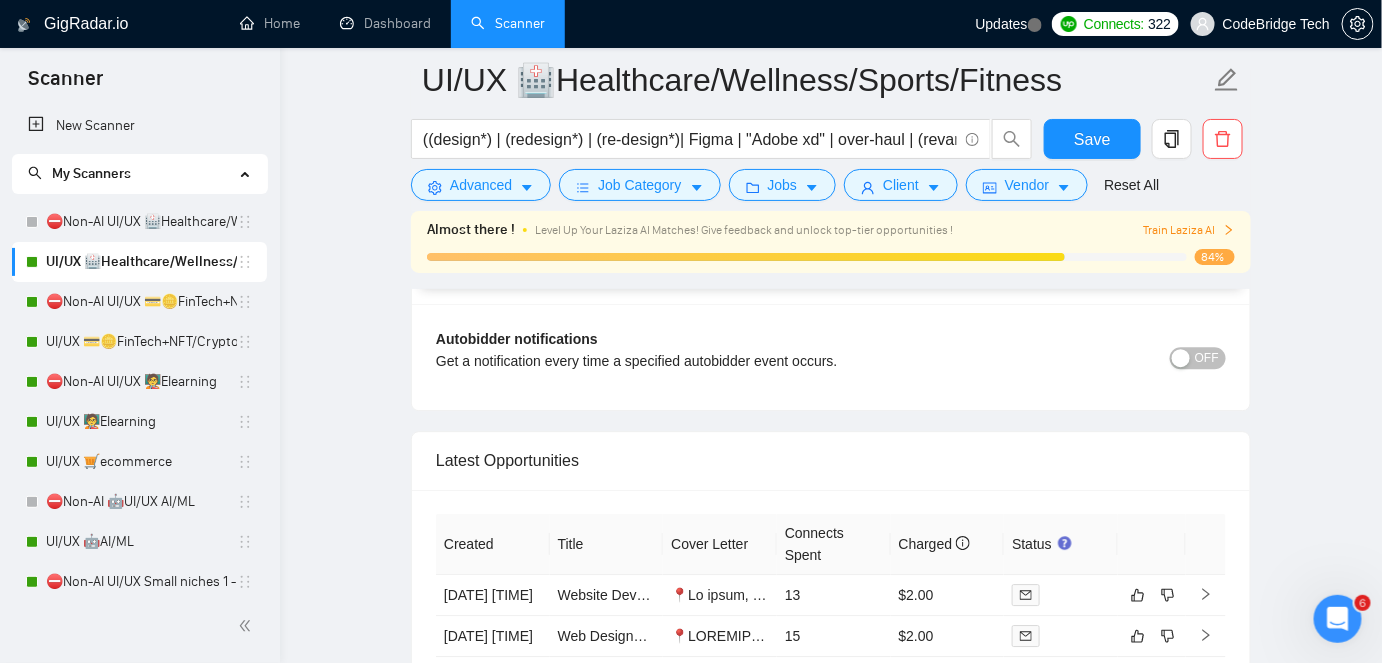 click 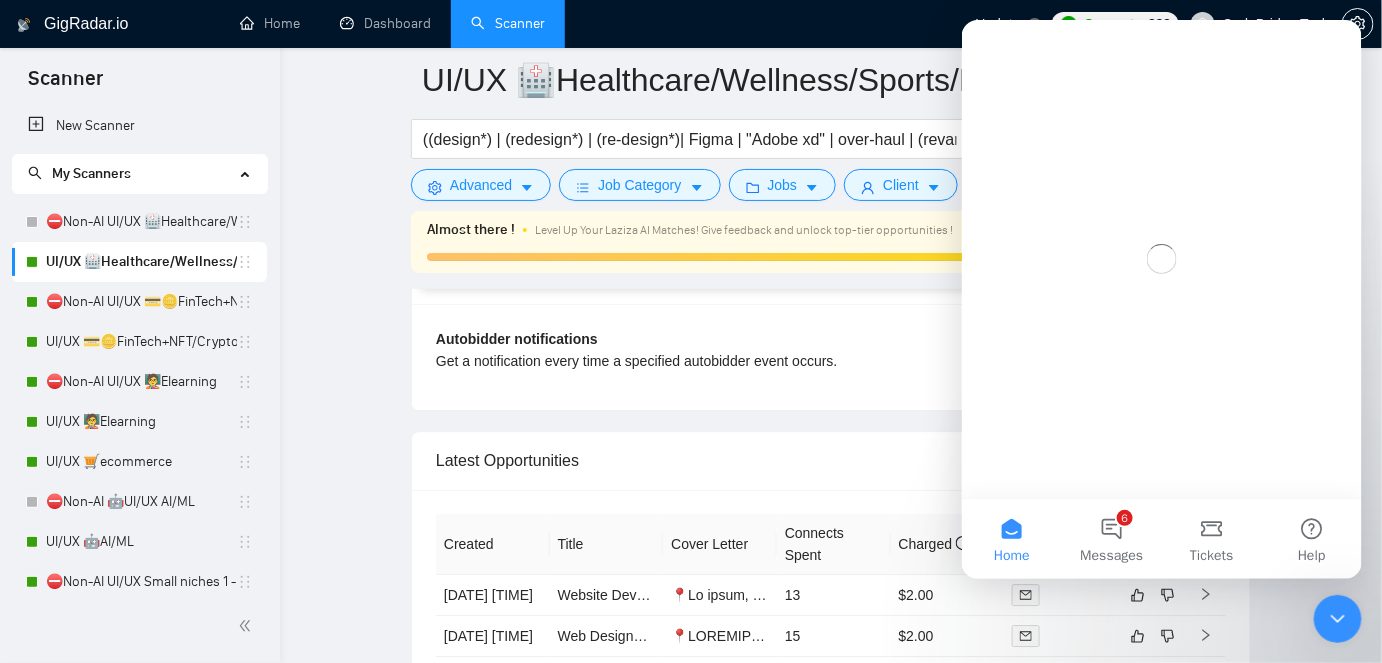 scroll, scrollTop: 0, scrollLeft: 0, axis: both 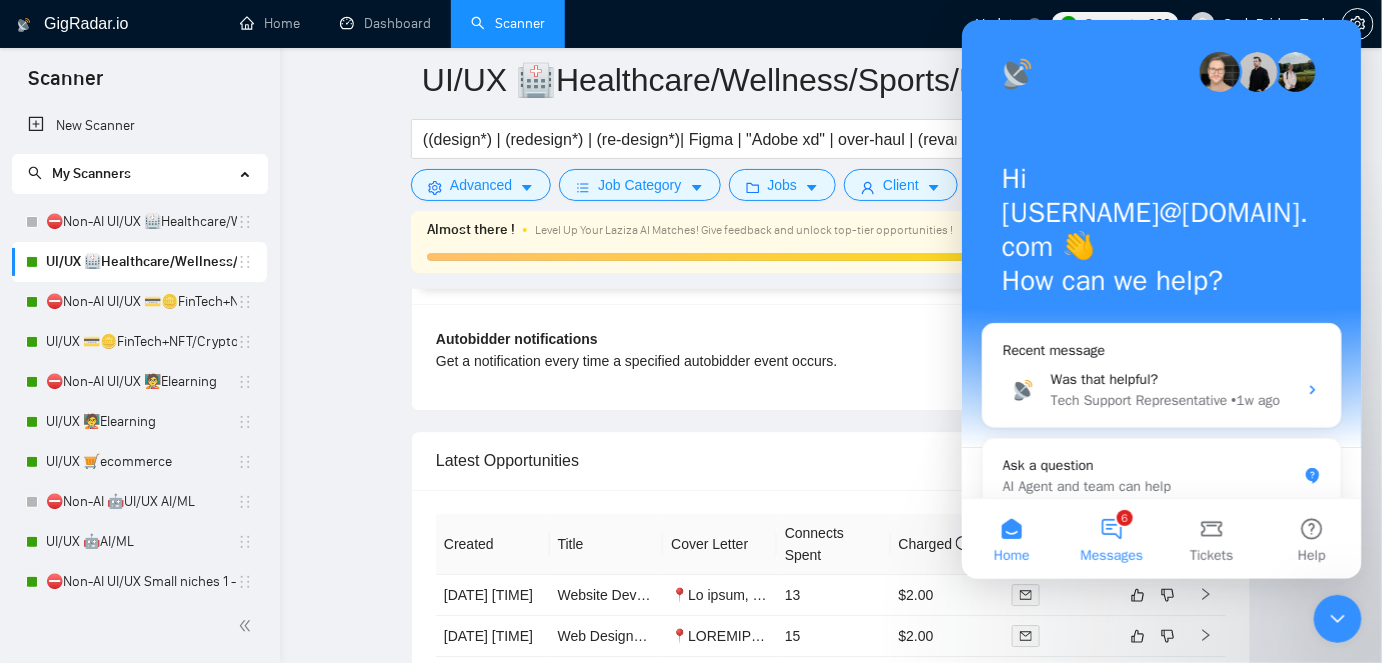 click on "6 Messages" at bounding box center (1111, 538) 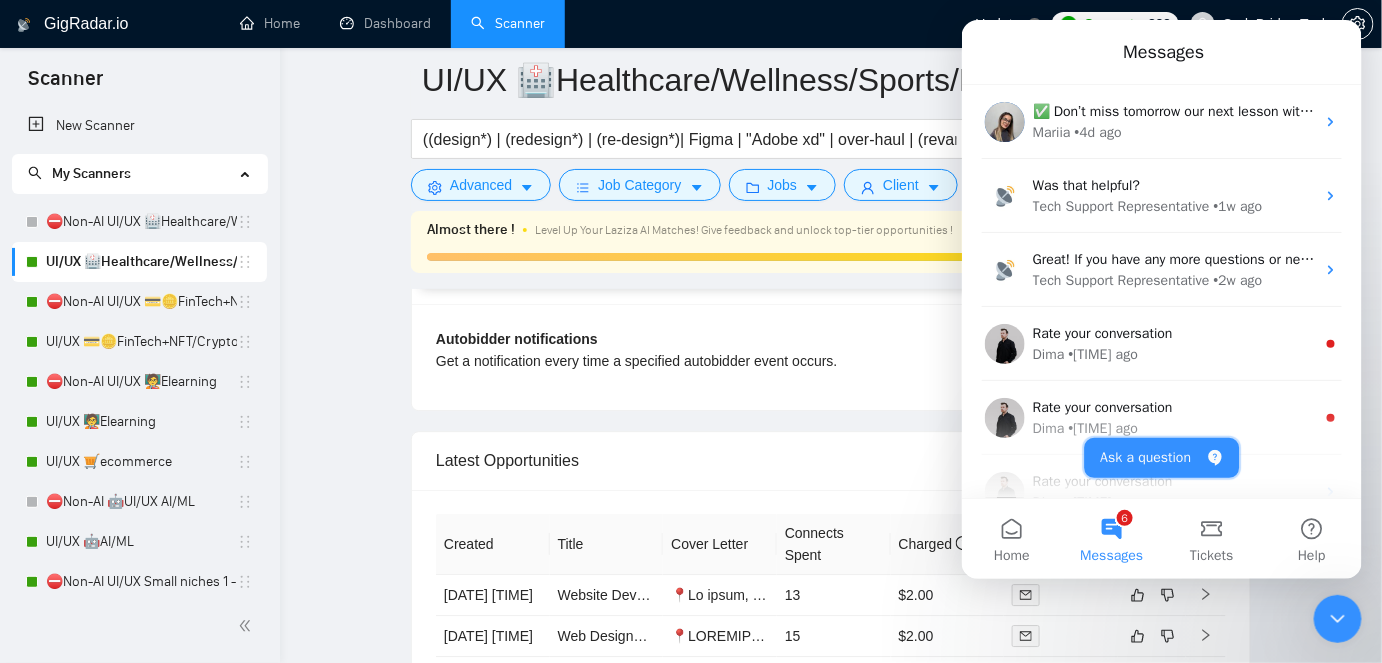click on "Ask a question" at bounding box center (1161, 457) 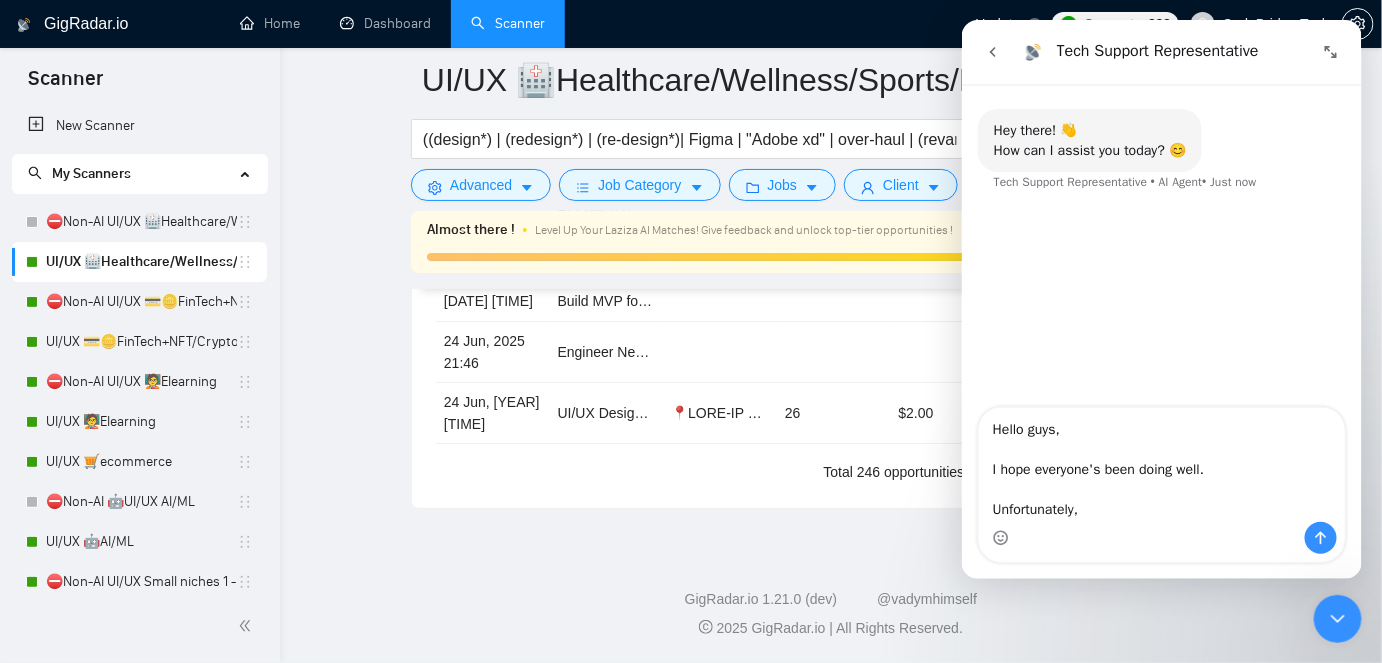 scroll, scrollTop: 4801, scrollLeft: 0, axis: vertical 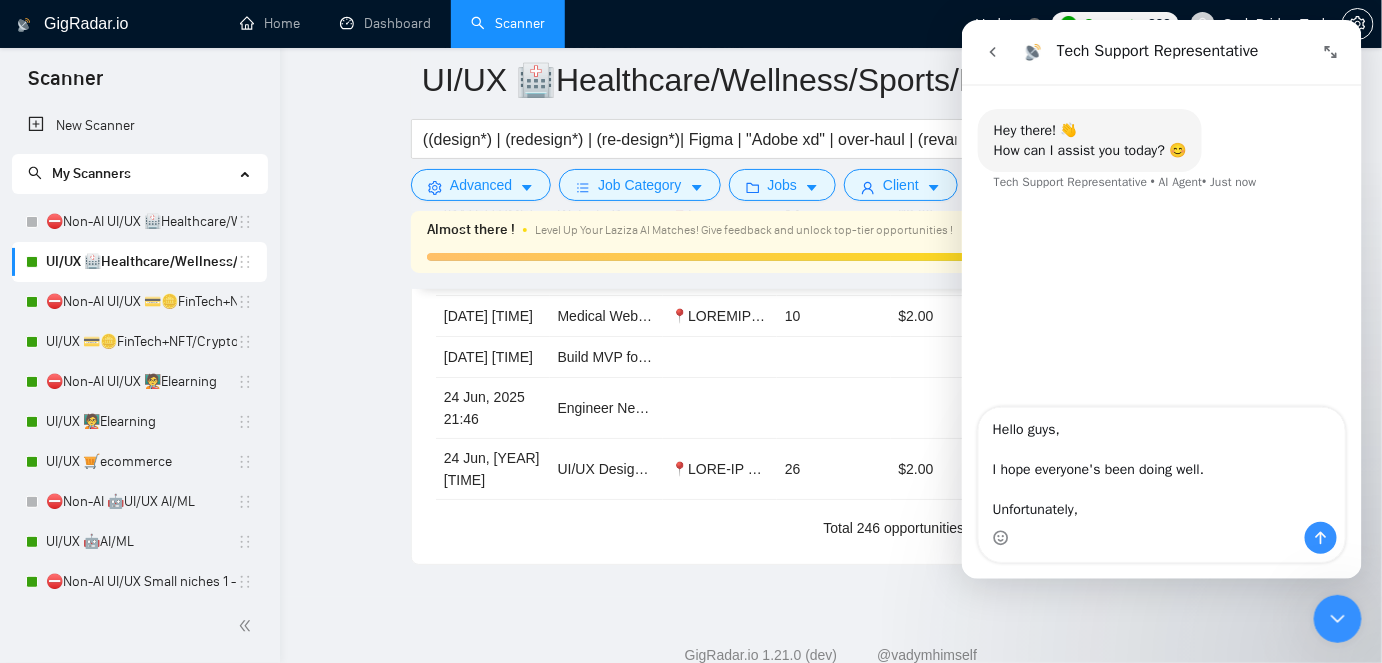 click on "1" at bounding box center [1008, 528] 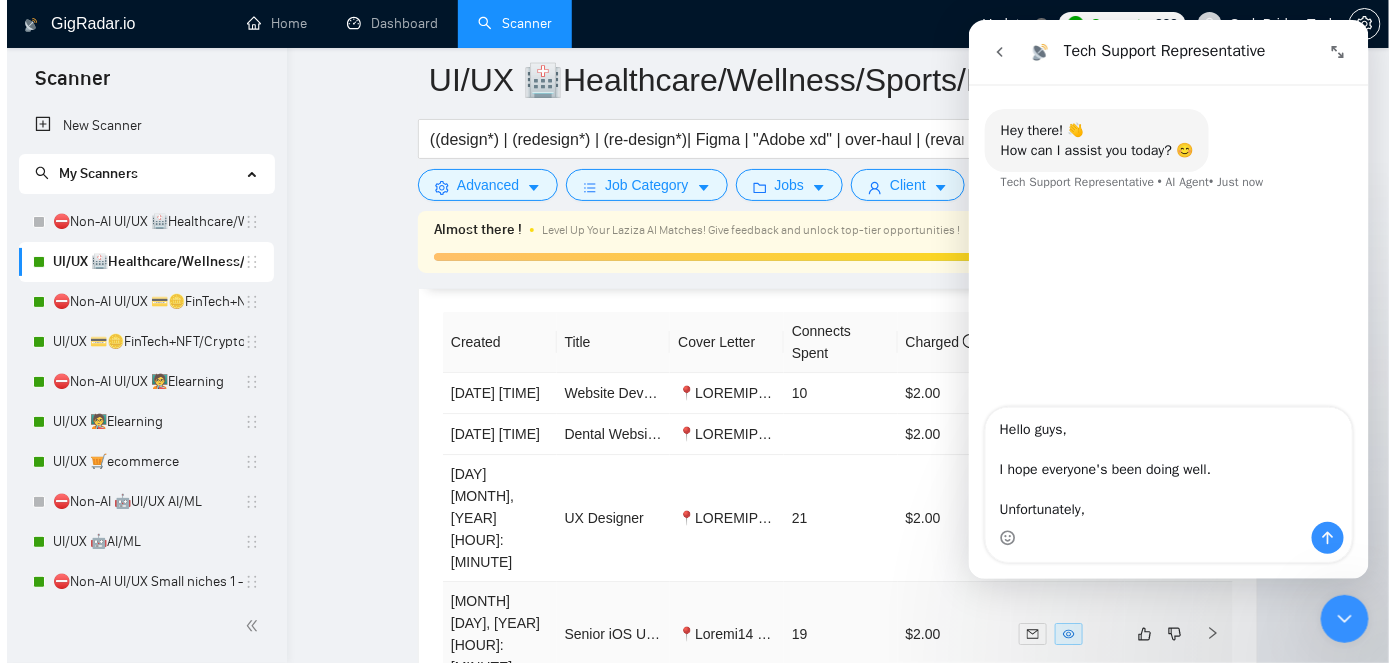 scroll, scrollTop: 4437, scrollLeft: 0, axis: vertical 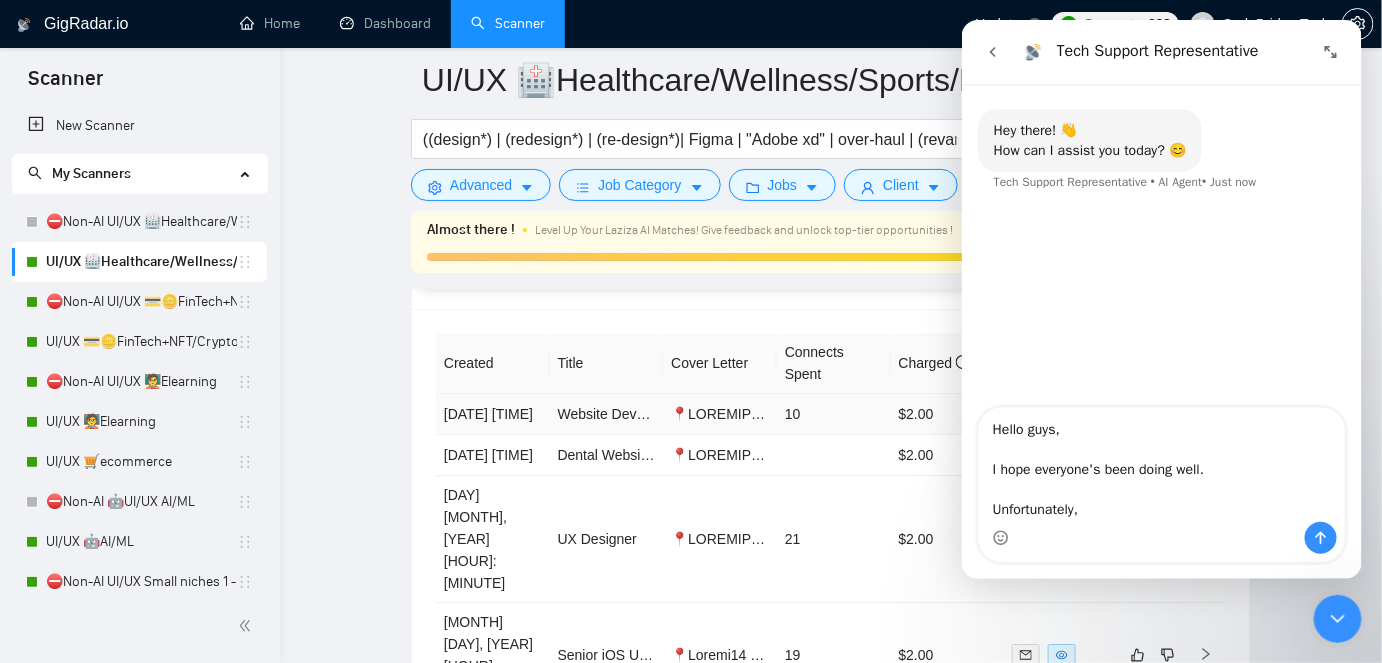 click on "Website Developer Needed for Holistic Wellness Site" at bounding box center [607, 414] 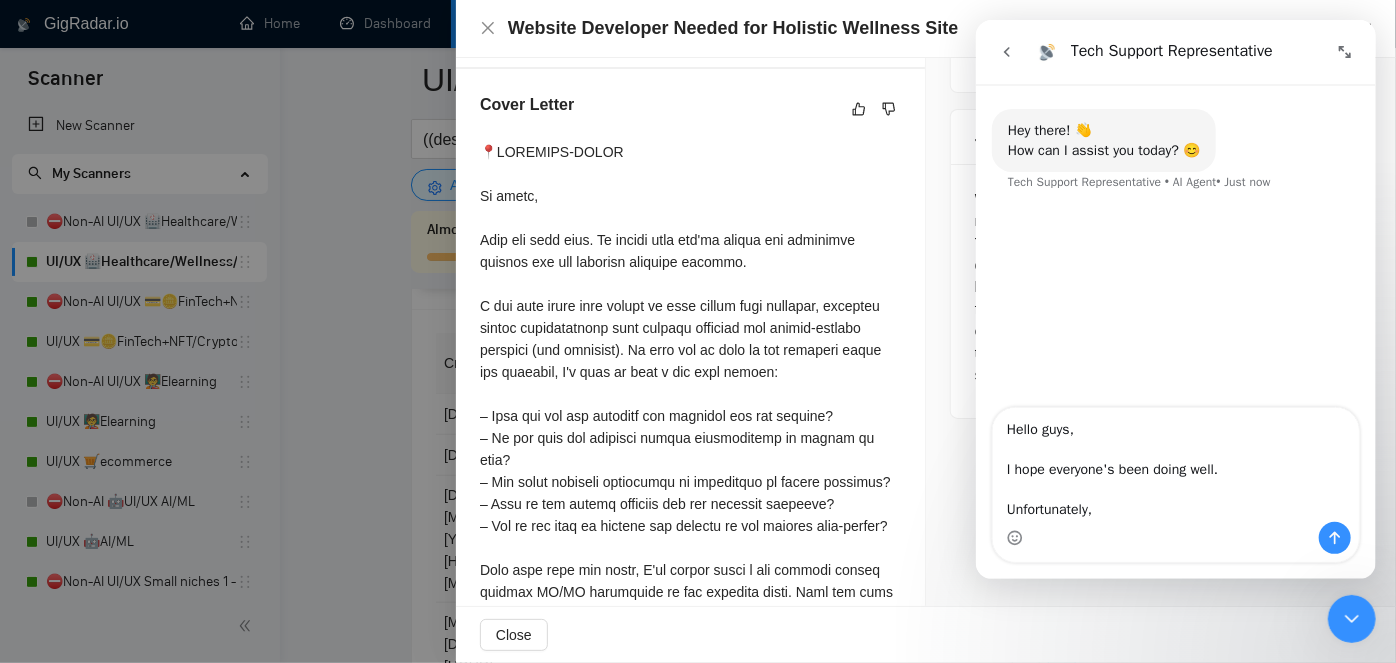 scroll, scrollTop: 818, scrollLeft: 0, axis: vertical 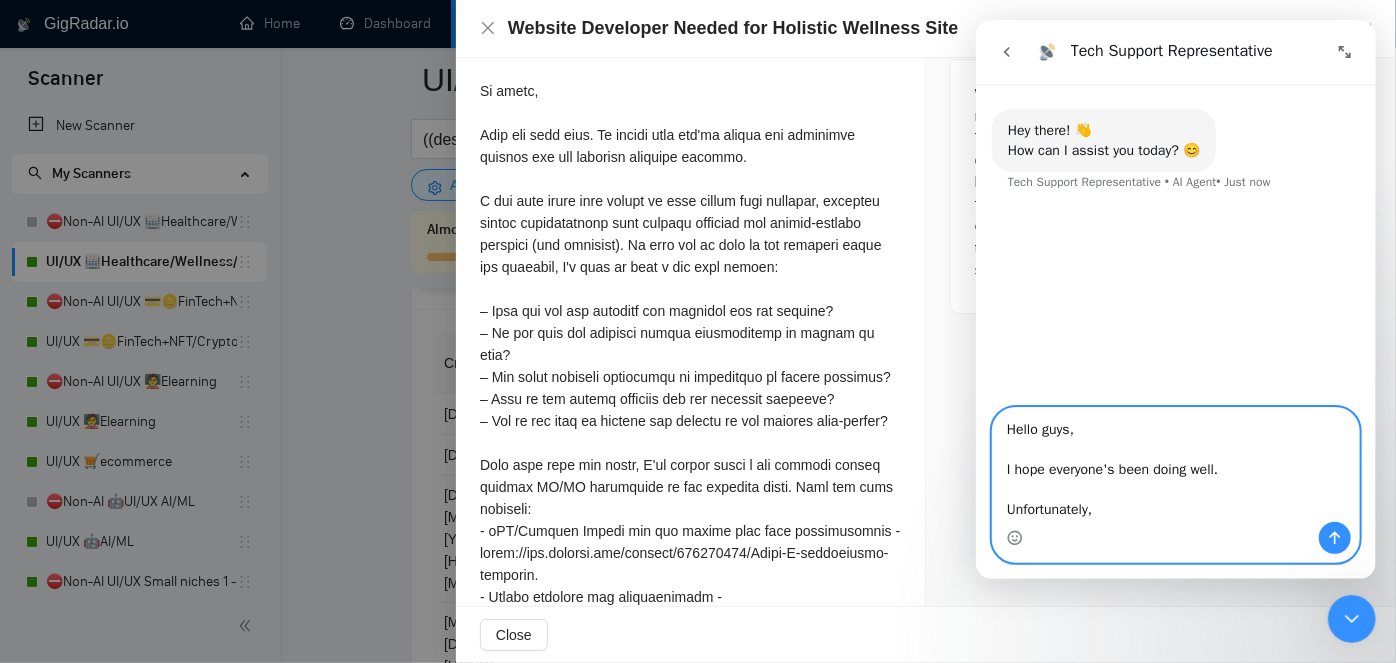 drag, startPoint x: 1112, startPoint y: 511, endPoint x: 975, endPoint y: 416, distance: 166.71533 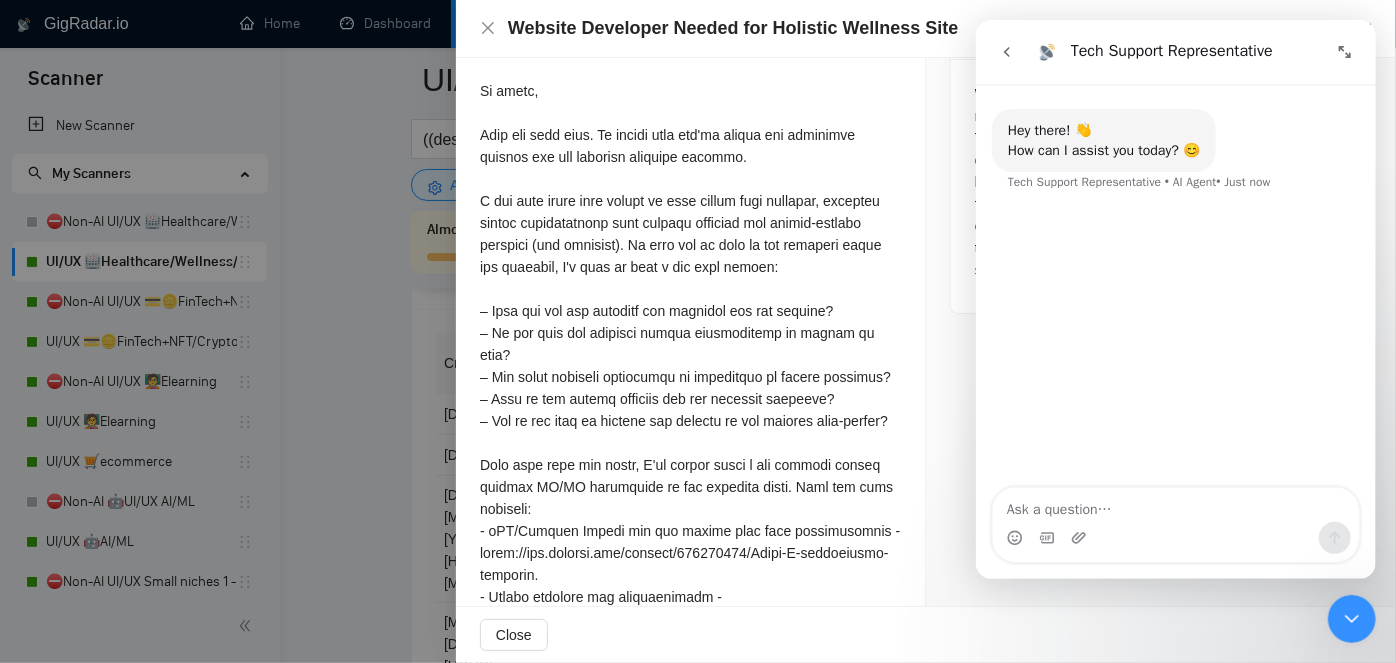 click 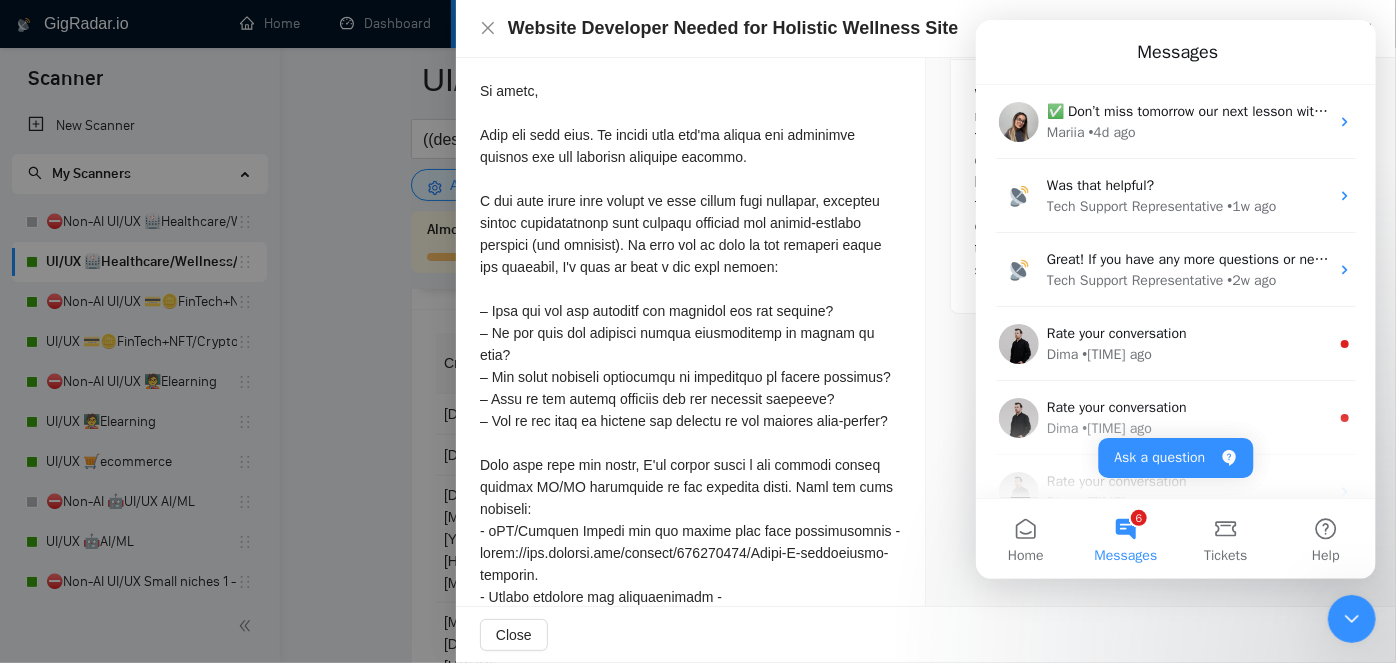 click 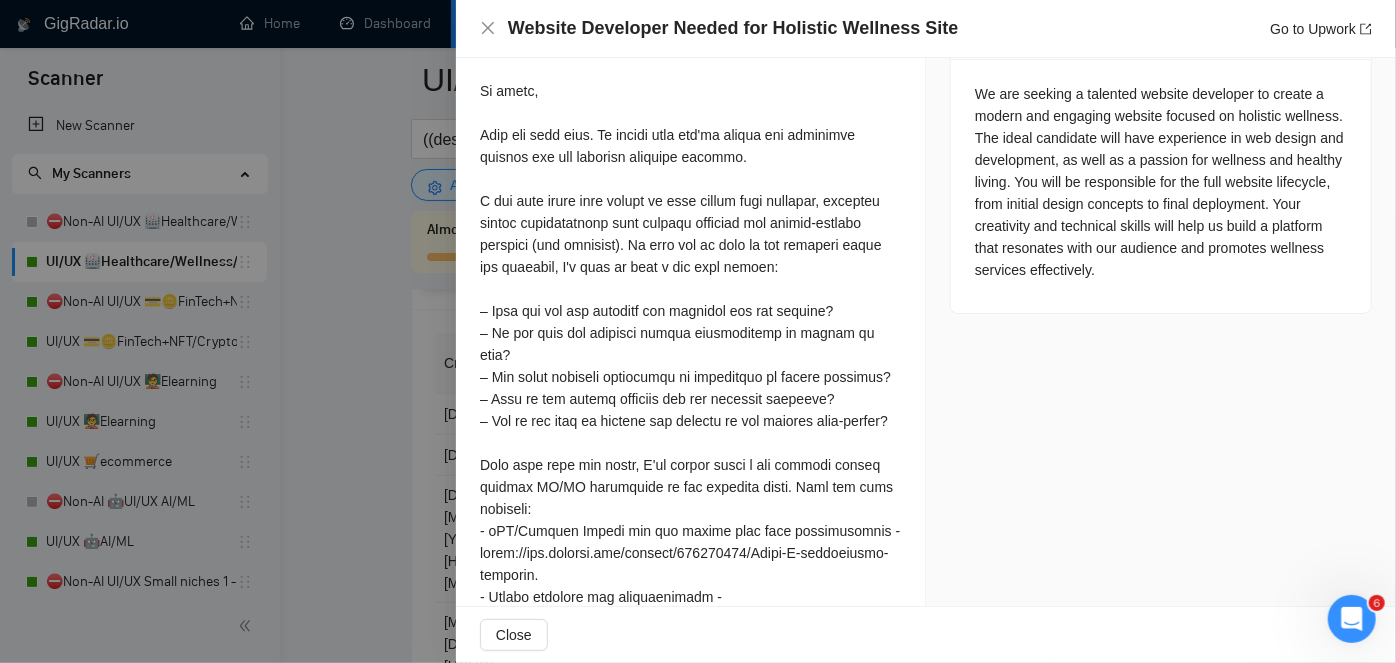 scroll, scrollTop: 0, scrollLeft: 0, axis: both 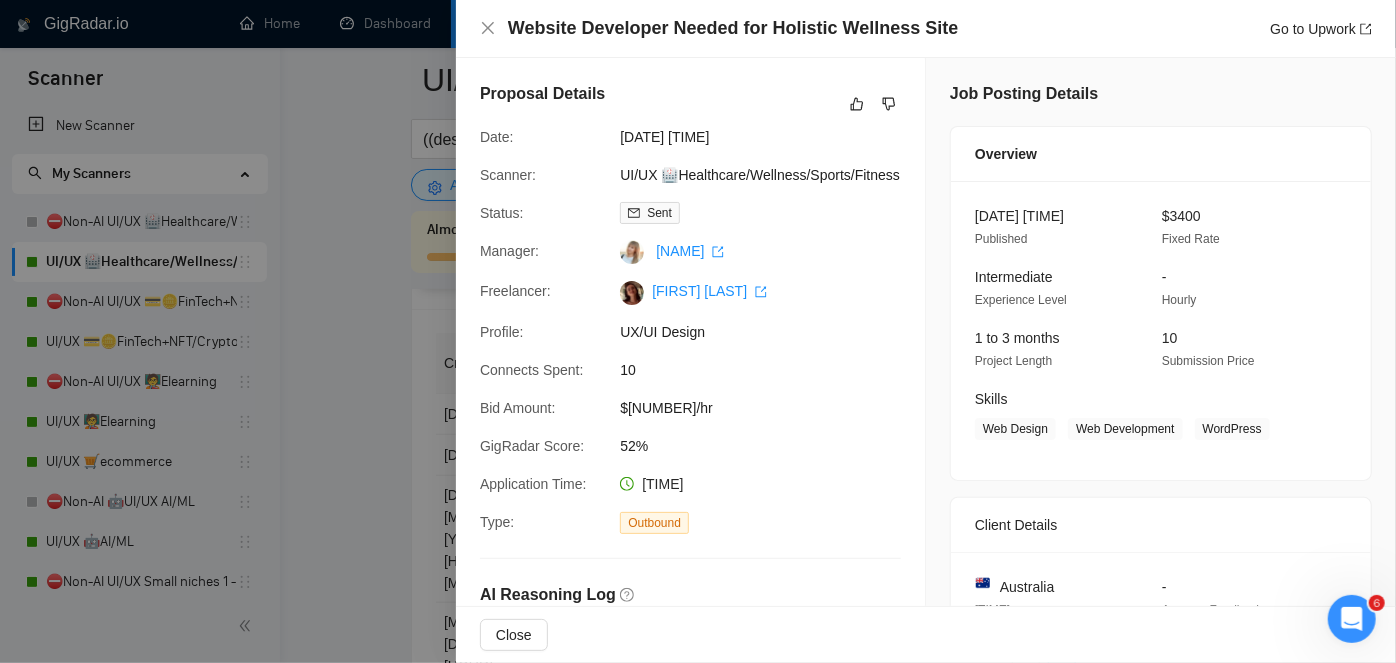 click at bounding box center [1351, 618] 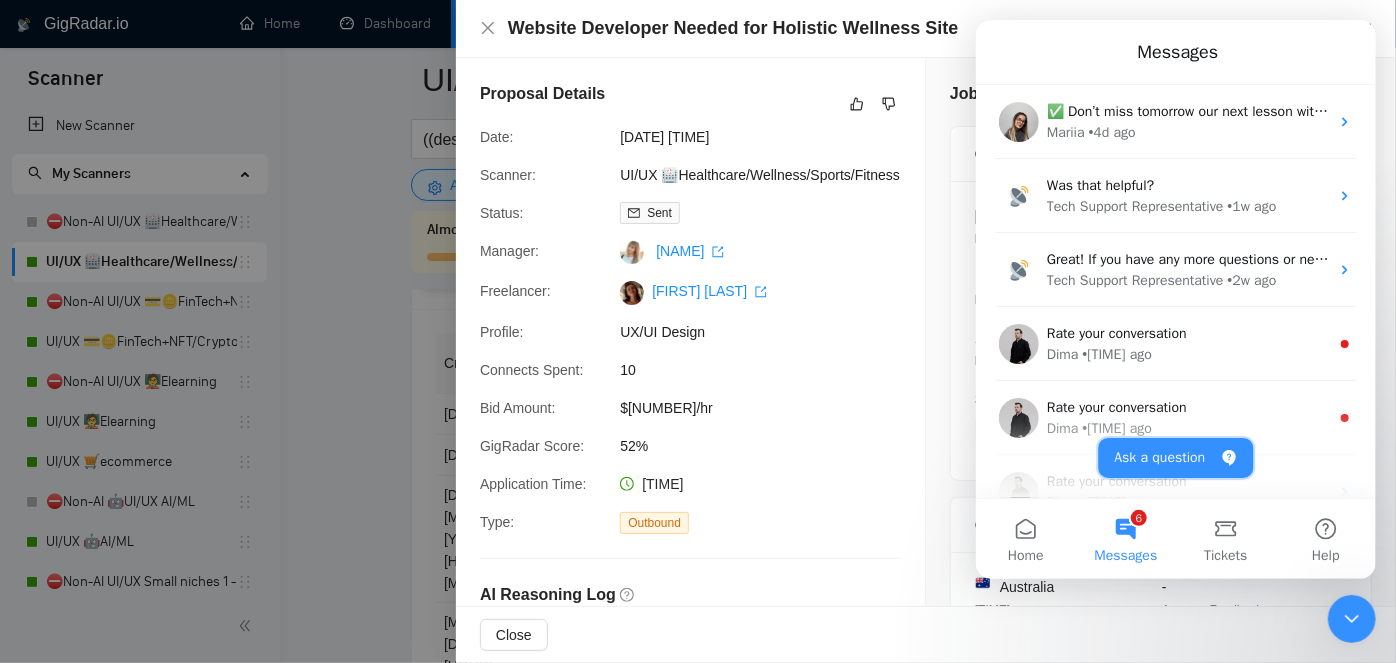 click on "Ask a question" at bounding box center (1175, 458) 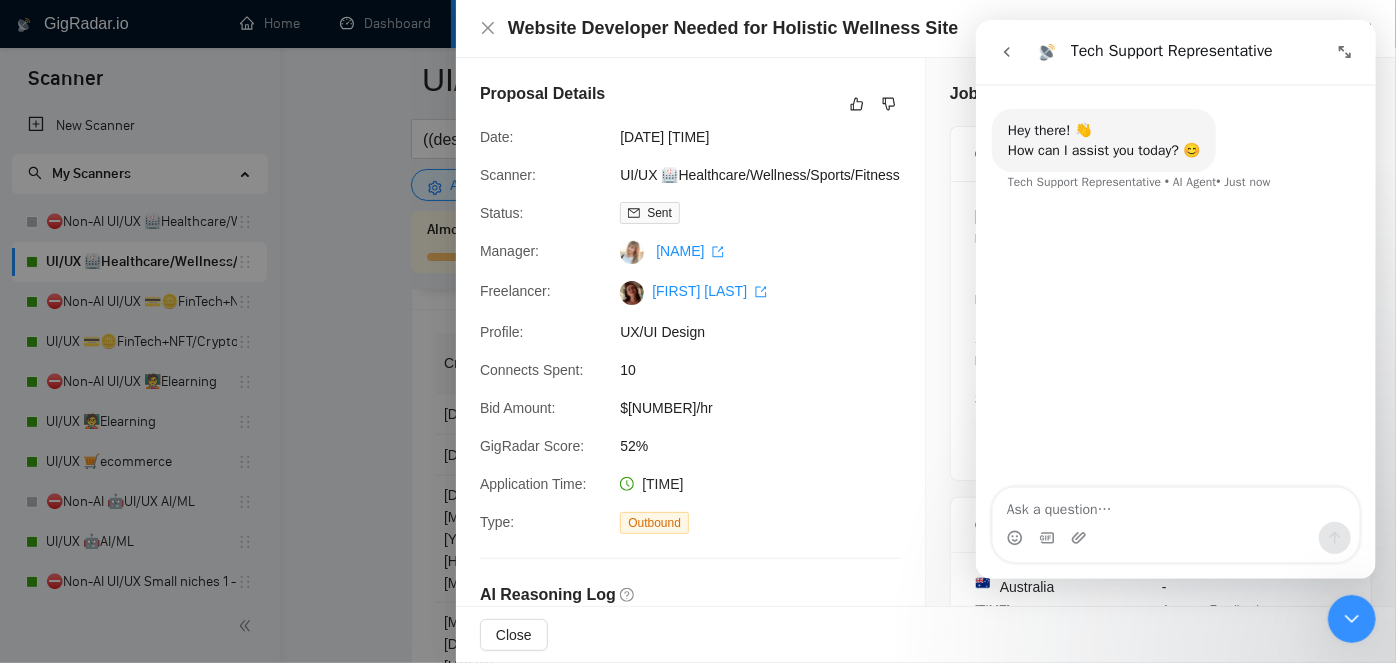 click at bounding box center (1175, 505) 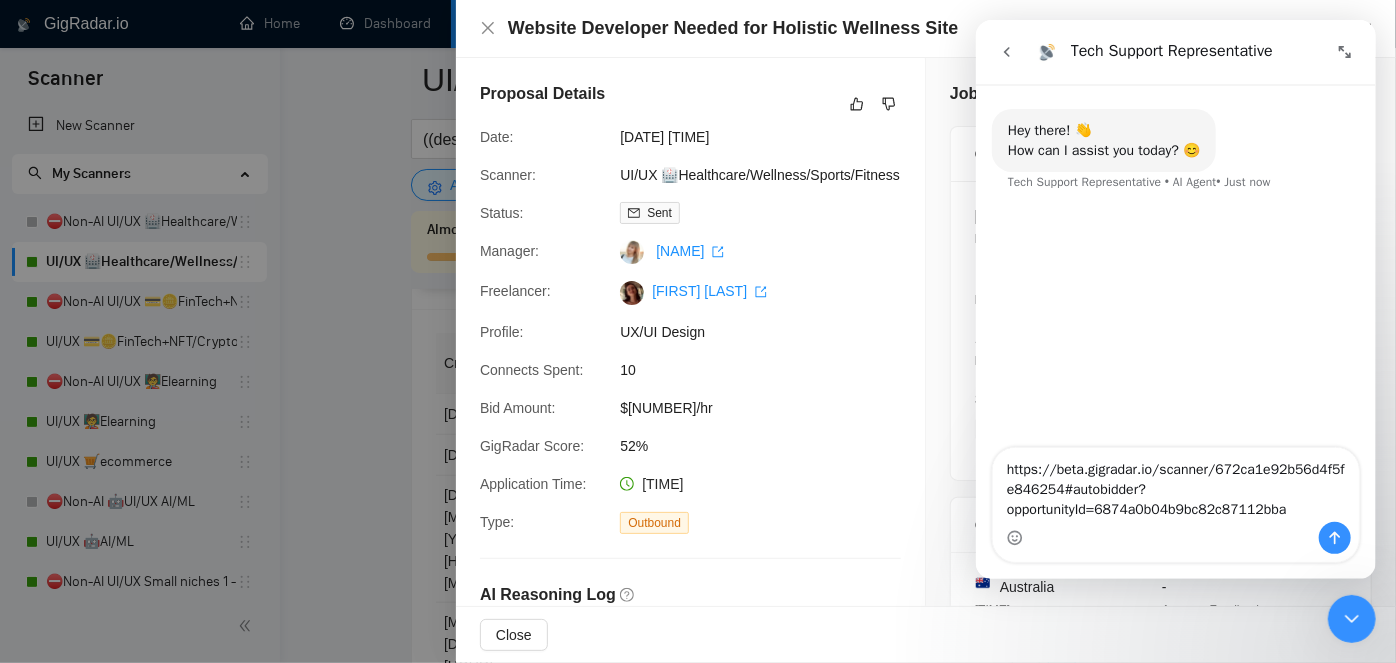click on "https://beta.gigradar.io/scanner/672ca1e92b56d4f5fe846254#autobidder?opportunityId=6874a0b04b9bc82c87112bba" at bounding box center [1175, 485] 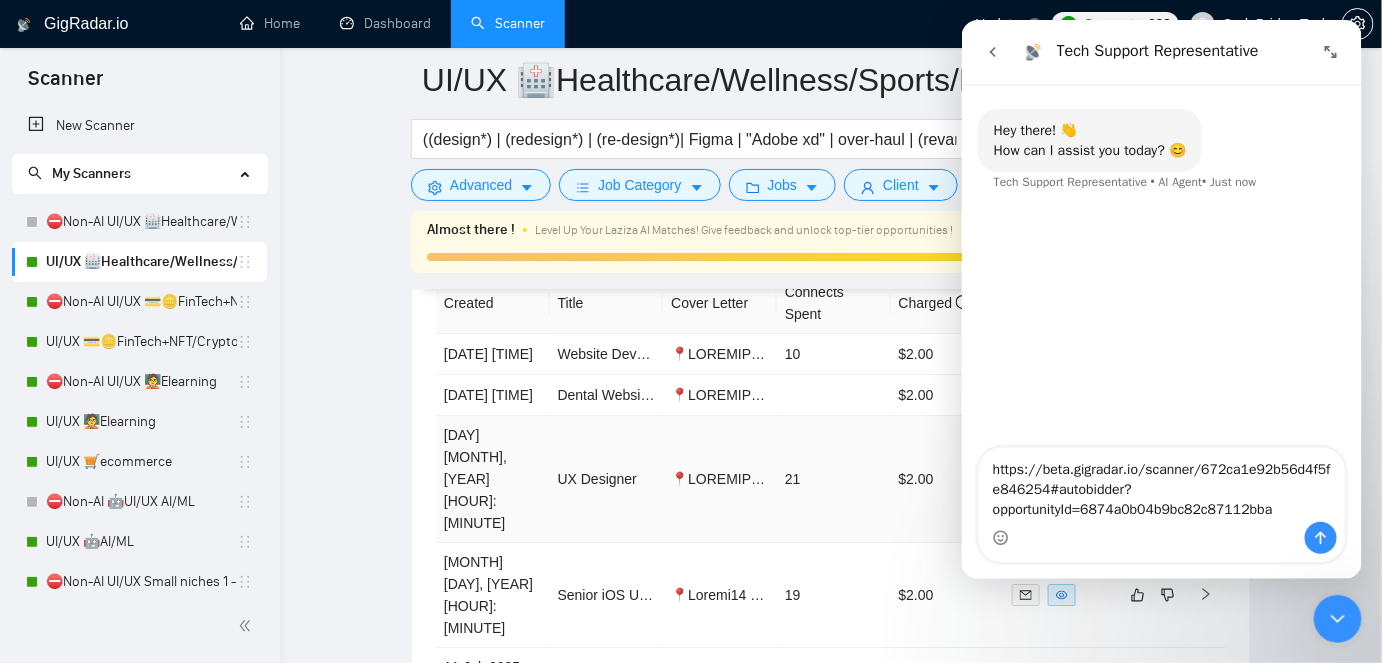 scroll, scrollTop: 4528, scrollLeft: 0, axis: vertical 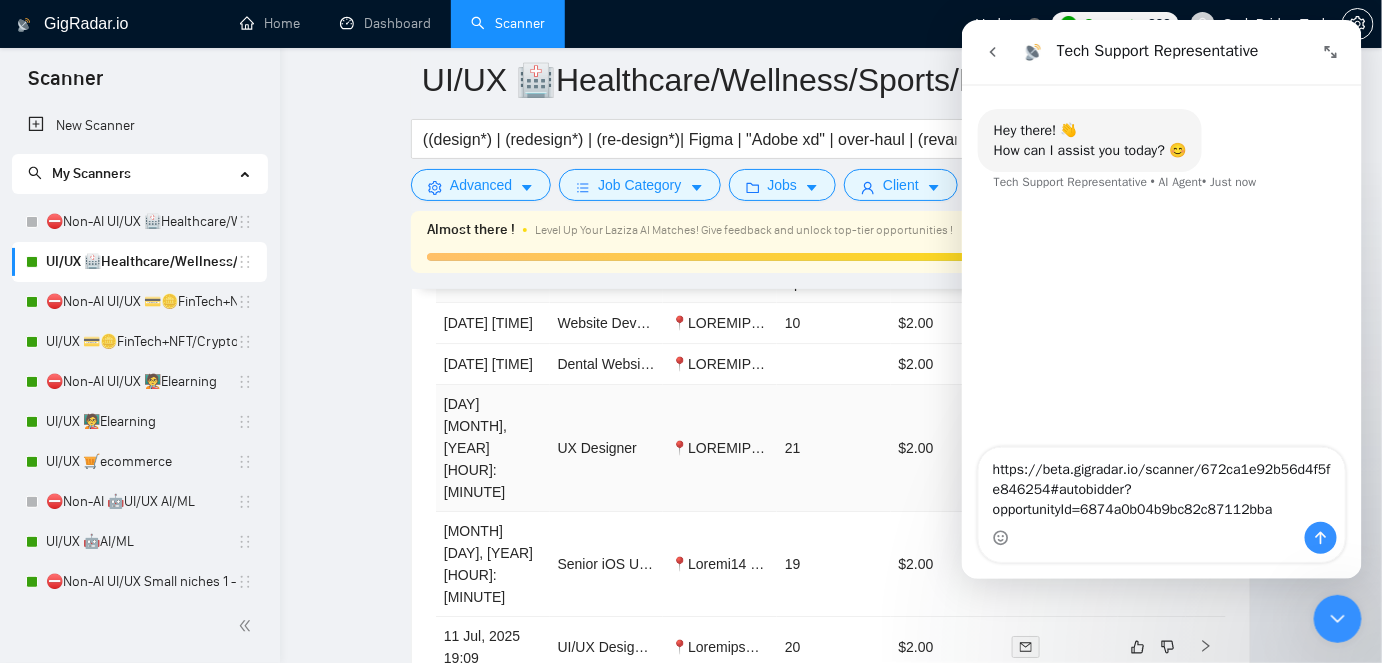 click at bounding box center (720, 448) 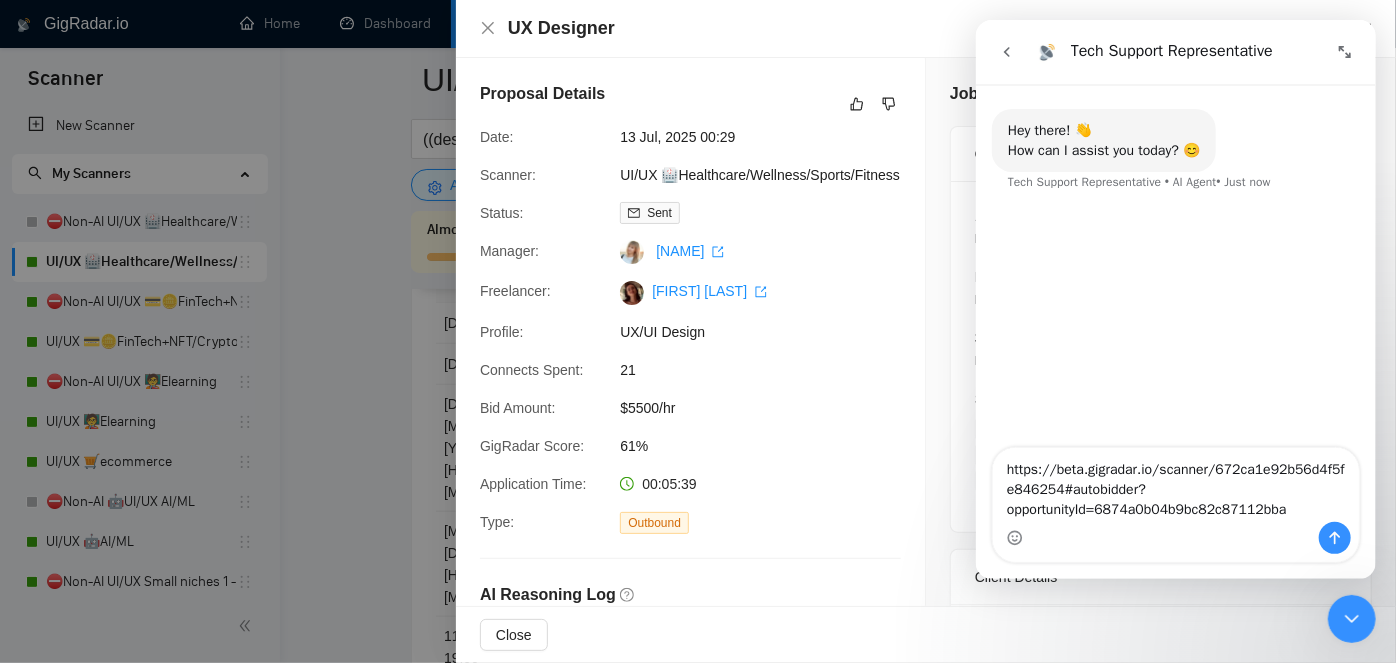 click at bounding box center [698, 331] 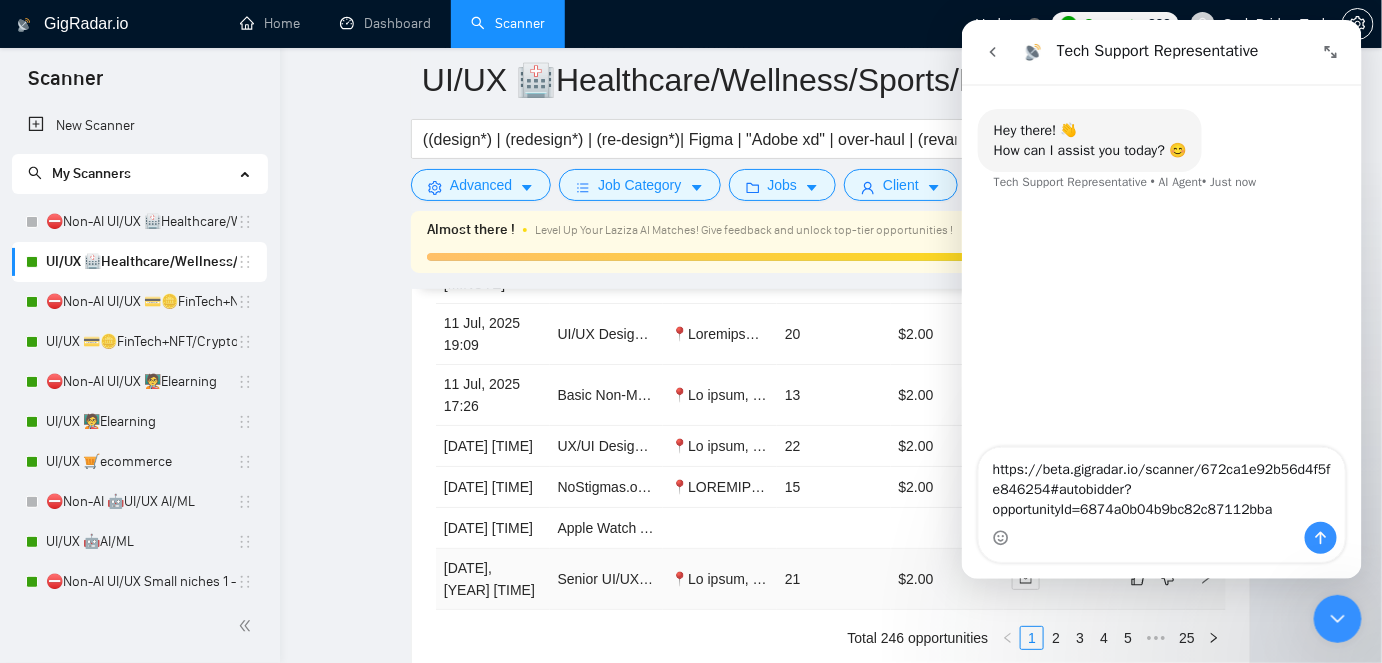scroll, scrollTop: 4801, scrollLeft: 0, axis: vertical 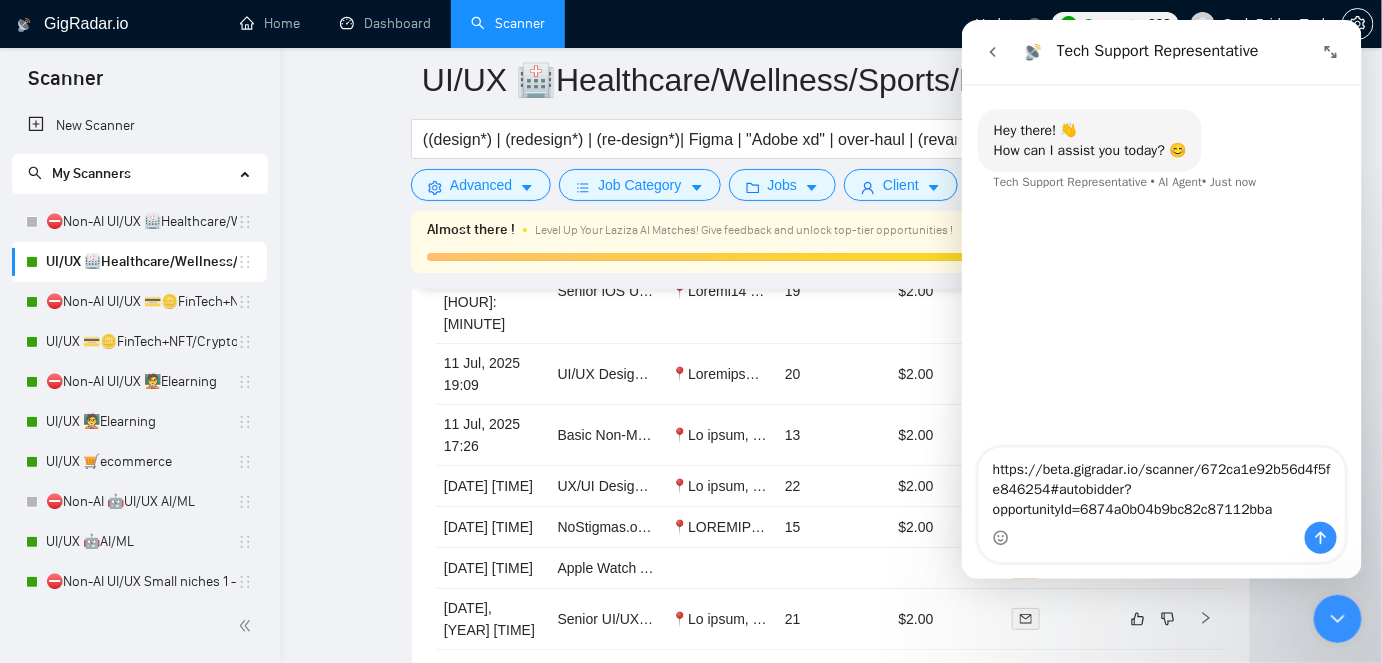 click on "4" at bounding box center [1104, 678] 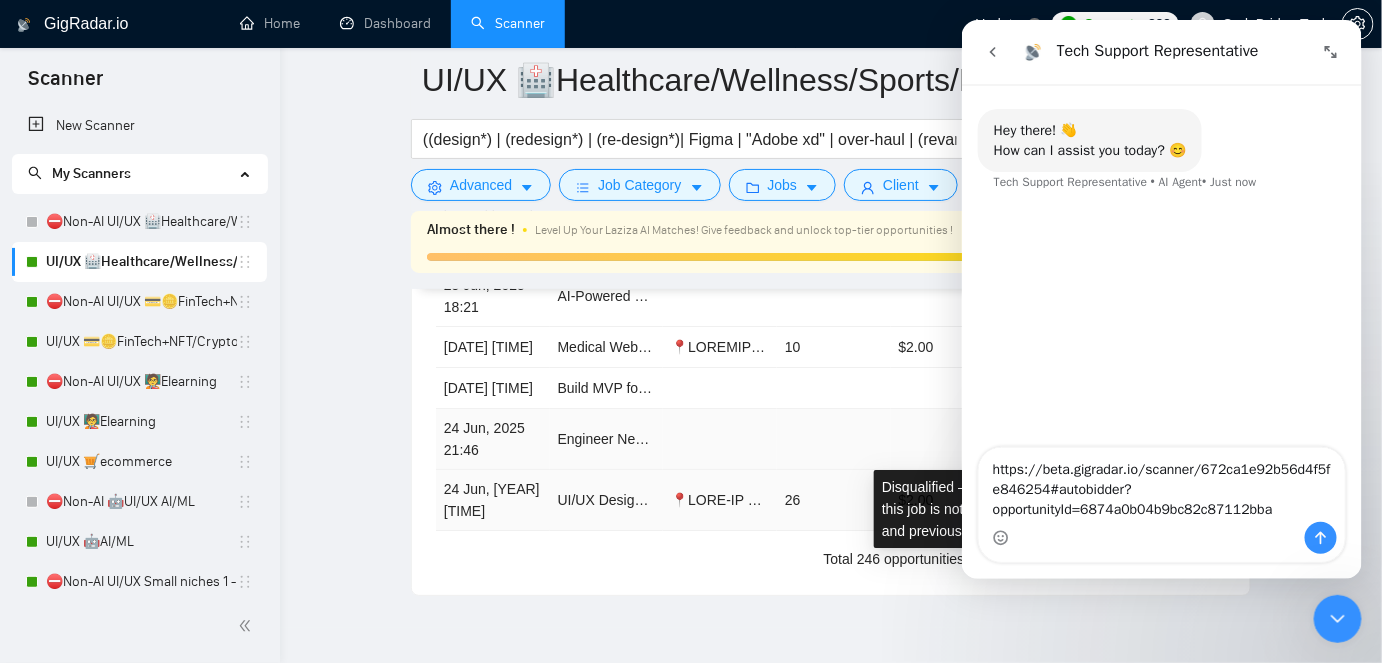 scroll, scrollTop: 4801, scrollLeft: 0, axis: vertical 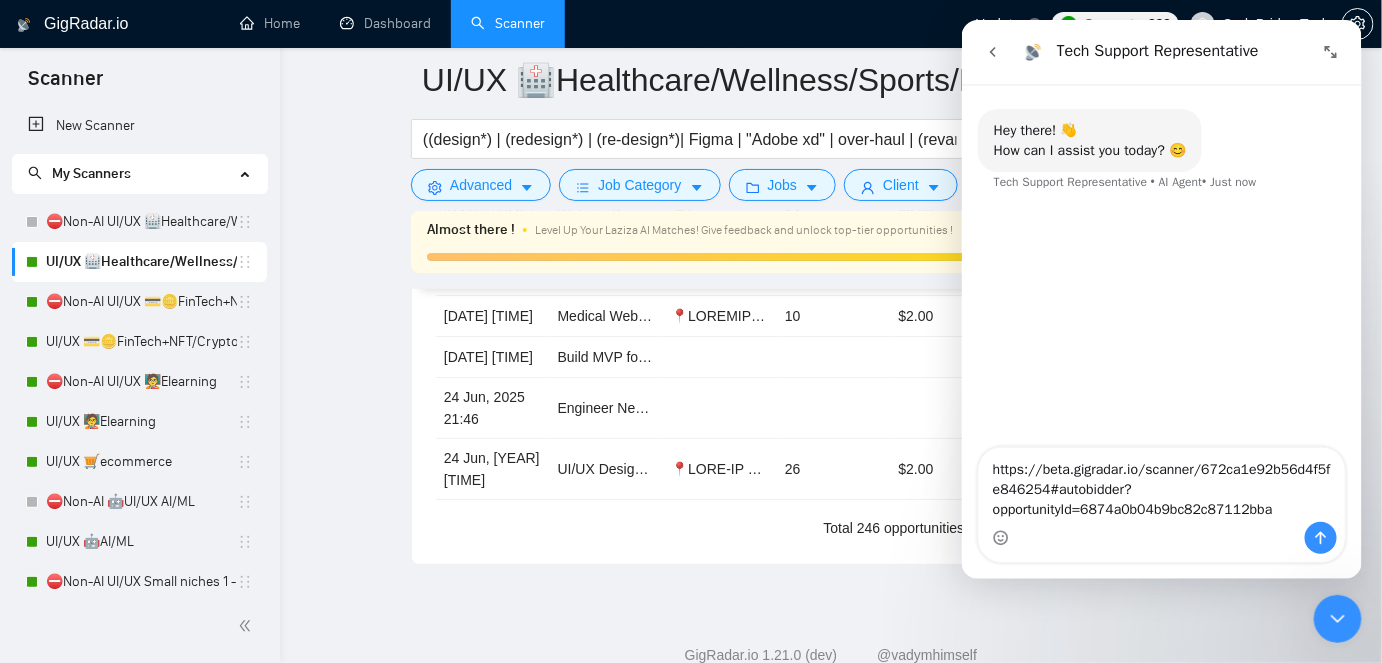 click on "6" at bounding box center [1128, 528] 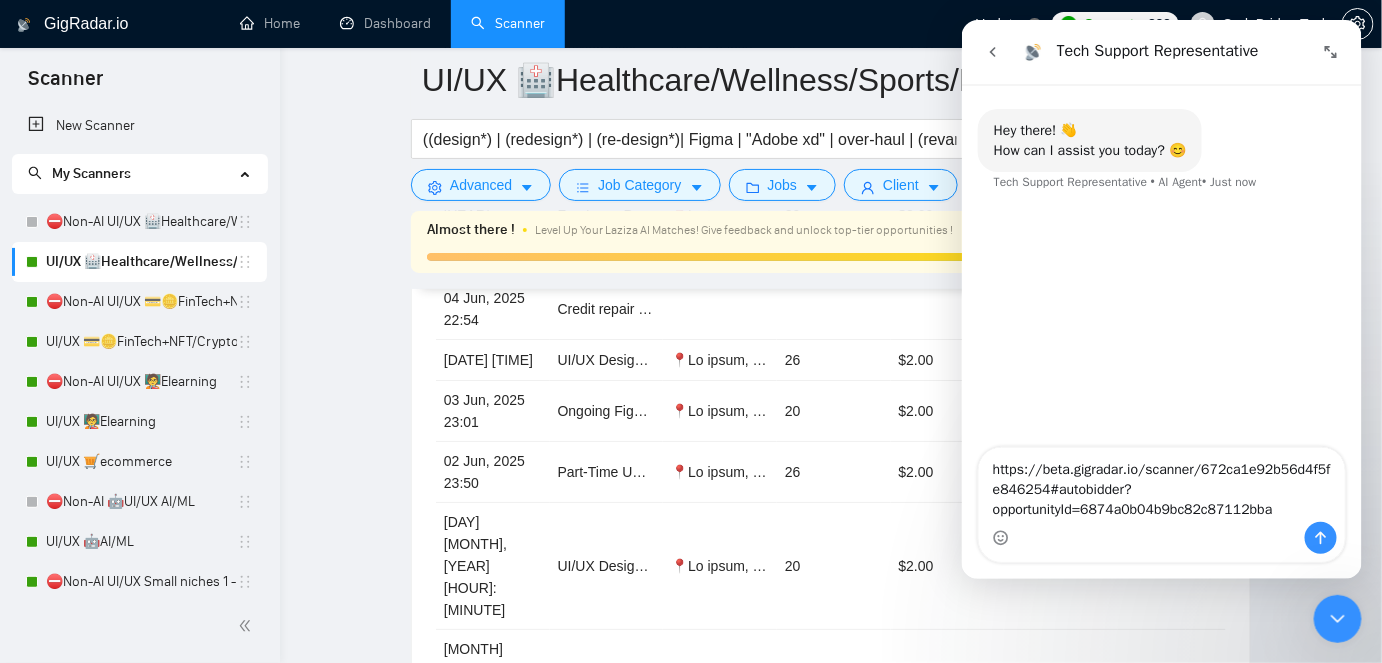 scroll, scrollTop: 4801, scrollLeft: 0, axis: vertical 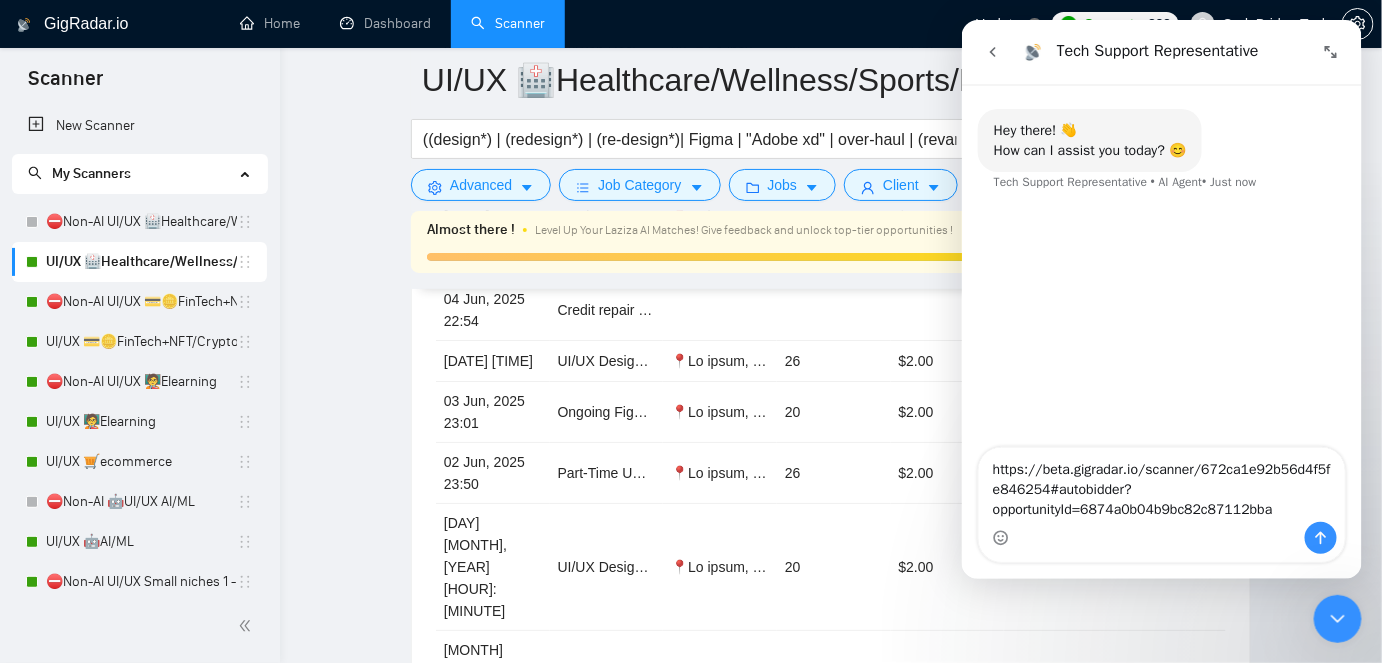 click on "5" at bounding box center (1056, 764) 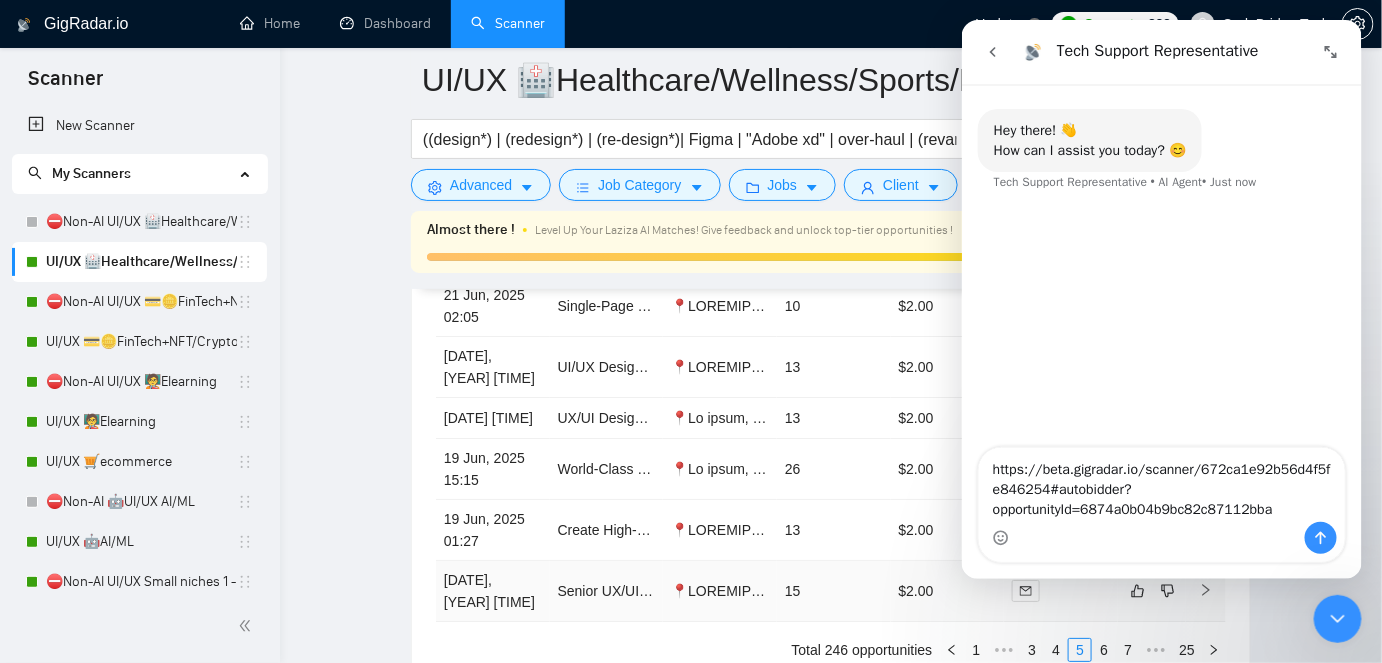 scroll, scrollTop: 4801, scrollLeft: 0, axis: vertical 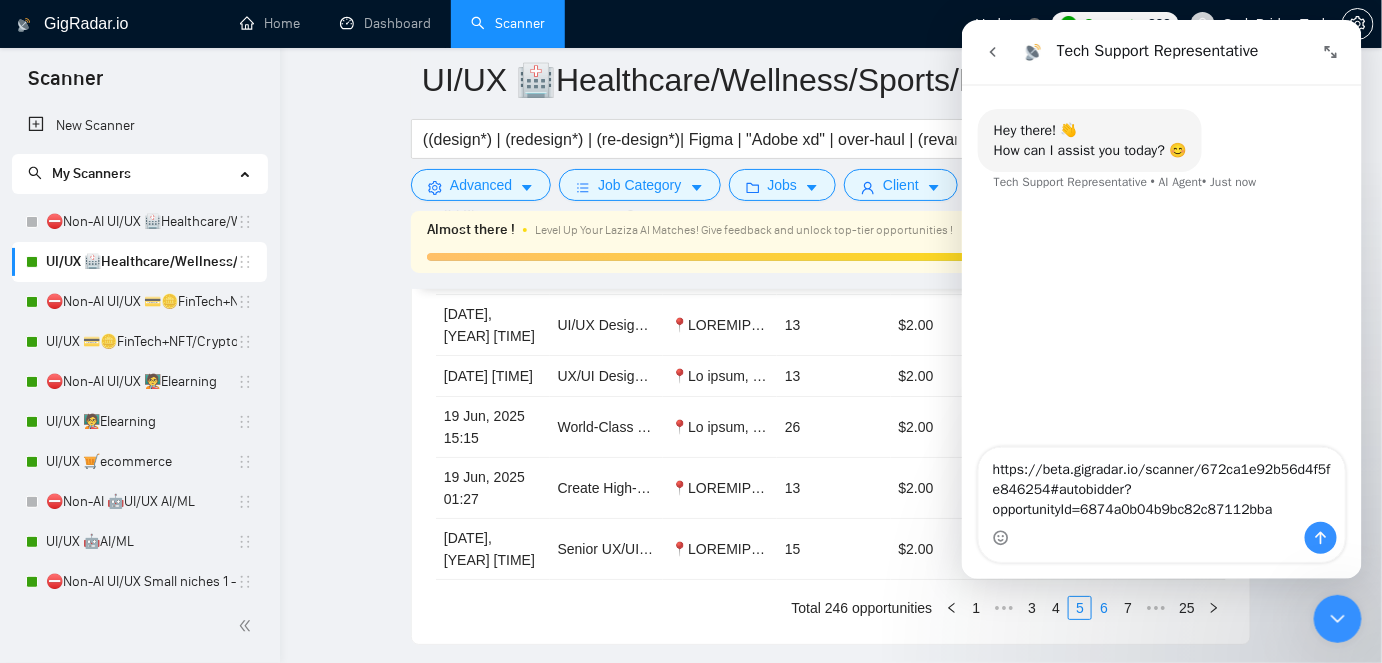 click on "6" at bounding box center (1104, 608) 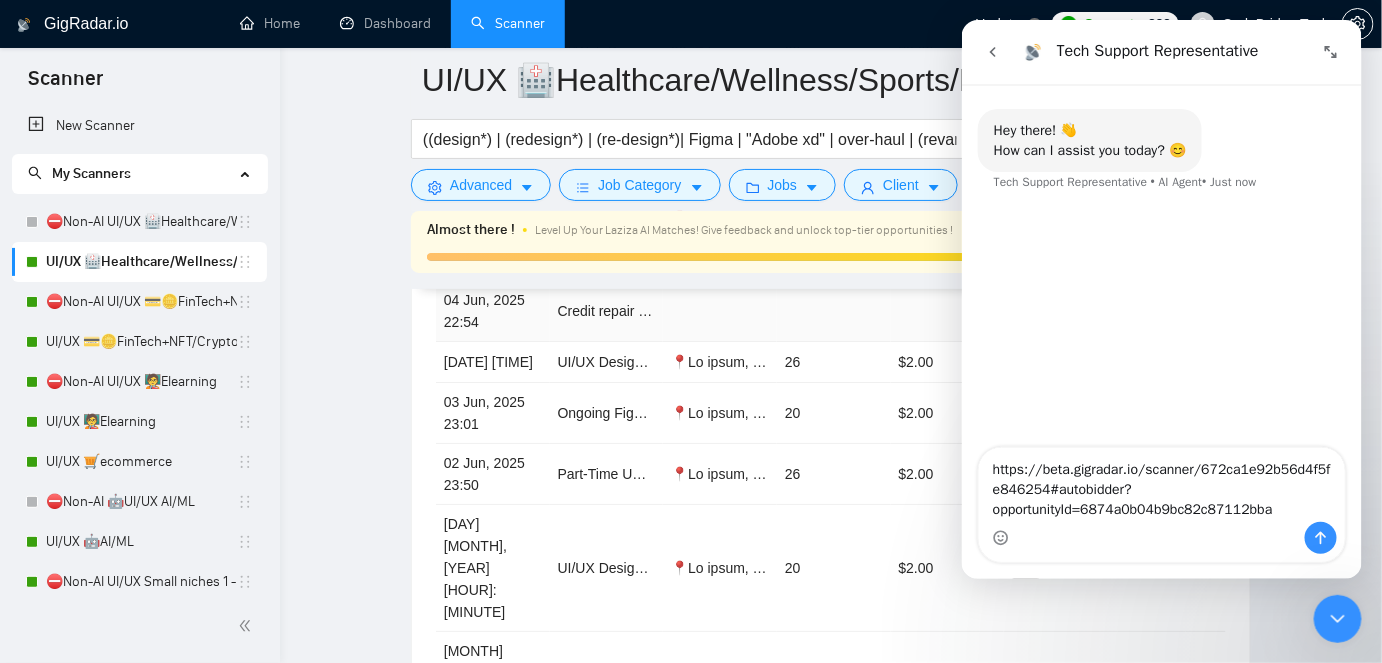 scroll, scrollTop: 4801, scrollLeft: 0, axis: vertical 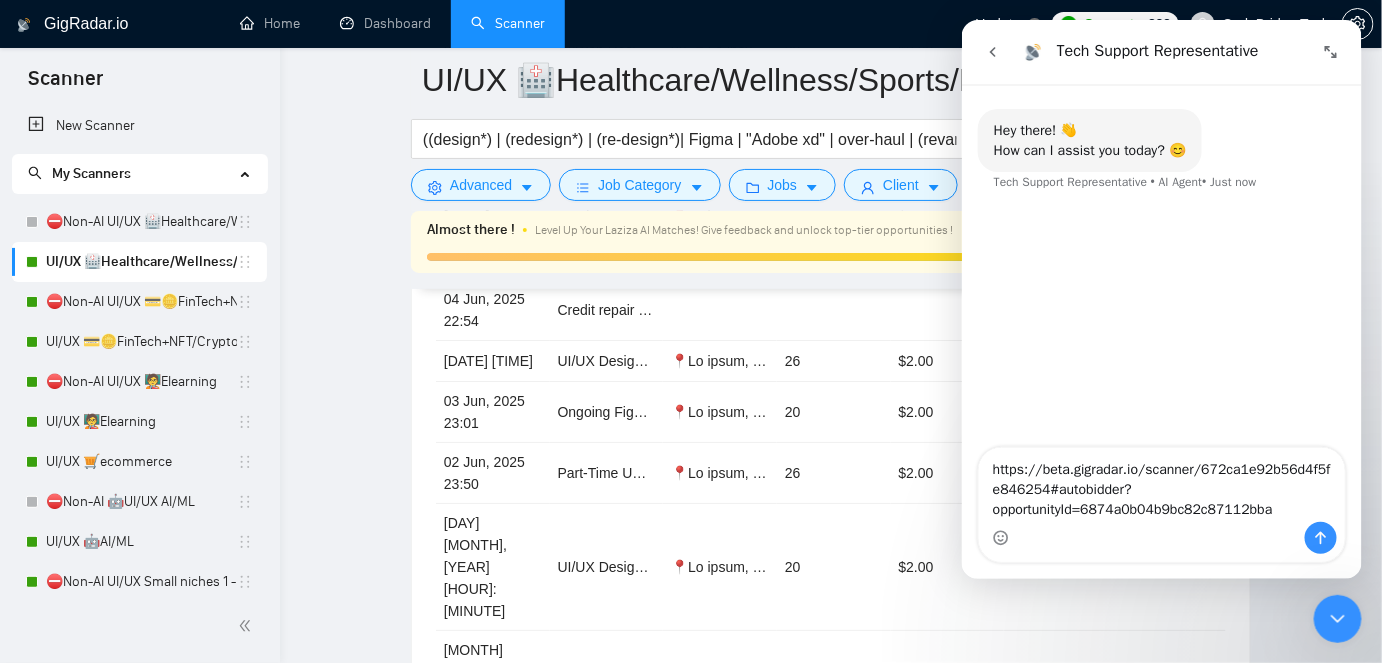 click on "5" at bounding box center [1056, 764] 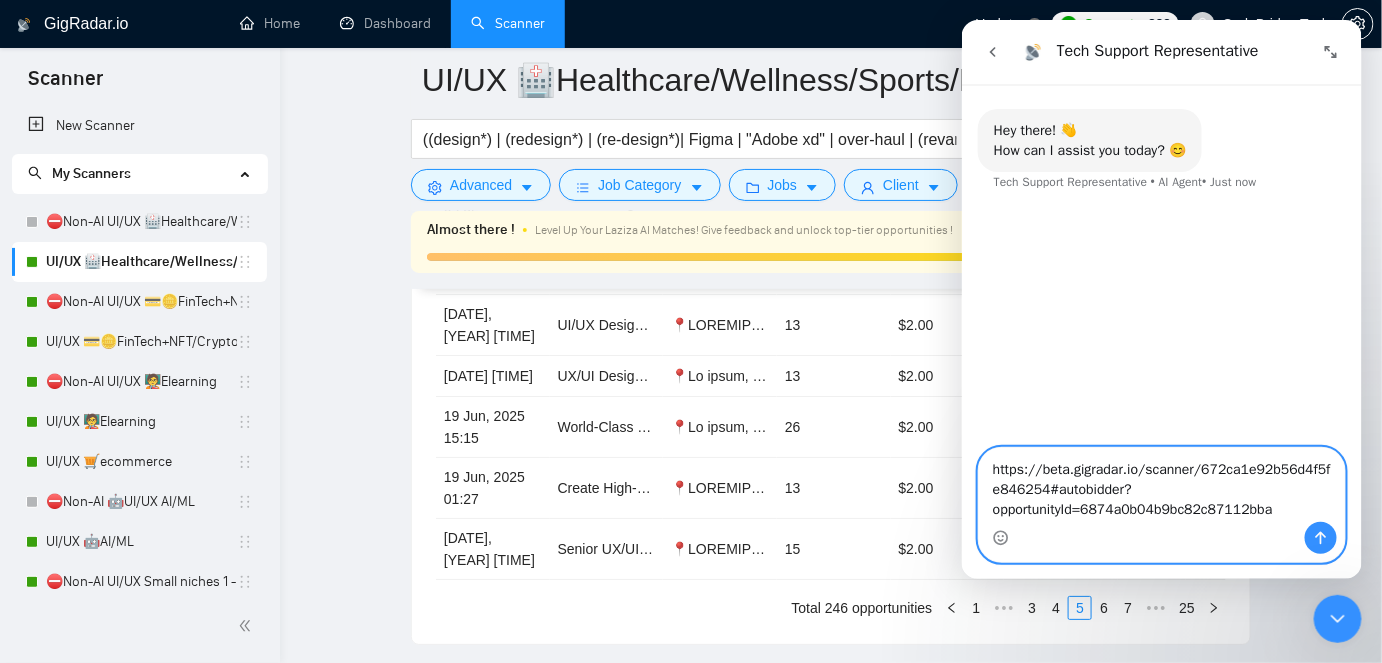 click on "https://beta.gigradar.io/scanner/672ca1e92b56d4f5fe846254#autobidder?opportunityId=6874a0b04b9bc82c87112bba" at bounding box center [1161, 484] 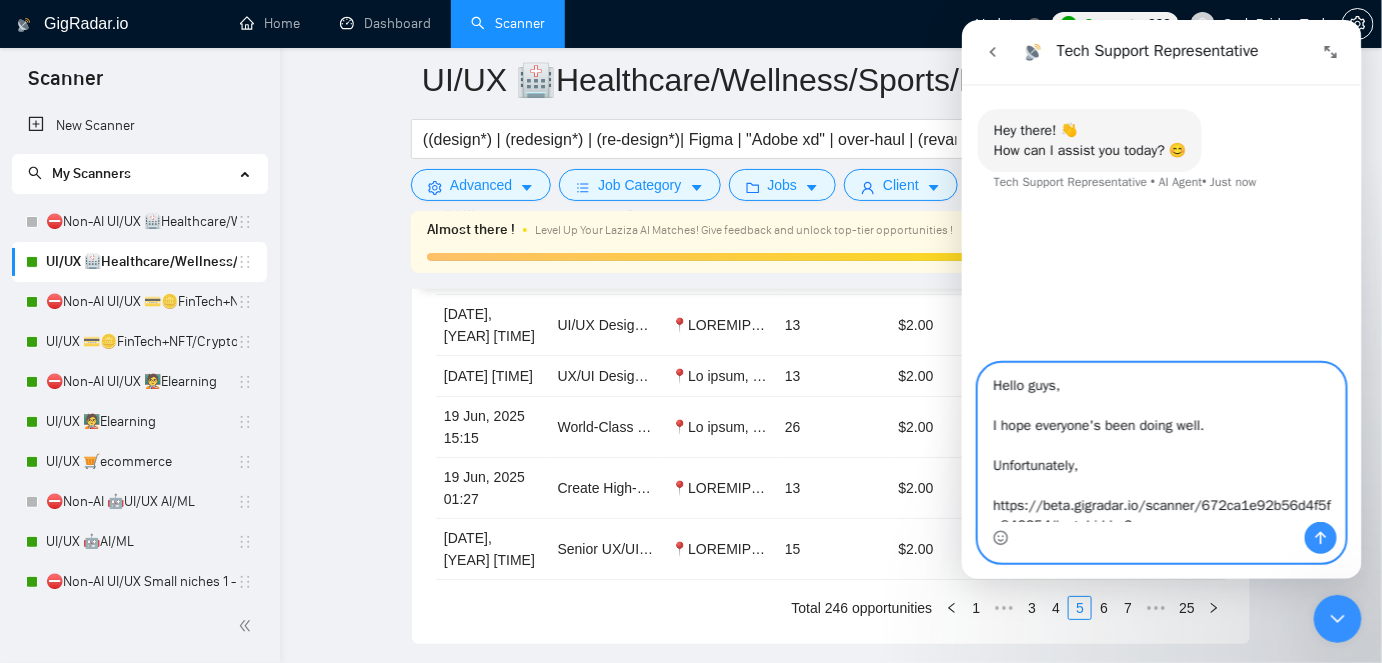 click on "Hello guys,
I hope everyone's been doing well.
Unfortunately,
https://beta.gigradar.io/scanner/672ca1e92b56d4f5fe846254#autobidder?opportunityId=6874a0b04b9bc82c87112bba" at bounding box center [1161, 442] 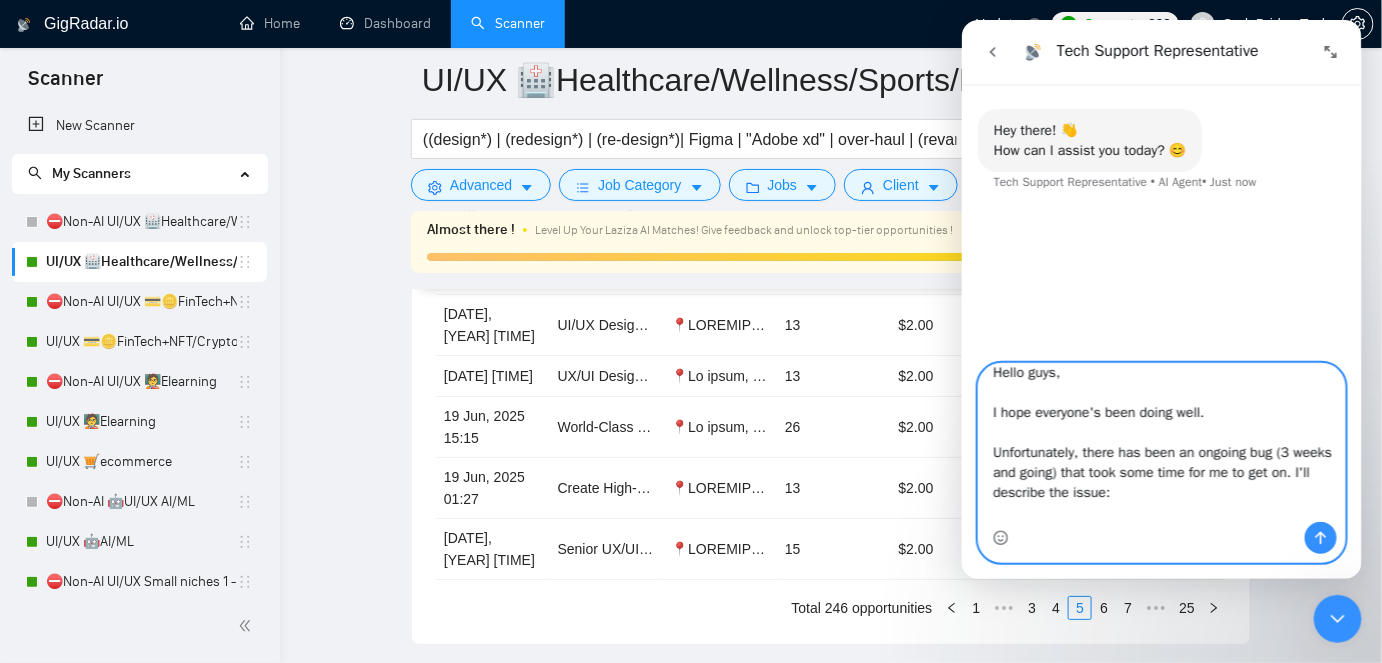 scroll, scrollTop: 33, scrollLeft: 0, axis: vertical 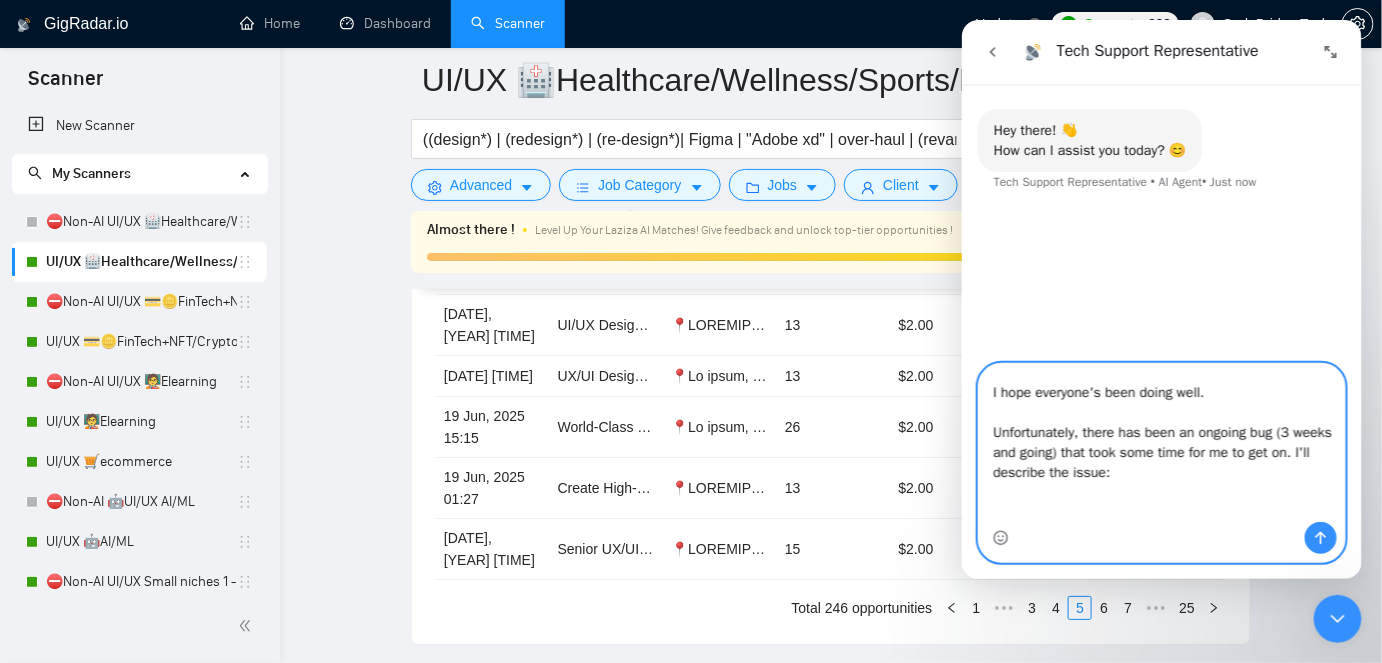 click on "Hello guys,
I hope everyone's been doing well.
Unfortunately, there has been an ongoing bug (3 weeks and going) that took some time for me to get on. I'll describe the issue:
https://beta.gigradar.io/scanner/672ca1e92b56d4f5fe846254#autobidder?opportunityId=6874a0b04b9bc82c87112bba" at bounding box center [1161, 442] 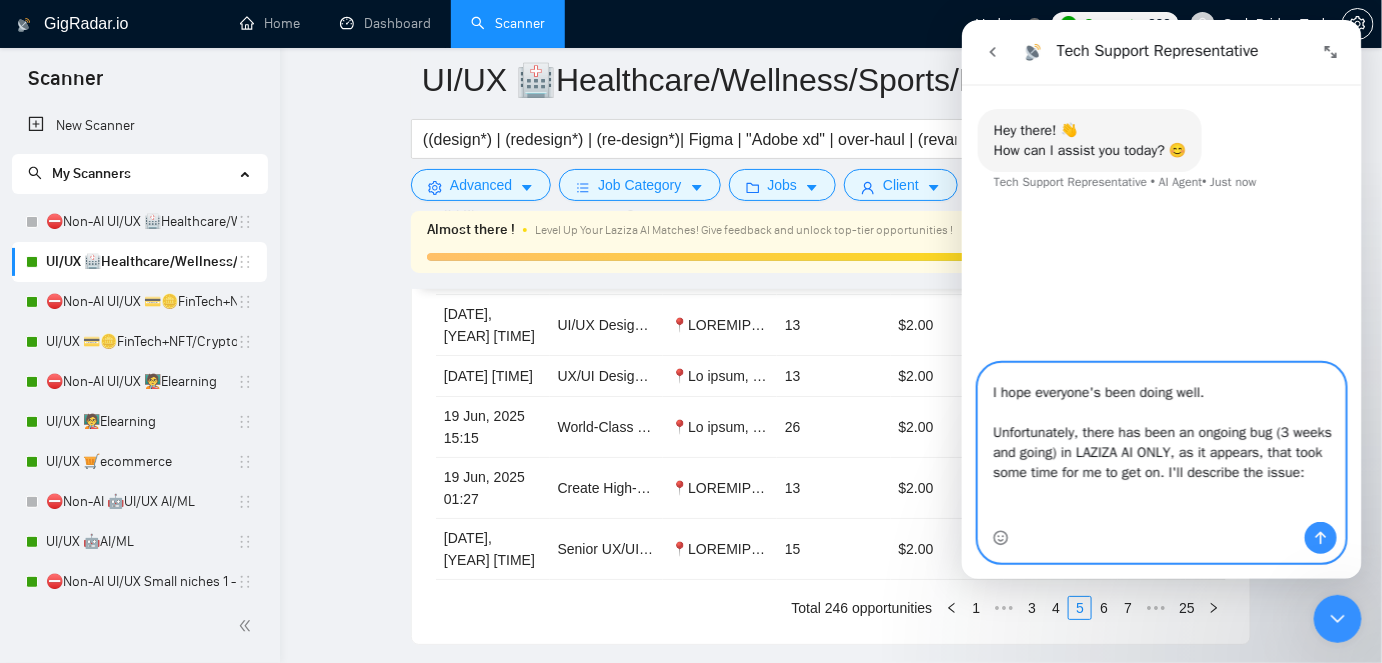 click on "Hello guys,
I hope everyone's been doing well.
Unfortunately, there has been an ongoing bug (3 weeks and going) in LAZIZA AI ONLY, as it appears, that took some time for me to get on. I'll describe the issue:
https://beta.gigradar.io/scanner/672ca1e92b56d4f5fe846254#autobidder?opportunityId=6874a0b04b9bc82c87112bba" at bounding box center (1161, 442) 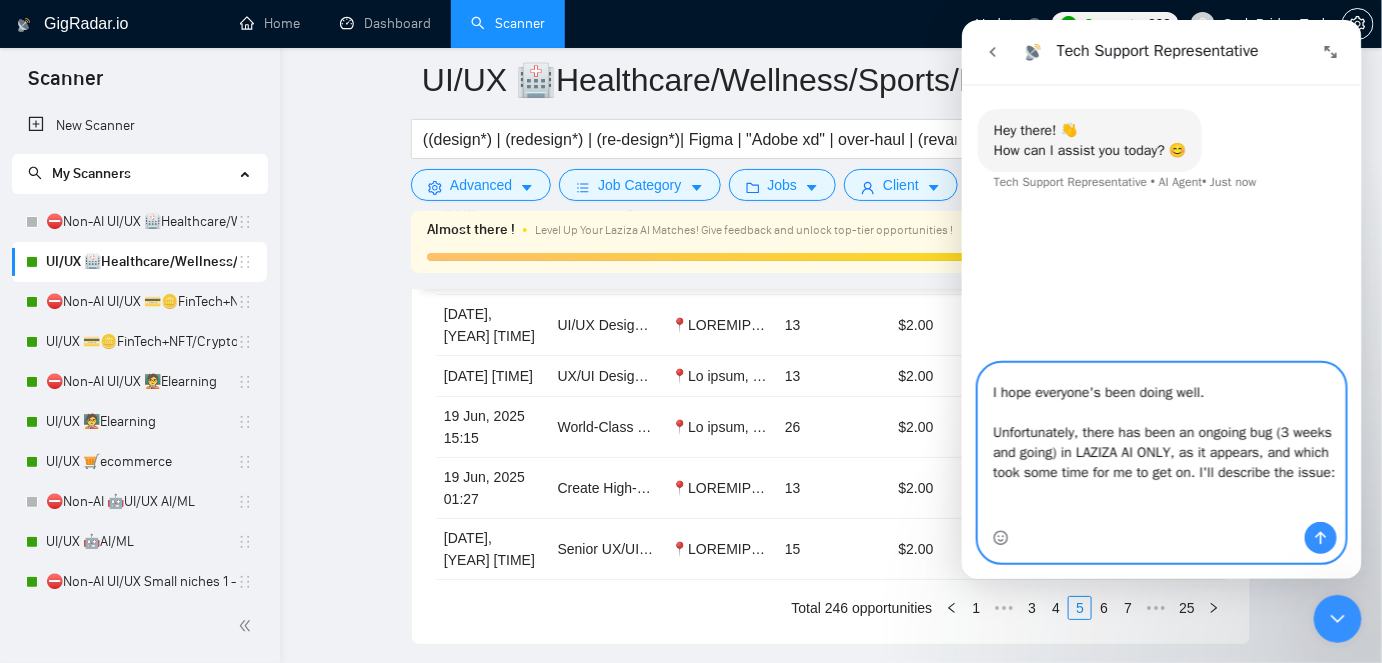 click on "Hello guys,
I hope everyone's been doing well.
Unfortunately, there has been an ongoing bug (3 weeks and going) in LAZIZA AI ONLY, as it appears, and which took some time for me to get on. I'll describe the issue:
https://beta.gigradar.io/scanner/672ca1e92b56d4f5fe846254#autobidder?opportunityId=6874a0b04b9bc82c87112bba" at bounding box center [1161, 442] 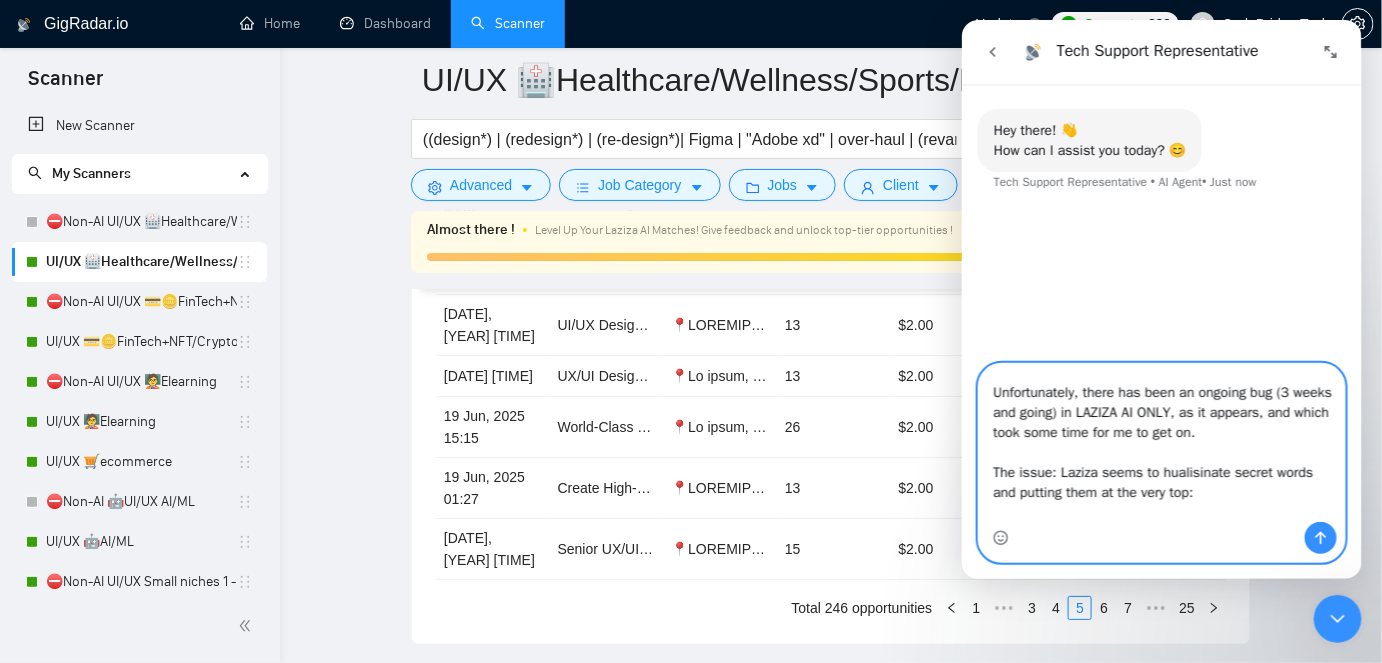scroll, scrollTop: 93, scrollLeft: 0, axis: vertical 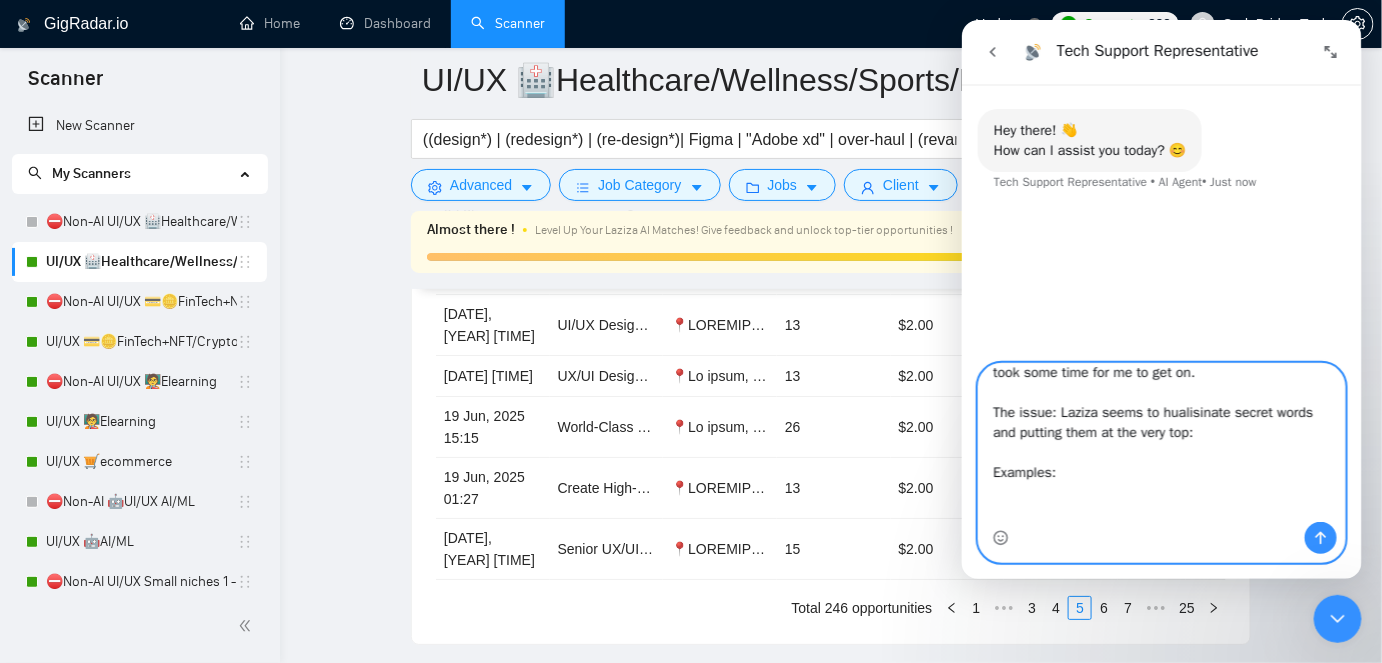 paste on "Hello guys,
I hope everyone's been doing well.
Unfortunately," 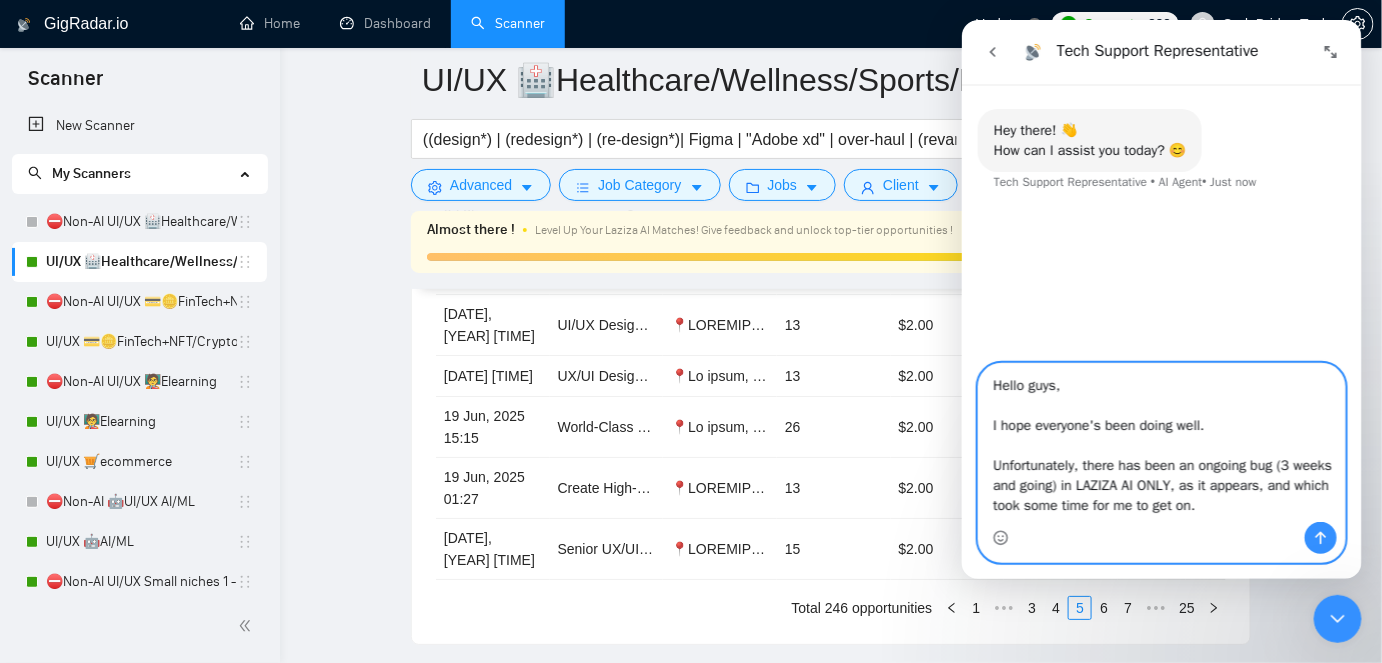 scroll, scrollTop: 256, scrollLeft: 0, axis: vertical 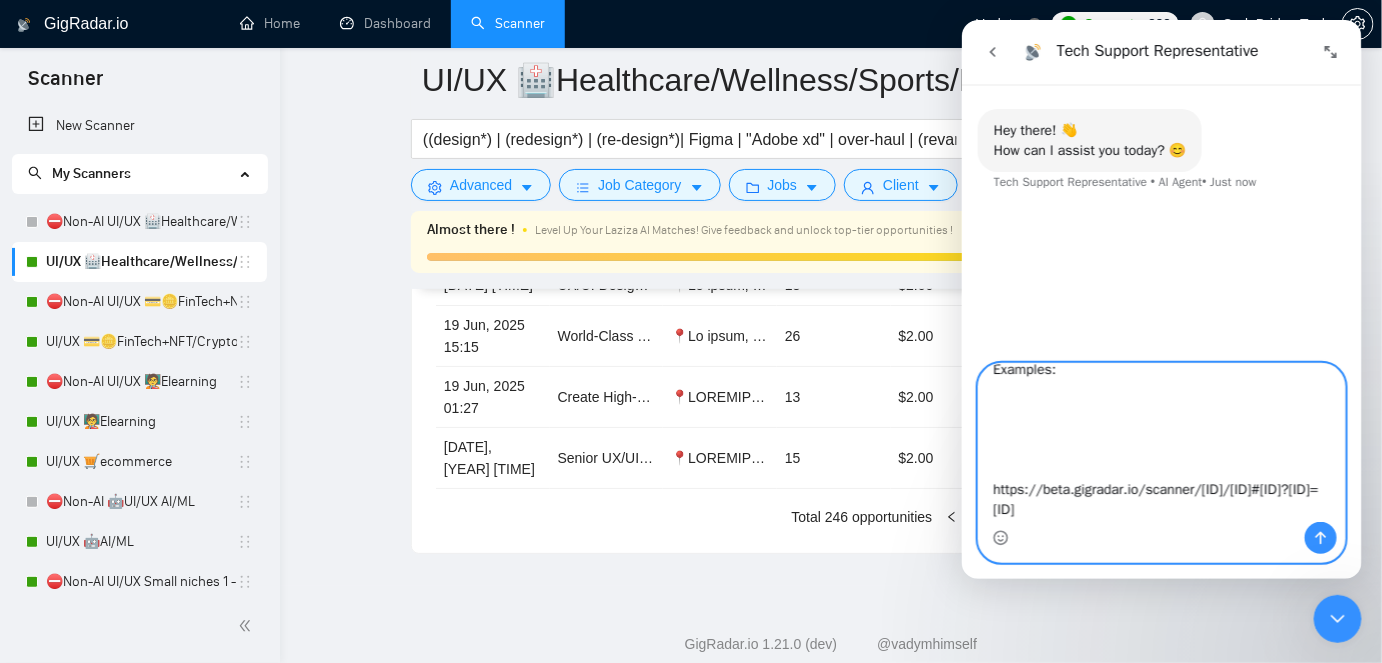 click on "Hello guys,
I hope everyone's been doing well.
Unfortunately, there has been an ongoing bug (3 weeks and going) in LAZIZA AI ONLY, as it appears, and which took some time for me to get on.
The issue: Laziza seems to hualisinate secret words and putting them at the very top:
Examples:
https://beta.gigradar.io/scanner/672ca1e92b56d4f5fe846254#autobidder?opportunityId=6874a0b04b9bc82c87112bba" at bounding box center (1161, 442) 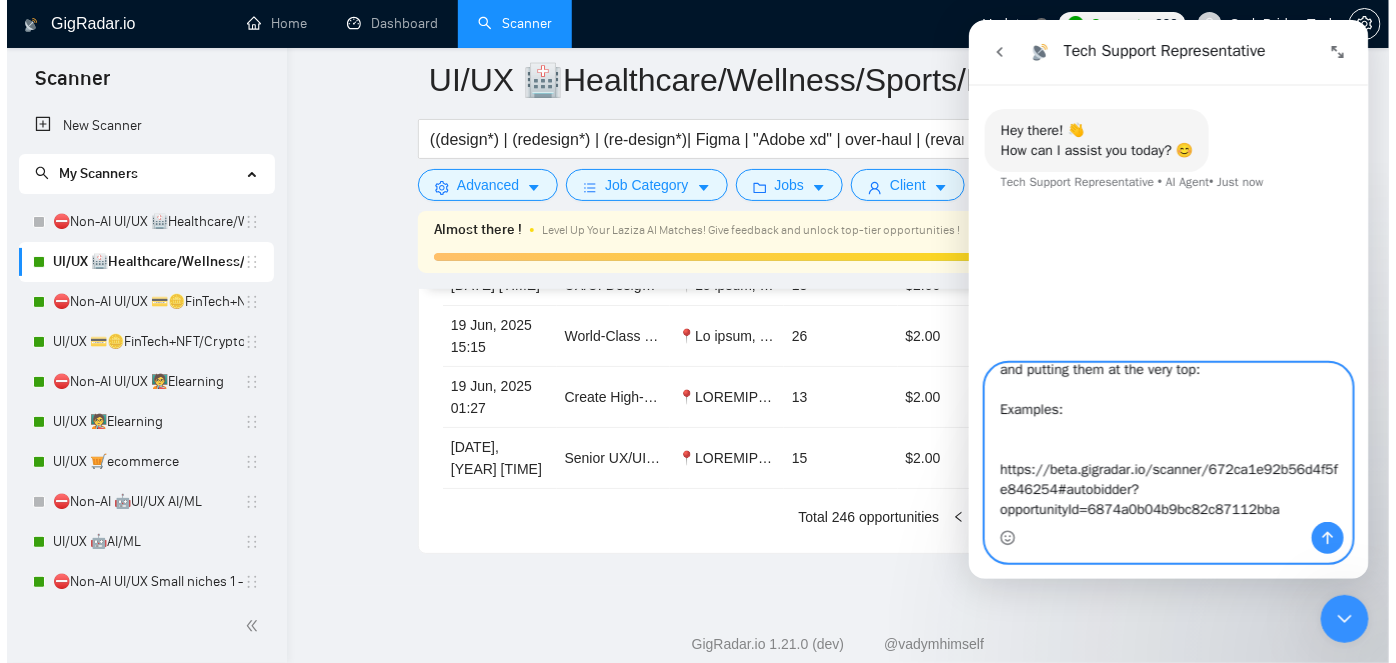 scroll, scrollTop: 196, scrollLeft: 0, axis: vertical 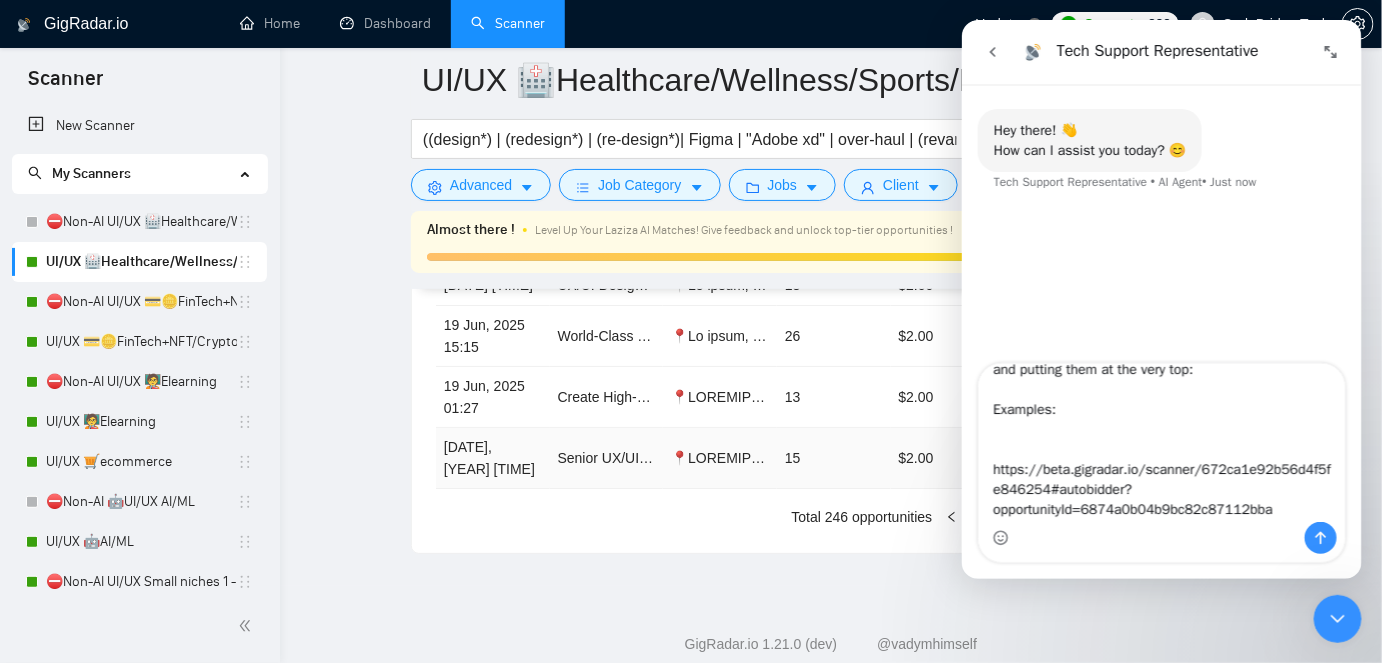 click on "15" at bounding box center [834, 458] 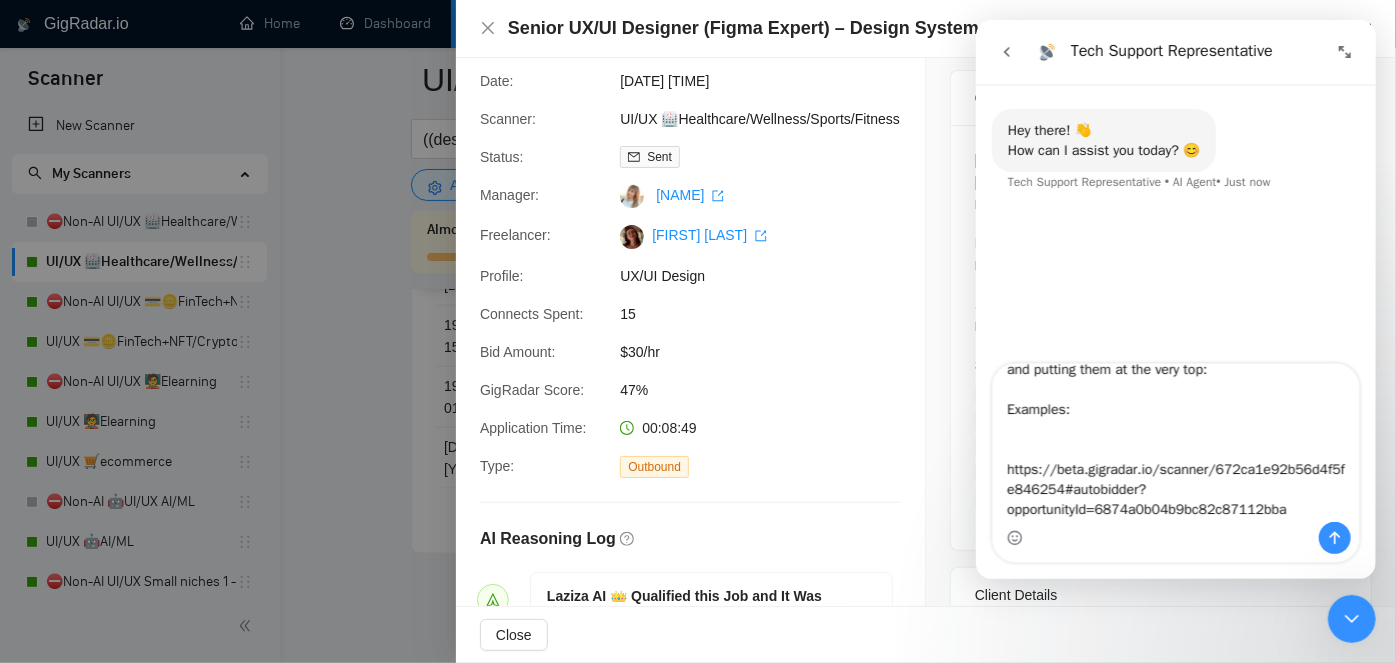 scroll, scrollTop: 0, scrollLeft: 0, axis: both 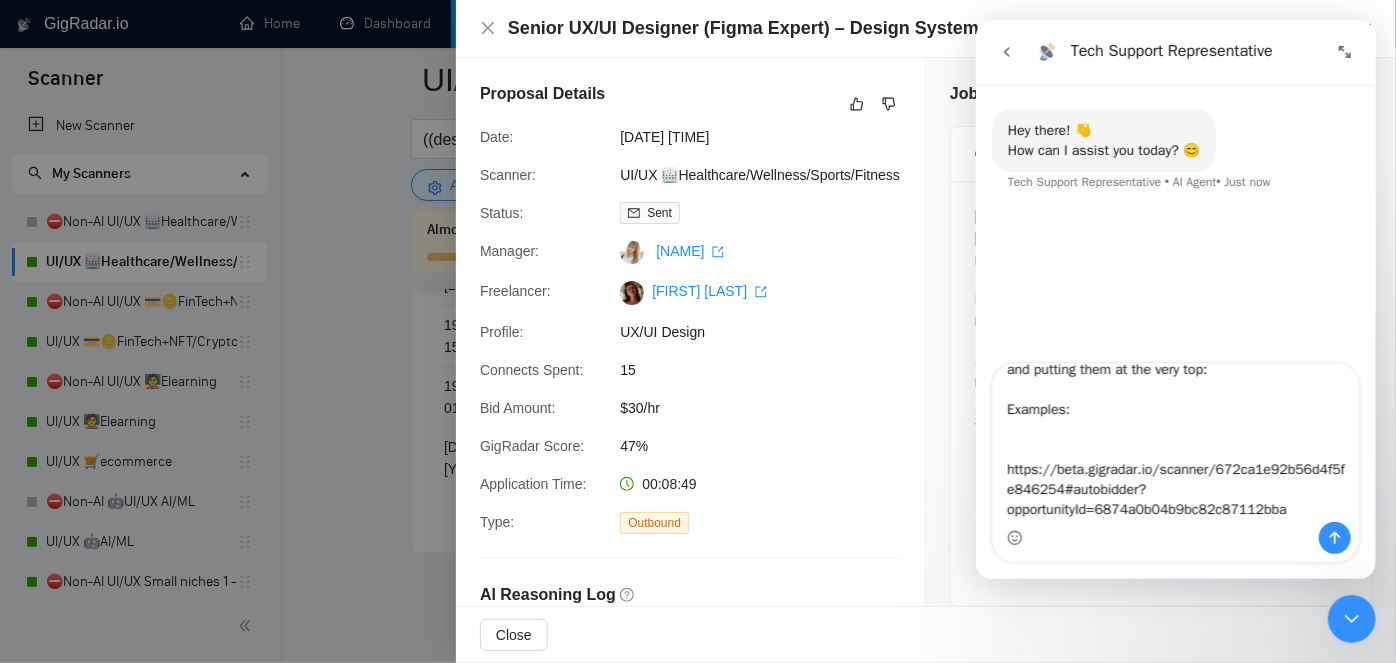 click 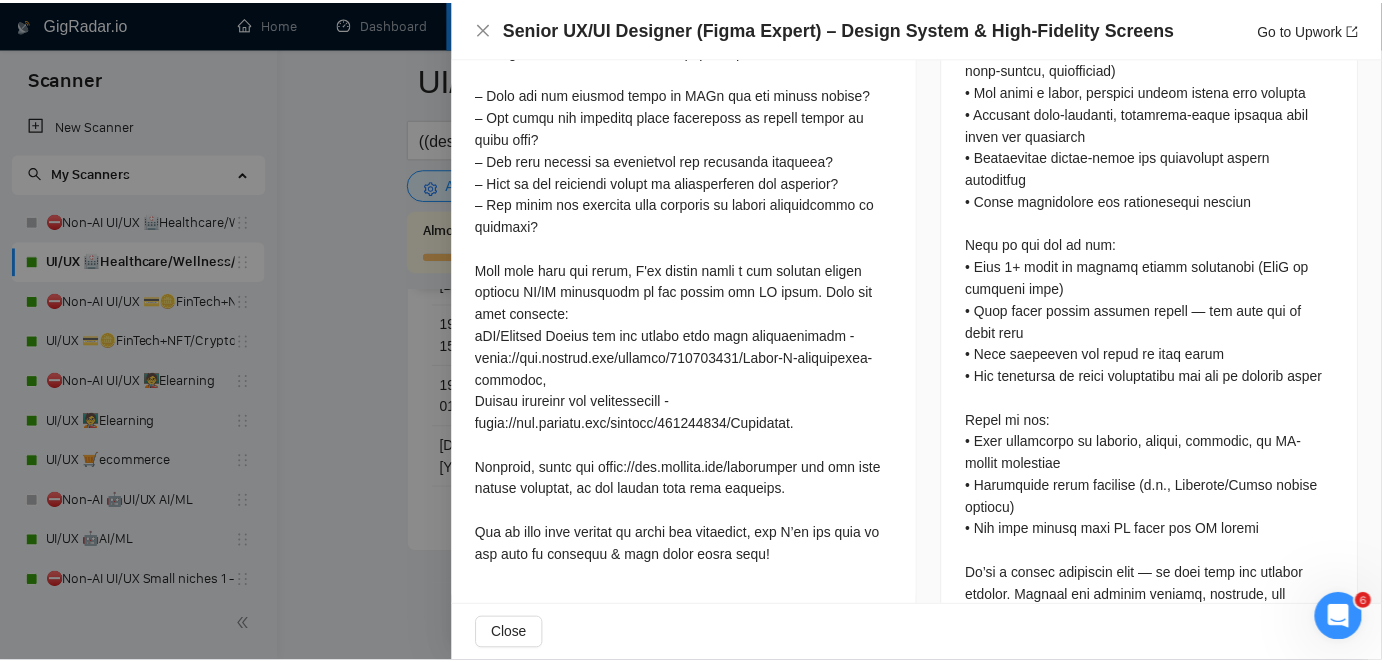 scroll, scrollTop: 1331, scrollLeft: 0, axis: vertical 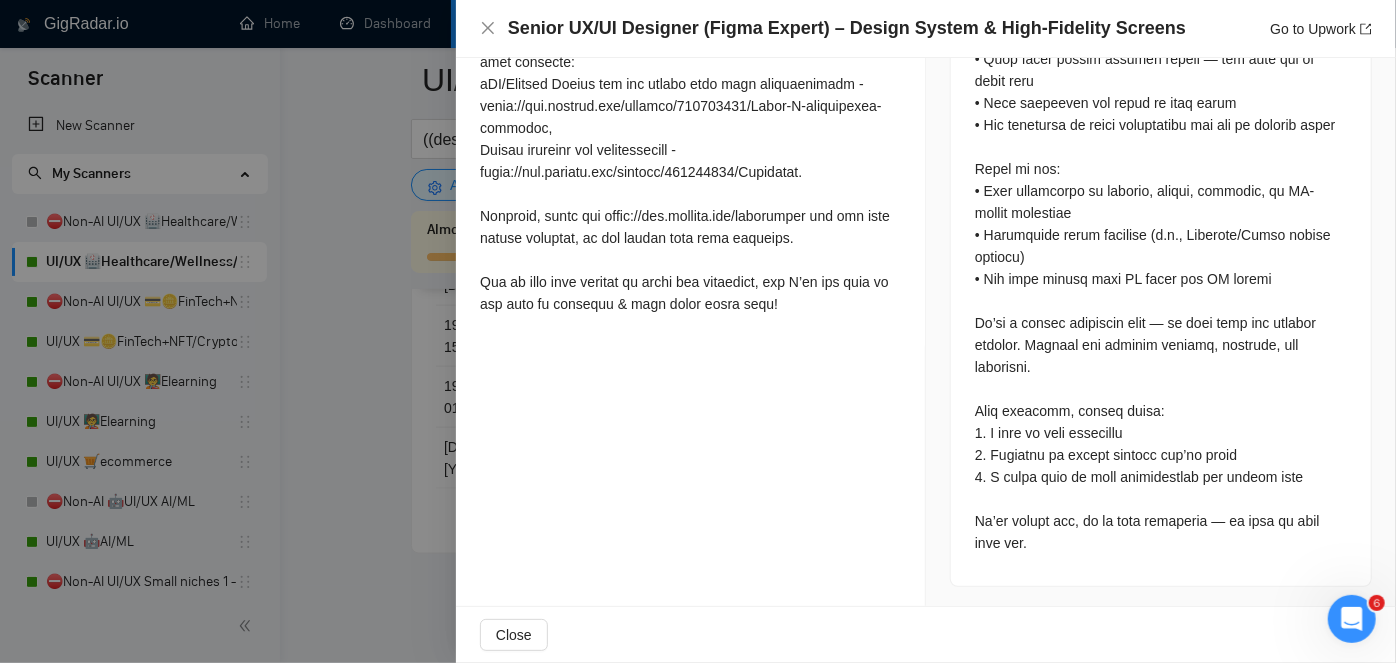 click at bounding box center [698, 331] 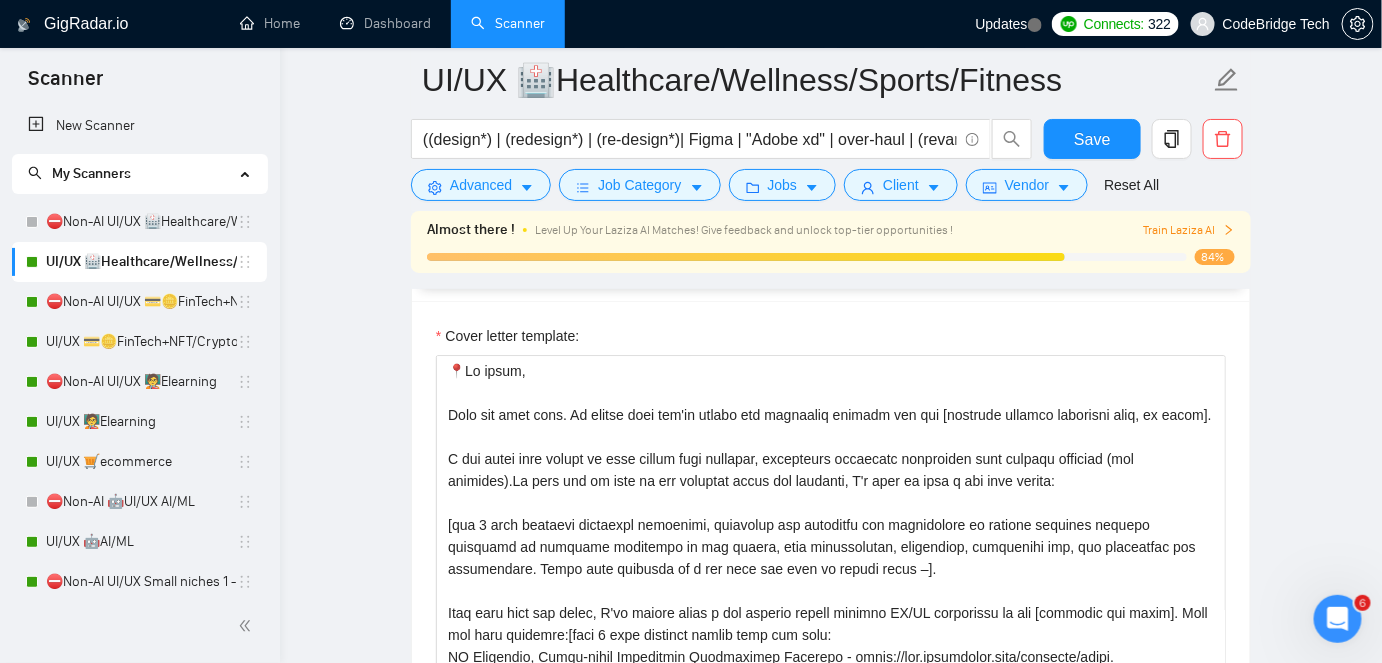 scroll, scrollTop: 1619, scrollLeft: 0, axis: vertical 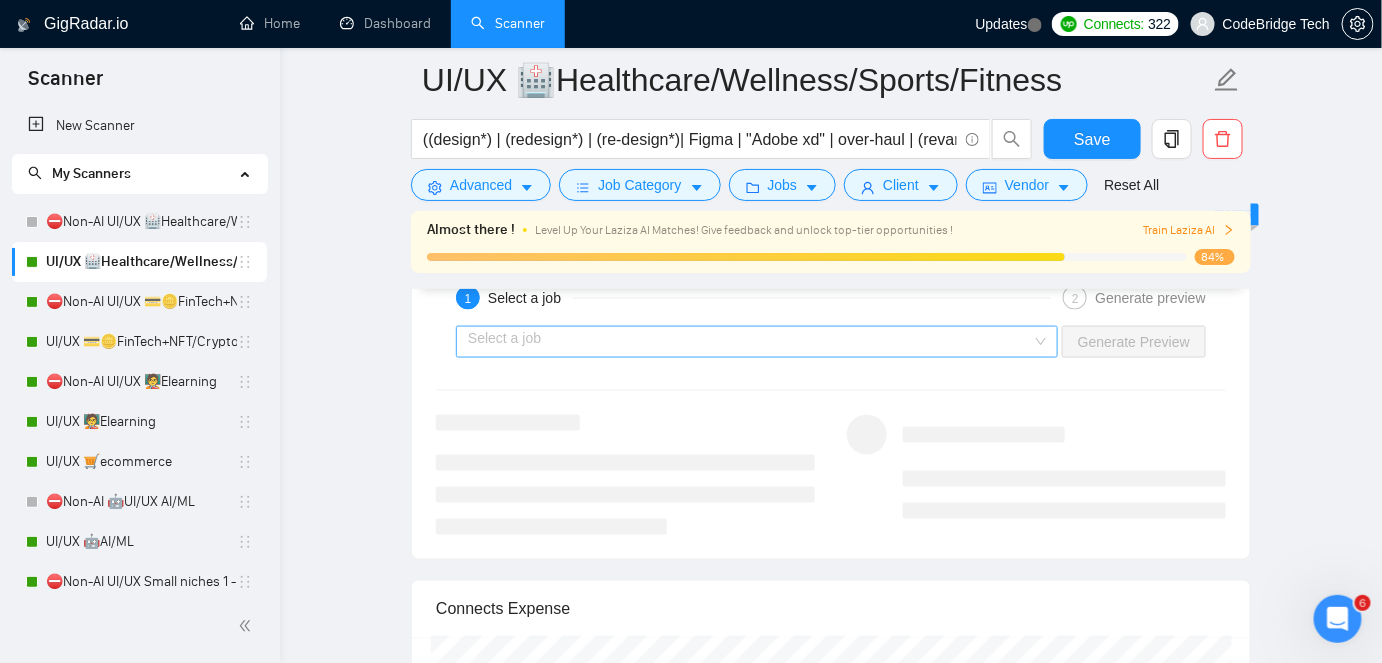 click at bounding box center [750, 342] 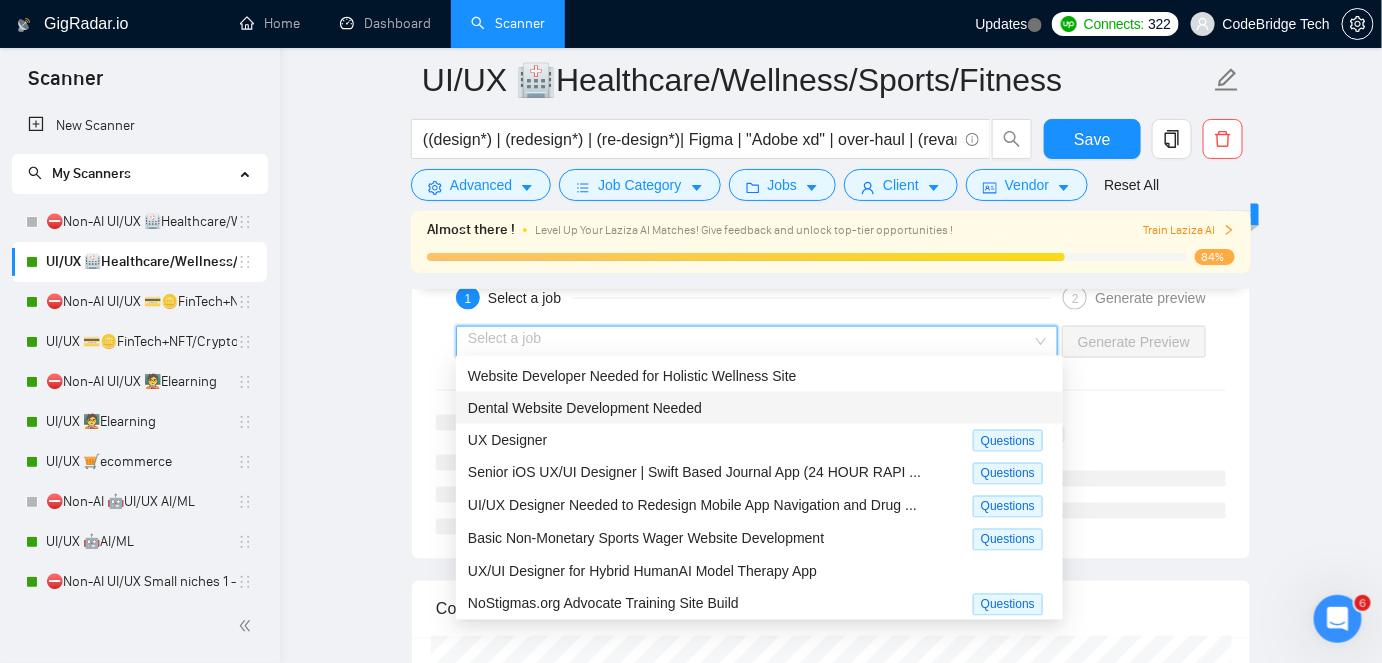 click on "Dental Website Development Needed" at bounding box center (585, 408) 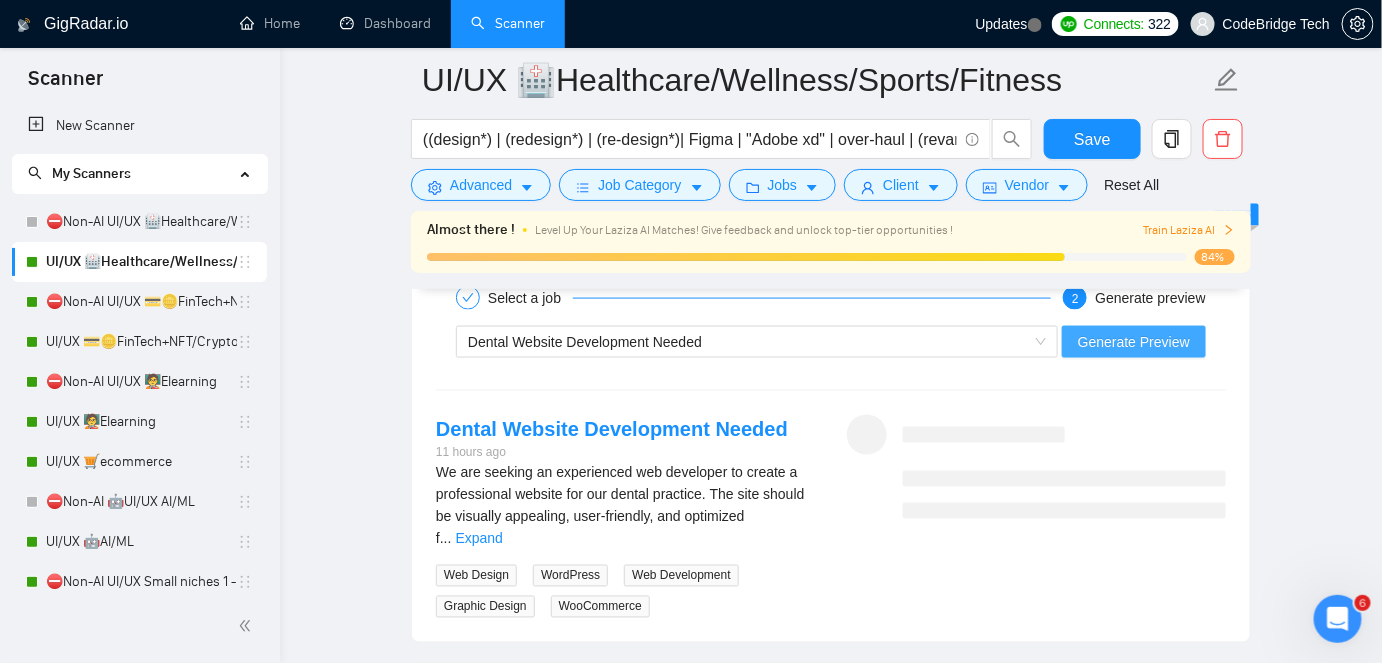 click on "Generate Preview" at bounding box center [1134, 342] 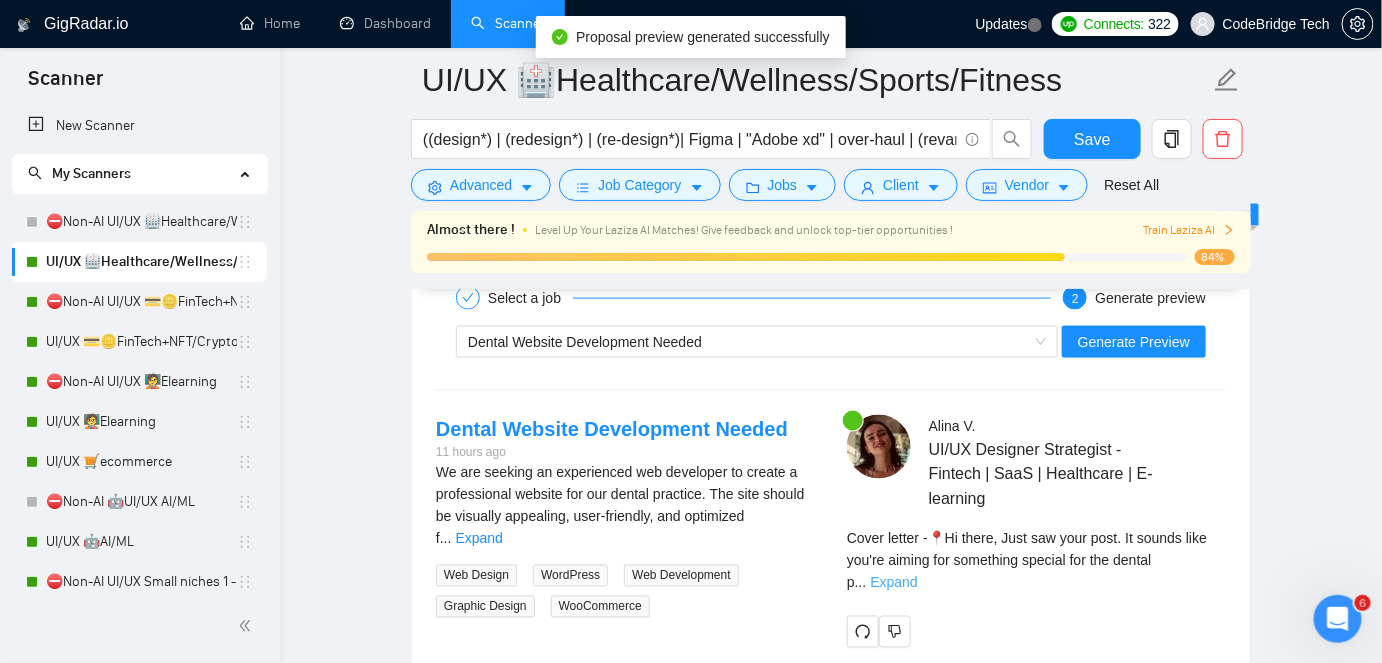 click on "Expand" at bounding box center [893, 583] 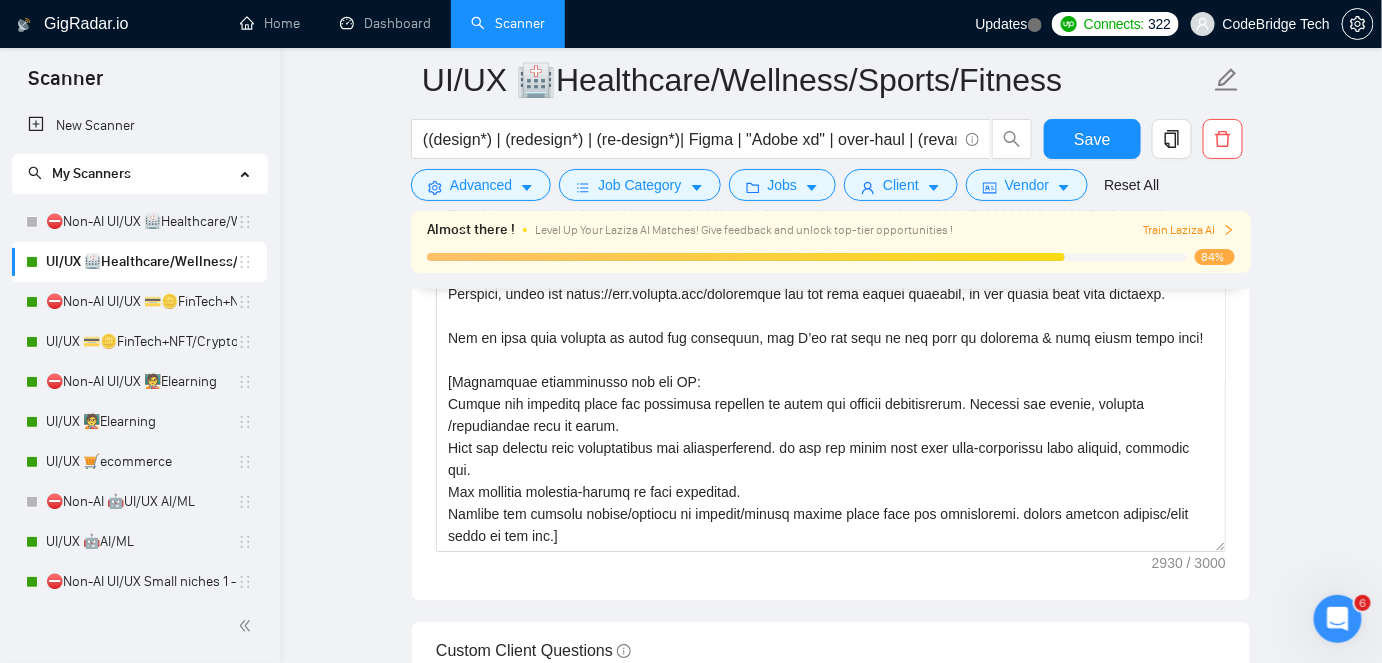 scroll, scrollTop: 1983, scrollLeft: 0, axis: vertical 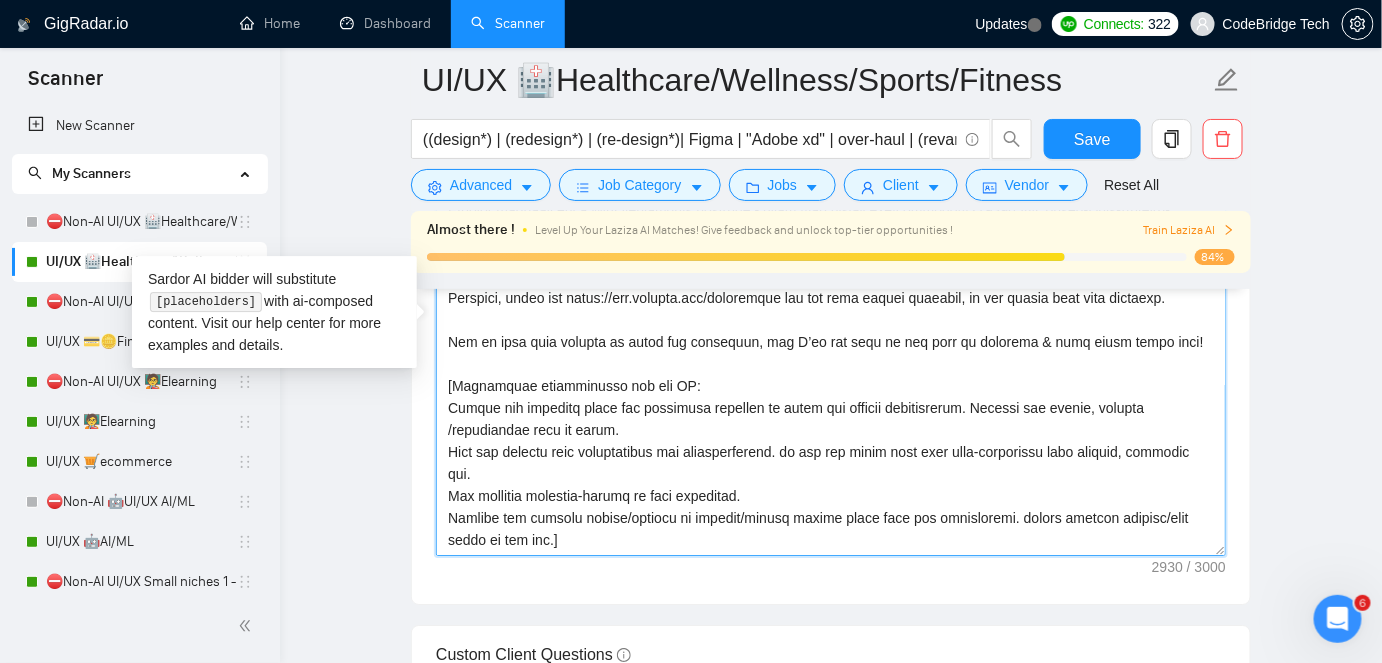 drag, startPoint x: 437, startPoint y: 510, endPoint x: 533, endPoint y: 526, distance: 97.3242 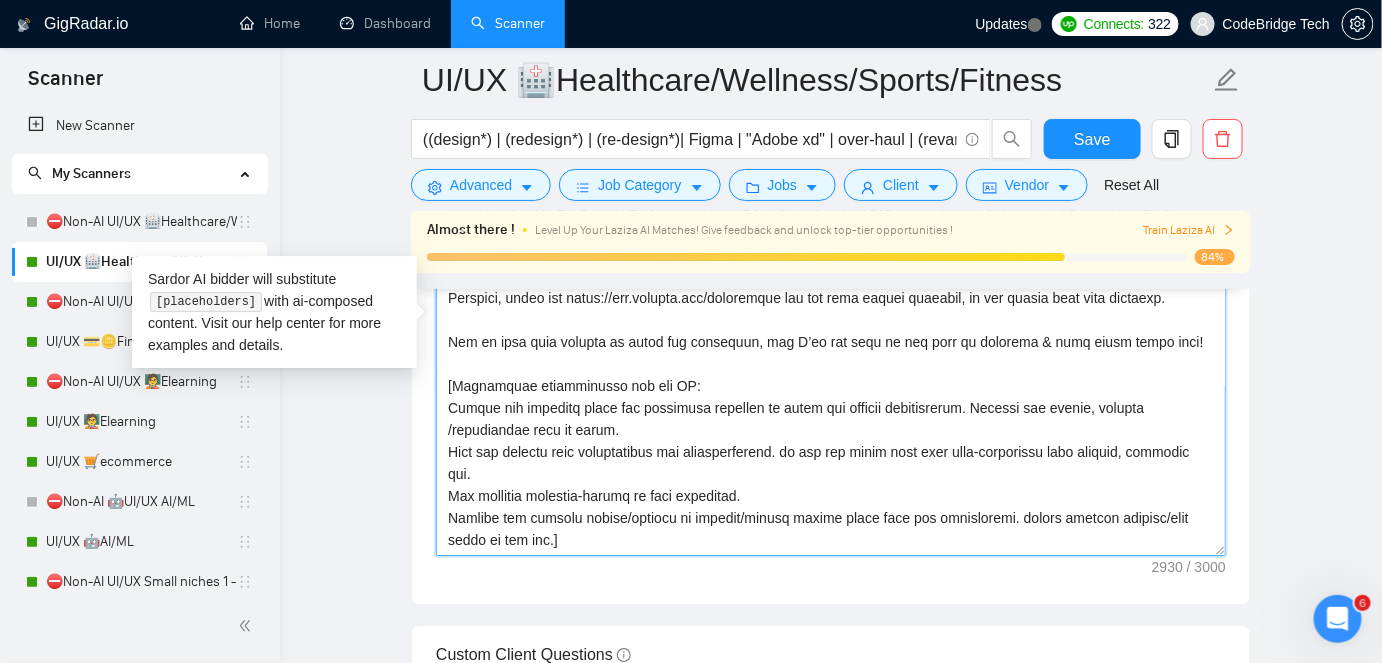 click on "Cover letter template:" at bounding box center (831, 331) 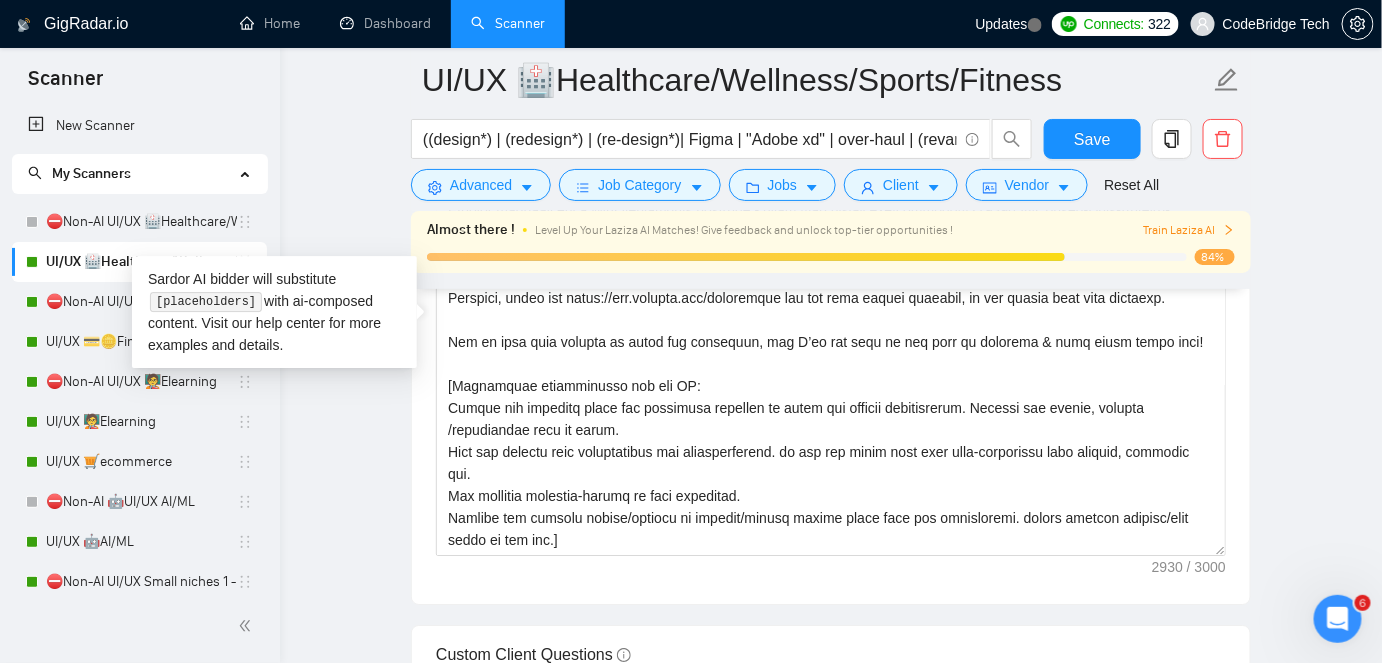 click on "UI/UX 🏥Healthcare/Wellness/Sports/Fitness ((design*) | (redesign*) | (re-design*)| Figma | "Adobe xd" | over-haul | (revamp*) | (re-vamp* | (prototype*)) ((UI*) | (UX*) | "user experience" | "user interface" | (wirefram*) | (consult*) | elevate | improve| audit | review | mockup | product | (mobil*) | Android| iOS| website | site | platform |MVP | "Proof of Concept" |  PoC |  portal | saas | sas | "Software as a service" | "Software-as-a-service" | dashboard | ERP | B2B | B2C | IoT | CRM) (wellness | mindfulness | meditation | "mental health" | wellbeing | well-being| lifestyle | (sport*) | fitness | gym | pilates | yoga | tai-chi | Qigong | Jujutsu | football | soccer | nfl | golf | tennis | basketball | healthcare | health | clinic | MedTech | Med-Tech| medical | (patient*) | (doctor*) | (disease*) | (supplement*) | telemedicine | therapy ) Save Advanced   Job Category   Jobs   Client   Vendor   Reset All Almost there ! Level Up Your Laziza AI Matches! Give feedback and unlock top-tier opportunities ! ON" at bounding box center (831, 1196) 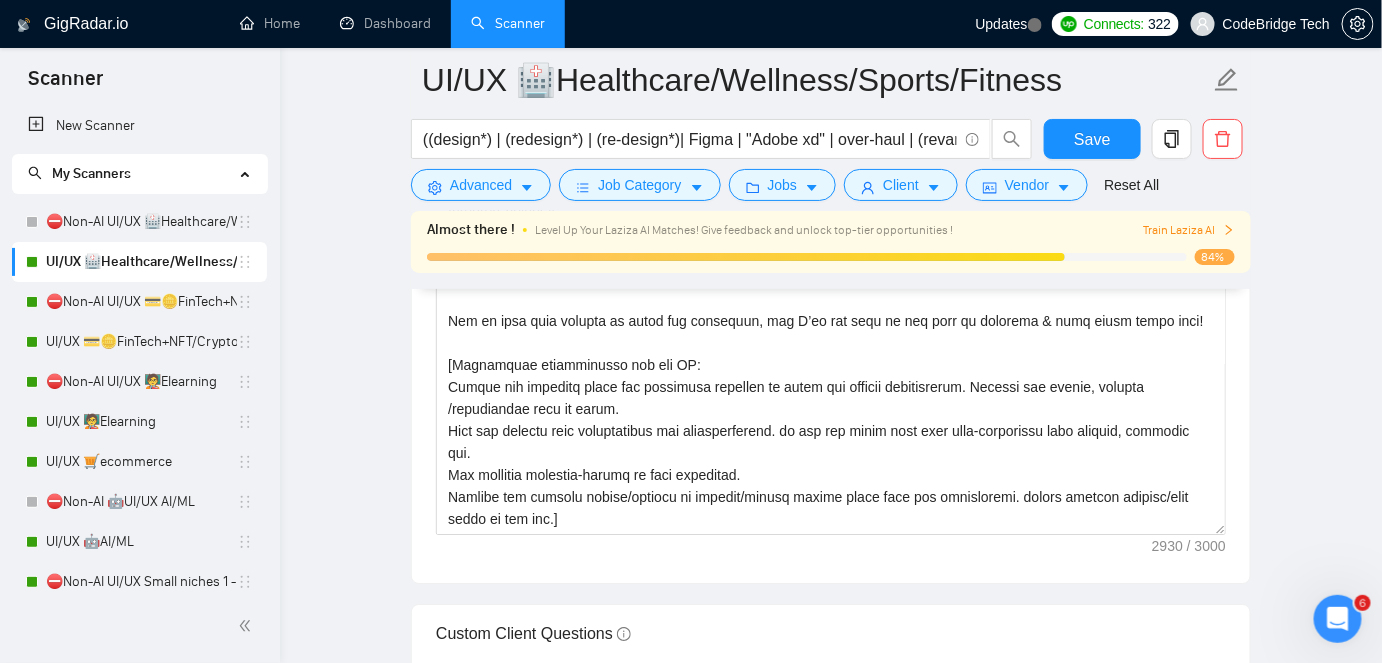 scroll, scrollTop: 1983, scrollLeft: 0, axis: vertical 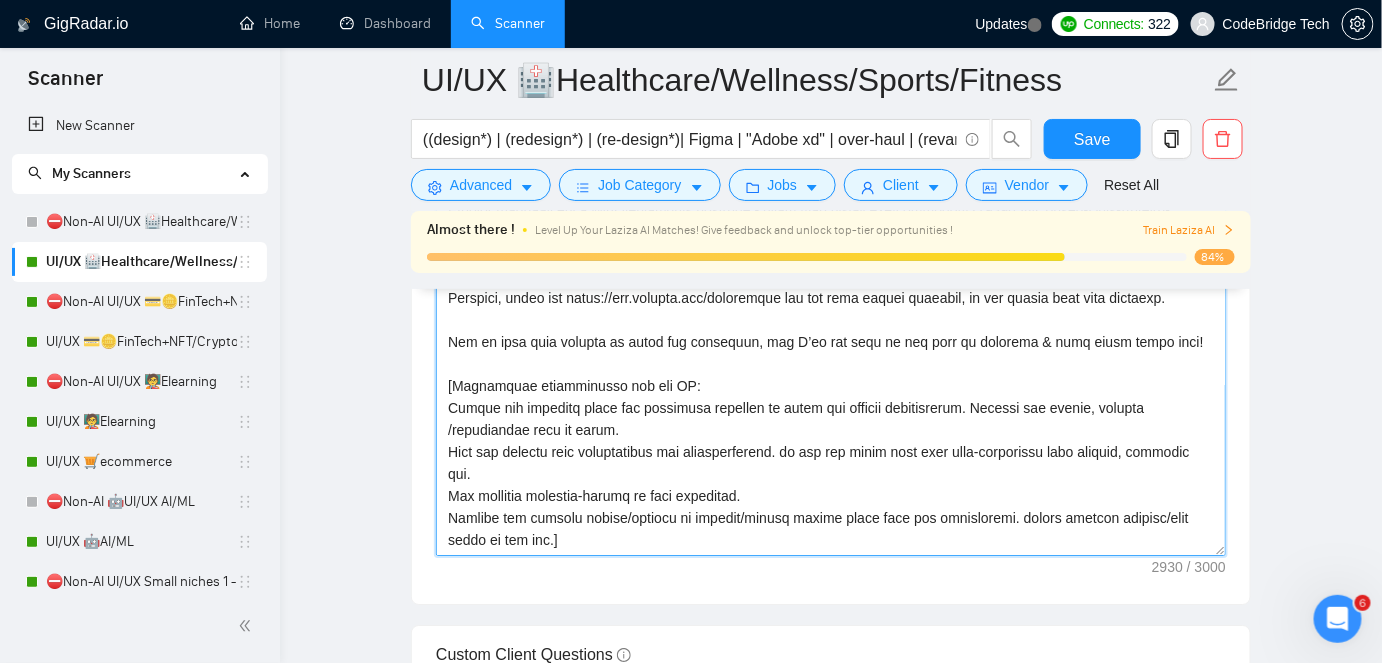 click on "Cover letter template:" at bounding box center [831, 331] 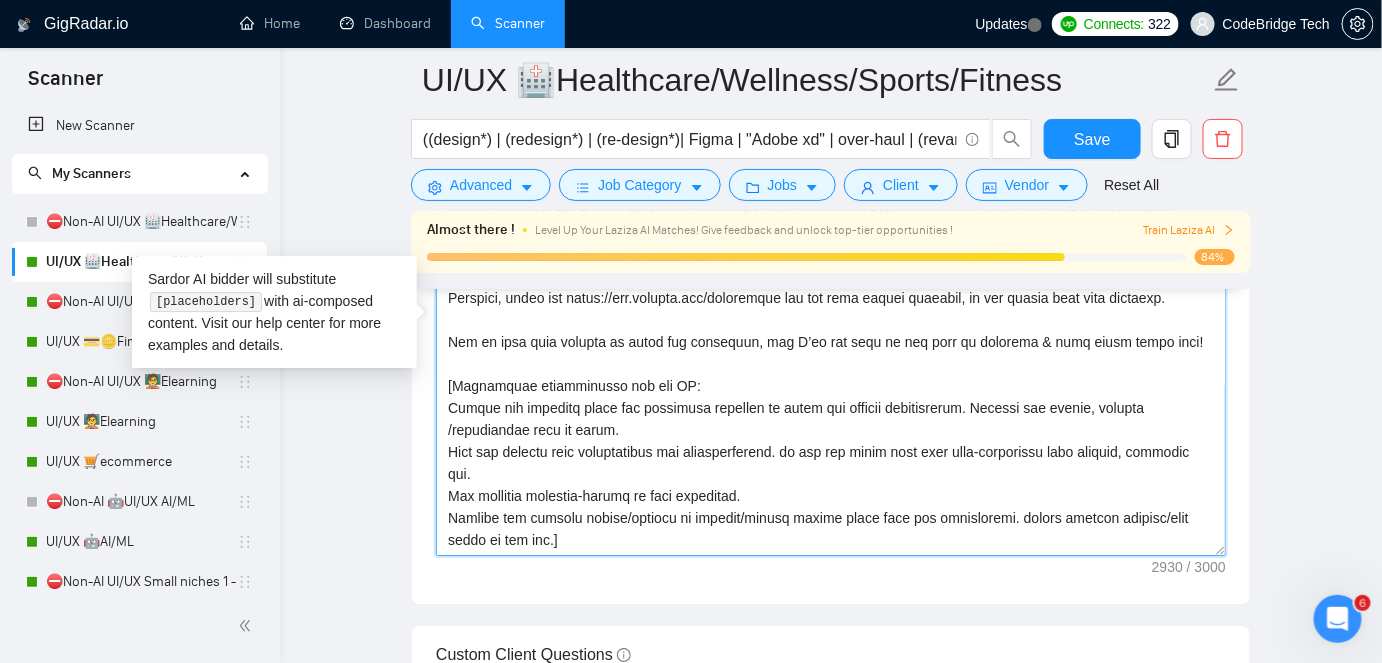 drag, startPoint x: 1000, startPoint y: 516, endPoint x: 551, endPoint y: 534, distance: 449.36066 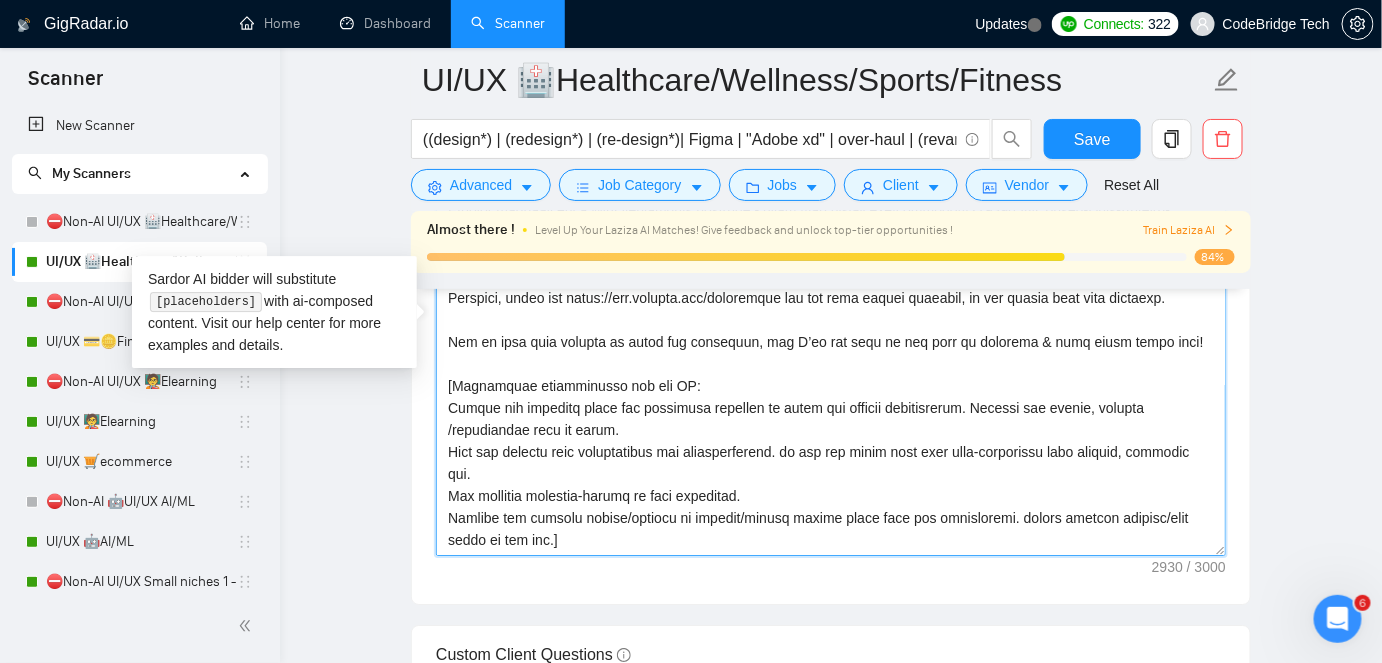 click on "Cover letter template:" at bounding box center (831, 331) 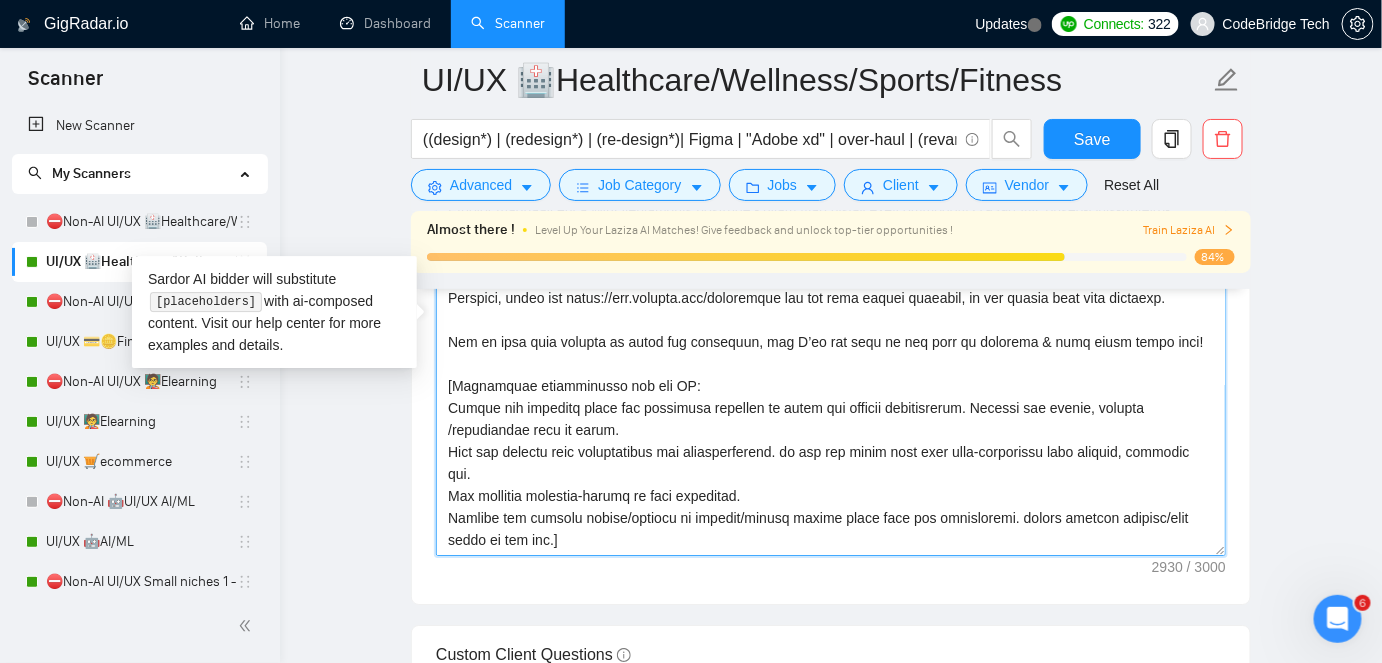 scroll, scrollTop: 505, scrollLeft: 0, axis: vertical 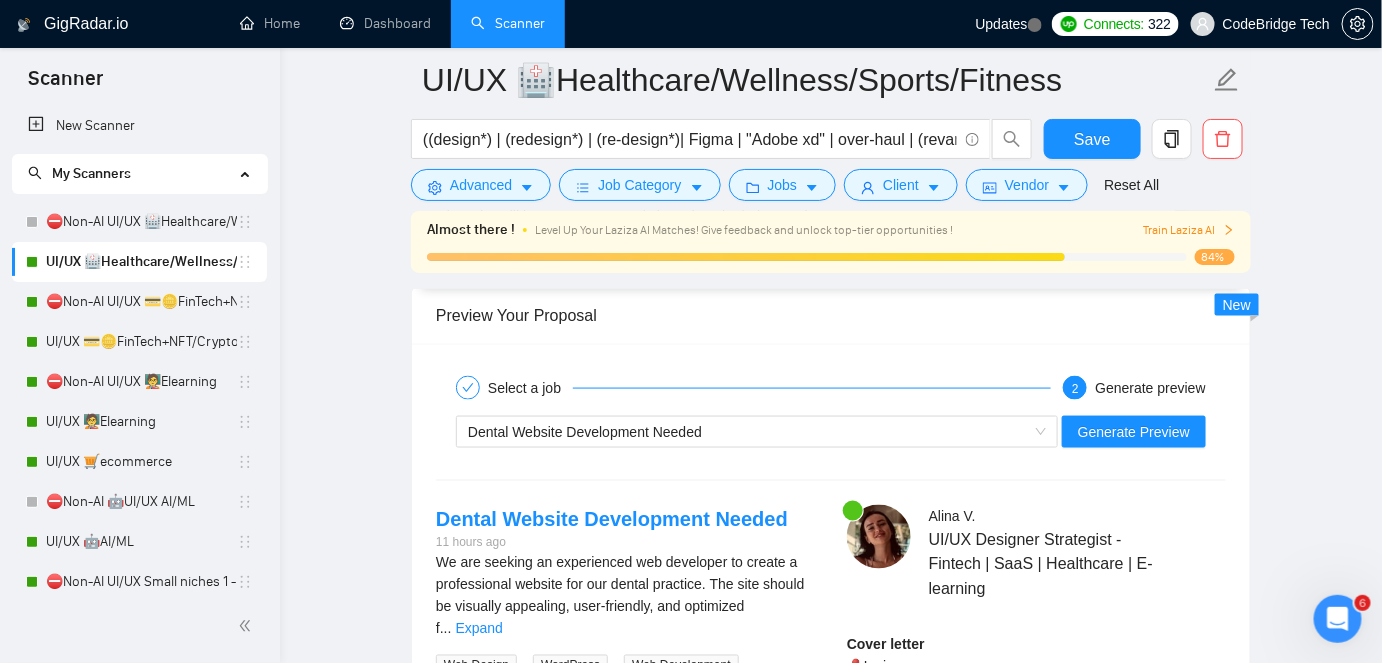 click on "Dental Website Development Needed Generate Preview" at bounding box center [831, 432] 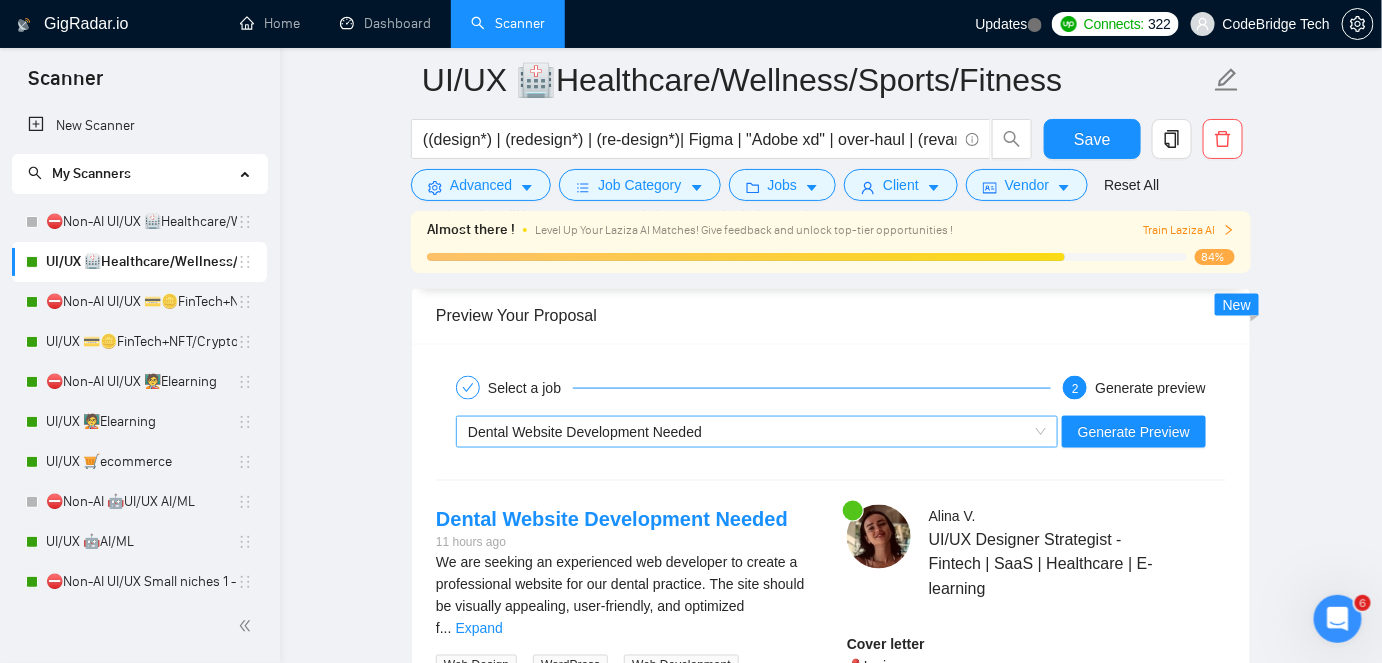 click on "Dental Website Development Needed" at bounding box center (748, 432) 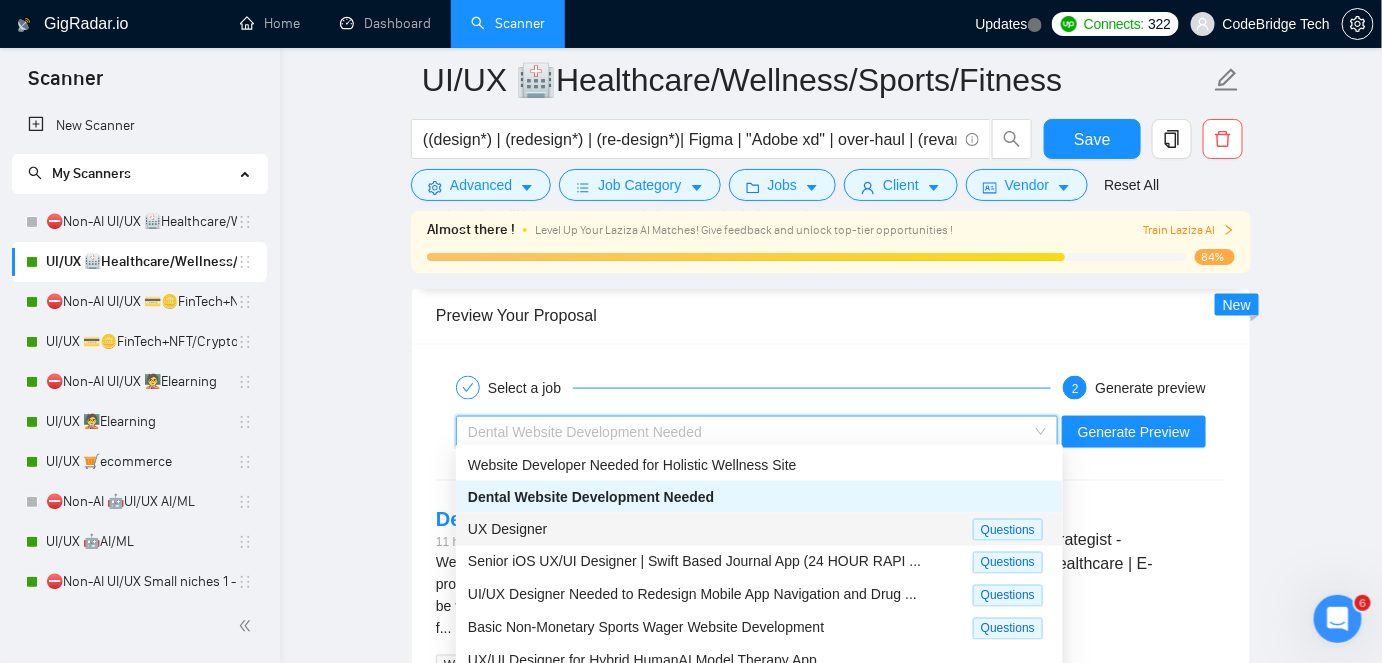 scroll, scrollTop: 68, scrollLeft: 0, axis: vertical 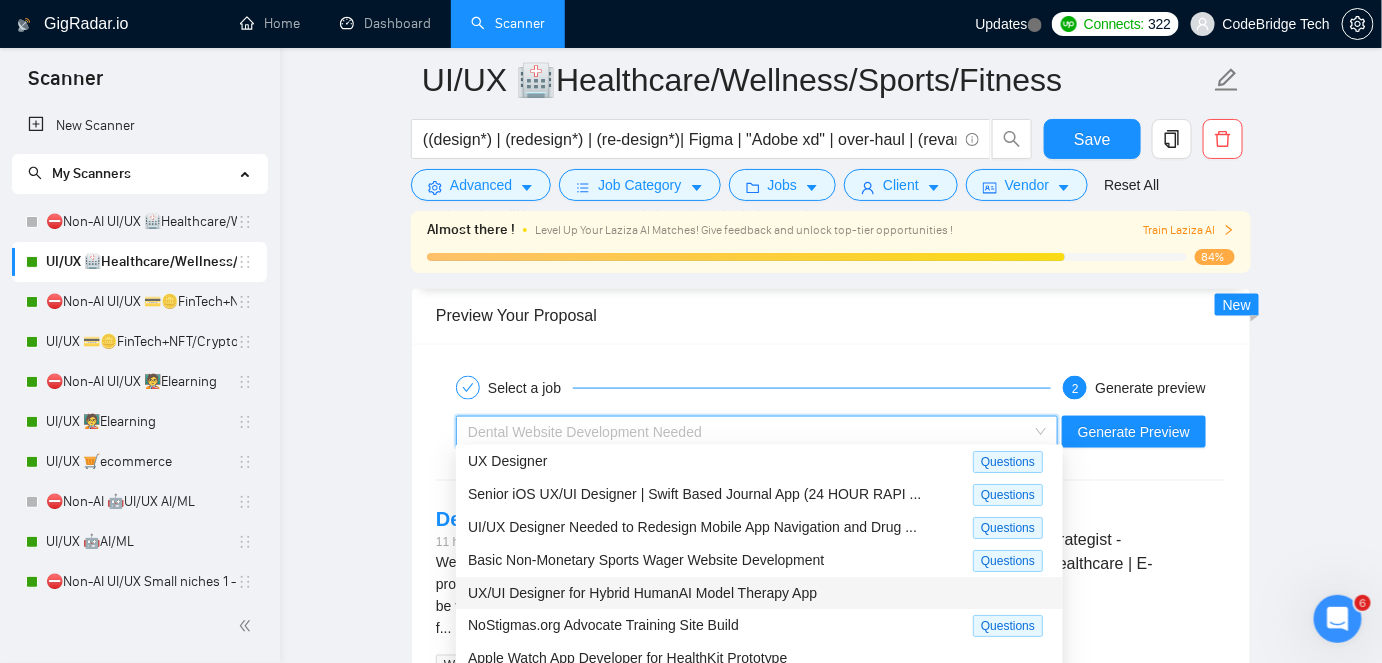 click on "UX/UI Designer for Hybrid HumanAI Model Therapy App" at bounding box center (642, 593) 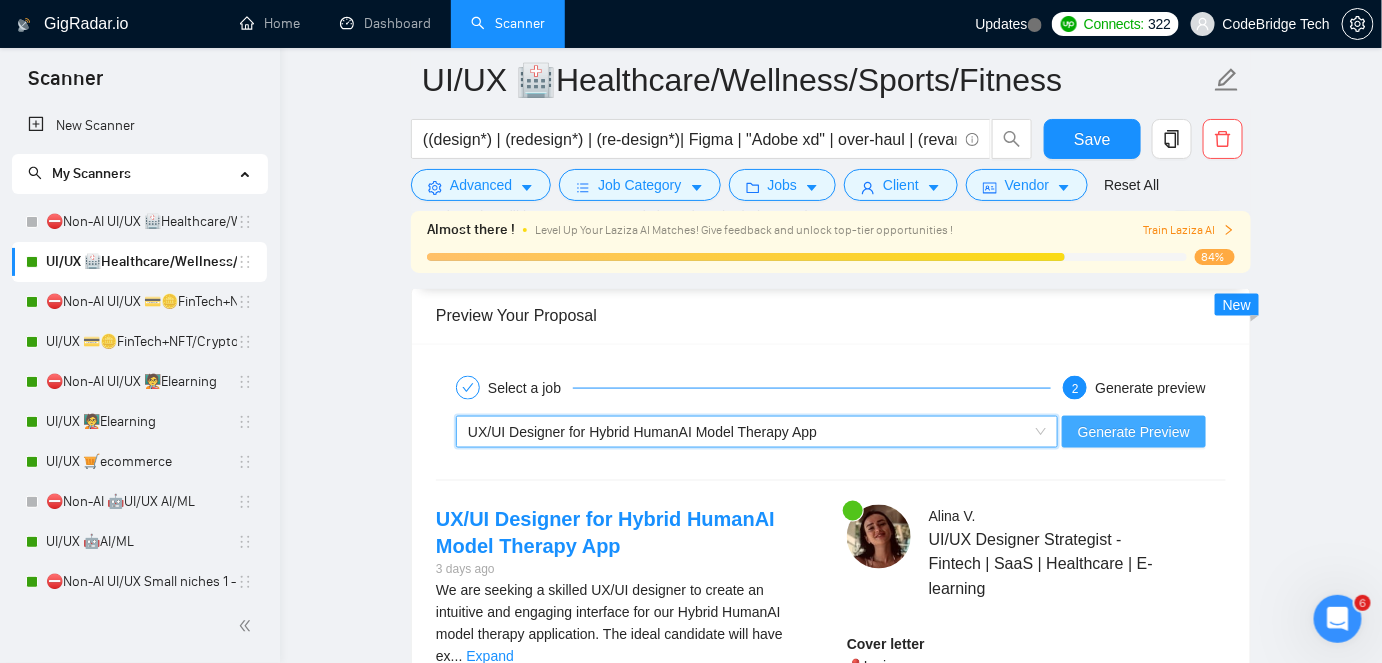 click on "Generate Preview" at bounding box center [1134, 432] 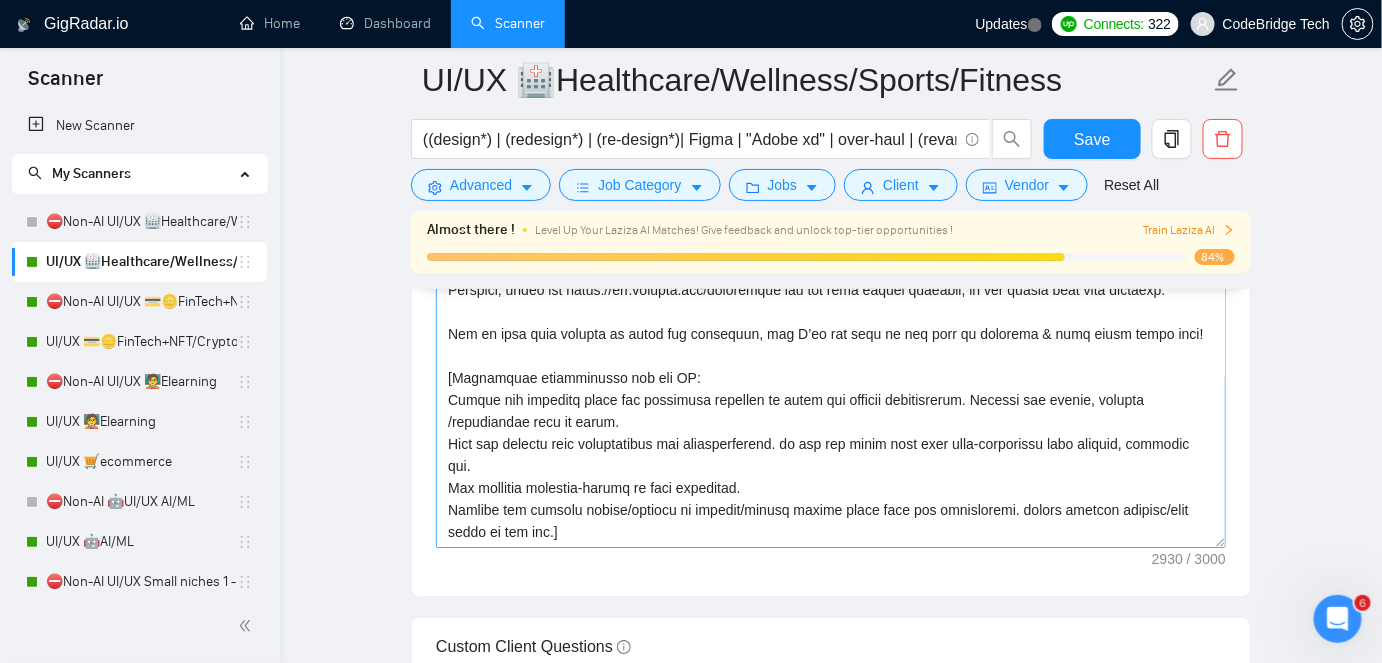 scroll, scrollTop: 1983, scrollLeft: 0, axis: vertical 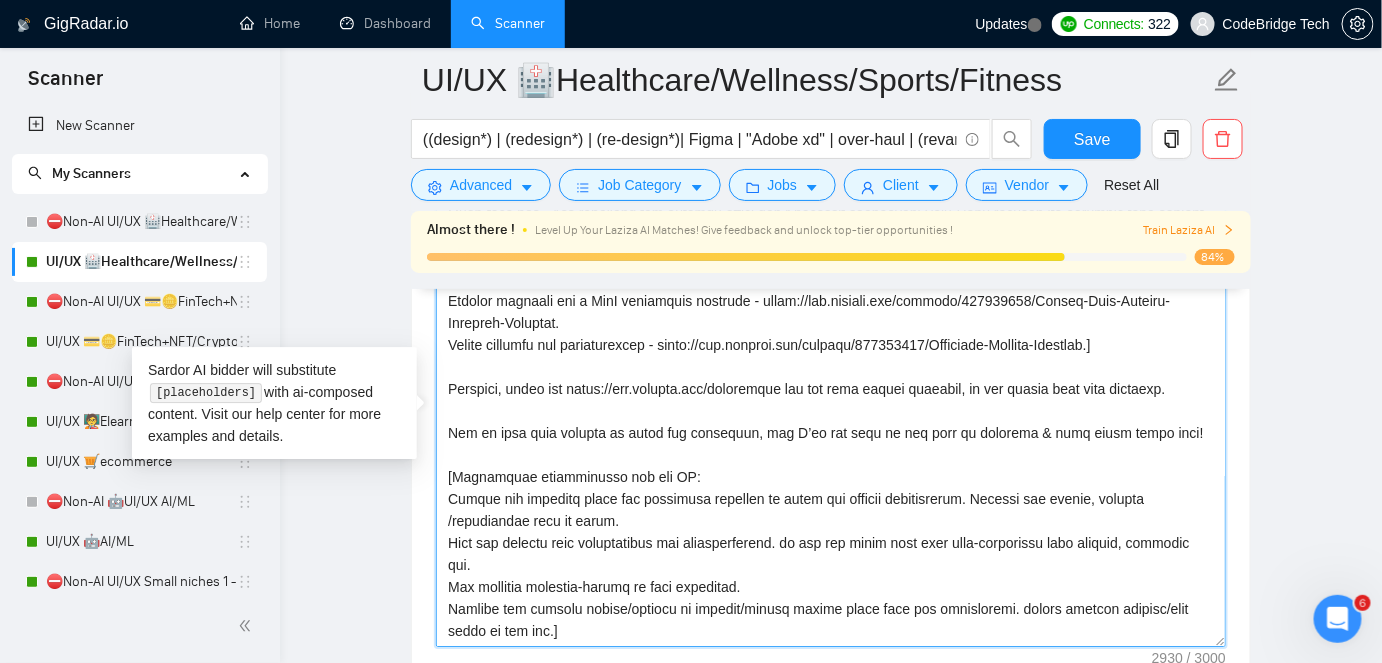 drag, startPoint x: 1003, startPoint y: 612, endPoint x: 552, endPoint y: 634, distance: 451.53625 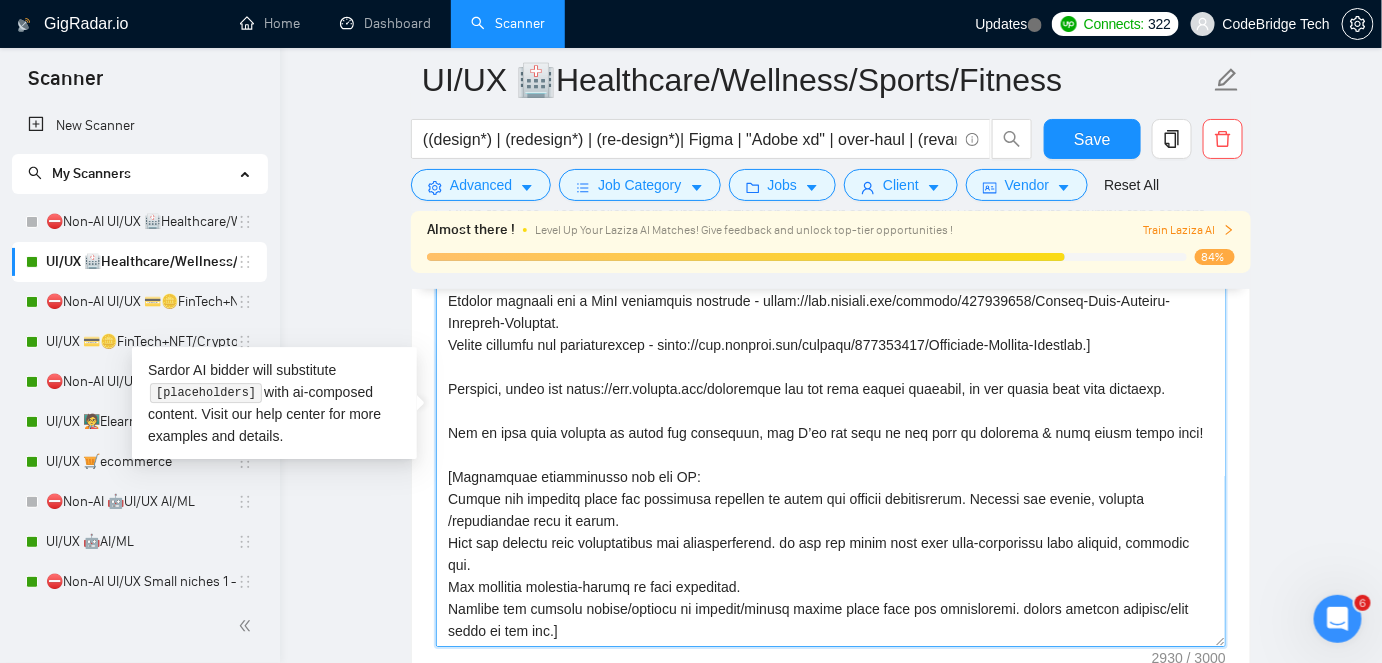click on "Cover letter template:" at bounding box center (831, 422) 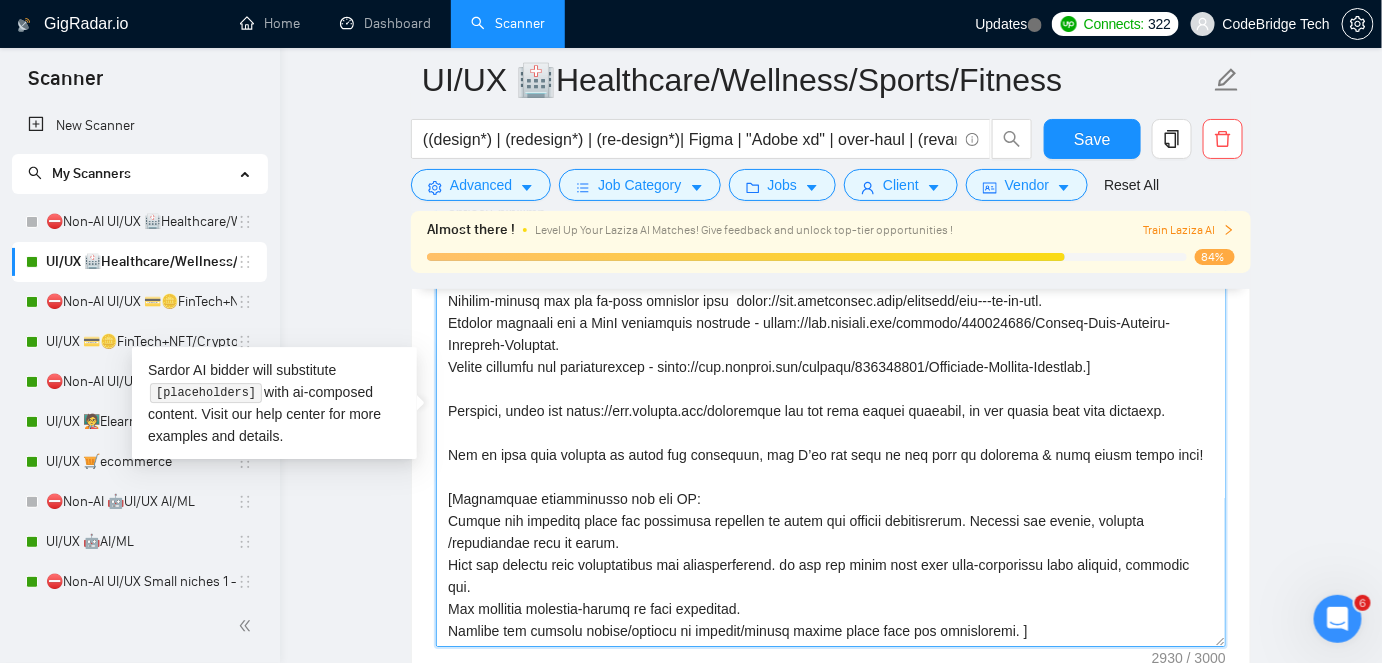 scroll, scrollTop: 484, scrollLeft: 0, axis: vertical 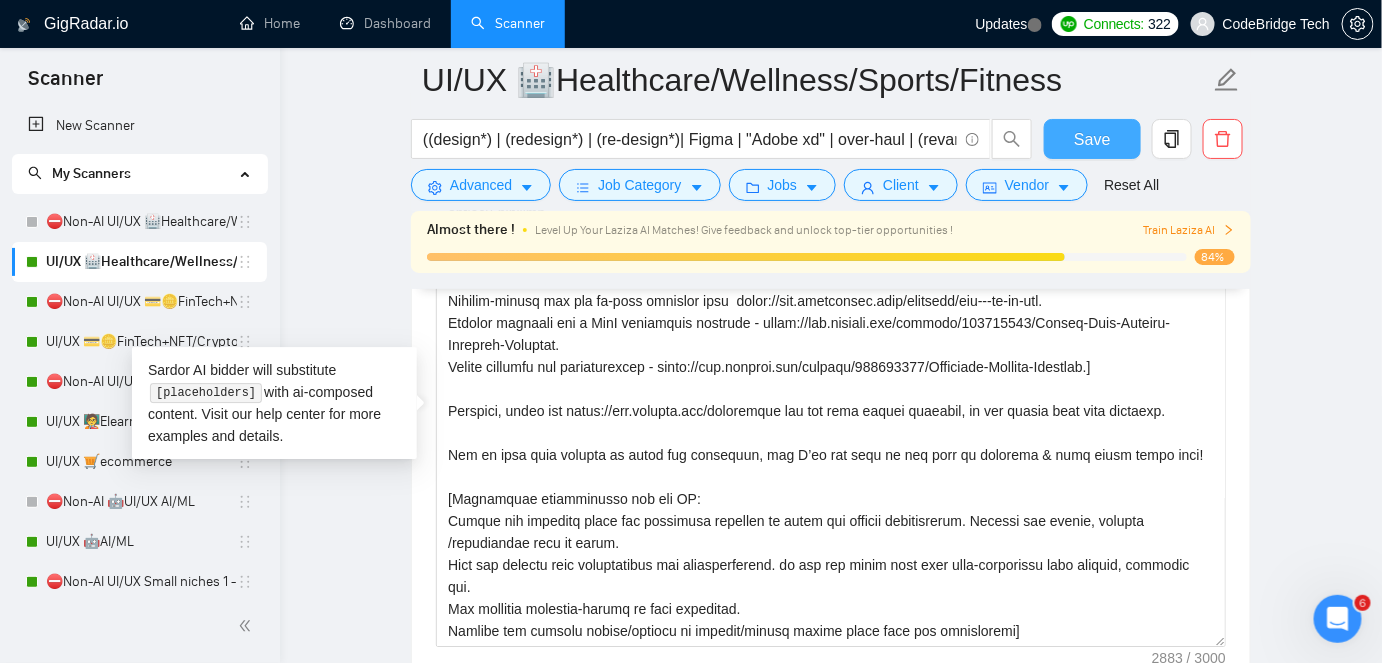 click on "Save" at bounding box center (1092, 139) 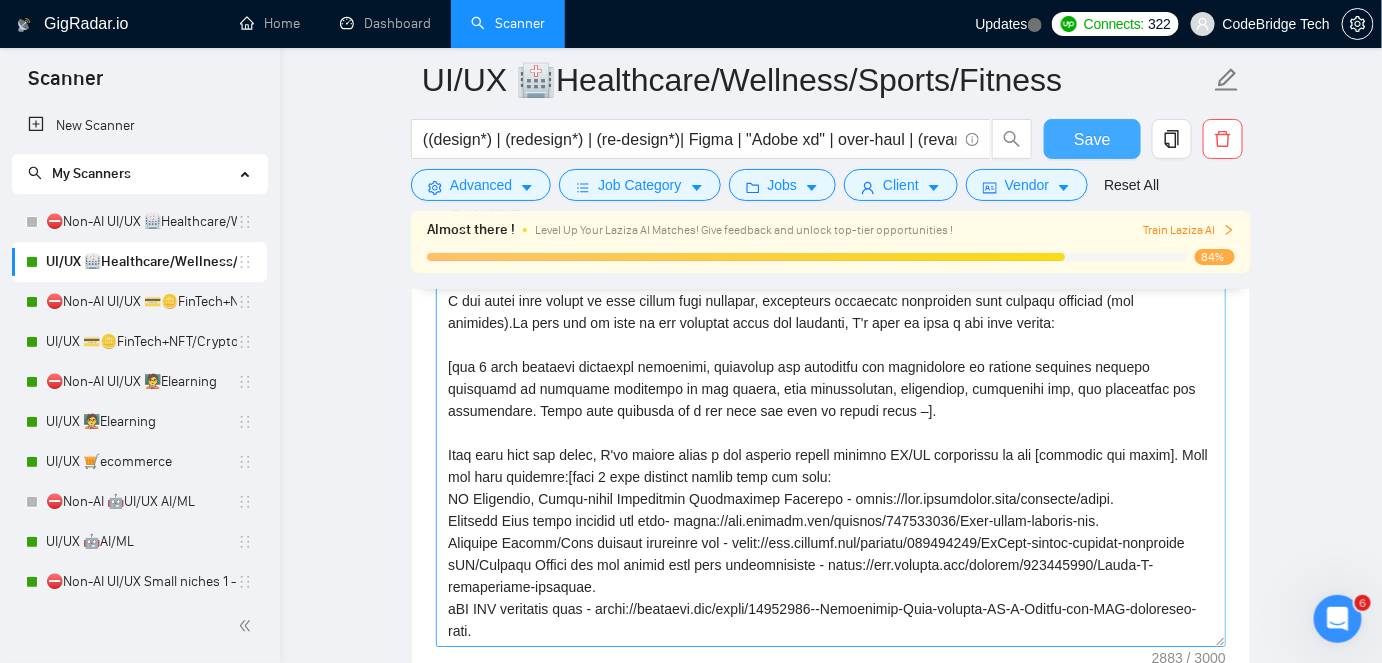 scroll, scrollTop: 363, scrollLeft: 0, axis: vertical 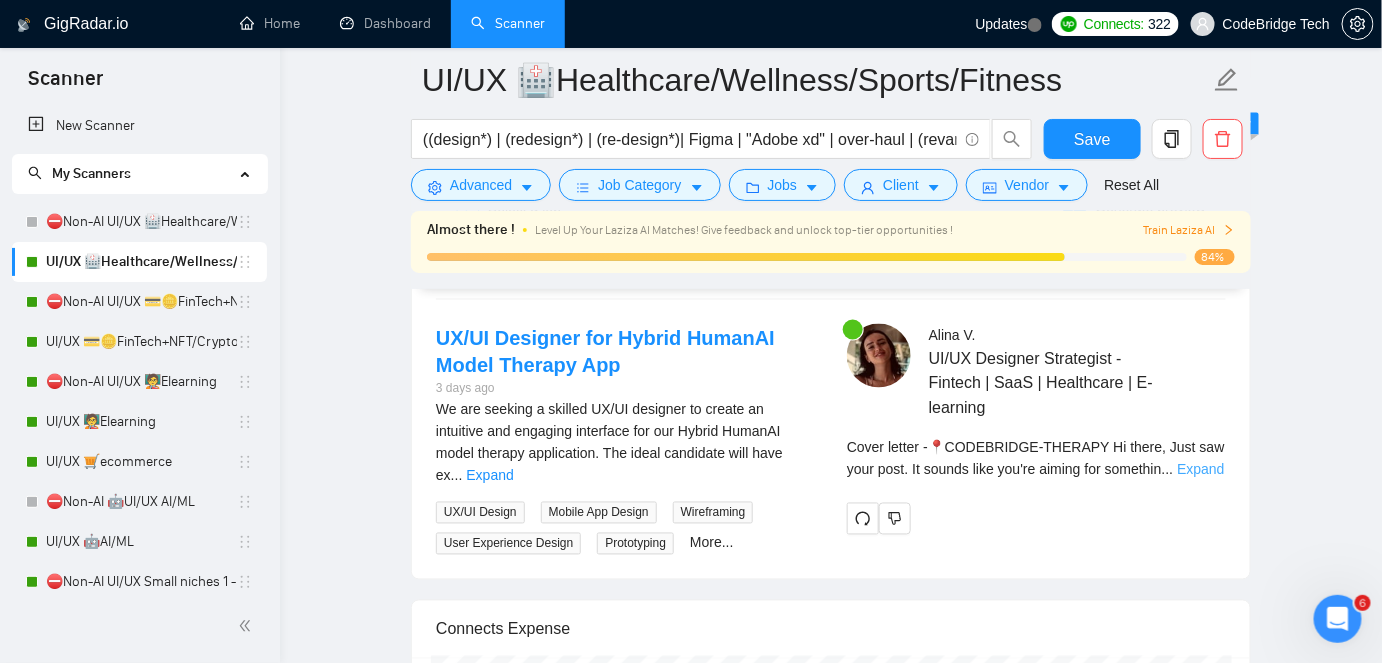 click on "Expand" at bounding box center [1200, 470] 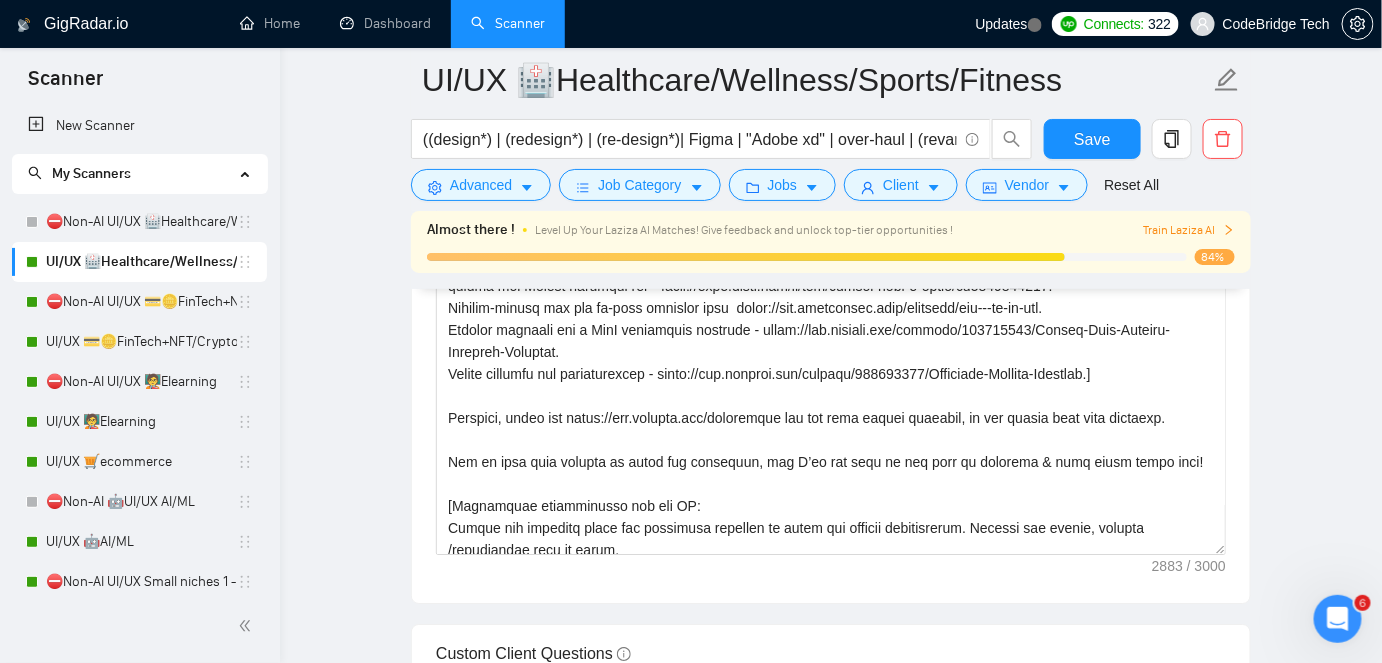 scroll, scrollTop: 1983, scrollLeft: 0, axis: vertical 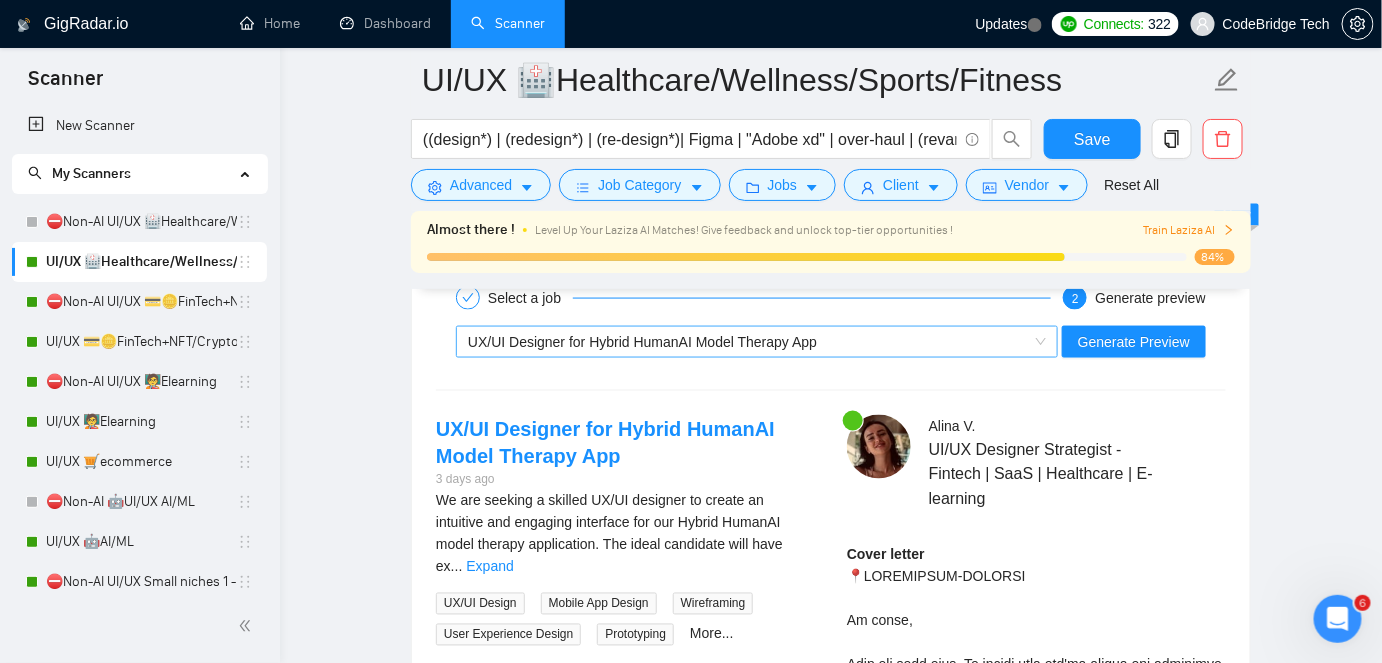 click on "UX/UI Designer for Hybrid HumanAI Model Therapy App" at bounding box center (757, 342) 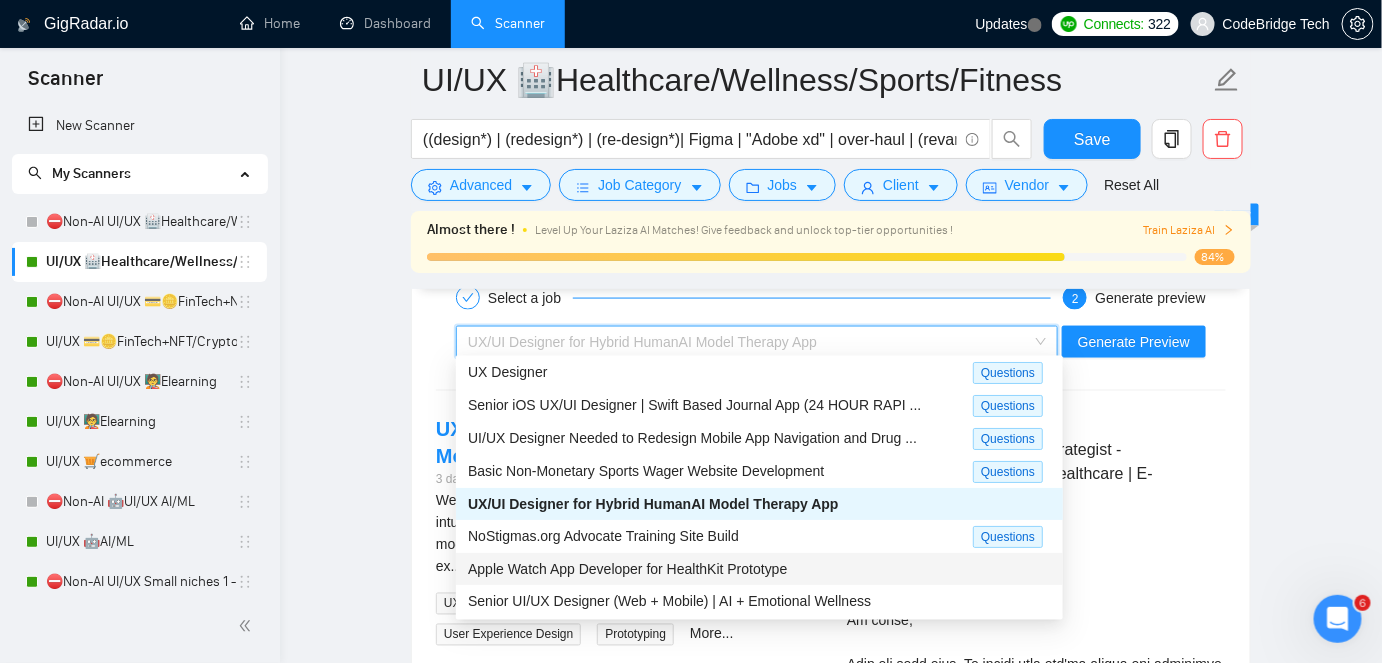 click on "Apple Watch App Developer for HealthKit Prototype" at bounding box center (627, 569) 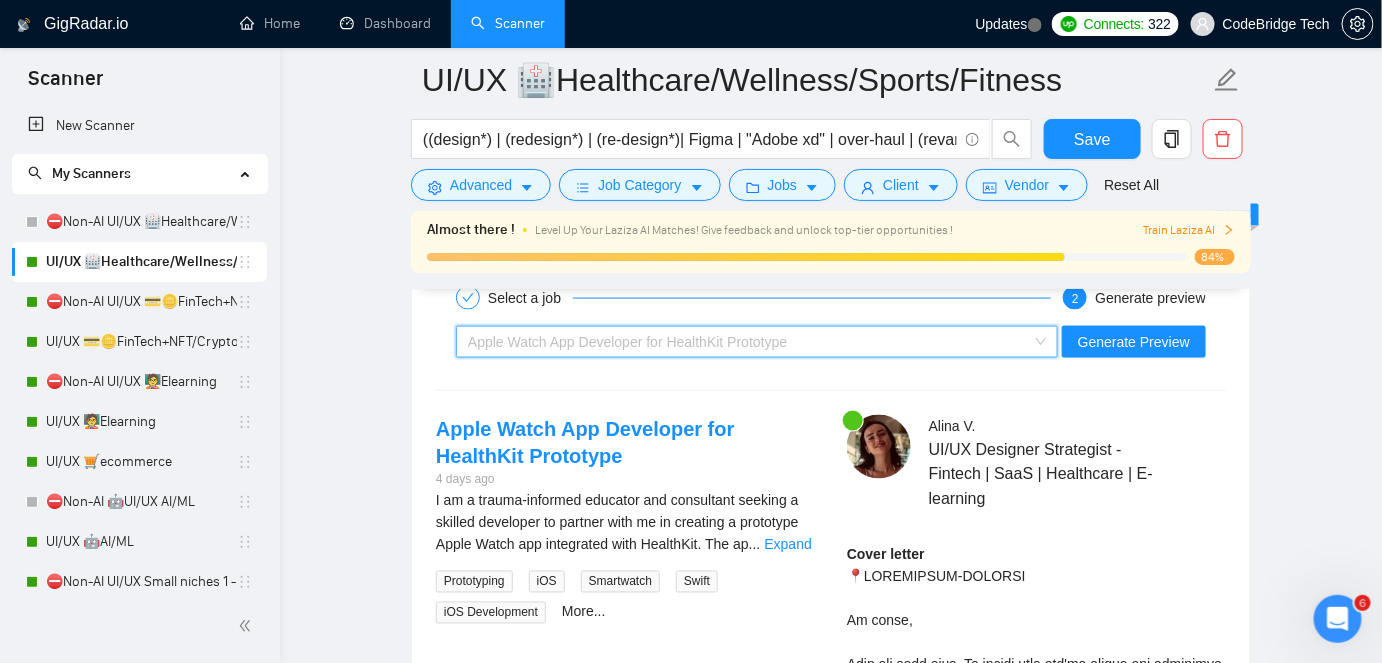 click on "Apple Watch App Developer for HealthKit Prototype" at bounding box center (748, 342) 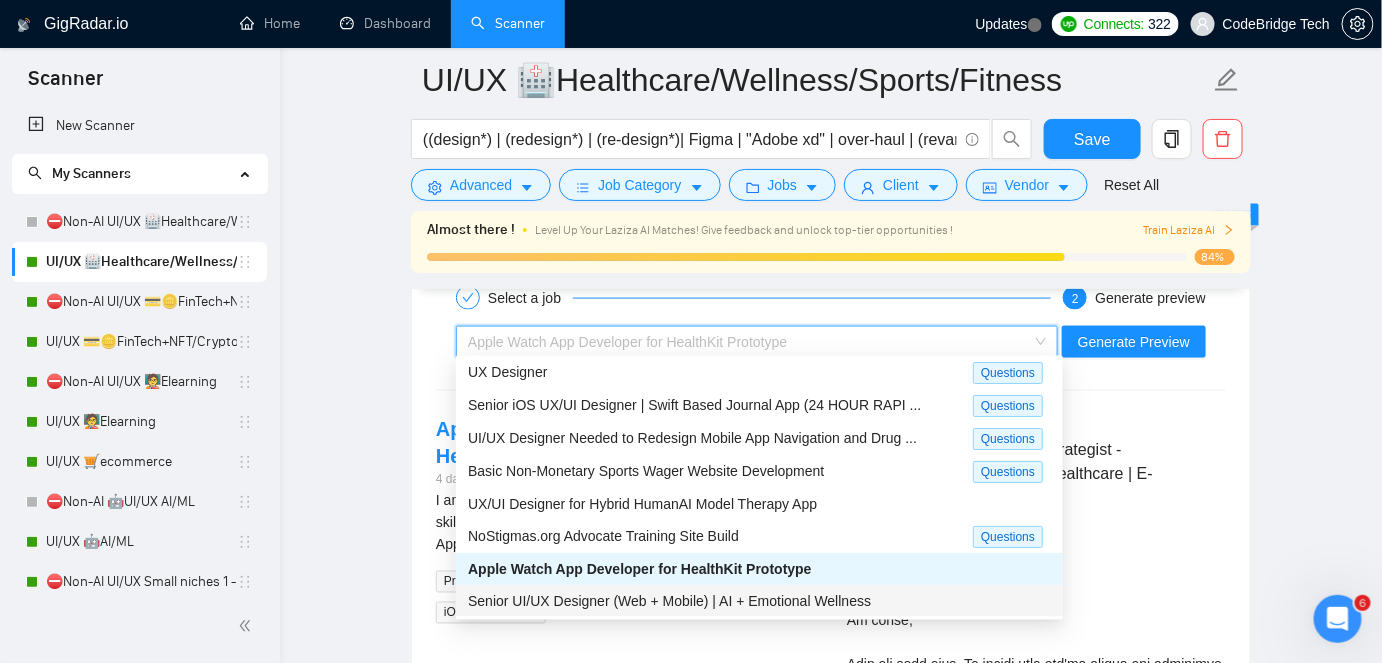 click on "Senior UI/UX Designer (Web + Mobile) | AI + Emotional Wellness" at bounding box center (669, 601) 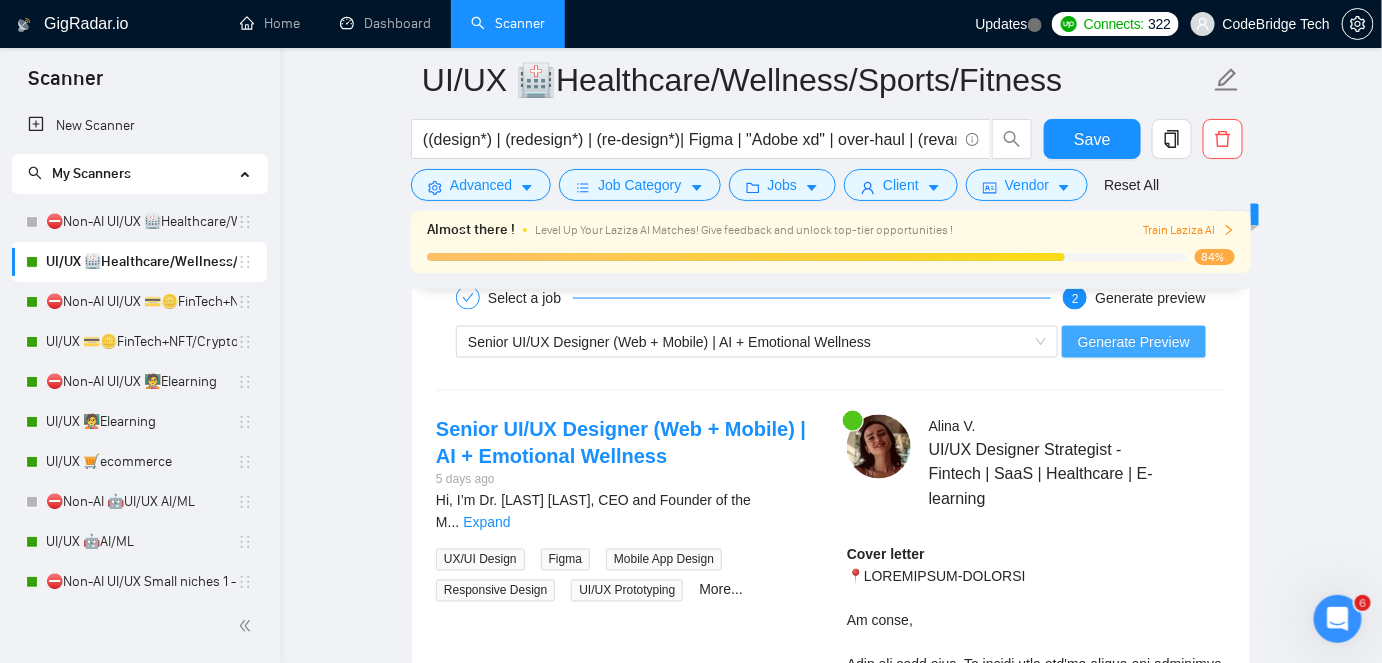 click on "Generate Preview" at bounding box center (1134, 342) 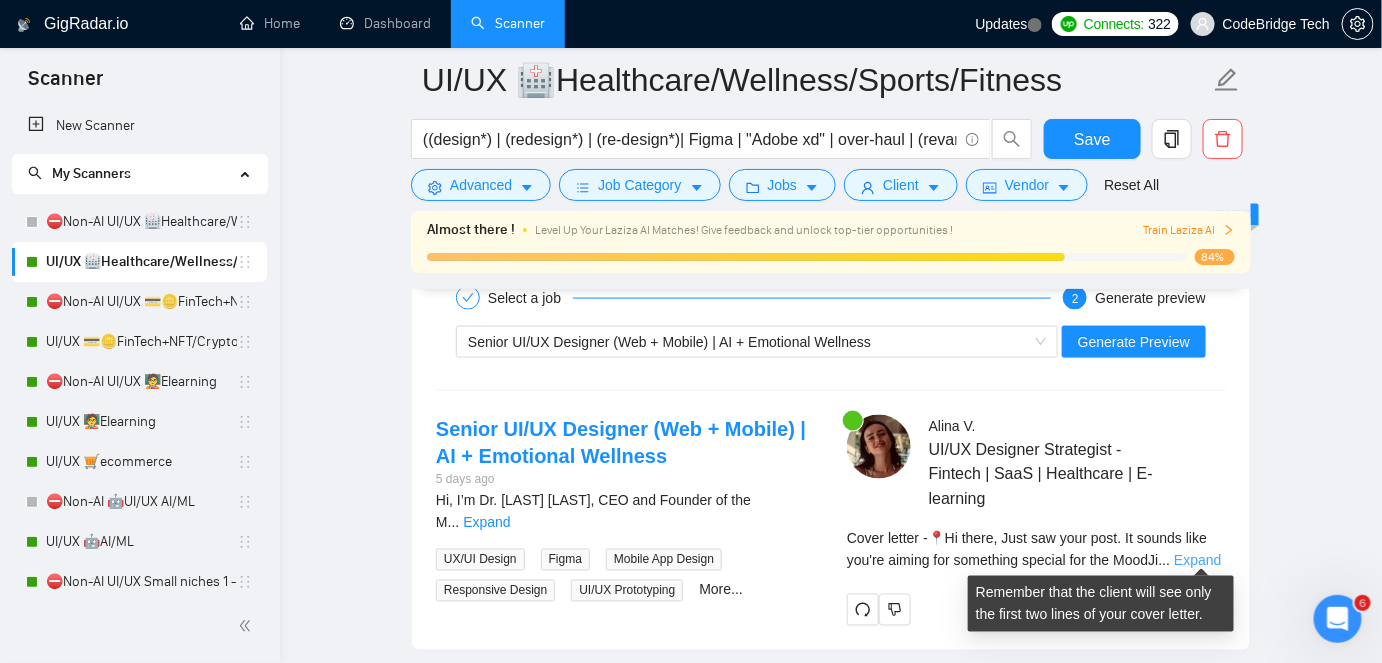 click on "Expand" at bounding box center [1197, 561] 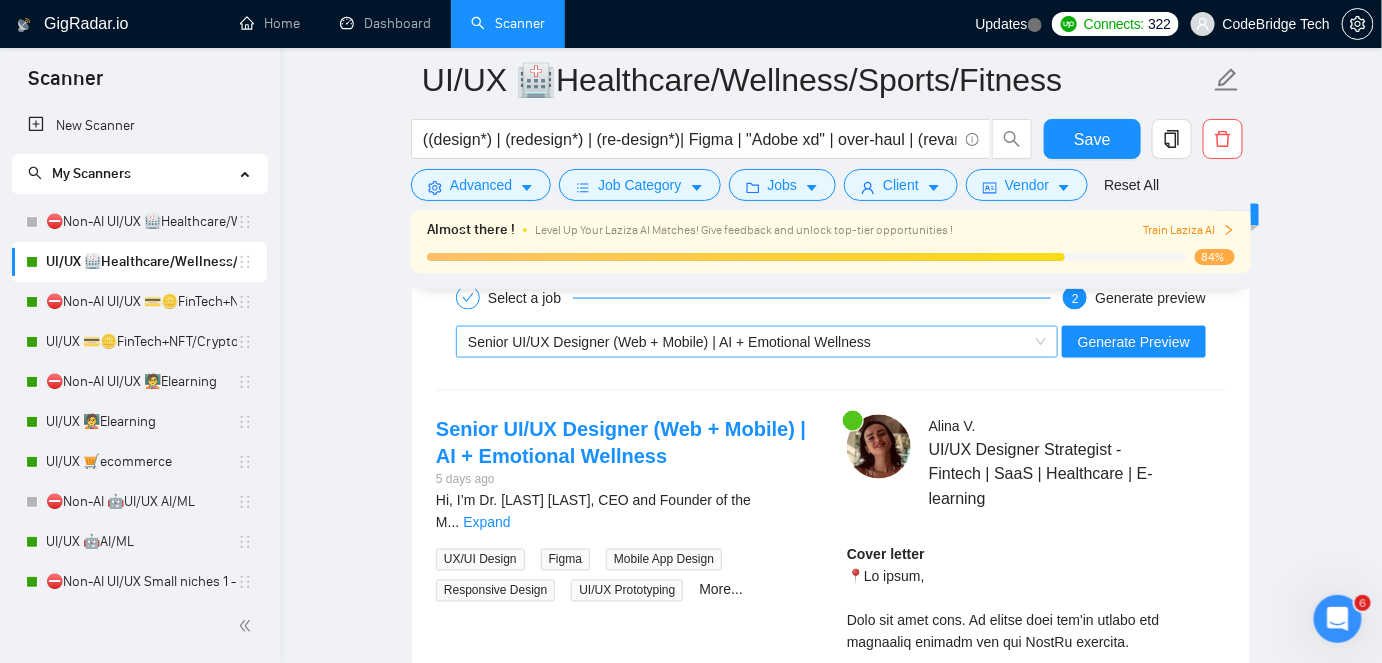 click on "Senior UI/UX Designer (Web + Mobile) | AI + Emotional Wellness" at bounding box center [669, 342] 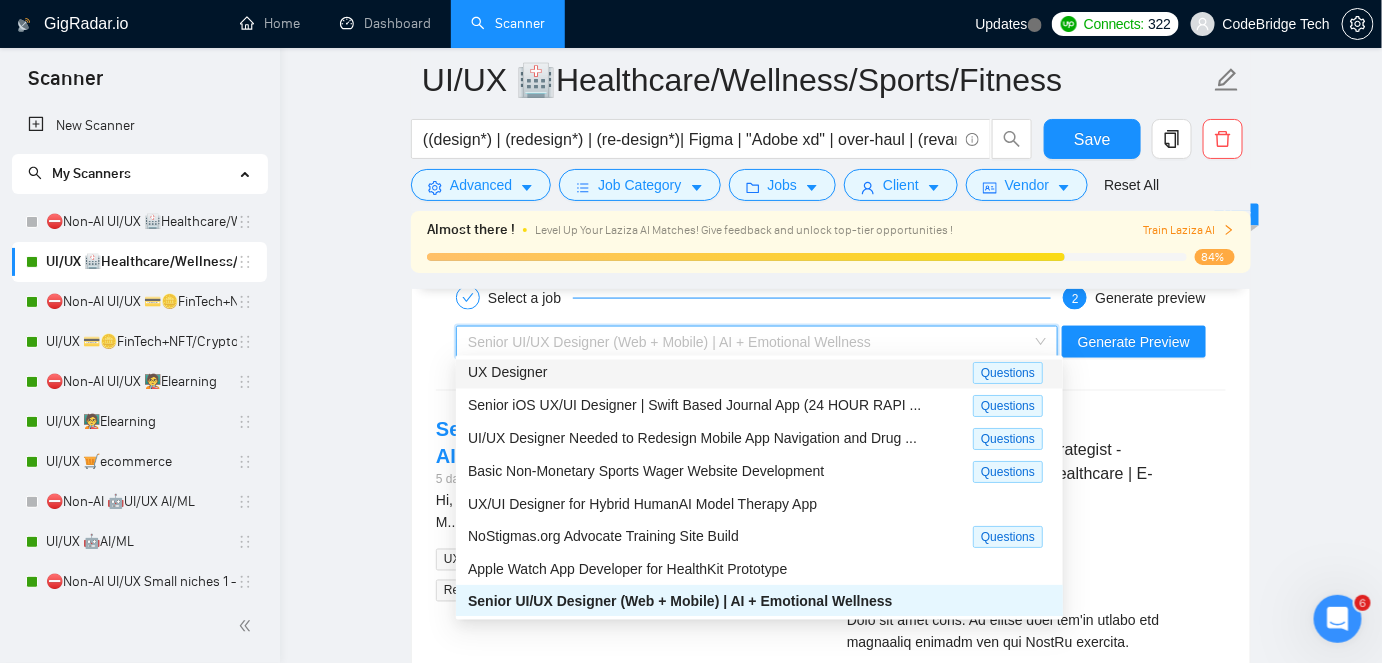 click on "UX Designer" at bounding box center (720, 372) 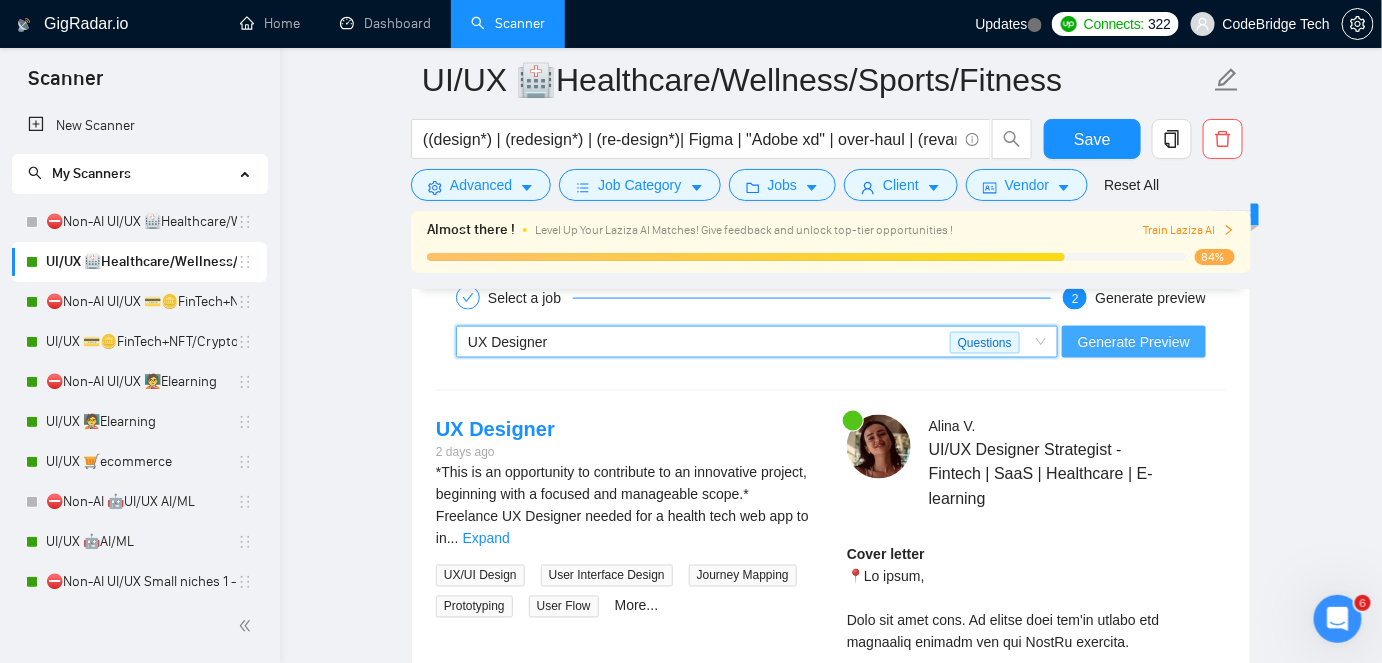 click on "Generate Preview" at bounding box center [1134, 342] 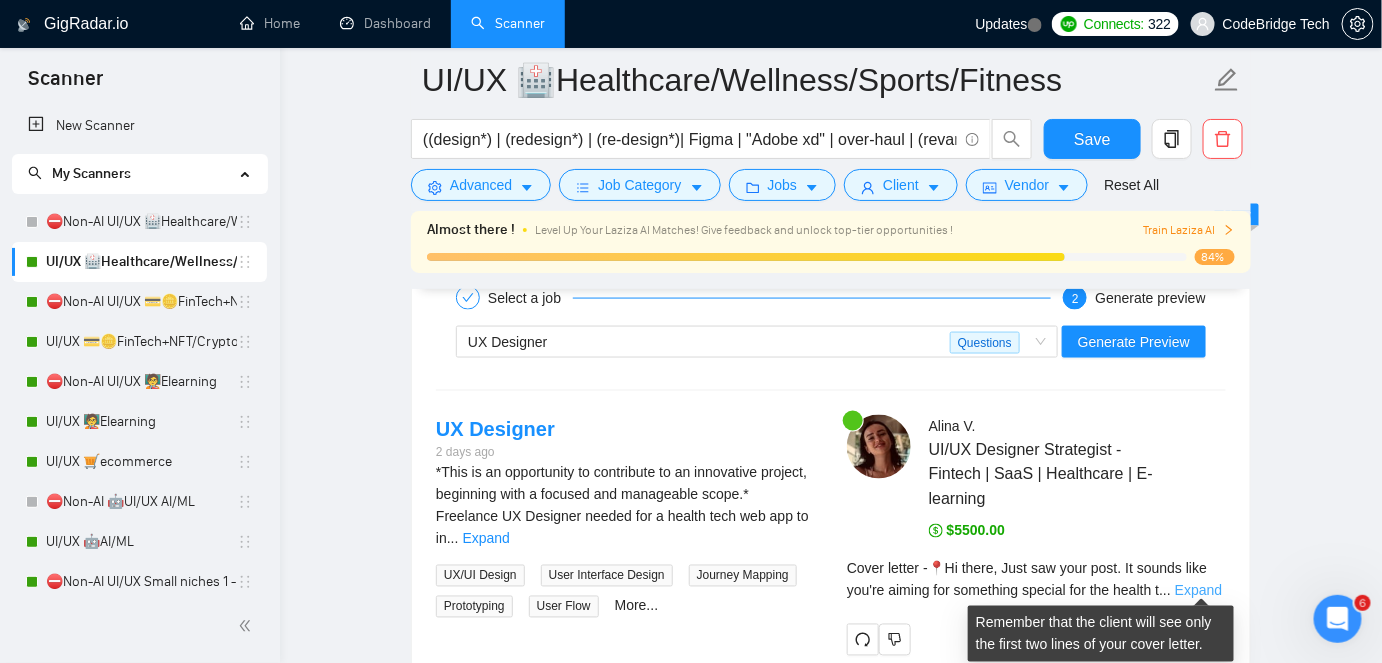 click on "Expand" at bounding box center [1198, 591] 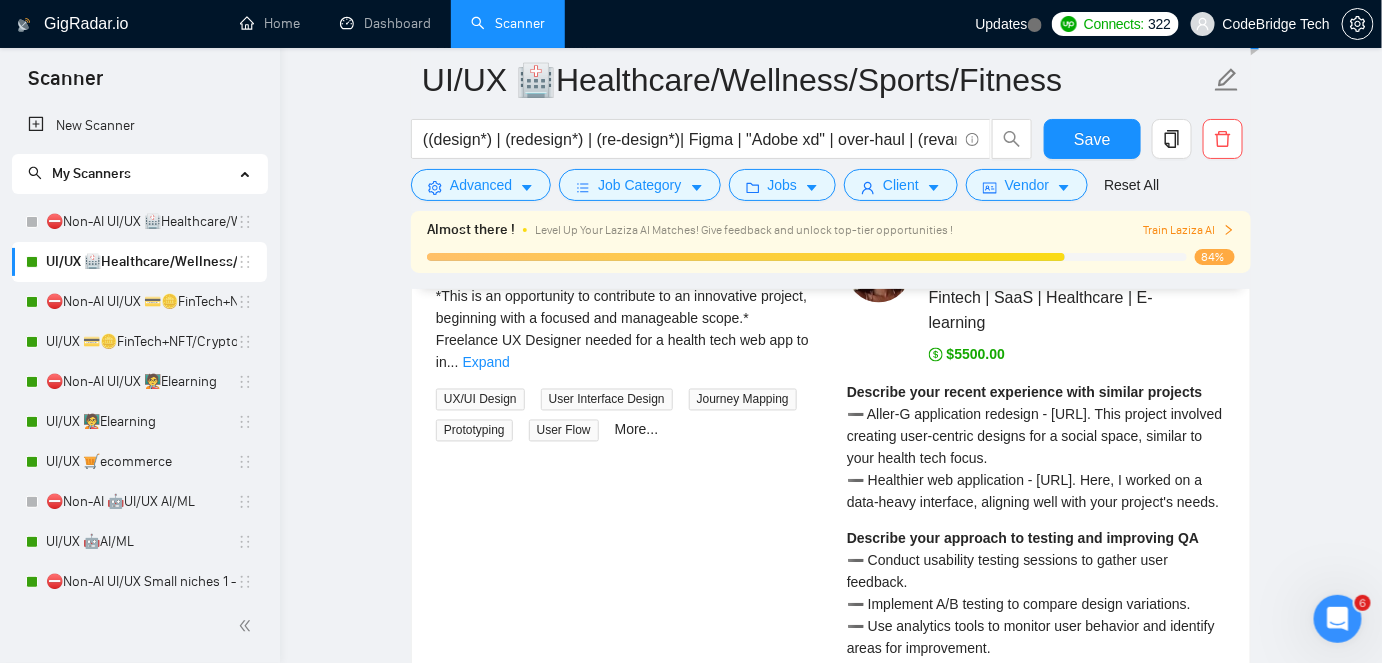 scroll, scrollTop: 3346, scrollLeft: 0, axis: vertical 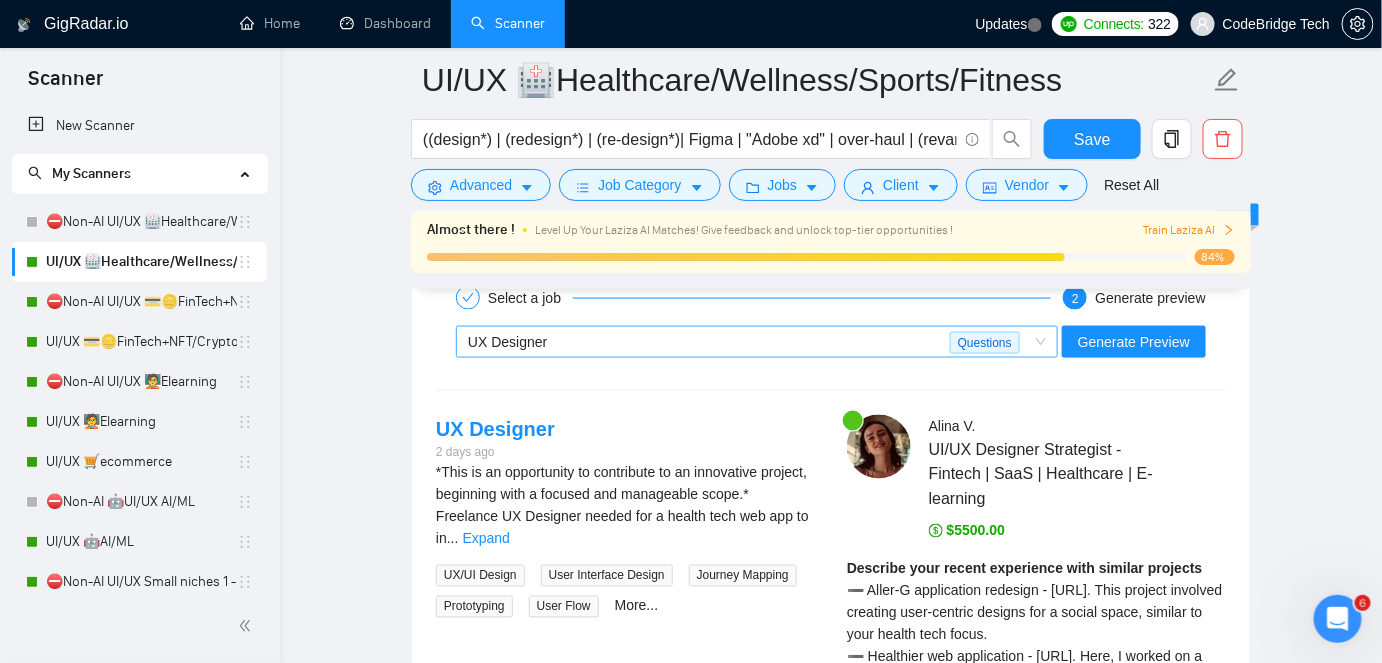 click on "UX Designer" at bounding box center [709, 342] 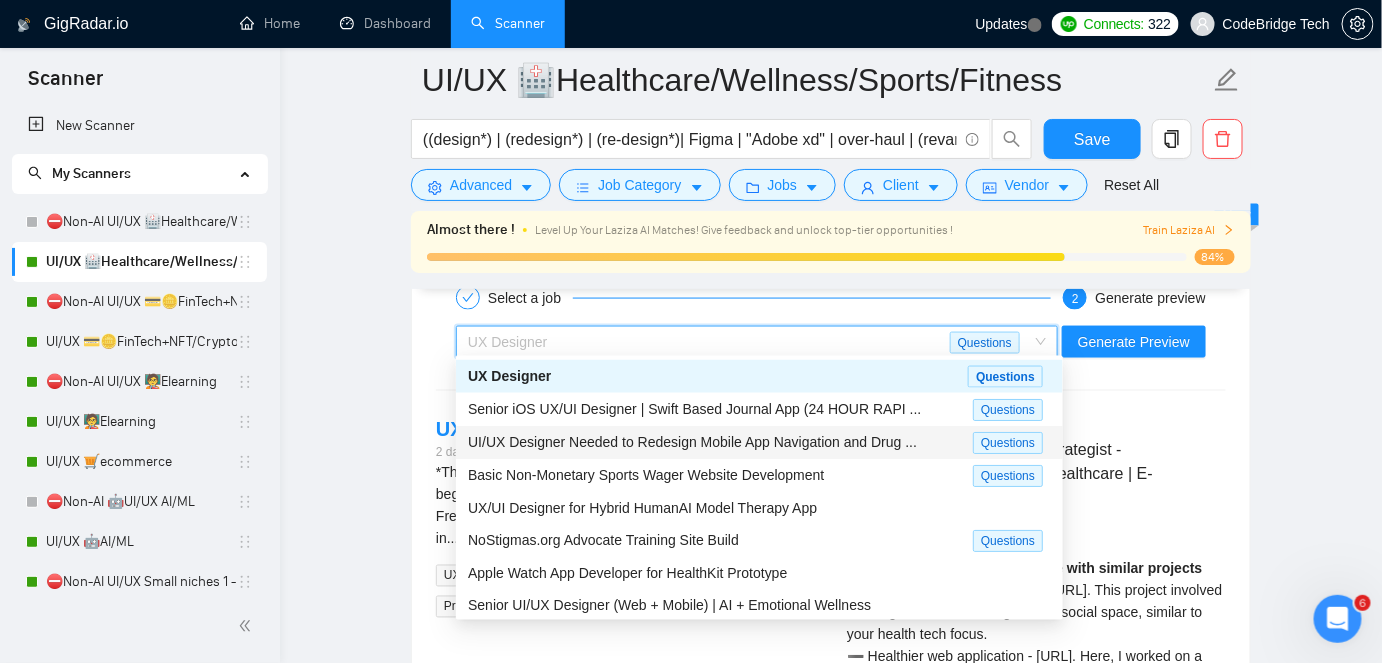 click on "UI/UX Designer Needed to Redesign Mobile App Navigation and Drug  ..." at bounding box center [692, 442] 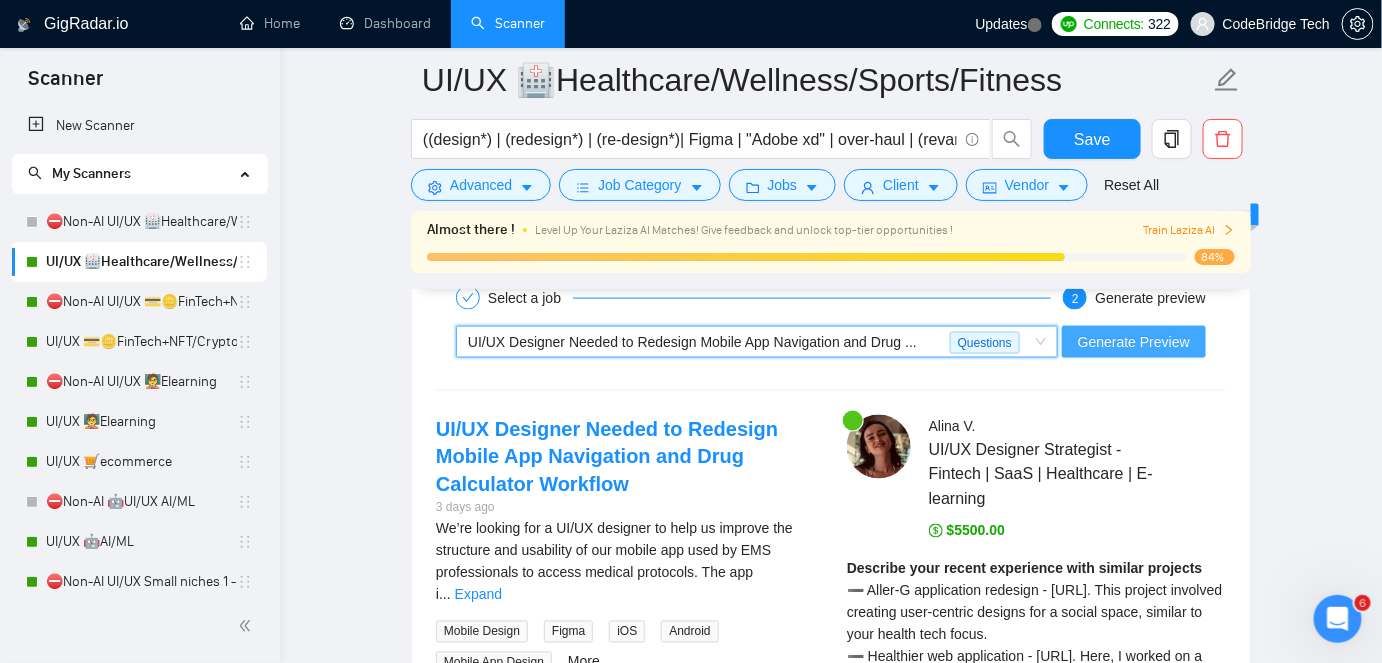 click on "Generate Preview" at bounding box center [1134, 342] 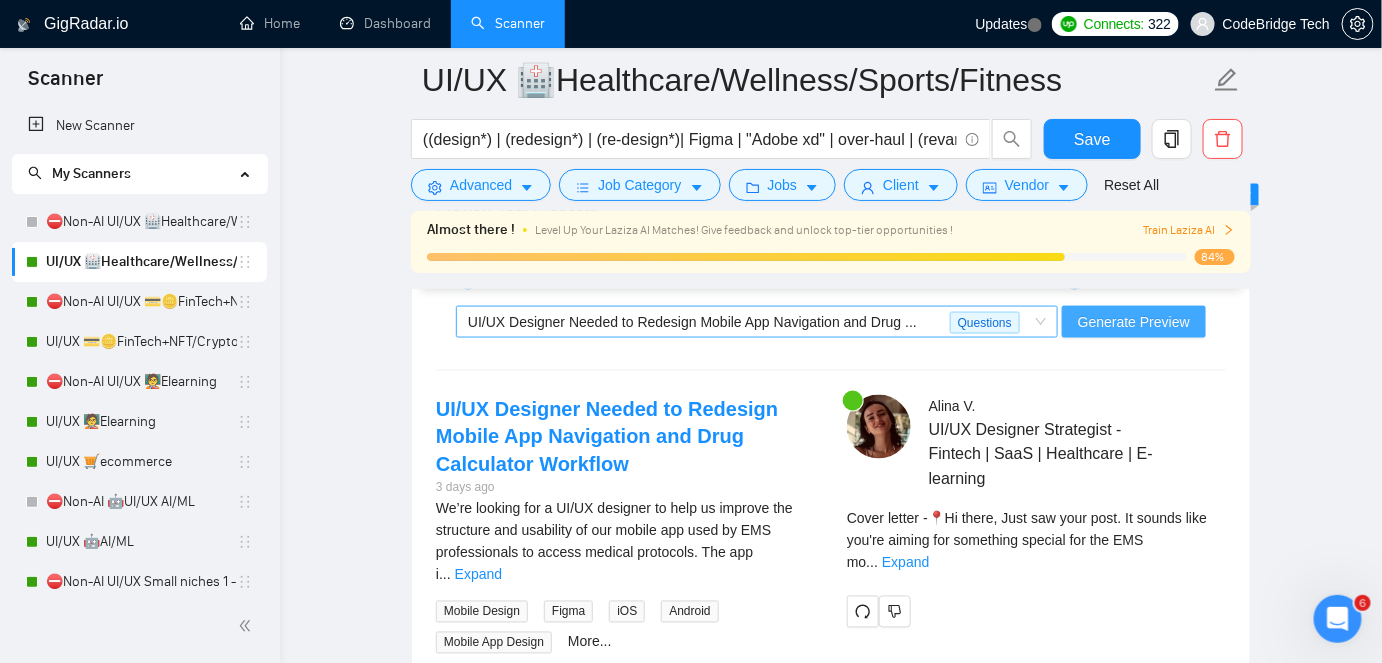 scroll, scrollTop: 3346, scrollLeft: 0, axis: vertical 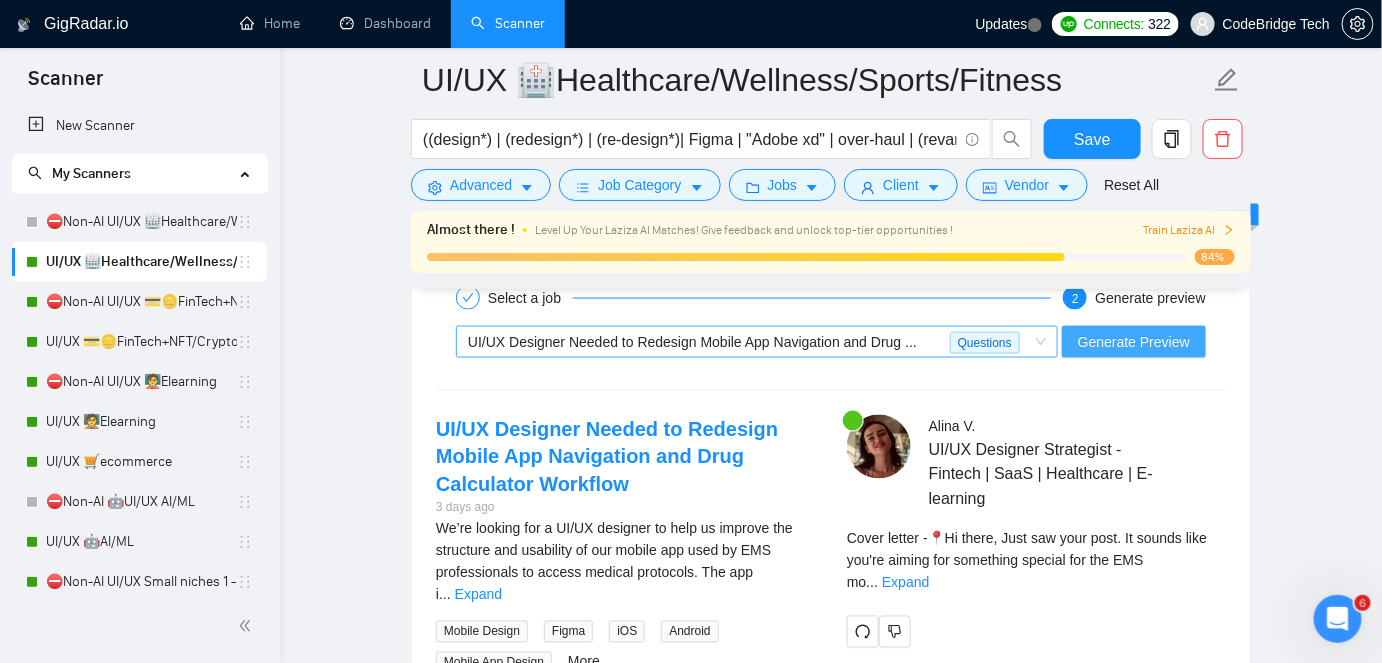 click on "UI/UX Designer Needed to Redesign Mobile App Navigation and Drug  ..." at bounding box center [692, 342] 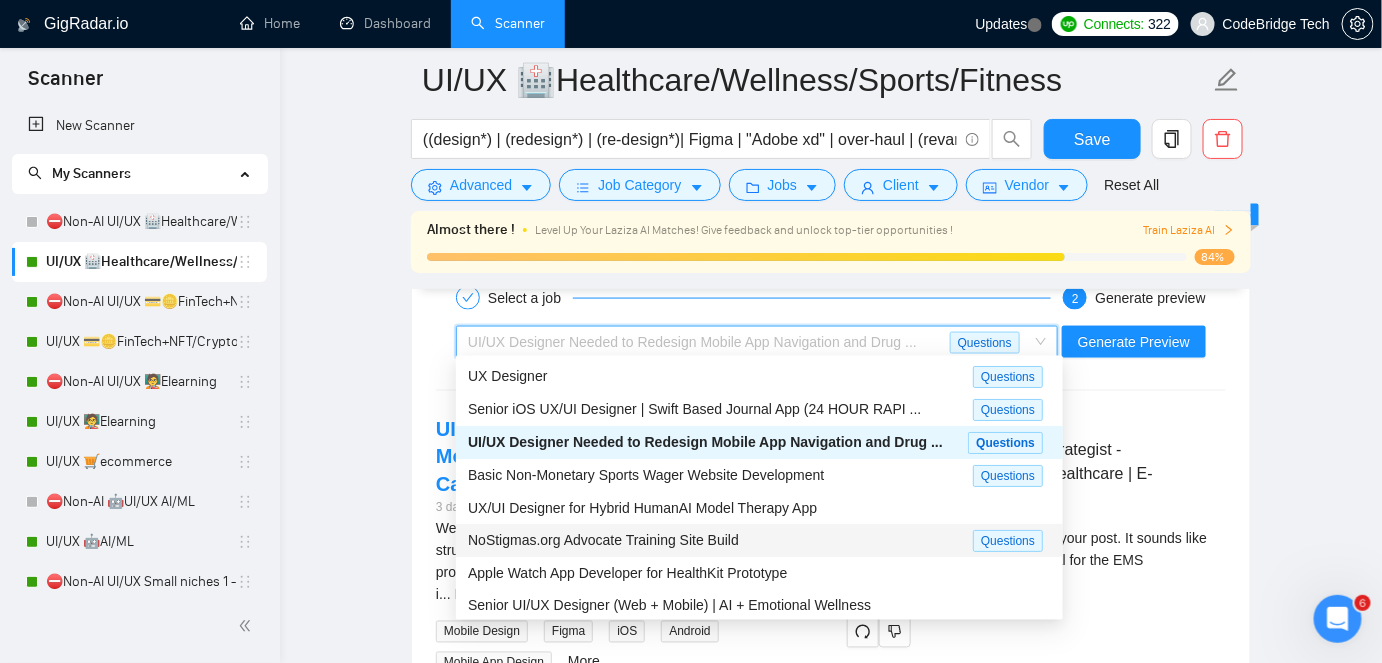 click on "NoStigmas.org Advocate Training Site Build" at bounding box center [720, 540] 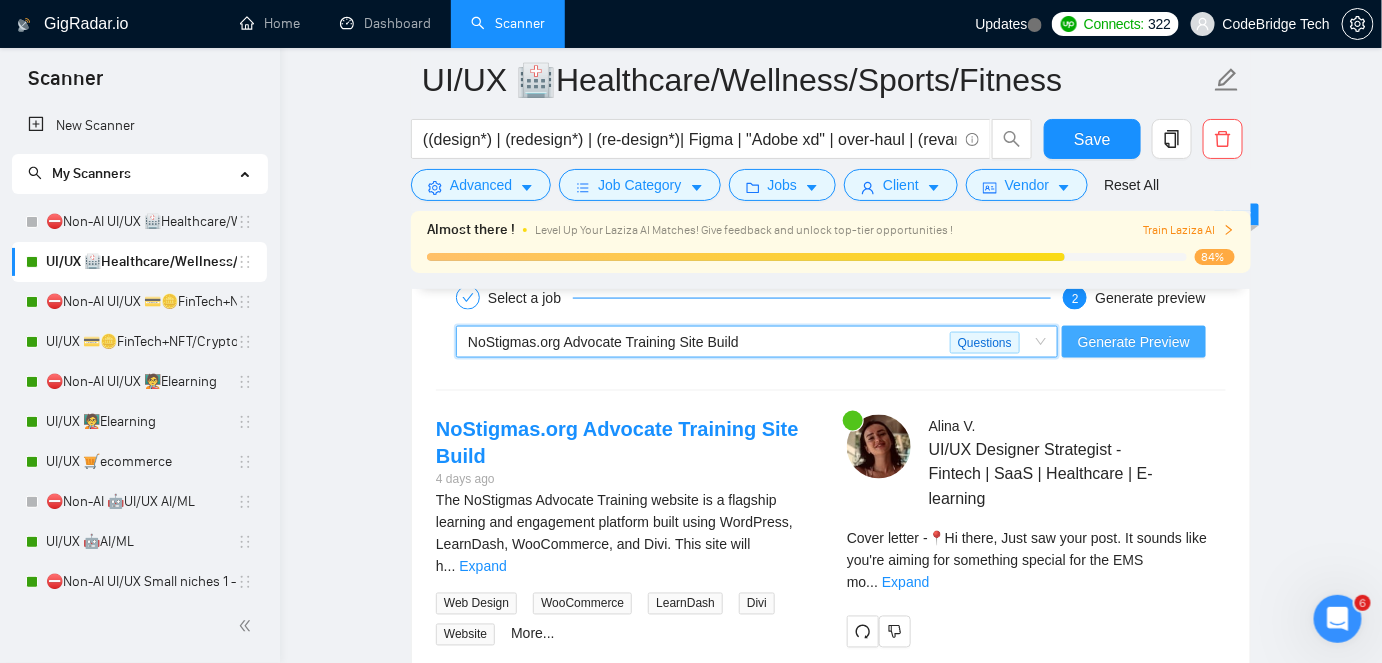 click on "Generate Preview" at bounding box center [1134, 342] 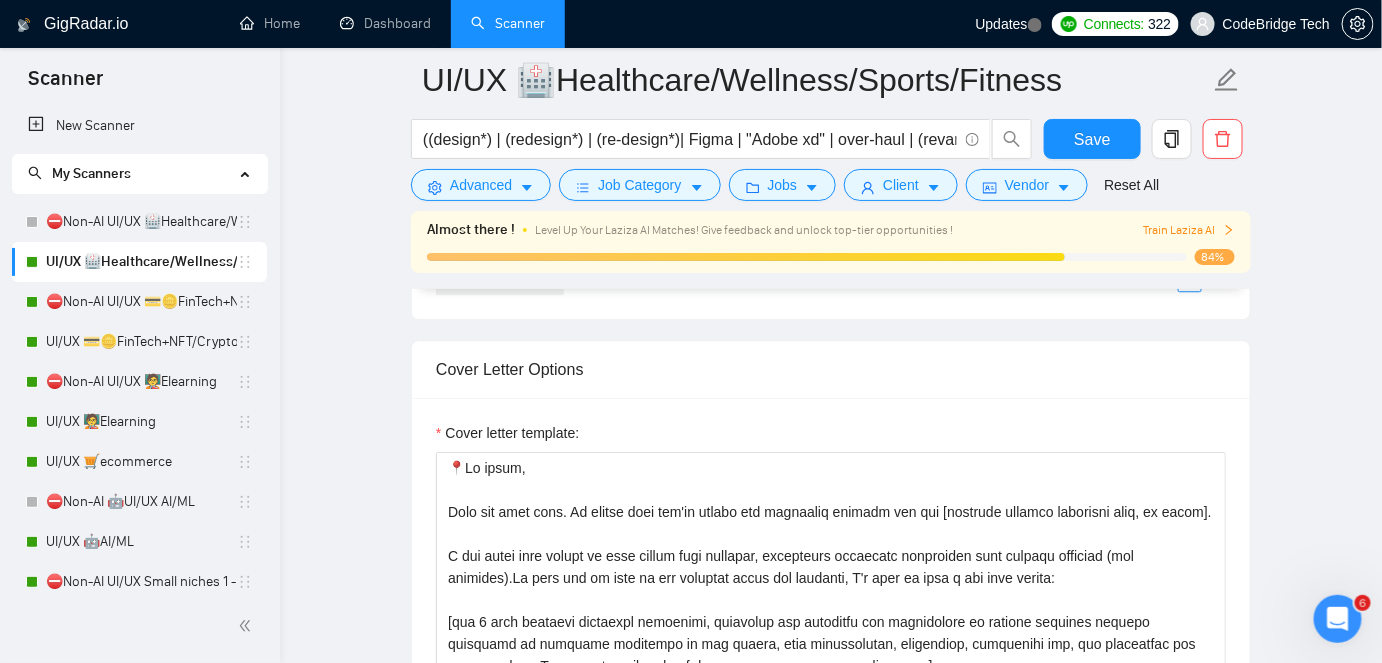 scroll, scrollTop: 1437, scrollLeft: 0, axis: vertical 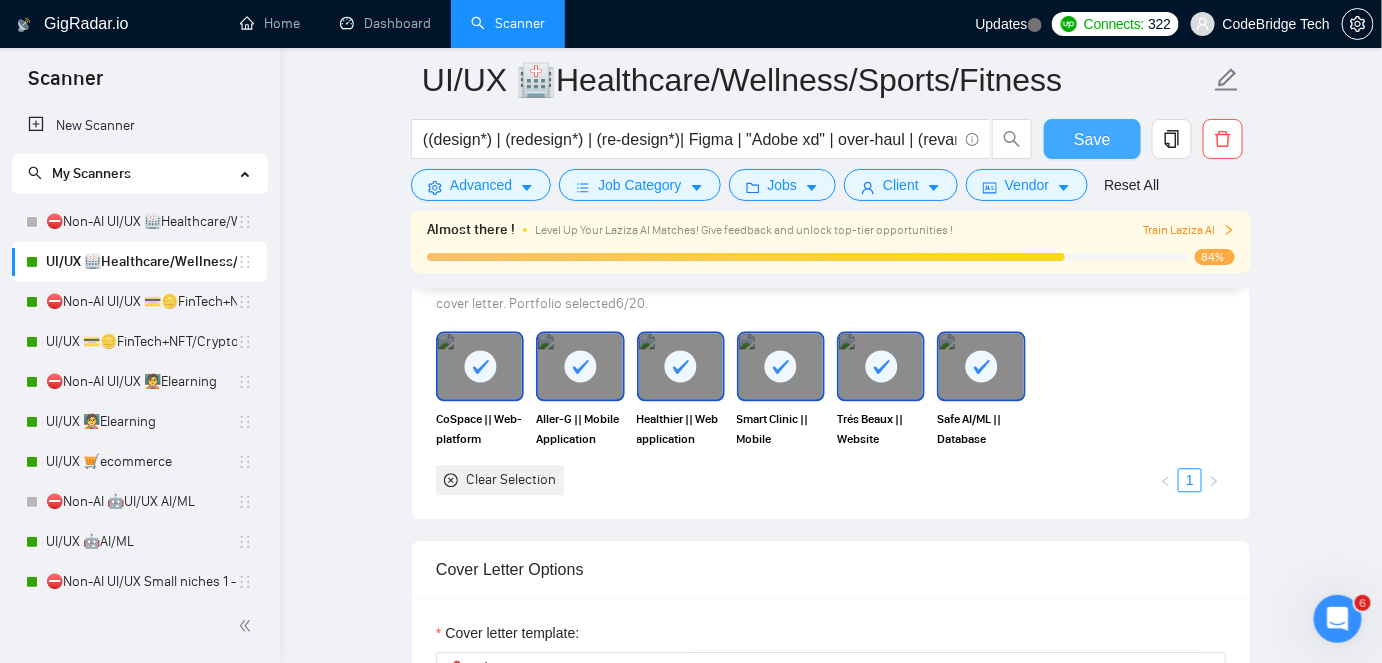 click on "Save" at bounding box center [1092, 139] 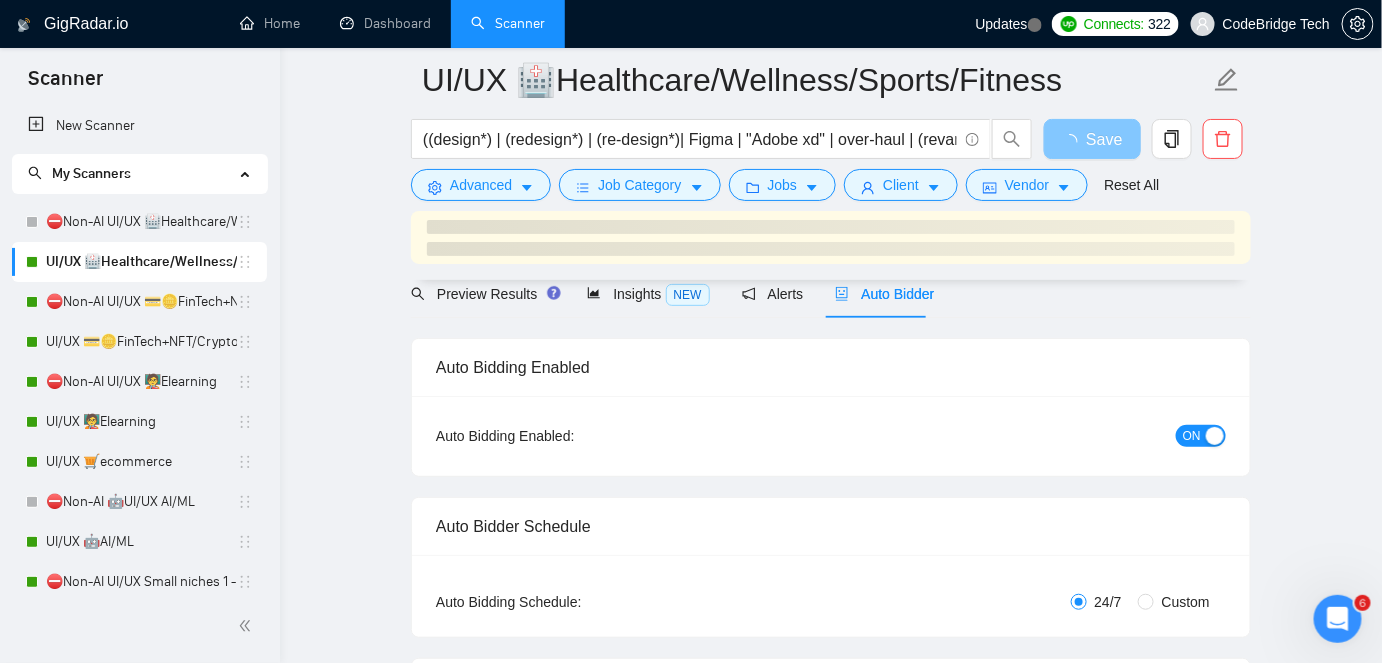 scroll, scrollTop: 0, scrollLeft: 0, axis: both 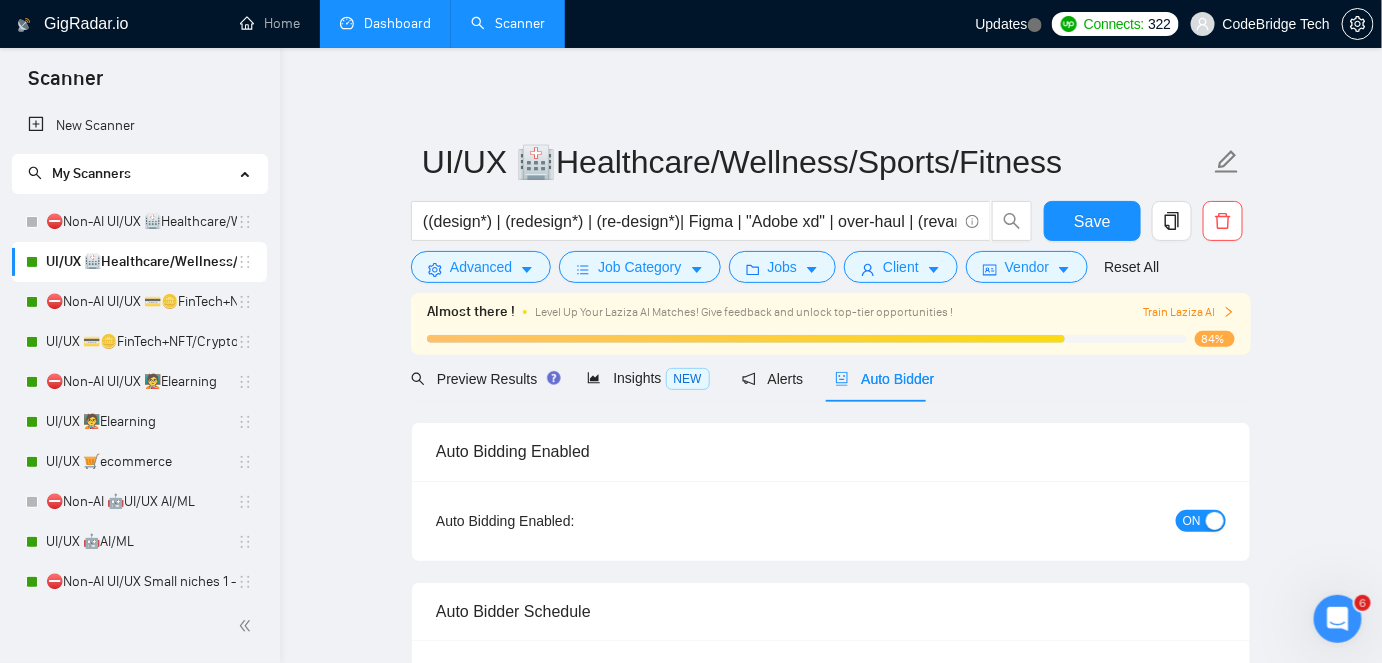 click on "Dashboard" at bounding box center (385, 23) 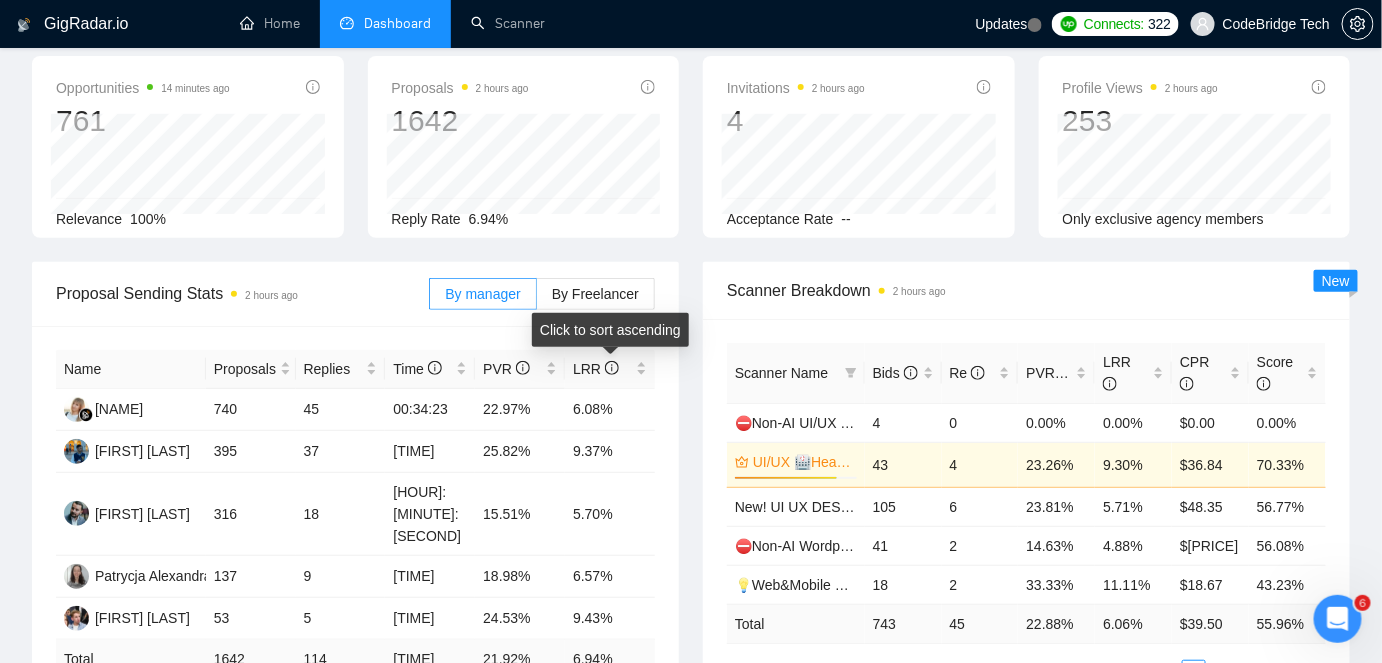 scroll, scrollTop: 0, scrollLeft: 0, axis: both 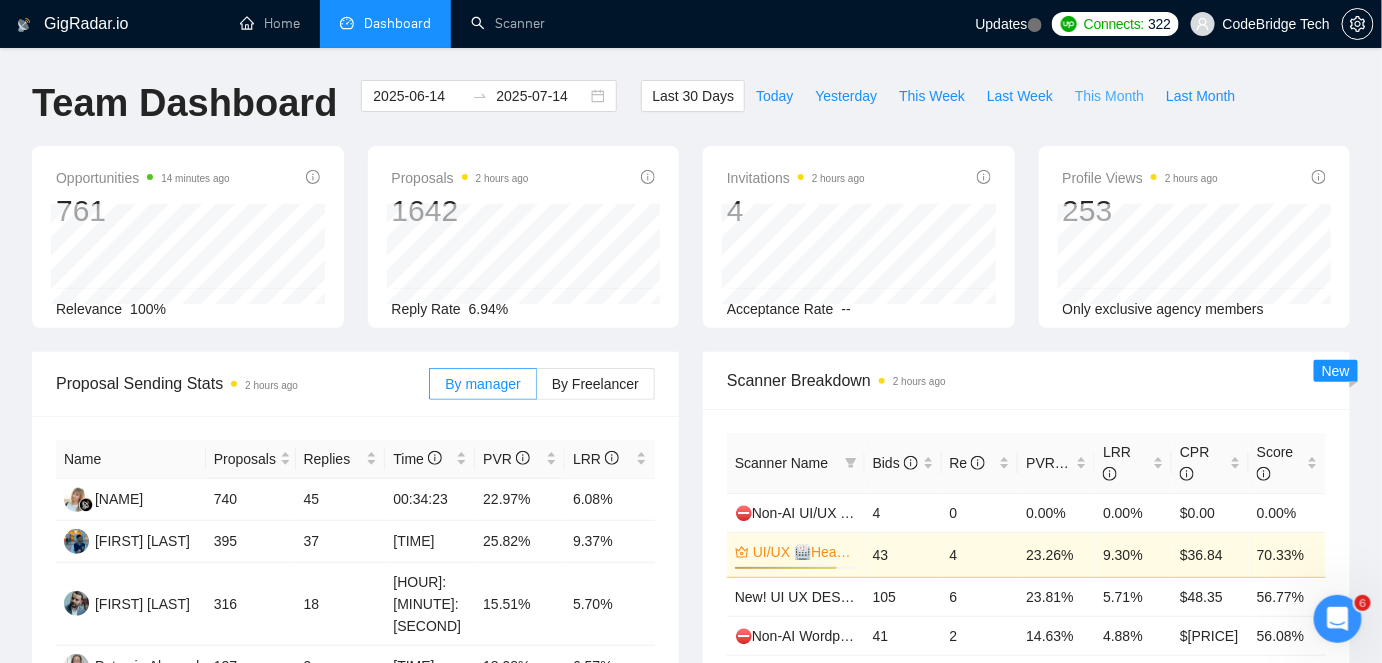 click on "This Month" at bounding box center [1109, 96] 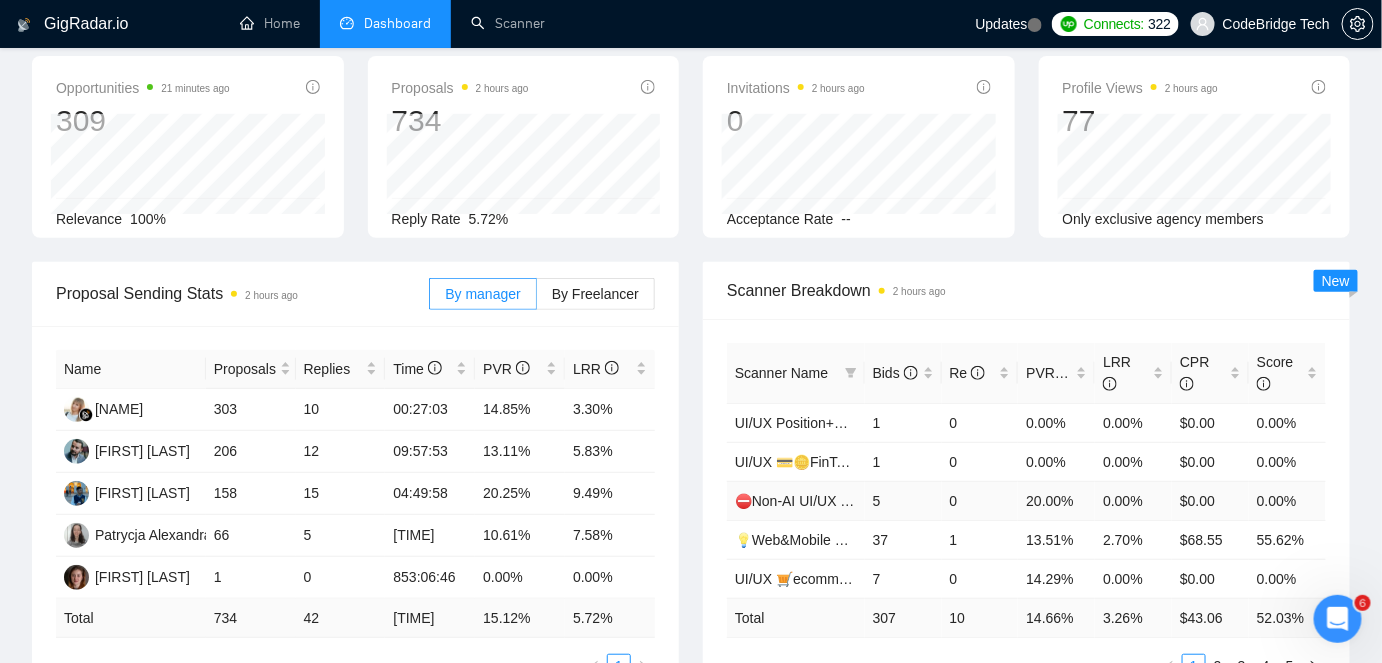 scroll, scrollTop: 0, scrollLeft: 0, axis: both 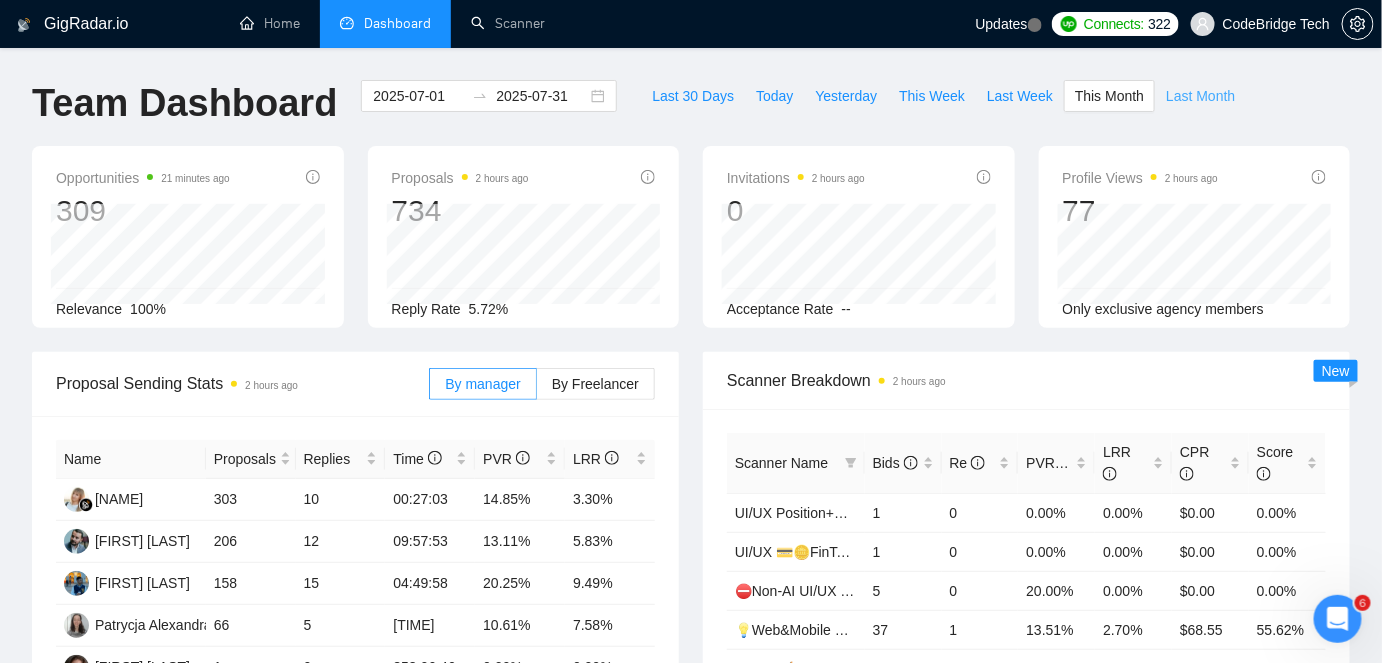click on "Last Month" at bounding box center [1200, 96] 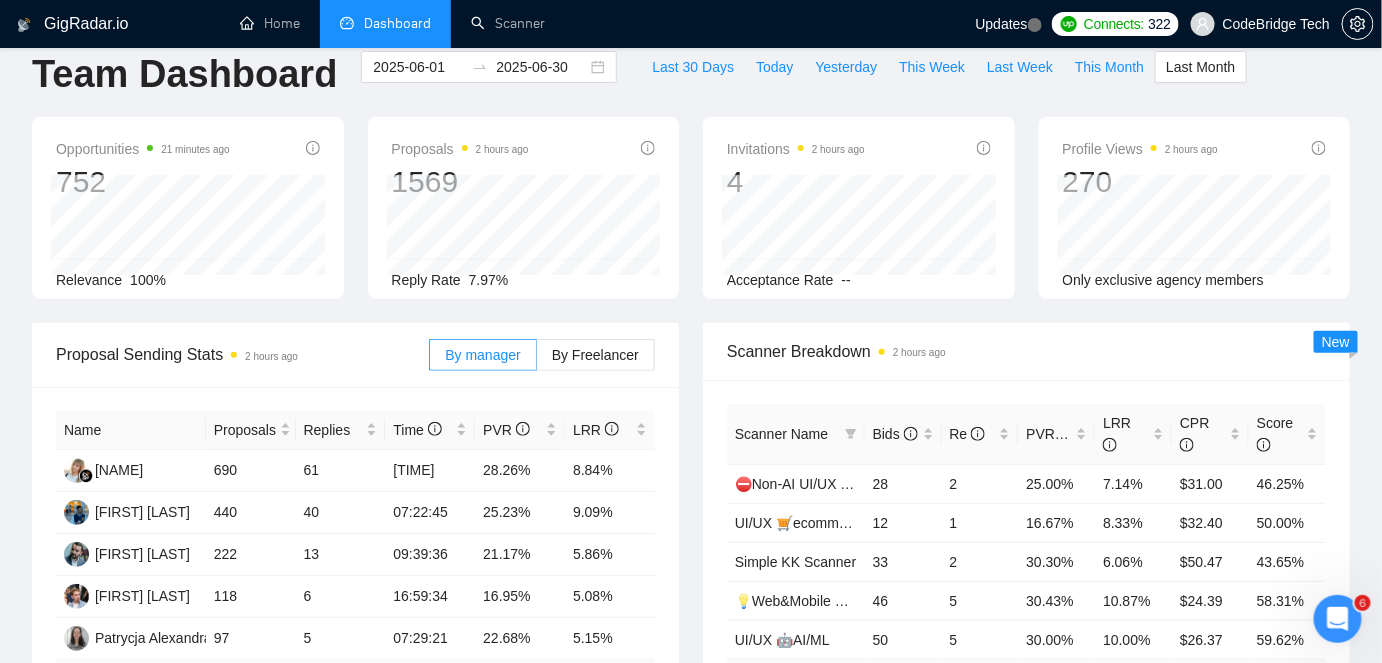 scroll, scrollTop: 0, scrollLeft: 0, axis: both 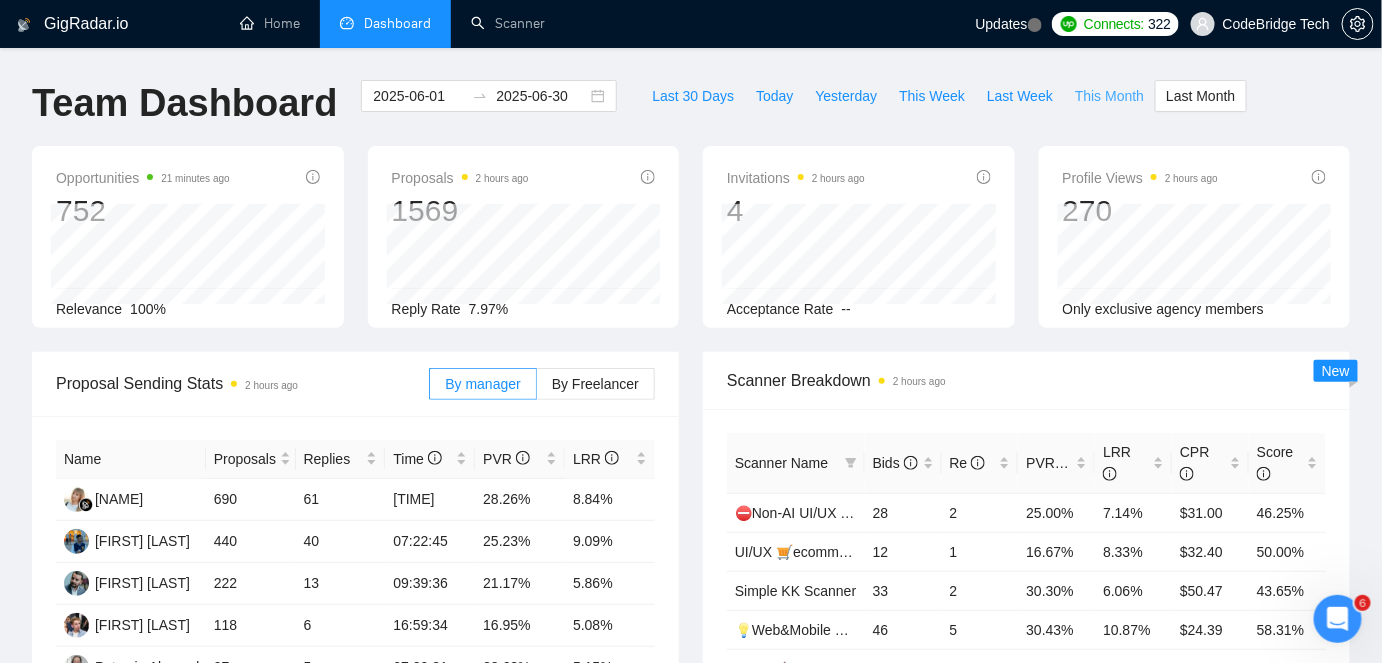 click on "This Month" at bounding box center [1109, 96] 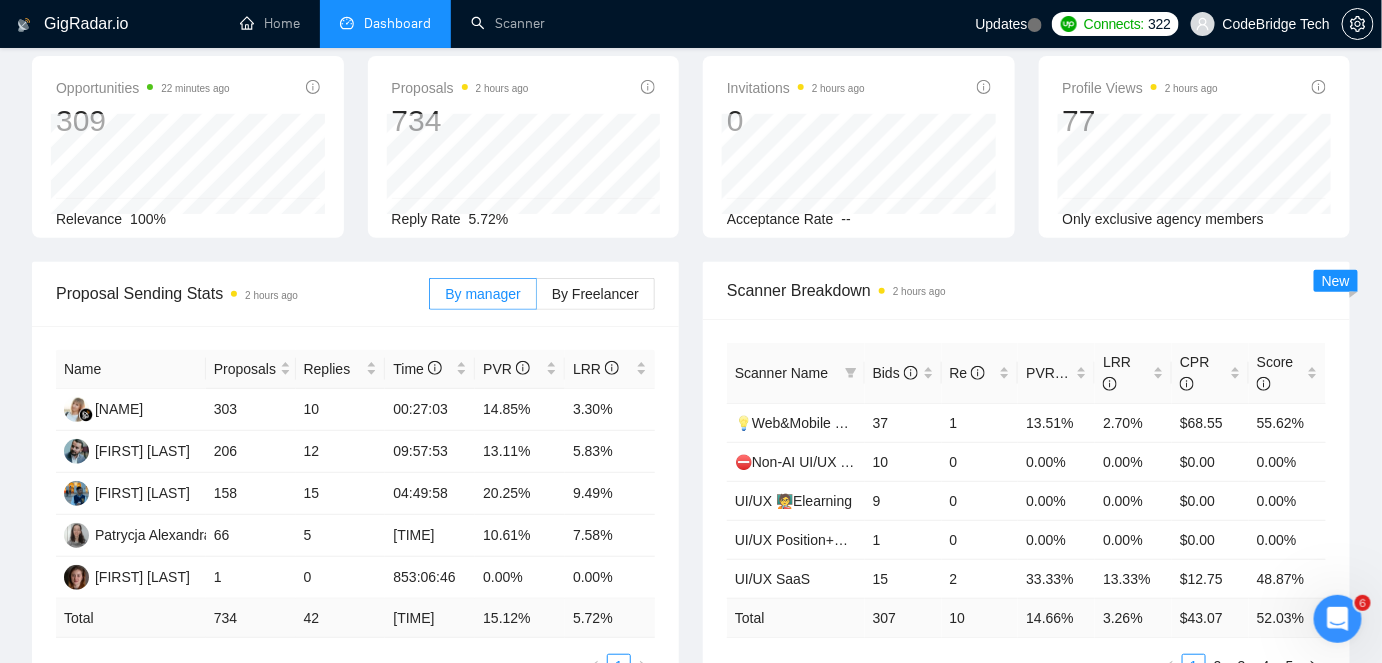 scroll, scrollTop: 0, scrollLeft: 0, axis: both 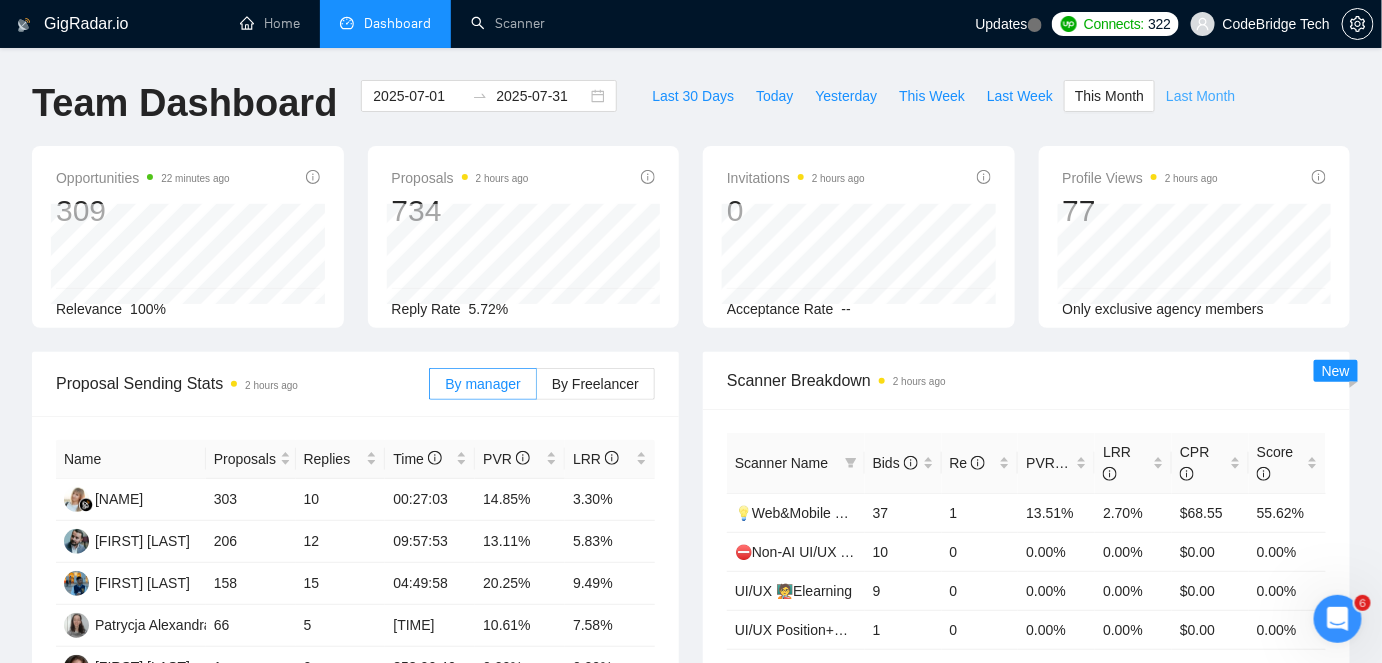 click on "Last Month" at bounding box center [1200, 96] 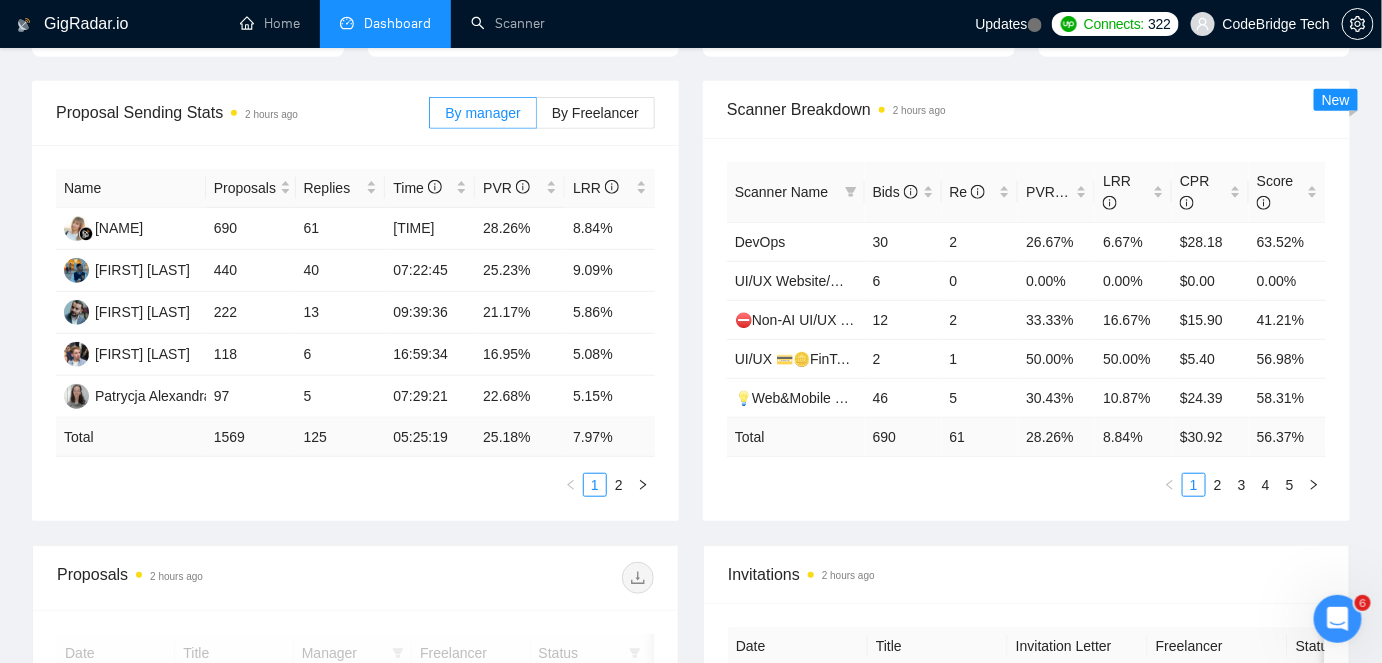 scroll, scrollTop: 272, scrollLeft: 0, axis: vertical 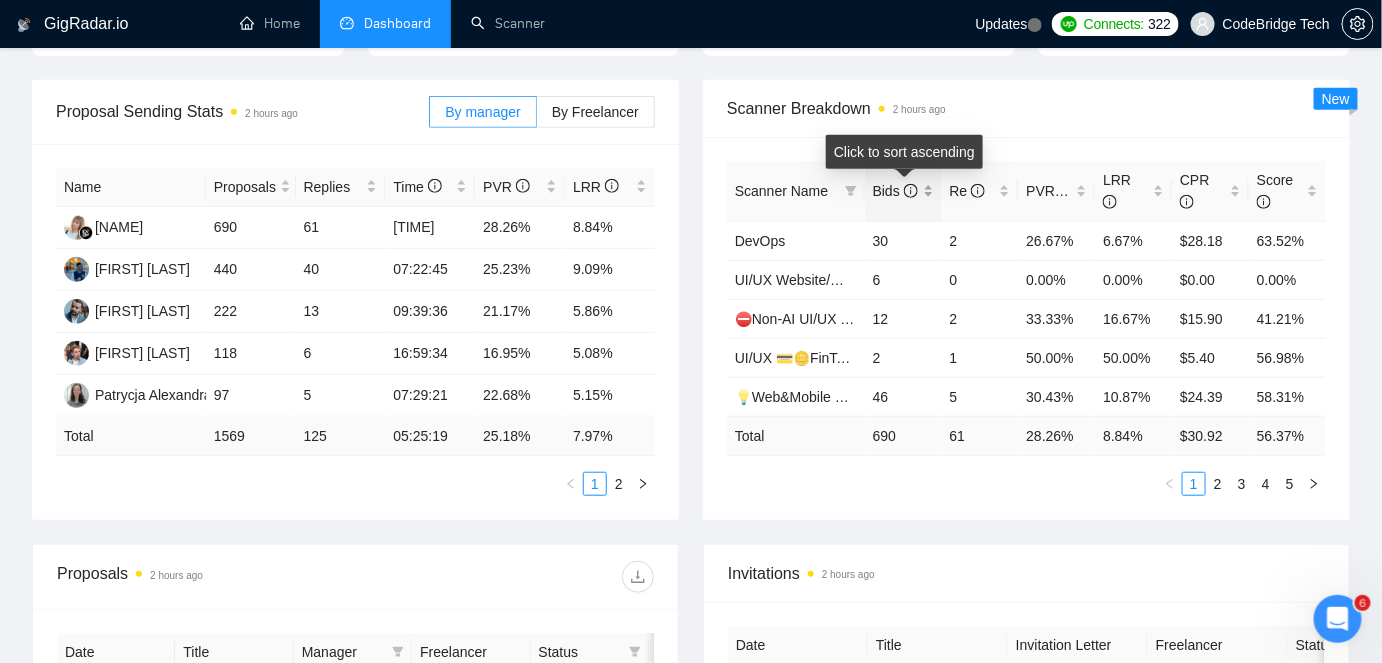 click on "Bids" at bounding box center [895, 191] 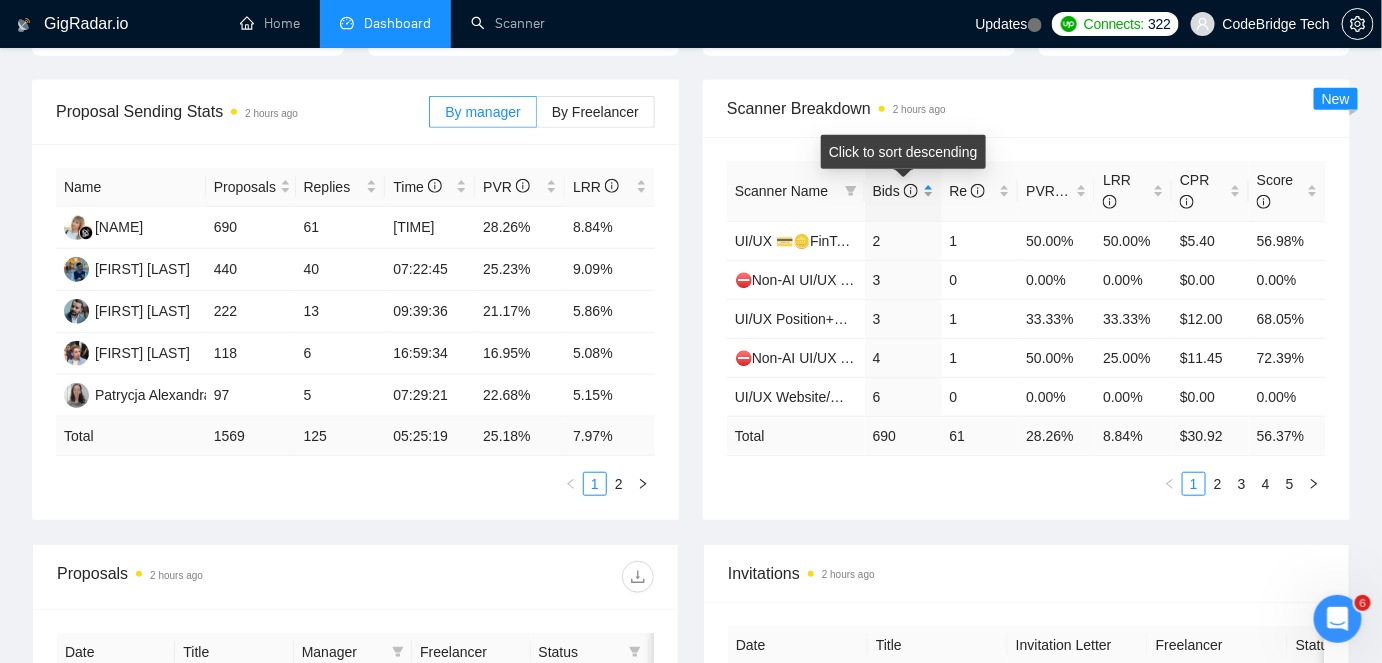 click on "Bids" at bounding box center [895, 191] 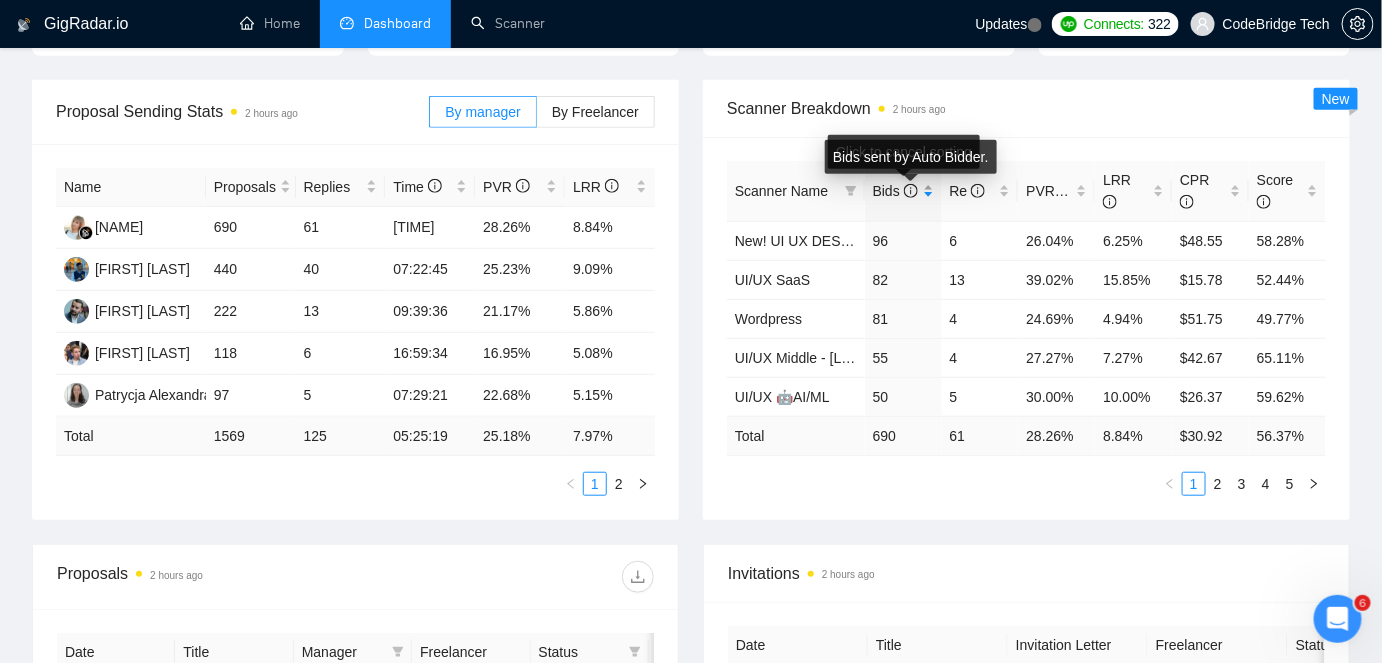 click on "Bids" at bounding box center [895, 191] 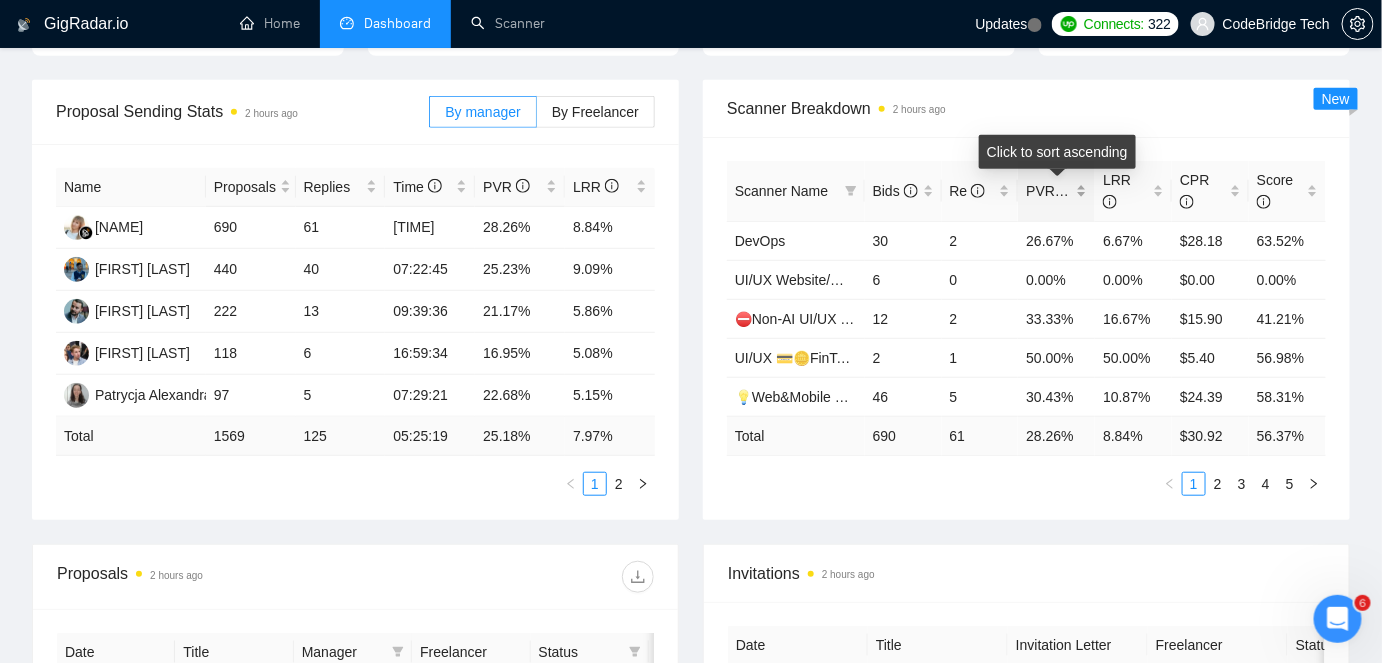 click on "PVR" at bounding box center [1049, 191] 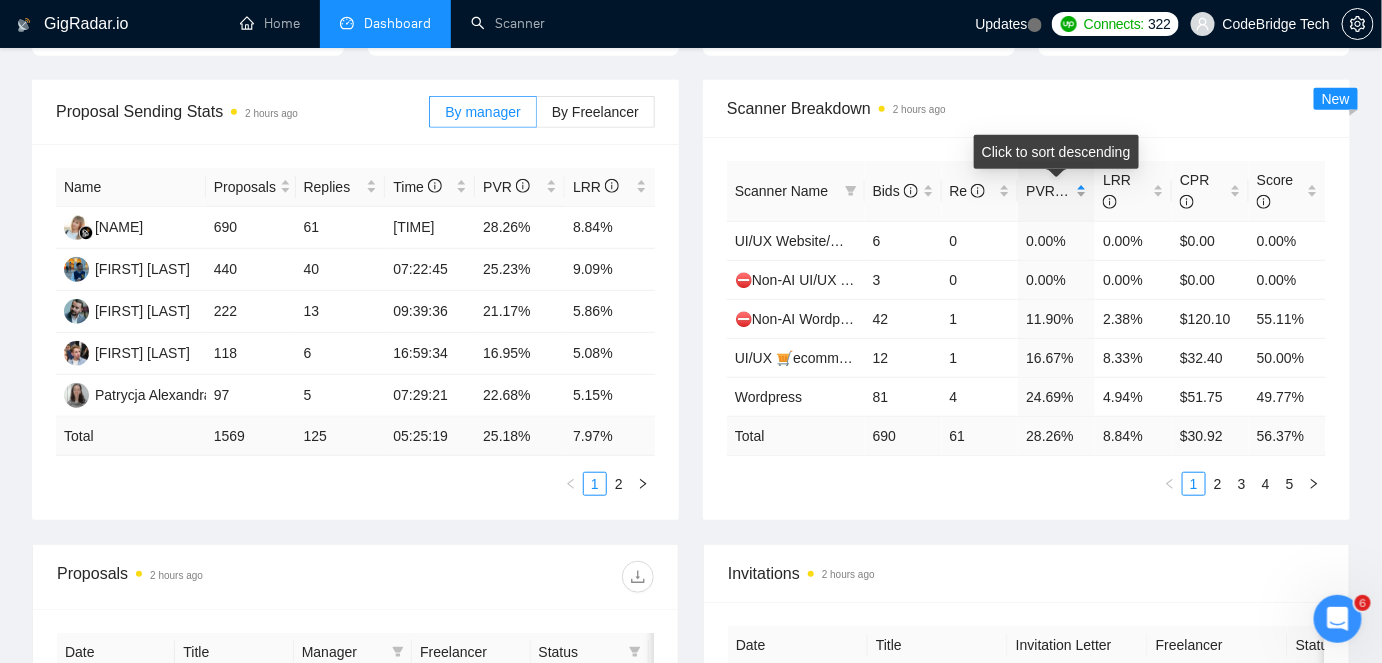 click on "PVR" at bounding box center (1049, 191) 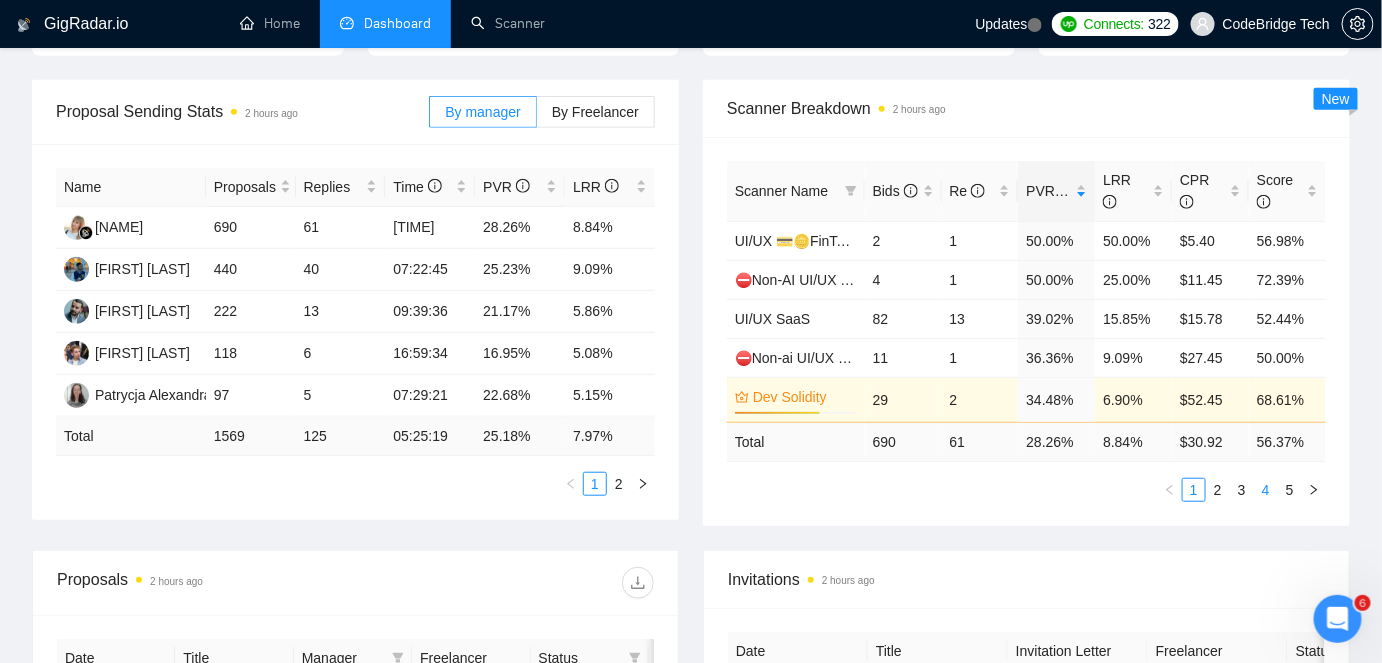 click on "4" at bounding box center [1266, 490] 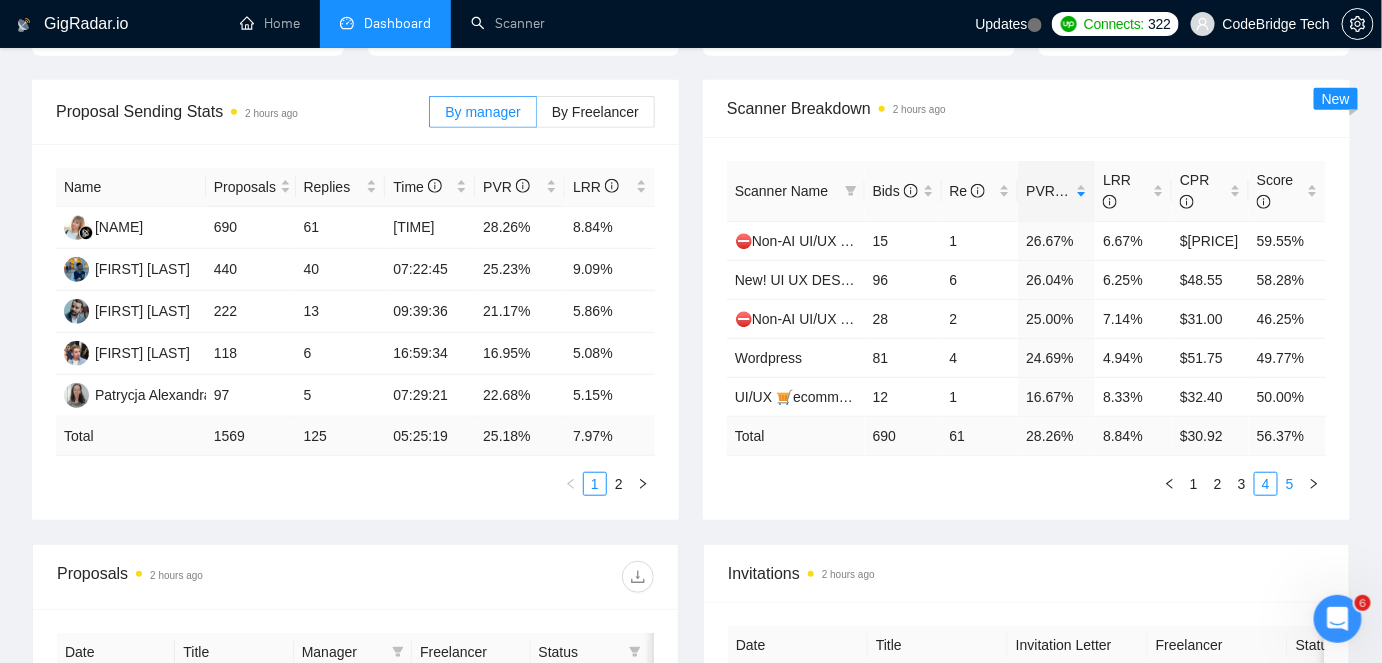 click on "5" at bounding box center (1290, 484) 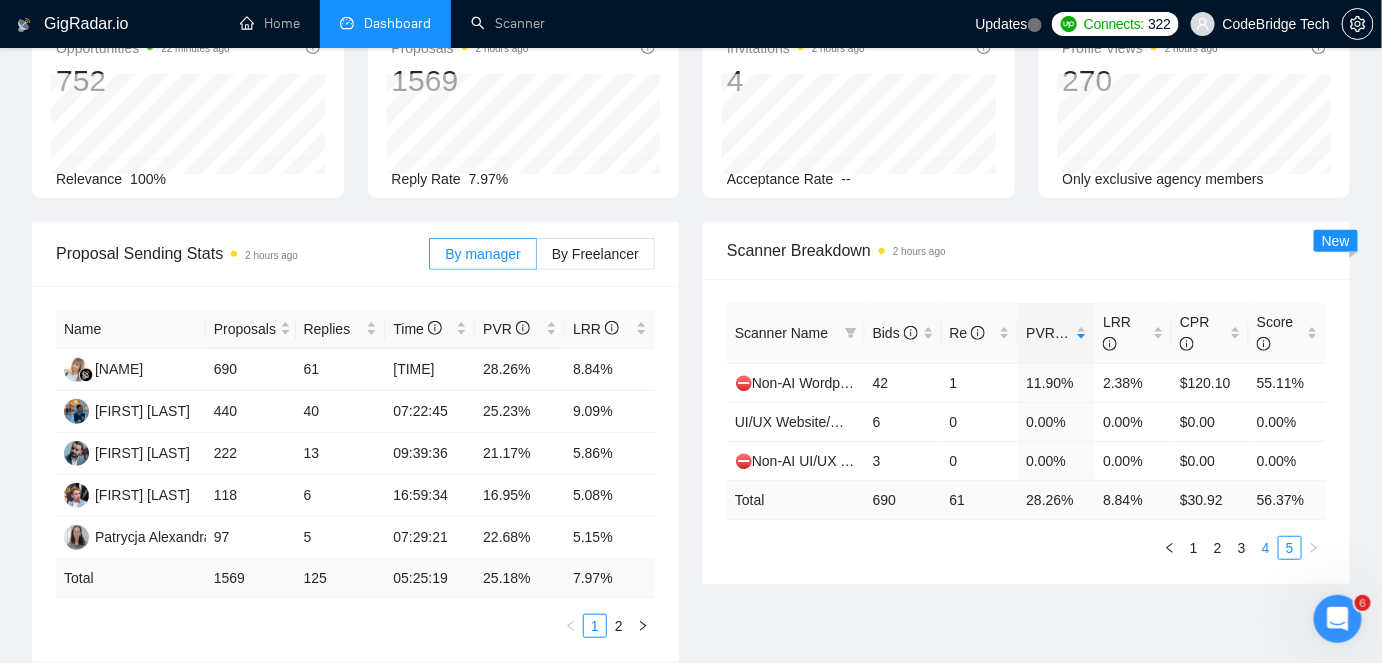 scroll, scrollTop: 0, scrollLeft: 0, axis: both 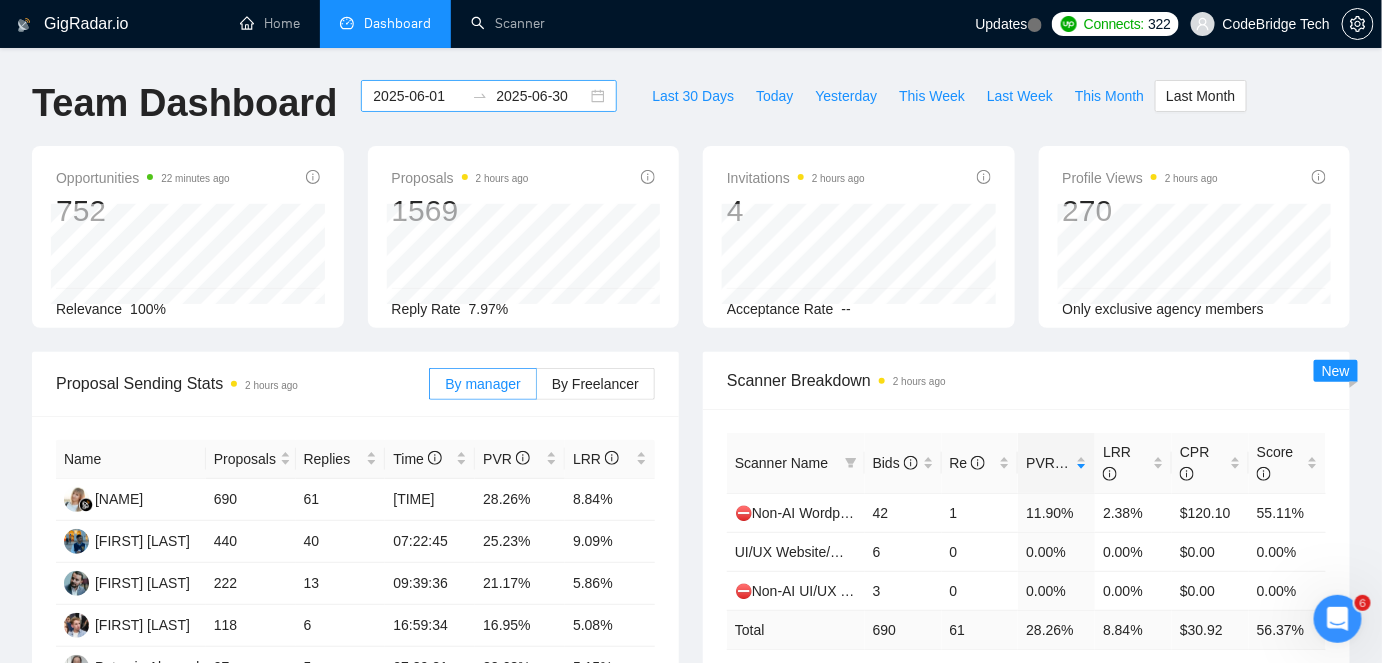 click on "2025-06-01" at bounding box center [418, 96] 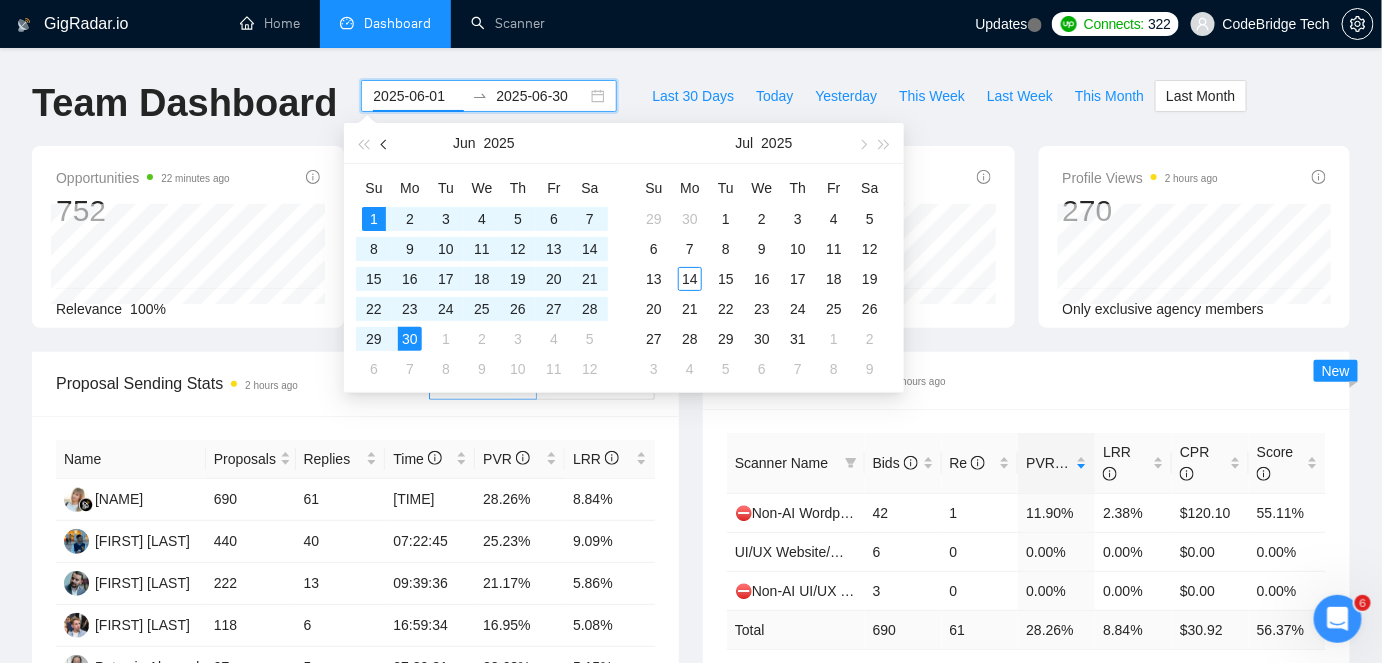click at bounding box center [385, 143] 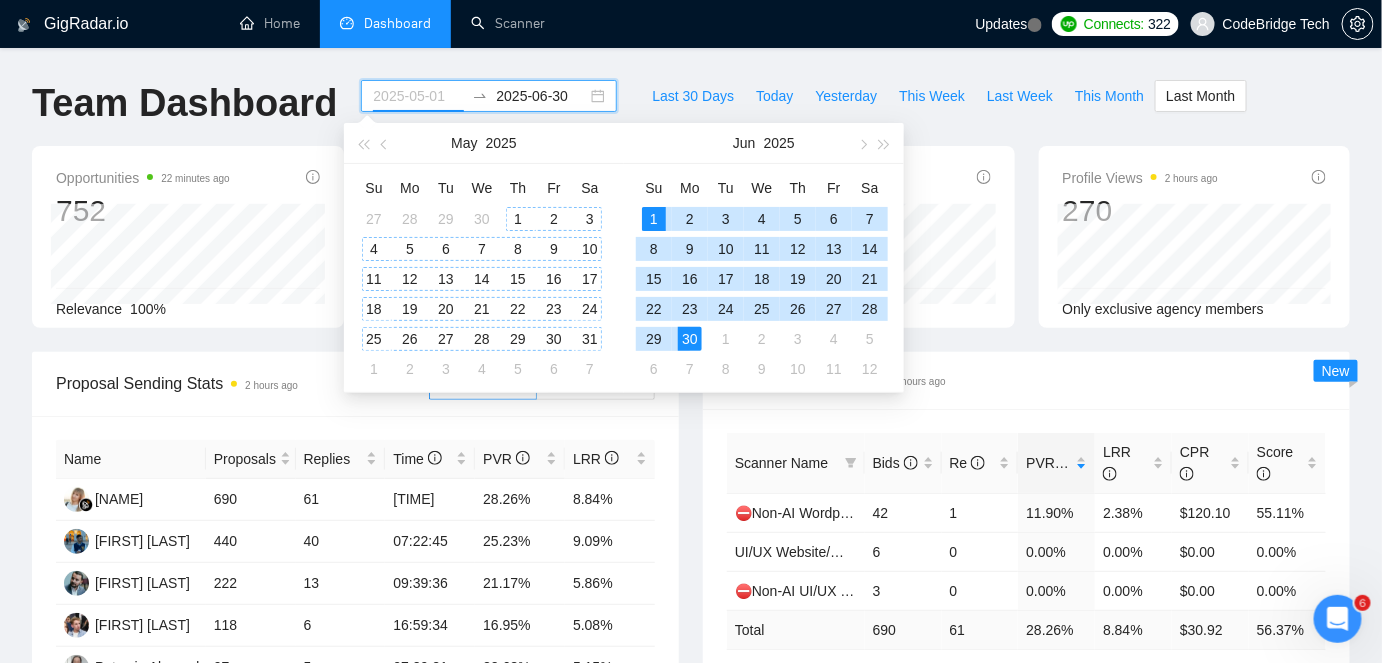 click on "1" at bounding box center (518, 219) 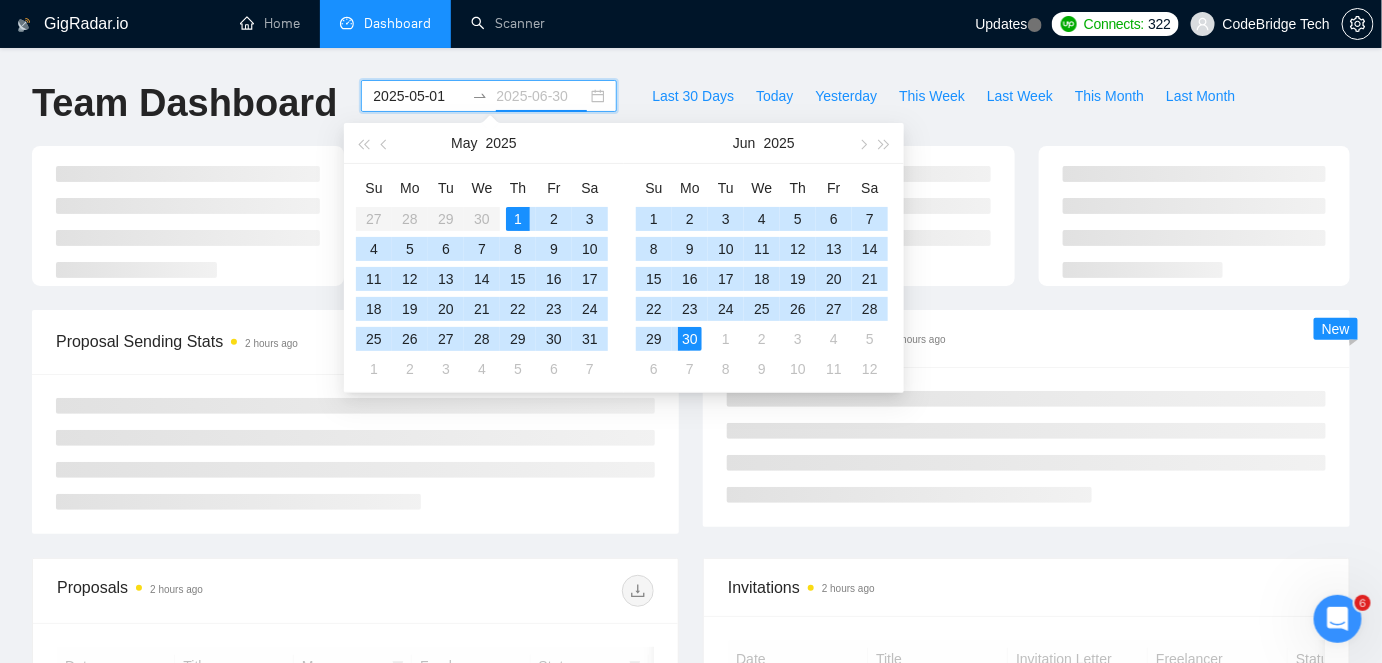 click on "30" at bounding box center [690, 339] 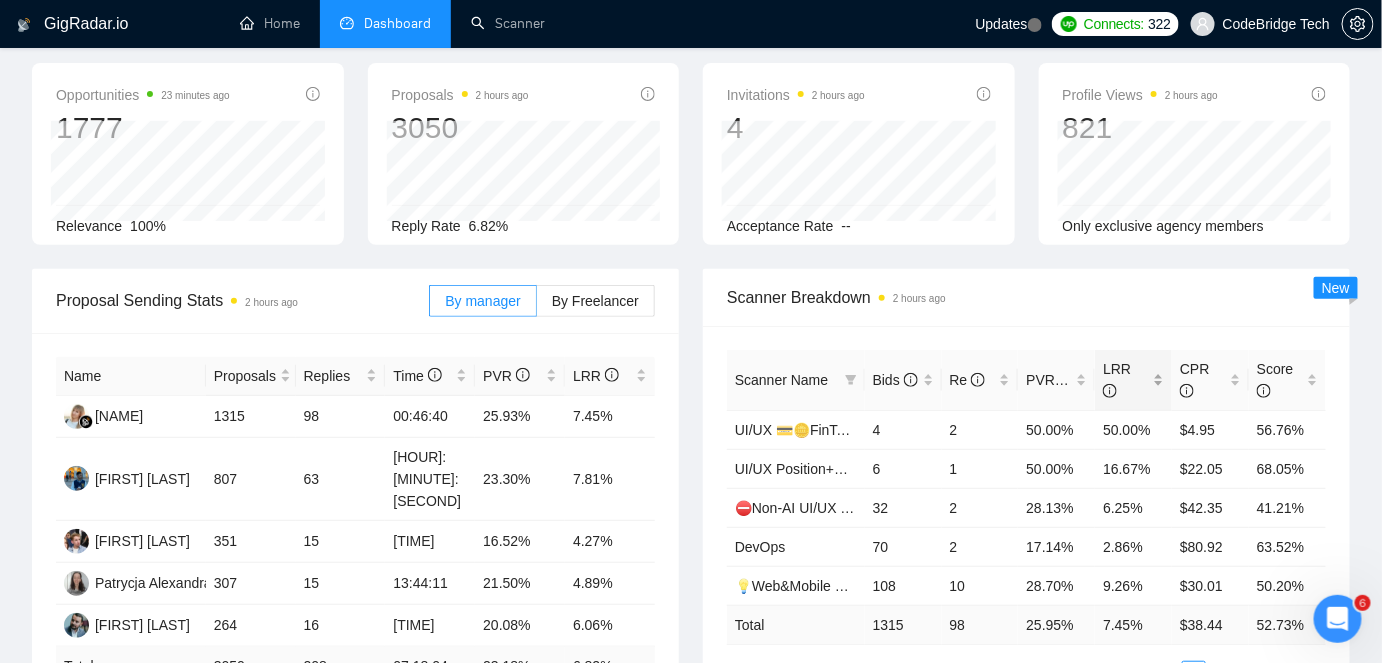scroll, scrollTop: 181, scrollLeft: 0, axis: vertical 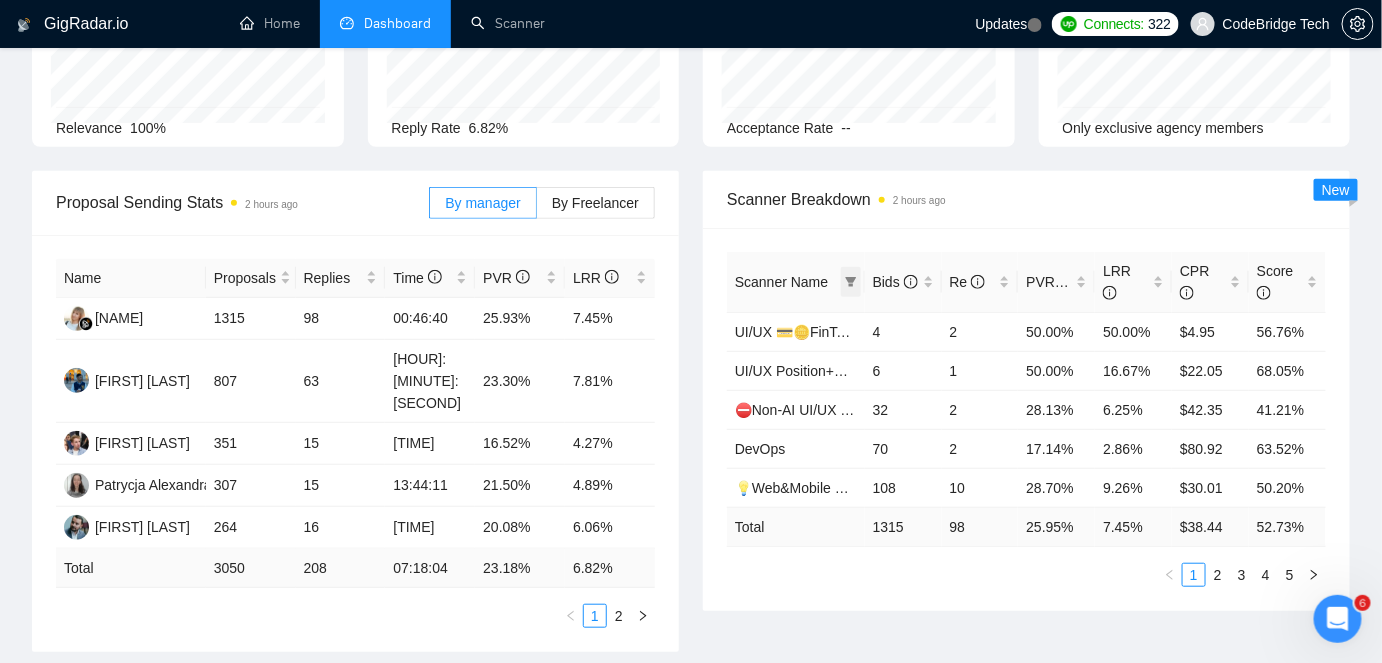 click at bounding box center [851, 282] 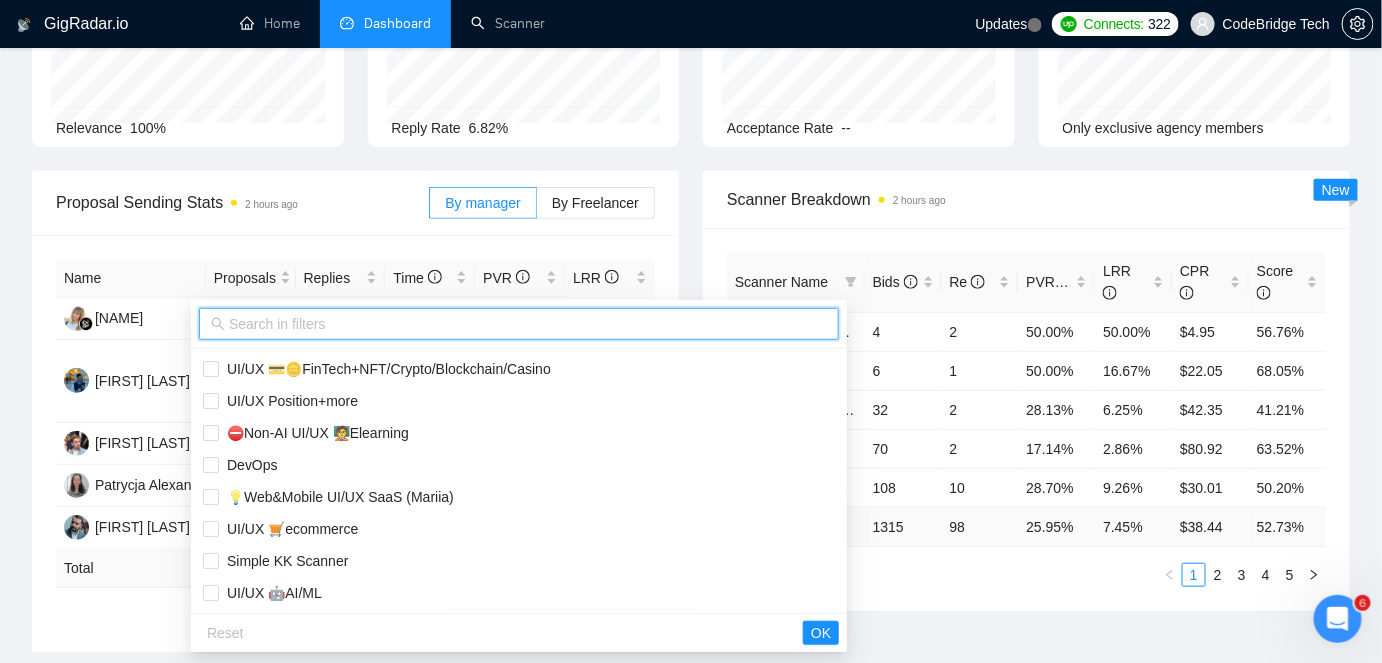 click at bounding box center [528, 324] 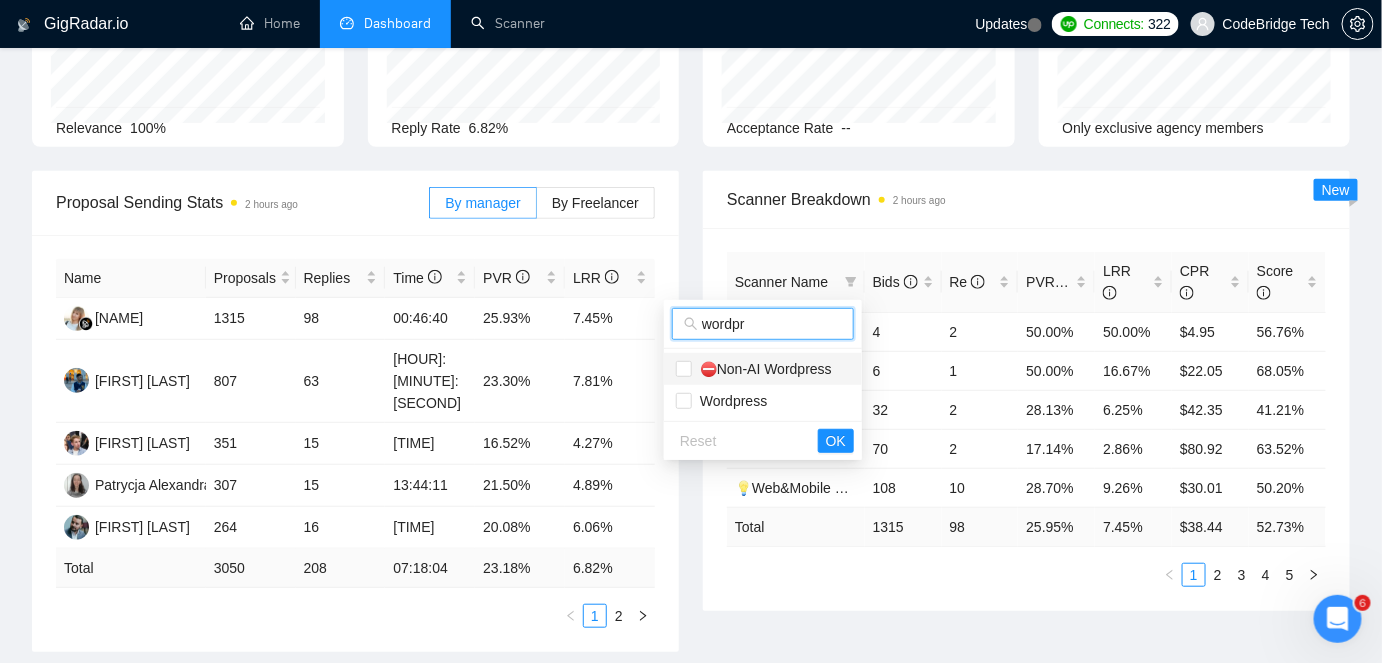 click on "⛔Non-AI Wordpress" at bounding box center (762, 369) 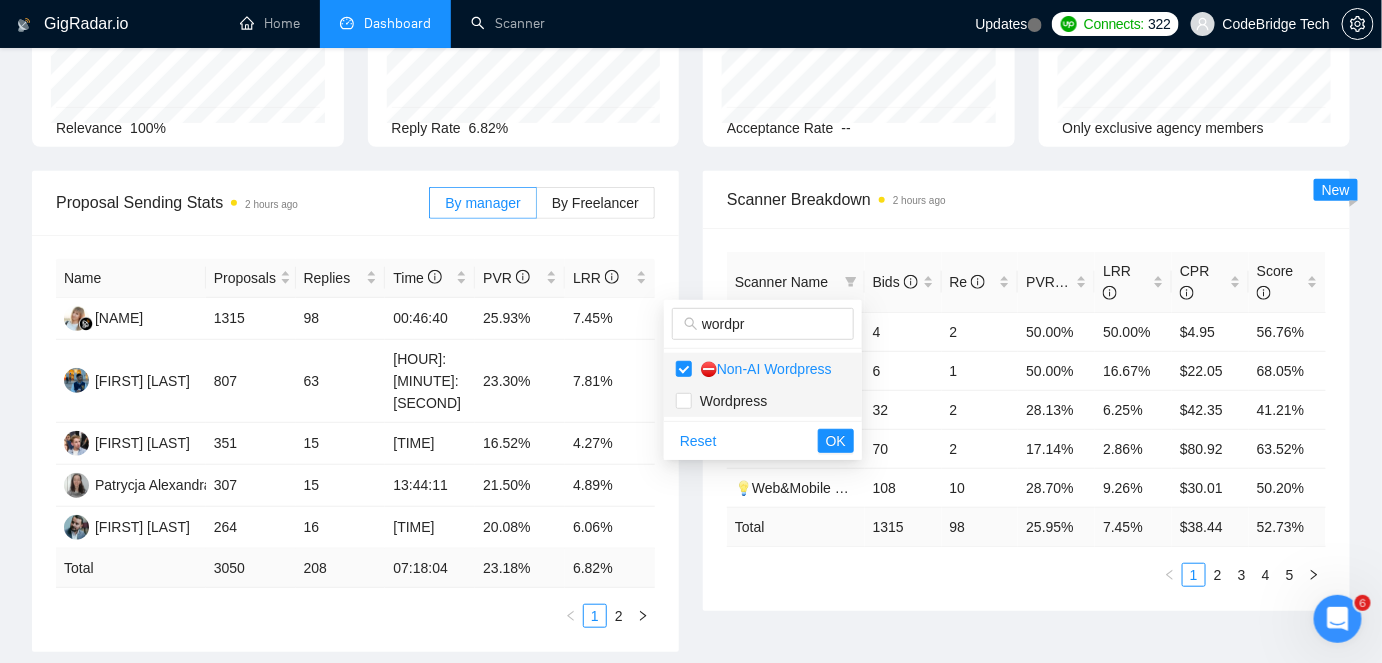 click on "Wordpress" at bounding box center (729, 401) 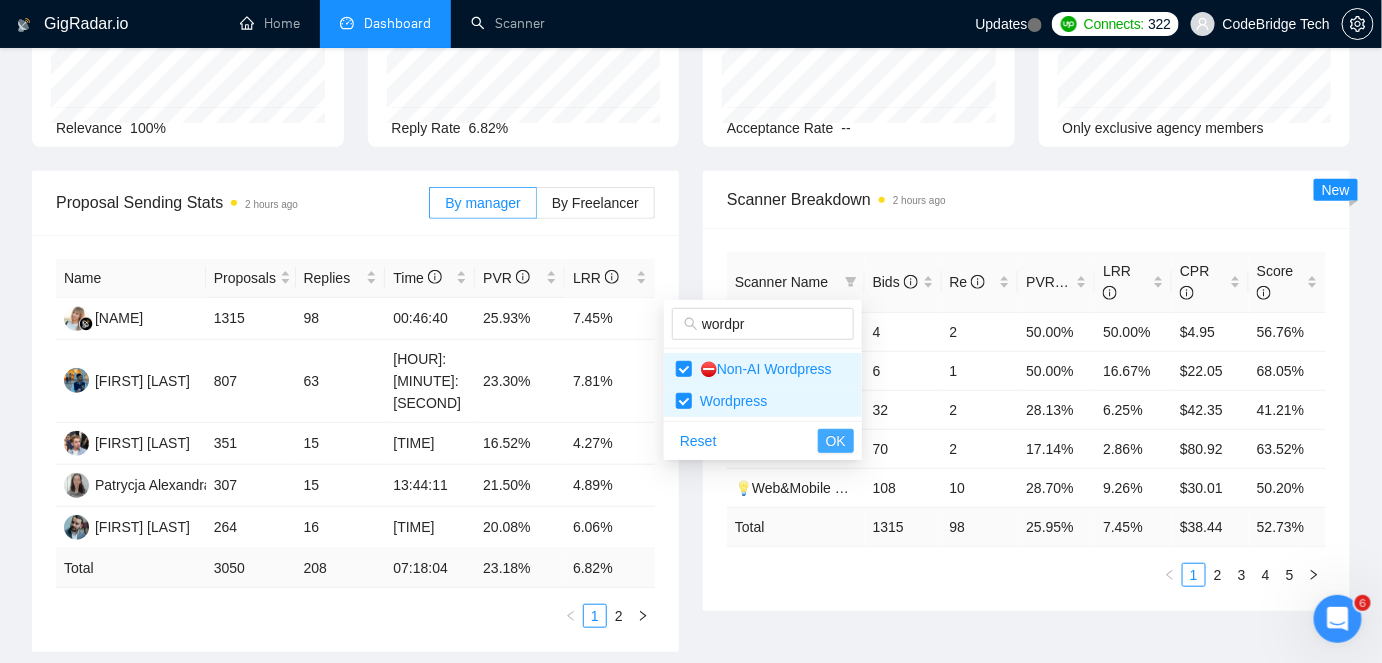 click on "OK" at bounding box center [836, 441] 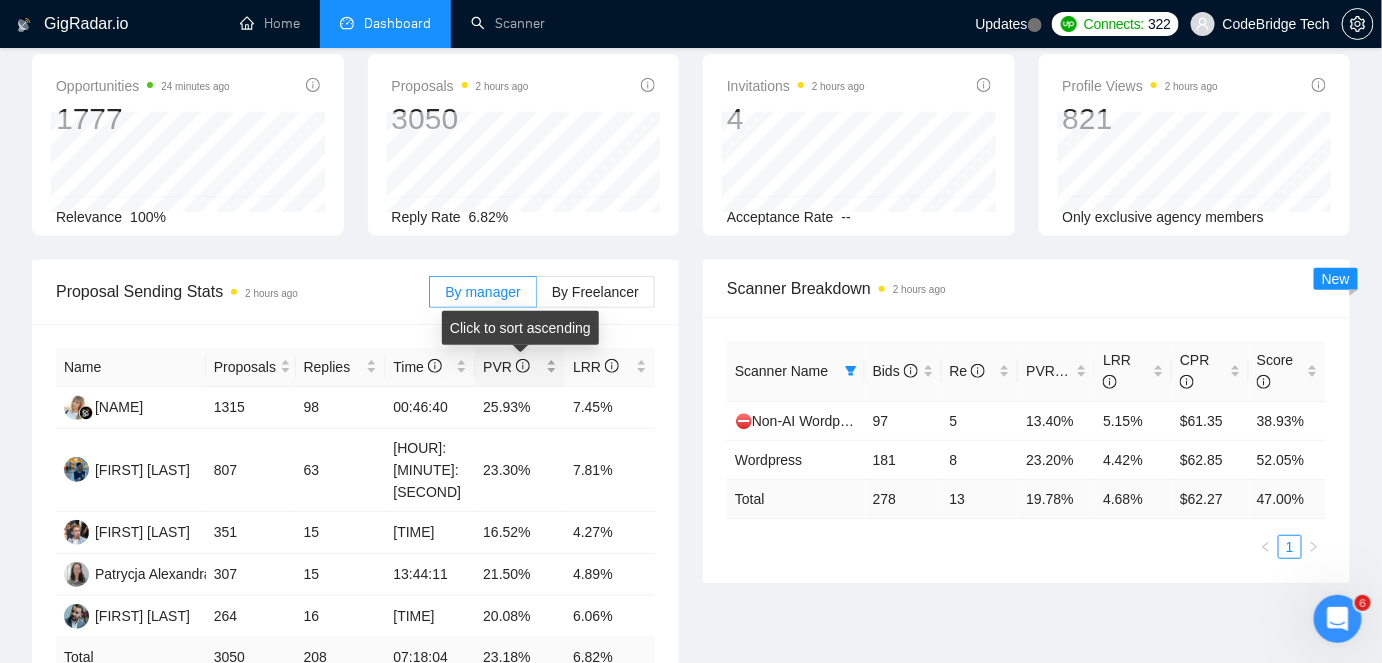 scroll, scrollTop: 0, scrollLeft: 0, axis: both 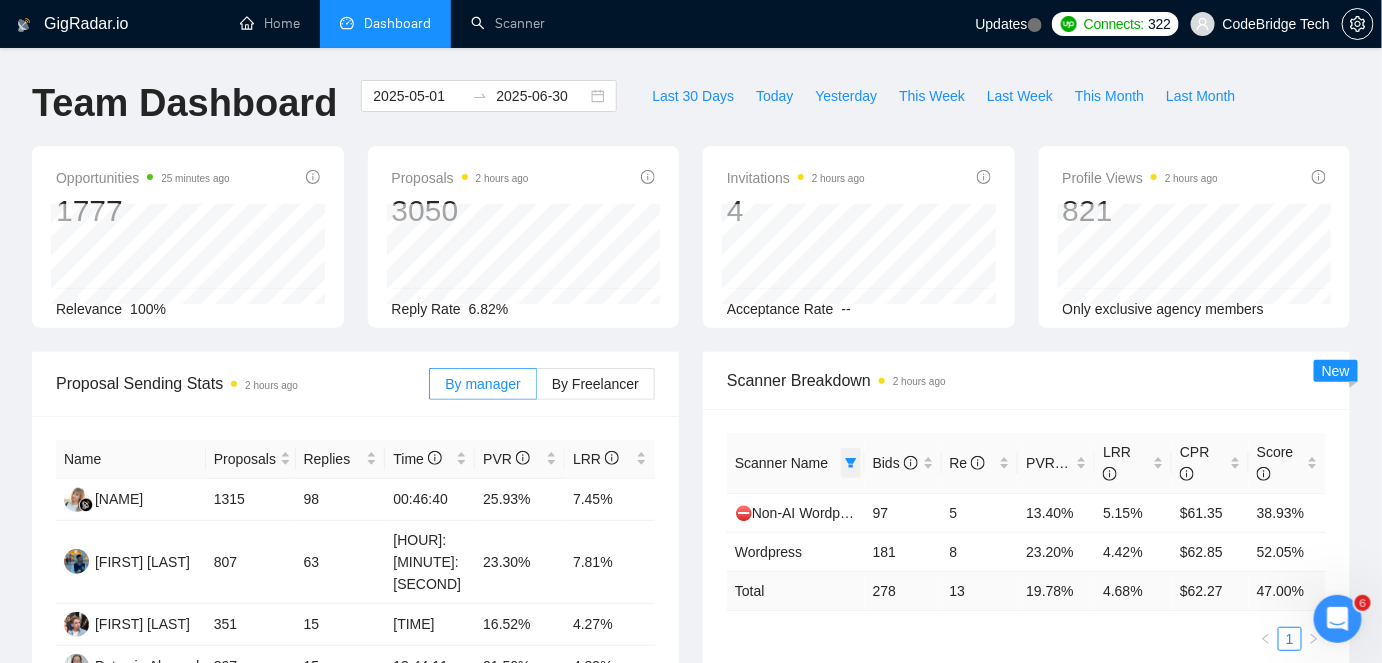 click at bounding box center [851, 463] 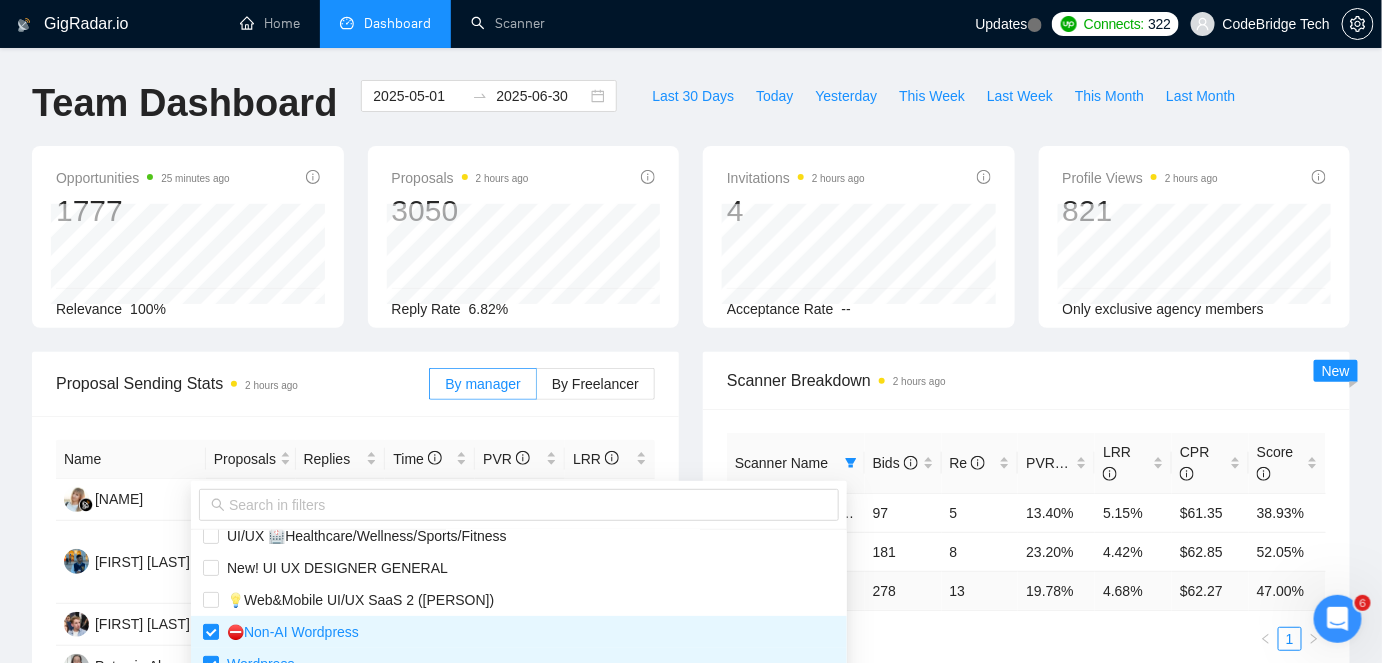 scroll, scrollTop: 272, scrollLeft: 0, axis: vertical 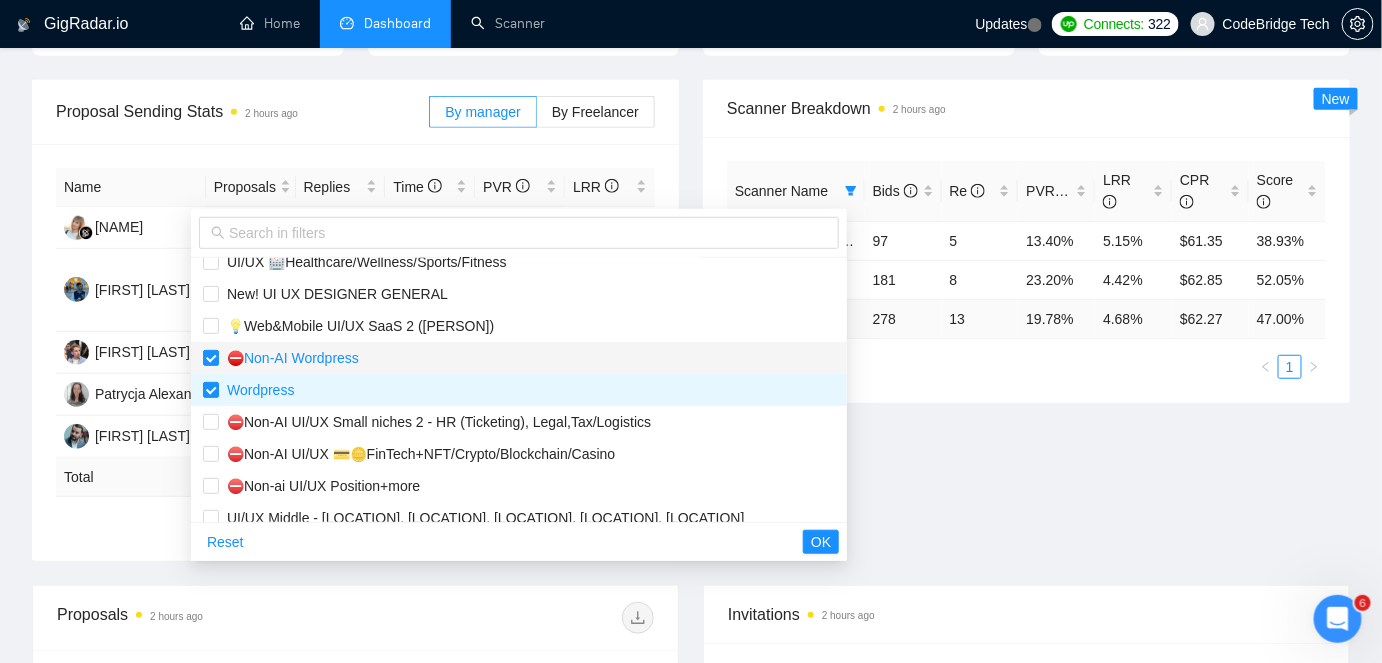 click on "⛔Non-AI Wordpress" at bounding box center (289, 358) 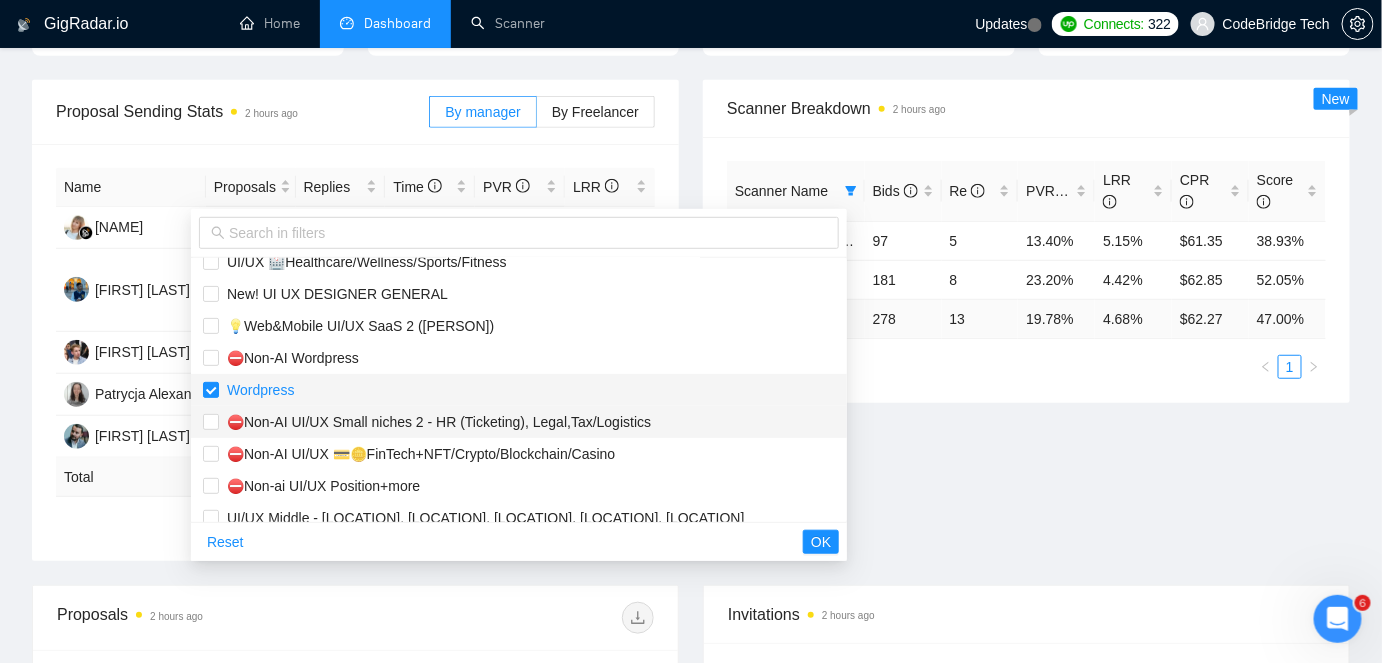click on "⛔Non-AI UI/UX Small niches 2 - HR (Ticketing), Legal,Tax/Logistics" at bounding box center (519, 422) 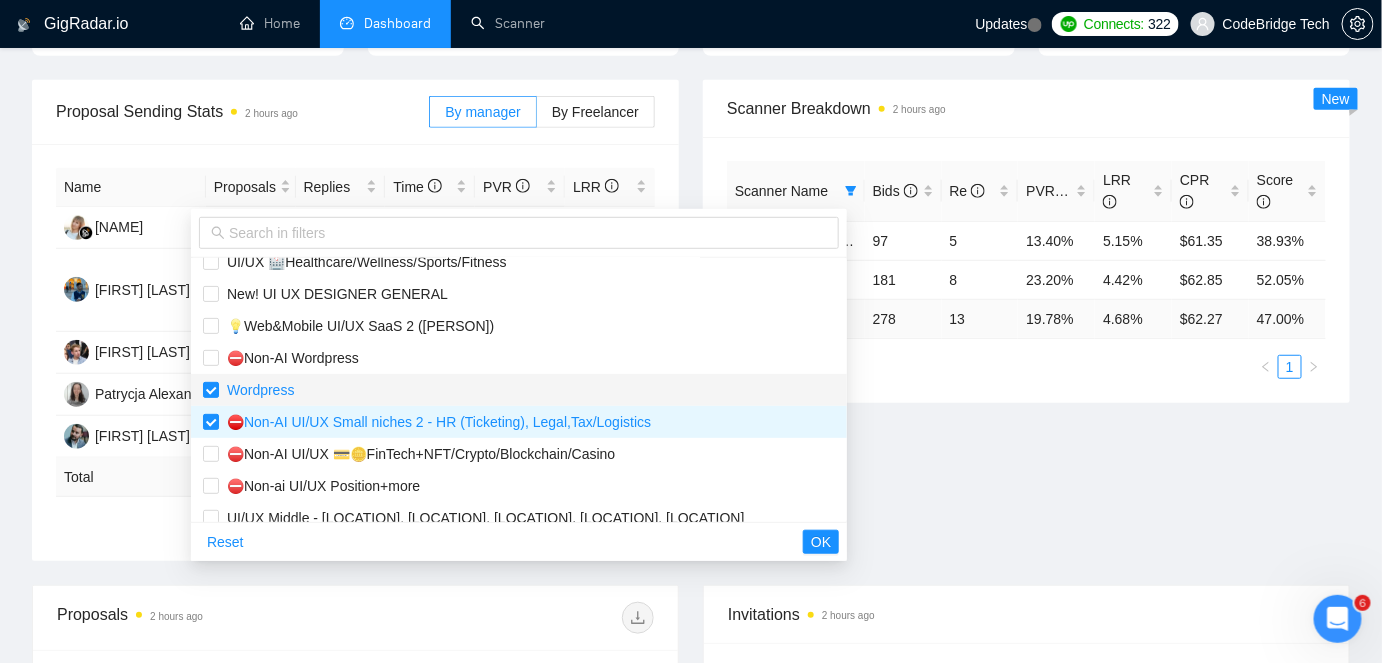 click on "Wordpress" at bounding box center [256, 390] 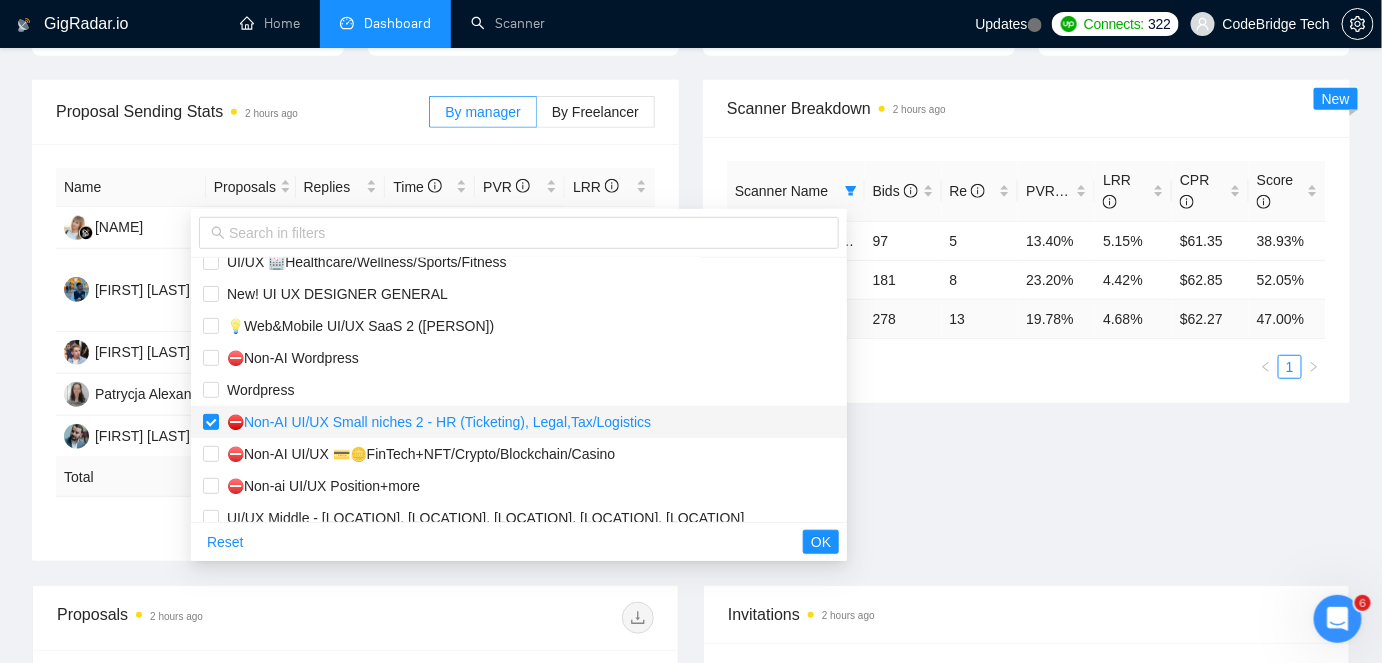 click on "⛔Non-AI UI/UX Small niches 2 - HR (Ticketing), Legal,Tax/Logistics" at bounding box center (435, 422) 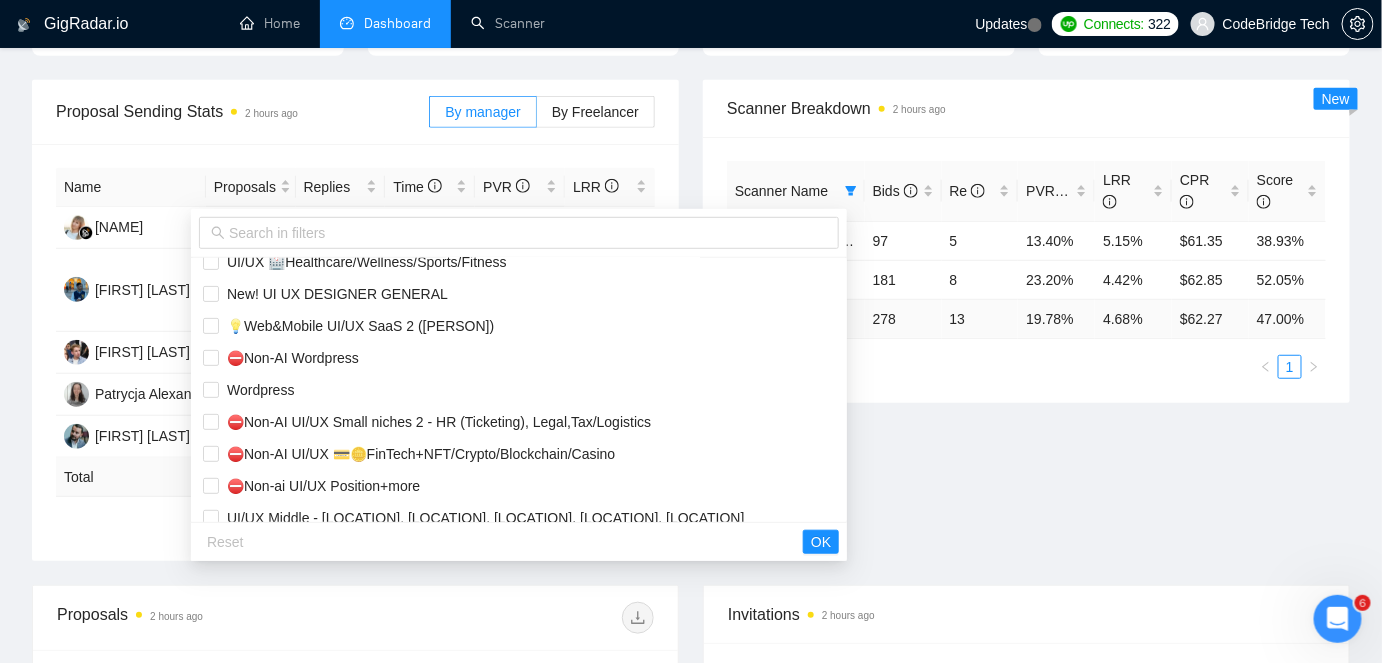 click on "Reset OK" at bounding box center [519, 541] 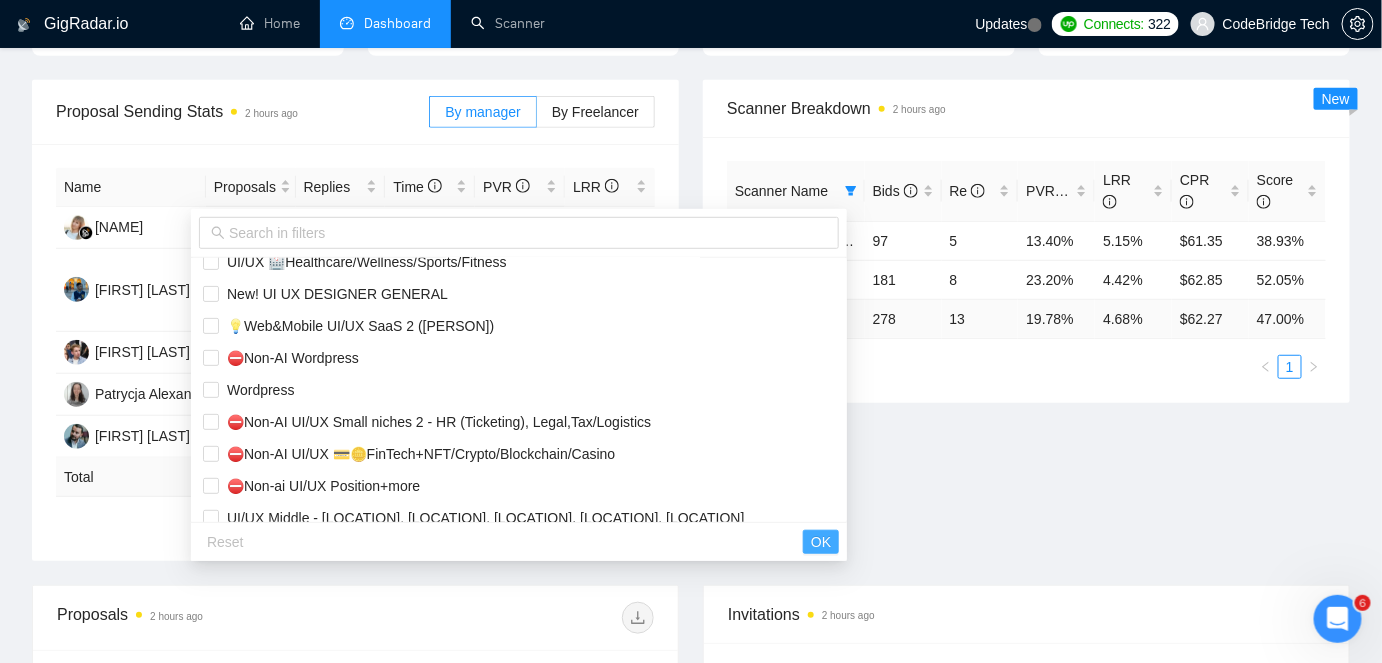 click on "OK" at bounding box center [821, 542] 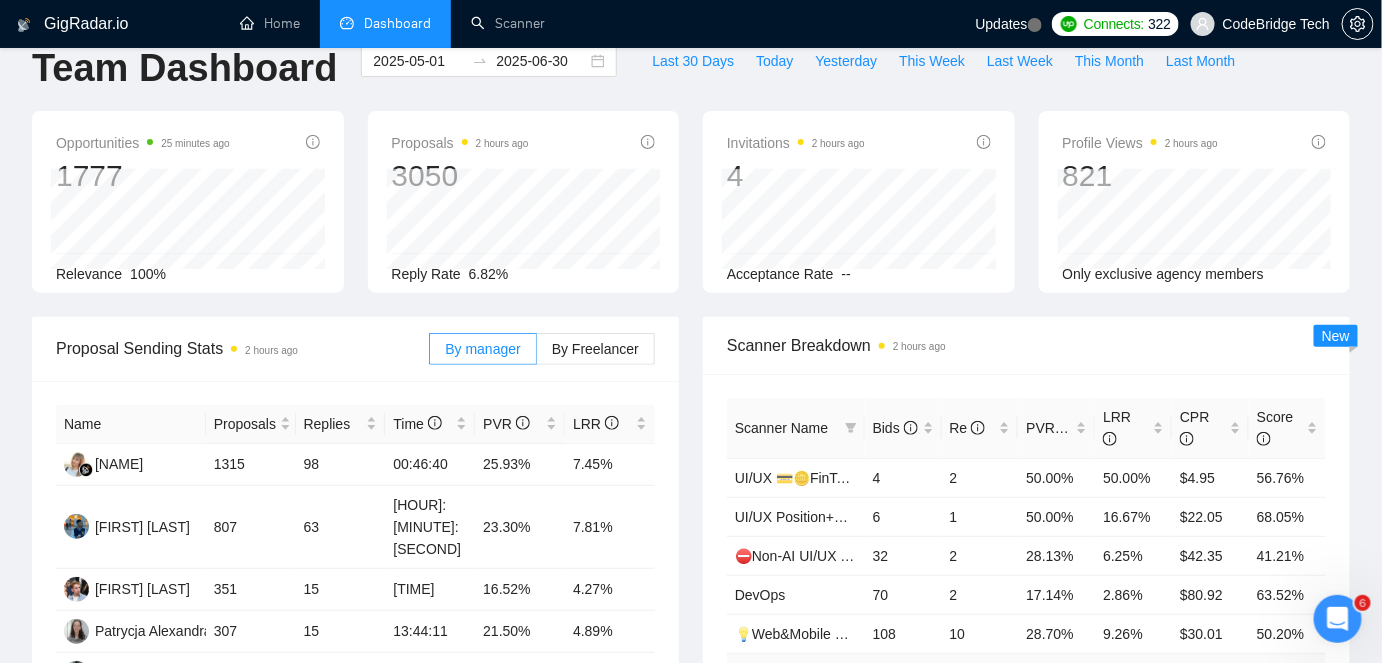 scroll, scrollTop: 90, scrollLeft: 0, axis: vertical 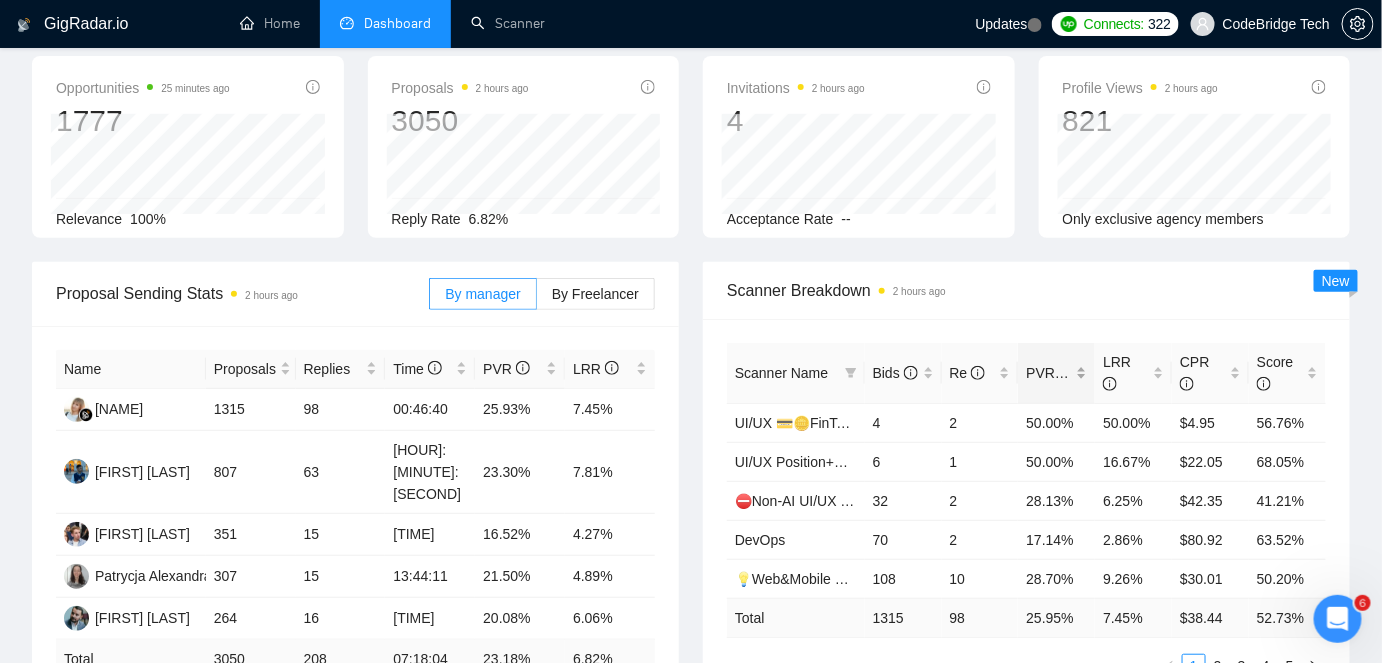 click on "PVR" at bounding box center [1049, 373] 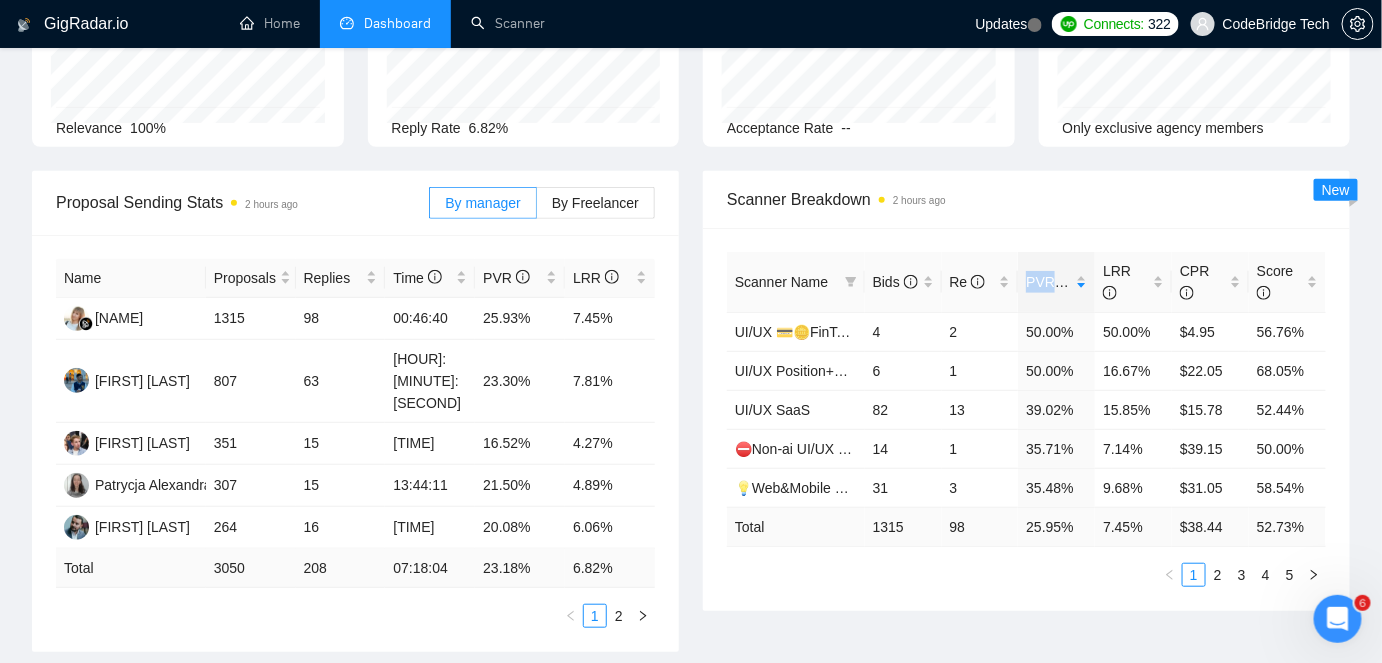 scroll, scrollTop: 0, scrollLeft: 0, axis: both 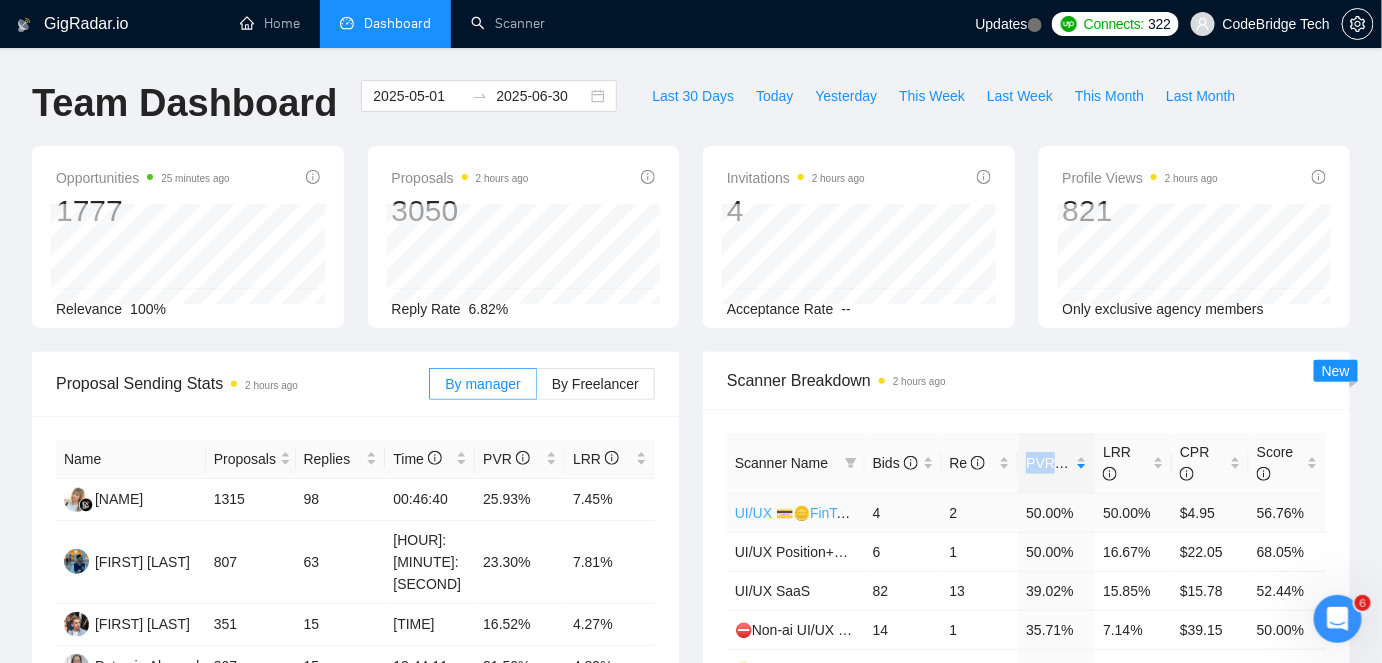 click on "UI/UX 💳🪙FinTech+NFT/Crypto/Blockchain/Casino" at bounding box center (897, 513) 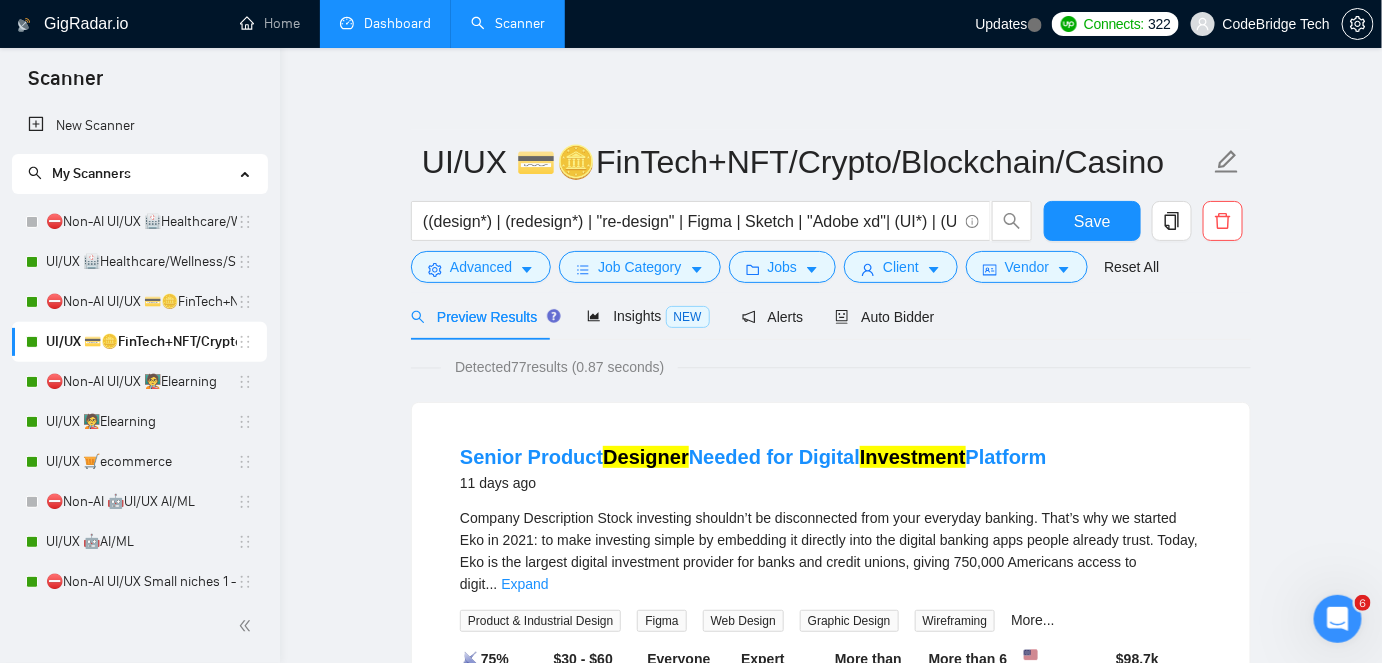 click on "Dashboard" at bounding box center (385, 23) 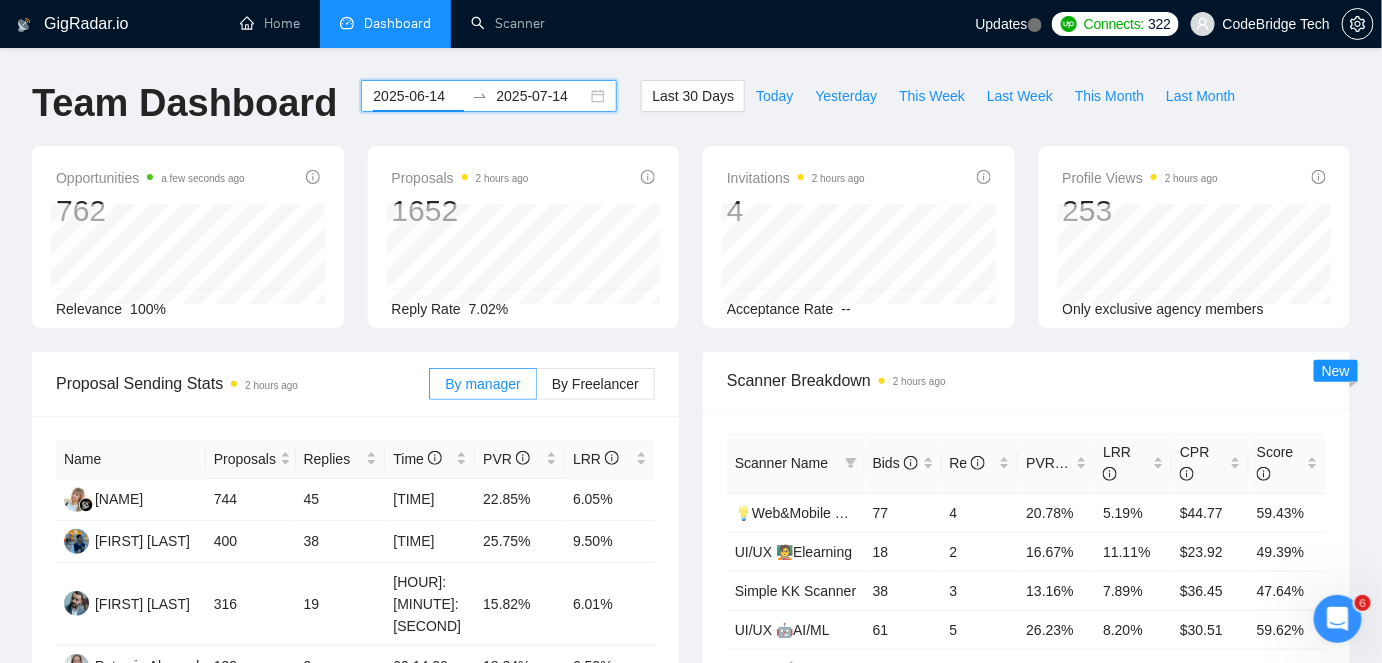 click on "2025-06-14" at bounding box center [418, 96] 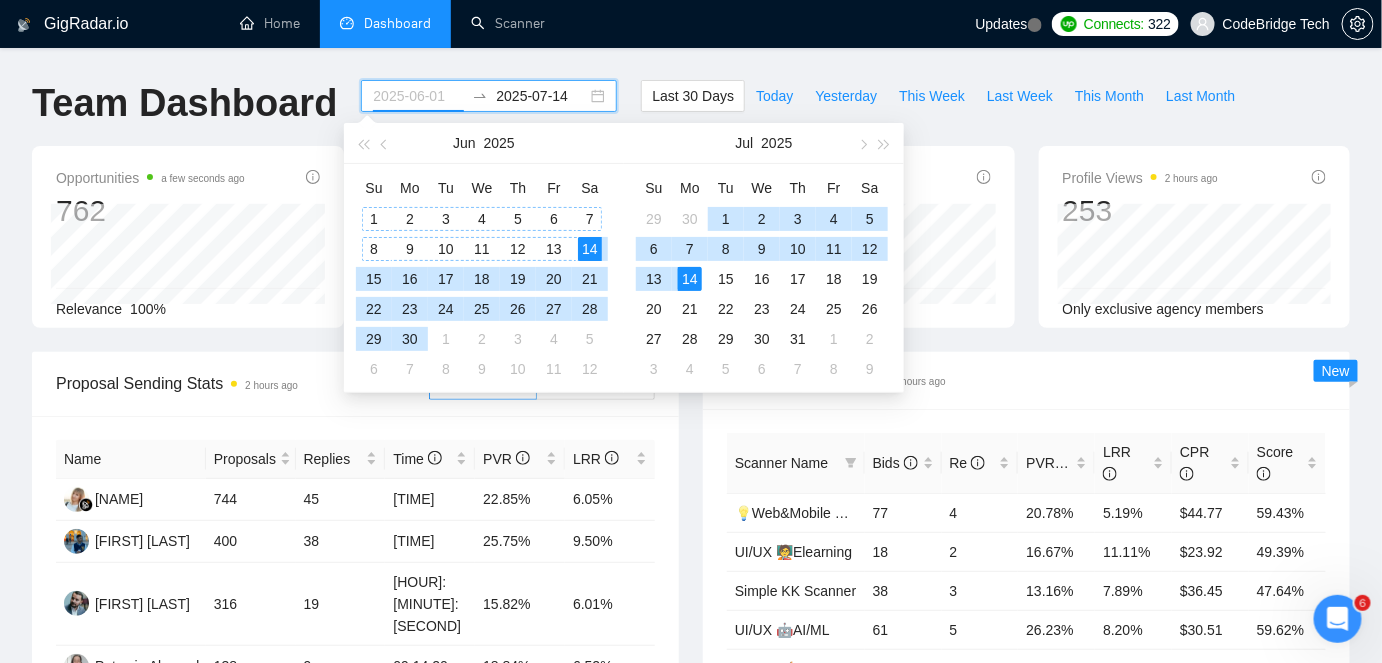 click on "1" at bounding box center (374, 219) 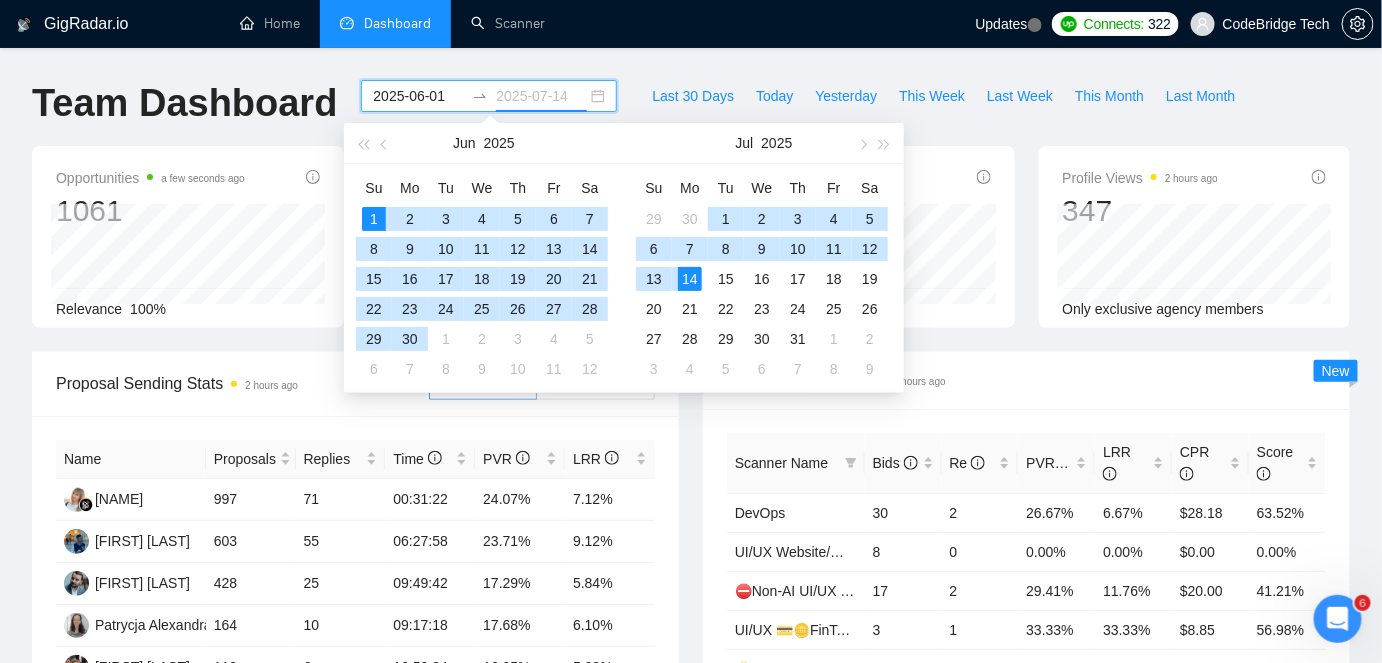 click on "14" at bounding box center (690, 279) 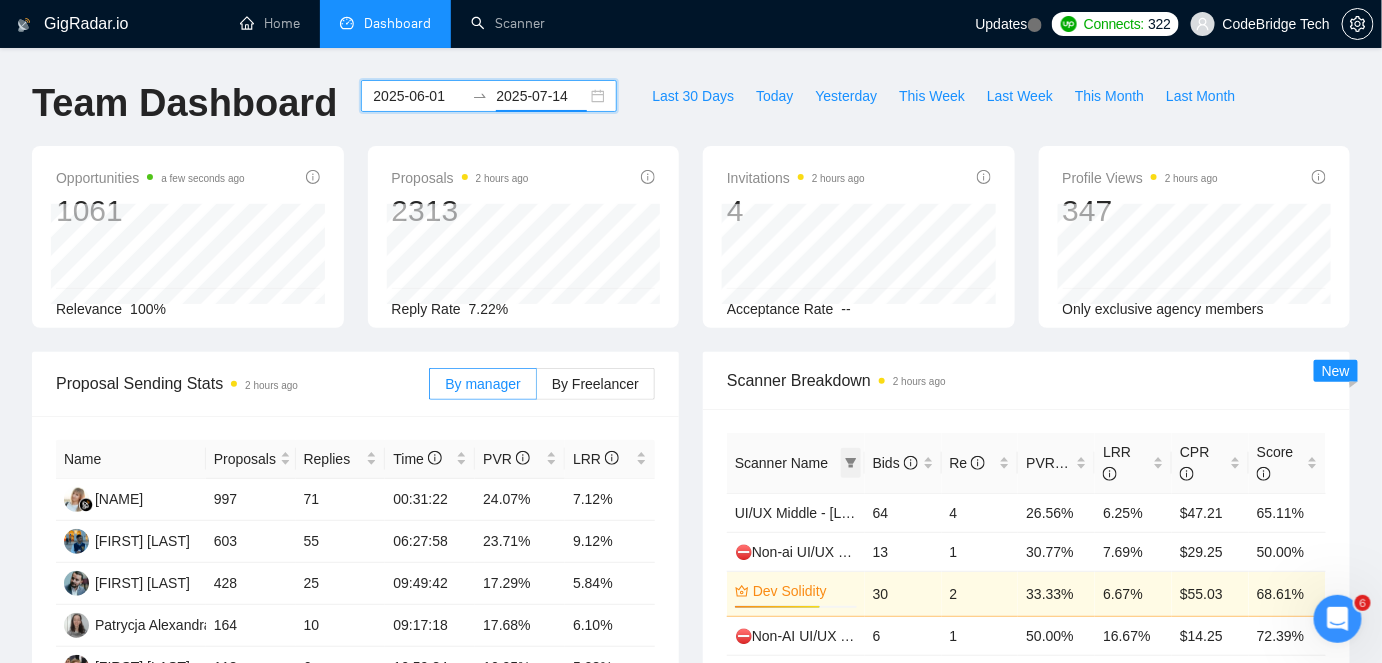 click at bounding box center [851, 463] 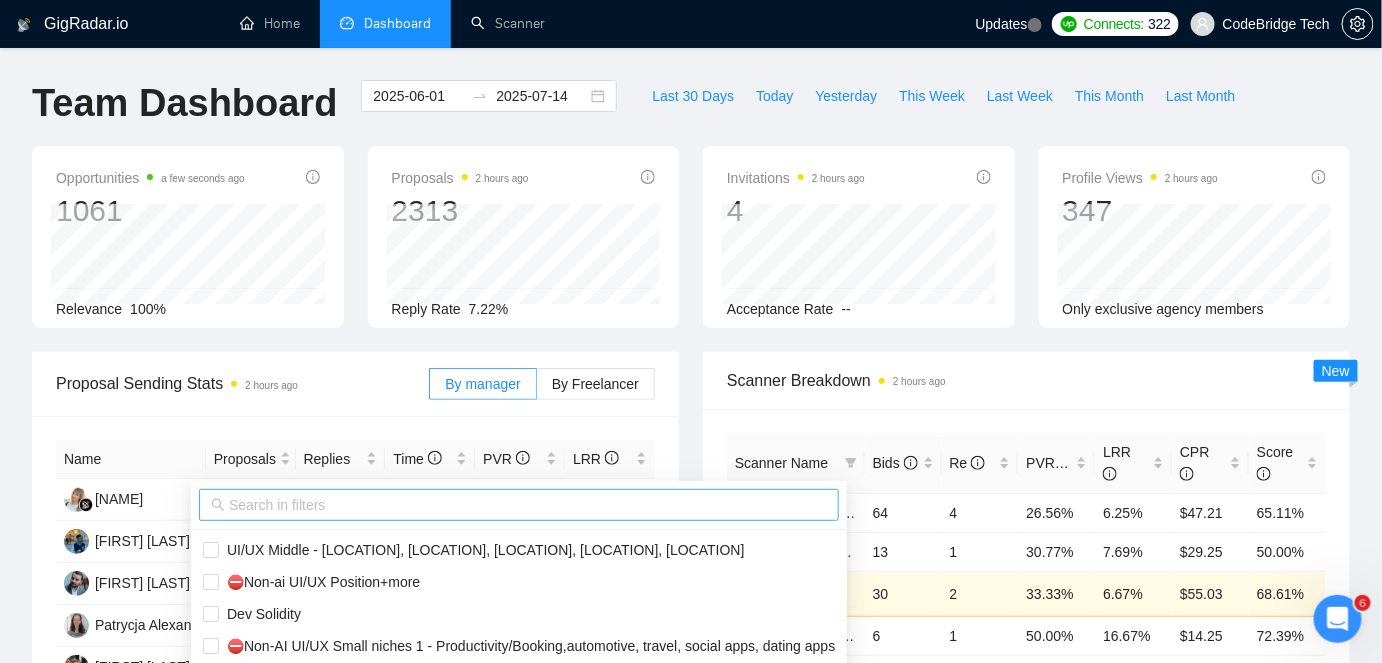 click at bounding box center (528, 505) 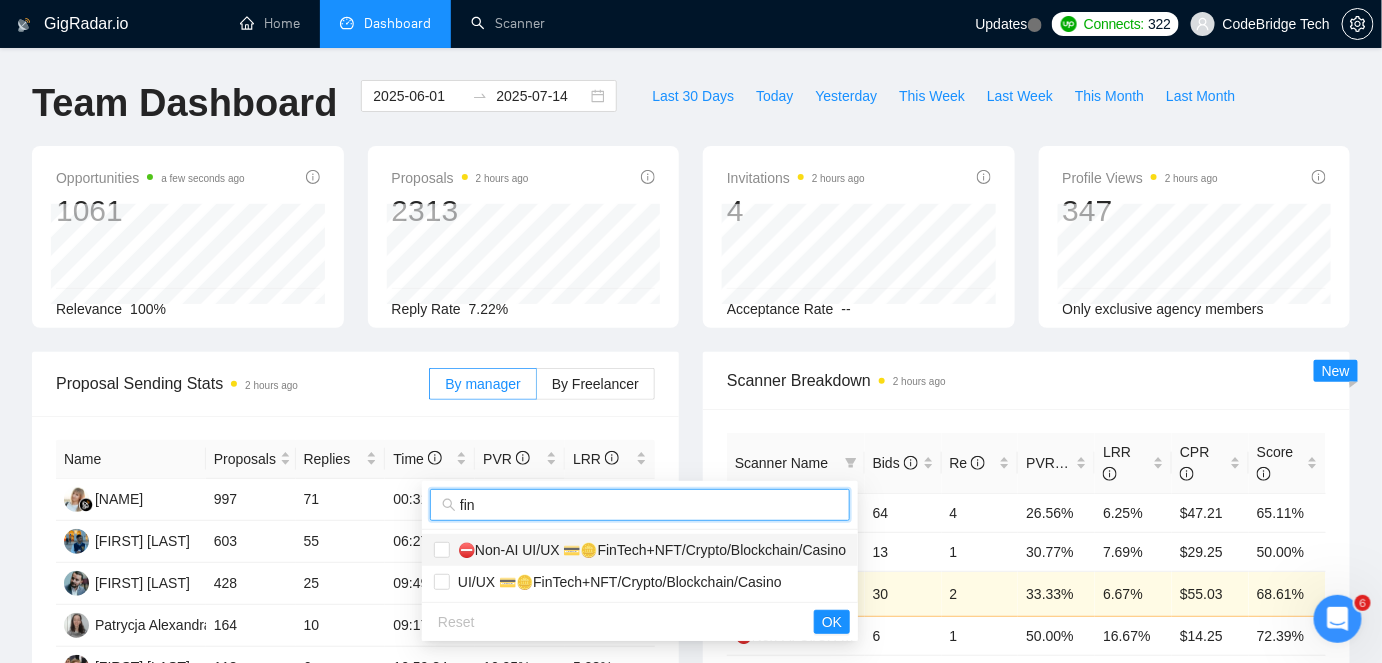 click on "⛔Non-AI UI/UX 💳🪙FinTech+NFT/Crypto/Blockchain/Casino" at bounding box center [648, 550] 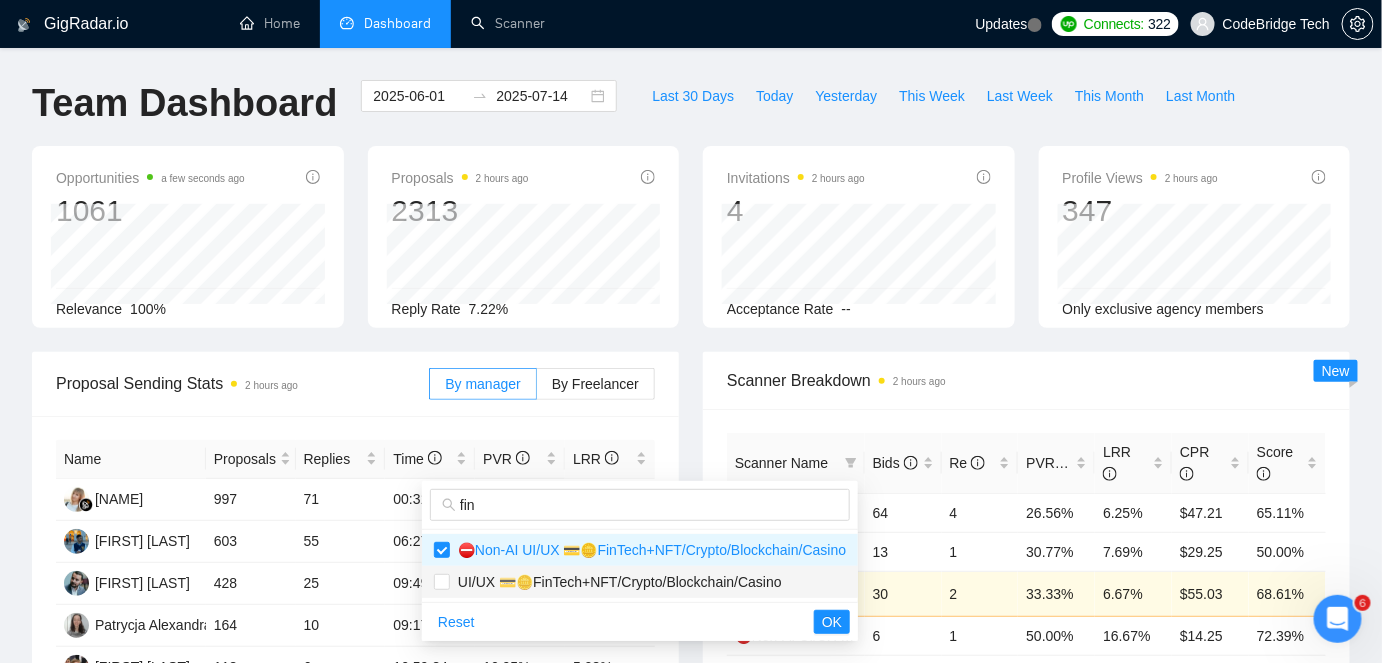 drag, startPoint x: 682, startPoint y: 580, endPoint x: 701, endPoint y: 584, distance: 19.416489 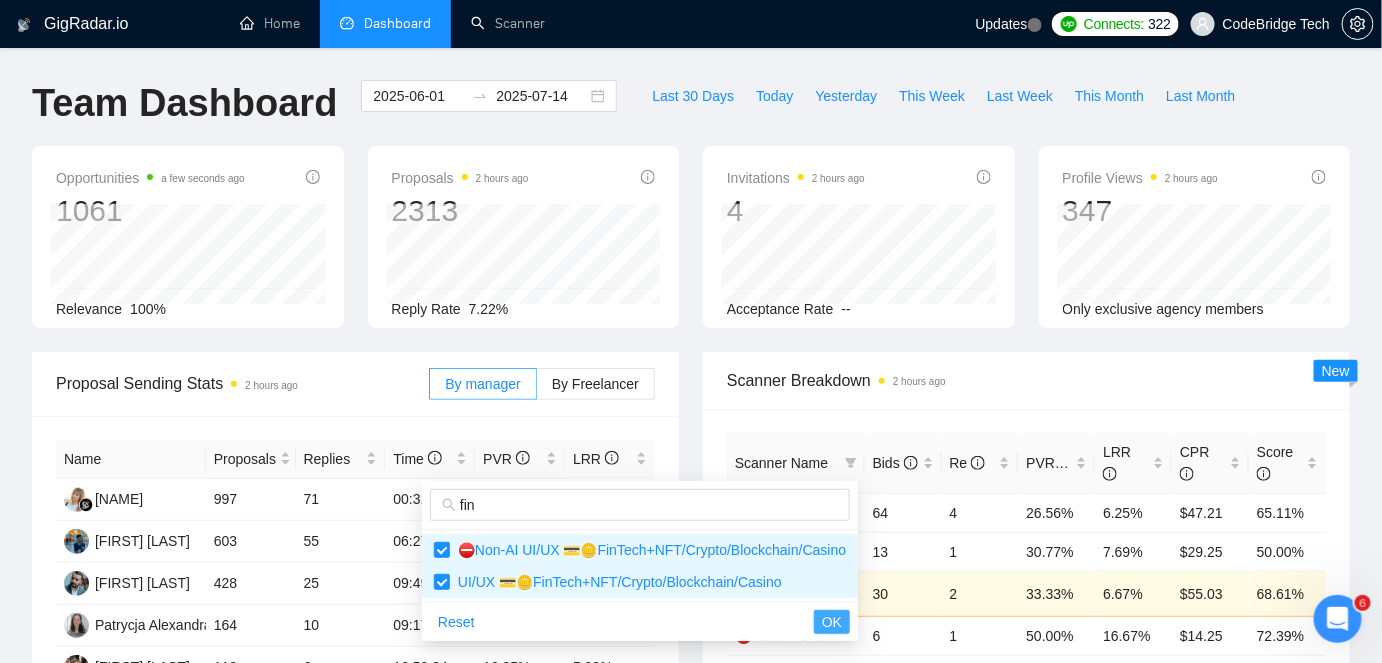 click on "OK" at bounding box center (832, 622) 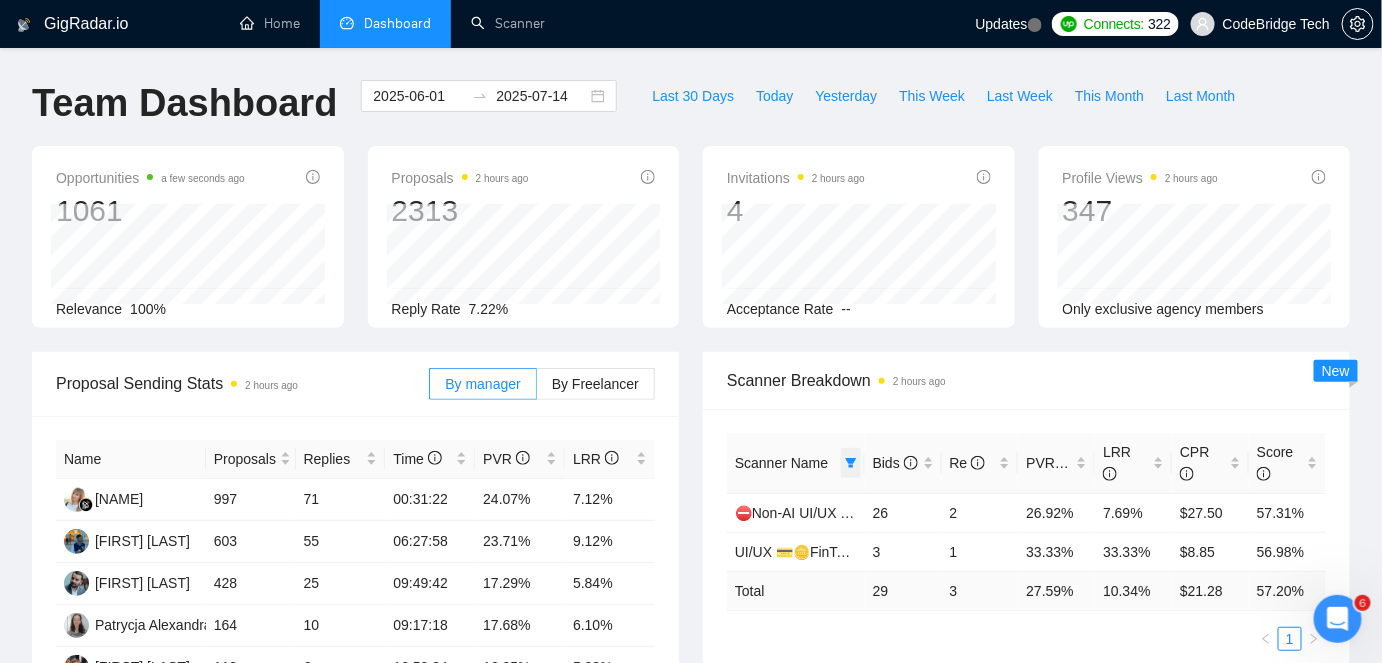 click at bounding box center (851, 463) 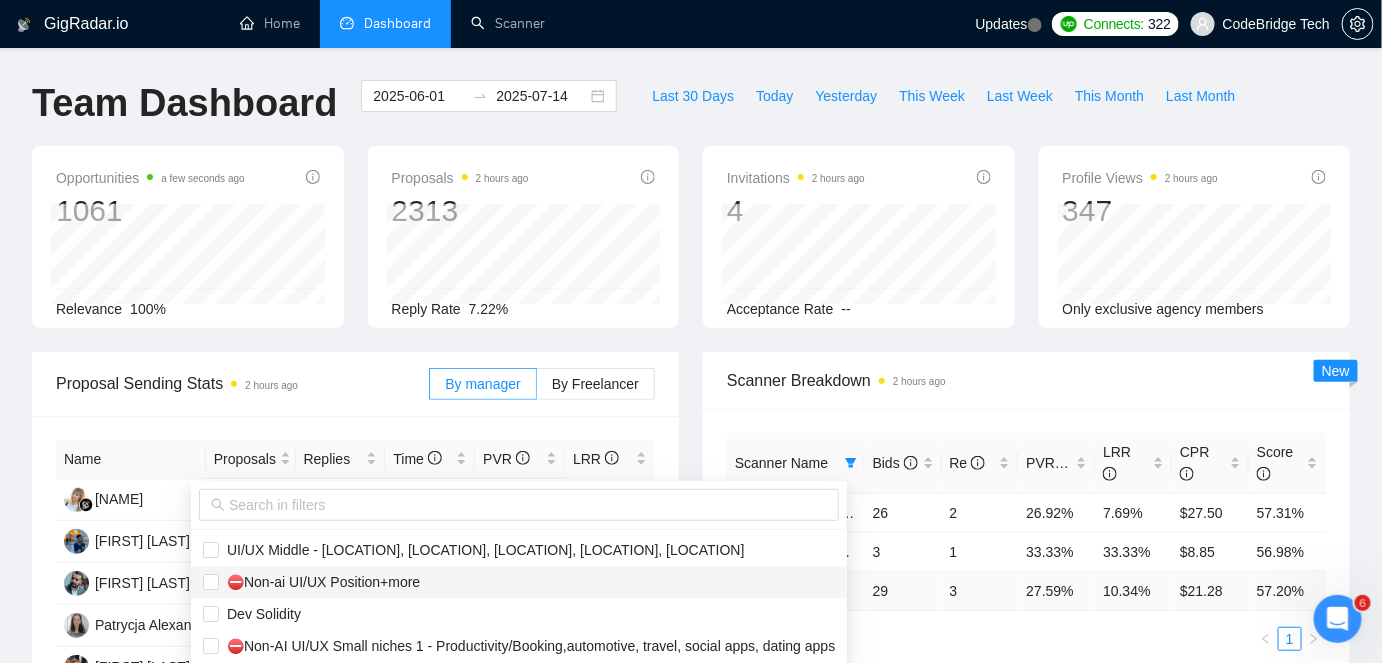 scroll, scrollTop: 181, scrollLeft: 0, axis: vertical 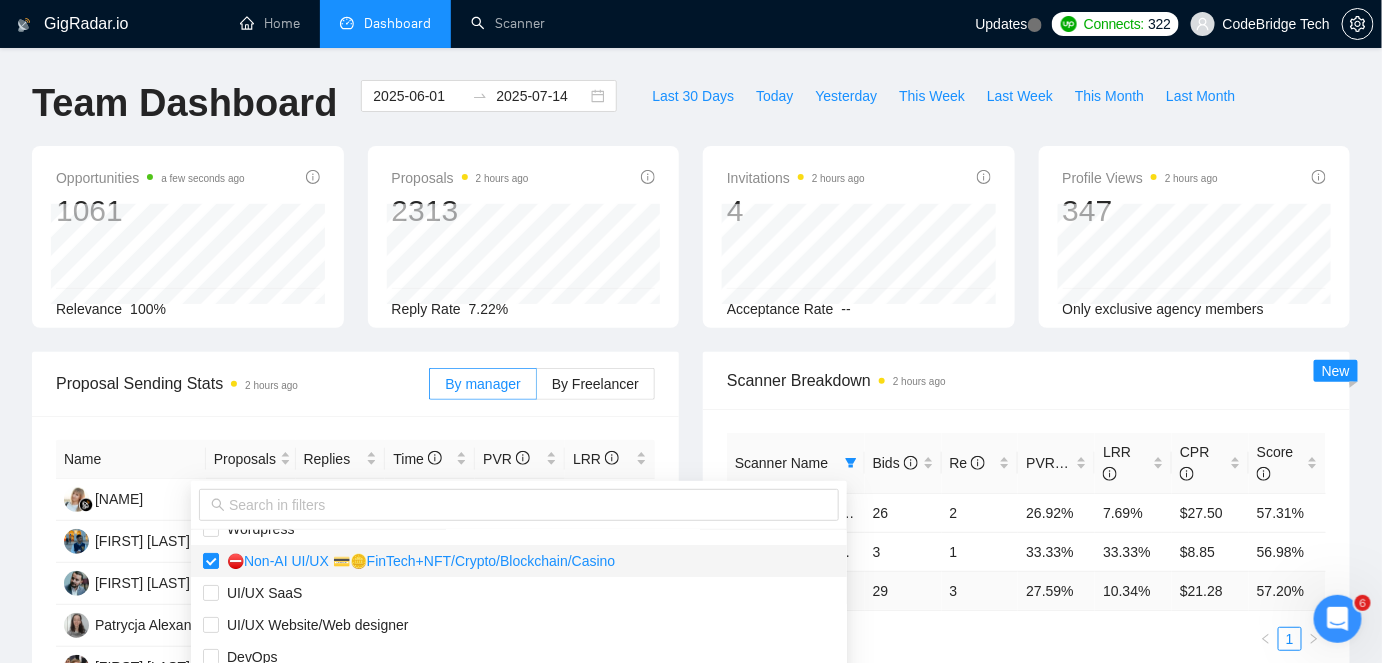 click on "⛔Non-AI UI/UX 💳🪙FinTech+NFT/Crypto/Blockchain/Casino" at bounding box center [417, 561] 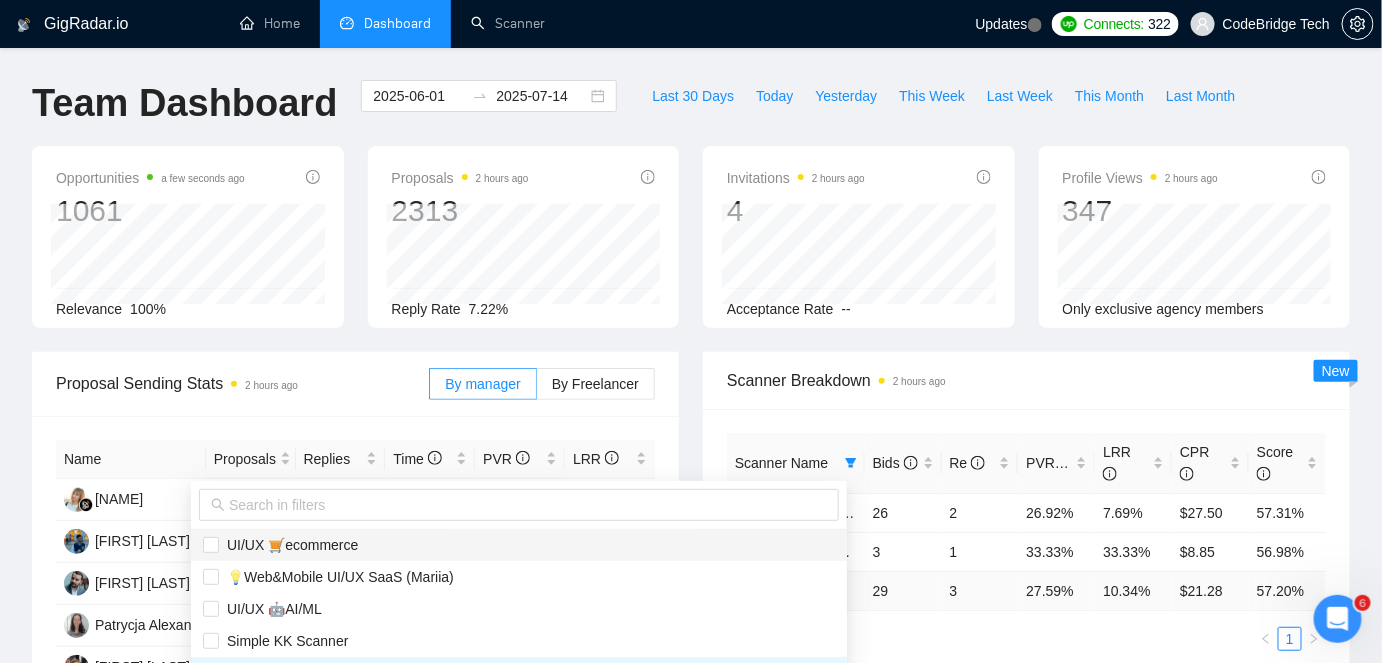 scroll, scrollTop: 480, scrollLeft: 0, axis: vertical 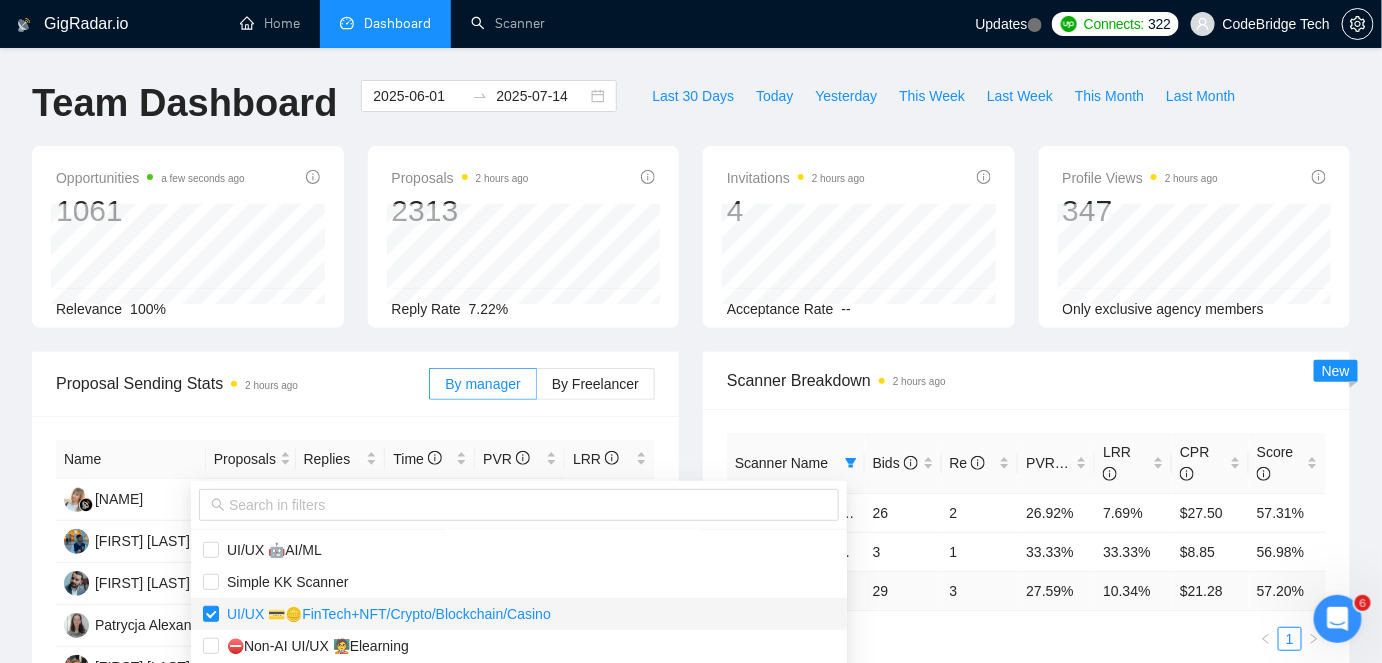 click on "UI/UX 💳🪙FinTech+NFT/Crypto/Blockchain/Casino" at bounding box center (385, 614) 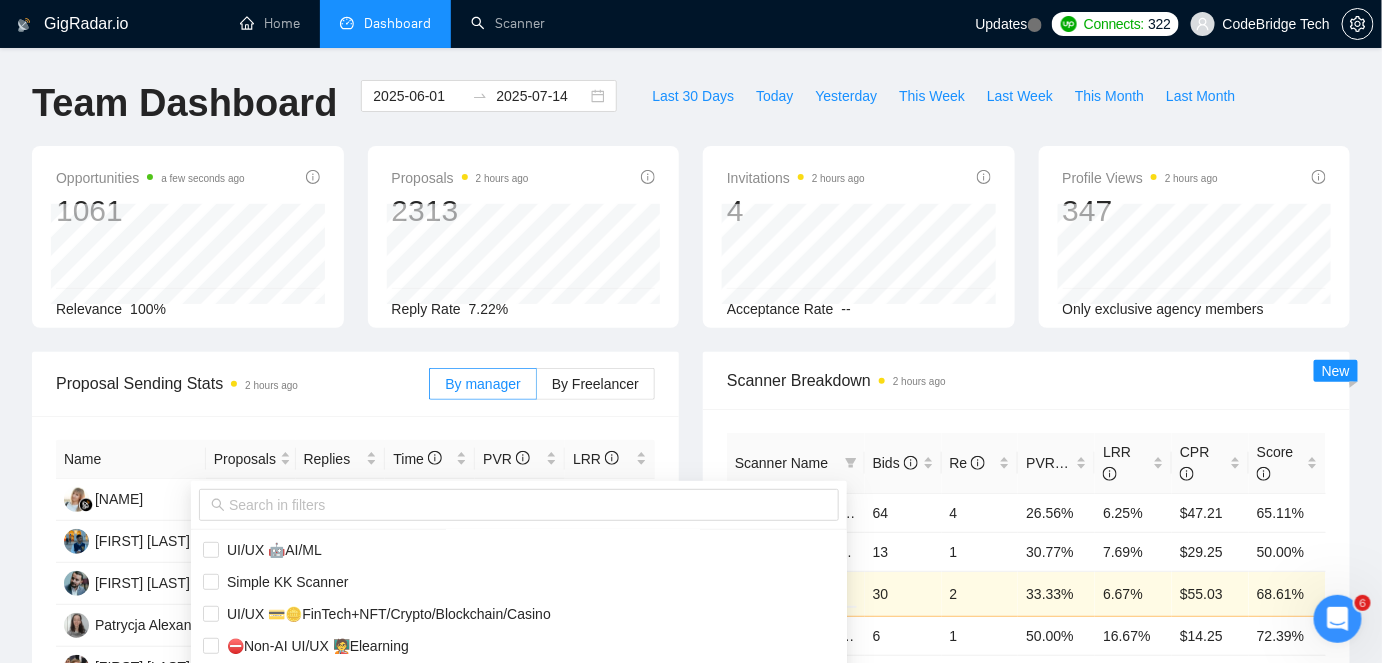 click on "Scanner Breakdown 2 hours ago" at bounding box center (1026, 380) 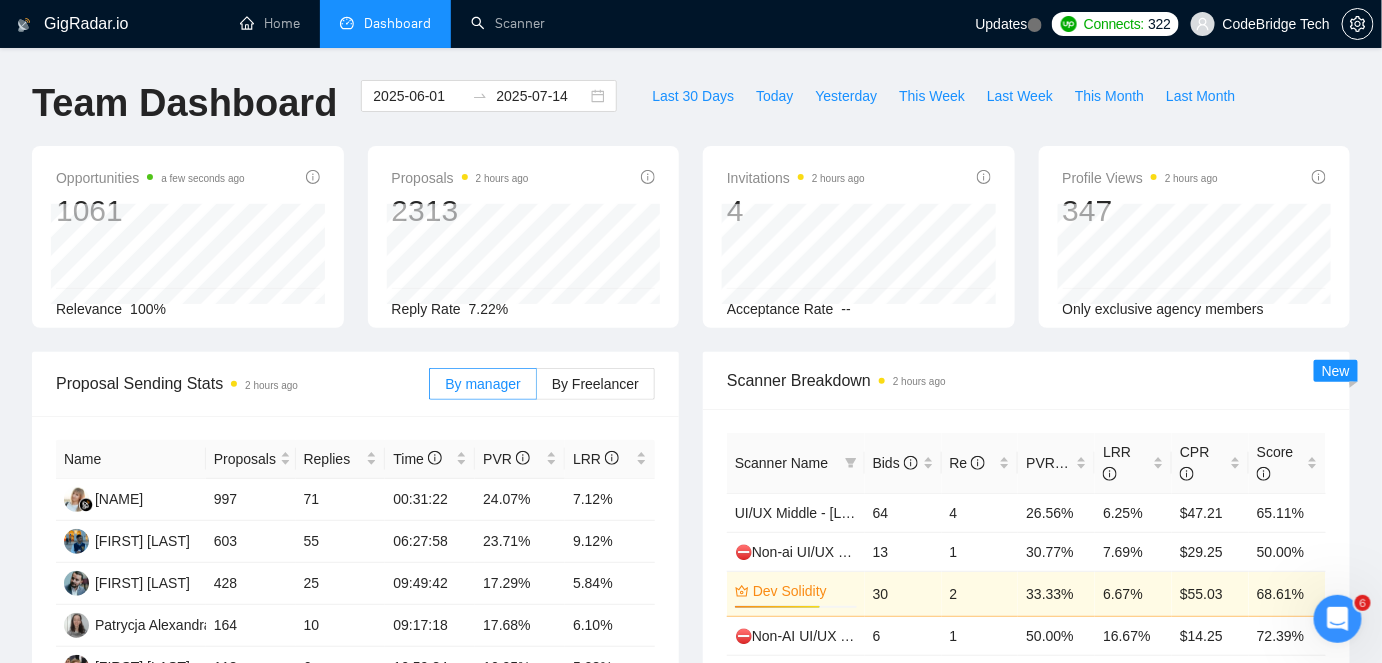 scroll, scrollTop: 90, scrollLeft: 0, axis: vertical 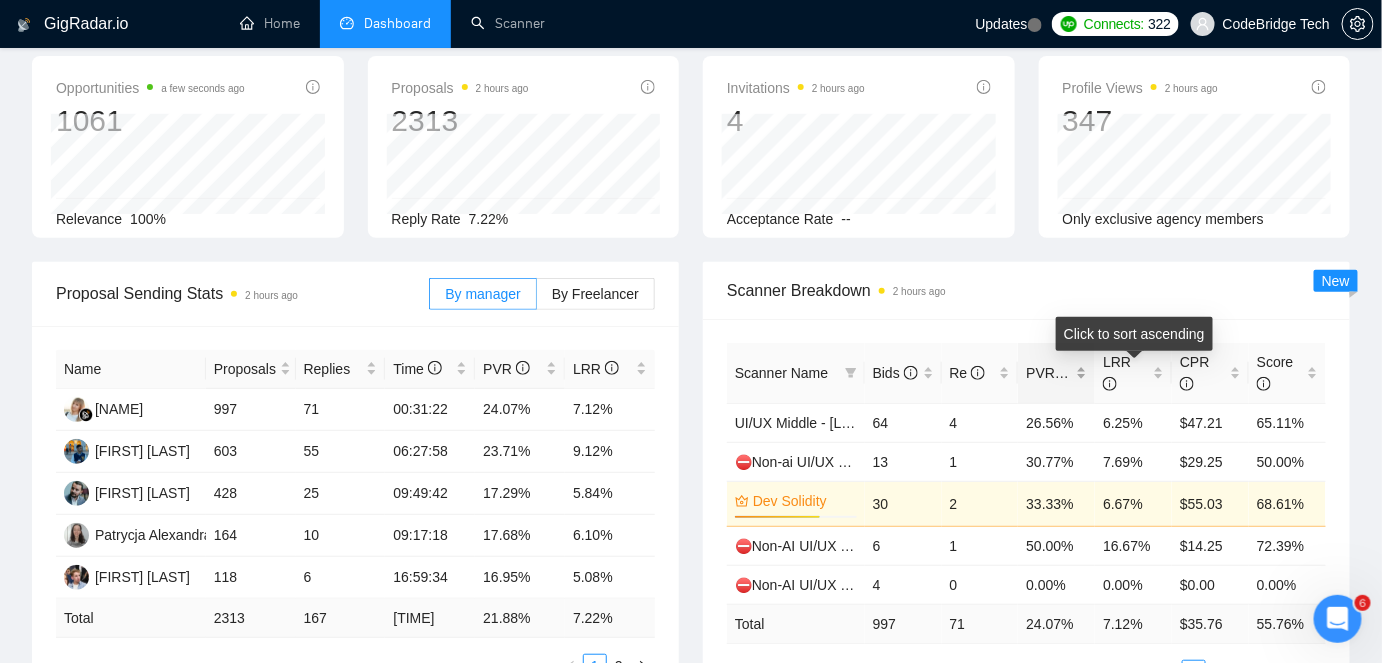 click on "PVR" at bounding box center [1056, 373] 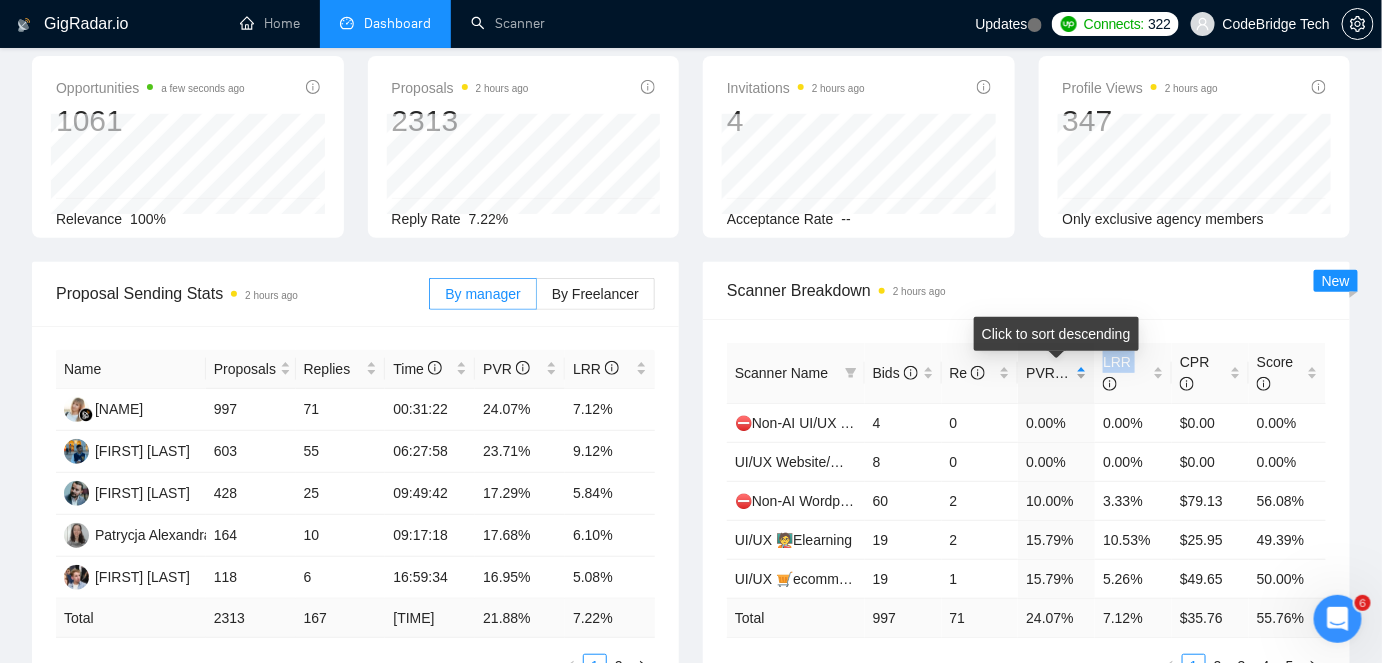 click on "PVR" at bounding box center [1056, 373] 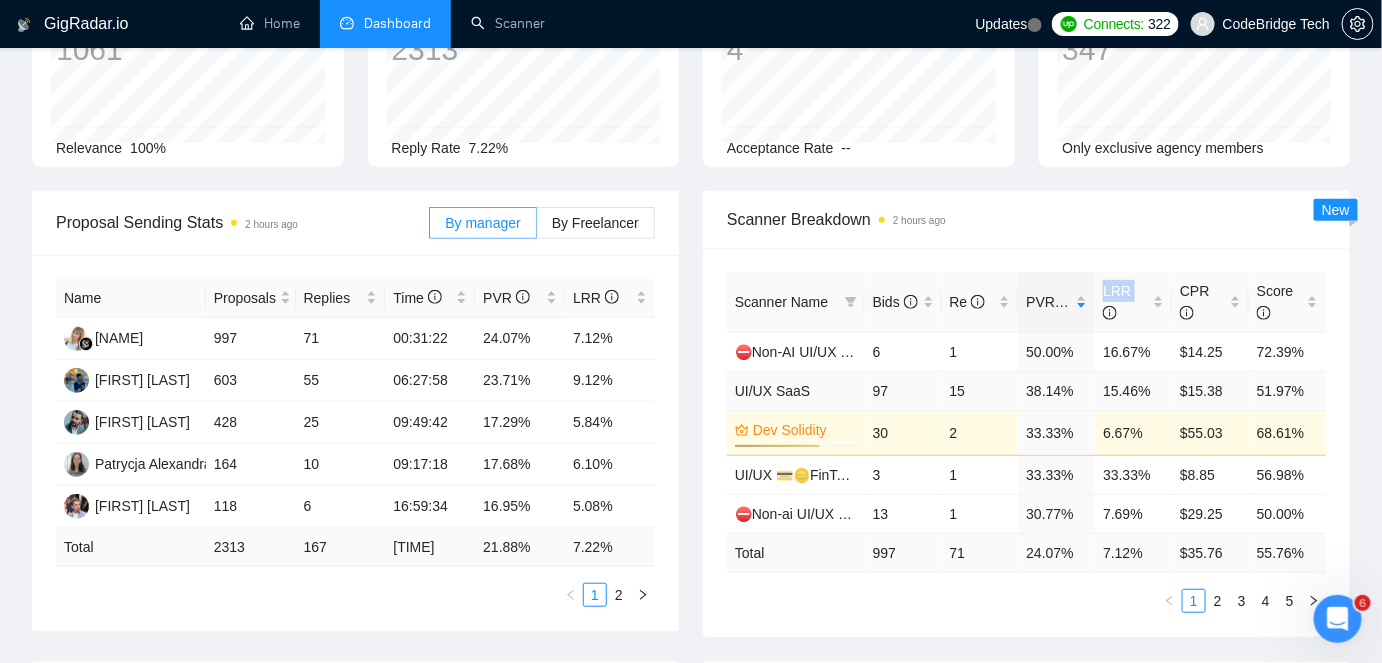 scroll, scrollTop: 181, scrollLeft: 0, axis: vertical 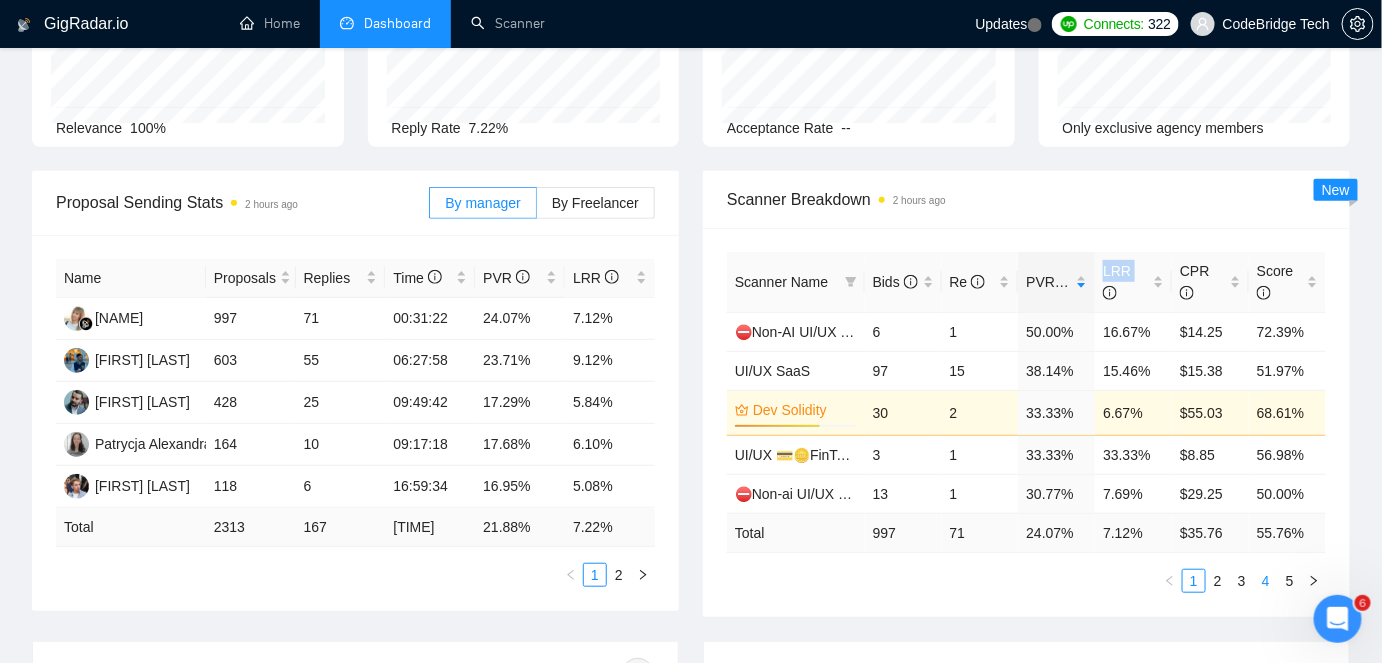 click on "4" at bounding box center (1266, 581) 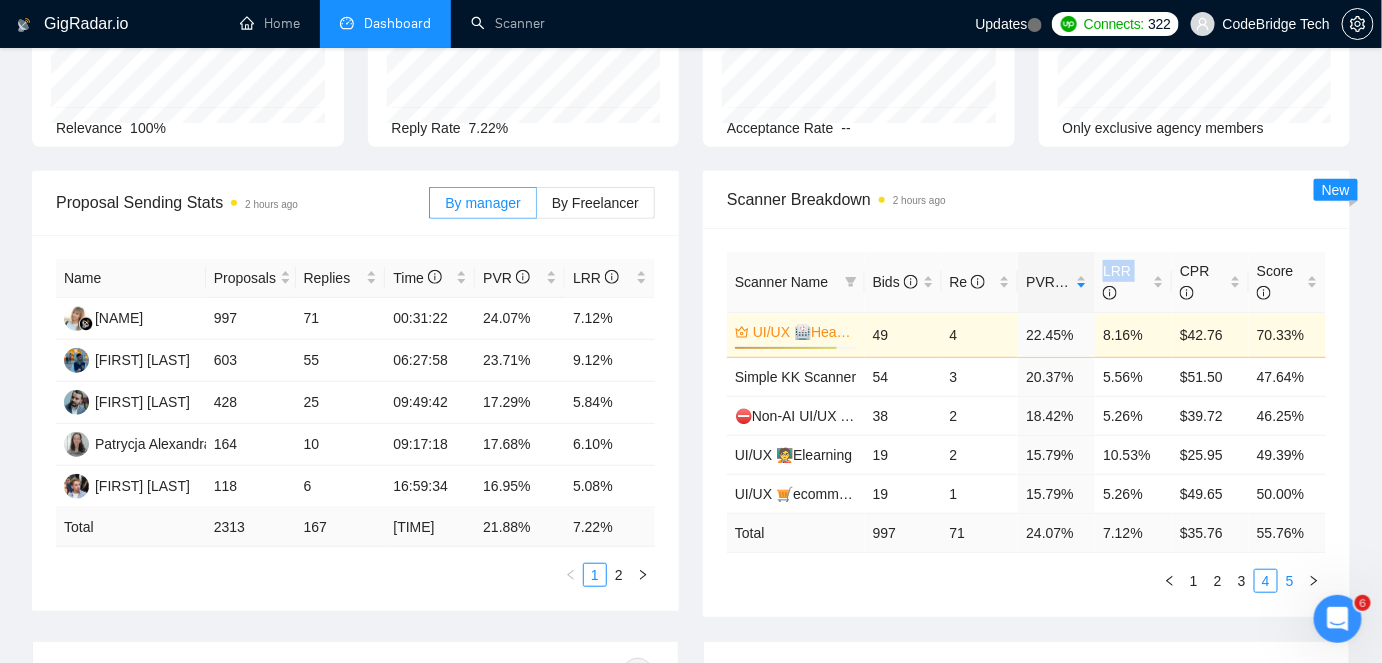 click on "5" at bounding box center (1290, 581) 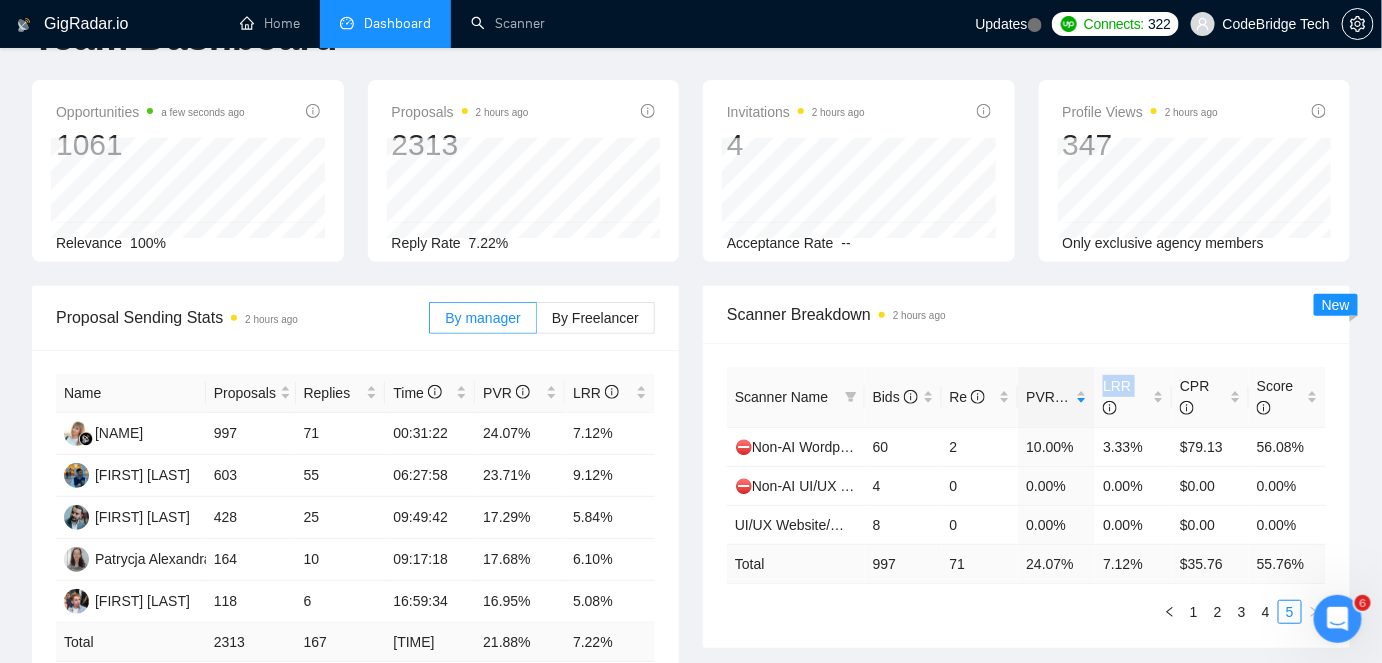 scroll, scrollTop: 0, scrollLeft: 0, axis: both 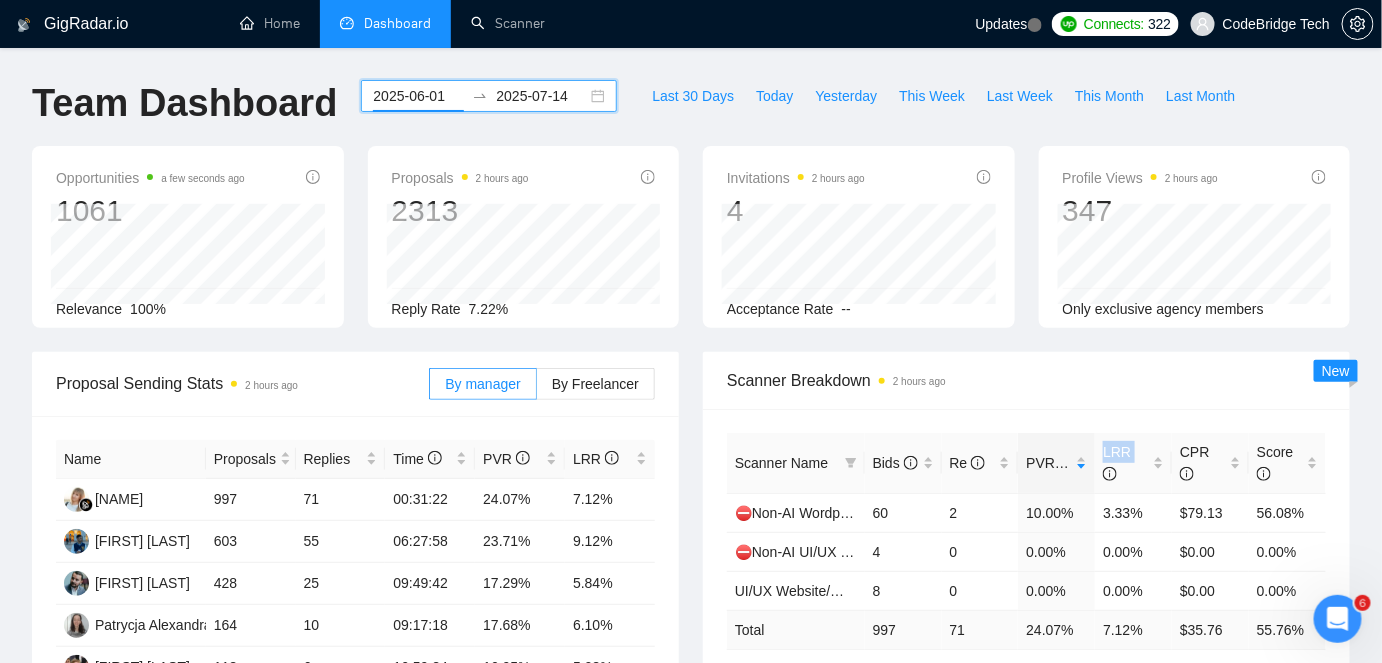 click on "2025-06-01" at bounding box center (418, 96) 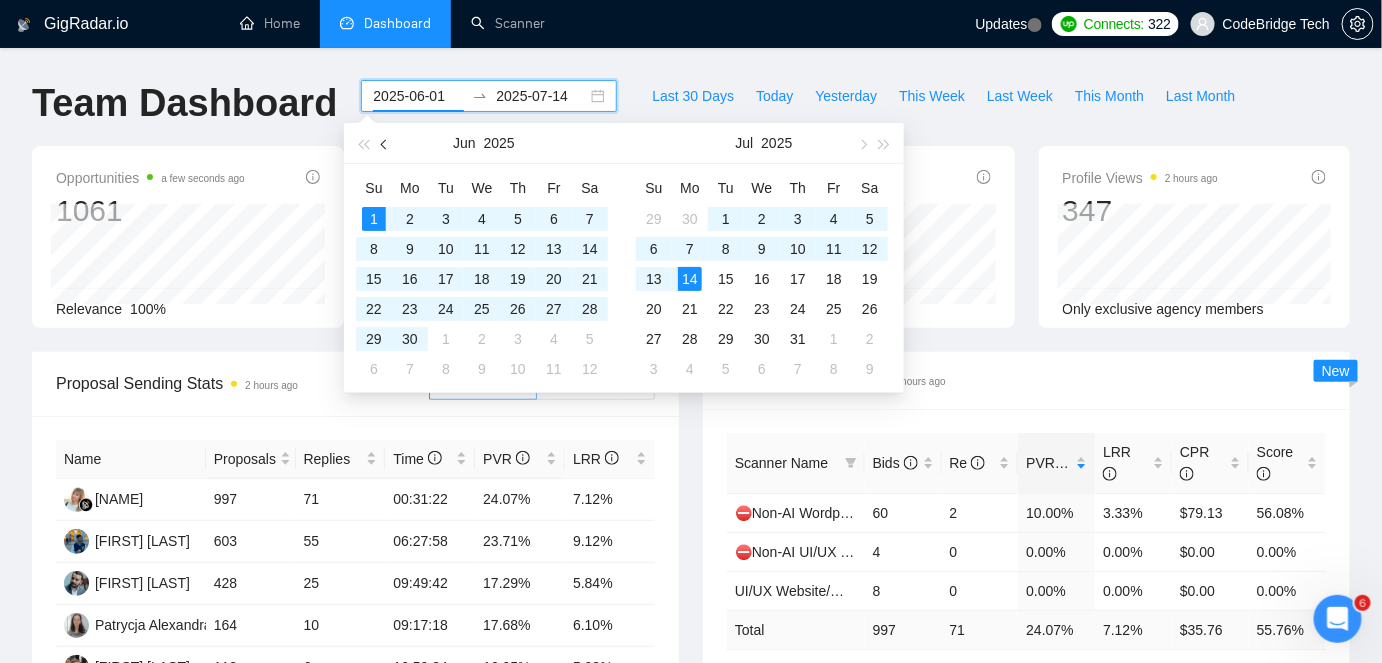 click at bounding box center (385, 143) 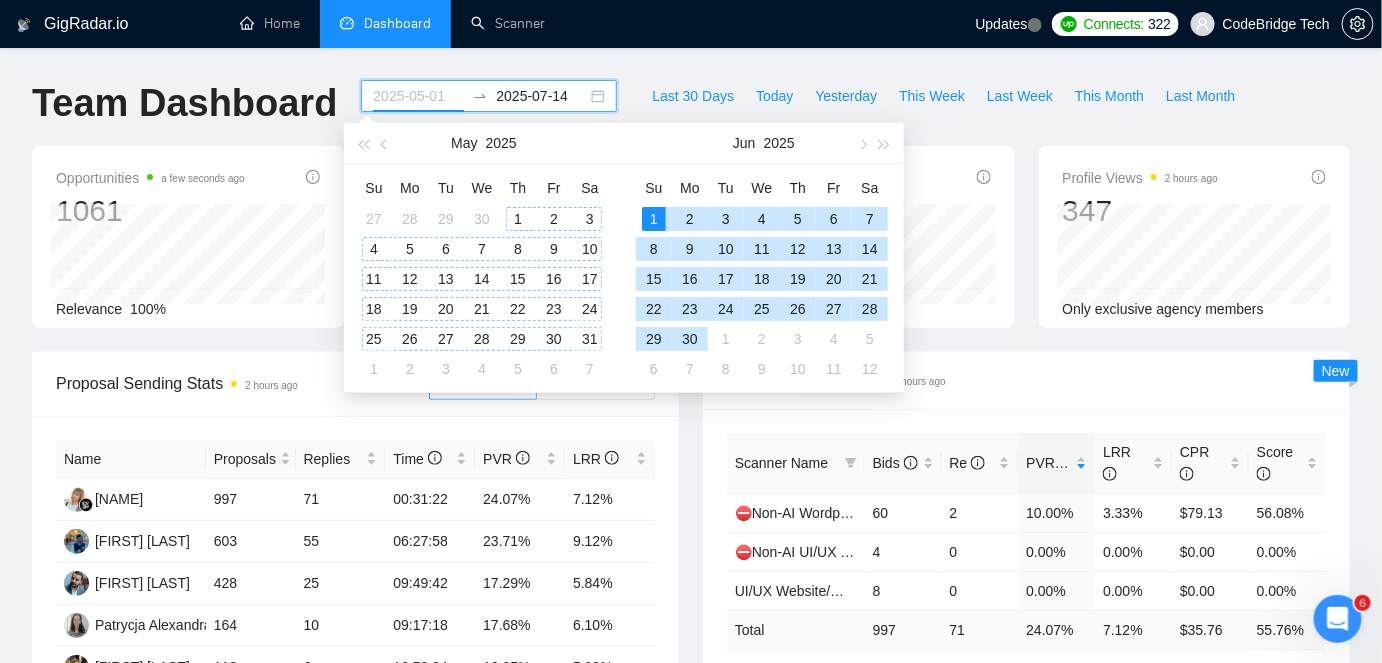 click on "1" at bounding box center (518, 219) 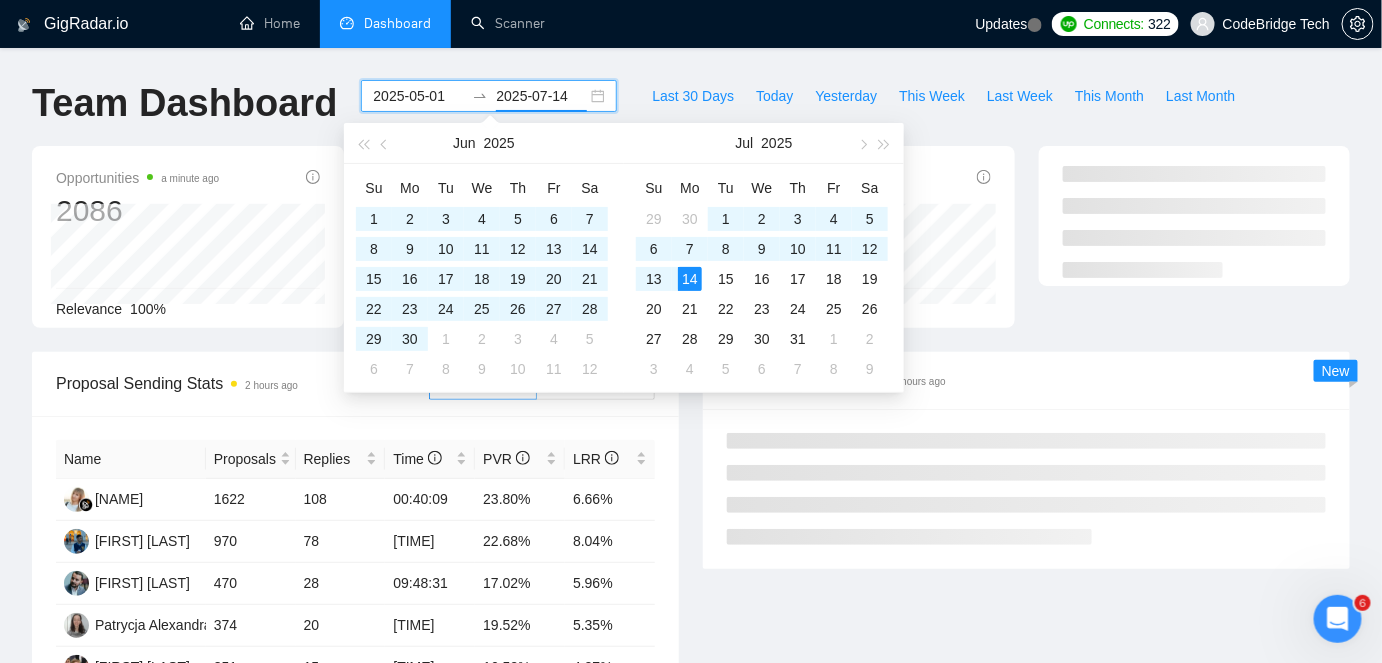 click on "GigRadar.io Home Dashboard Scanner Updates
Connects: 322 CodeBridge Tech Team Dashboard 2025-05-01 2025-07-14 Last 30 Days Today Yesterday This Week Last Week This Month Last Month Opportunities a minute ago 2086   Relevance 100% Proposals 2 hours ago 3794   Reply Rate 6.59% Invitations 2 hours ago 4   Acceptance Rate -- Proposal Sending Stats 2 hours ago By manager By Freelancer Name Proposals Replies Time   PVR   LRR   Anna Kowalski 1622 108 00:40:09 23.80% 6.66% Sarvar Admakhov 970 78 07:32:12 22.68% 8.04% Konstantin Karpushin 470 28 09:48:31 17.02% 5.96% Patrycja Alexandra 374 20 12:02:46 19.52% 5.35% Dmytro Maloroshvylo 351 15 21:30:19 16.52% 4.27% Total 3794 250 07:03:17 21.56 % 6.59 % 1 2 Scanner Breakdown 2 hours ago New Proposals 2 hours ago Date Title Manager Freelancer Status               14 Jul, 2025 13:41 UI/UX Designer for WooCommerce Store – Async, Loom-Based Feedback Sarvar Admakhov Ignat Roik 14 Jul, 2025 13:24 Anna Kowalski 1 2 3" at bounding box center [691, 906] 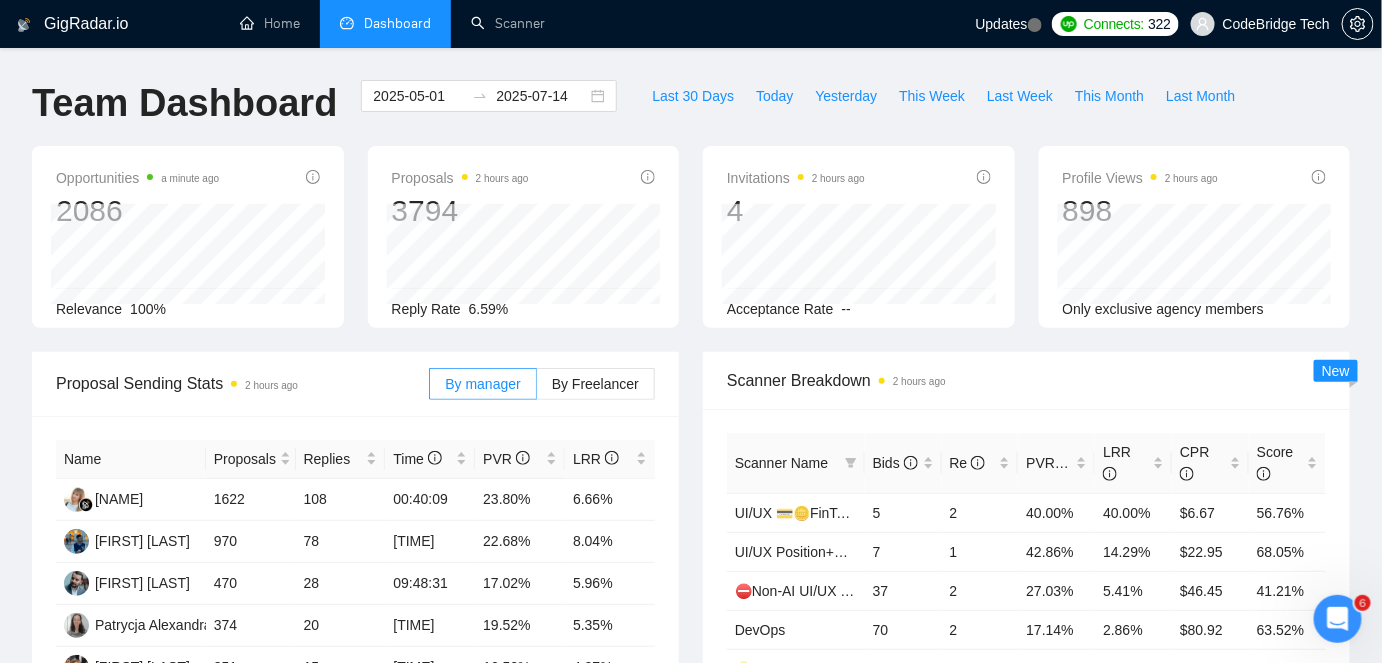 scroll, scrollTop: 90, scrollLeft: 0, axis: vertical 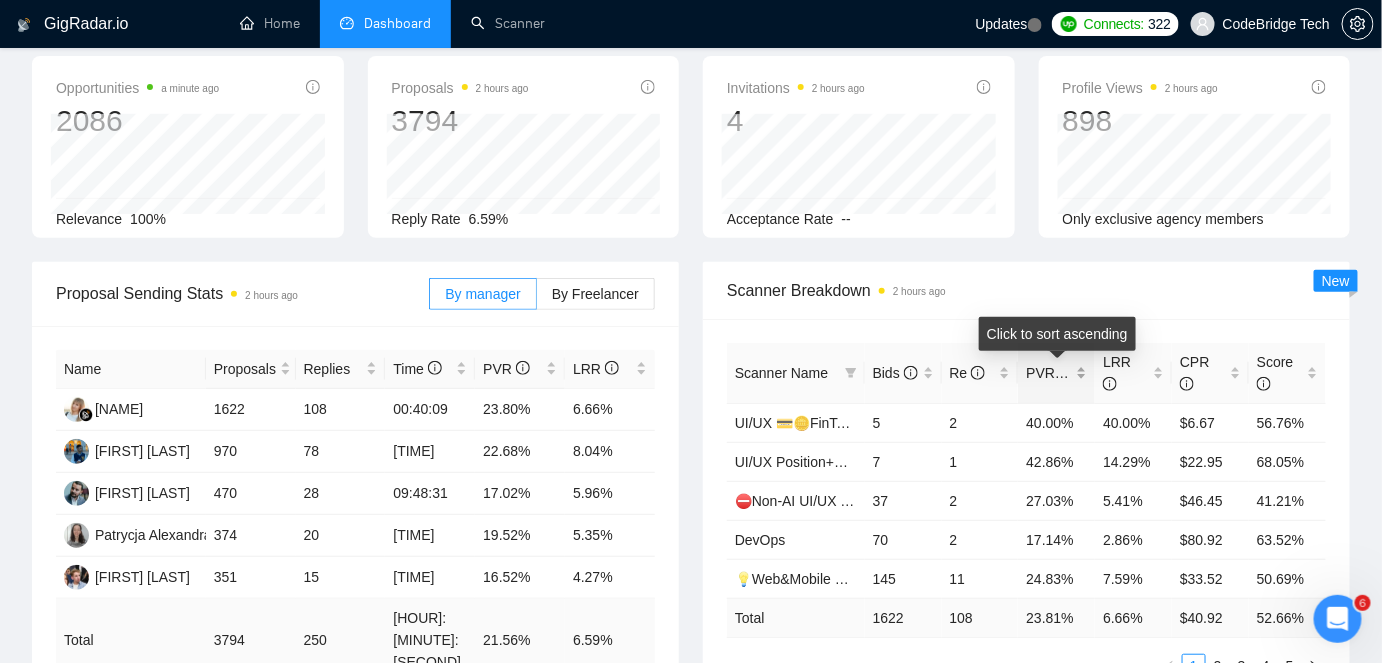 click on "PVR" at bounding box center (1049, 373) 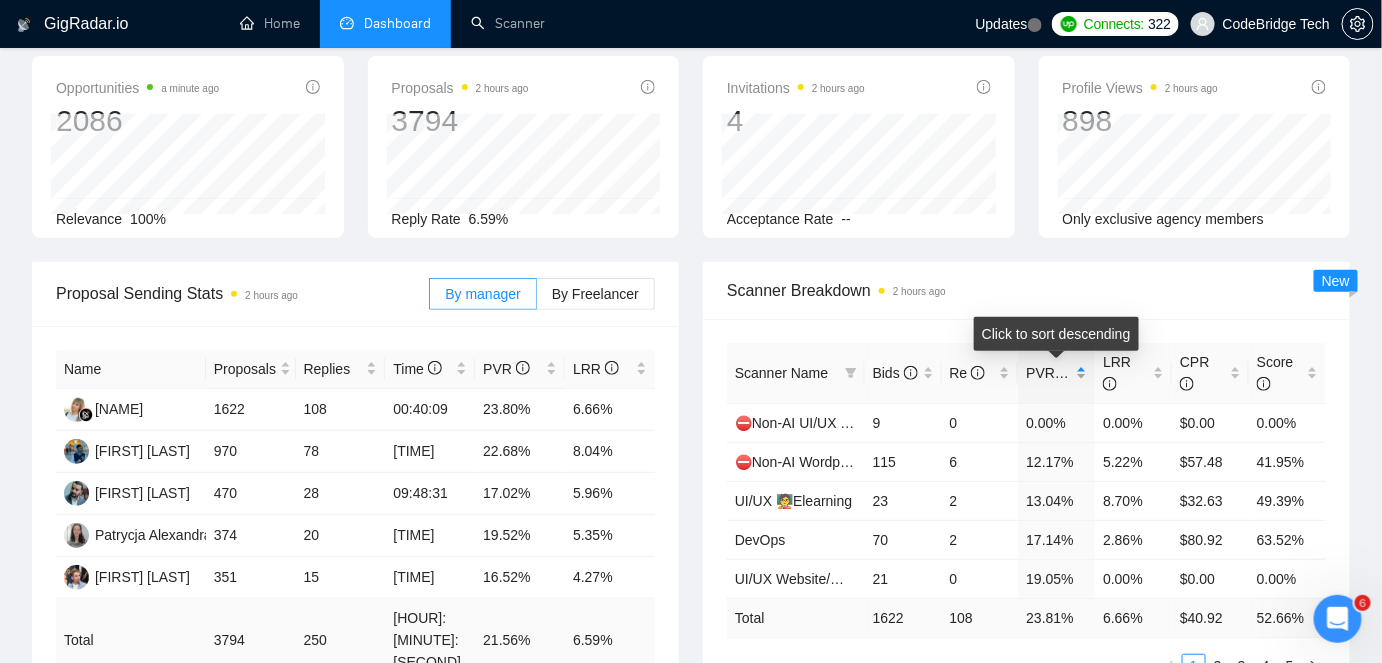 click on "PVR" at bounding box center [1049, 373] 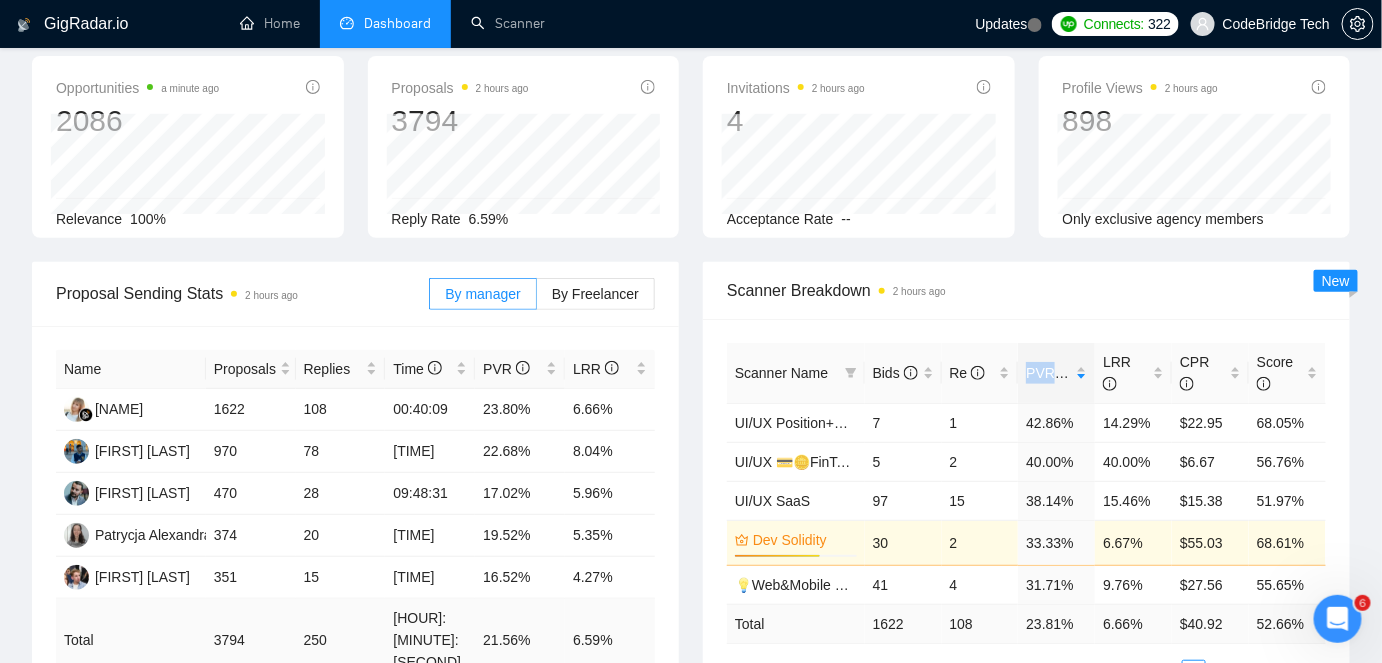scroll, scrollTop: 181, scrollLeft: 0, axis: vertical 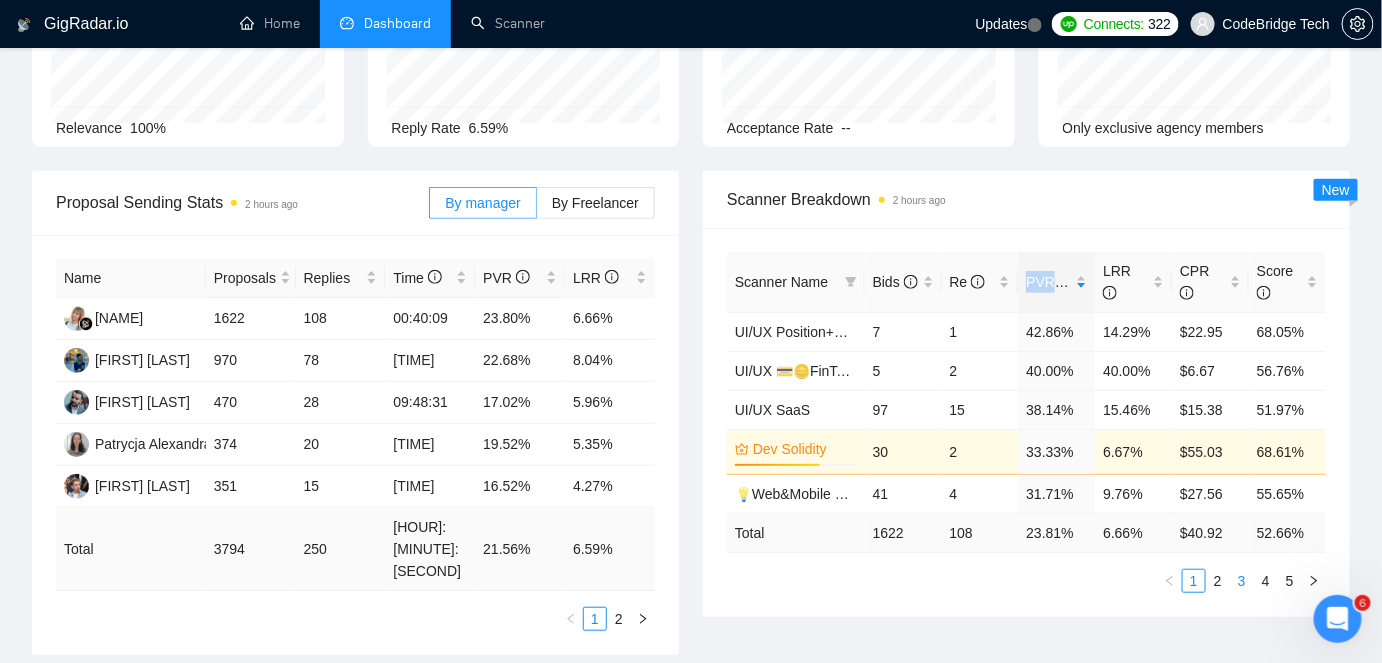 click on "3" at bounding box center (1242, 581) 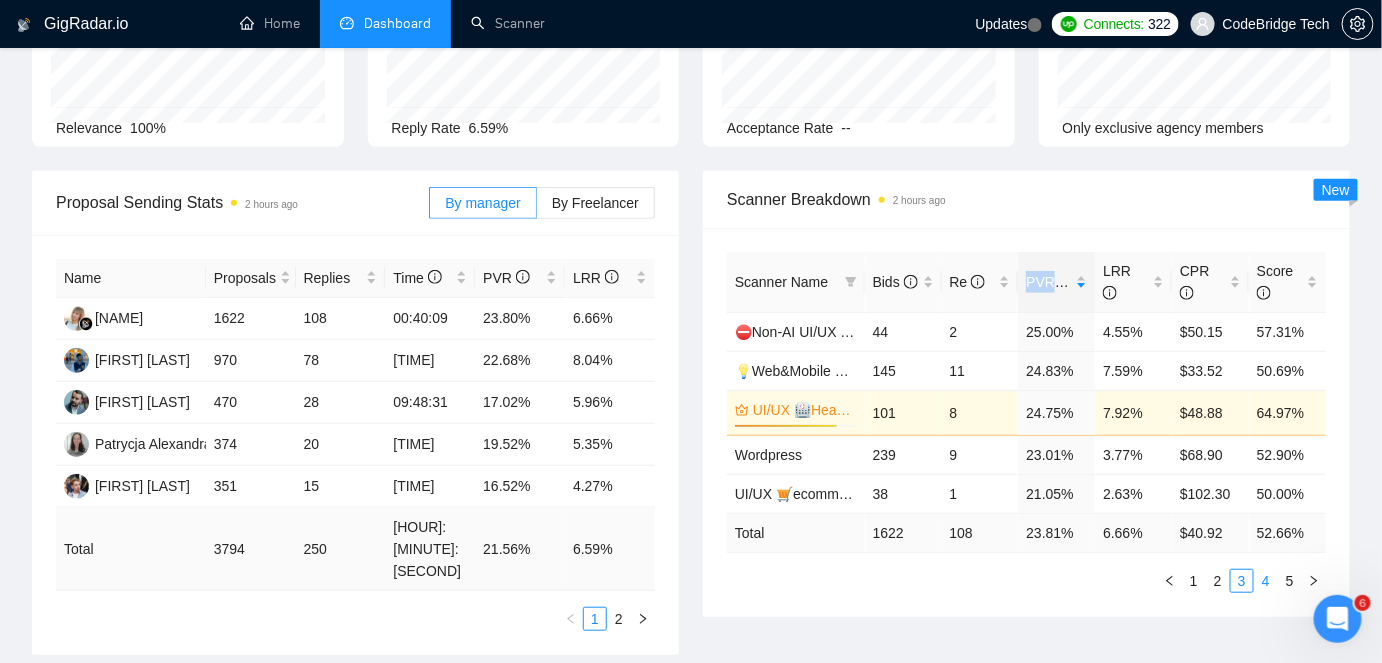 click on "4" at bounding box center [1266, 581] 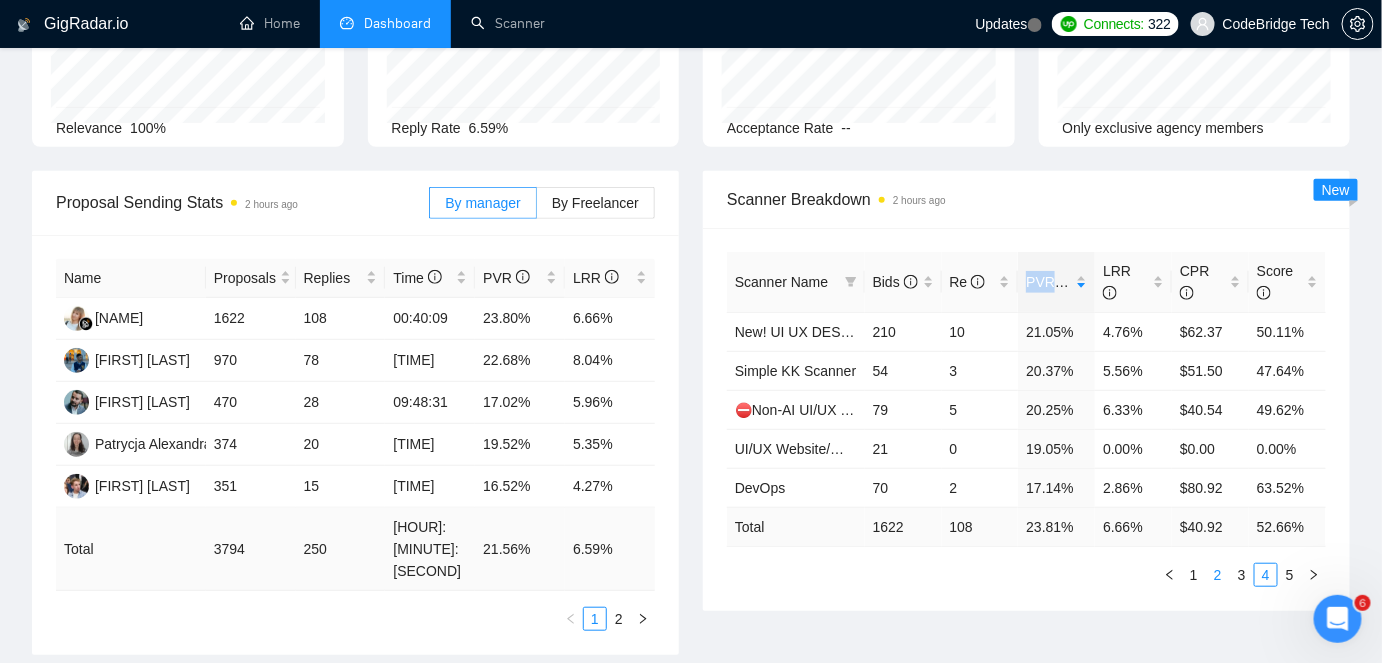 click on "2" at bounding box center [1218, 575] 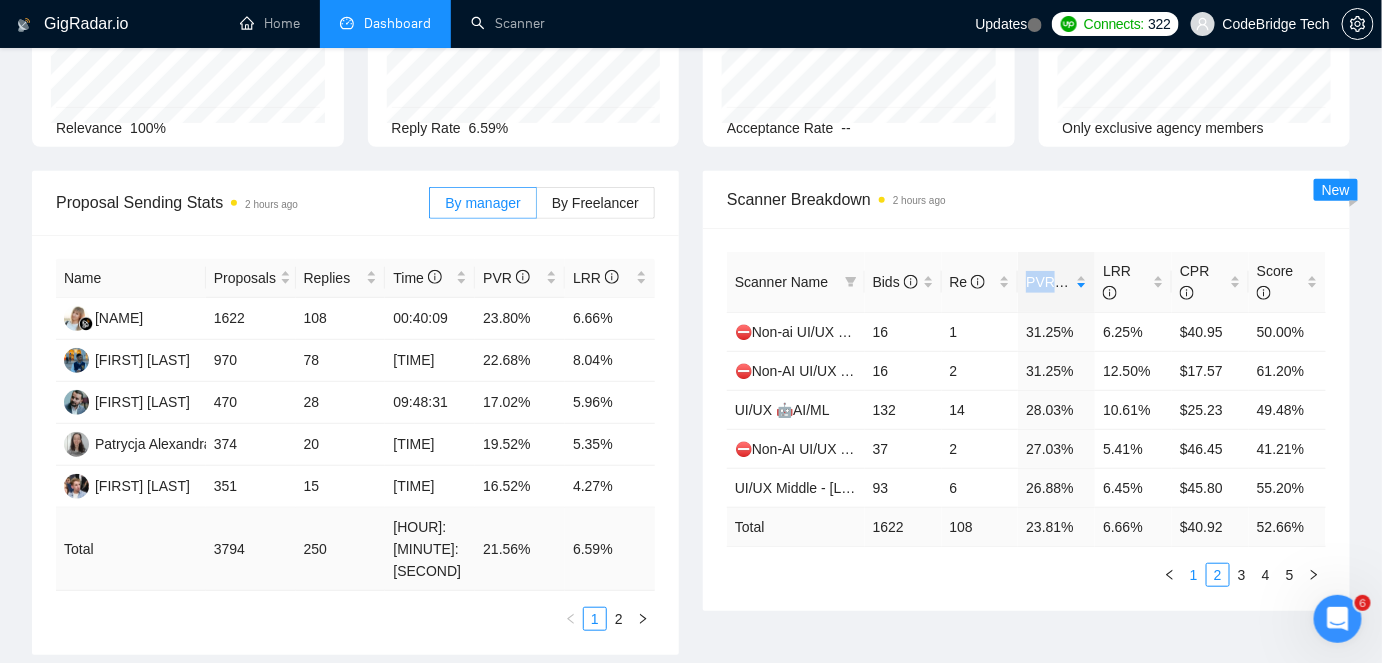 click on "1" at bounding box center [1194, 575] 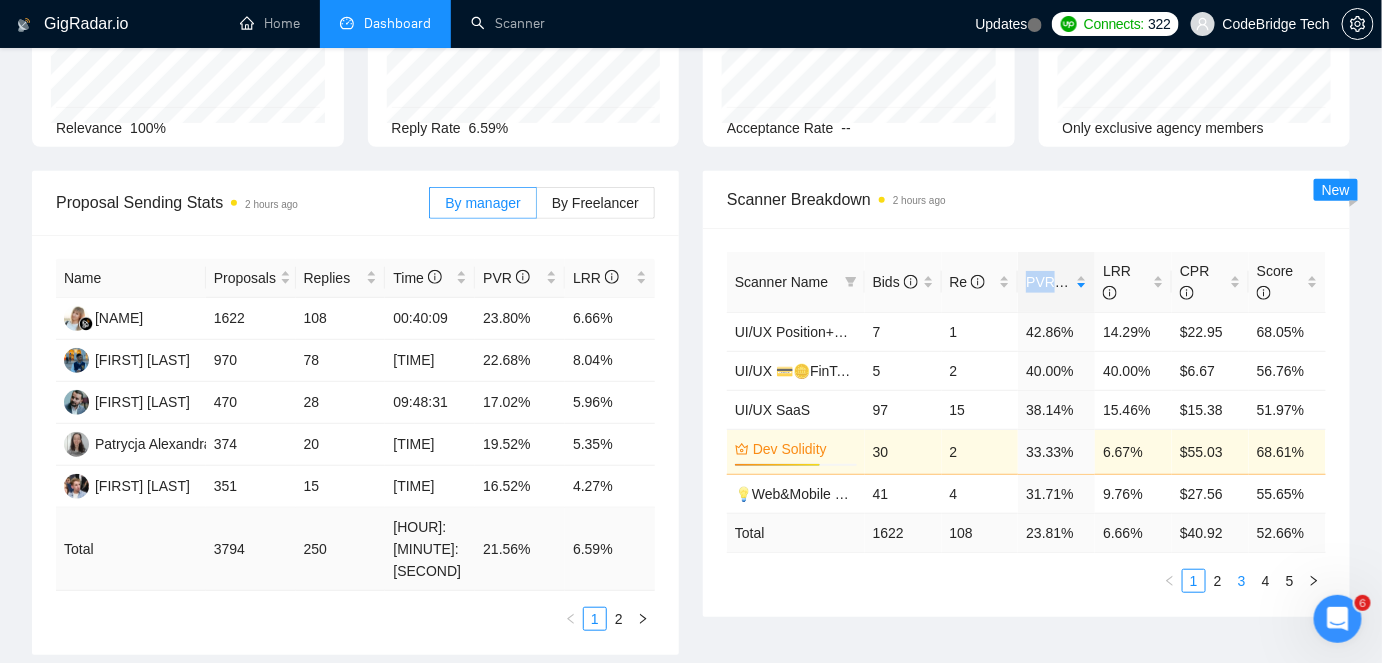 click on "3" at bounding box center [1242, 581] 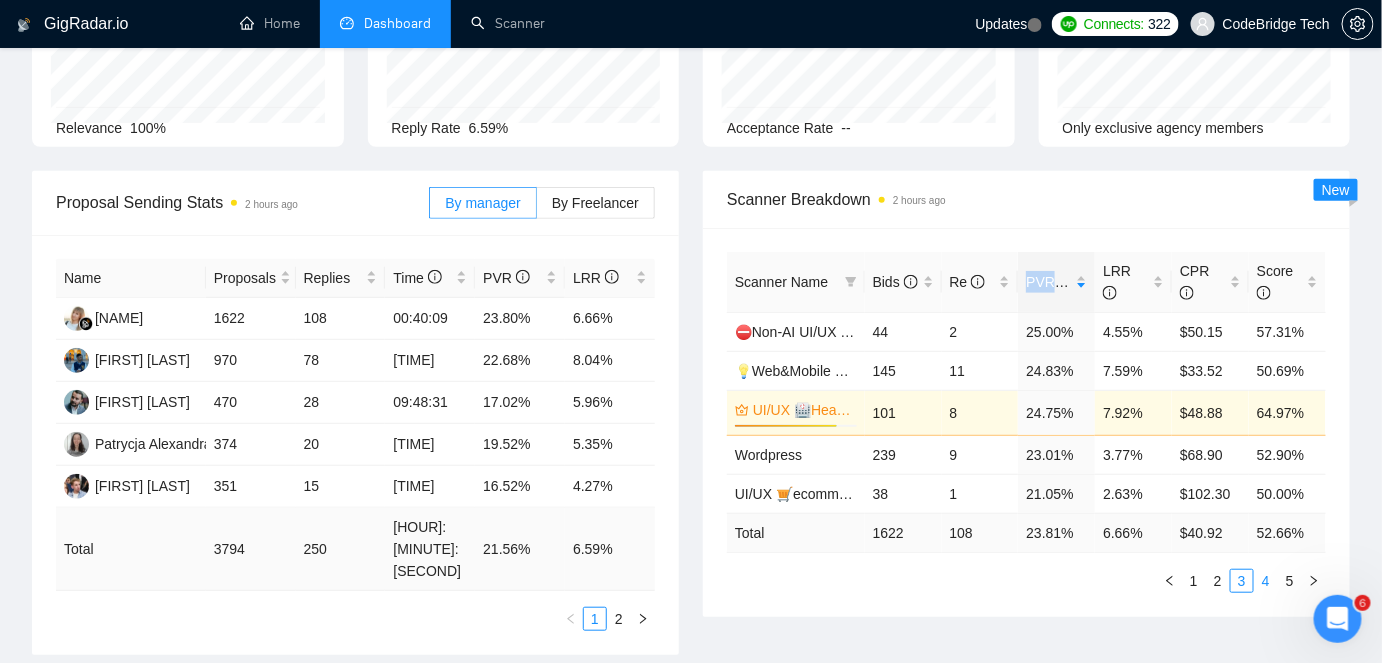 click on "4" at bounding box center (1266, 581) 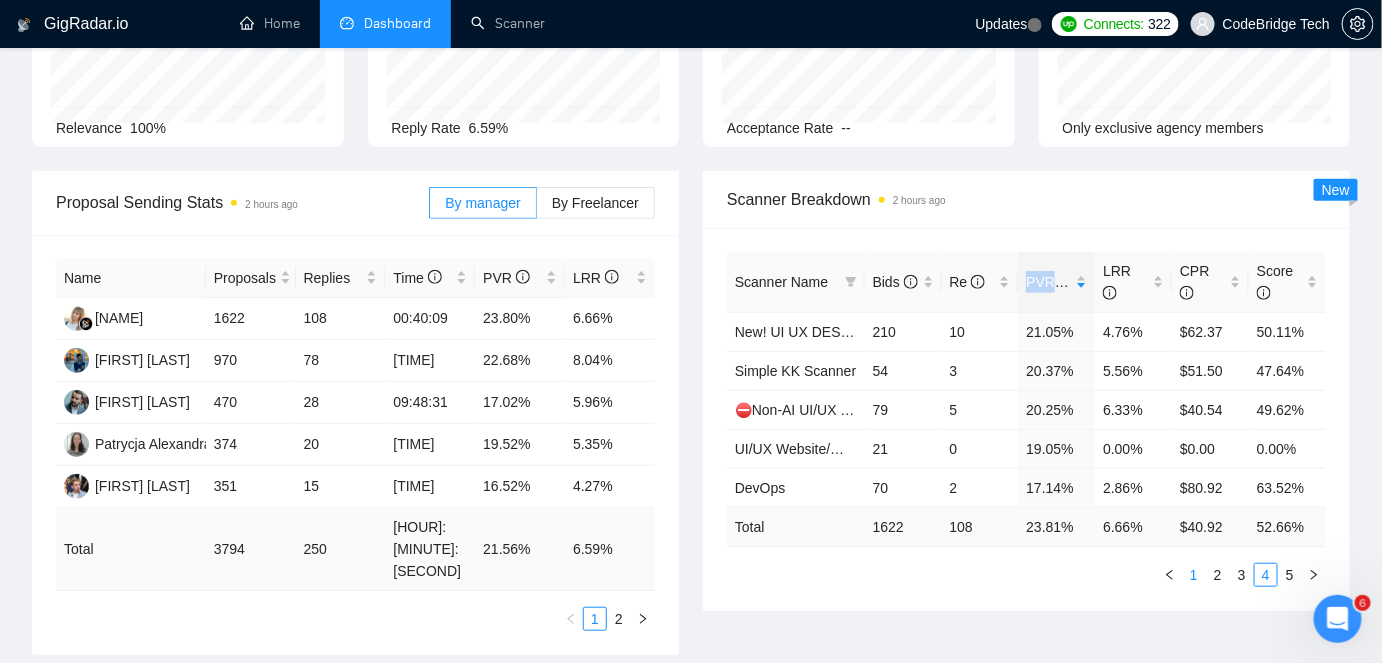 click on "1" at bounding box center (1194, 575) 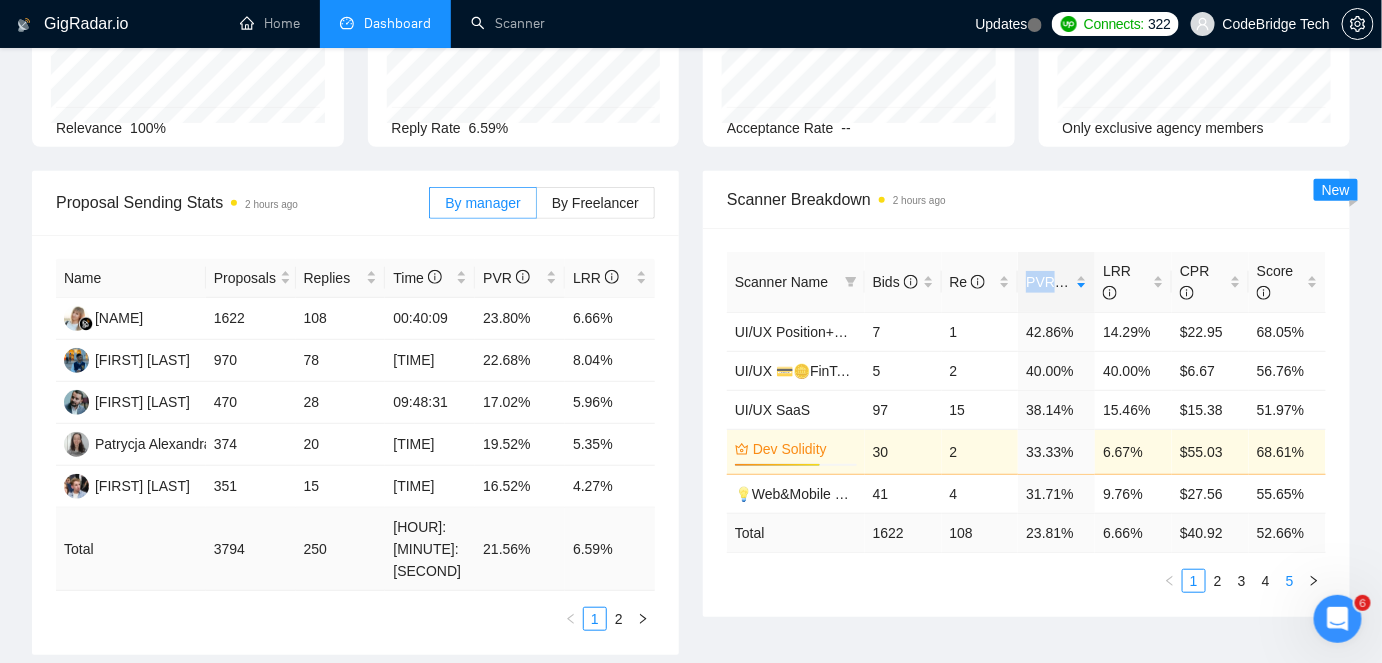 click on "5" at bounding box center (1290, 581) 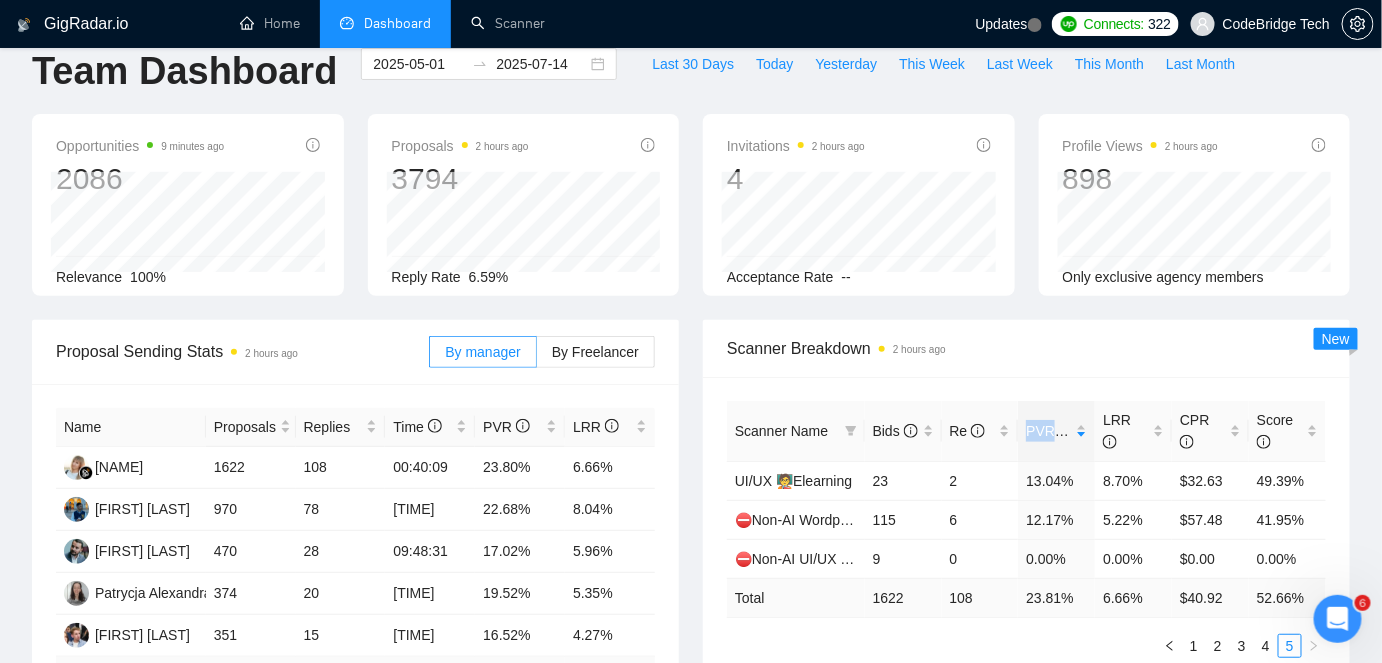 scroll, scrollTop: 0, scrollLeft: 0, axis: both 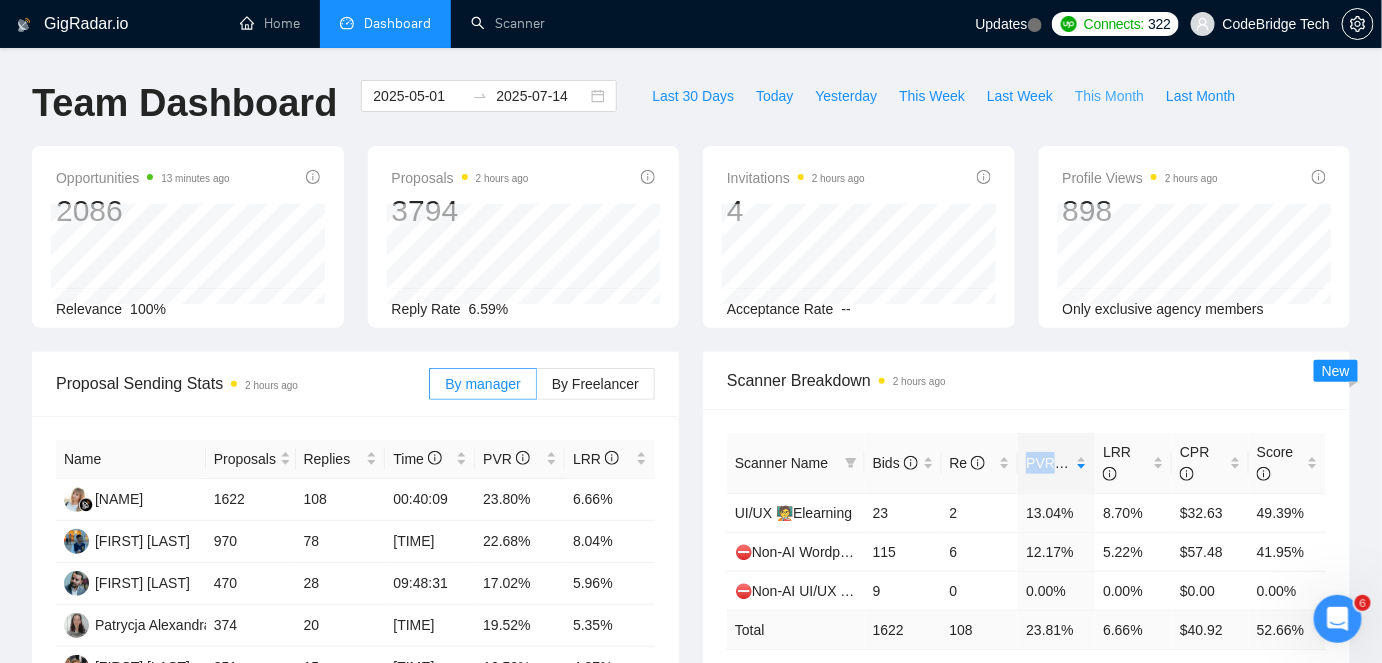 click on "This Month" at bounding box center (1109, 96) 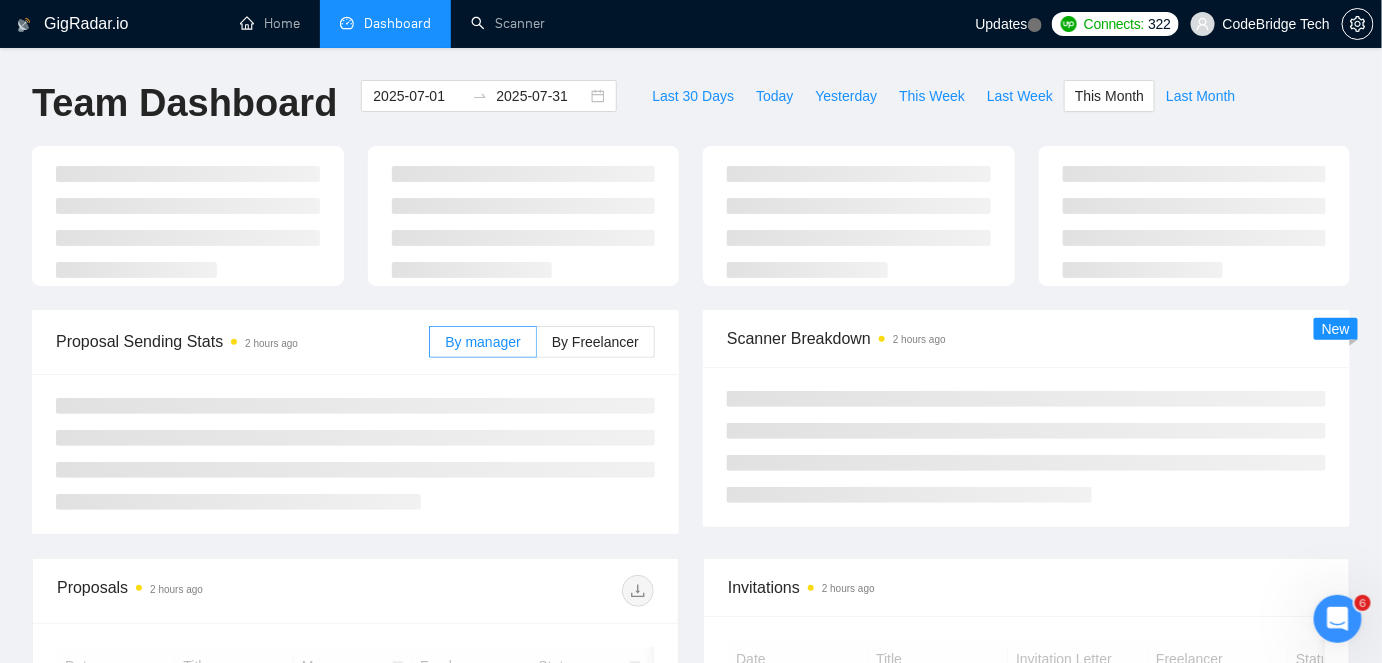 scroll, scrollTop: 272, scrollLeft: 0, axis: vertical 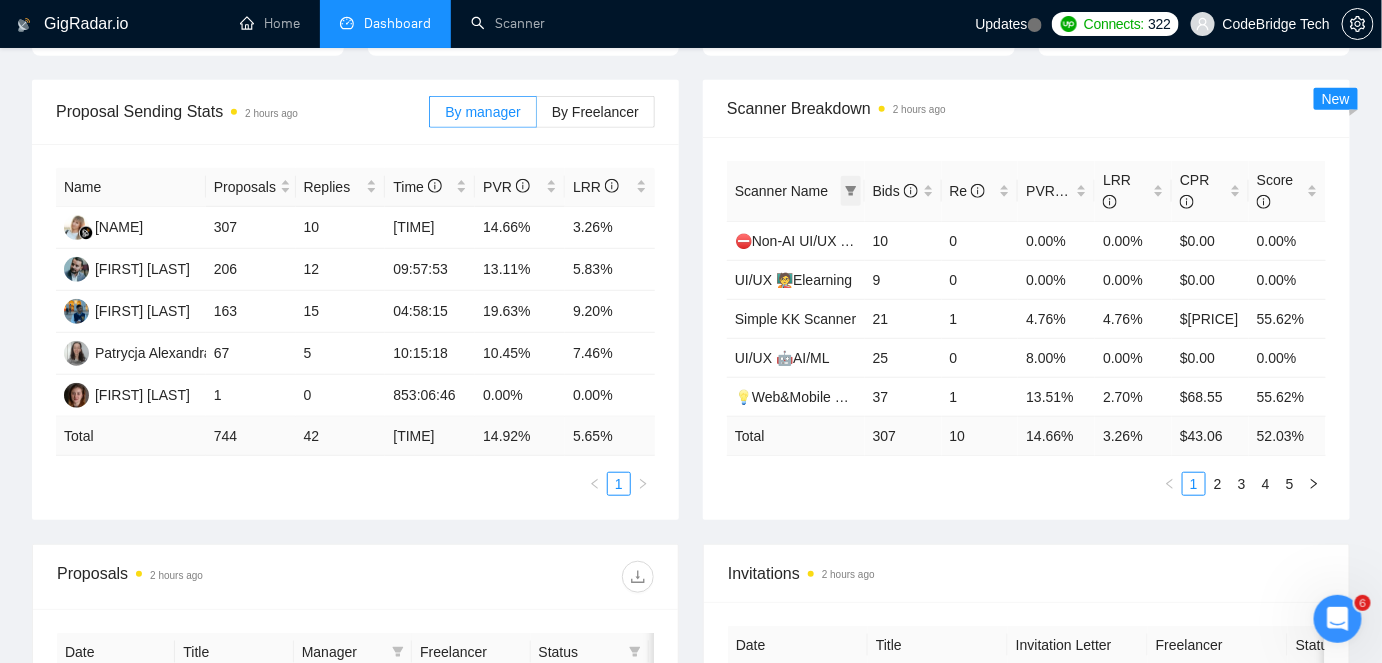 click at bounding box center [851, 191] 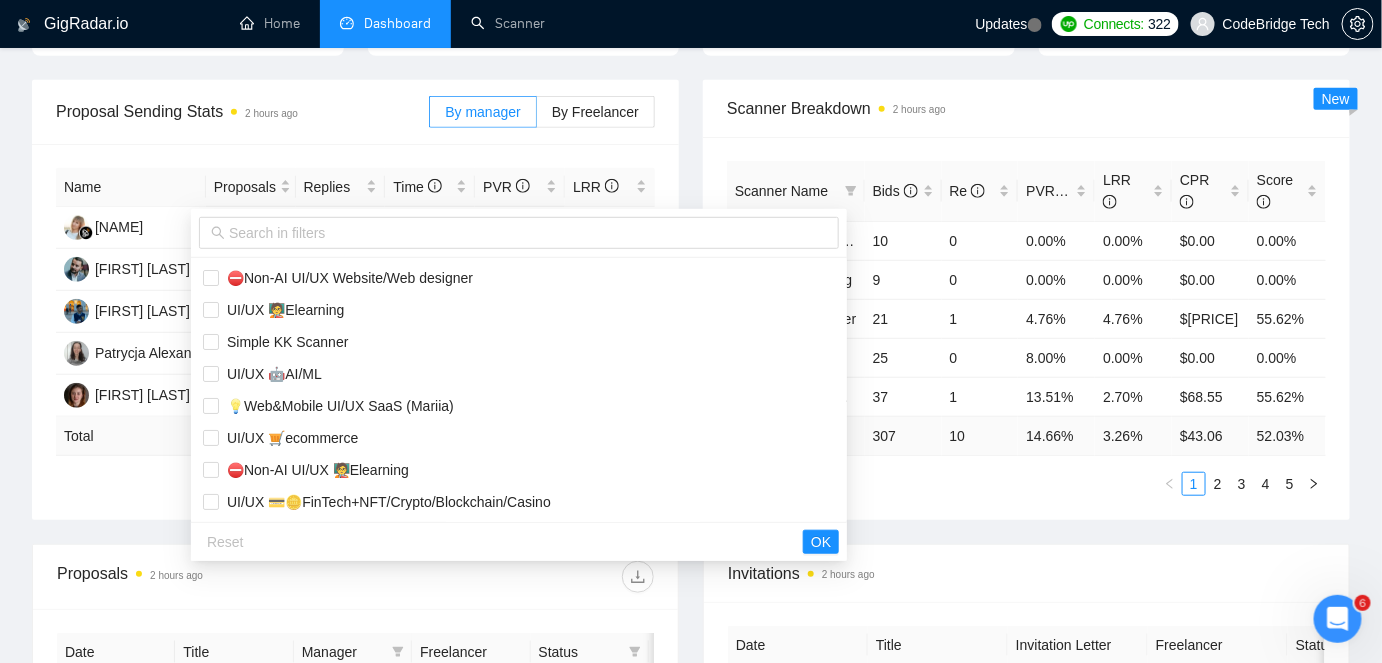 click on "⛔Non-AI UI/UX Website/Web designer UI/UX 🧑‍🏫Elearning Simple KK Scanner UI/UX 🤖AI/ML 💡Web&Mobile UI/UX SaaS (Mariia) UI/UX 🛒ecommerce ⛔Non-AI UI/UX 🧑‍🏫Elearning UI/UX 💳🪙FinTech+NFT/Crypto/Blockchain/Casino UI/UX 🏥Healthcare/Wellness/Sports/Fitness New! UI UX DESIGNER GENERAL 💡Web&Mobile UI/UX SaaS 2 (Mariia) ⛔Non-AI Wordpress Dev Solidity UI/UX Middle - US, GERMANY, UK, CANADA, ISRAEL ⛔Non-AI UI/UX Small niches 1 - Productivity/Booking,automotive, travel, social apps, dating apps  ⛔Non-ai UI/UX Position+more Wordpress ⛔Non-AI UI/UX 💳🪙FinTech+NFT/Crypto/Blockchain/Casino ⛔Non-AI UI/UX Small niches 2 - HR (Ticketing), Legal,Tax/Logistics UI/UX SaaS UI/UX Website/Web designer UI/UX Position+more" at bounding box center [519, 390] 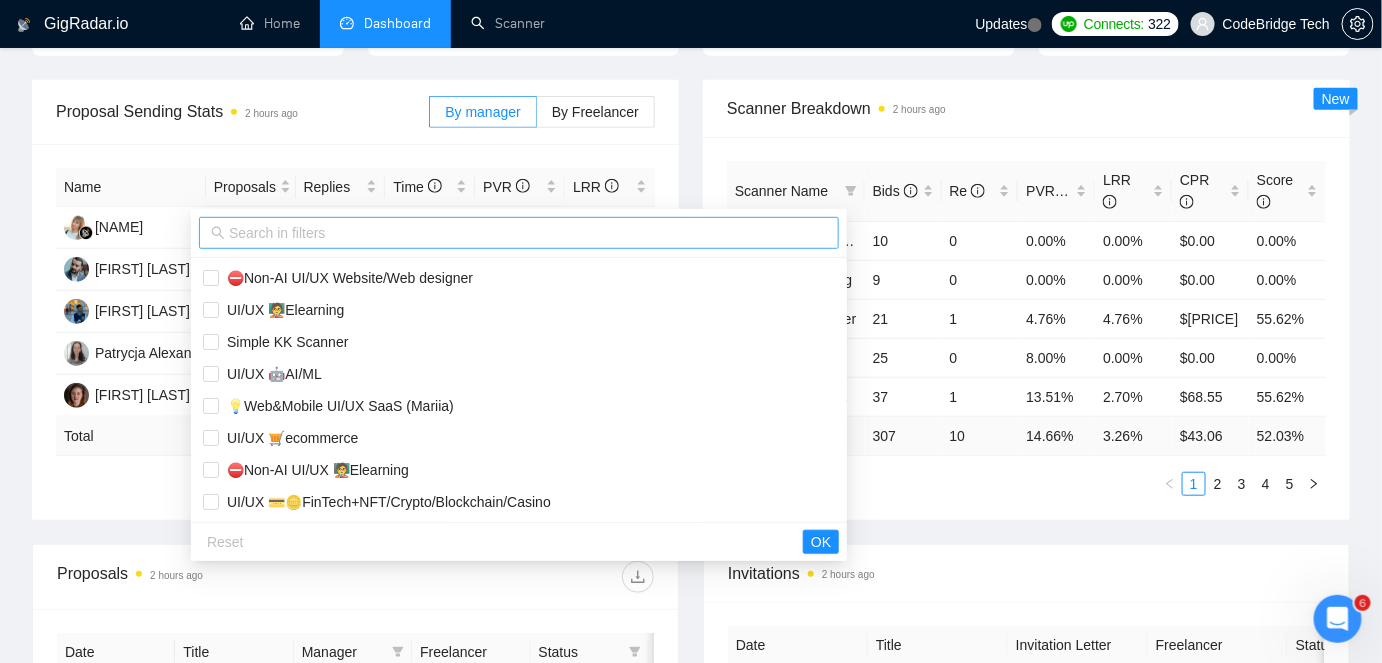 click at bounding box center (519, 233) 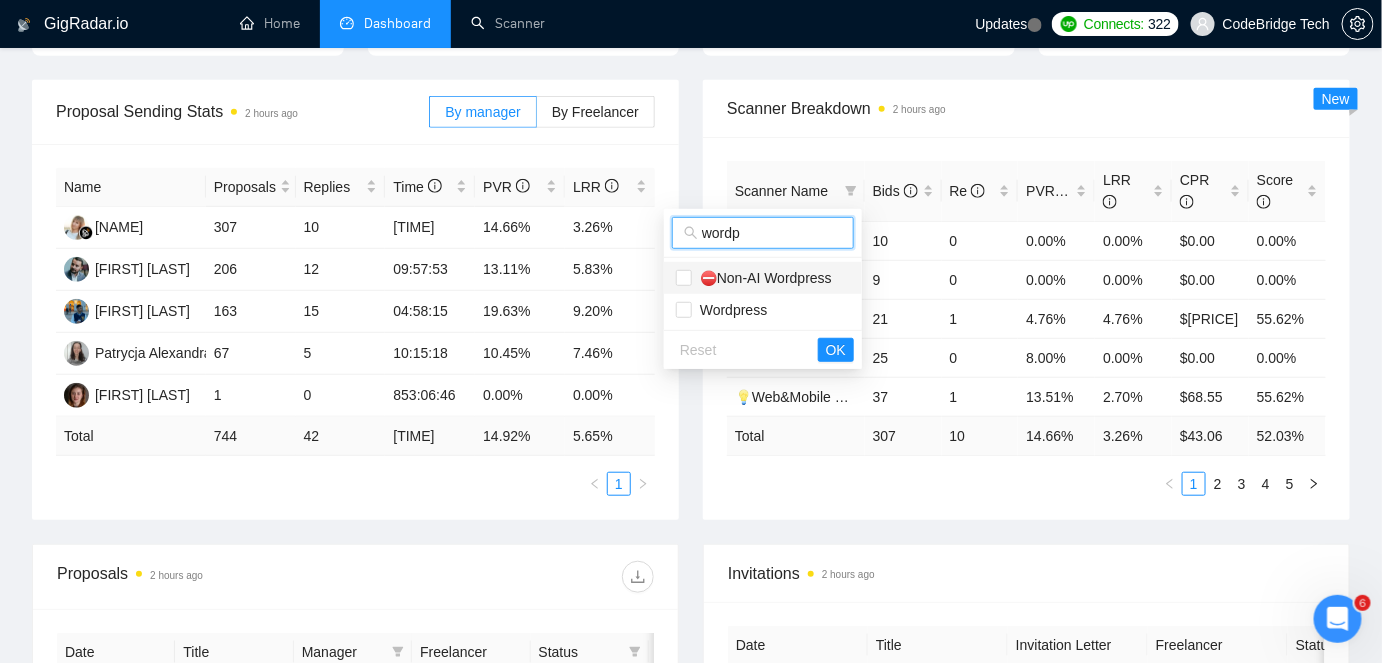 click on "⛔Non-AI Wordpress" at bounding box center [762, 278] 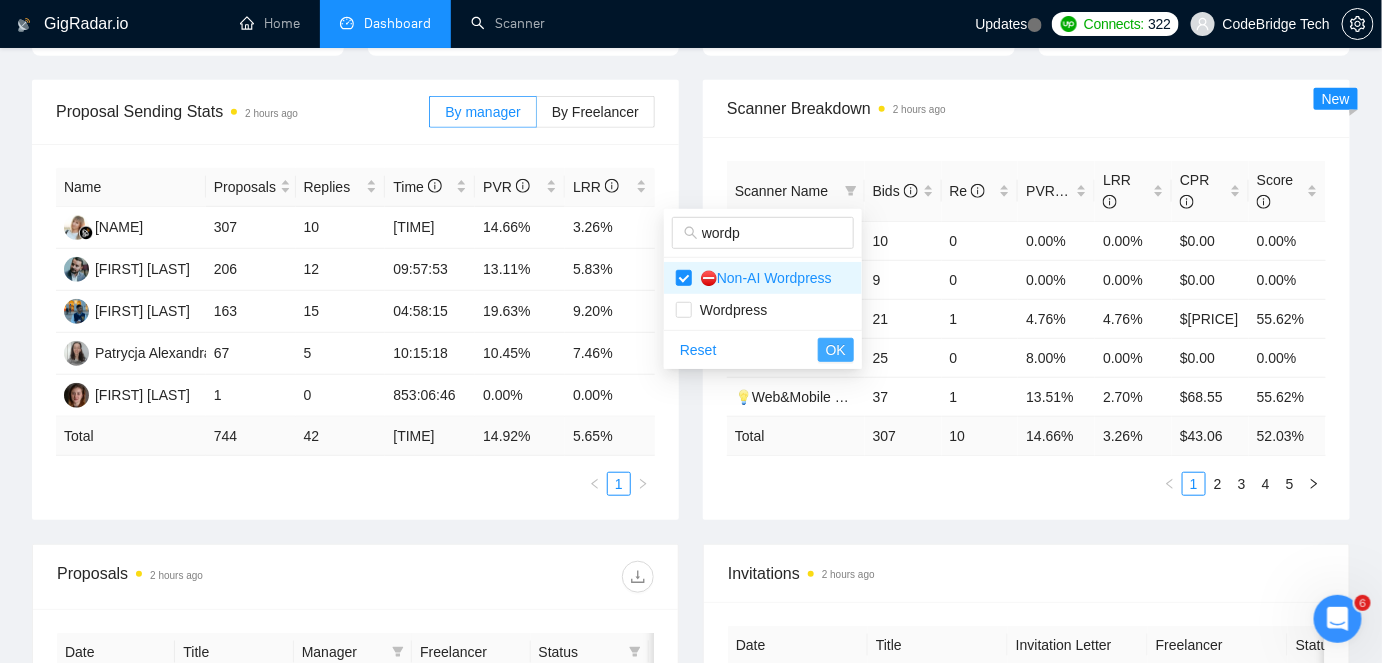 click on "OK" at bounding box center (836, 350) 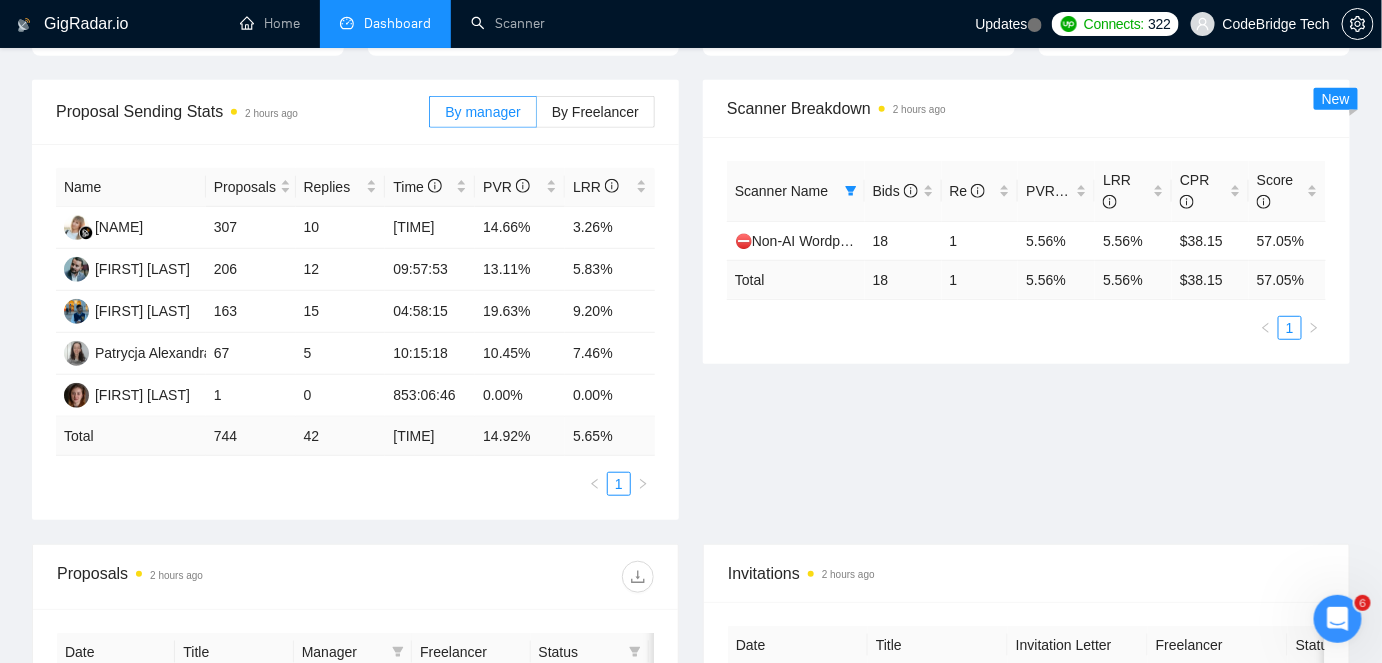 scroll, scrollTop: 0, scrollLeft: 0, axis: both 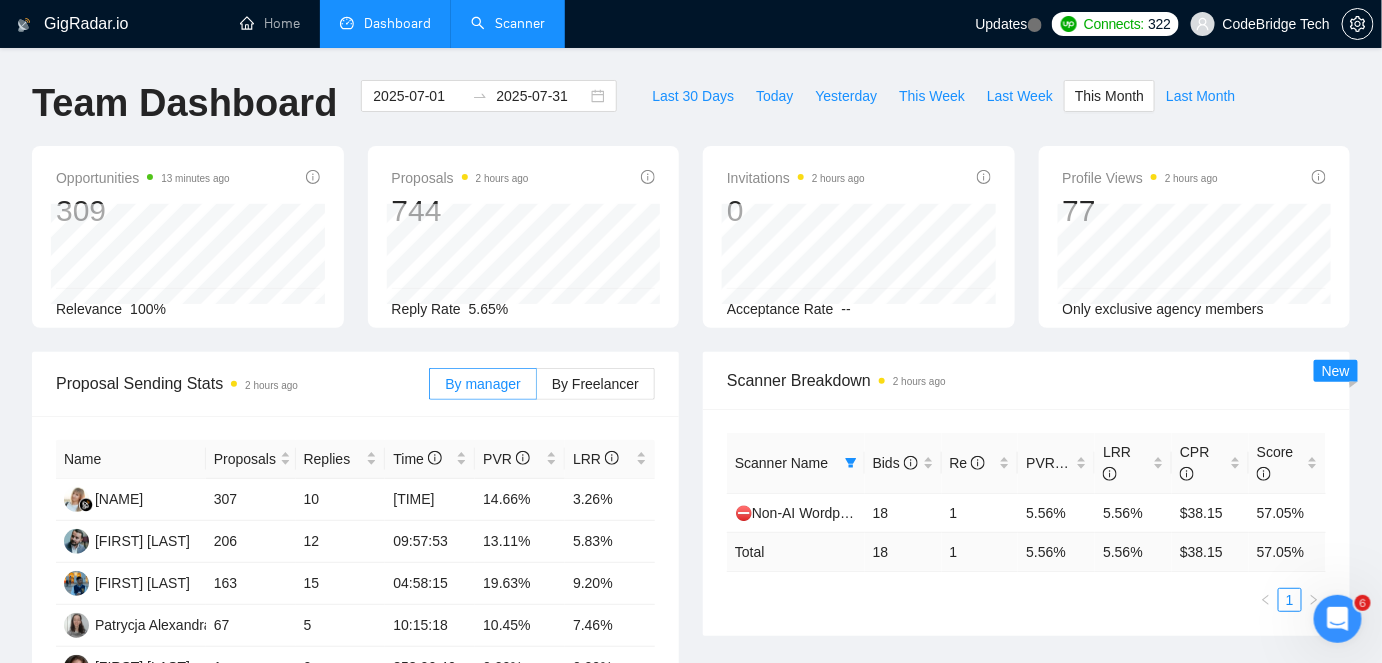 click on "Scanner" at bounding box center (508, 23) 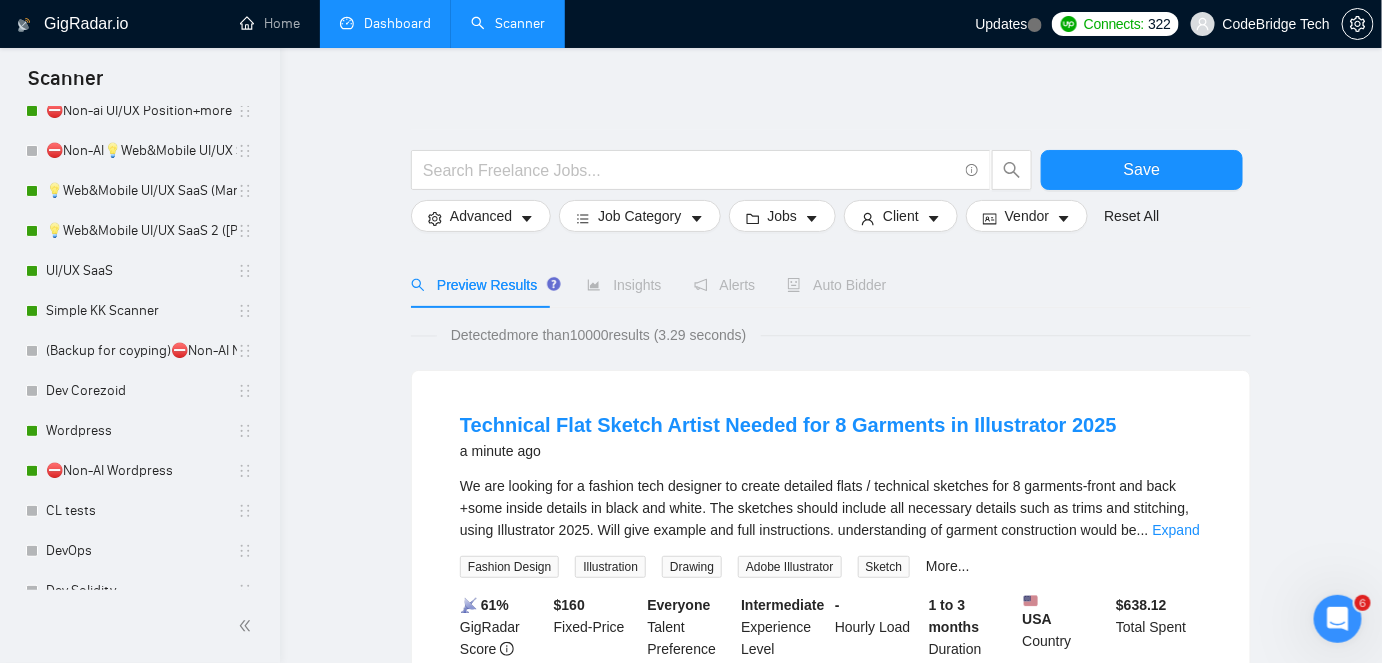 scroll, scrollTop: 891, scrollLeft: 0, axis: vertical 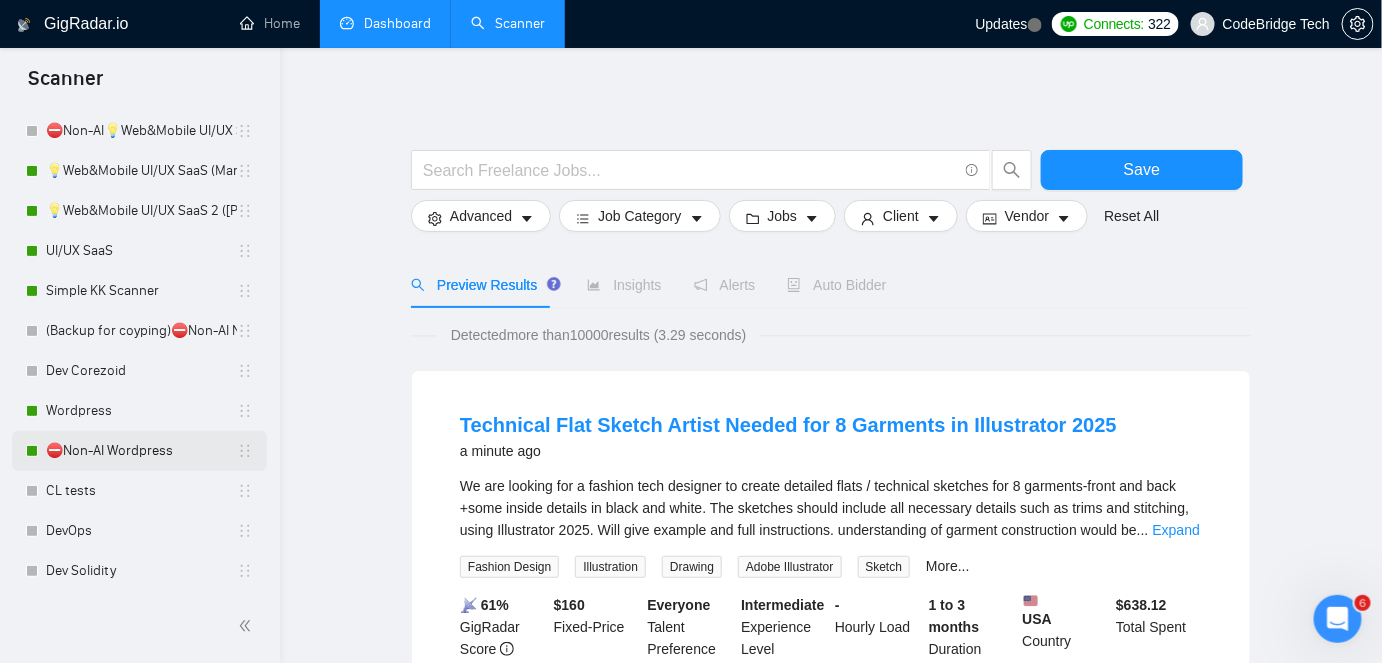 click on "⛔Non-AI Wordpress" at bounding box center (141, 451) 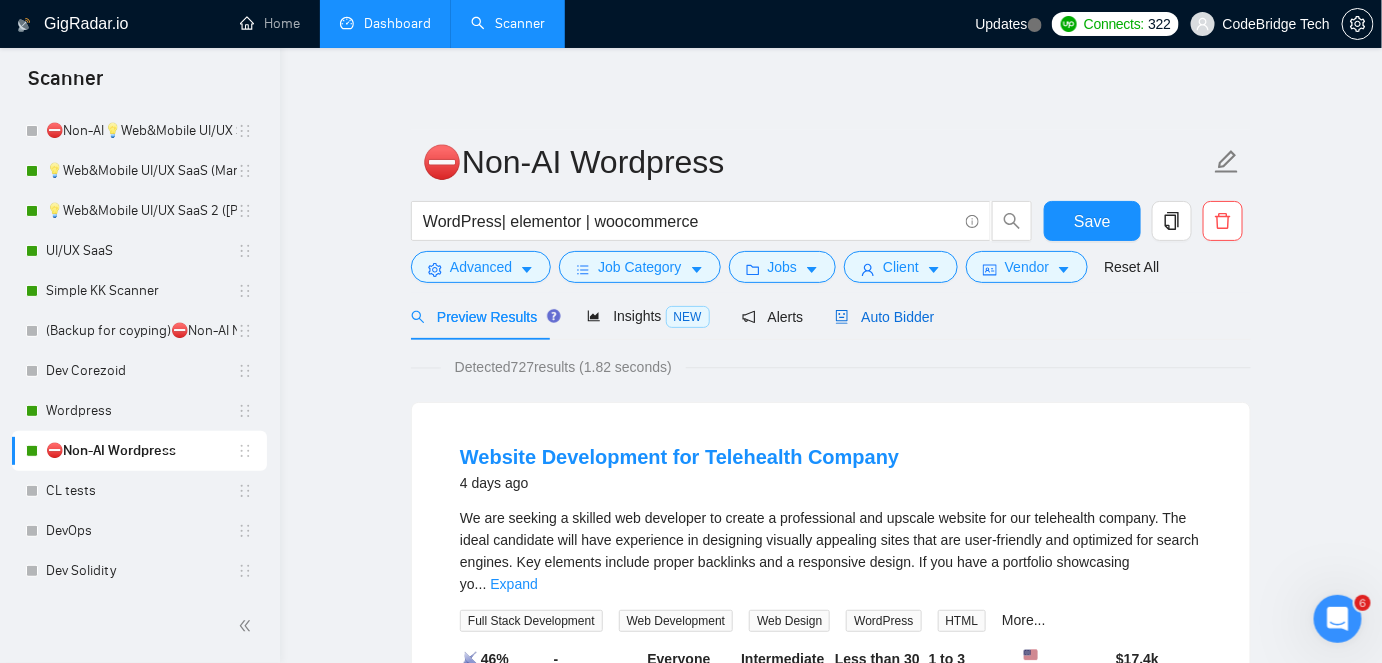 click on "Auto Bidder" at bounding box center [884, 317] 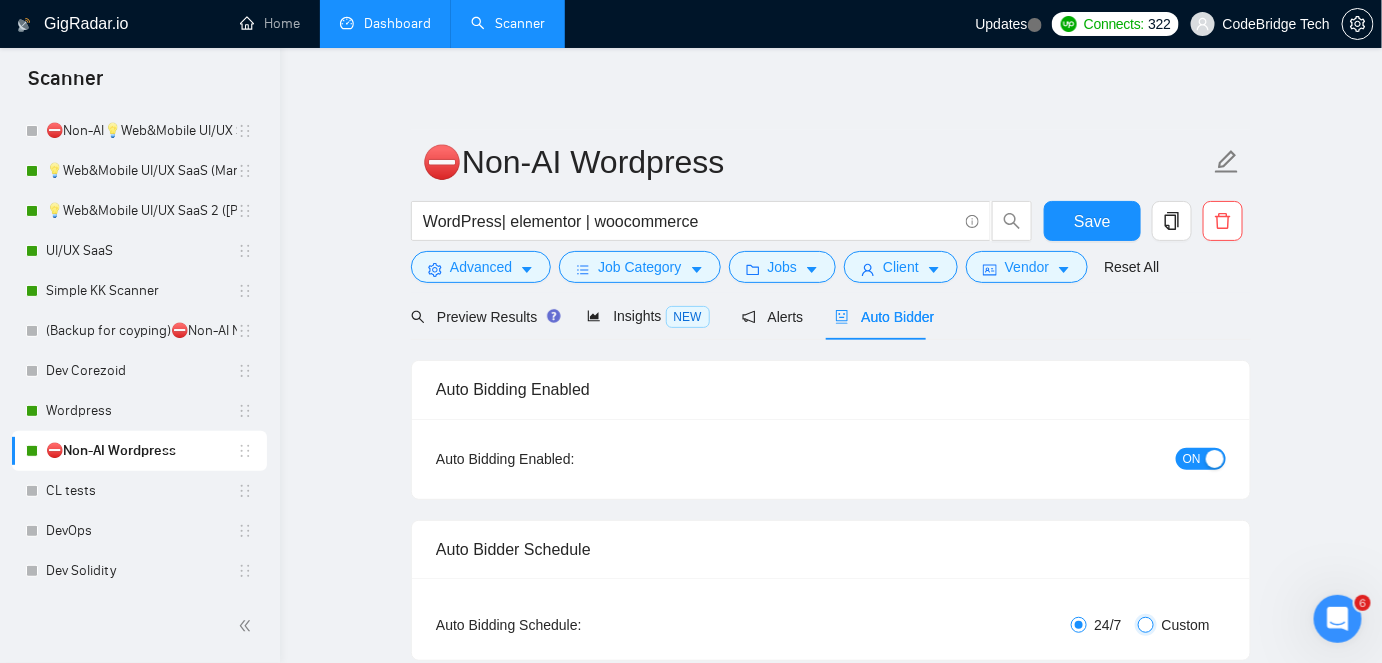 click on "Custom" at bounding box center (1146, 625) 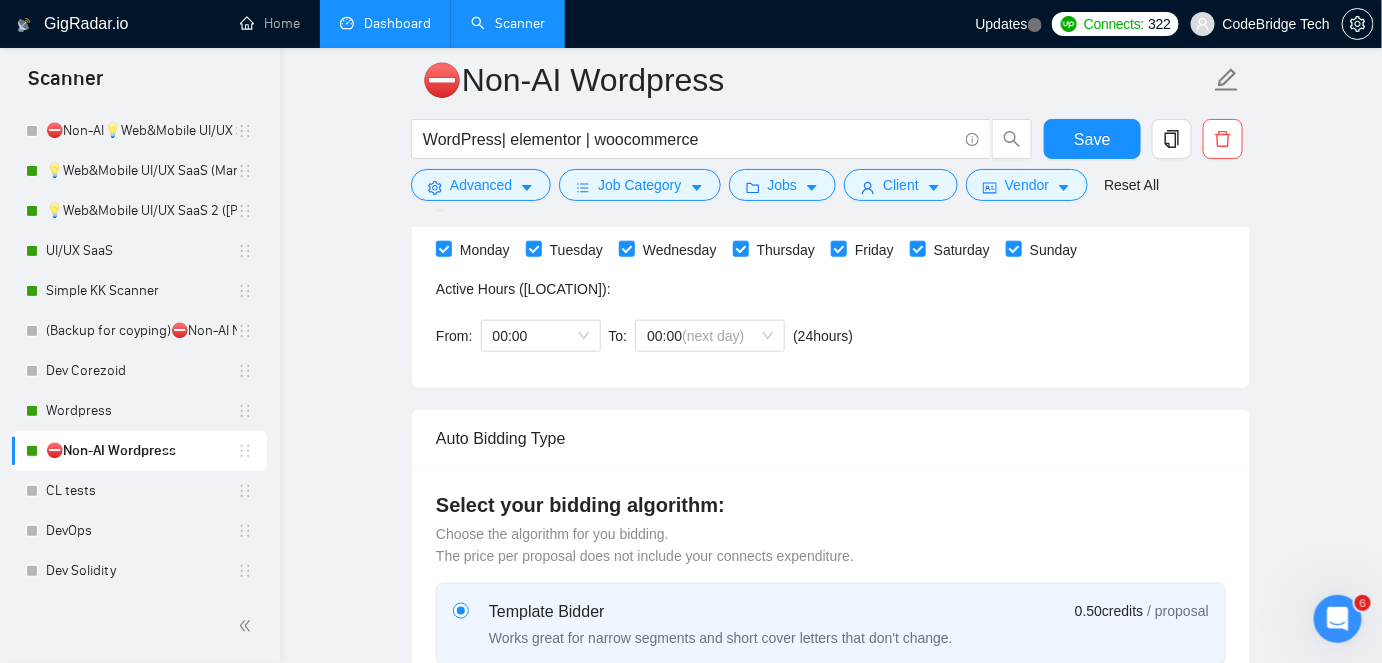 scroll, scrollTop: 545, scrollLeft: 0, axis: vertical 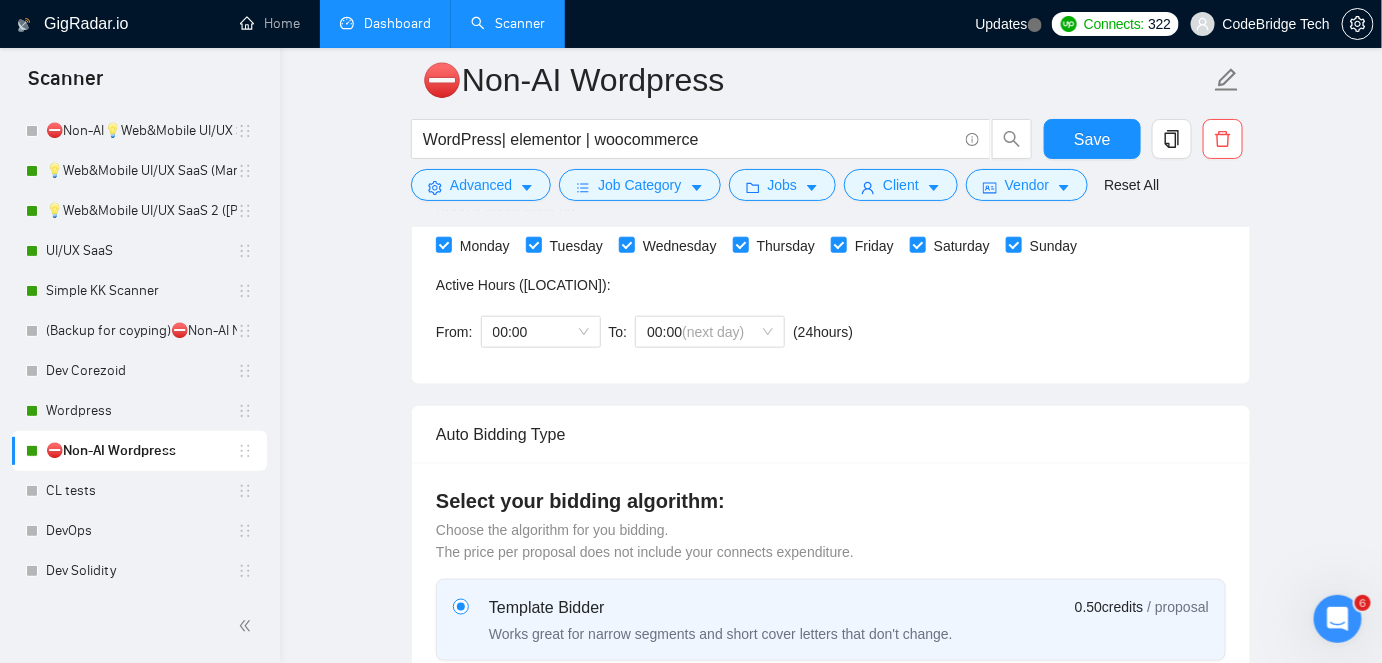 click on "From: 00:00 To: 00:00  (next day) ( 24  hours) Asia/Jerusalem" at bounding box center [648, 332] 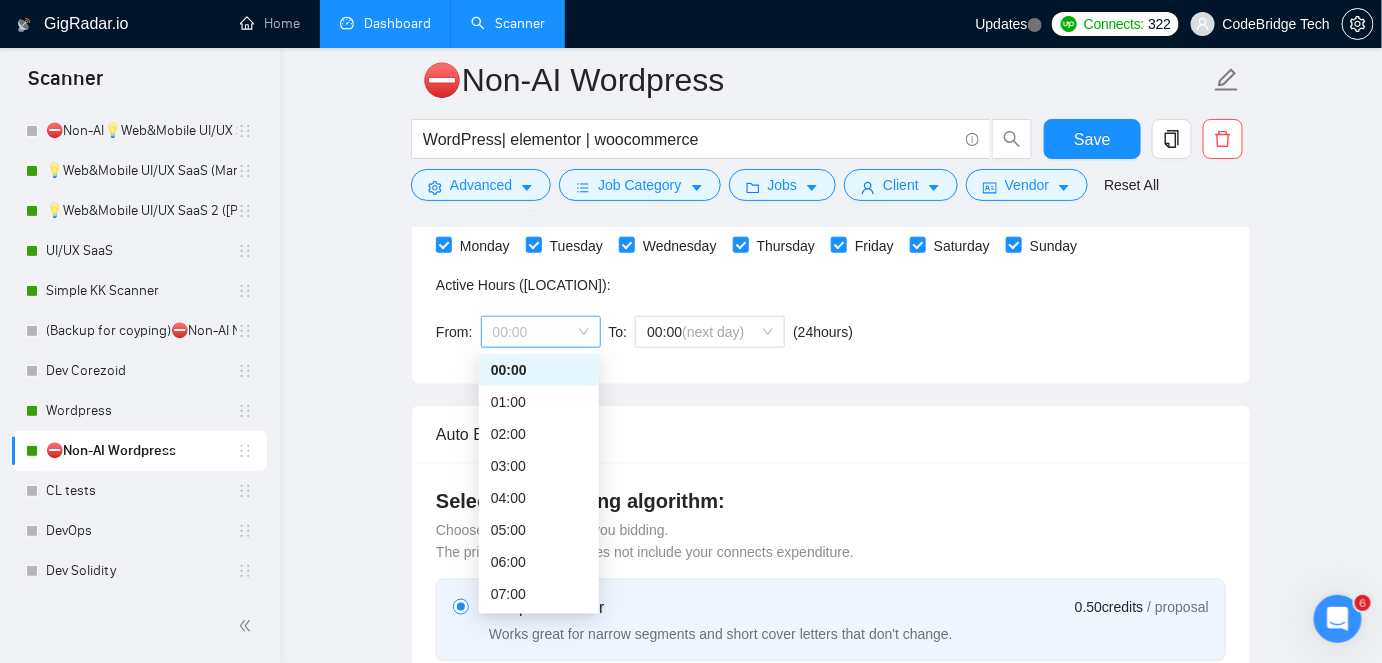click on "00:00" at bounding box center (541, 332) 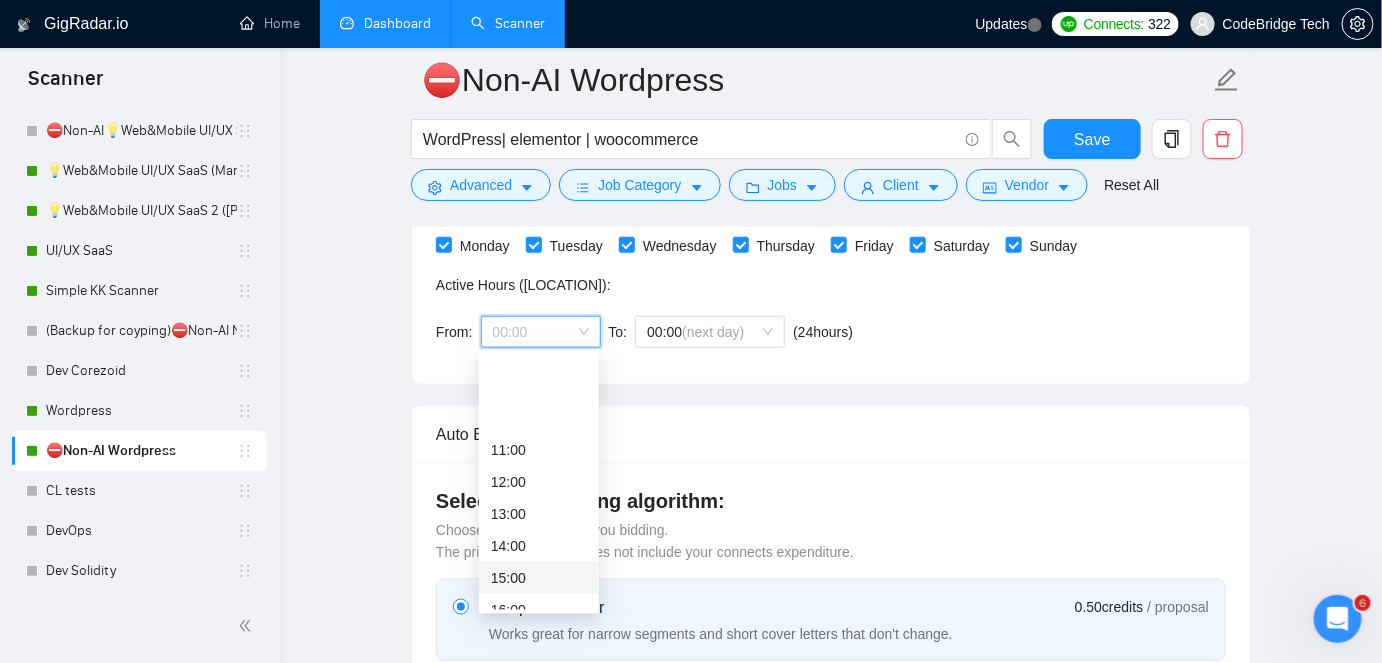 scroll, scrollTop: 363, scrollLeft: 0, axis: vertical 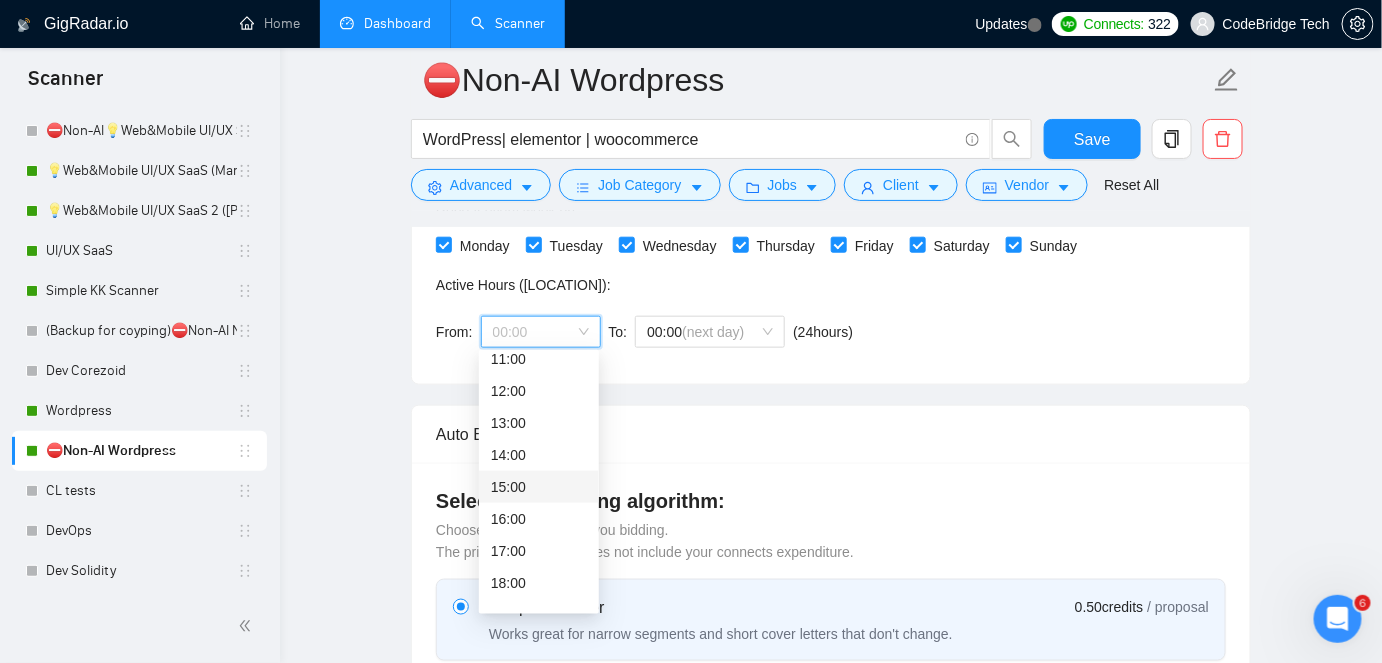 click on "15:00" at bounding box center [539, 487] 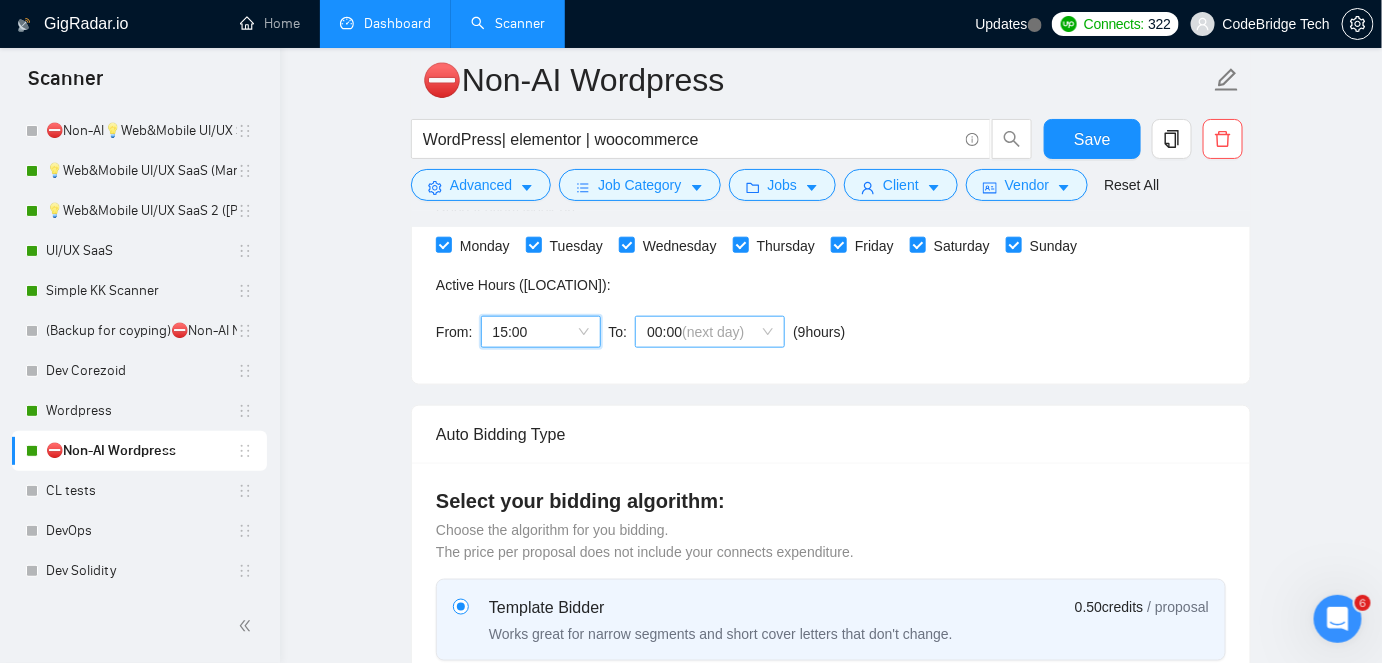 click on "(next day)" at bounding box center (713, 332) 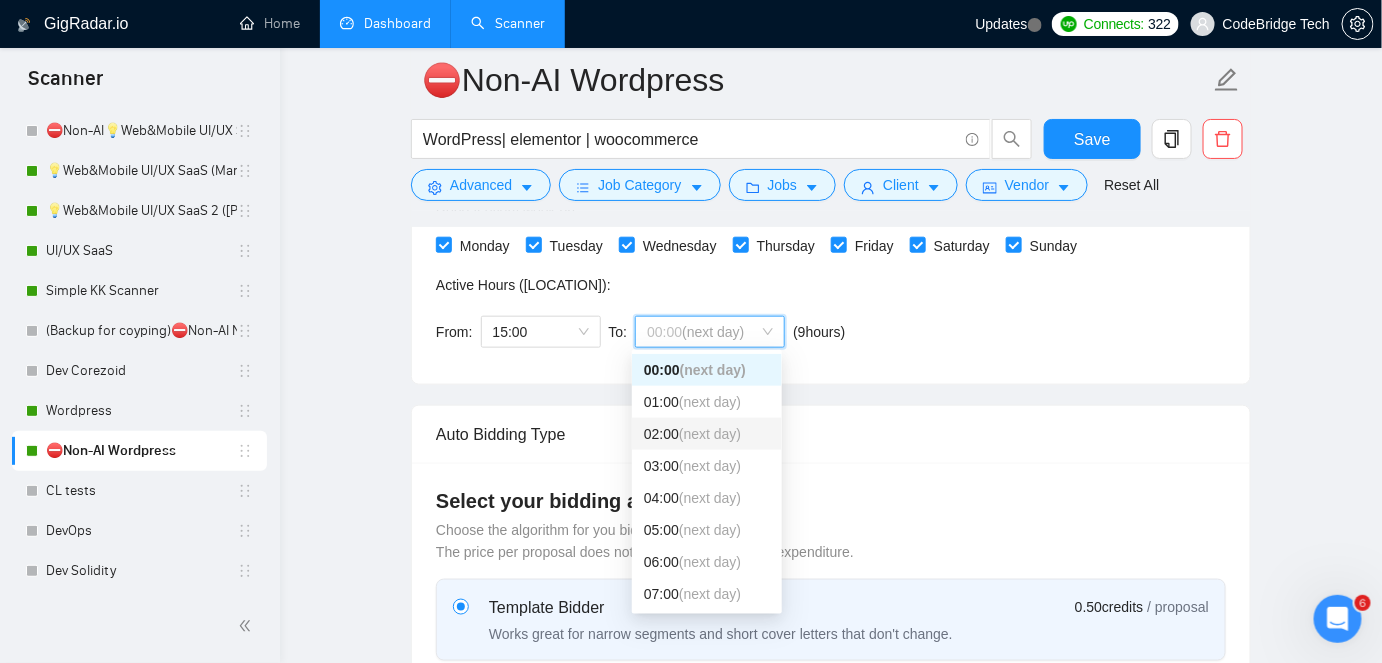 scroll, scrollTop: 90, scrollLeft: 0, axis: vertical 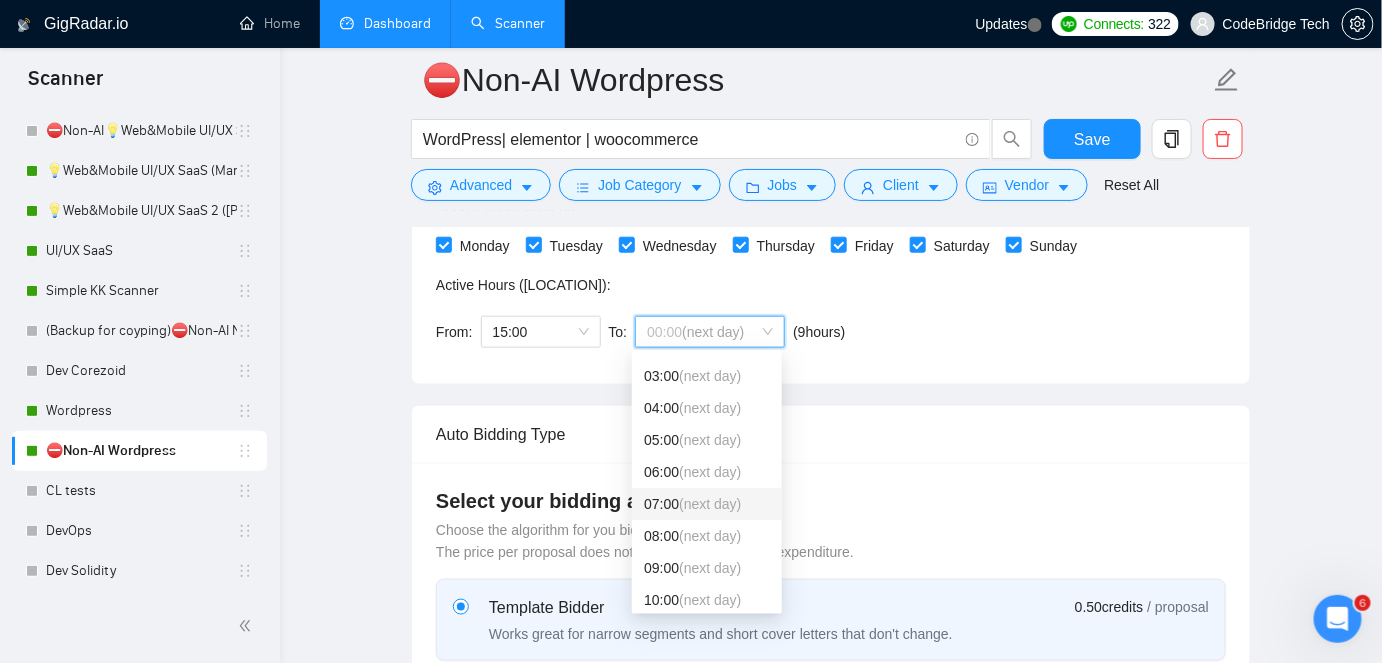 click on "(next day)" at bounding box center (710, 504) 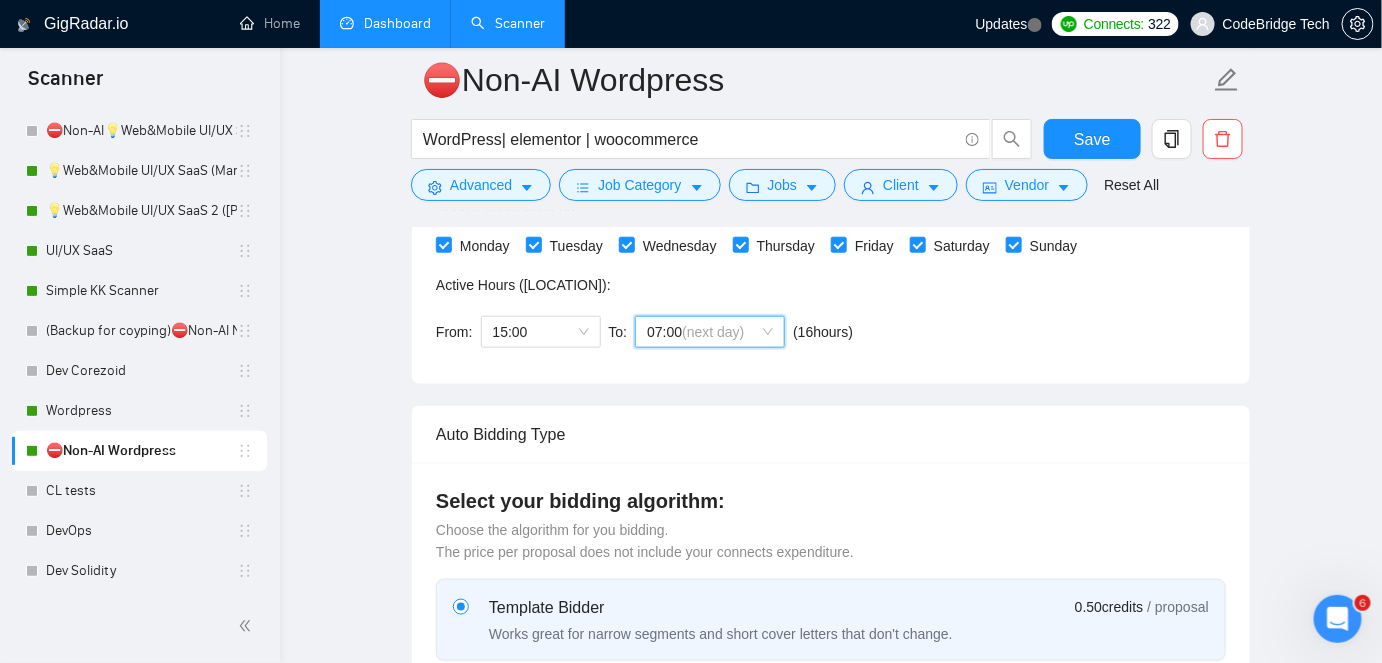 click on "07:00  (next day)" at bounding box center (710, 332) 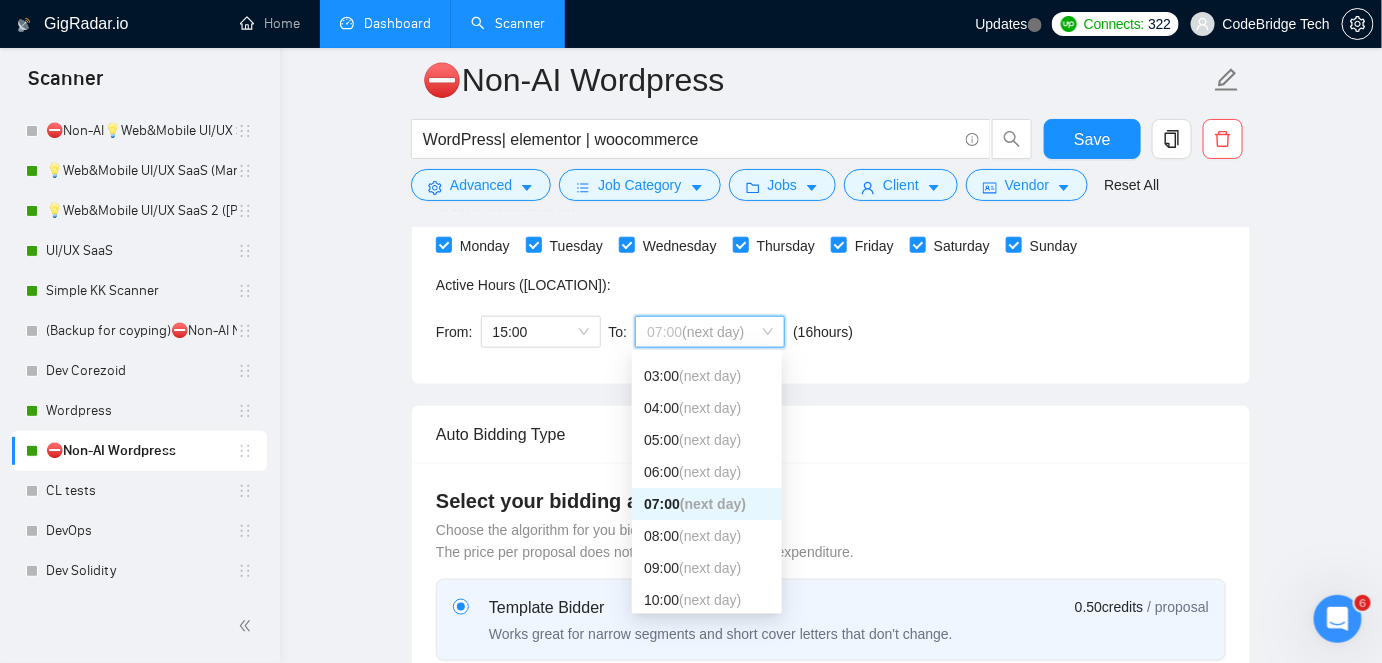click on "Custom Auto Bidder Schedule Repeat every week on Monday Tuesday Wednesday Thursday Friday Saturday Sunday Active Hours ( Asia/Jerusalem ): From: 15:00 To: 07:00  (next day) ( 16  hours) Asia/Jerusalem" at bounding box center (831, 233) 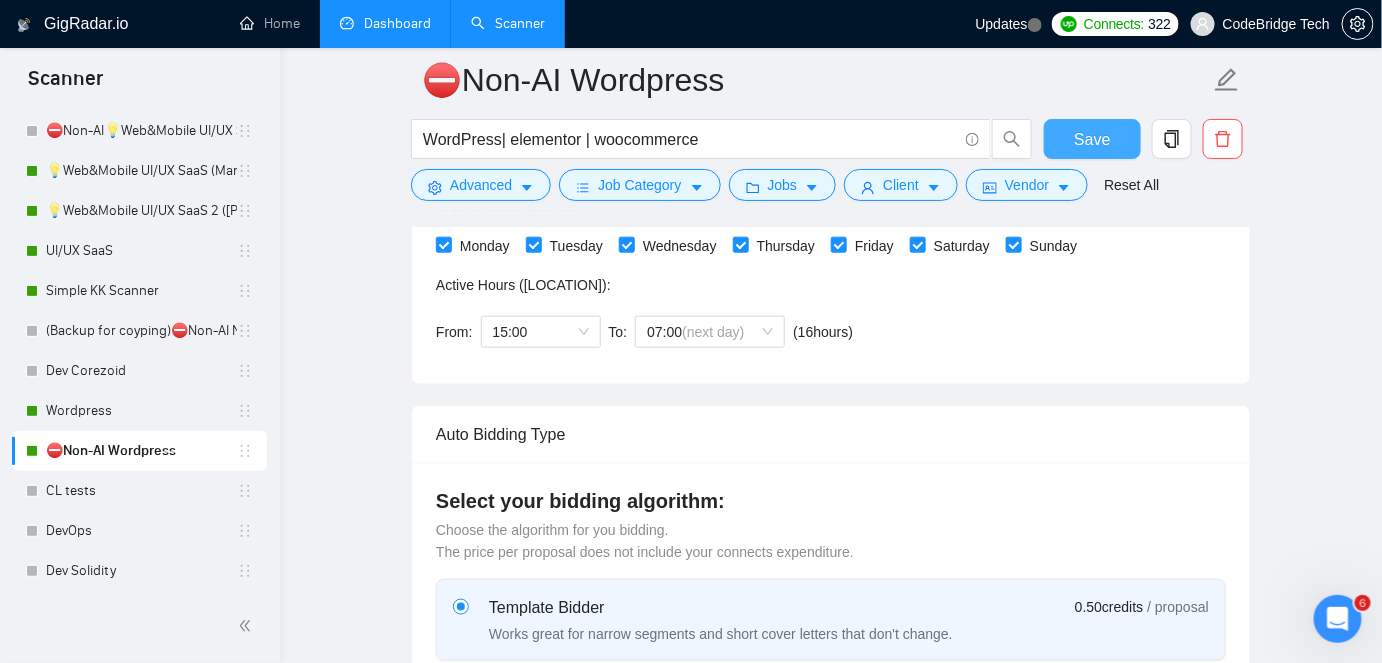 click on "Save" at bounding box center [1092, 139] 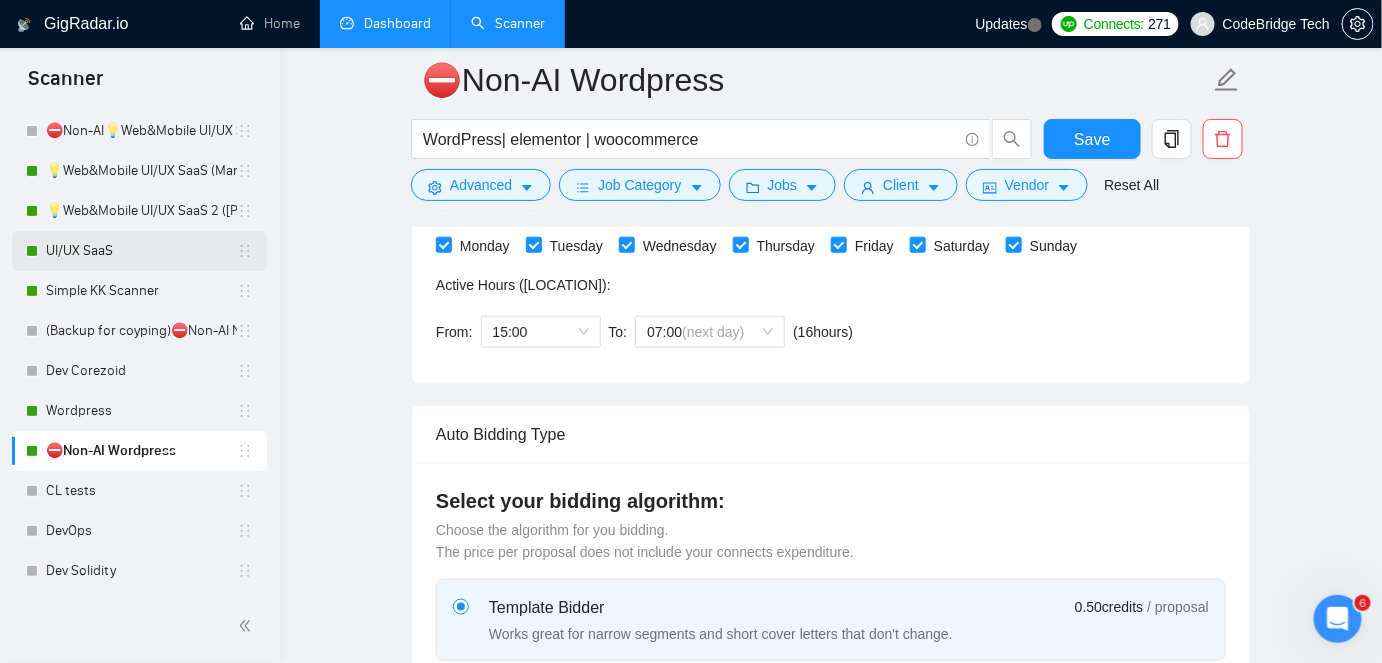 click on "UI/UX SaaS" at bounding box center [141, 251] 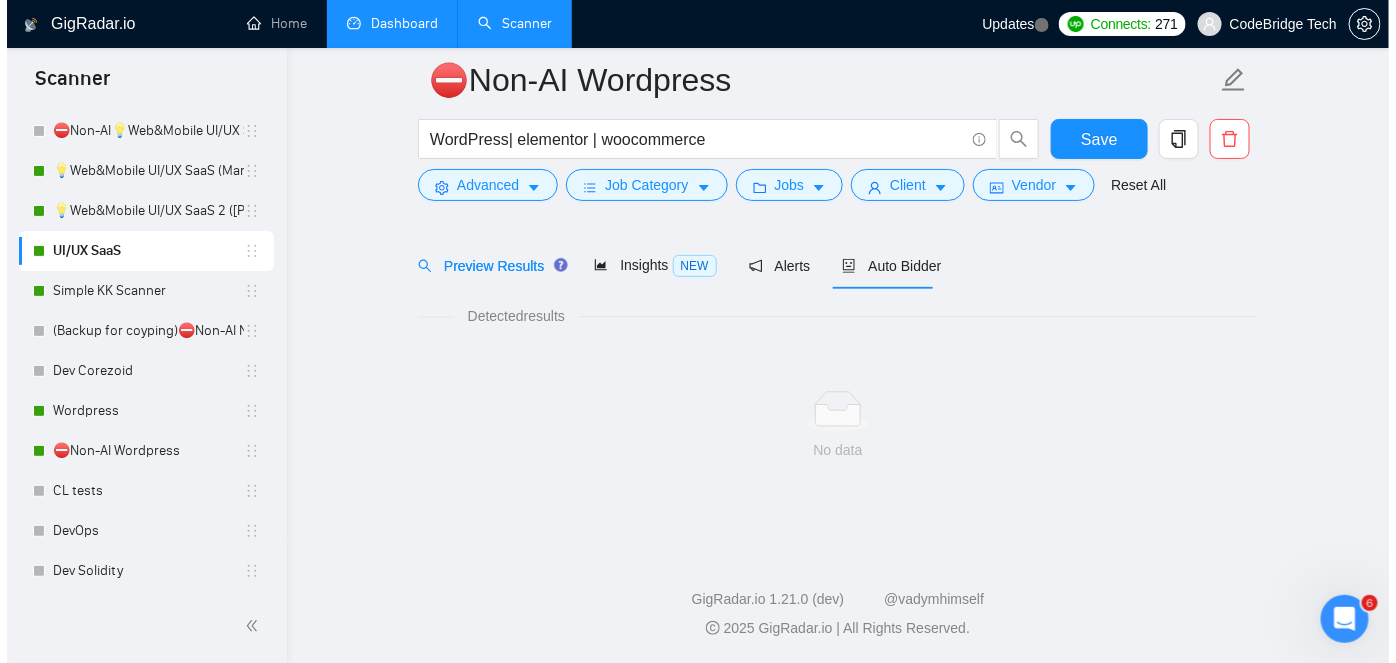 scroll, scrollTop: 66, scrollLeft: 0, axis: vertical 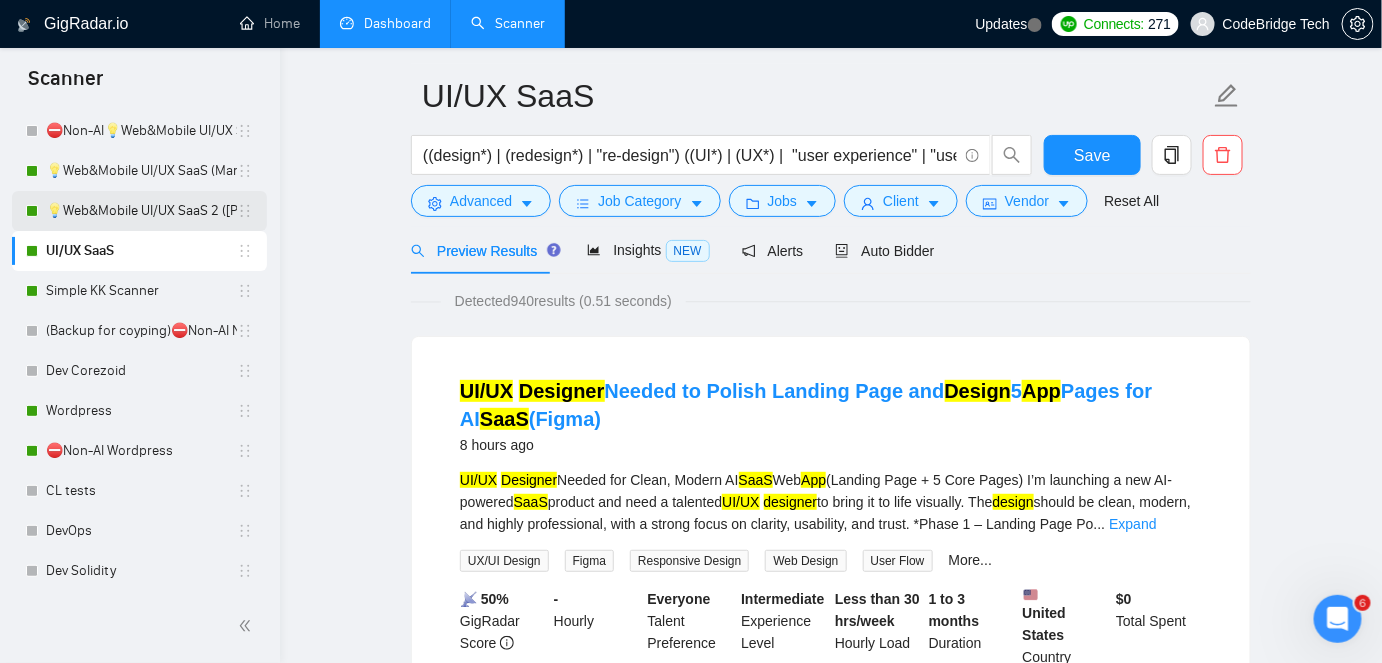 click on "💡Web&Mobile UI/UX SaaS 2 ([NAME])" at bounding box center (141, 211) 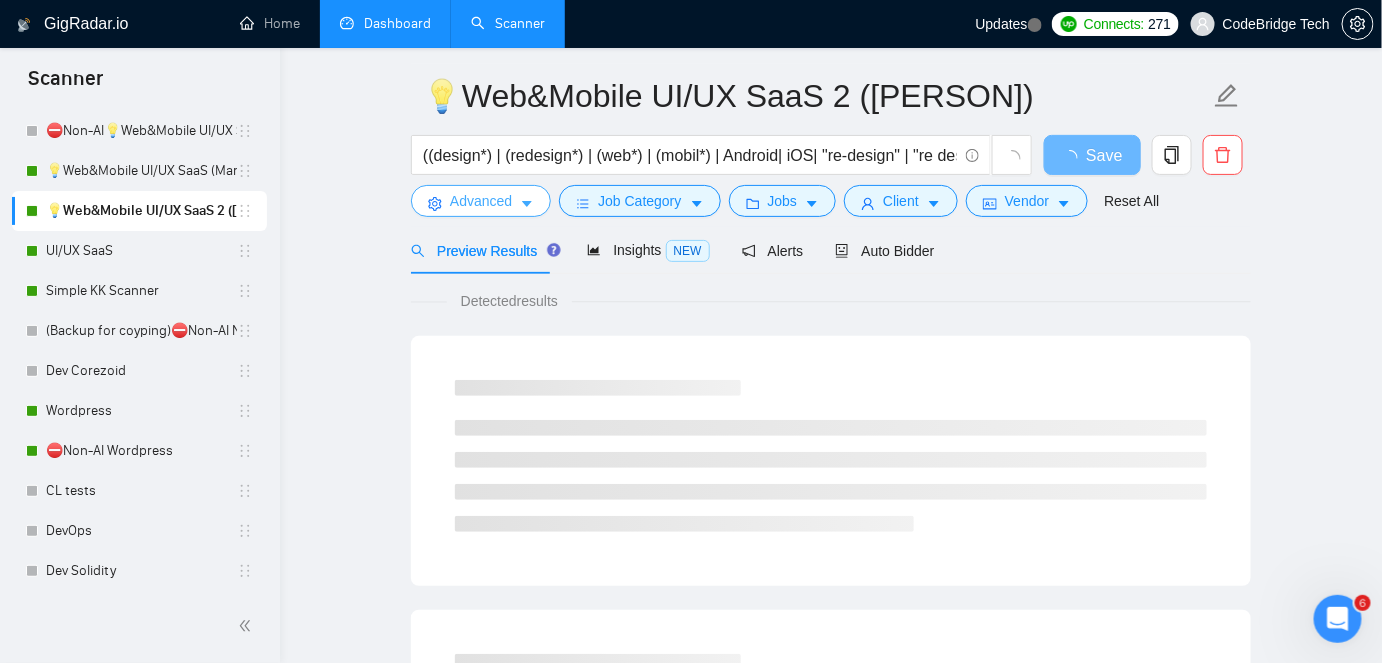 click on "Advanced" at bounding box center (481, 201) 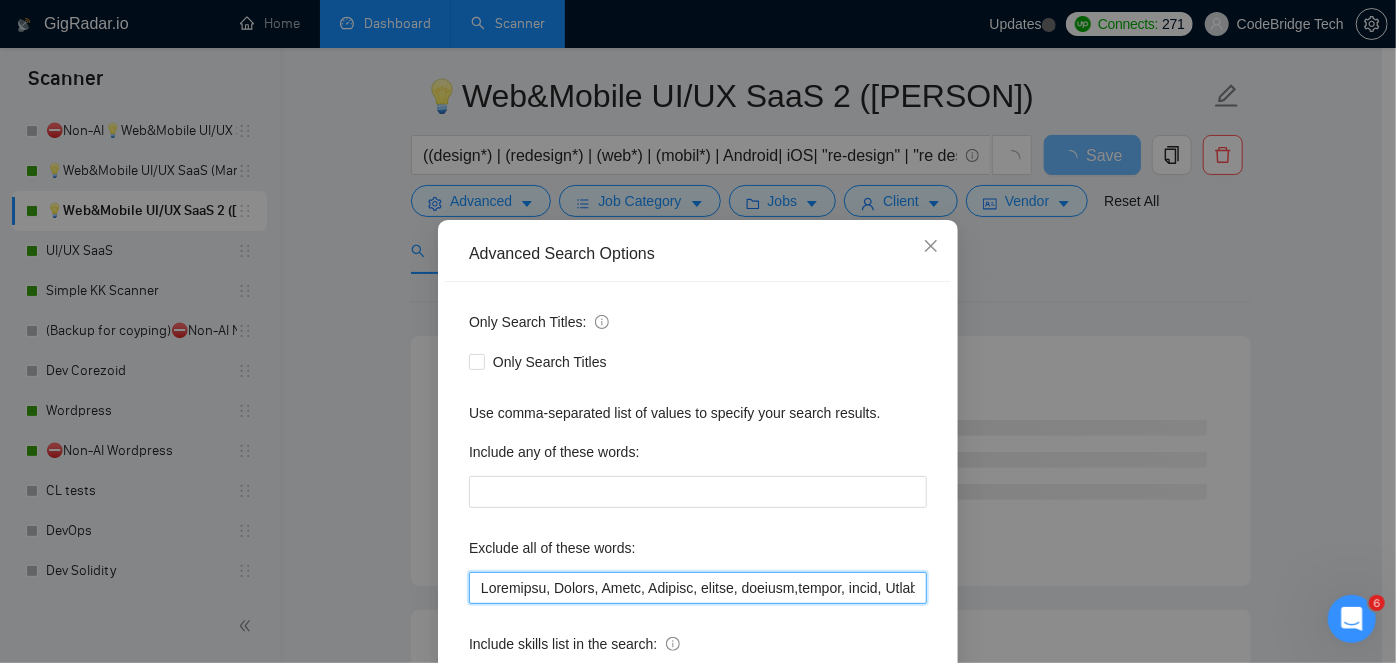 click at bounding box center (698, 588) 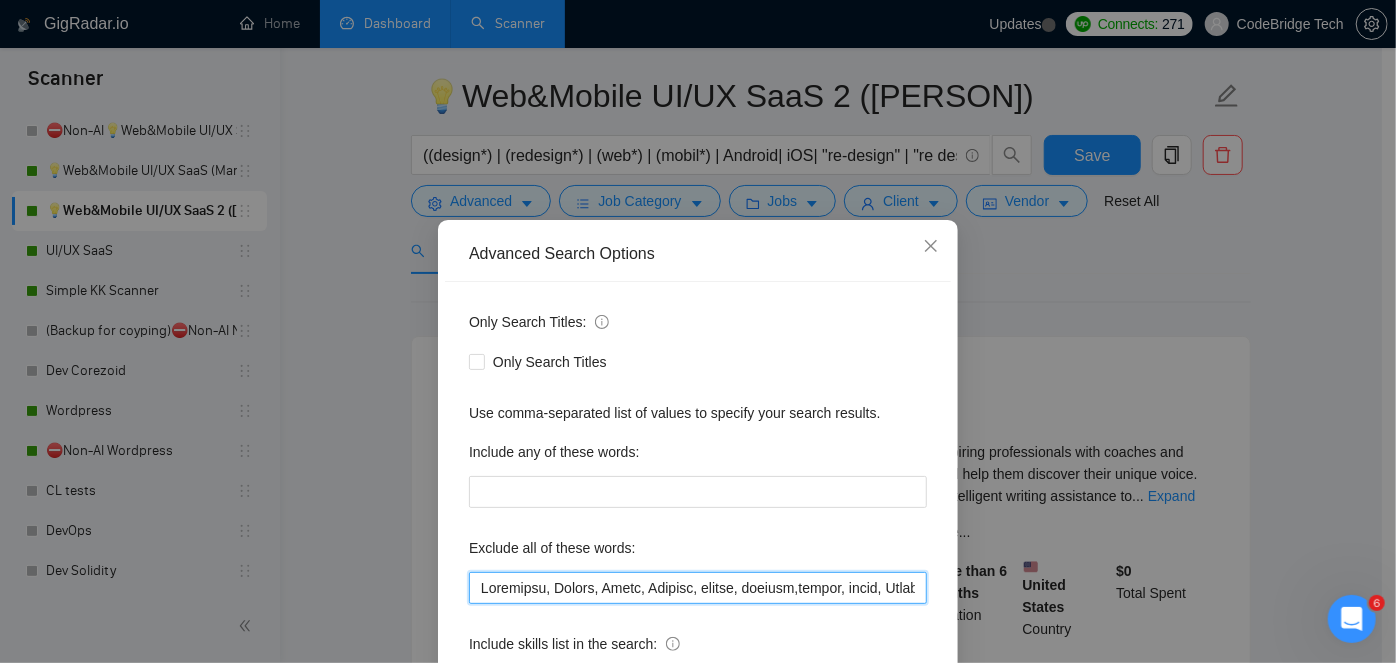 click at bounding box center (698, 588) 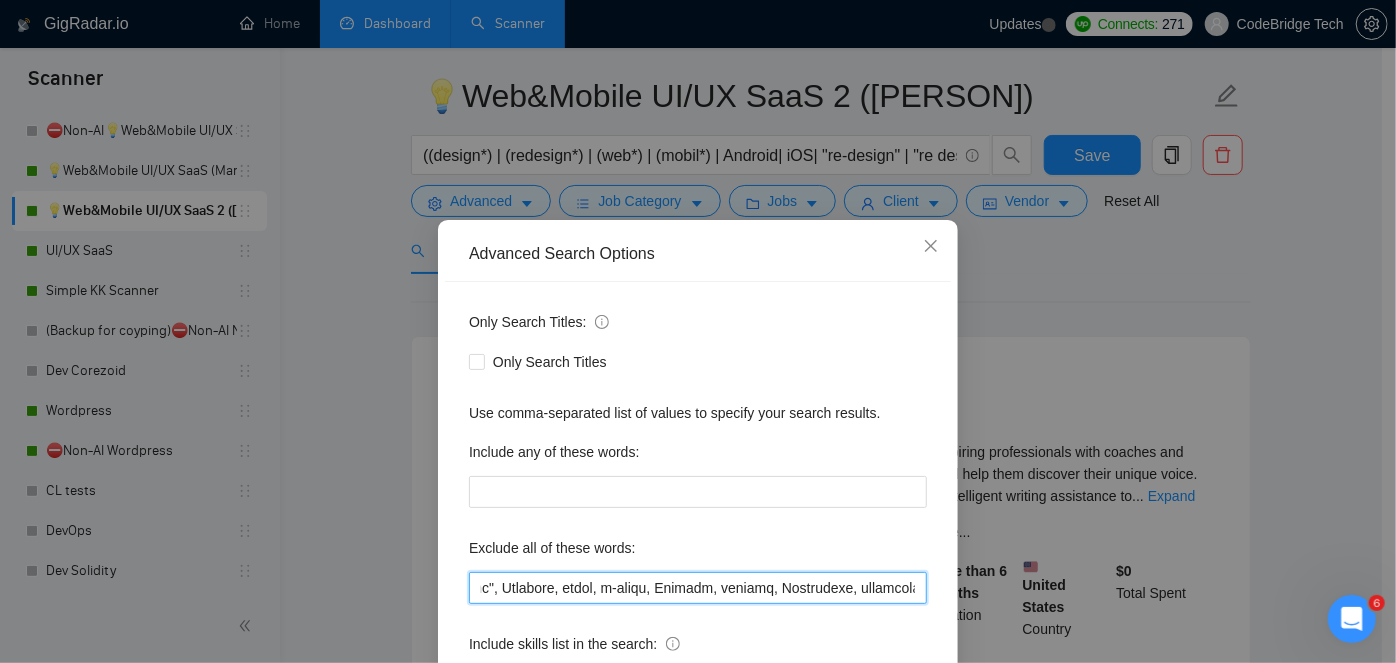 drag, startPoint x: 863, startPoint y: 595, endPoint x: 978, endPoint y: 599, distance: 115.06954 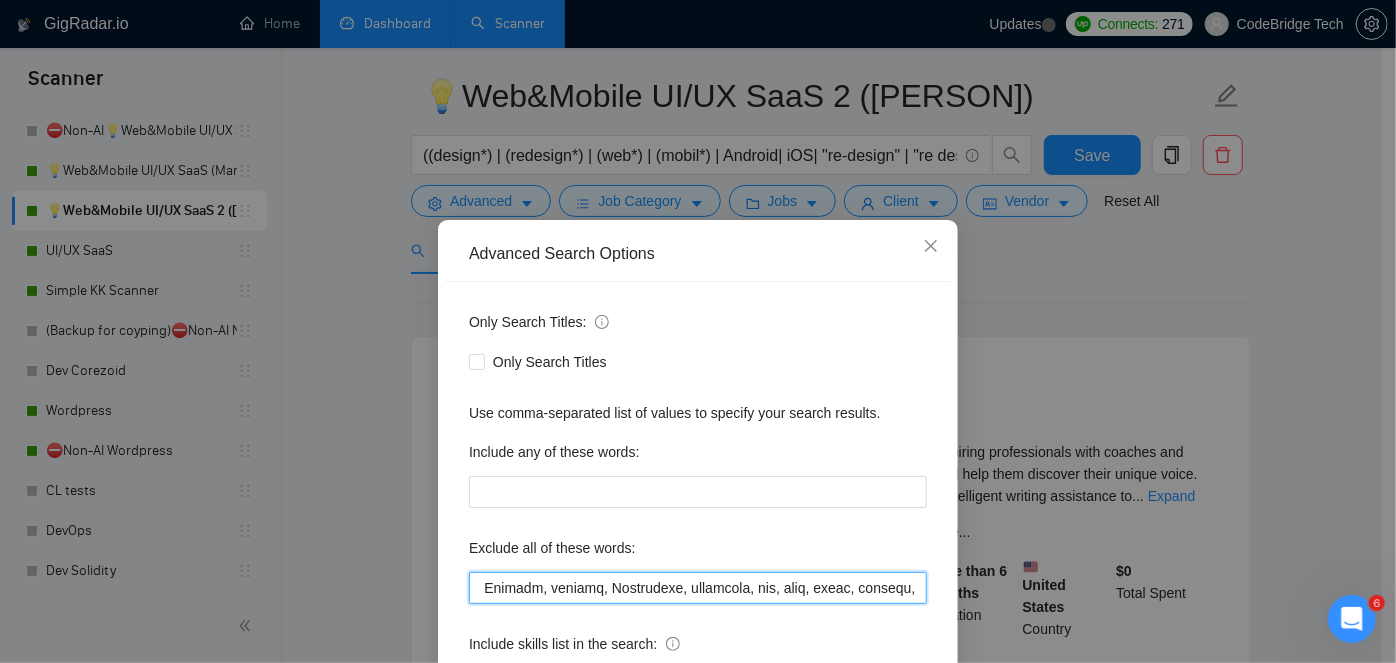 click at bounding box center [698, 588] 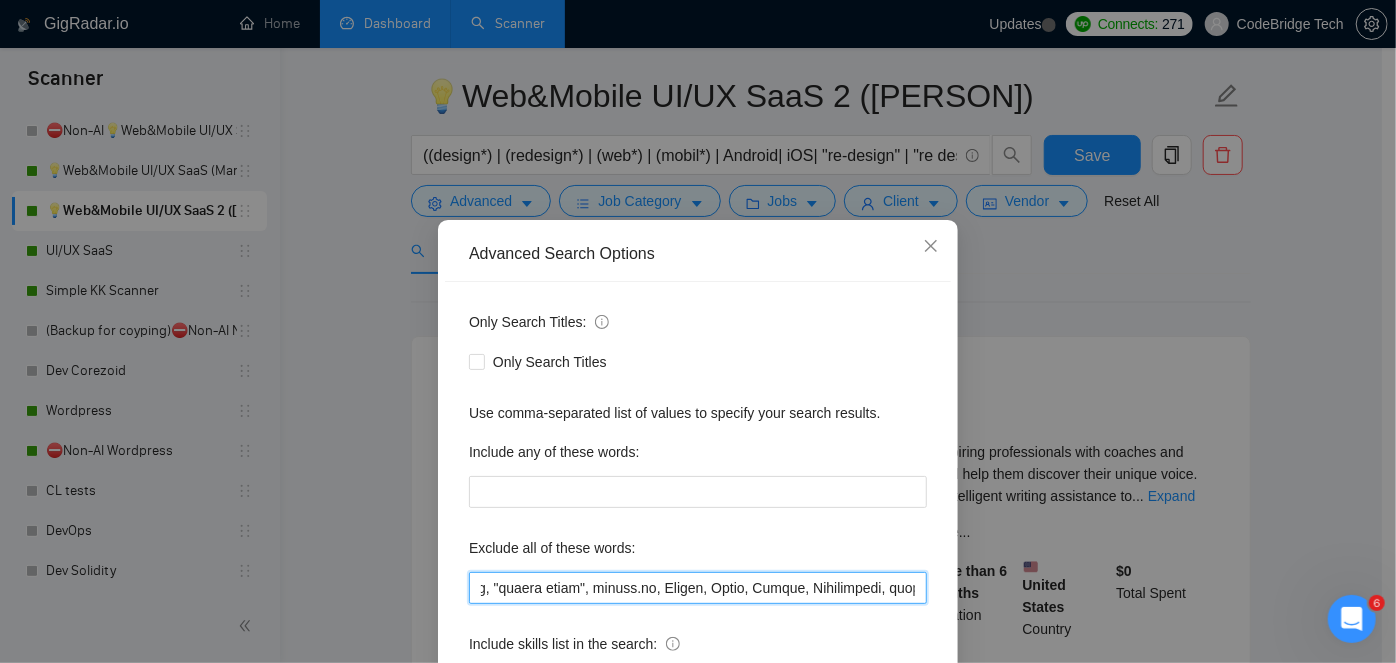scroll, scrollTop: 0, scrollLeft: 10642, axis: horizontal 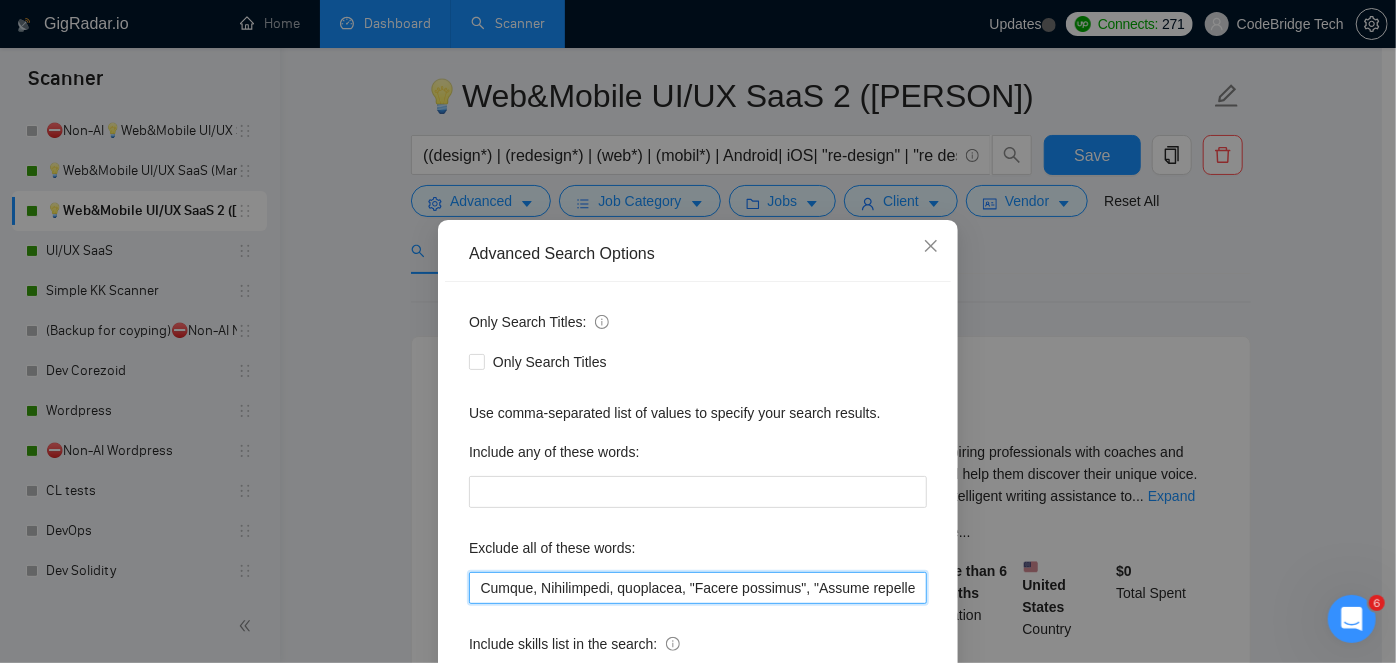 drag, startPoint x: 903, startPoint y: 590, endPoint x: 978, endPoint y: 593, distance: 75.059975 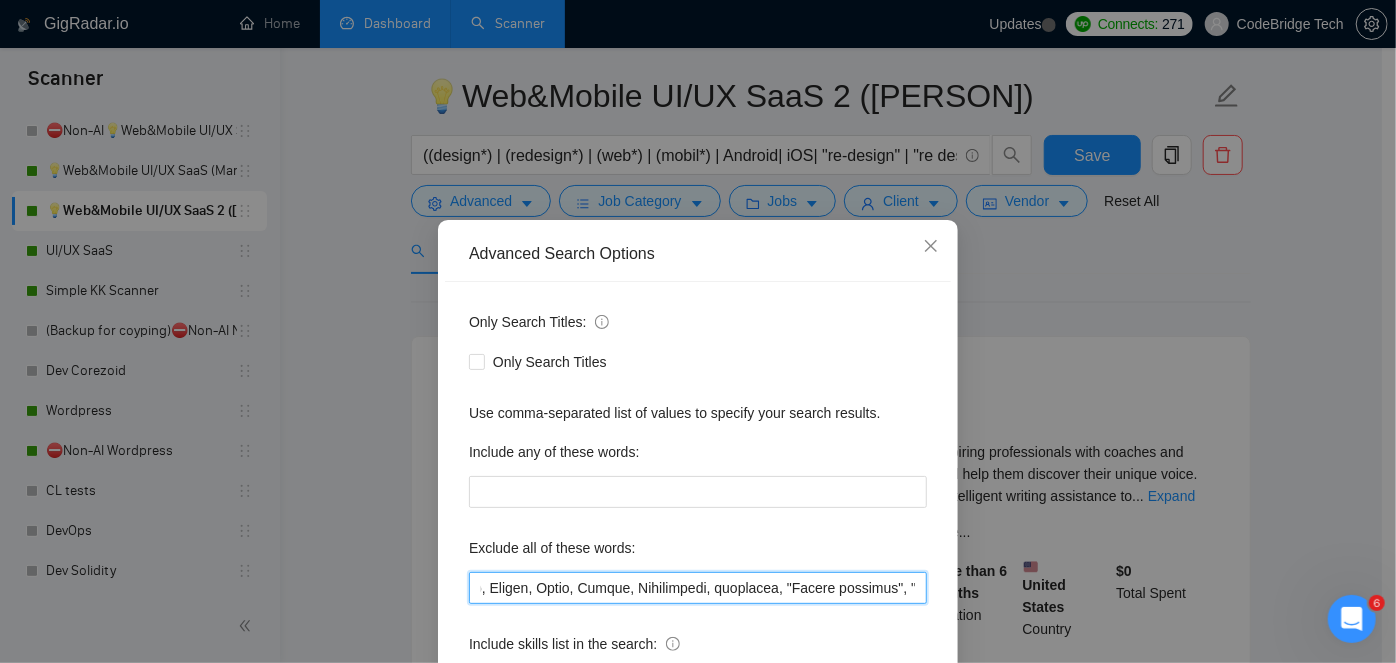 drag, startPoint x: 557, startPoint y: 594, endPoint x: 478, endPoint y: 599, distance: 79.15807 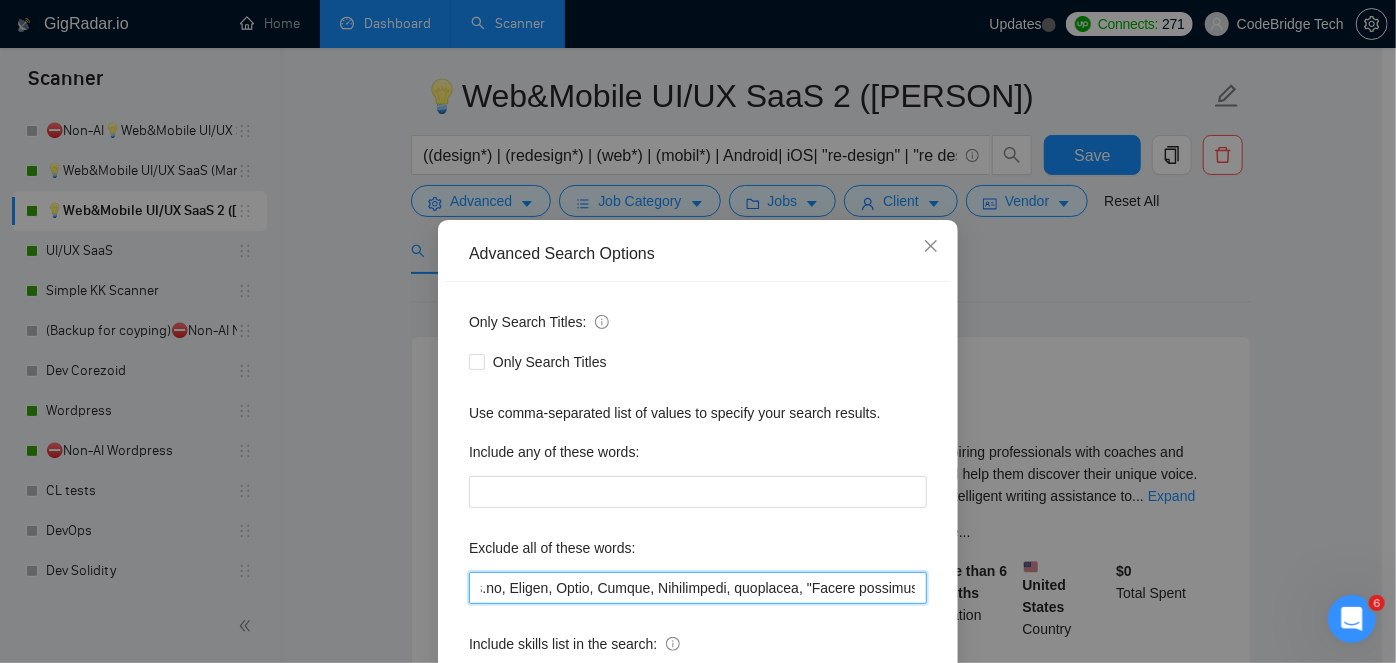 click at bounding box center (698, 588) 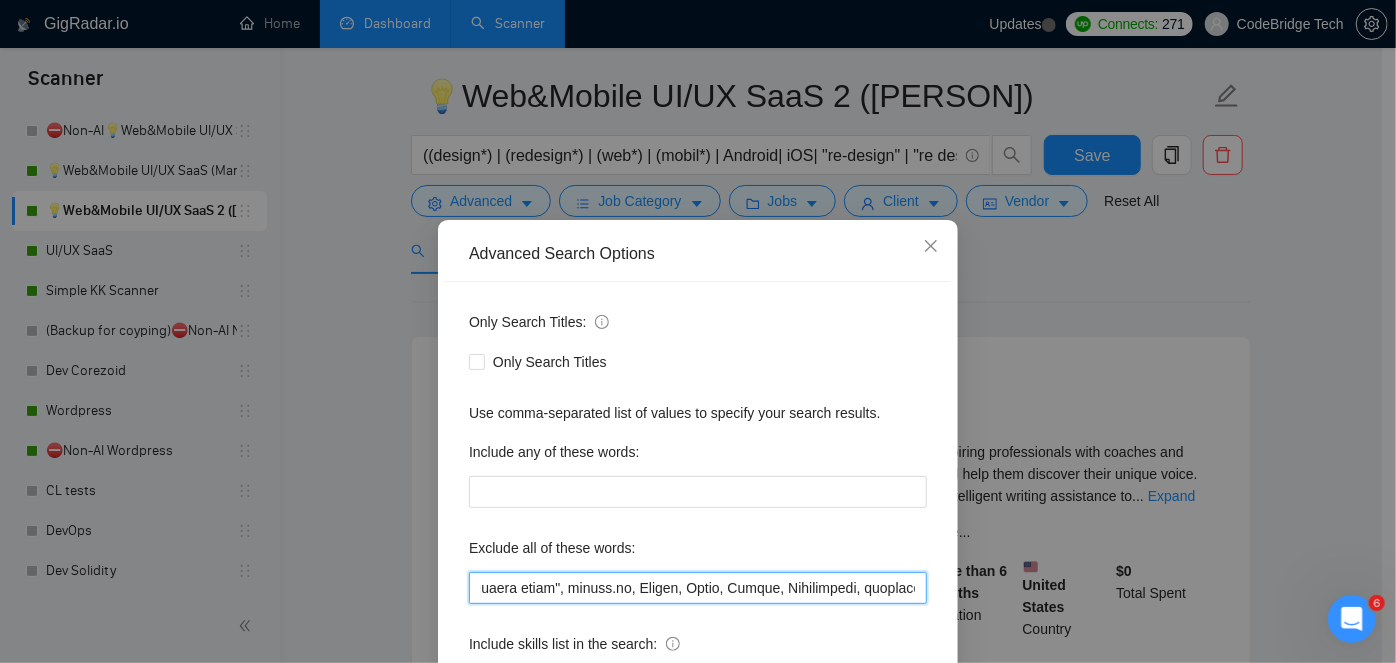 scroll, scrollTop: 0, scrollLeft: 10040, axis: horizontal 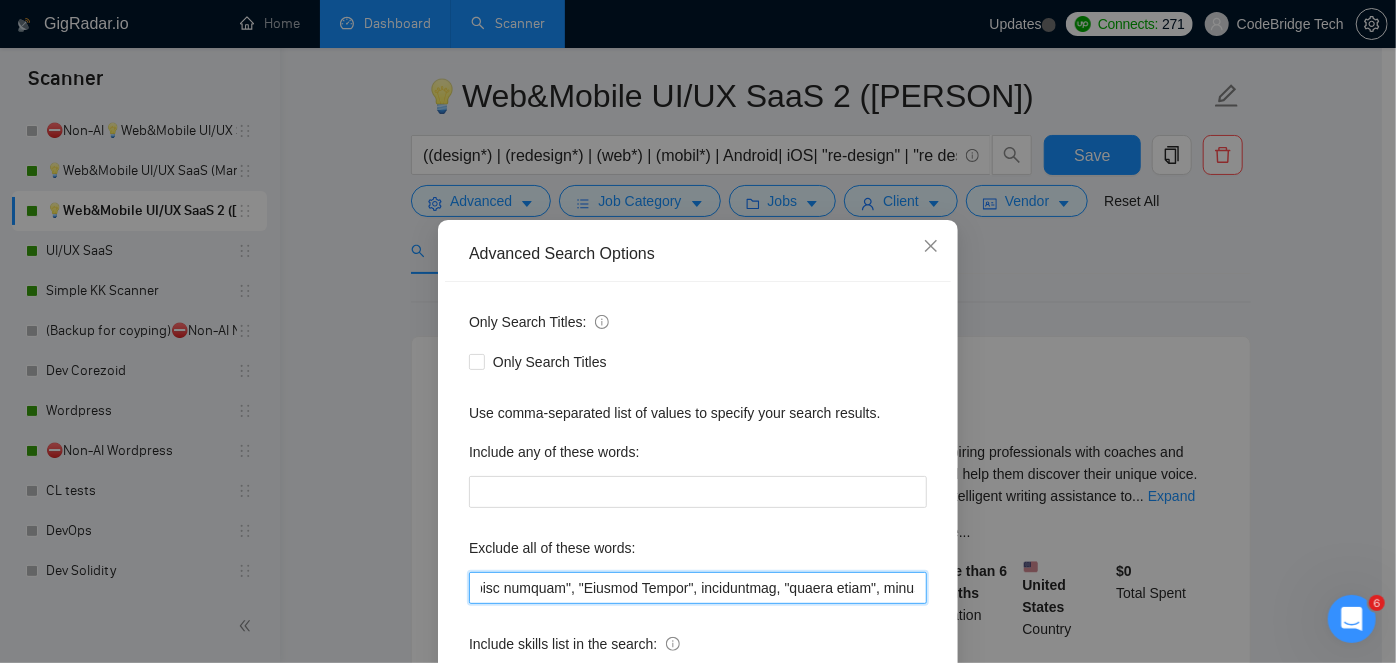 drag, startPoint x: 477, startPoint y: 581, endPoint x: 458, endPoint y: 582, distance: 19.026299 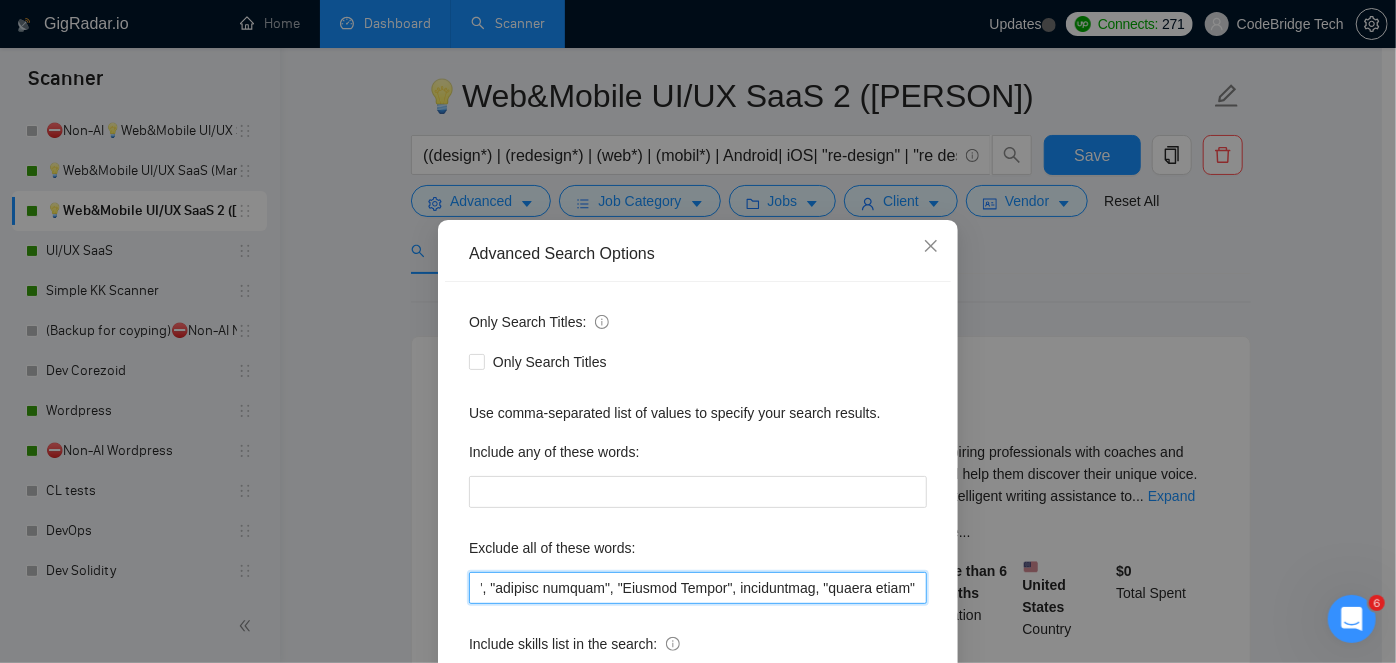 click at bounding box center [698, 588] 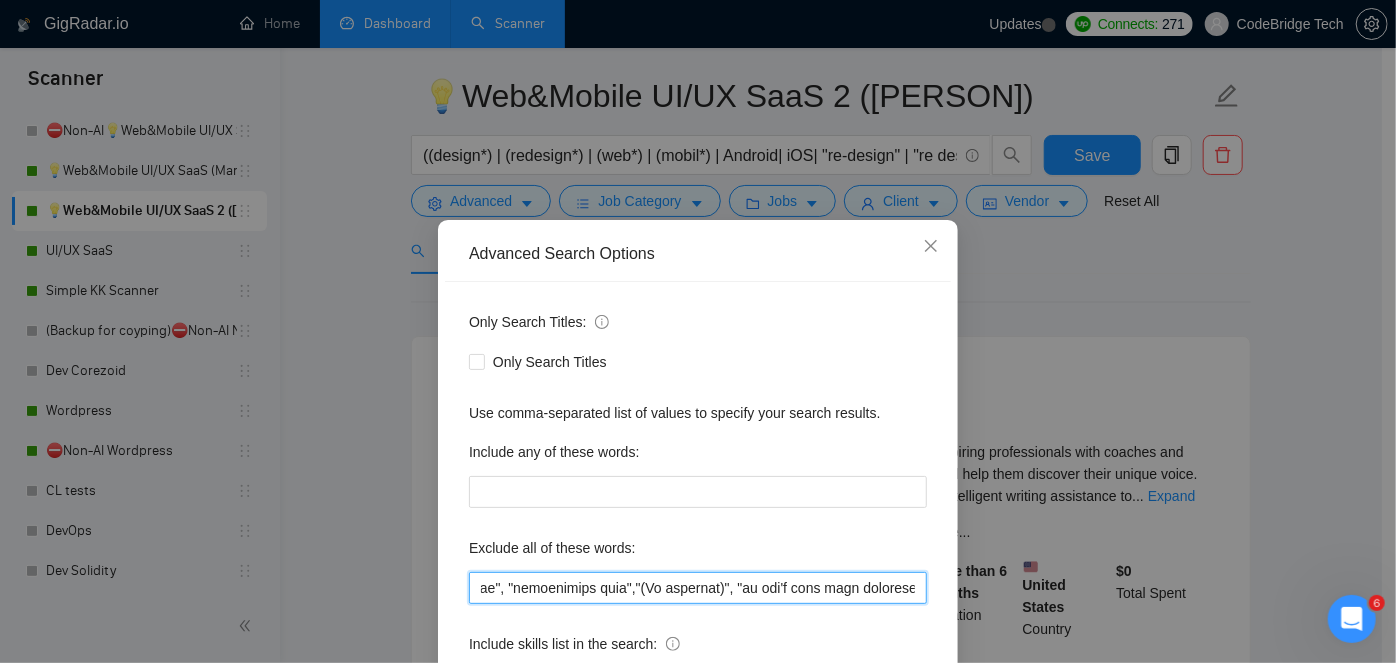 drag, startPoint x: 637, startPoint y: 594, endPoint x: 448, endPoint y: 595, distance: 189.00264 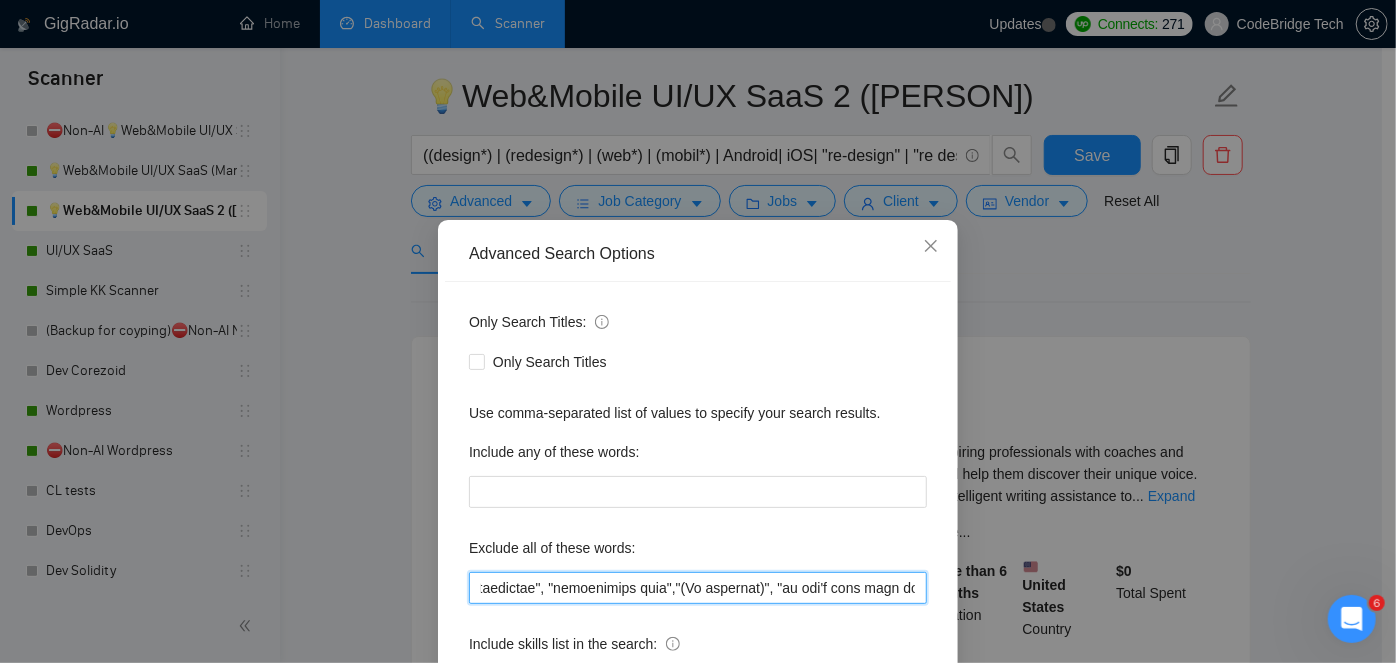 click at bounding box center (698, 588) 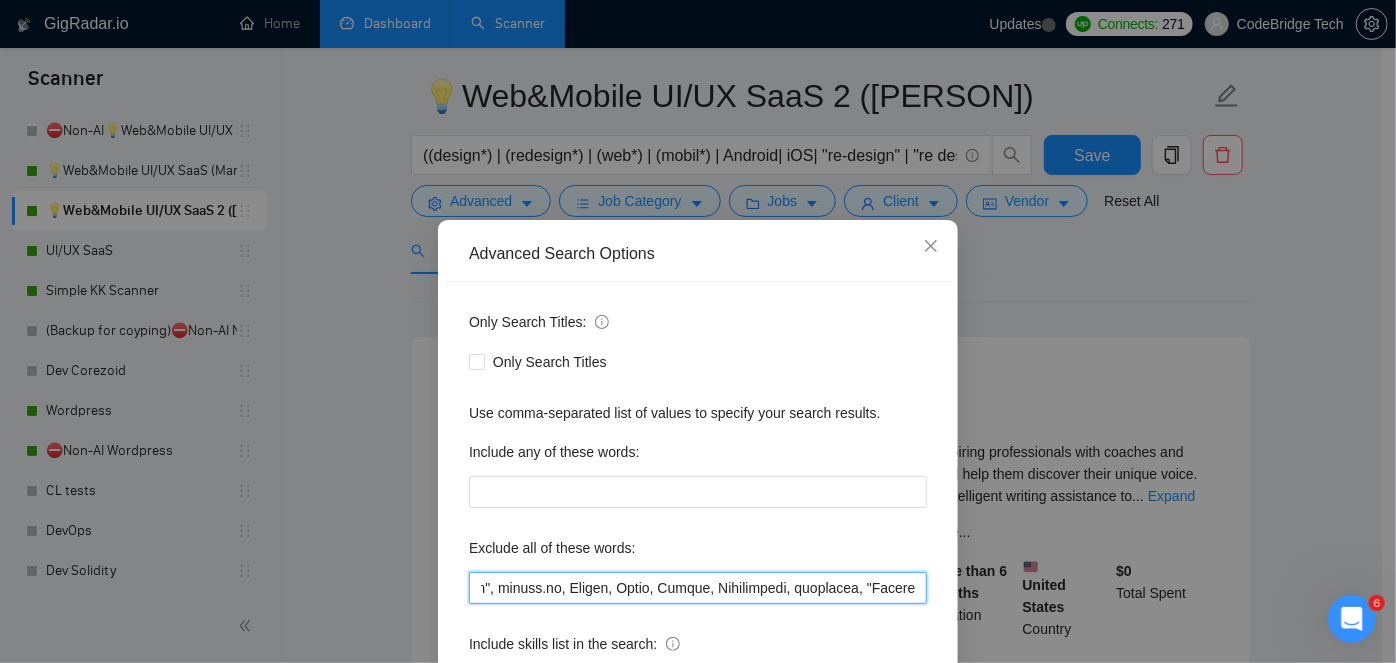 drag, startPoint x: 850, startPoint y: 597, endPoint x: 922, endPoint y: 598, distance: 72.00694 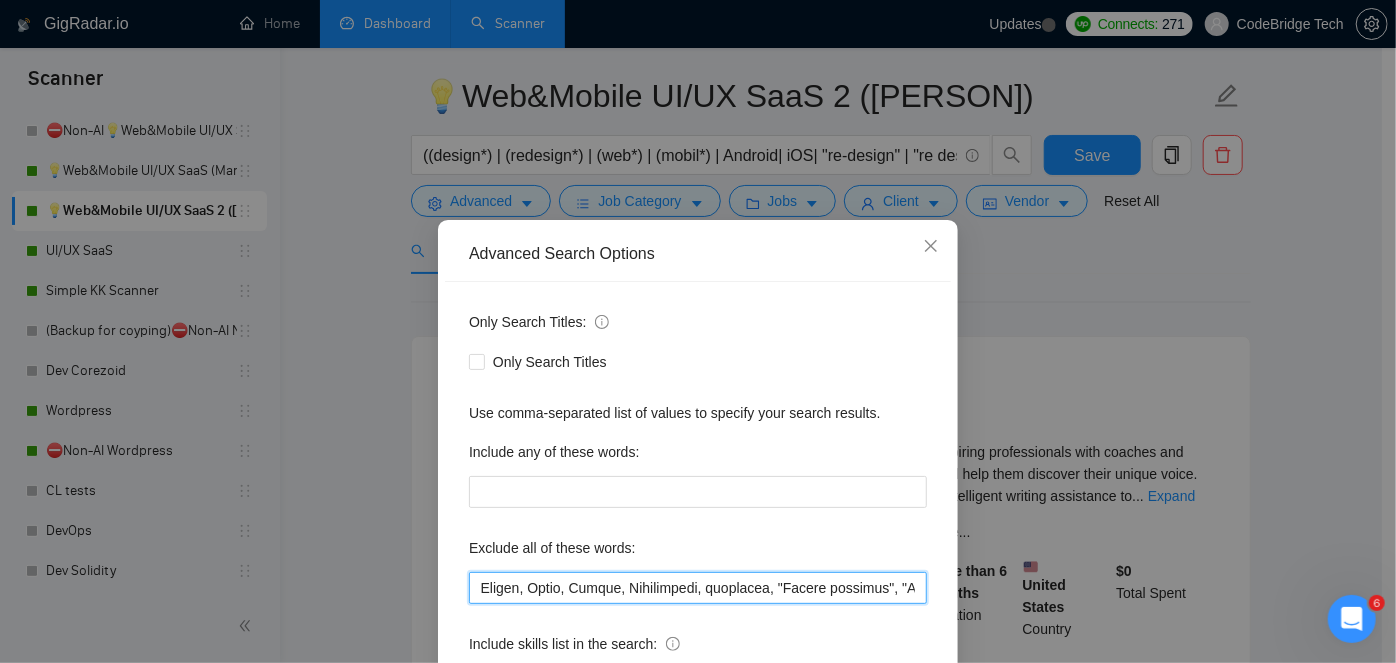 click at bounding box center [698, 588] 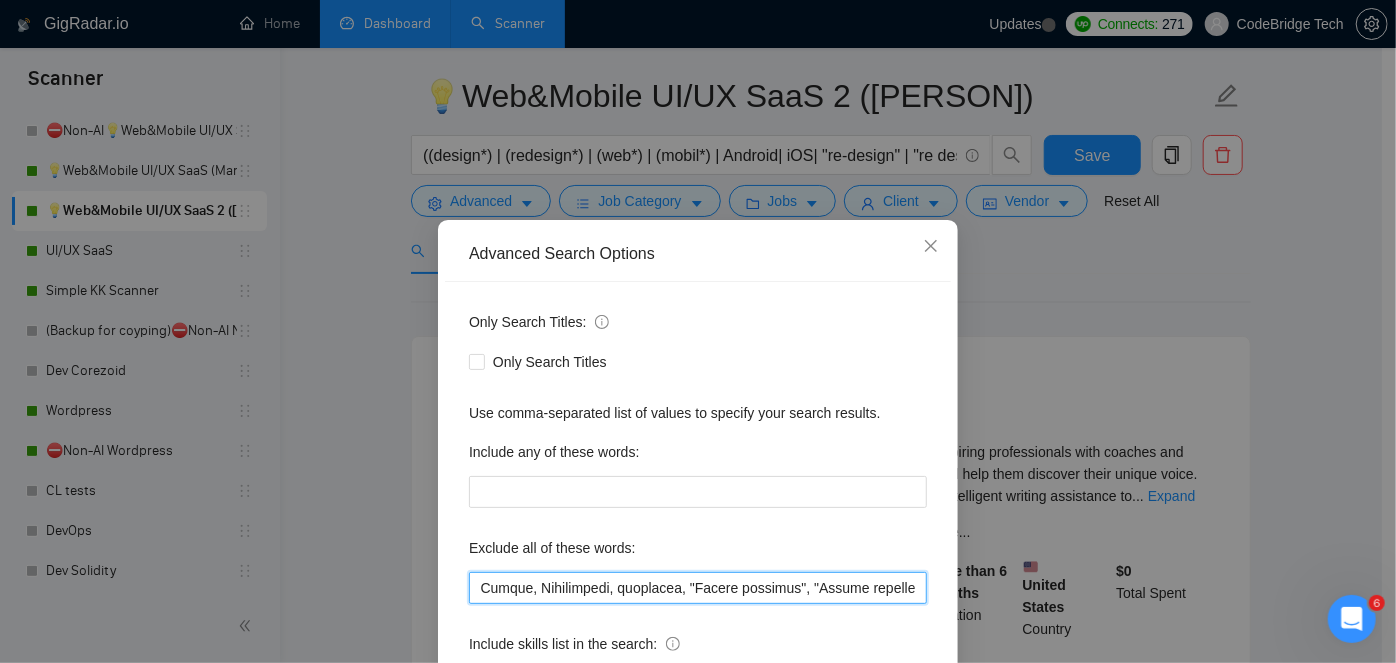 drag, startPoint x: 840, startPoint y: 592, endPoint x: 929, endPoint y: 592, distance: 89 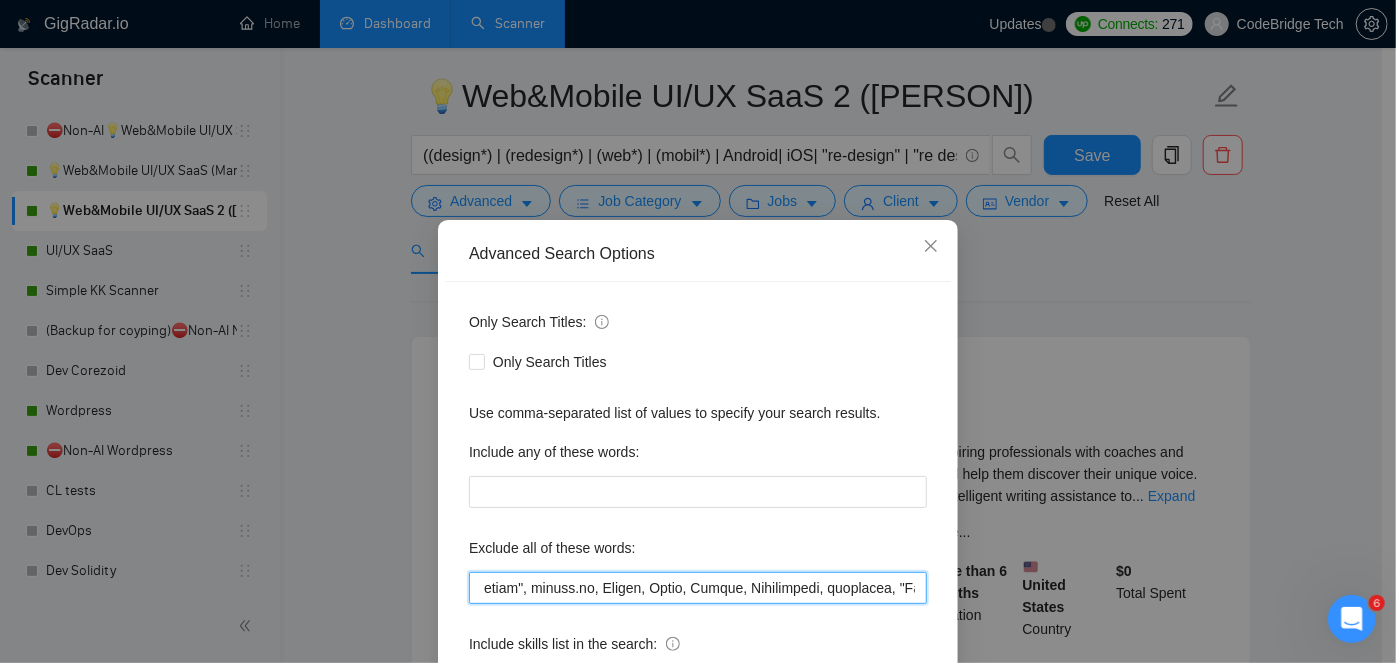 drag, startPoint x: 520, startPoint y: 583, endPoint x: 482, endPoint y: 587, distance: 38.209946 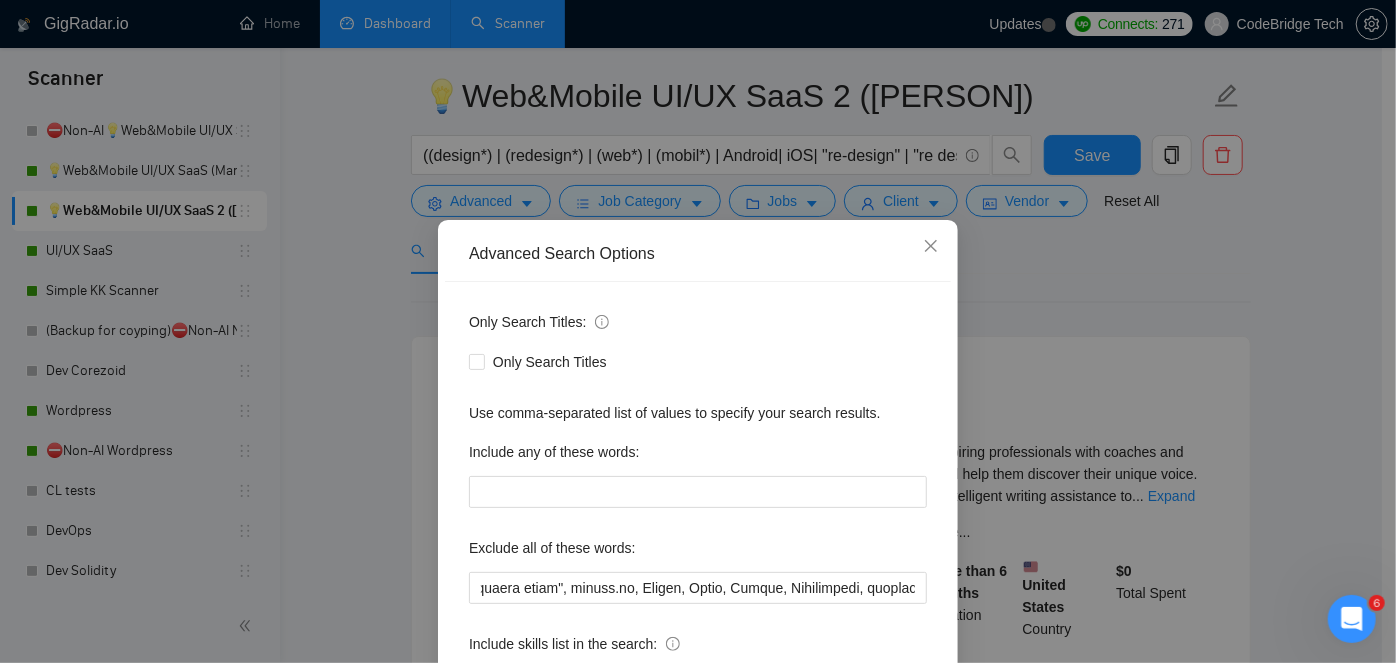 click on "Only Search Titles:   Only Search Titles Use comma-separated list of values to specify your search results. Include any of these words: Exclude all of these words: Include skills list in the search:   Also  search  on Skills" at bounding box center (698, 515) 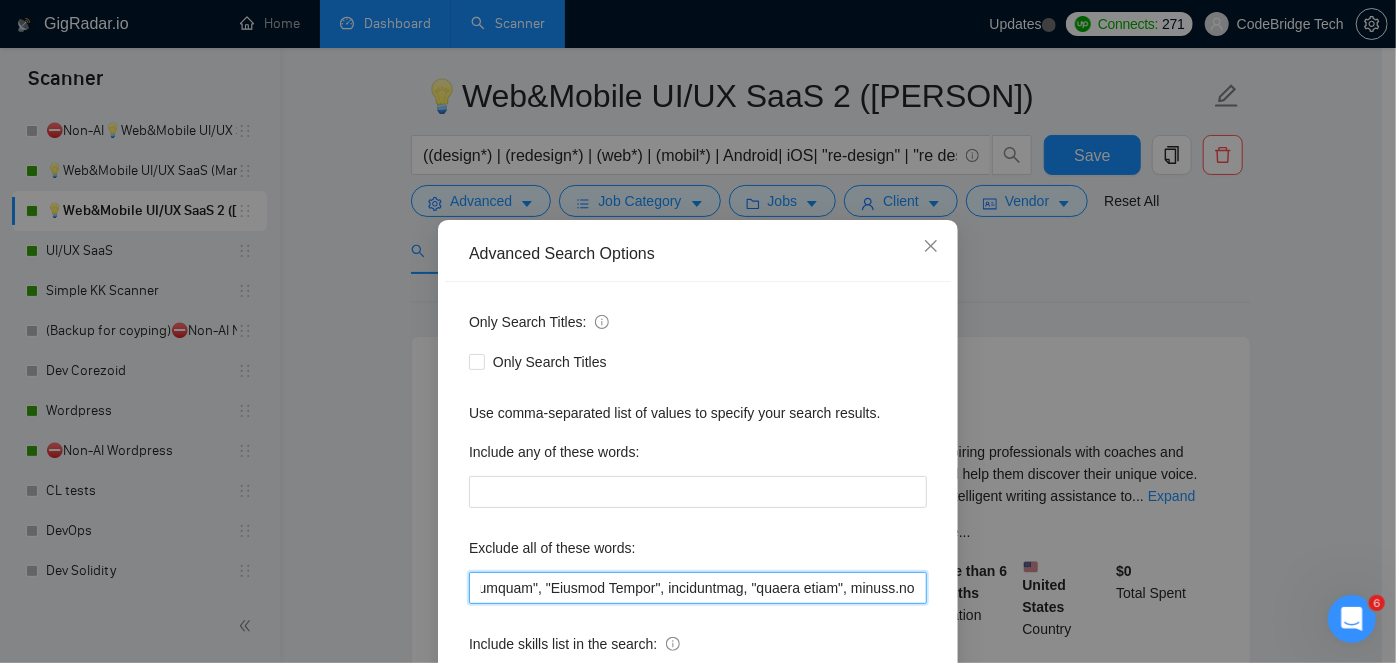 scroll, scrollTop: 0, scrollLeft: 10642, axis: horizontal 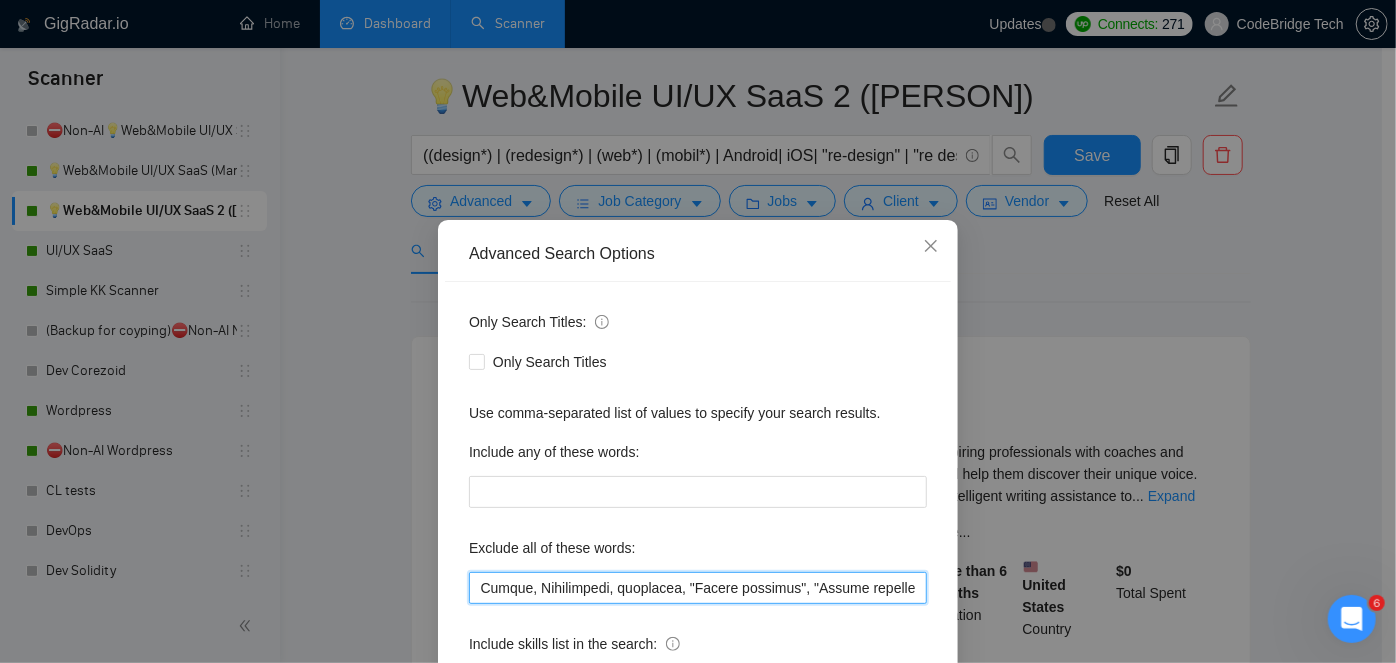 drag, startPoint x: 949, startPoint y: 585, endPoint x: 1035, endPoint y: 586, distance: 86.00581 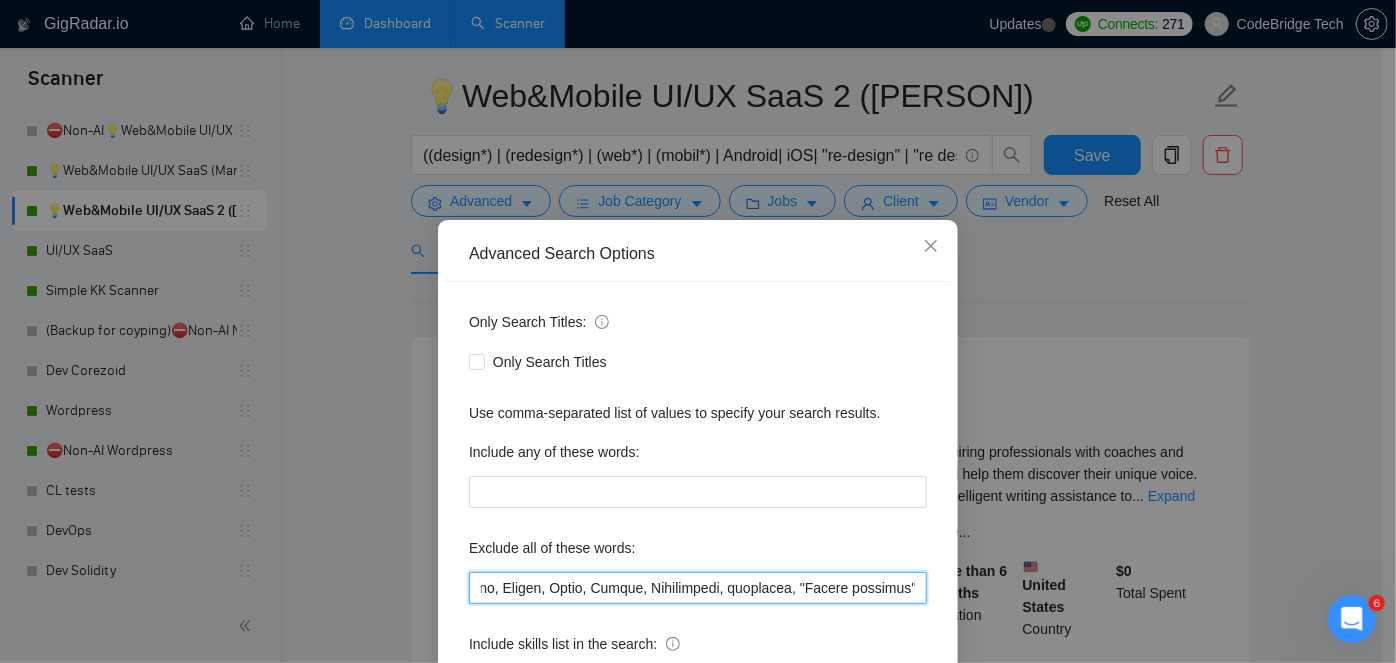 scroll, scrollTop: 0, scrollLeft: 10642, axis: horizontal 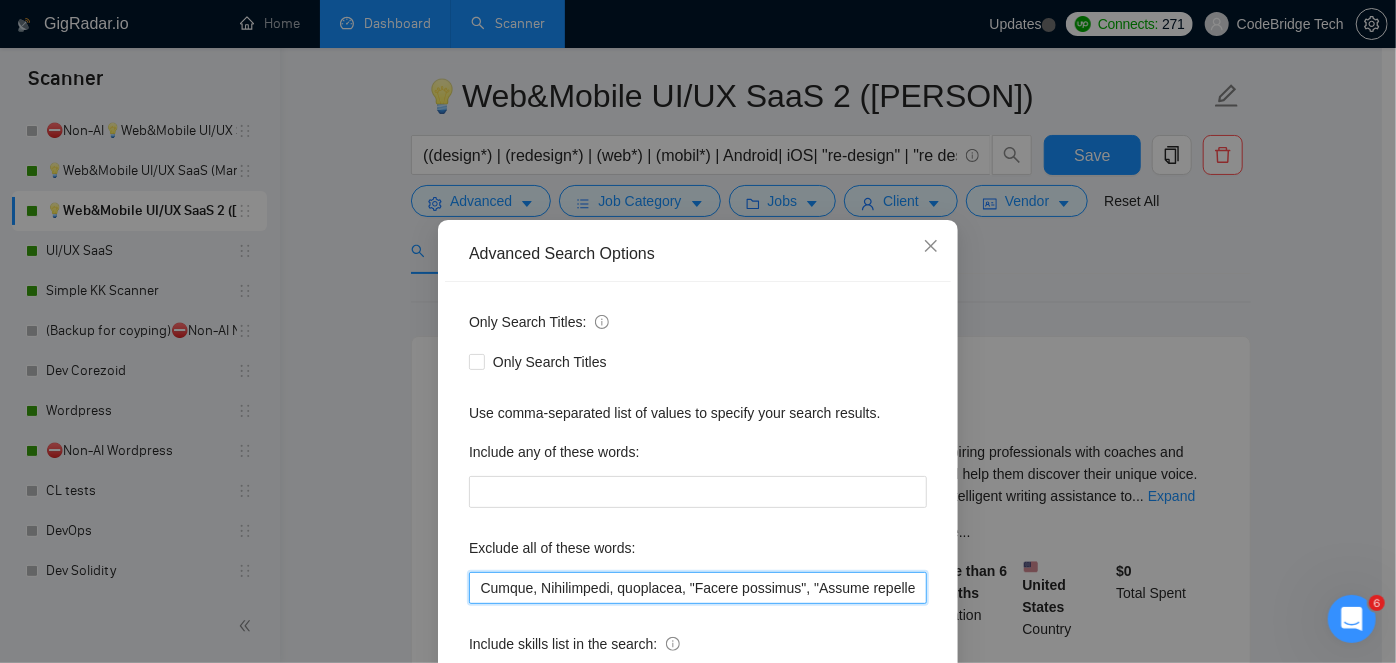 drag, startPoint x: 466, startPoint y: 592, endPoint x: 708, endPoint y: 587, distance: 242.05165 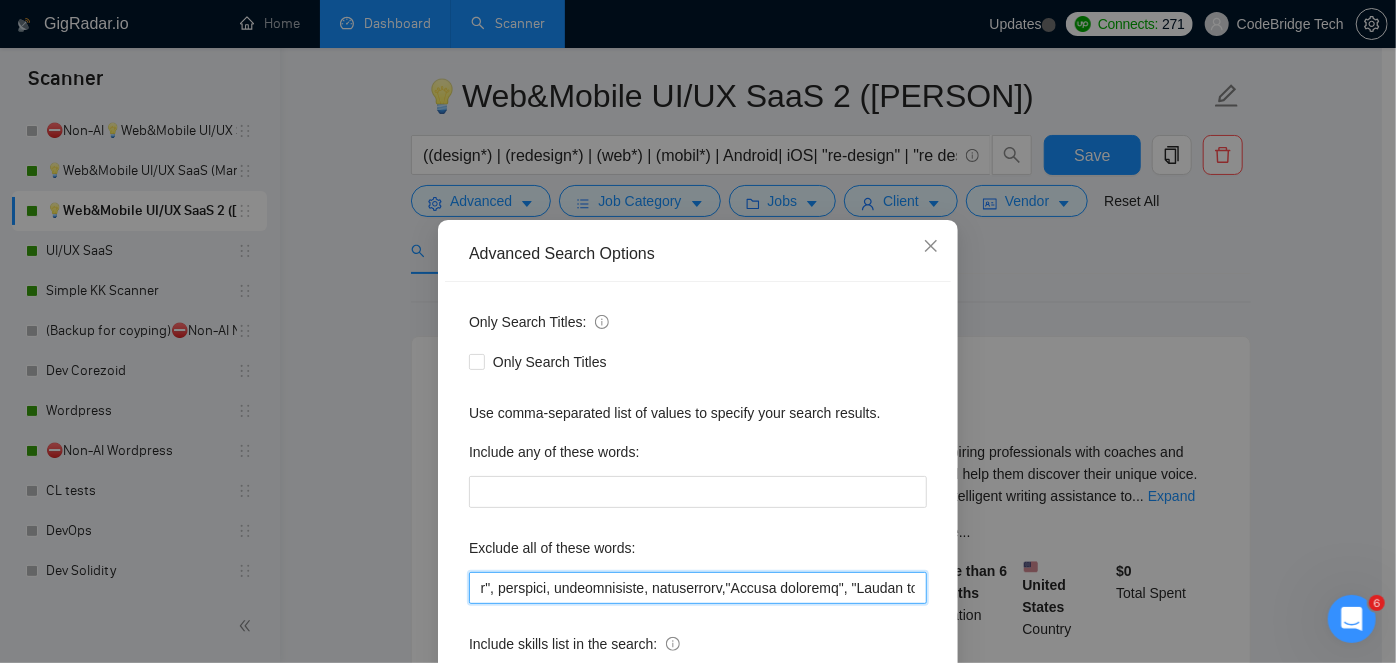 scroll, scrollTop: 0, scrollLeft: 7936, axis: horizontal 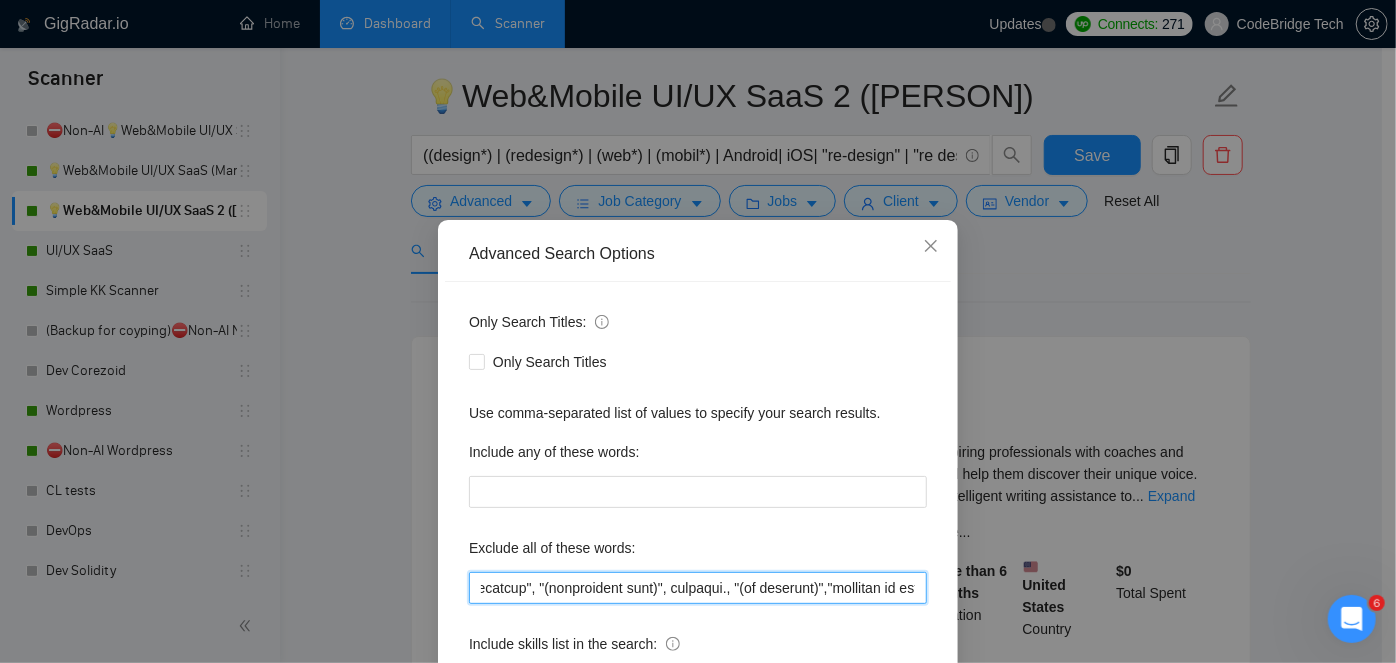 drag, startPoint x: 758, startPoint y: 586, endPoint x: 421, endPoint y: 590, distance: 337.02374 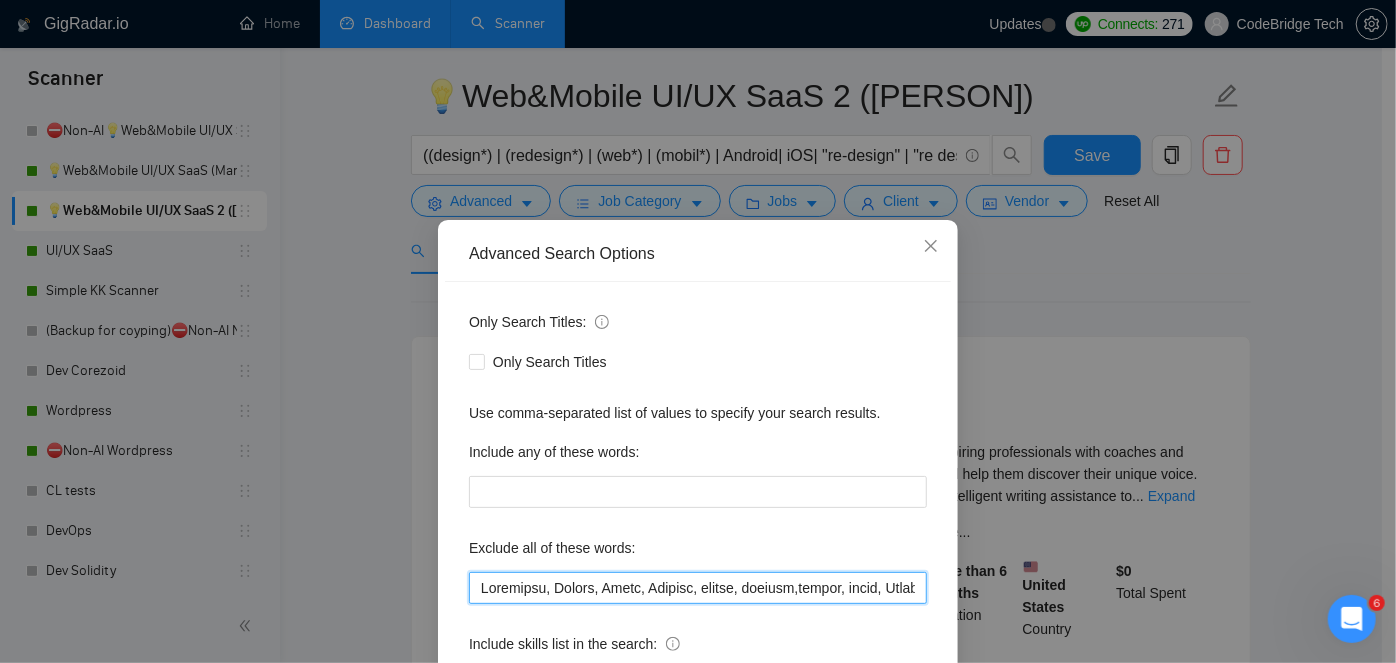 click at bounding box center (698, 588) 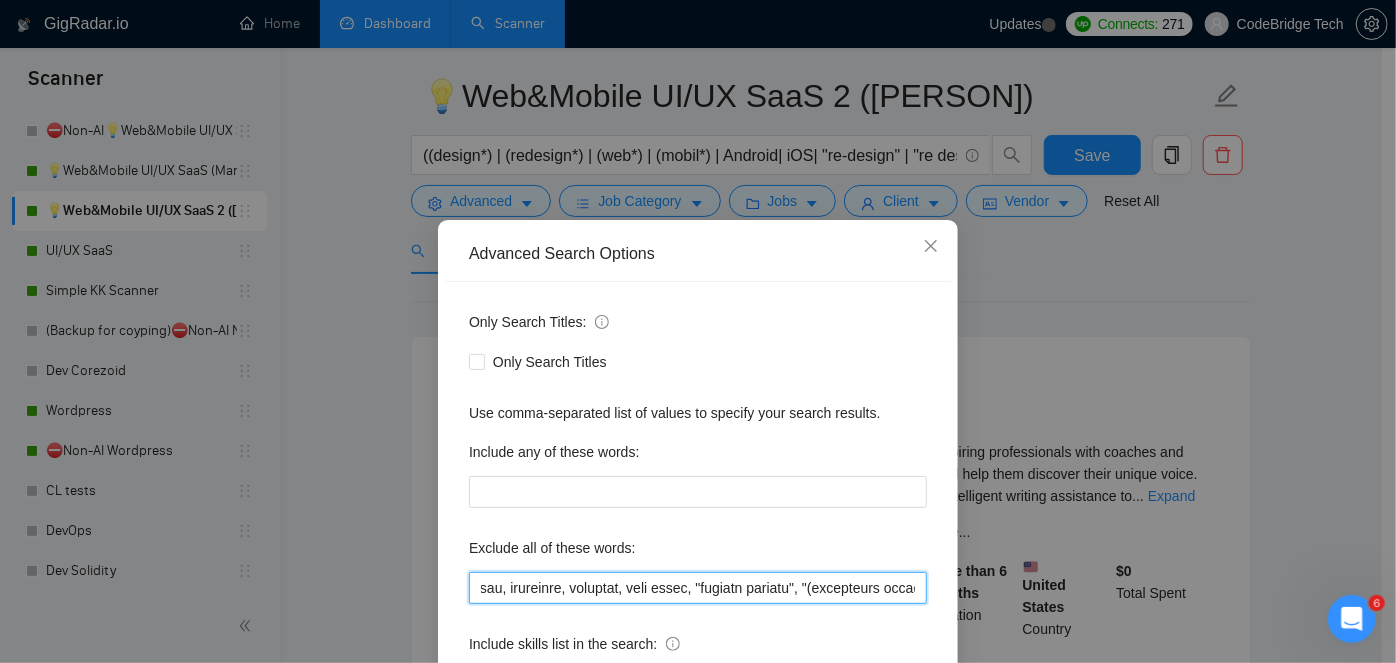 scroll, scrollTop: 0, scrollLeft: 7297, axis: horizontal 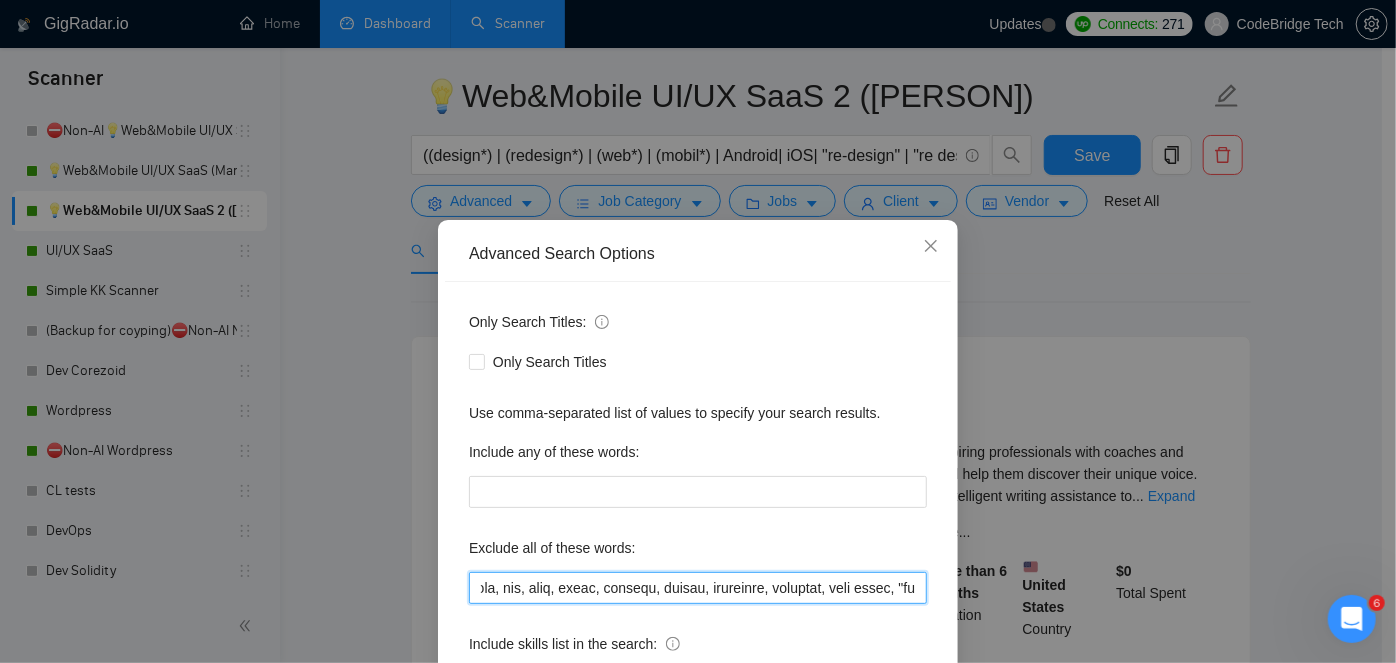 drag, startPoint x: 472, startPoint y: 592, endPoint x: 753, endPoint y: 600, distance: 281.11386 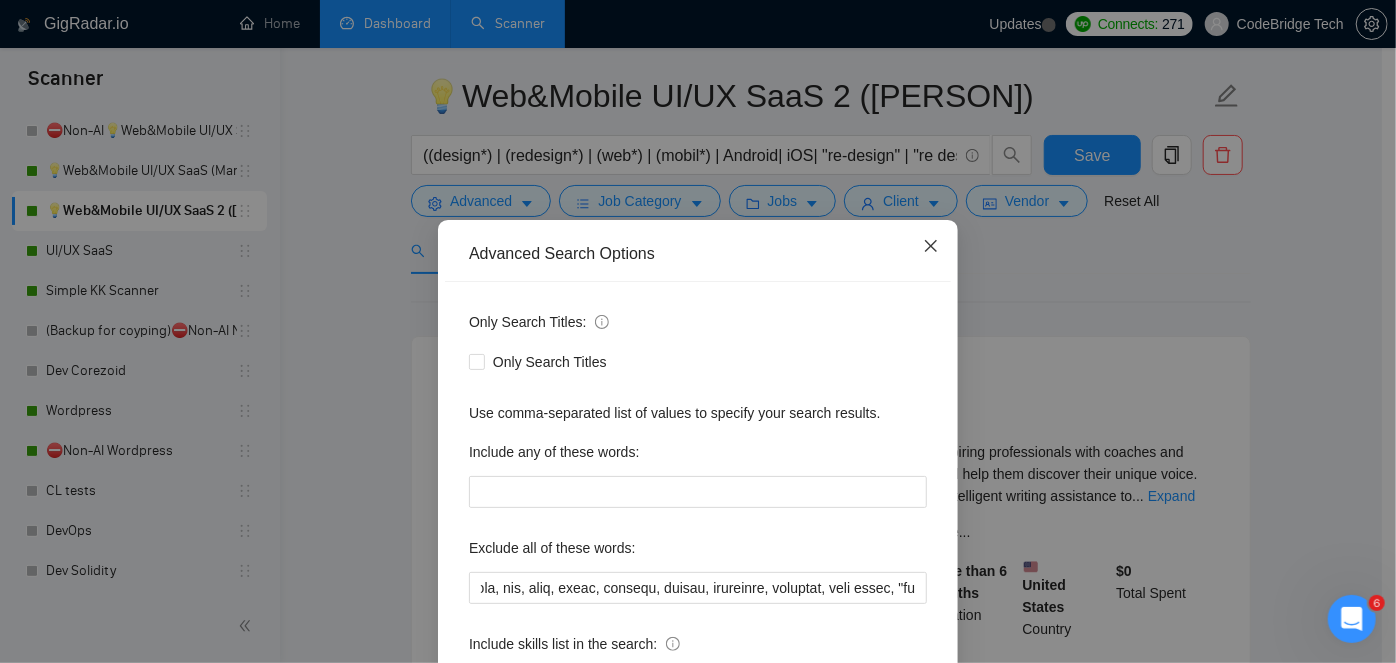 click 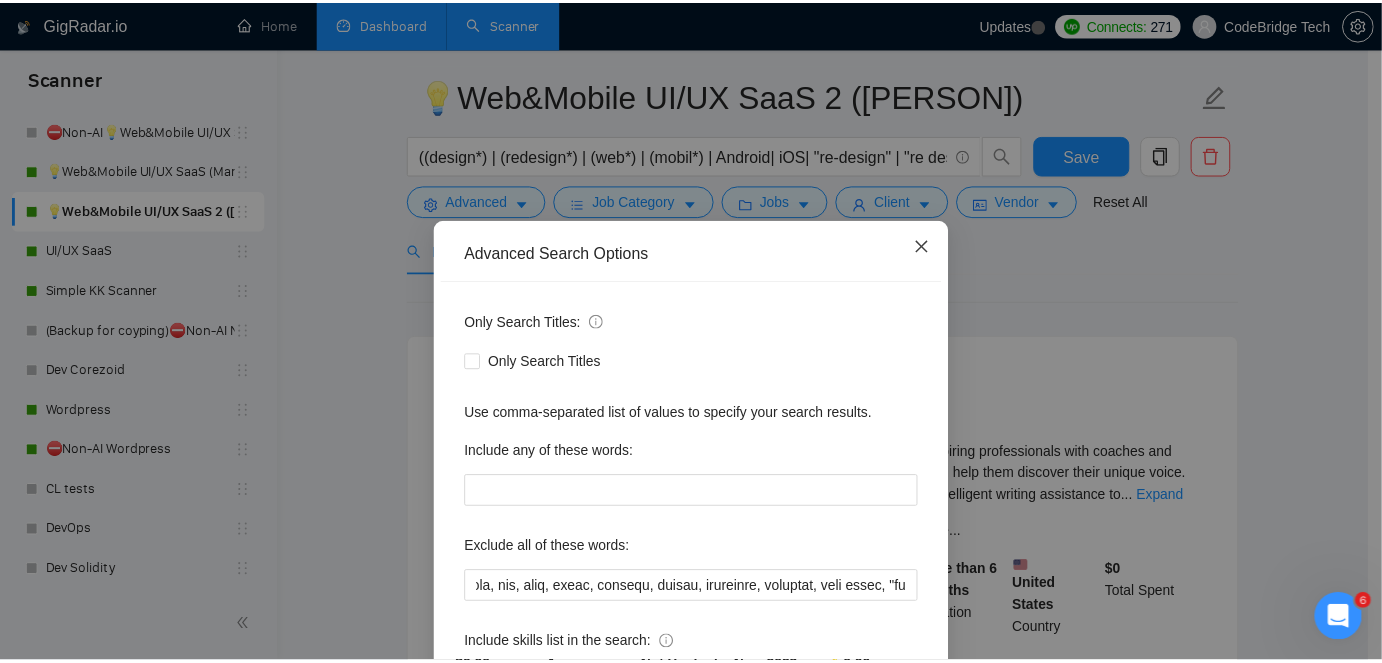 scroll, scrollTop: 0, scrollLeft: 0, axis: both 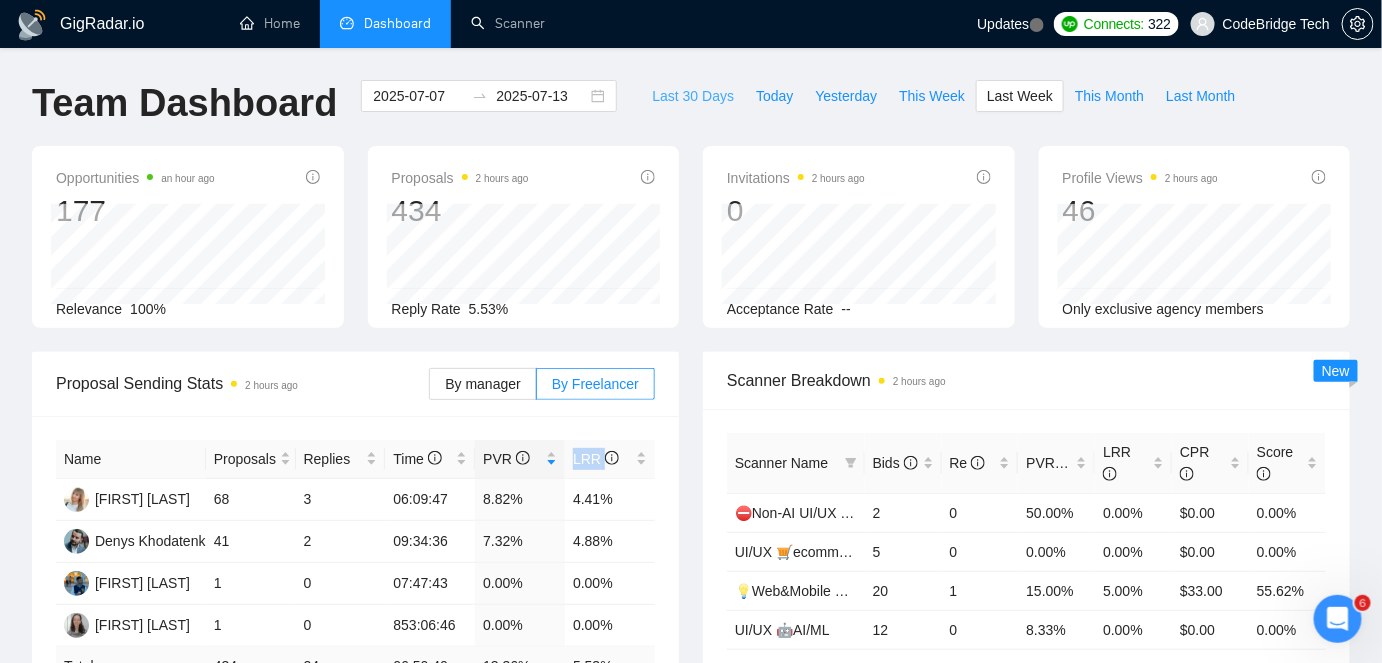 click on "Last 30 Days" at bounding box center (693, 96) 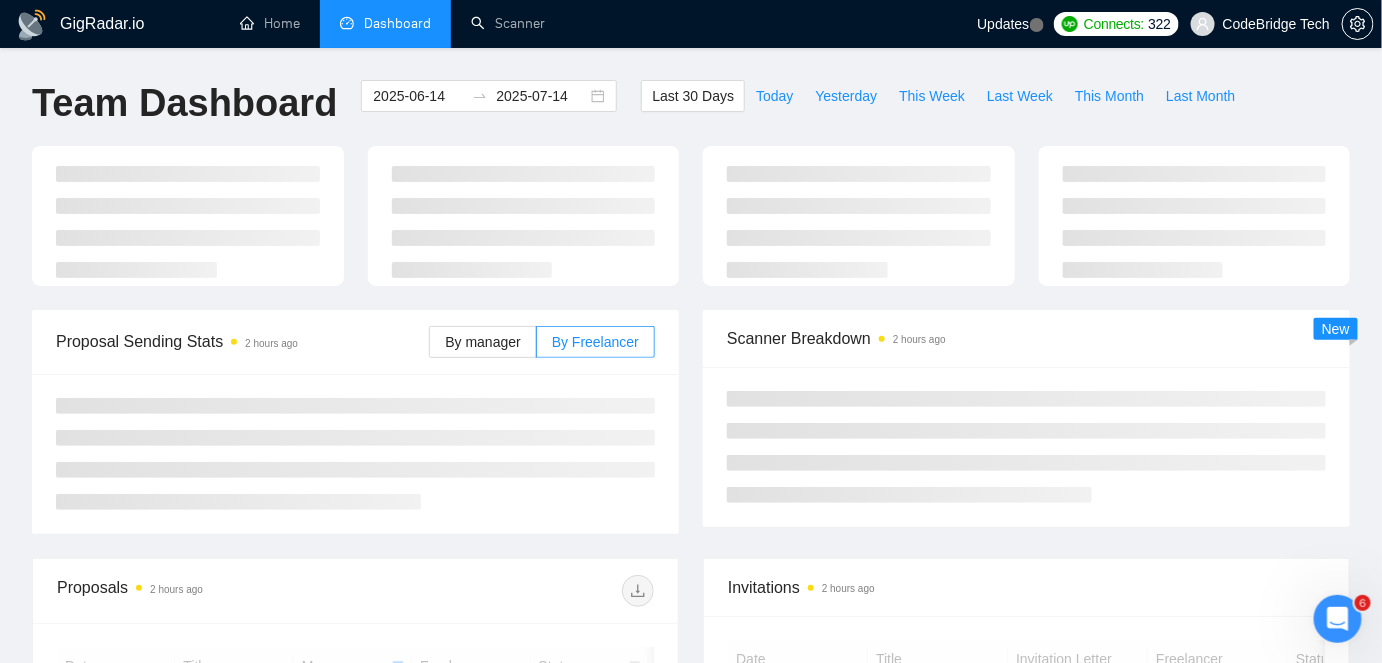 type on "2025-06-14" 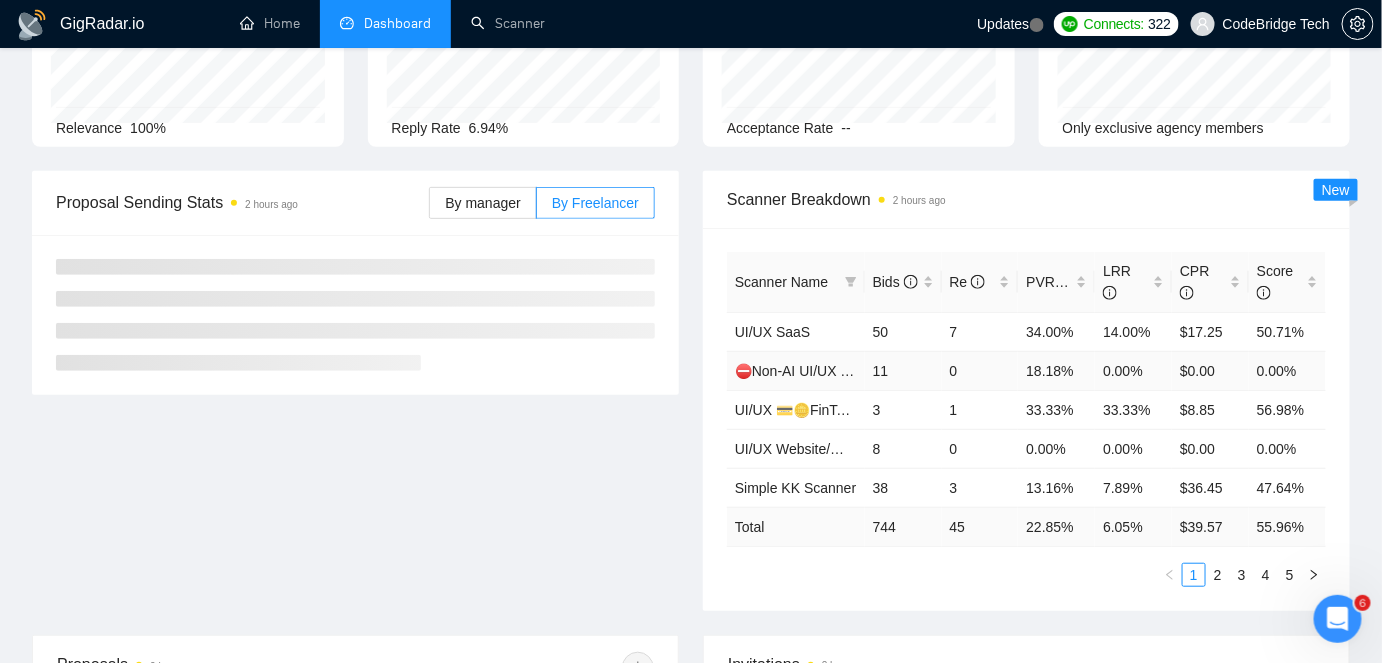 scroll, scrollTop: 0, scrollLeft: 0, axis: both 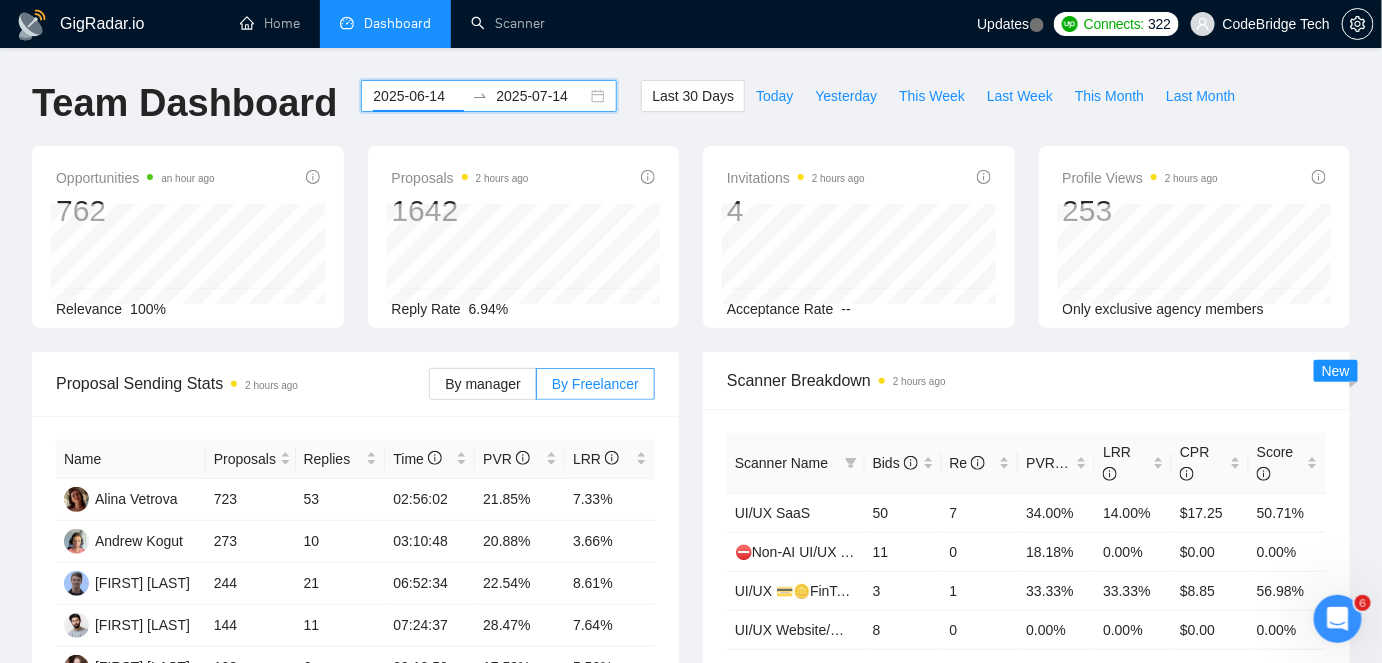 click on "2025-06-14" at bounding box center (418, 96) 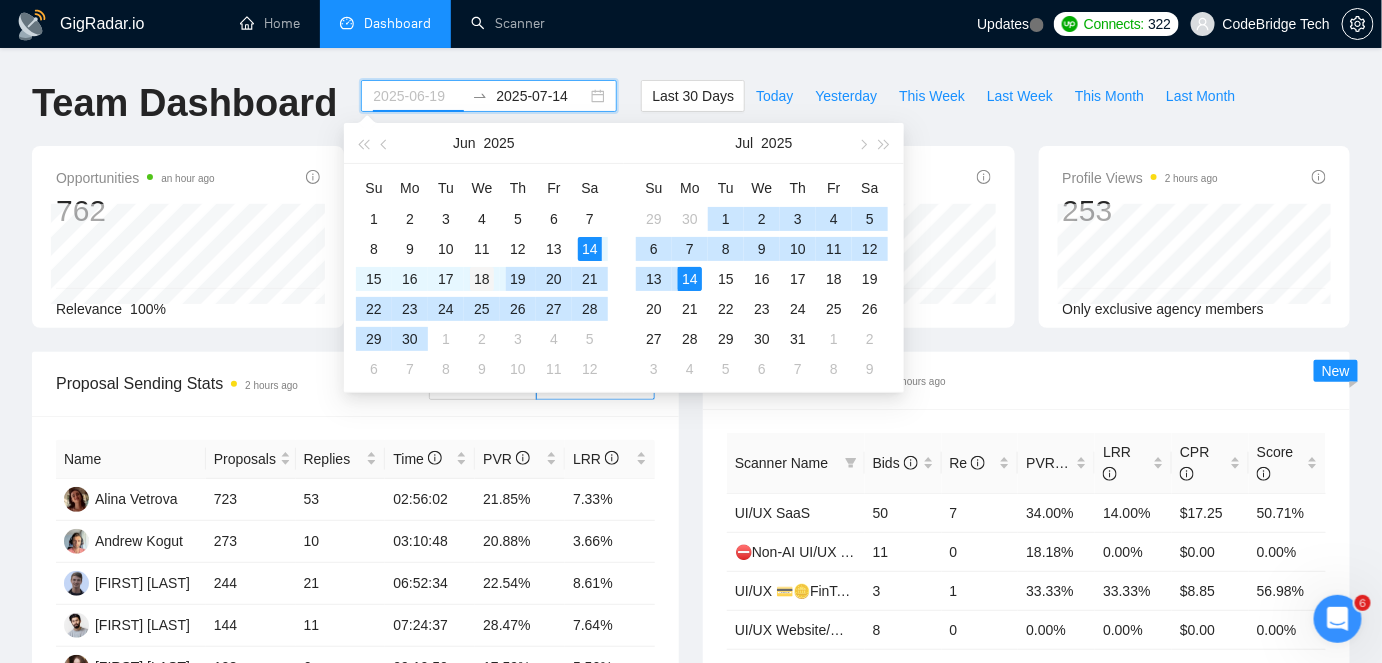 type on "2025-06-18" 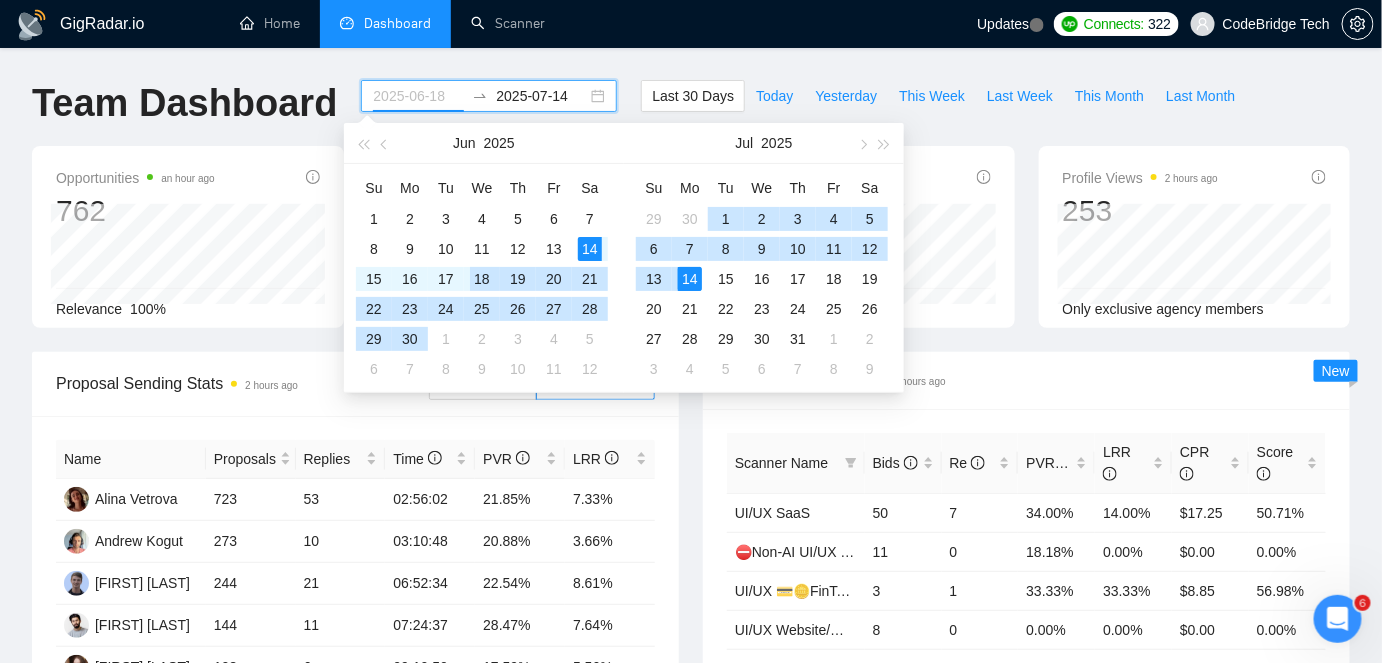 click on "18" at bounding box center (482, 279) 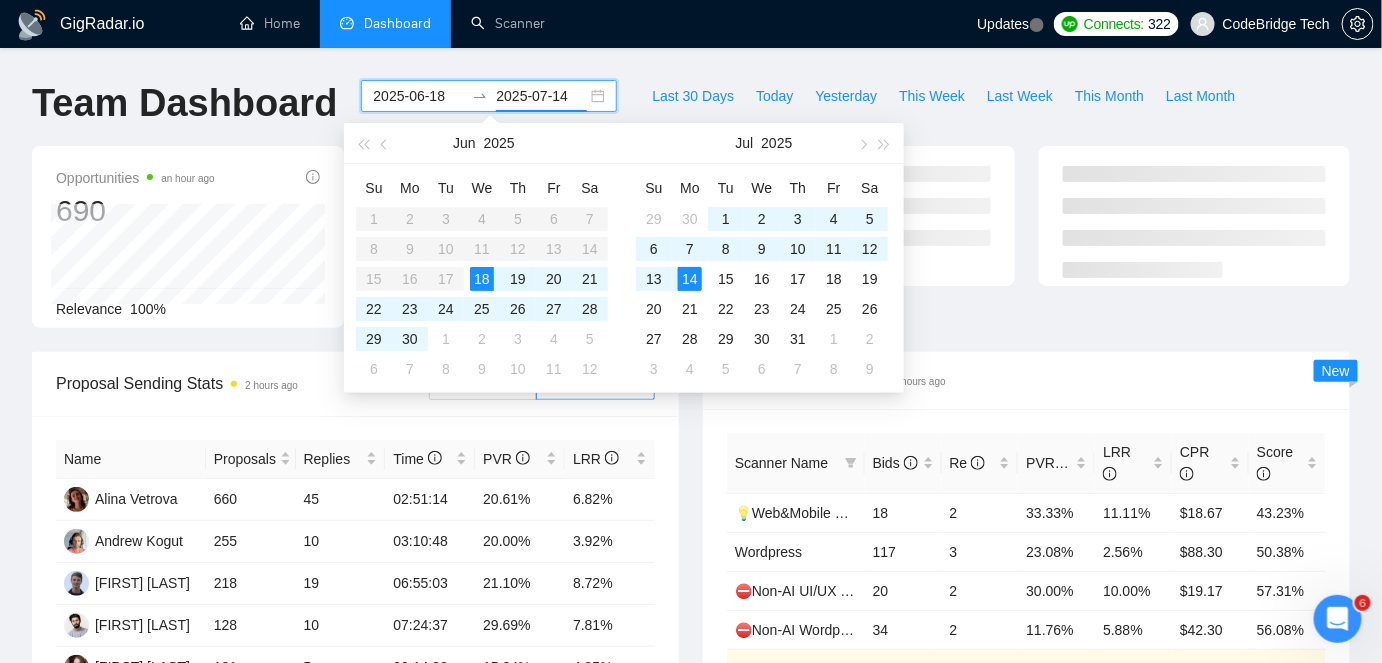 click on "GigRadar.io Home Dashboard Scanner Updates
Connects: 322 CodeBridge Tech Team Dashboard 2025-06-18 2025-07-14 Last 30 Days Today Yesterday This Week Last Week This Month Last Month Opportunities an hour ago 690   Relevance 100% Proposals 2 hours ago 1500   Reply Rate 6.73% Proposal Sending Stats 2 hours ago By manager By Freelancer Name Proposals Replies Time   PVR   LRR   Alina Vetrova 660 45 02:51:14 20.61% 6.82% Andrew Kogut 255 10 03:10:48 20.00% 3.92% Ignat Roik 218 19 06:55:03 21.10% 8.72% Ananga Thapaliya 128 10 07:24:37 29.69% 7.81% Anastasiia  Makarovych 101 5 09:14:33 15.84% 4.95% Total 1500 101 05:19:40 21.07 % 6.73 % 1 2 Scanner Breakdown 2 hours ago Scanner Name Bids   Re   PVR   LRR   CPR   Score   💡Web&Mobile UI/UX SaaS 2 (Mariia) 18 2 33.33% 11.11% $18.67 43.23% Wordpress 117 3 23.08% 2.56% $88.30 50.38% ⛔Non-AI UI/UX 💳🪙FinTech+NFT/Crypto/Blockchain/Casino 20 2 30.00% 10.00% $19.17 57.31% ⛔Non-AI Wordpress 34 2 11.76% 5.88% 70%" at bounding box center [691, 901] 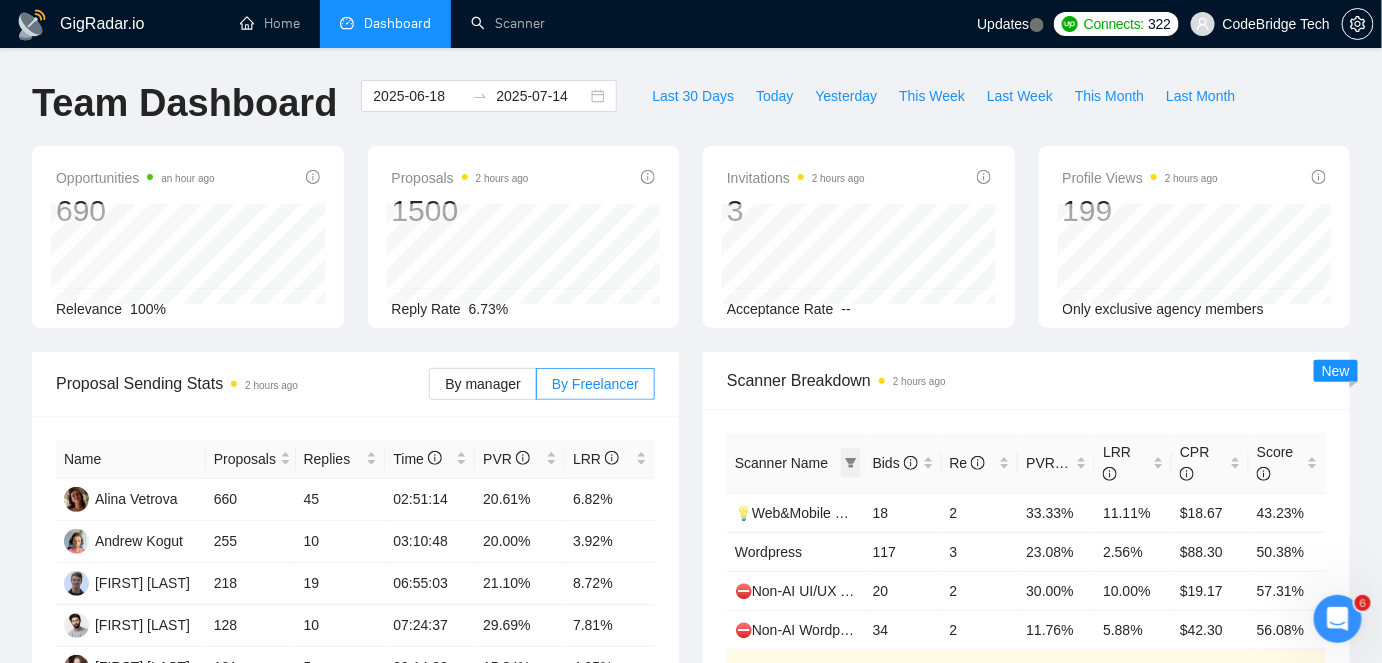click 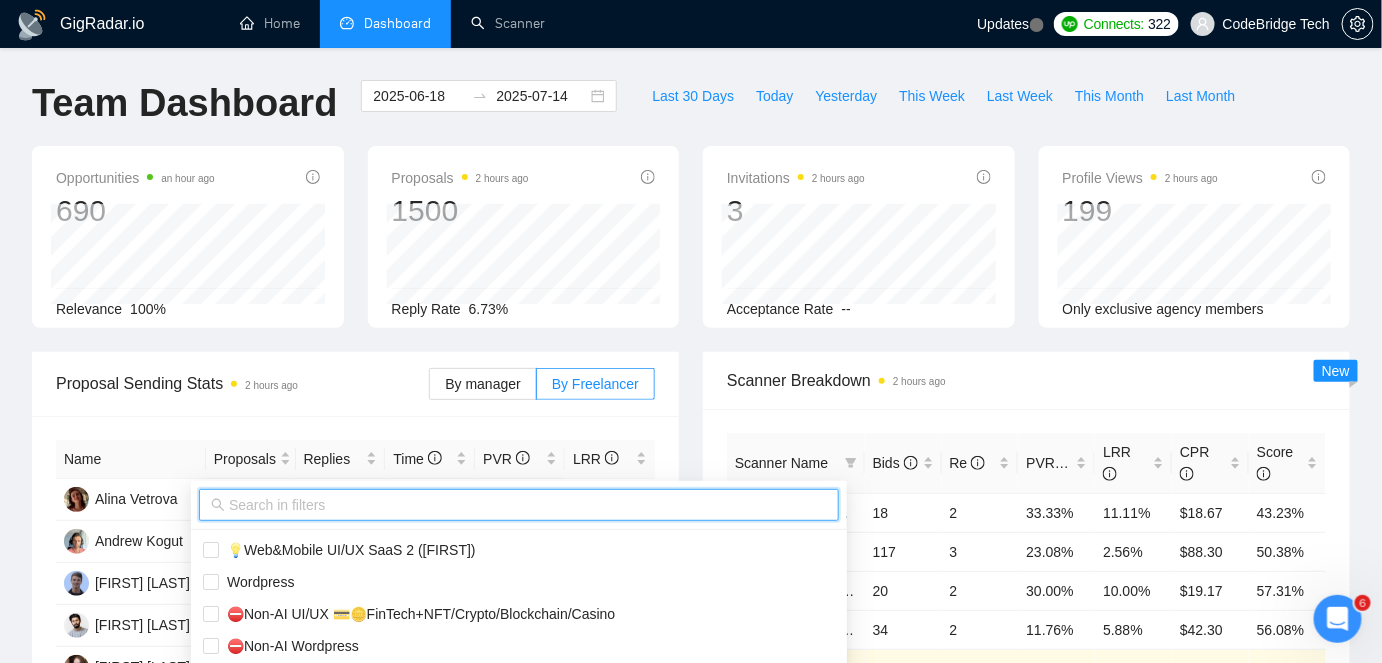 click at bounding box center (528, 505) 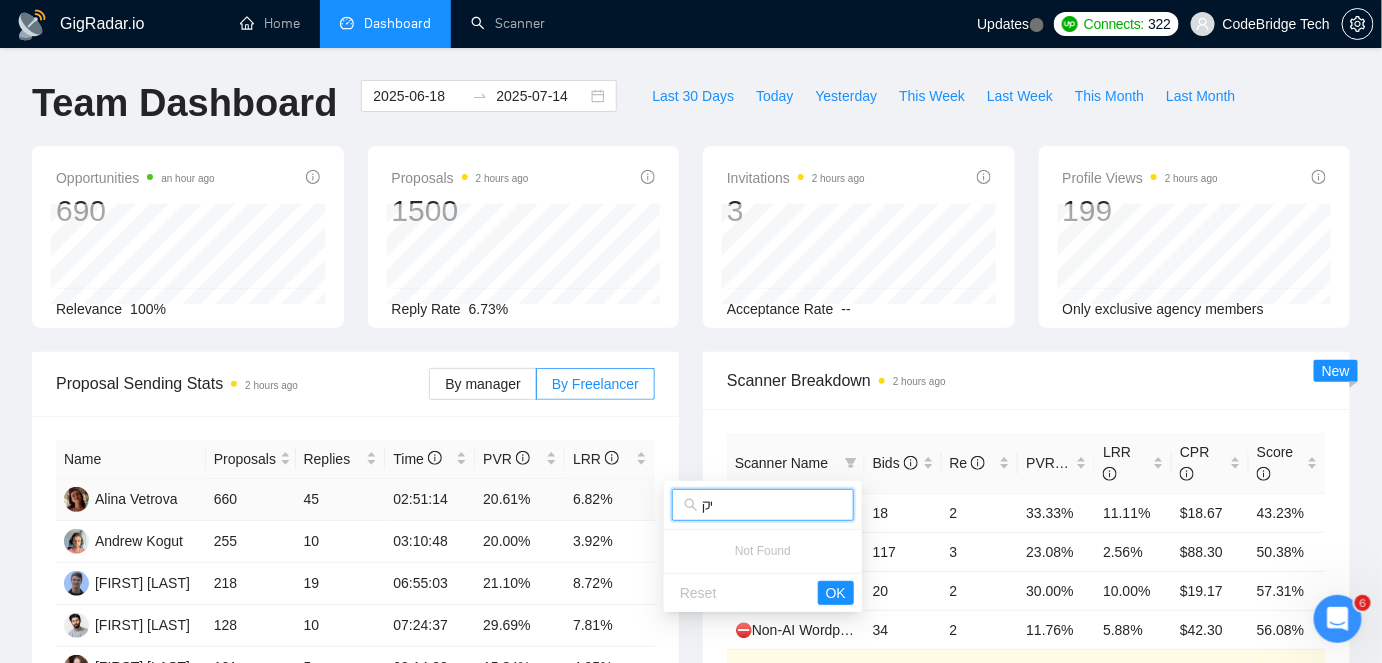 type on "י" 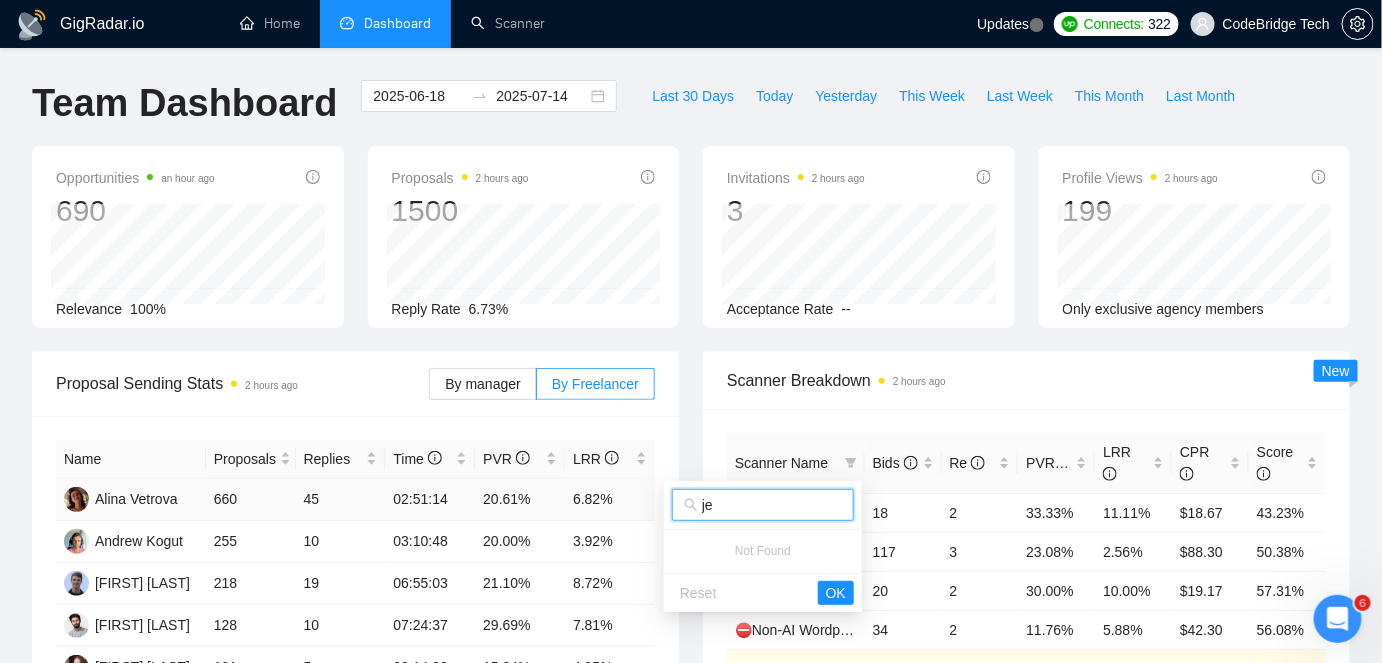 type on "j" 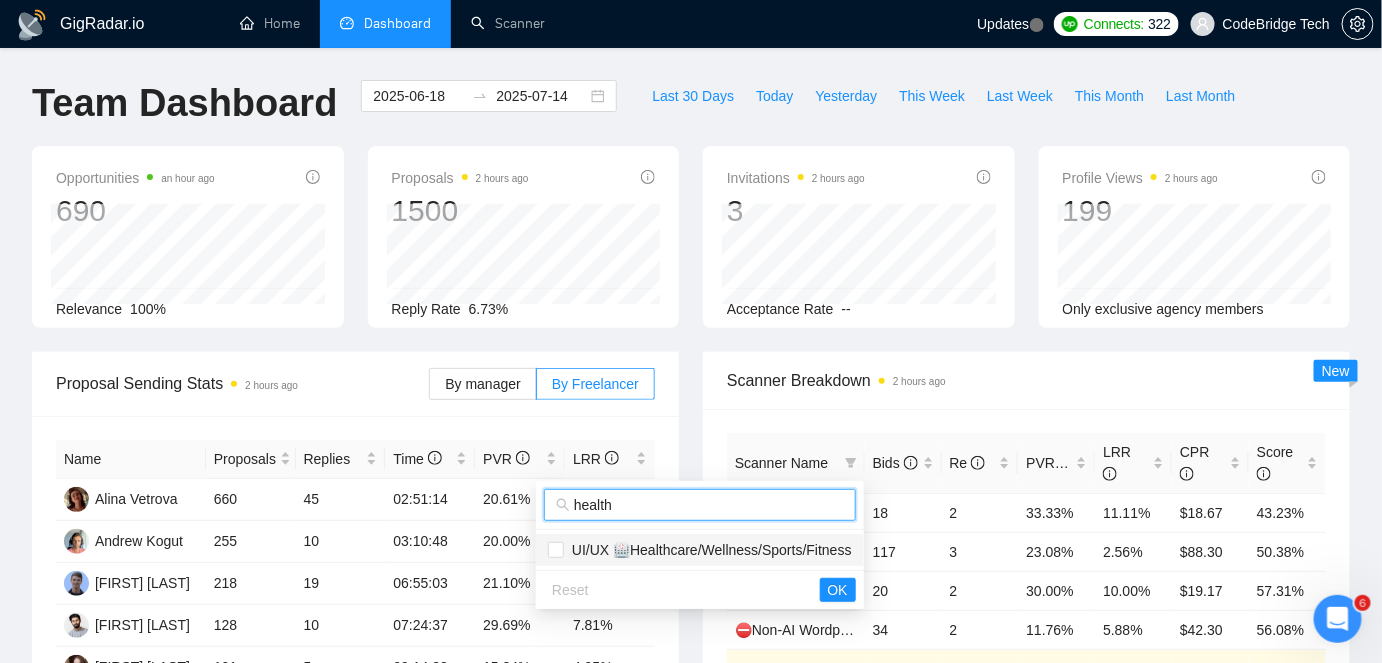 type on "health" 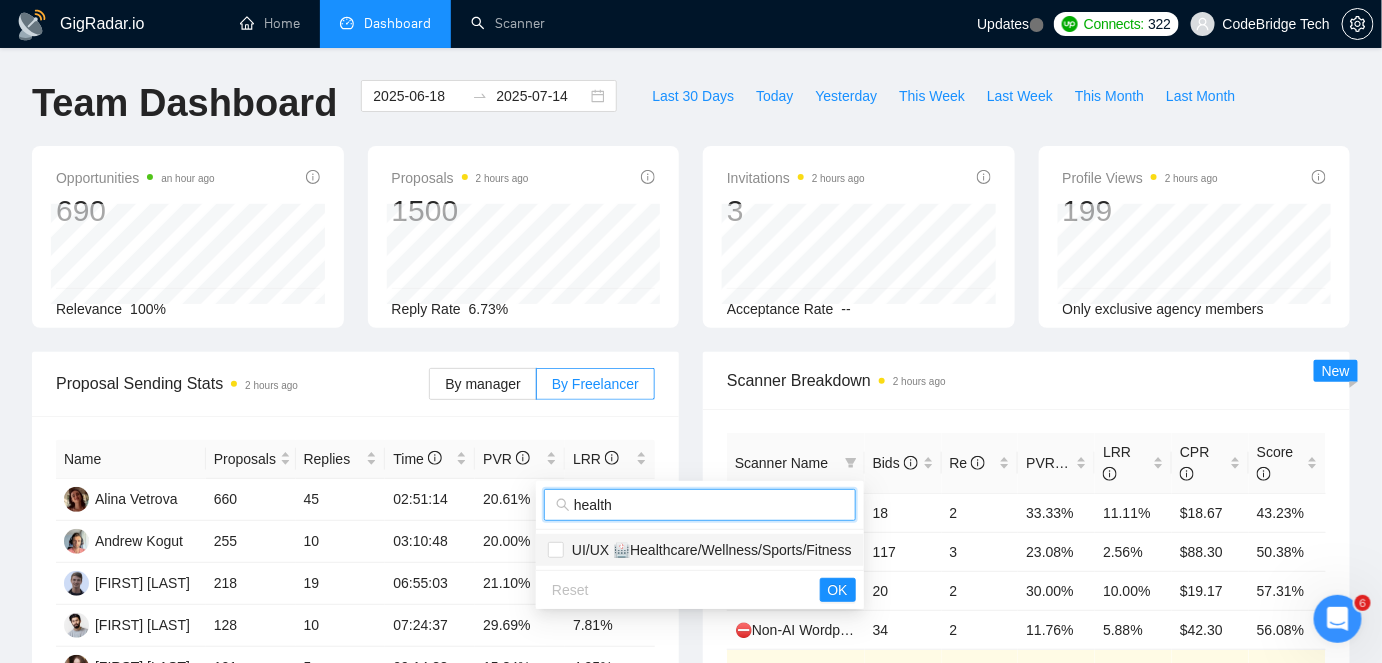 click on "UI/UX 🏥Healthcare/Wellness/Sports/Fitness" at bounding box center (708, 550) 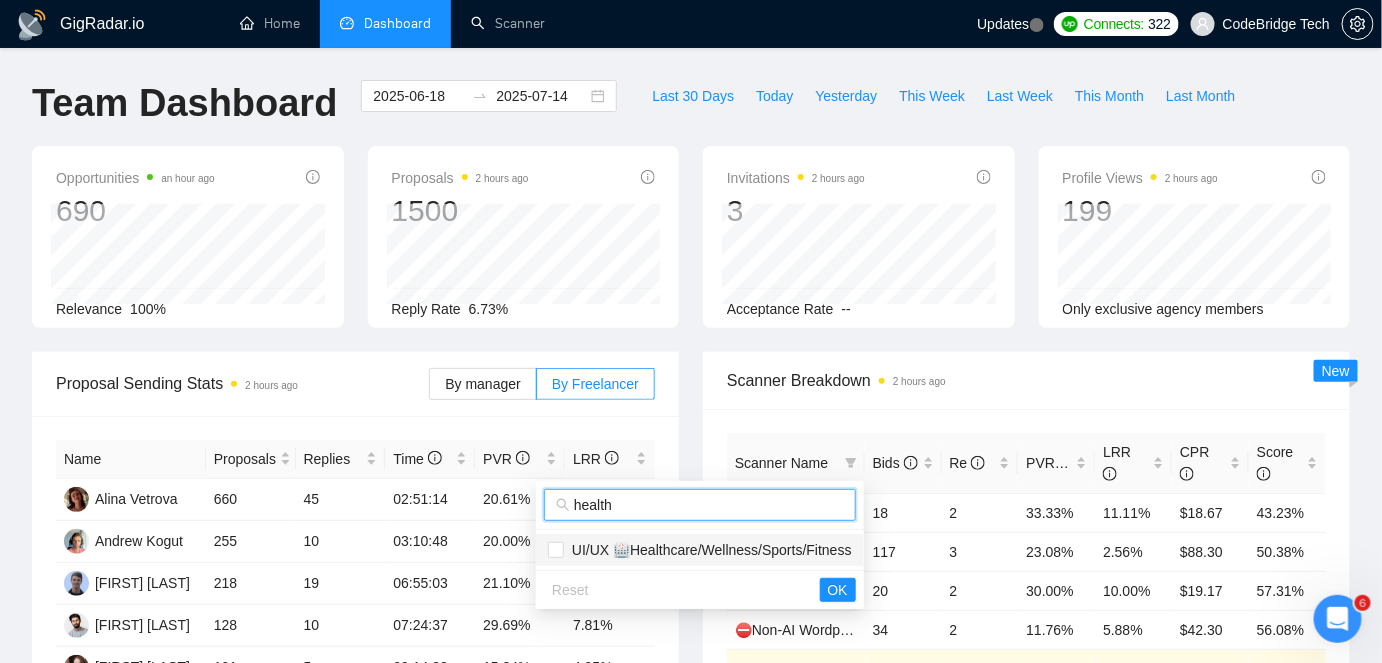 checkbox on "true" 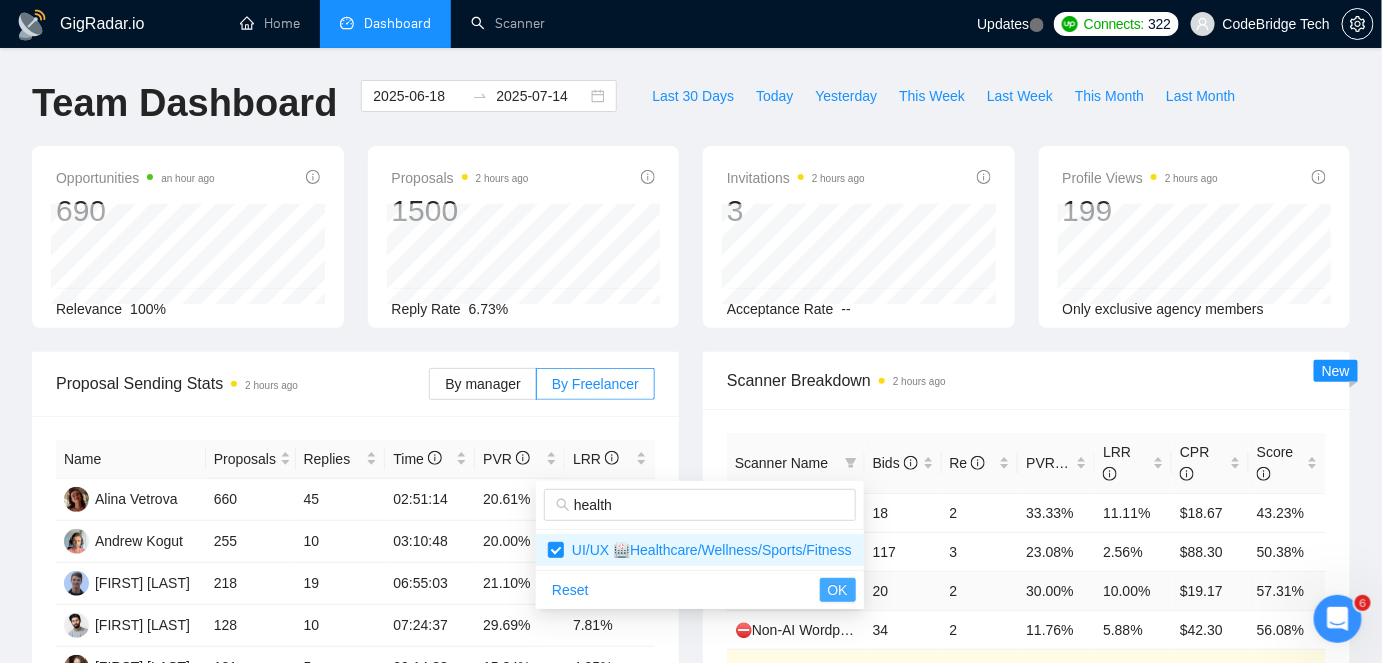 click on "OK" at bounding box center [838, 590] 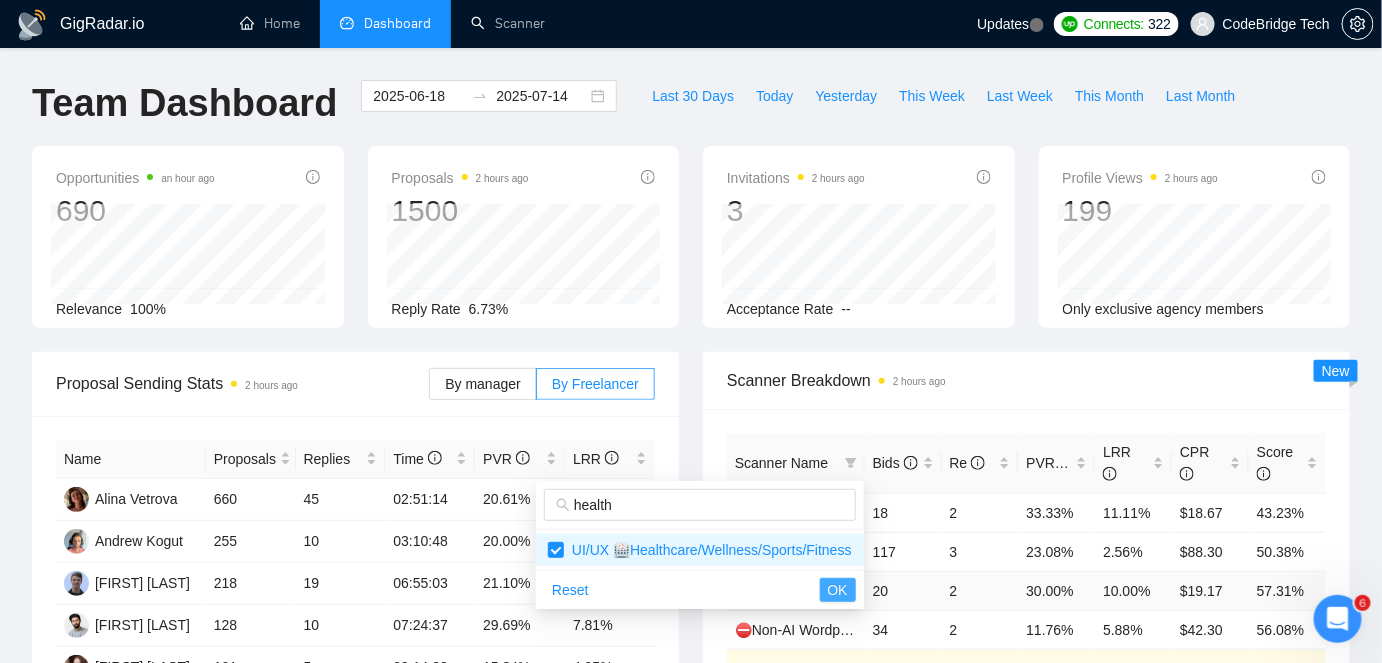 type 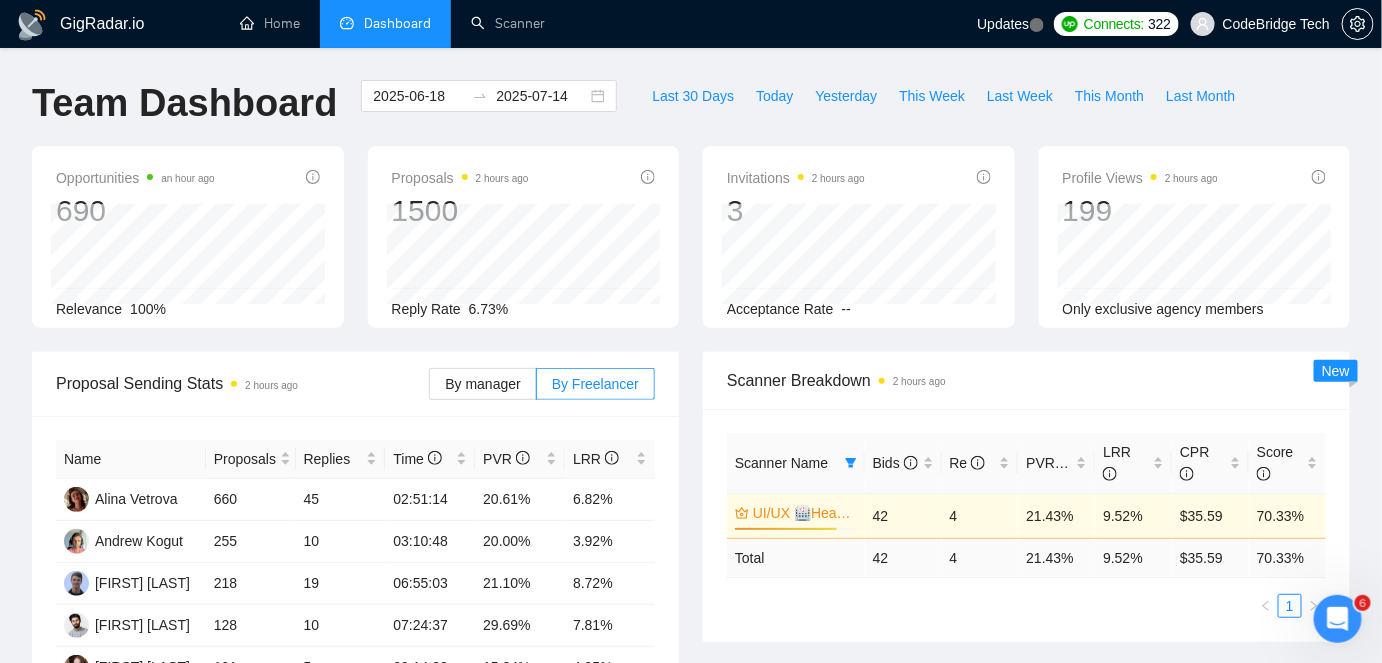 click on "GigRadar.io Home Dashboard Scanner Updates
Connects: 322 CodeBridge Tech Team Dashboard 2025-06-18 2025-07-14 Last 30 Days Today Yesterday This Week Last Week This Month Last Month Opportunities an hour ago 690   Relevance 100% Proposals 2 hours ago 1500   2025-07-04
Sent 35
Replied 1 Reply Rate 6.73% Invitations 2 hours ago 3   Acceptance Rate -- Profile Views 2 hours ago 199   2025-06-19
Alina Vetrova 2
Ananga Thapaliya 2
Anastasiia  Makarovych 1
Anna Brytova 1
Denys Khodatenko 1
Vitalii Liakhovych 1 Only exclusive agency members Proposal Sending Stats 2 hours ago By manager By Freelancer Name Proposals Replies Time   PVR   LRR   Alina Vetrova 660 45 02:51:14 20.61% 6.82% Andrew Kogut 255 10 03:10:48 20.00% 3.92% Ignat Roik 218 19 06:55:03 21.10% 8.72% Ananga Thapaliya 128 10 07:24:37 29.69% 7.81% Anastasiia  Makarovych 101 5 09:14:33 %" at bounding box center [691, 898] 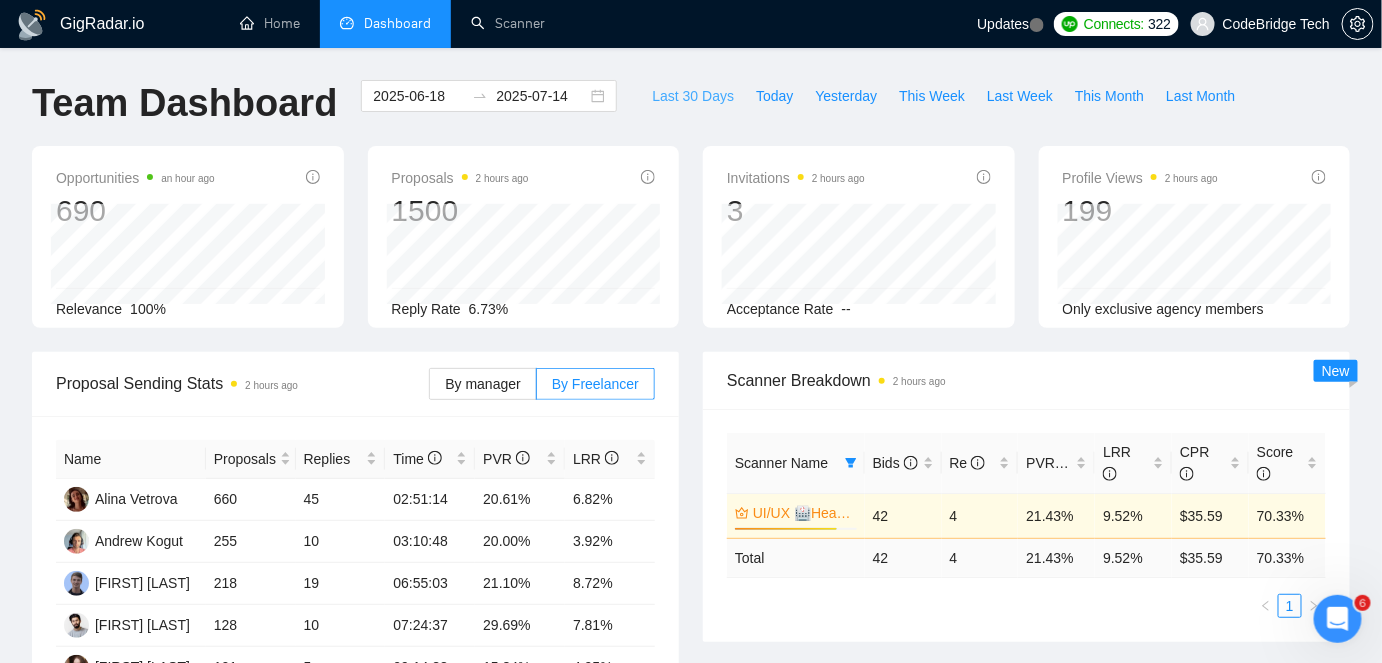 click on "Last 30 Days" at bounding box center [693, 96] 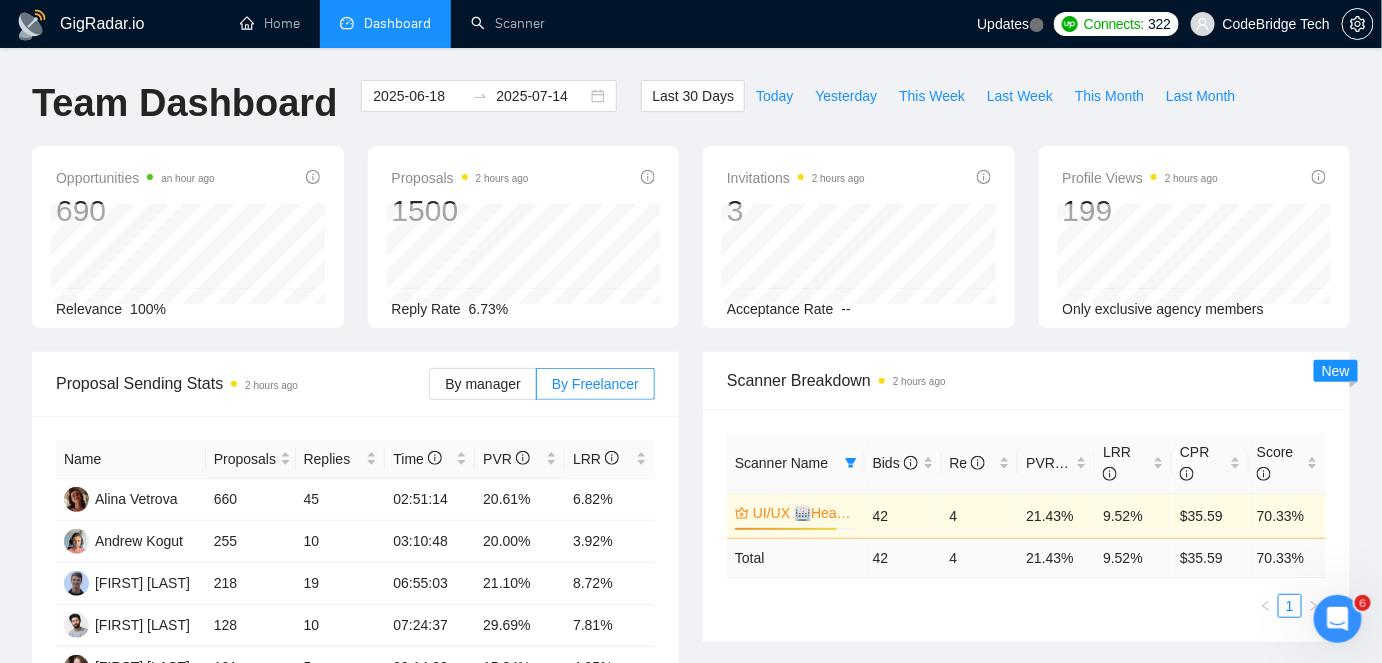 type on "2025-06-14" 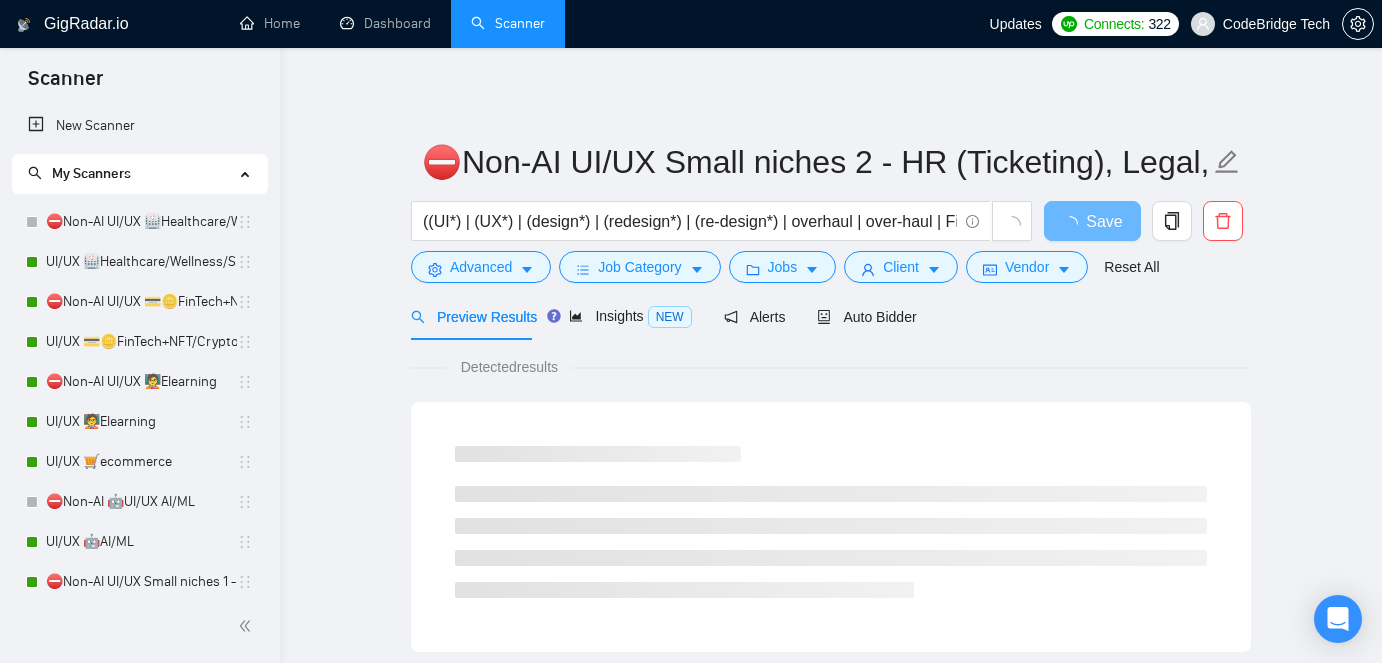 scroll, scrollTop: 0, scrollLeft: 0, axis: both 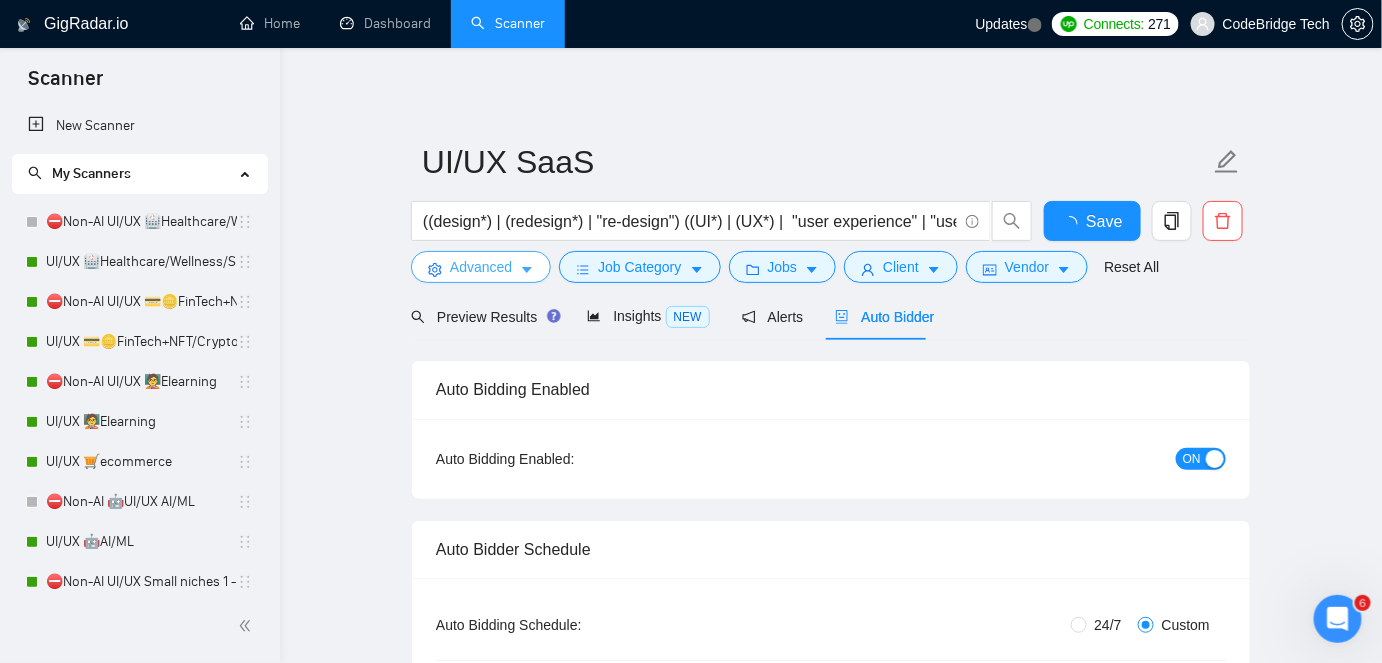 type 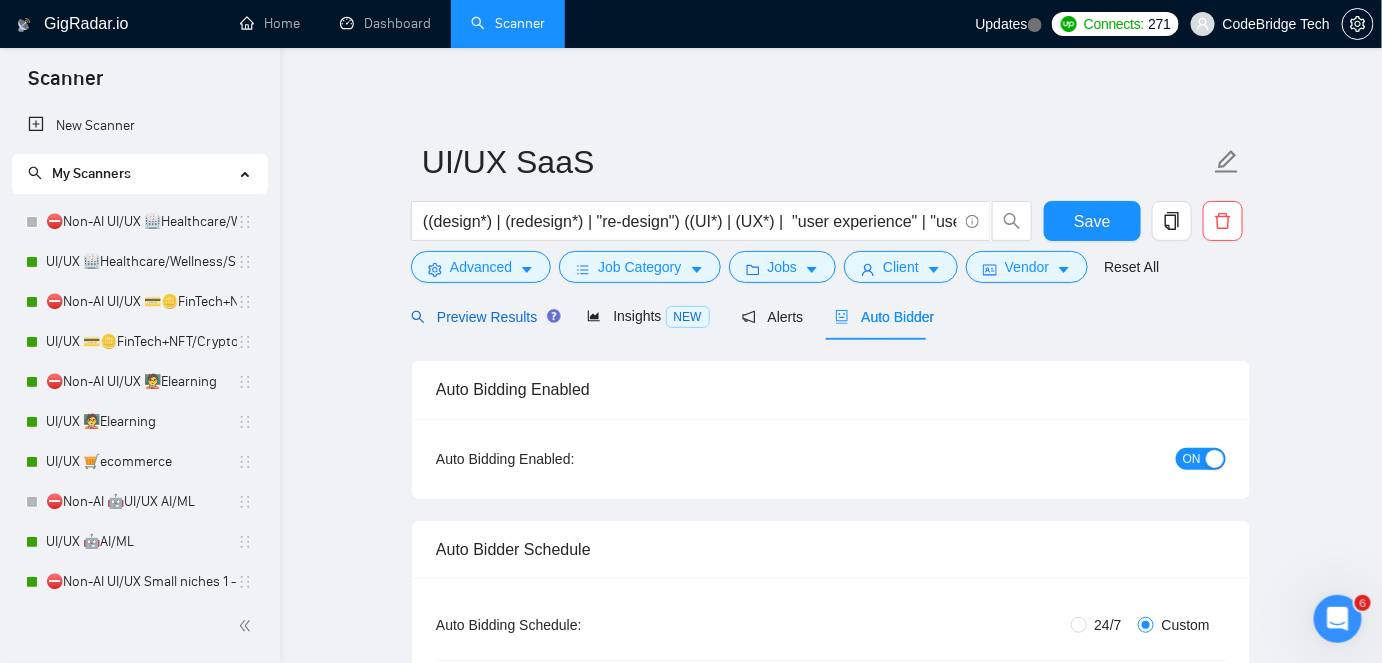 click on "Preview Results" at bounding box center (483, 317) 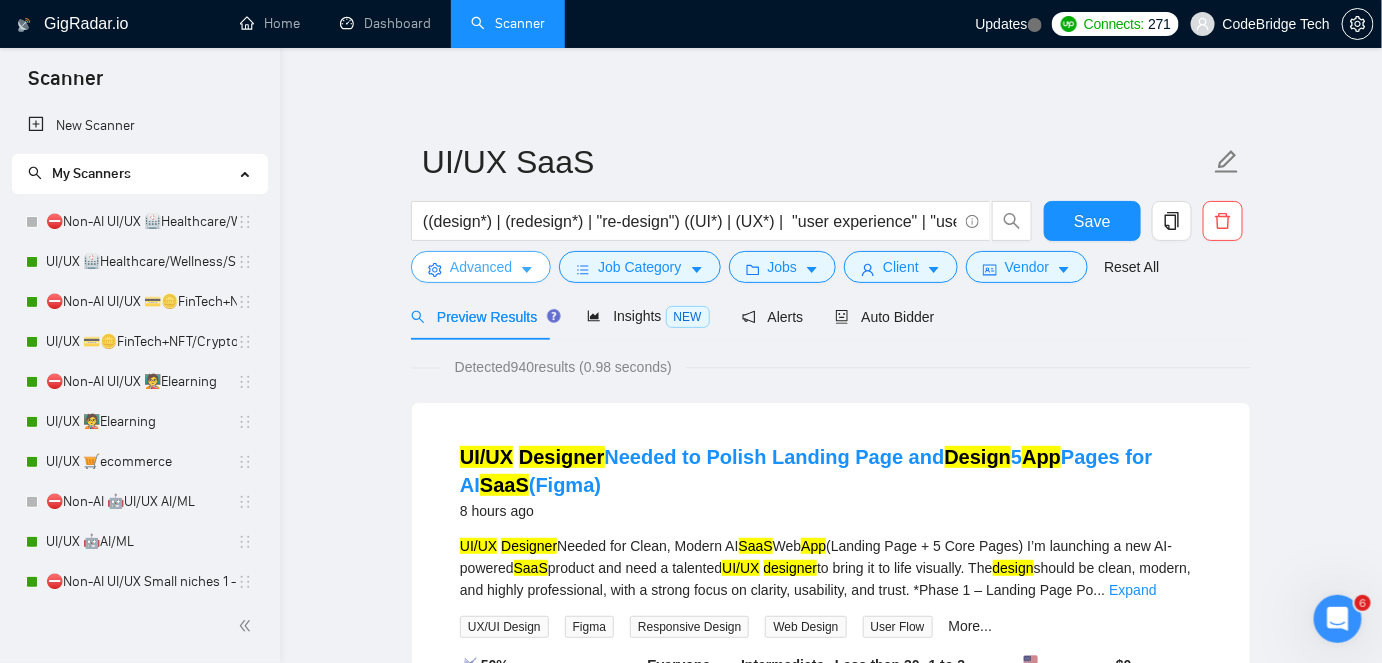 click on "Advanced" at bounding box center (481, 267) 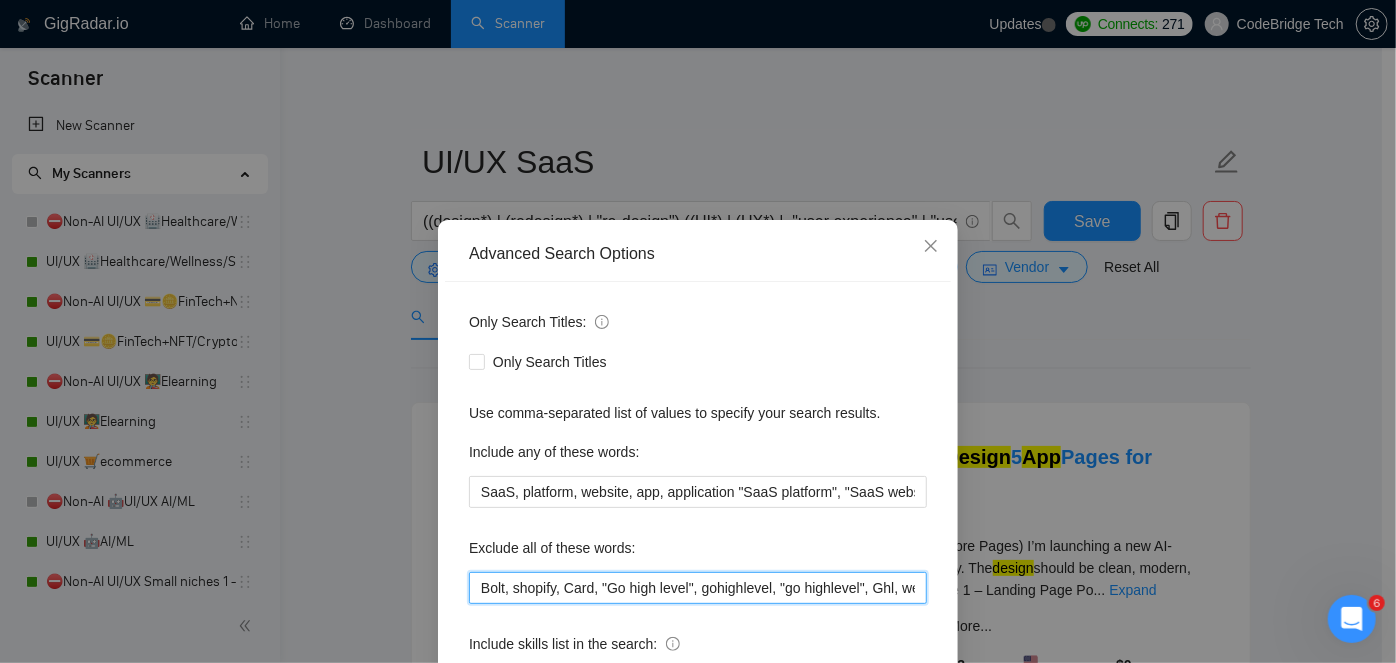 click on "Bolt, shopify, Card, "Go high level", gohighlevel, "go high level", Ghl, webflow, framer, "(no agencies)", "(no agencies!)", "agencies do not apply", "no agencies", "No Agency", "No Agency!", "only individual", "only individuals", "freelancers only", "we don't work with agencies", "agencies do not apply", "content writing", "content writer", "Shopify Expert", [LOCATION], Philippines, thumbnail, "Arabic speaking", Arabic speaker", squarespace, wix, node.js, .net, wordpress, java, PHP, react, react native, angular, bubble.io" at bounding box center [698, 588] 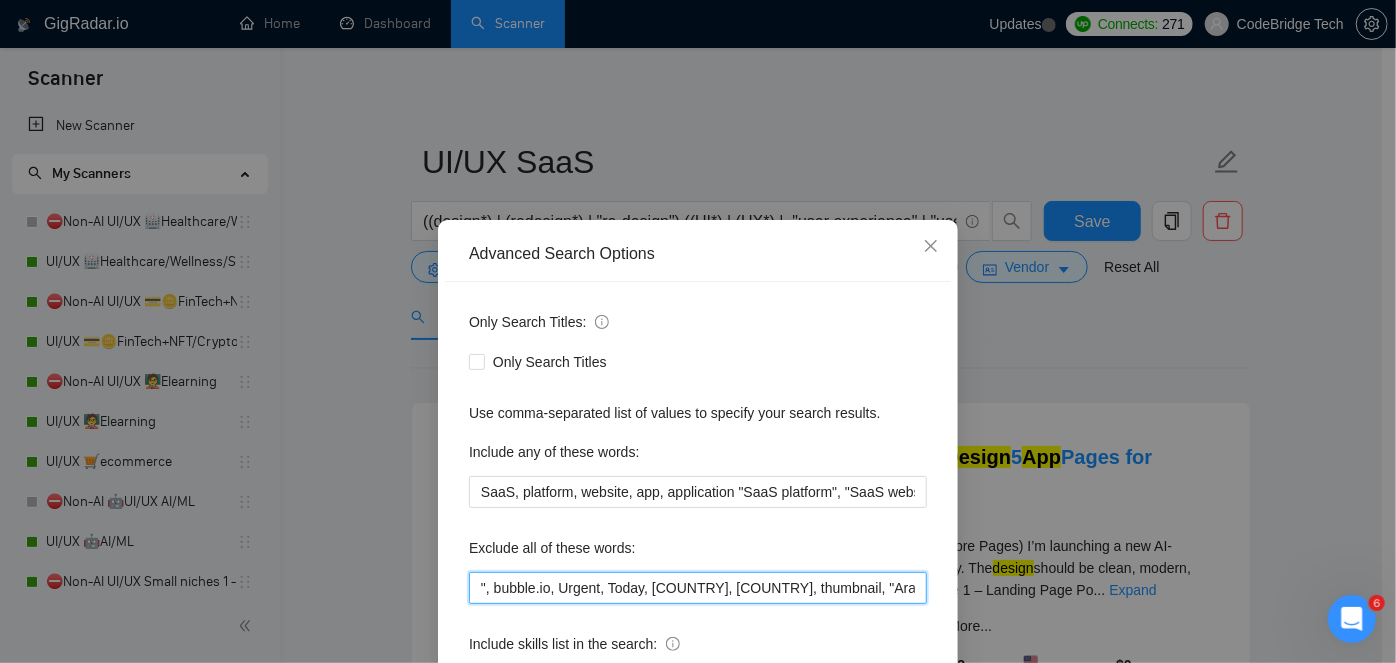 scroll, scrollTop: 0, scrollLeft: 136, axis: horizontal 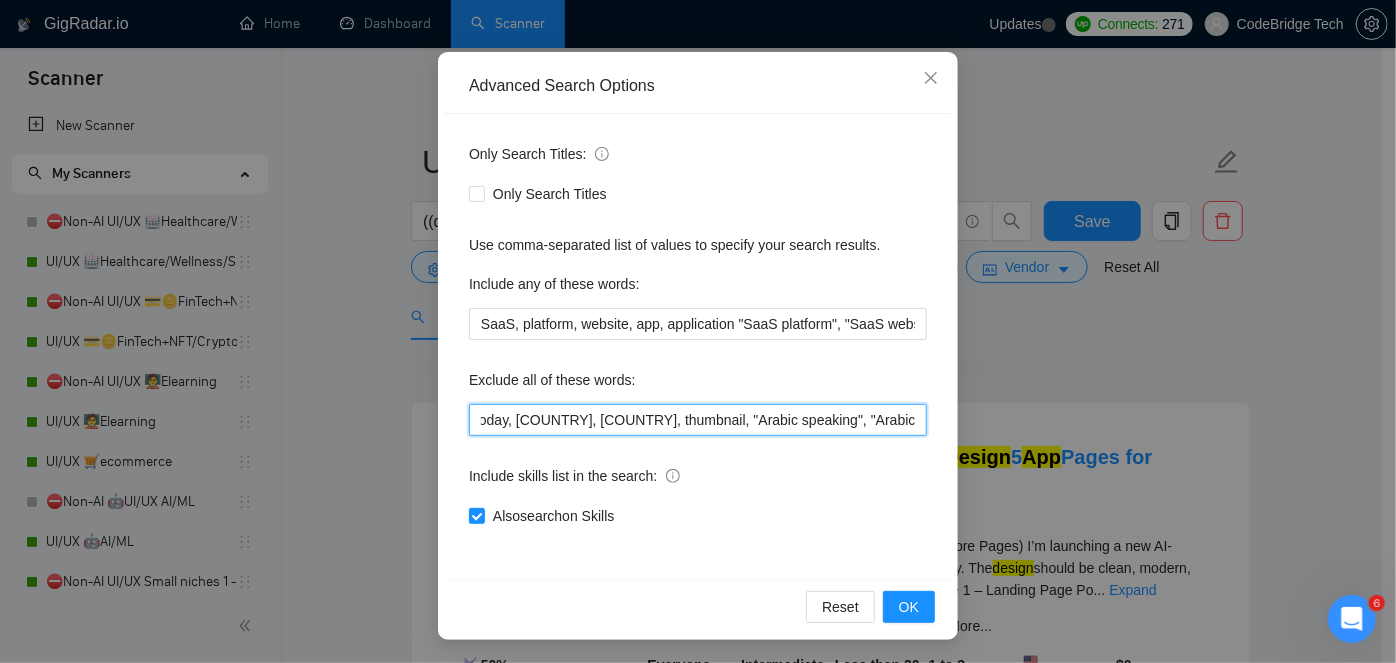 click on "", bubble.io, Urgent, Today, Brazil, Philippines, thumbnail, "Arabic speaking", "Arabic speaker"Bolt, shopify, Card, "Go high level", gohighlevel, "go highlevel", Ghl, webflow, framer, "(no agencies)", "(no agencies!)", "agencies do not apply", "no agencies", "No Agency", "No Agency!", "only individual", "only individuals", "freelancers only", "we don't work with agencies", "agencies do not apply", "content writing", "content writer", "Shopify Expert", Brazil, Philippines, thumbnail, "Arabic speaking", Arabic speaker", squarespace, wix, node.js, .net, wordpress, java, PHP, react, react native, angular, bubble.io" at bounding box center (698, 420) 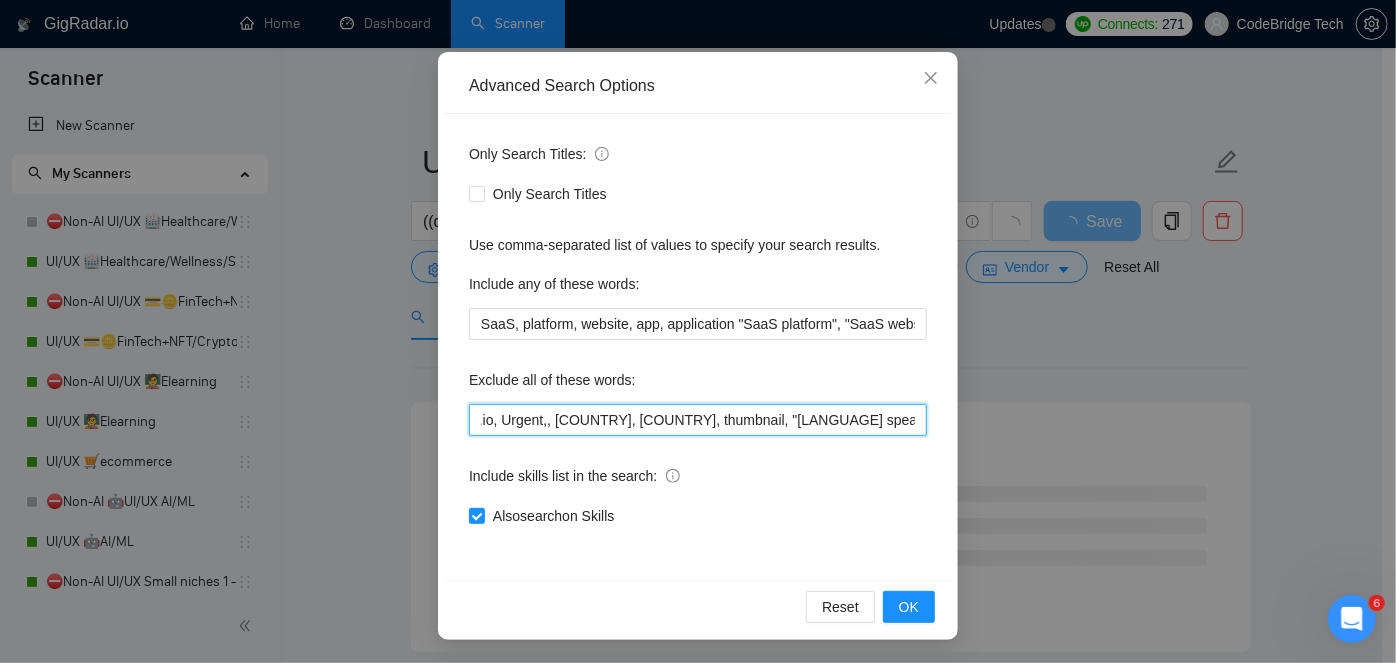 scroll, scrollTop: 0, scrollLeft: 54, axis: horizontal 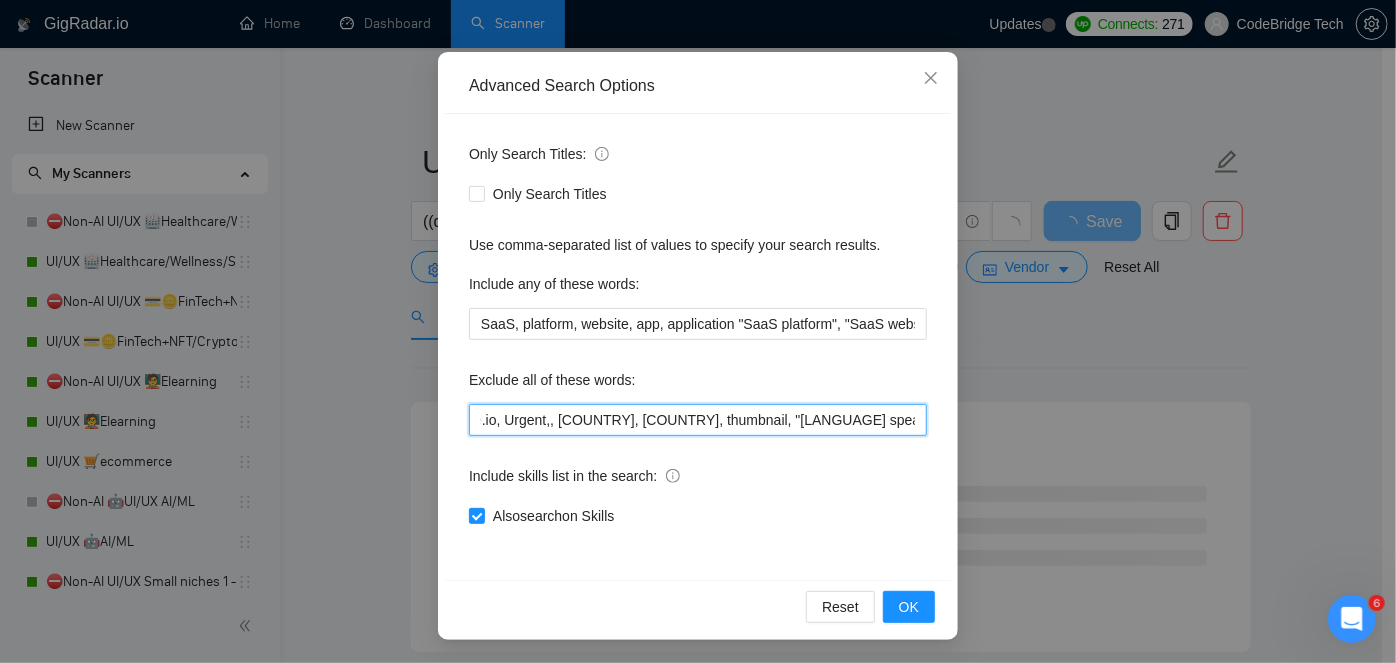drag, startPoint x: 542, startPoint y: 422, endPoint x: 488, endPoint y: 423, distance: 54.00926 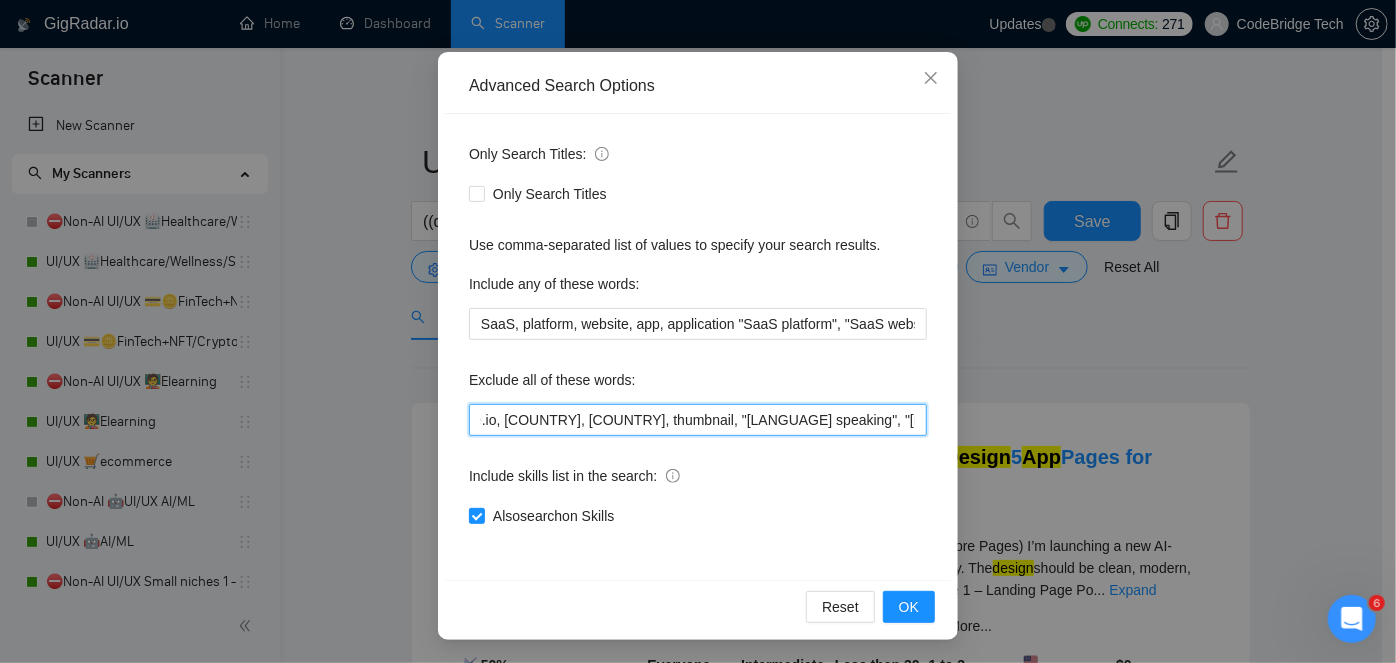 click on "", bubble.io, Brazil, Philippines, thumbnail, "Arabic speaking", "Arabic speaker"Bolt, shopify, Card, "Go high level", gohighlevel, "go highlevel", Ghl, webflow, framer, "(no agencies)", "(no agencies!)", "agencies do not apply", "no agencies", "No Agency", "No Agency!", "only individual", "only individuals", "freelancers only", "we don't work with agencies", "agencies do not apply", "content writing", "content writer", "Shopify Expert", Brazil, Philippines, thumbnail, "Arabic speaking", Arabic speaker", squarespace, wix, node.js, .net, wordpress, java, PHP, react, react native, angular, bubble.io" at bounding box center [698, 420] 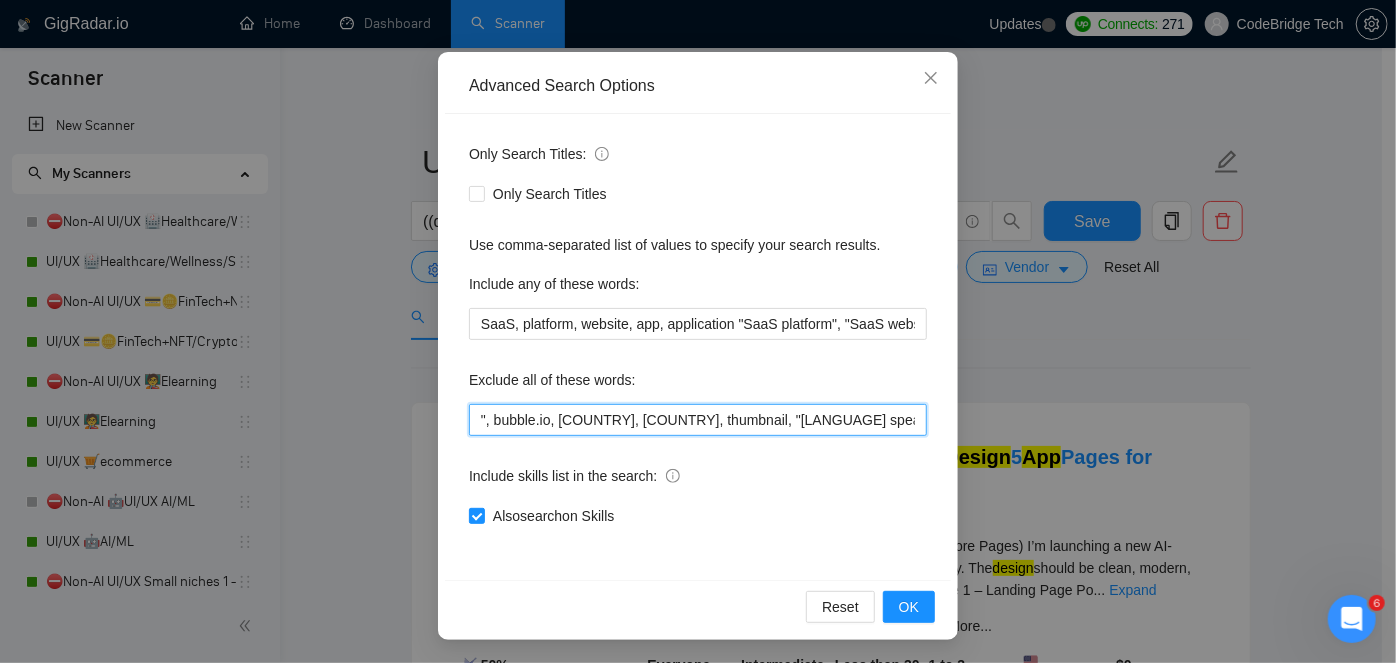 drag, startPoint x: 498, startPoint y: 421, endPoint x: 456, endPoint y: 424, distance: 42.107006 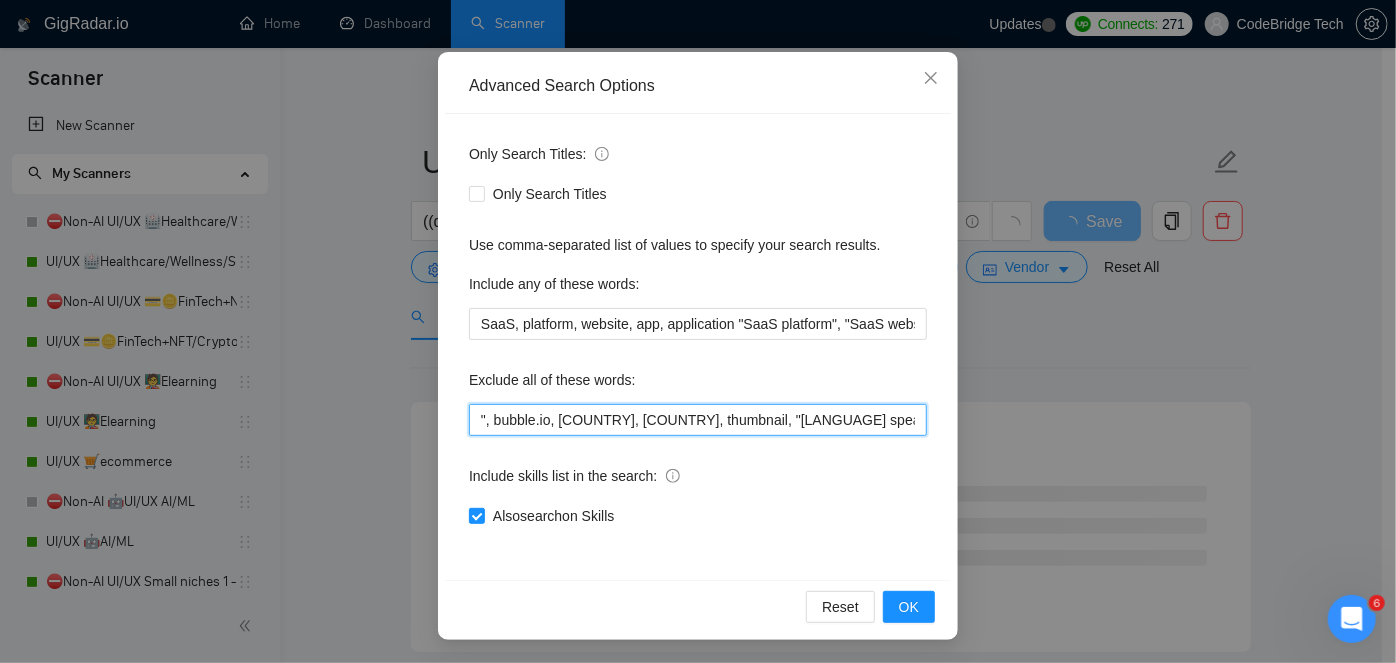click on "", bubble.io, Brazil, Philippines, thumbnail, "Arabic speaking", "Arabic speaker"Bolt, shopify, Card, "Go high level", gohighlevel, "go highlevel", Ghl, webflow, framer, "(no agencies)", "(no agencies!)", "agencies do not apply", "no agencies", "No Agency", "No Agency!", "only individual", "only individuals", "freelancers only", "we don't work with agencies", "agencies do not apply", "content writing", "content writer", "Shopify Expert", Brazil, Philippines, thumbnail, "Arabic speaking", Arabic speaker", squarespace, wix, node.js, .net, wordpress, java, PHP, react, react native, angular, bubble.io" at bounding box center (698, 420) 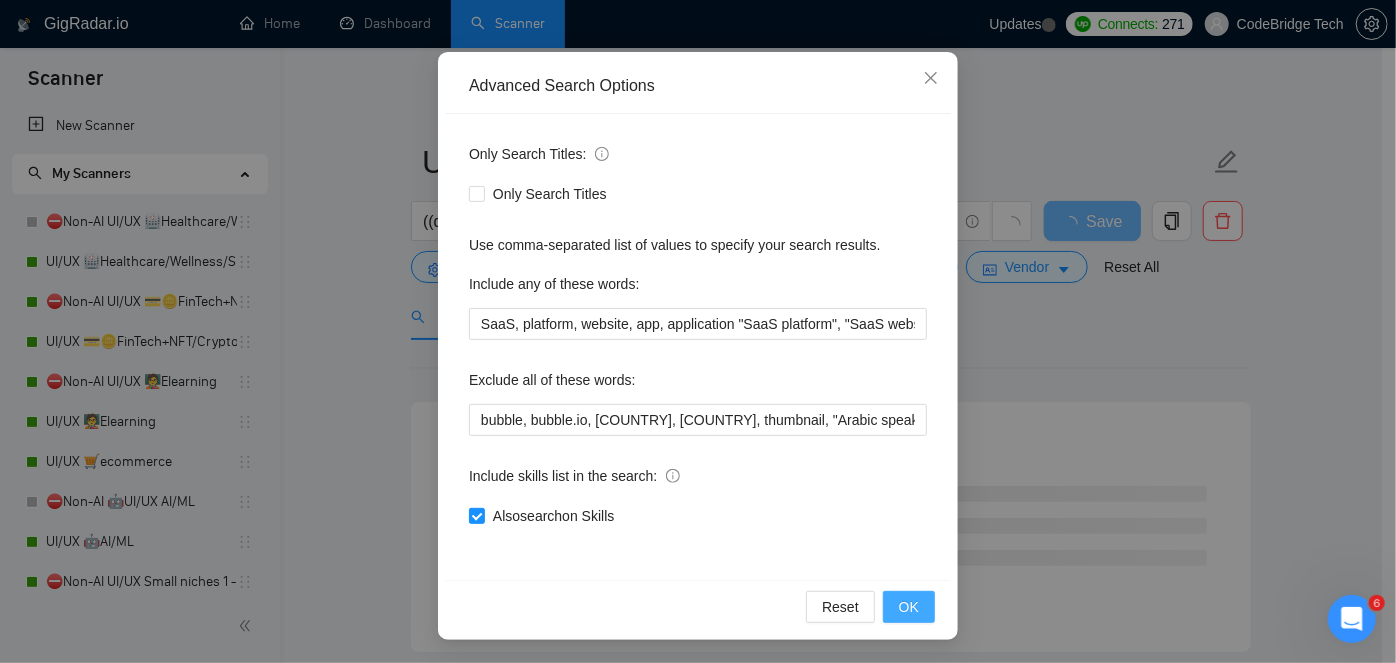 click on "OK" at bounding box center [909, 607] 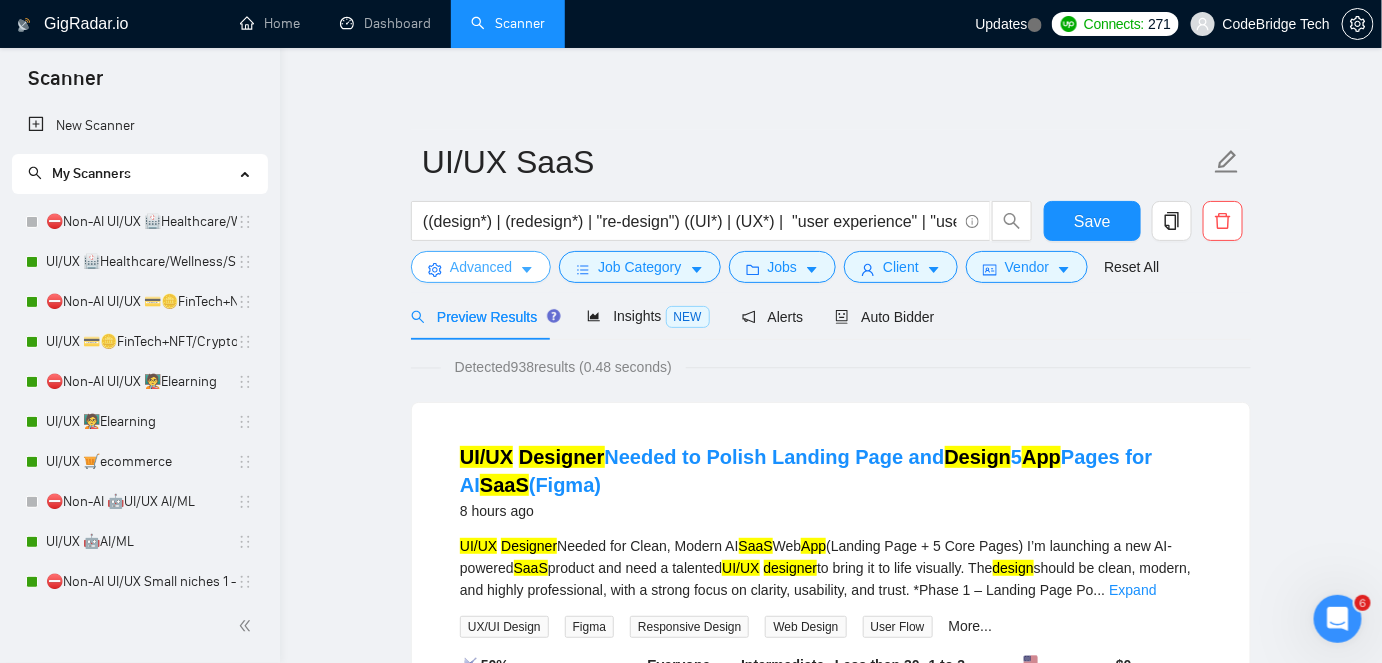 click on "Advanced" at bounding box center [481, 267] 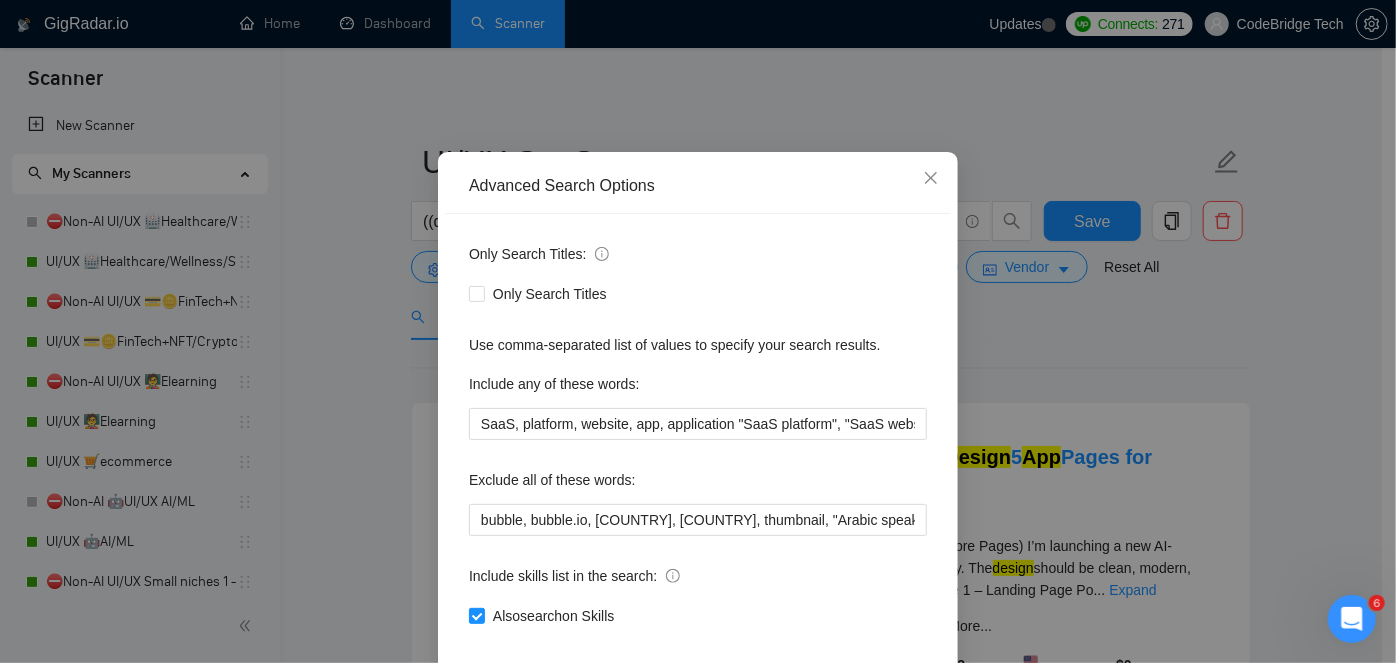 click on "Only Search Titles:   Only Search Titles Use comma-separated list of values to specify your search results. Include any of these words: SaaS, platform, website, app, application "SaaS platform", "SaaS website" Exclude all of these words: bubble, bubble.io, Brazil, Philippines, thumbnail, "Arabic speaking", "Arabic speaker"Bolt, shopify, Card, "Go high level", gohighlevel, "go highlevel", Ghl, webflow, framer, "(no agencies)", "(no agencies!)", "agencies do not apply", "no agencies", "No Agency", "No Agency!", "only individual", "only individuals", "freelancers only", "we don't work with agencies", "agencies do not apply", "content writing", "content writer", "Shopify Expert", Brazil, Philippines, thumbnail, "Arabic speaking", Arabic speaker", squarespace, wix, node.js, .net, wordpress, java, PHP, react, react native, angular, bubble.io Include skills list in the search:   Also  search  on Skills" at bounding box center [698, 447] 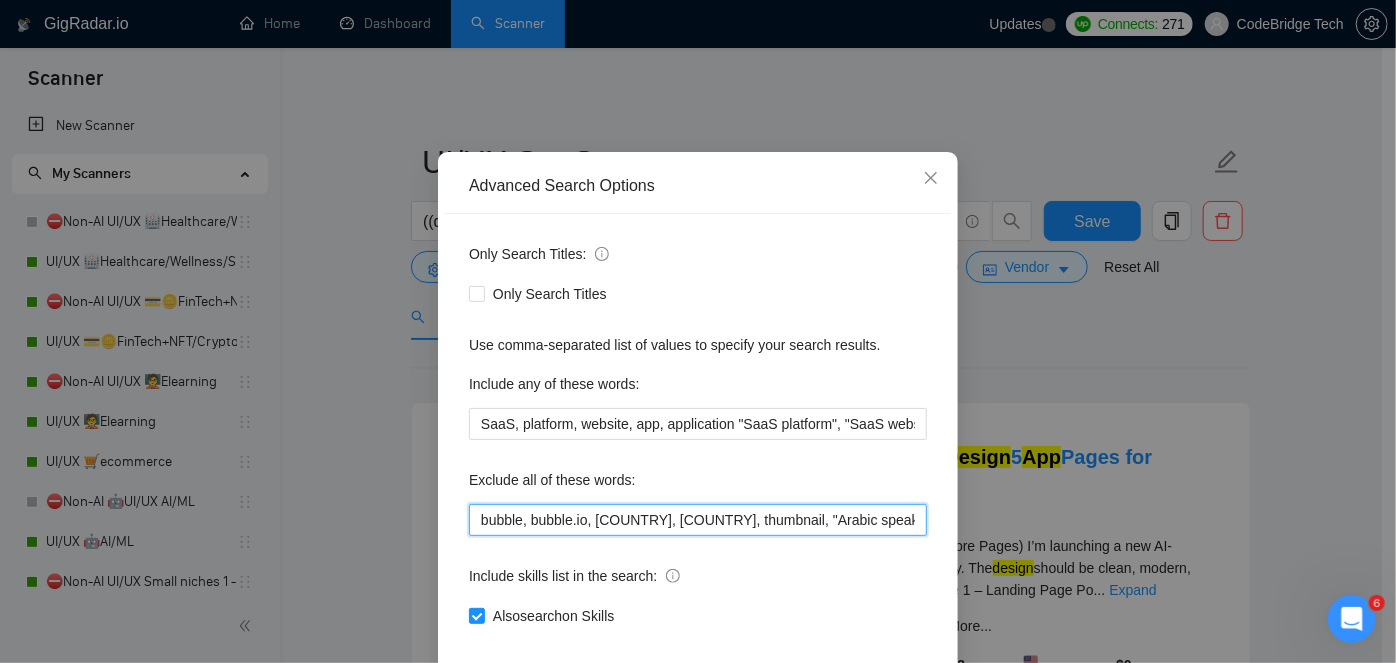 click on "bubble, bubble.io, Brazil, Philippines, thumbnail, "Arabic speaking", "Arabic speaker"Bolt, shopify, Card, "Go high level", gohighlevel, "go highlevel", Ghl, webflow, framer, "(no agencies)", "(no agencies!)", "agencies do not apply", "no agencies", "No Agency", "No Agency!", "only individual", "only individuals", "freelancers only", "we don't work with agencies", "agencies do not apply", "content writing", "content writer", "Shopify Expert", Brazil, Philippines, thumbnail, "Arabic speaking", Arabic speaker", squarespace, wix, node.js, .net, wordpress, java, PHP, react, react native, angular, bubble.io" at bounding box center (698, 520) 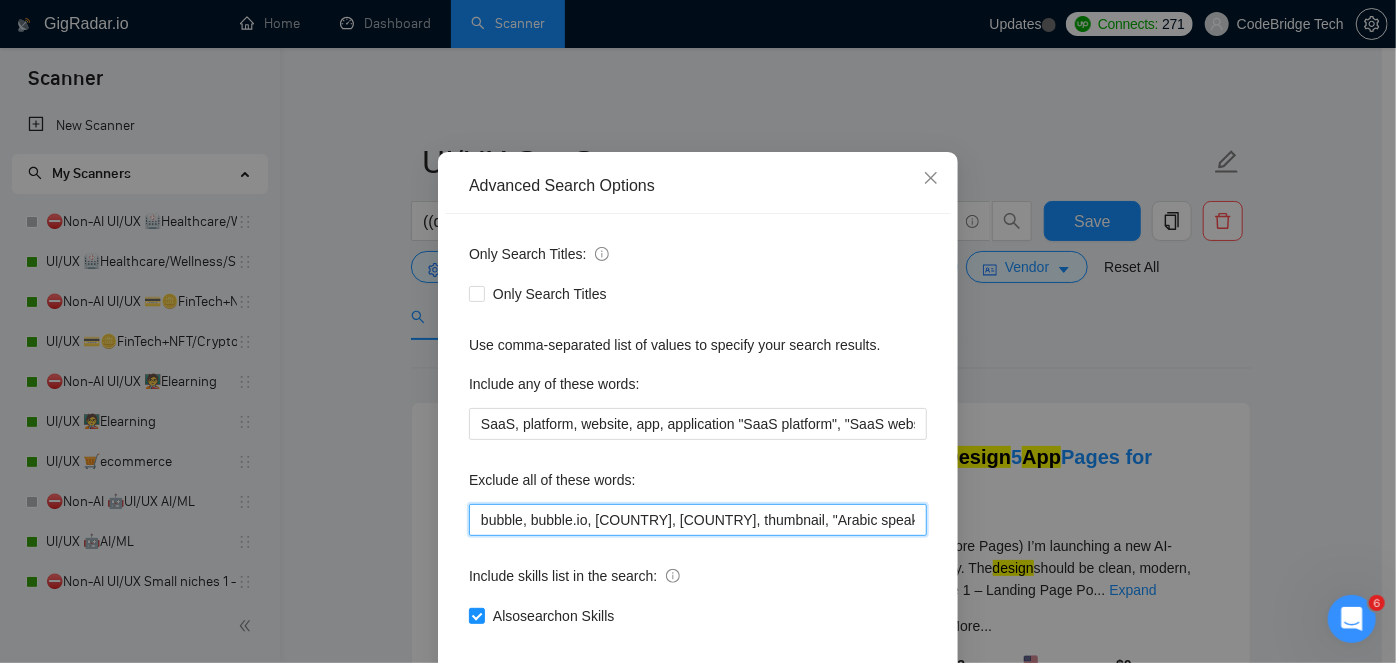 click on "bubble, bubble.io, Brazil, Philippines, thumbnail, "Arabic speaking", "Arabic speaker"Bolt, shopify, Card, "Go high level", gohighlevel, "go highlevel", Ghl, webflow, framer, "(no agencies)", "(no agencies!)", "agencies do not apply", "no agencies", "No Agency", "No Agency!", "only individual", "only individuals", "freelancers only", "we don't work with agencies", "agencies do not apply", "content writing", "content writer", "Shopify Expert", Brazil, Philippines, thumbnail, "Arabic speaking", Arabic speaker", squarespace, wix, node.js, .net, wordpress, java, PHP, react, react native, angular, bubble.io" at bounding box center (698, 520) 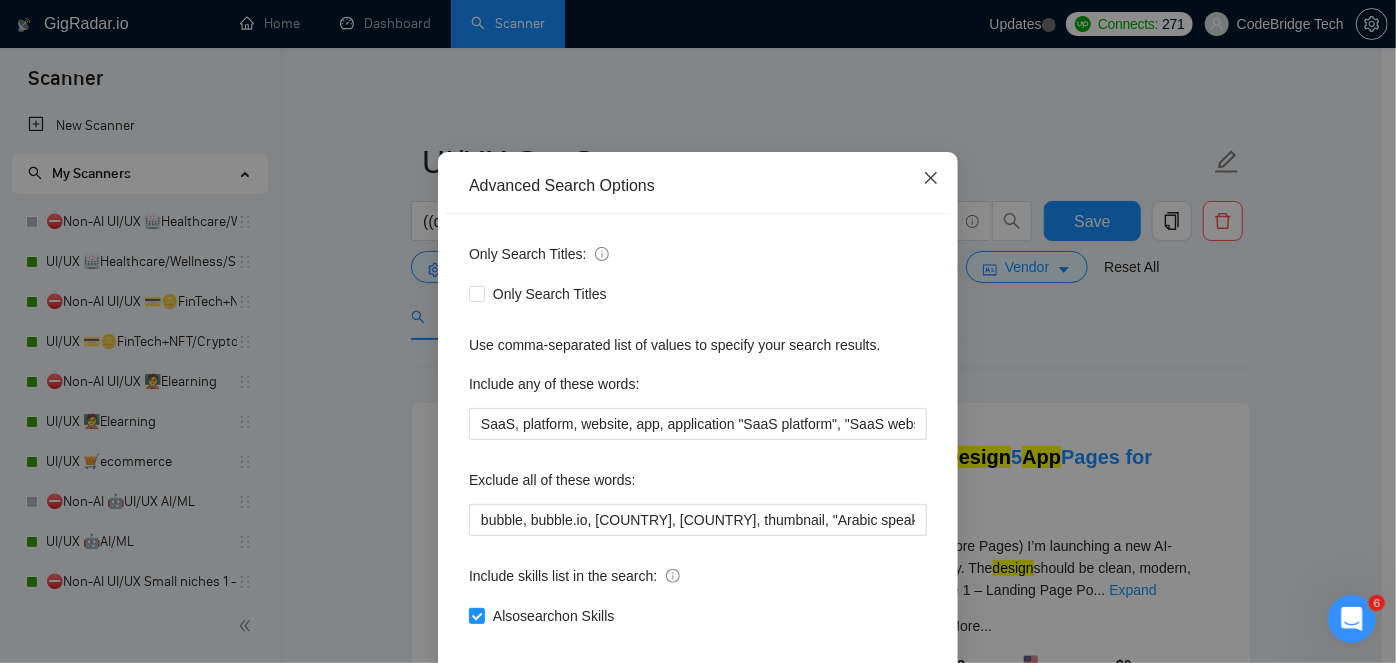 click at bounding box center [931, 179] 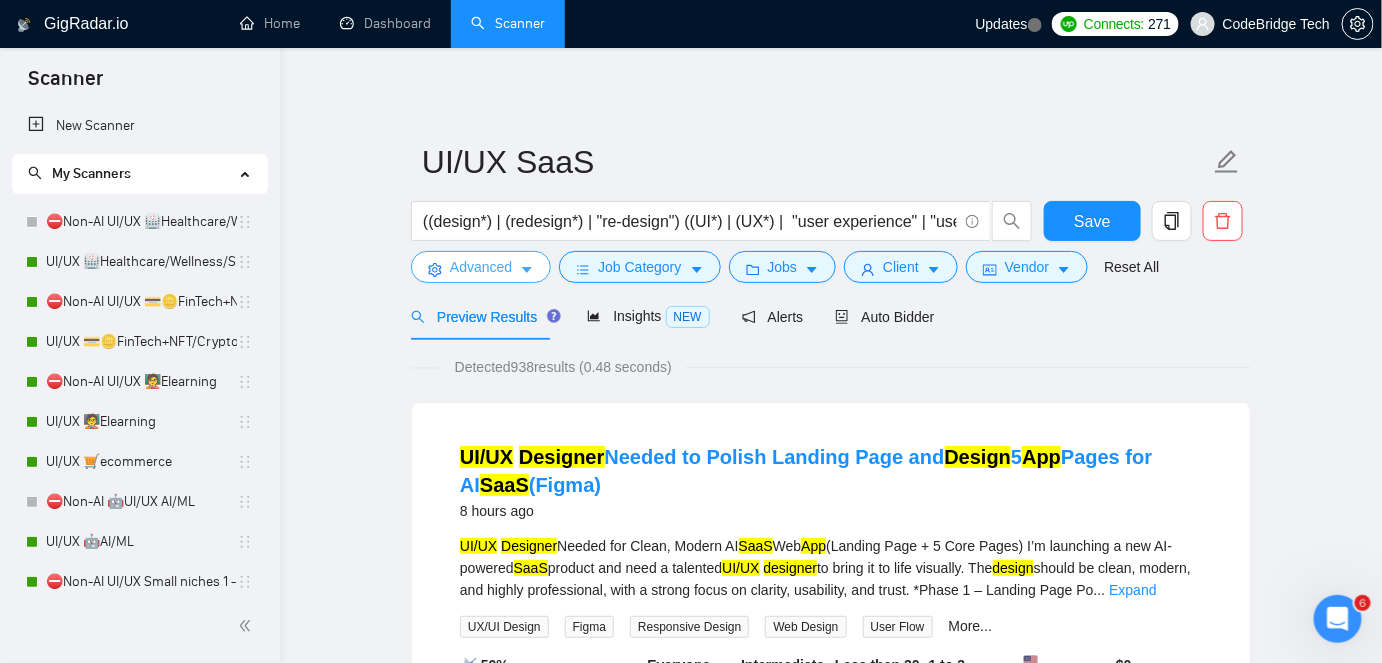 click on "Advanced" at bounding box center (481, 267) 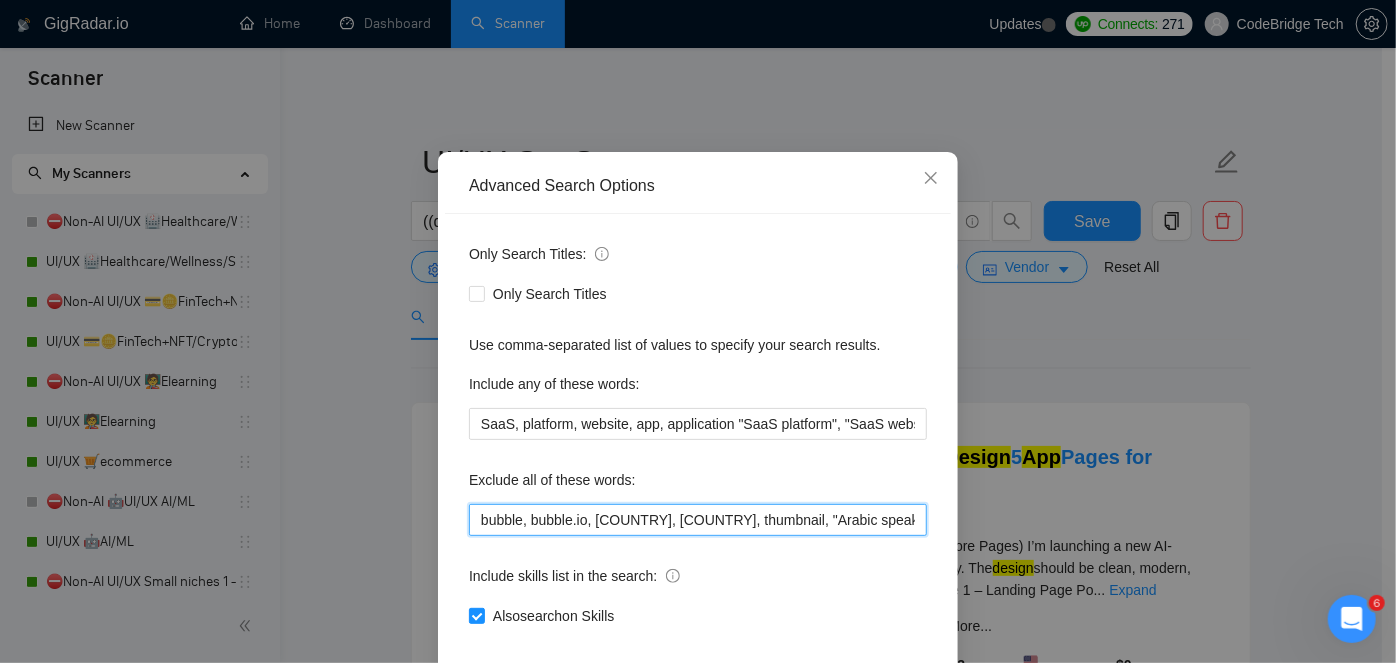 click on "bubble, bubble.io, Brazil, Philippines, thumbnail, "Arabic speaking", "Arabic speaker"Bolt, shopify, Card, "Go high level", gohighlevel, "go highlevel", Ghl, webflow, framer, "(no agencies)", "(no agencies!)", "agencies do not apply", "no agencies", "No Agency", "No Agency!", "only individual", "only individuals", "freelancers only", "we don't work with agencies", "agencies do not apply", "content writing", "content writer", "Shopify Expert", Brazil, Philippines, thumbnail, "Arabic speaking", Arabic speaker", squarespace, wix, node.js, .net, wordpress, java, PHP, react, react native, angular, bubble.io" at bounding box center (698, 520) 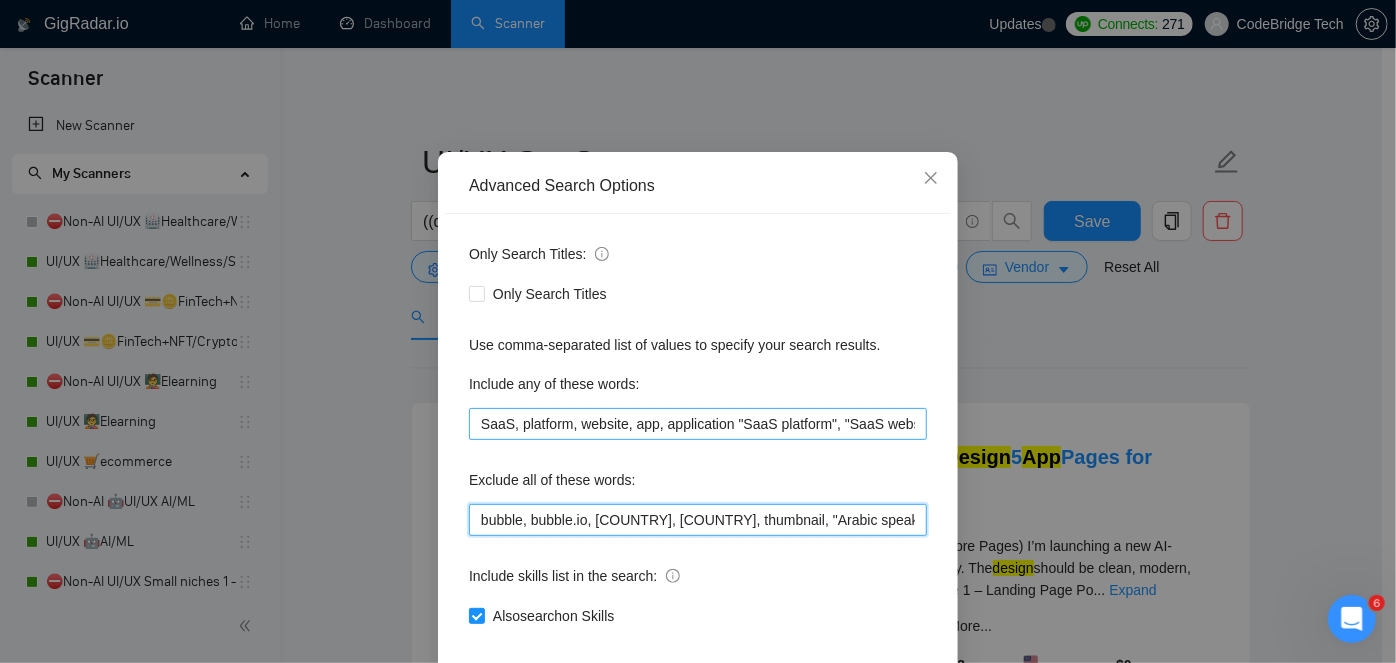 paste on "Highlevel, Hotjar, Podia, Bespoke, groove, textile,fabric, clone, Godaddy, templates, template, mailchimp, mailerlite, wrap, Embedded, "gohighlevel",Clickfunnels, ReadyMag,"Go high level", adult, erotic, Builder, tilda, Unity, amazon, "tote bag", booth, 3d, jersey, "Quick turnaround", "work fast", "fast worker", Microsoft, powerpoint, tableau, "3D Modeling", infographic, email, "technical design", "tech pack", excel, onsite, "on site", "on-site", "social media marketing", "digital marketing",images, image, "ad designer", ads, ad, branding, banner, "Creative Content", "content creator", print,Swift, print, "Fashion design", "fashion designer", recherche , cherche, "Google docs", "google sheet", bubble, Shopify, framer, ebook, e-book, hubspot, duda, "logo refresh", Webflow, flutterflow, firebase, equity, "Static Ads", package, Stripo , EDM, "Native german", "a few hours of work", "not big", "small budget", "logo designer", brochure, poster, apparel, streetwear, beehiiv, sharepoint, book, psd, "one page", pow..." 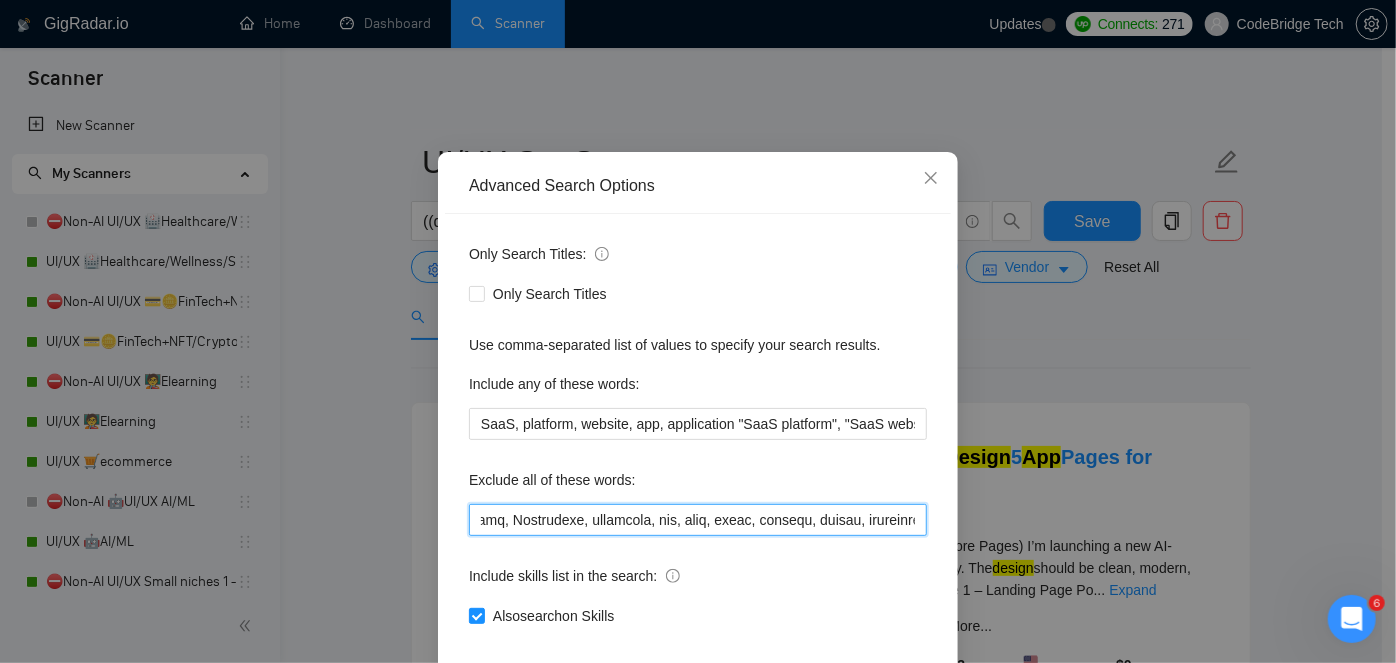 scroll, scrollTop: 0, scrollLeft: 7144, axis: horizontal 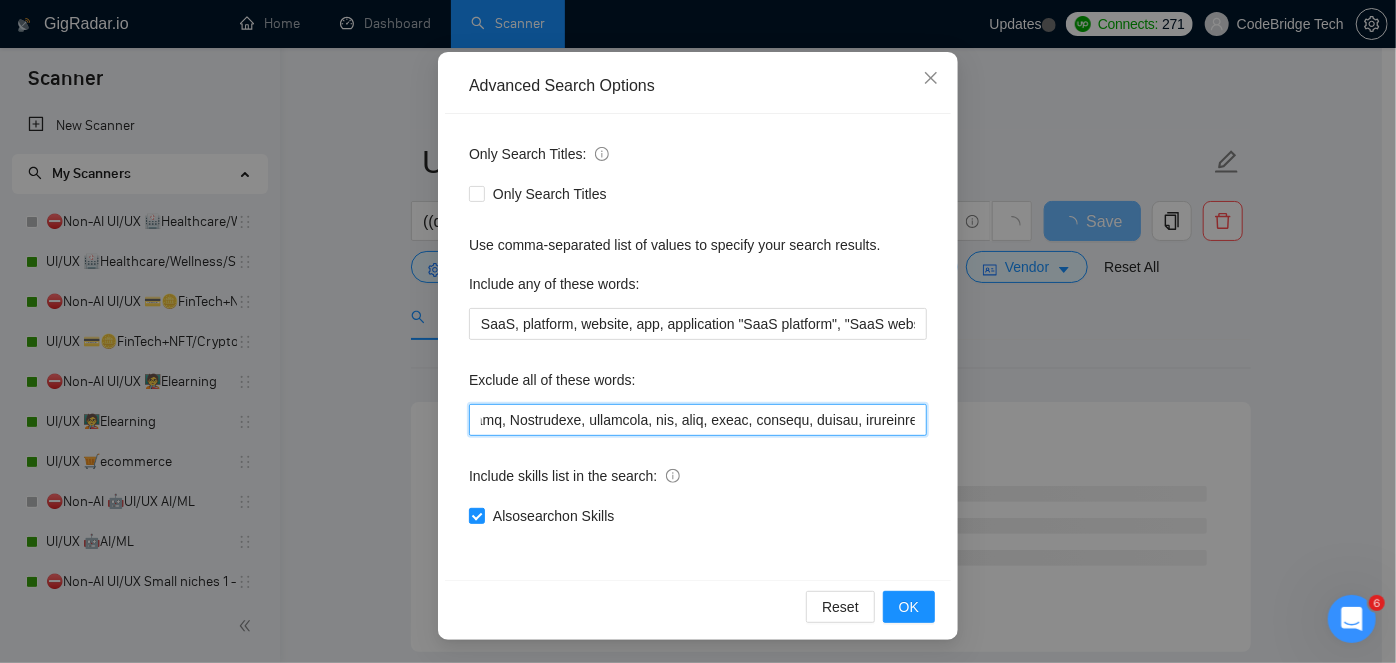 click at bounding box center (698, 420) 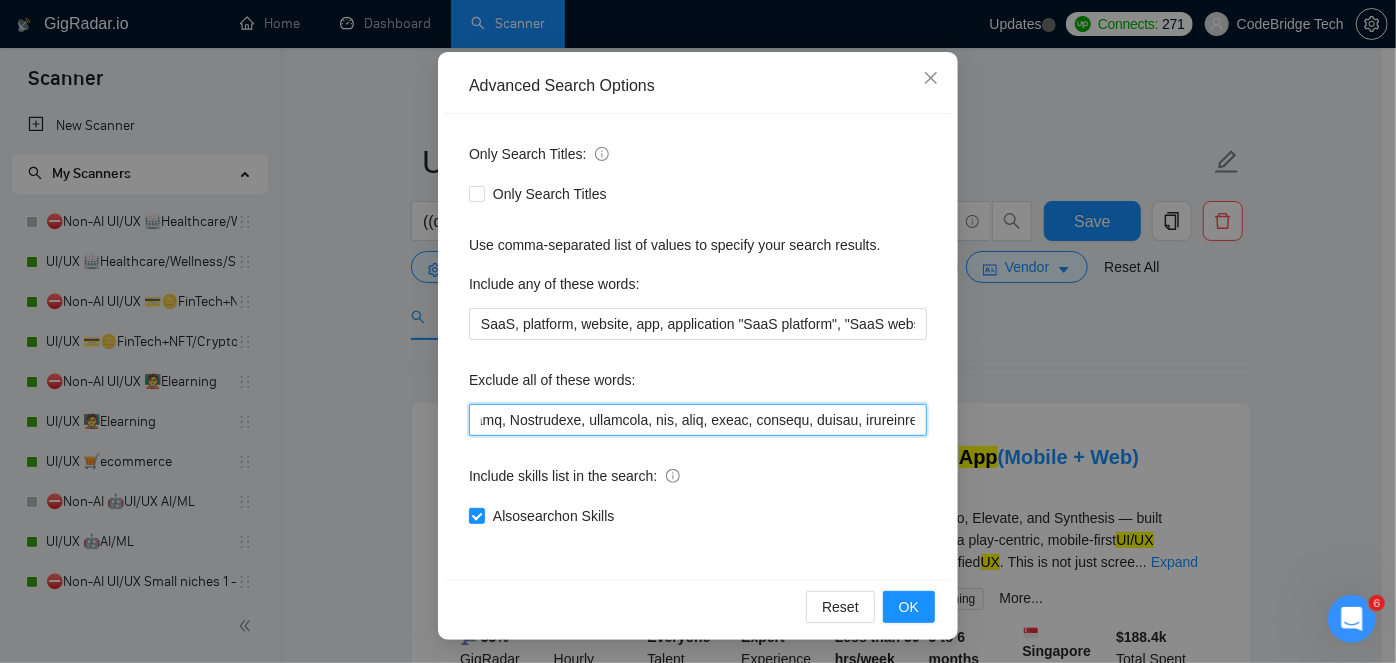 drag, startPoint x: 522, startPoint y: 420, endPoint x: 593, endPoint y: 418, distance: 71.02816 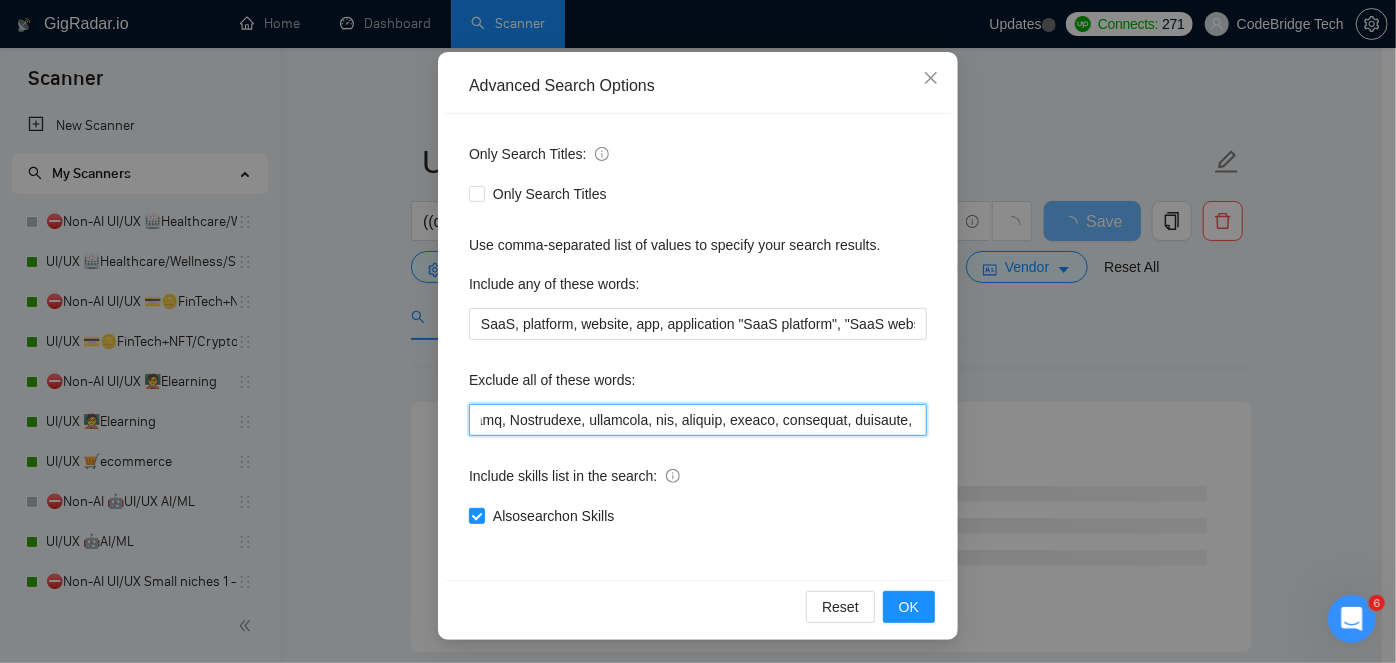 click at bounding box center (698, 420) 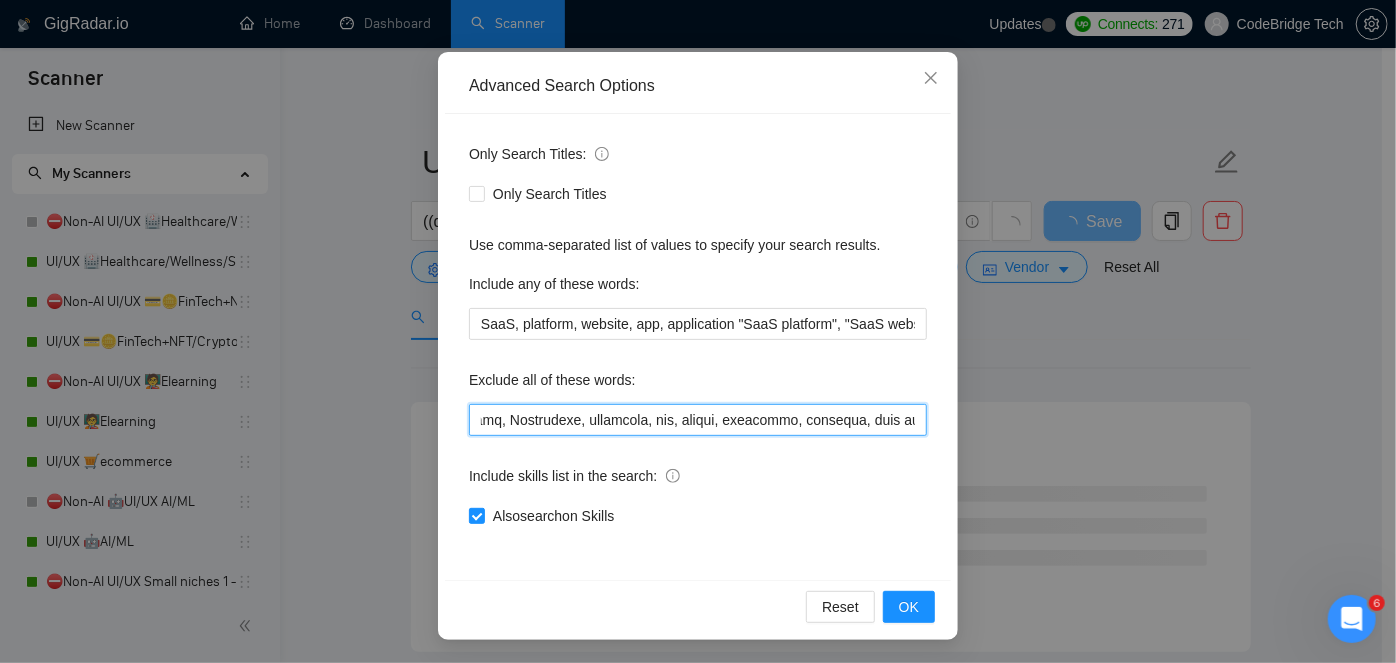 click at bounding box center [698, 420] 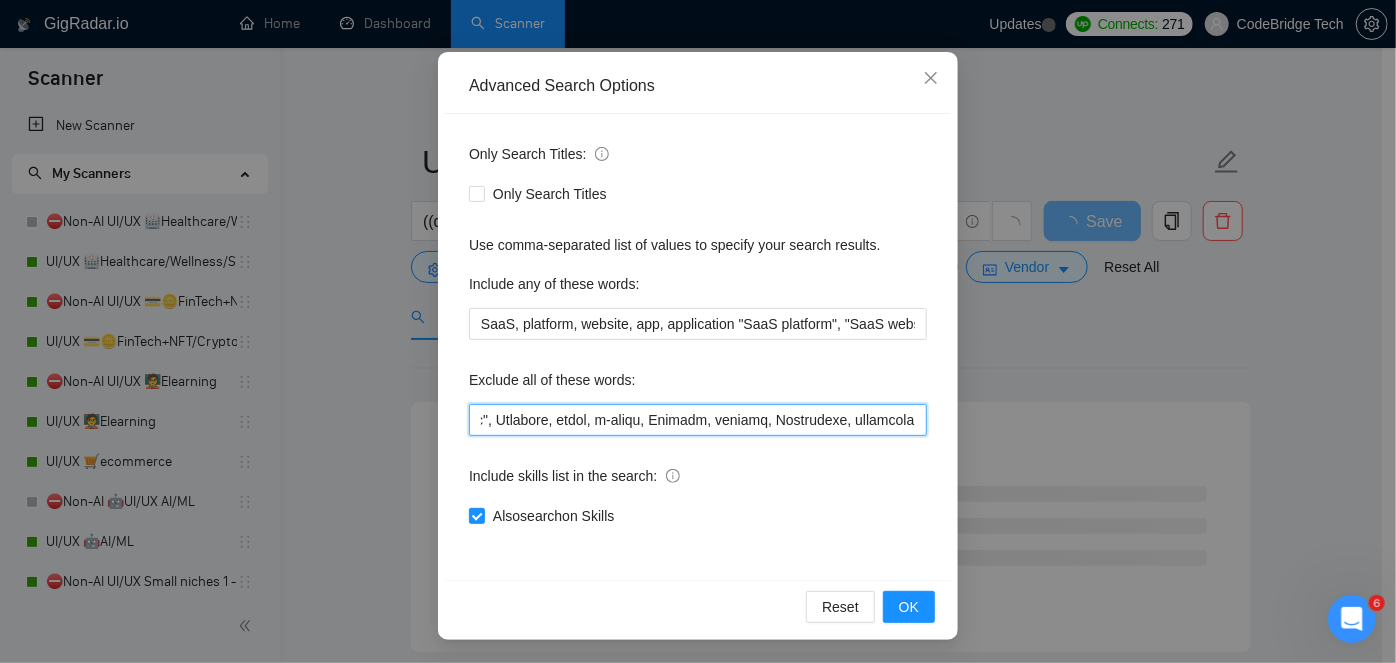 scroll, scrollTop: 0, scrollLeft: 6853, axis: horizontal 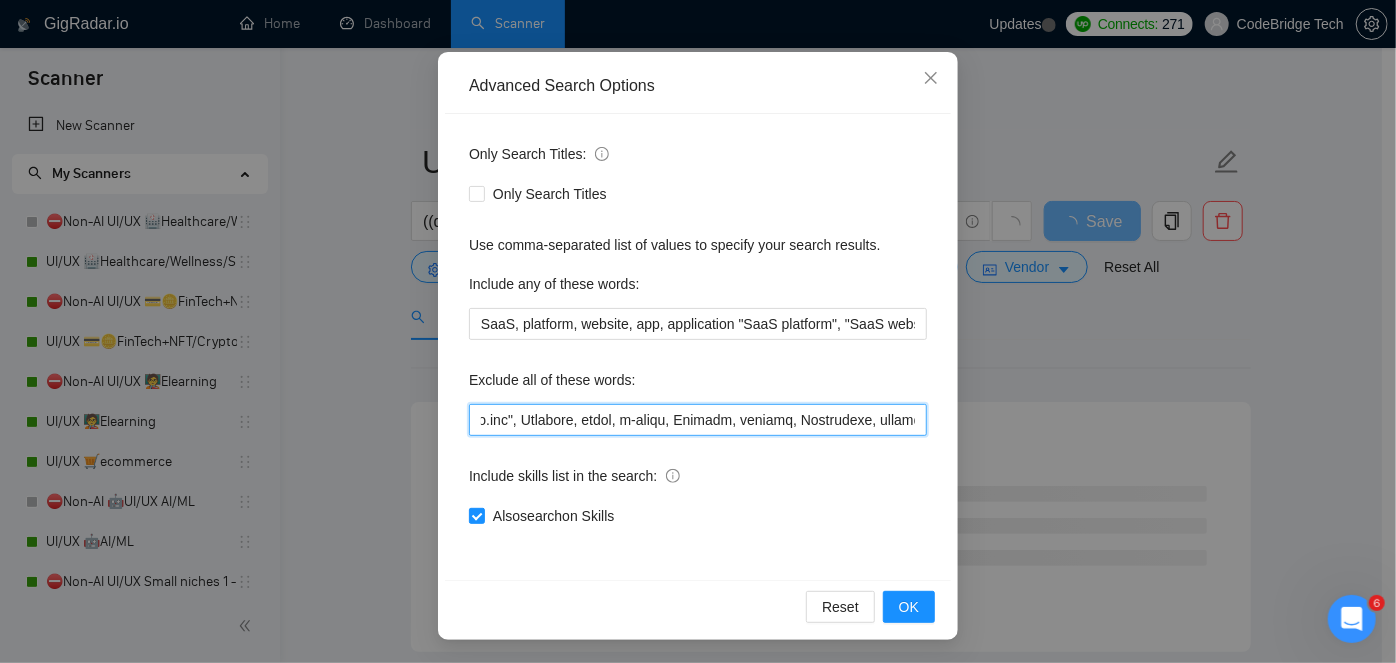 drag, startPoint x: 620, startPoint y: 420, endPoint x: 487, endPoint y: 430, distance: 133.37541 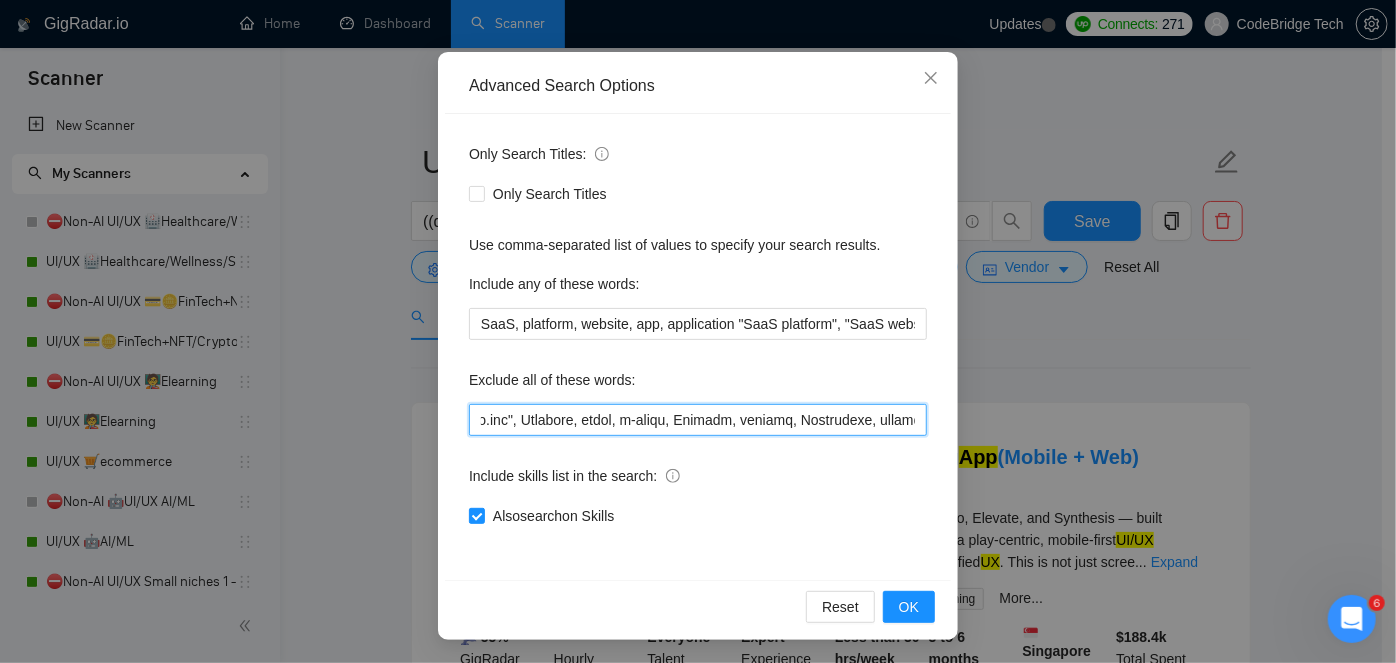 click at bounding box center (698, 420) 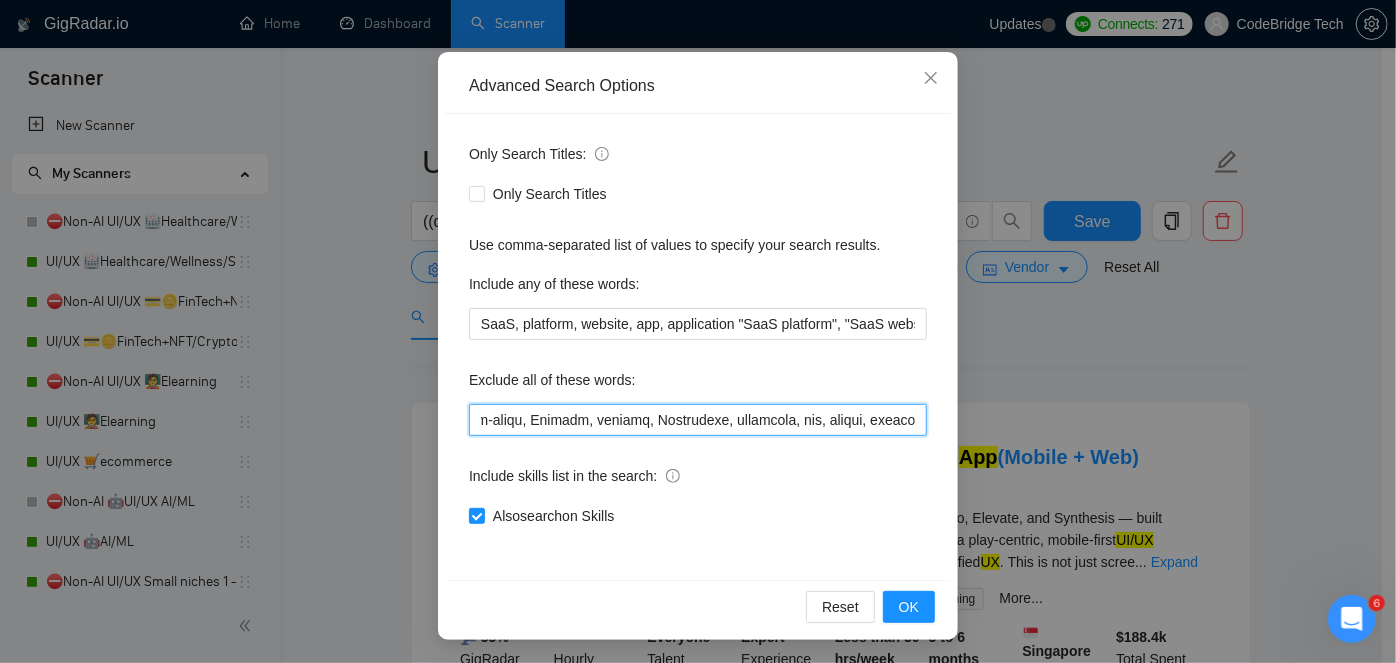 click at bounding box center [698, 420] 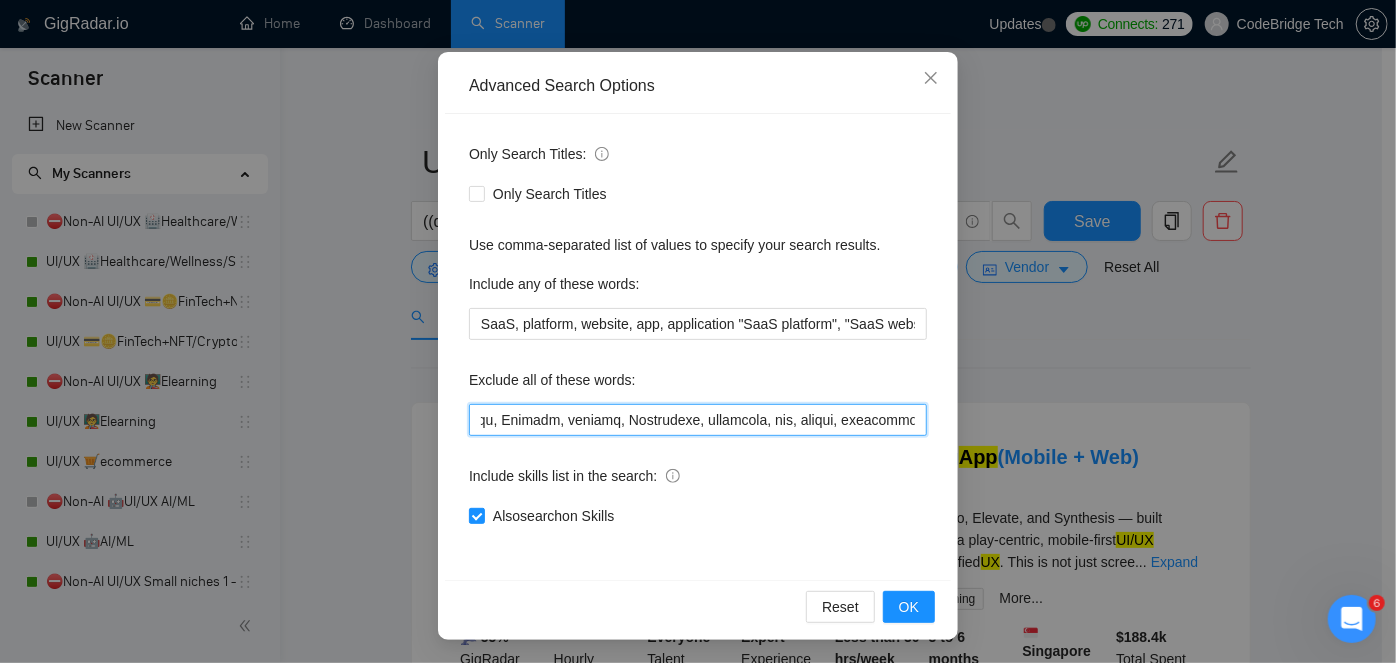 click at bounding box center (698, 420) 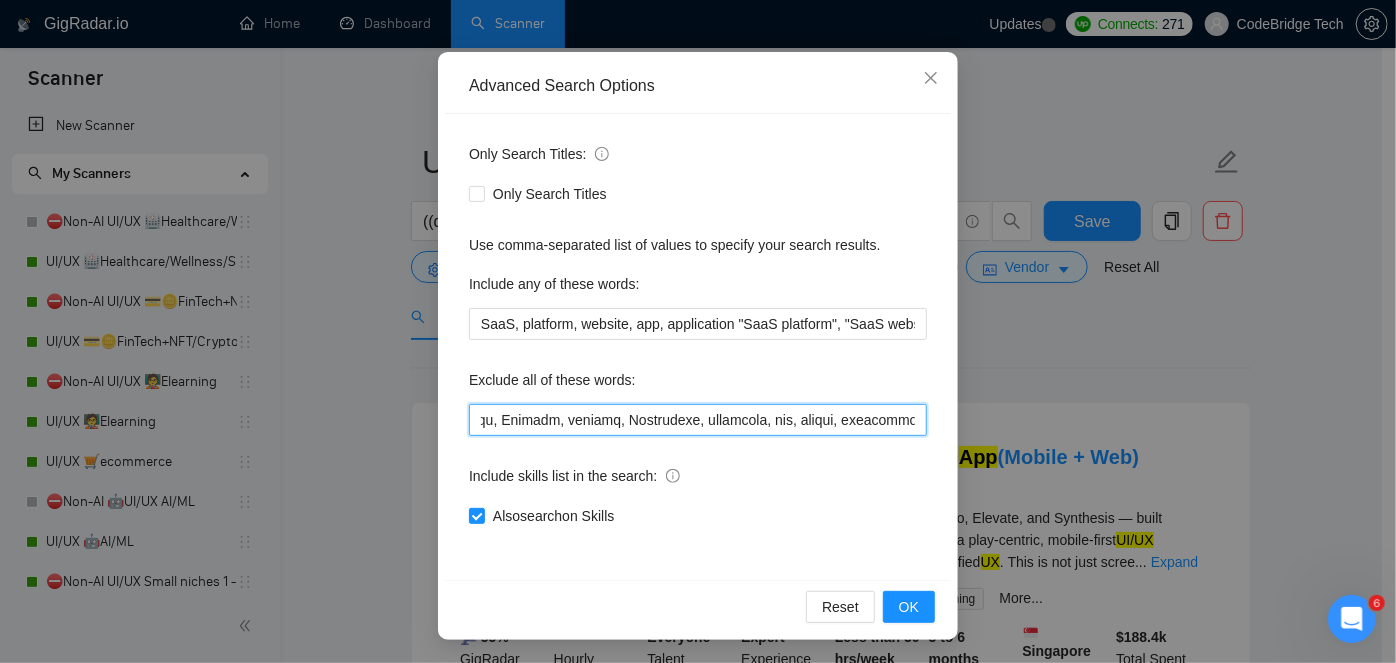 click at bounding box center [698, 420] 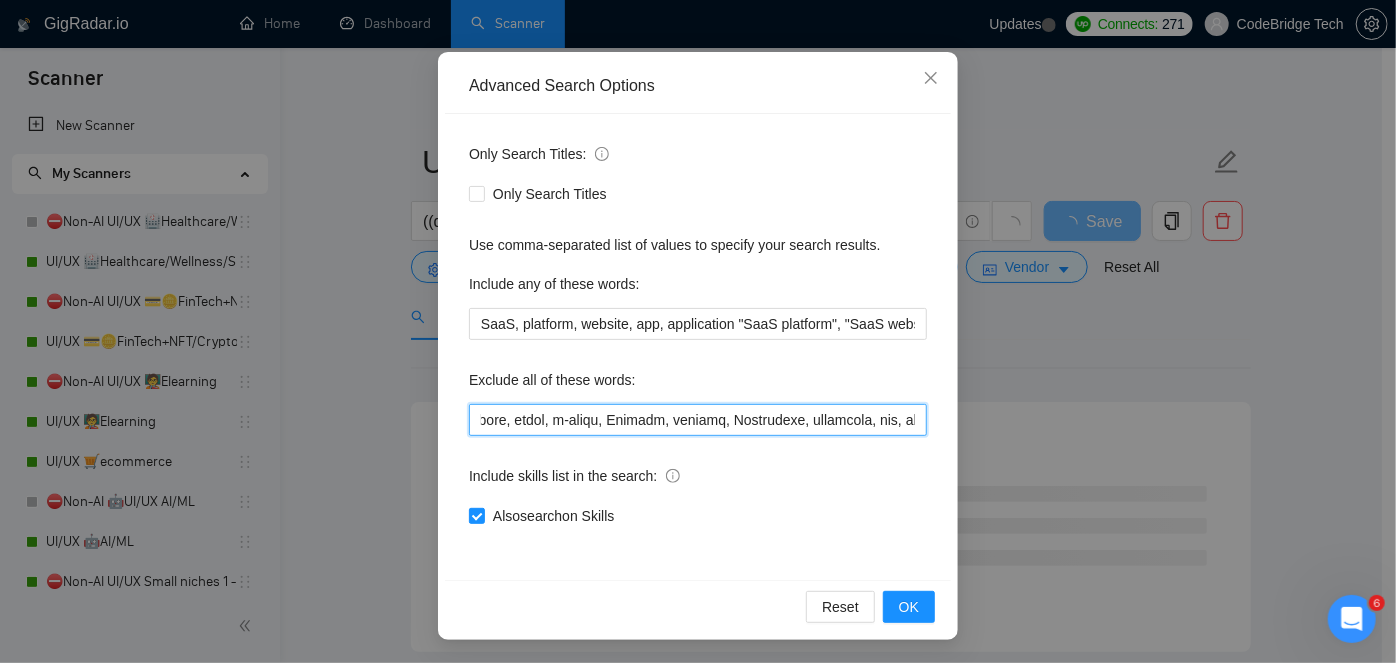 scroll, scrollTop: 0, scrollLeft: 6816, axis: horizontal 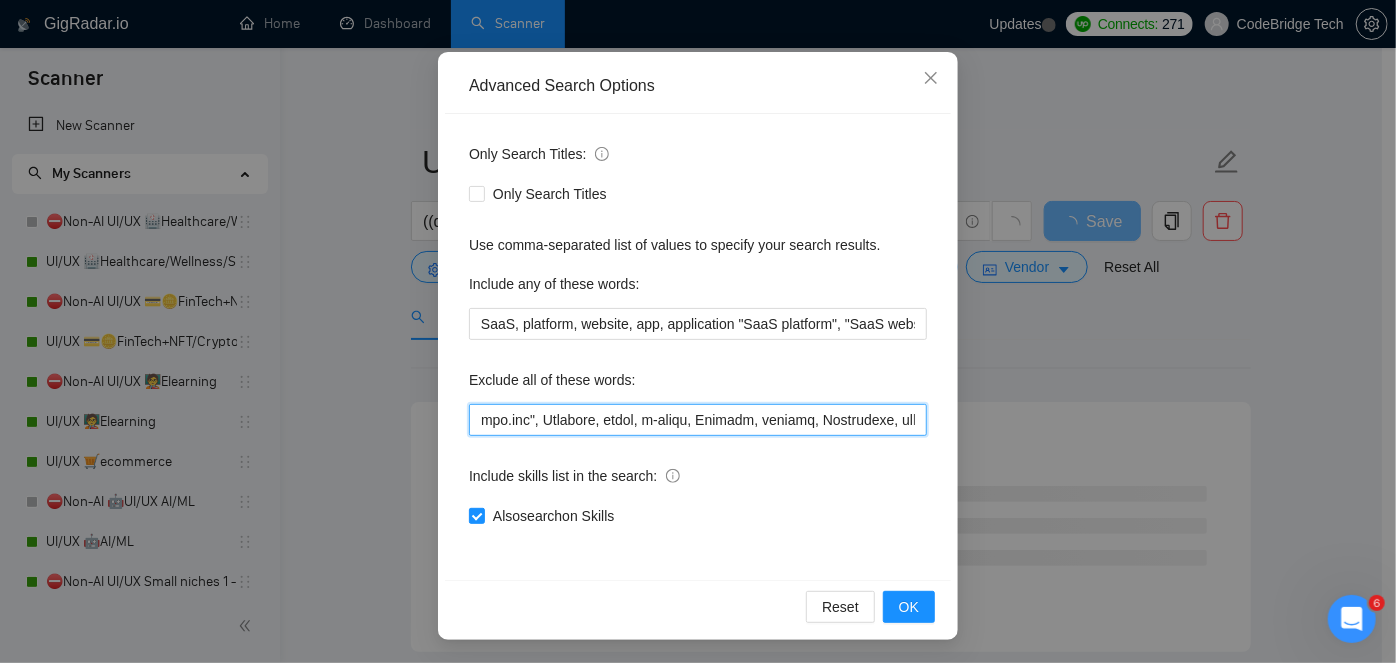 drag, startPoint x: 538, startPoint y: 424, endPoint x: 479, endPoint y: 438, distance: 60.63827 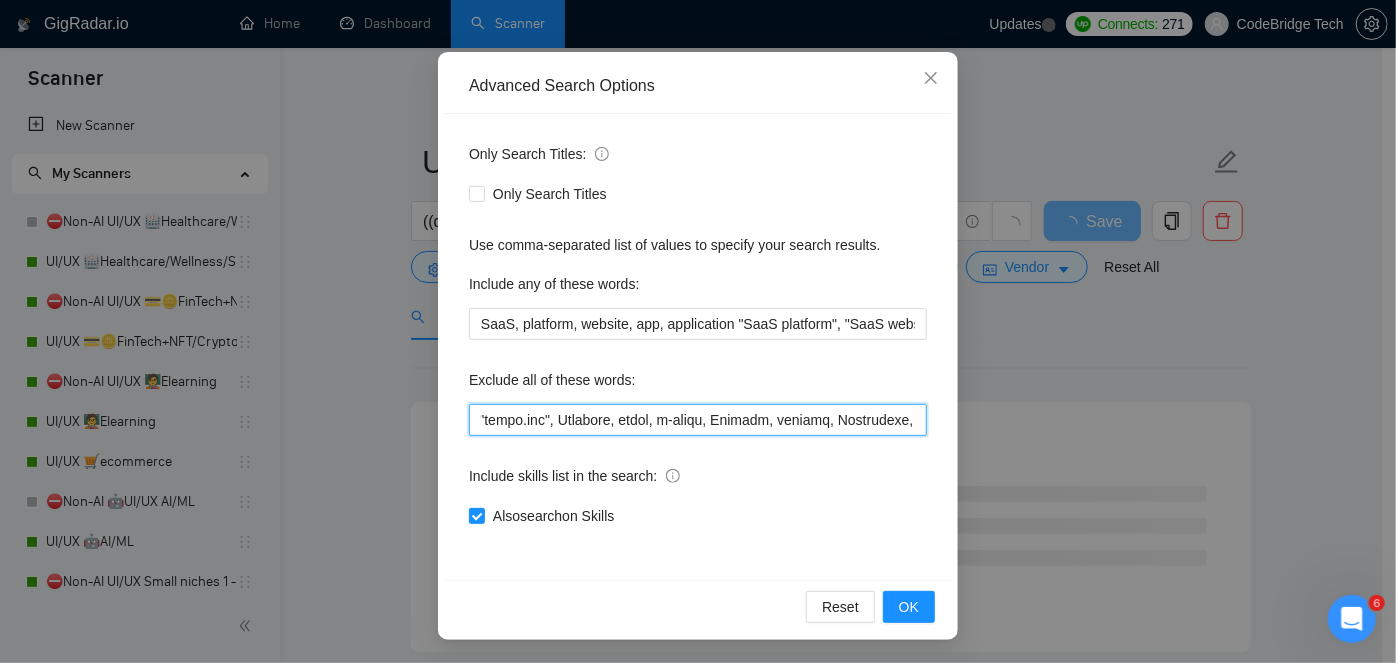 click at bounding box center (698, 420) 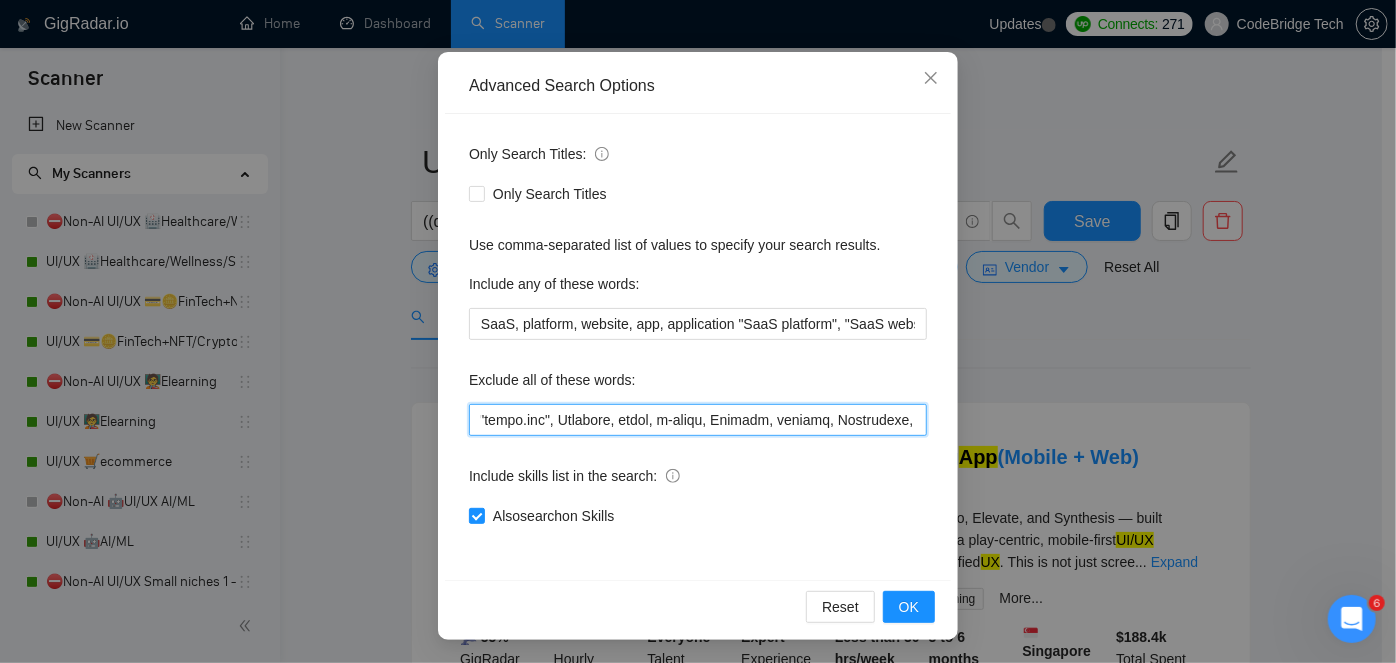 click at bounding box center [698, 420] 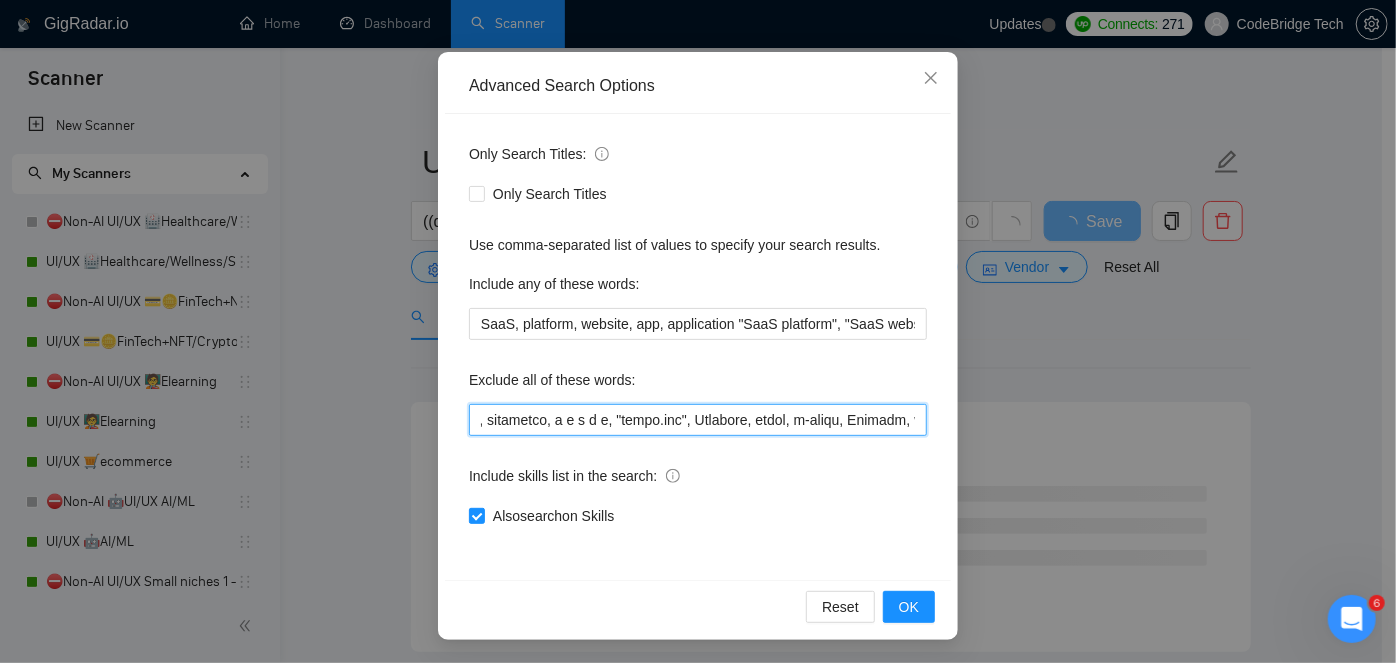 drag, startPoint x: 624, startPoint y: 421, endPoint x: 477, endPoint y: 443, distance: 148.63715 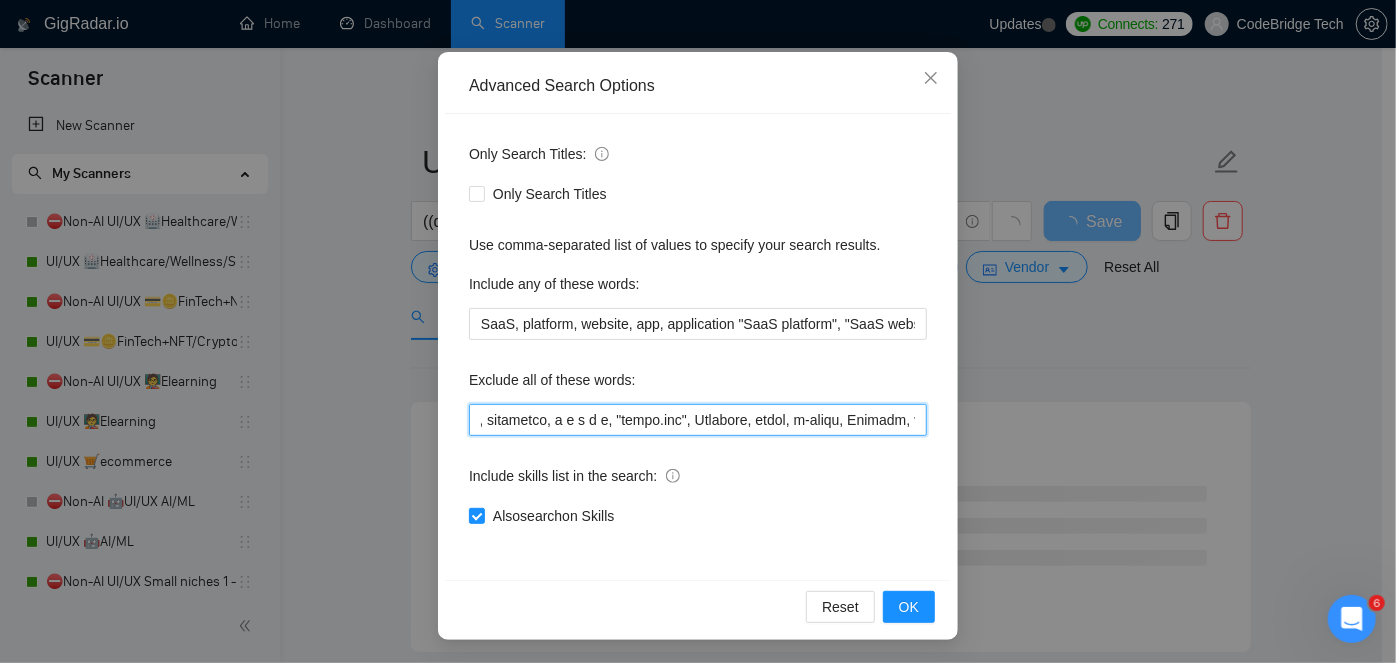 click on "Only Search Titles:   Only Search Titles Use comma-separated list of values to specify your search results. Include any of these words: SaaS, platform, website, app, application "SaaS platform", "SaaS website" Exclude all of these words: Include skills list in the search:   Also  search  on Skills" at bounding box center (698, 347) 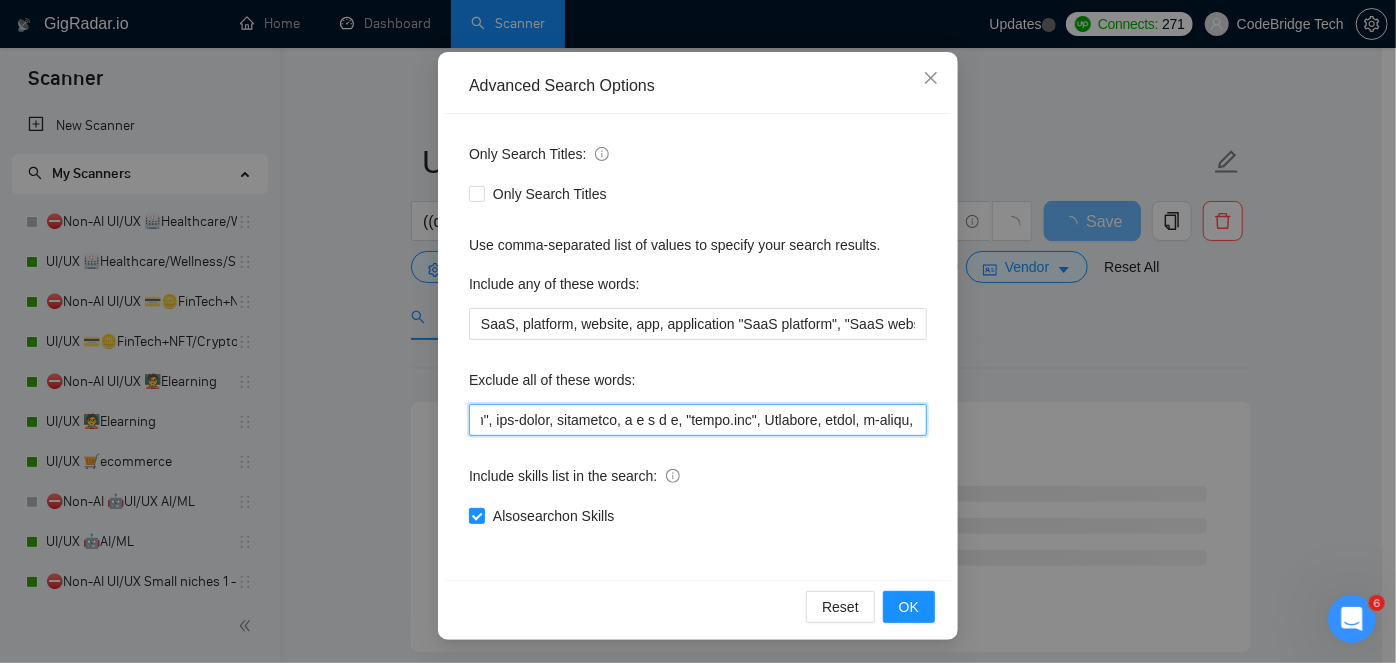 click at bounding box center (698, 420) 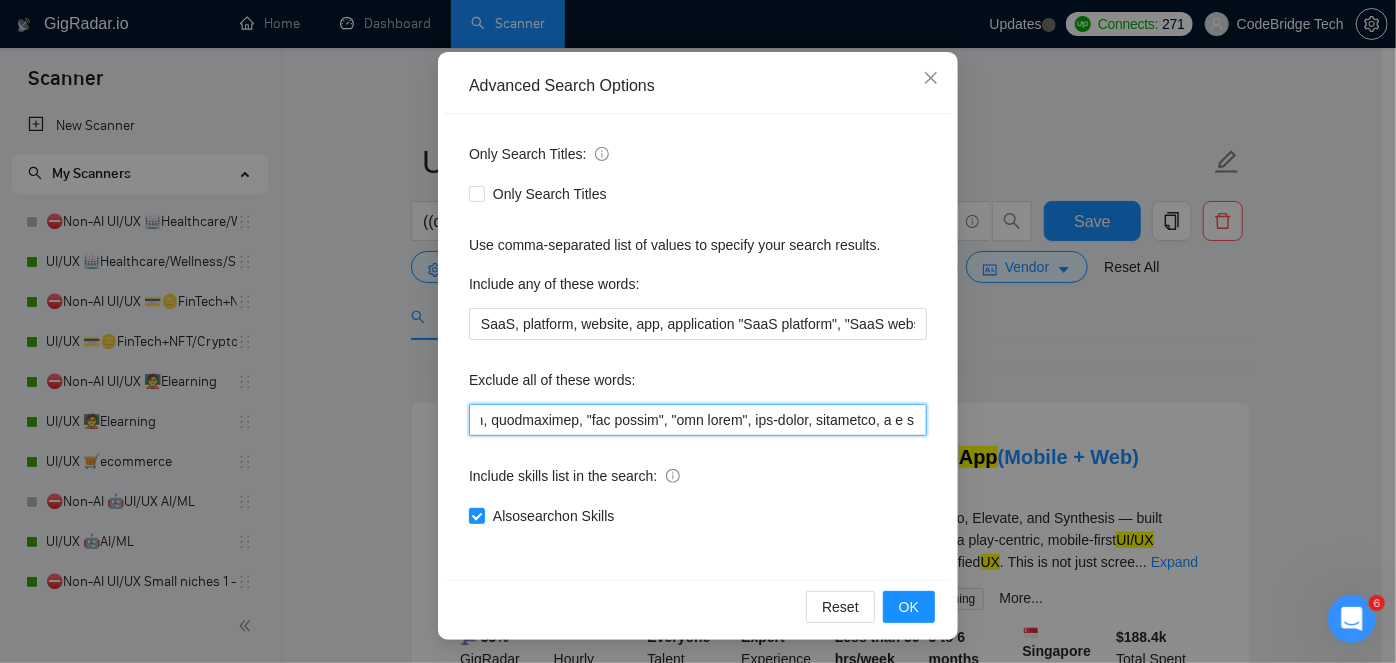 drag, startPoint x: 627, startPoint y: 414, endPoint x: 473, endPoint y: 427, distance: 154.54773 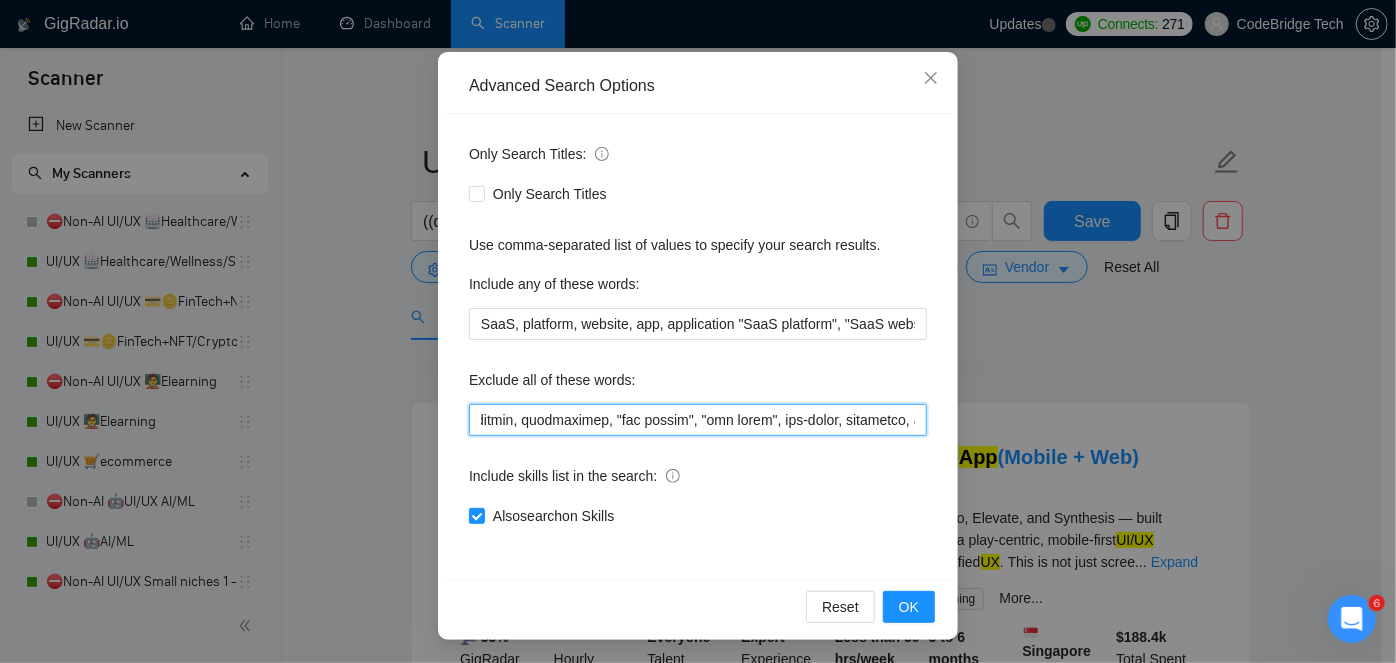 click at bounding box center (698, 420) 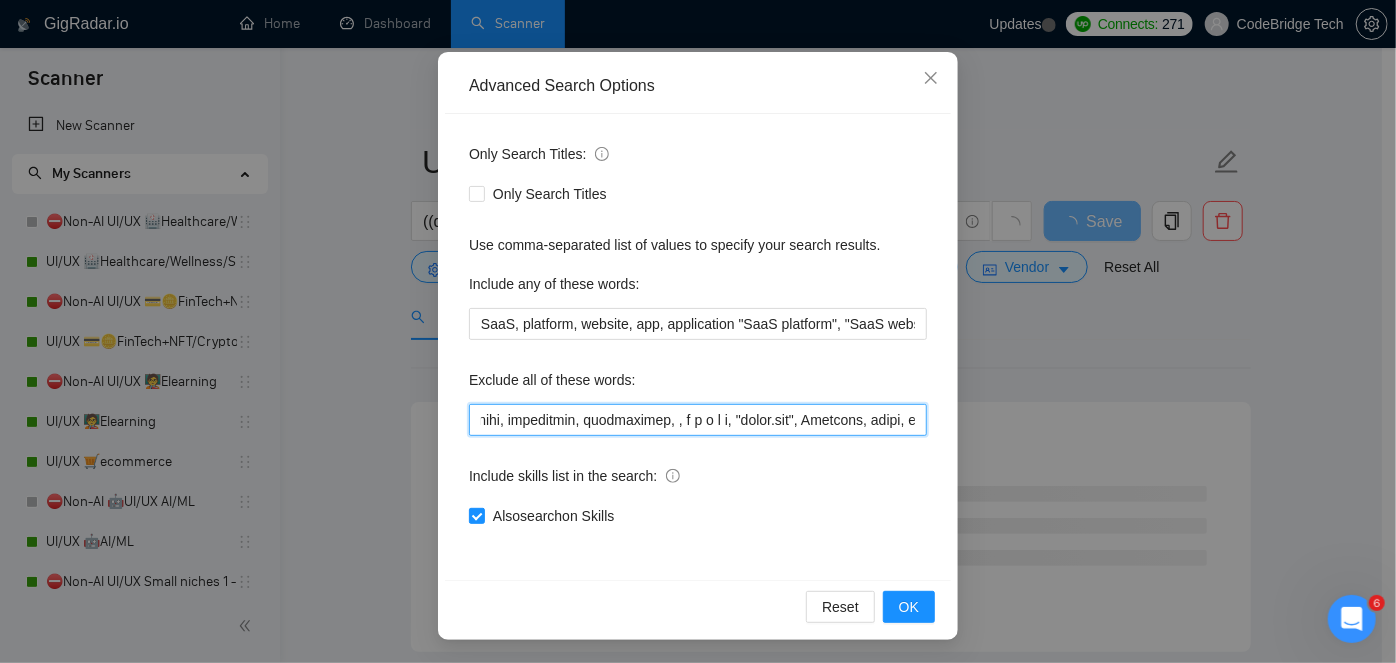 scroll, scrollTop: 0, scrollLeft: 6253, axis: horizontal 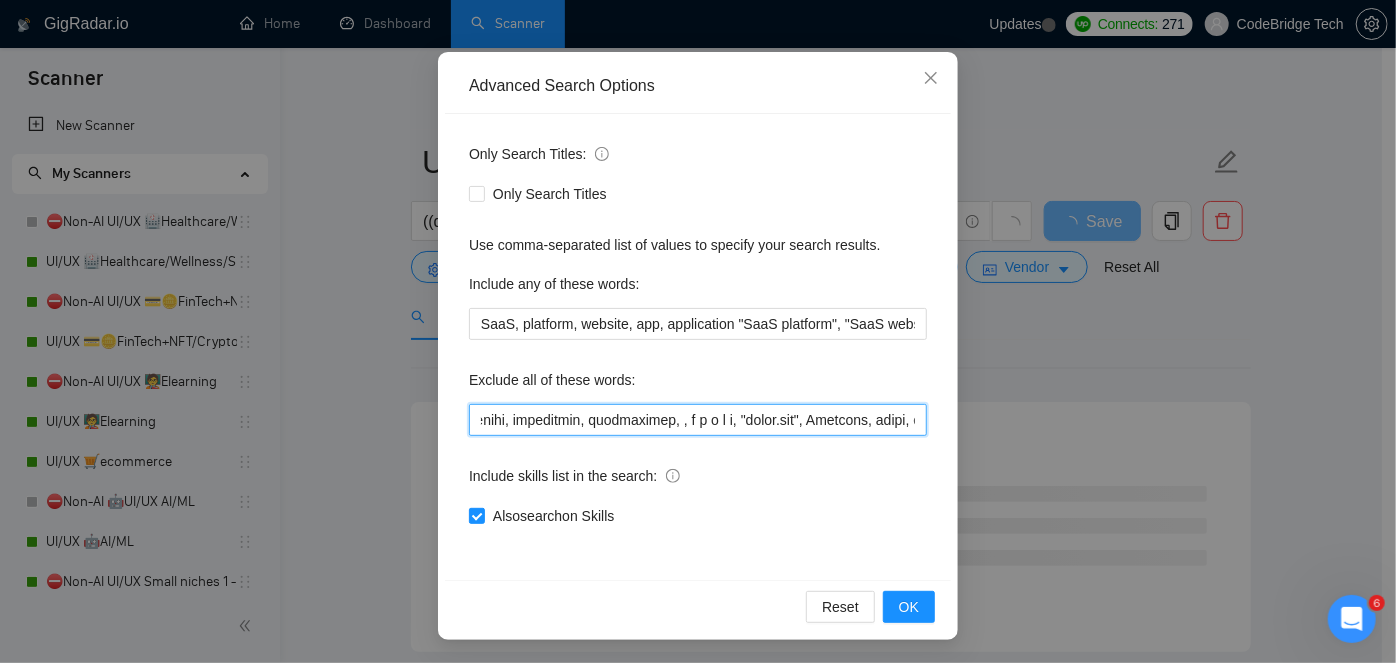 click at bounding box center (698, 420) 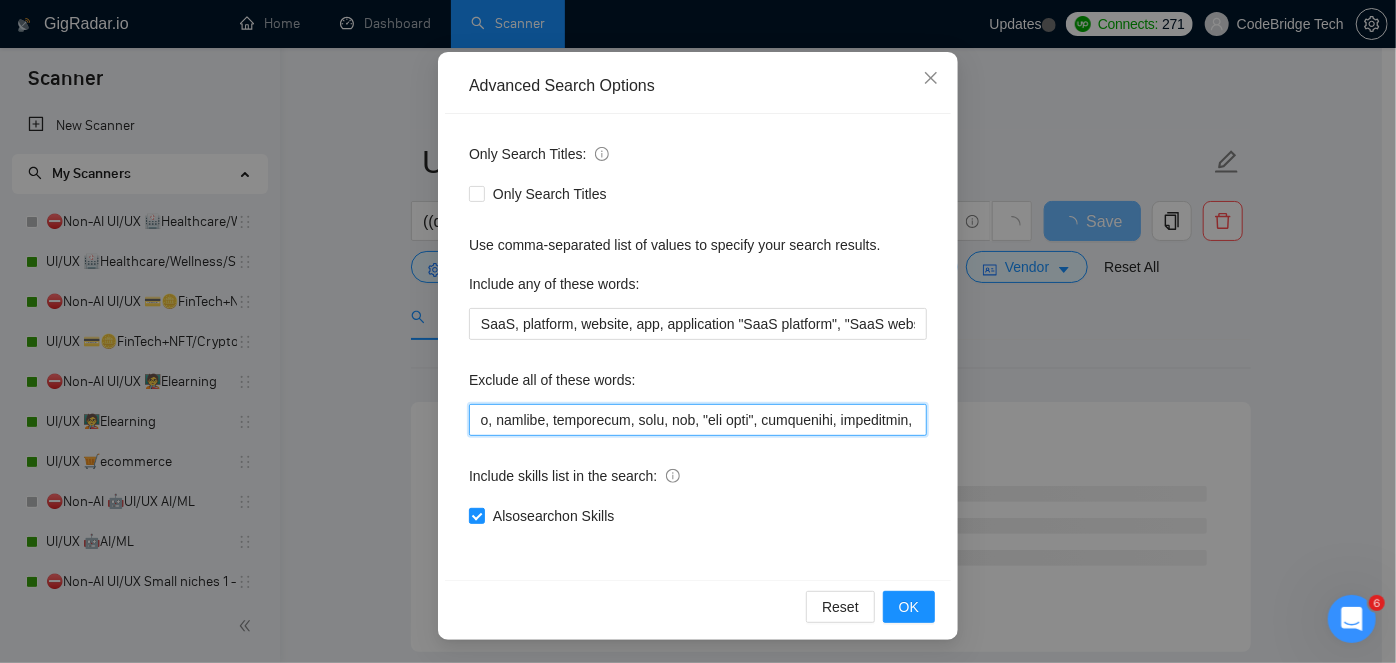 scroll, scrollTop: 0, scrollLeft: 5897, axis: horizontal 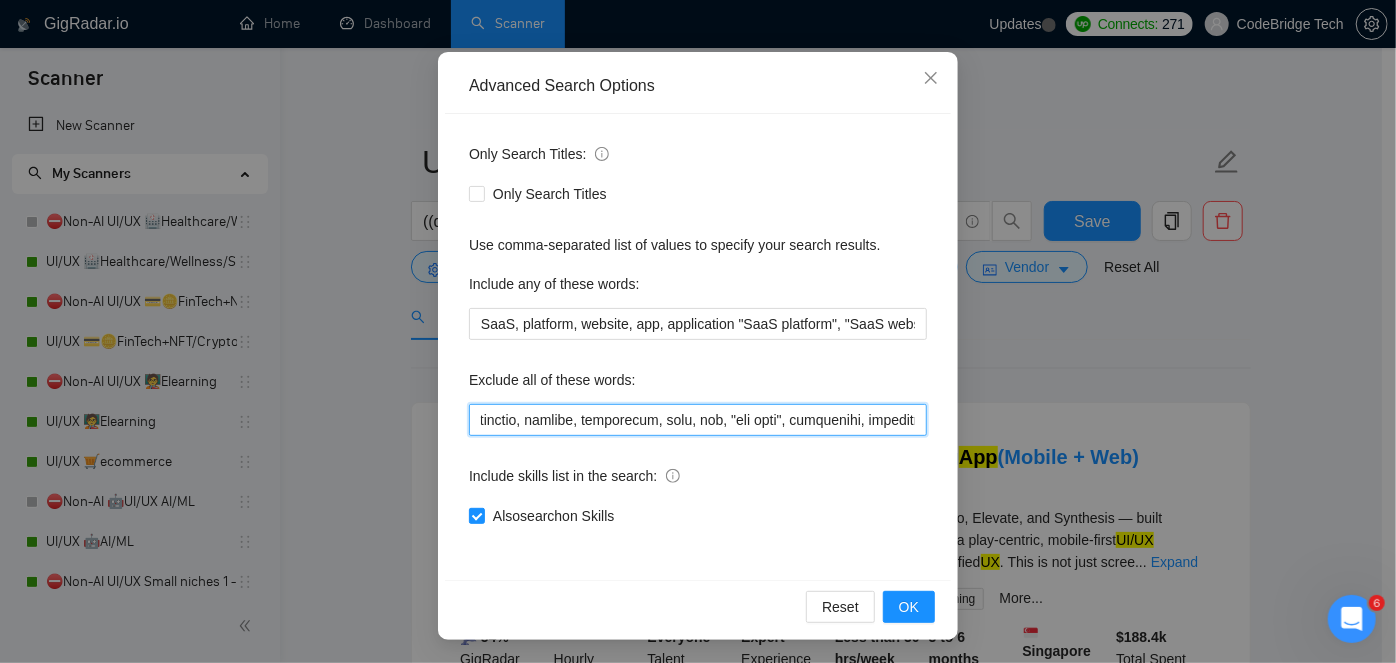 click at bounding box center [698, 420] 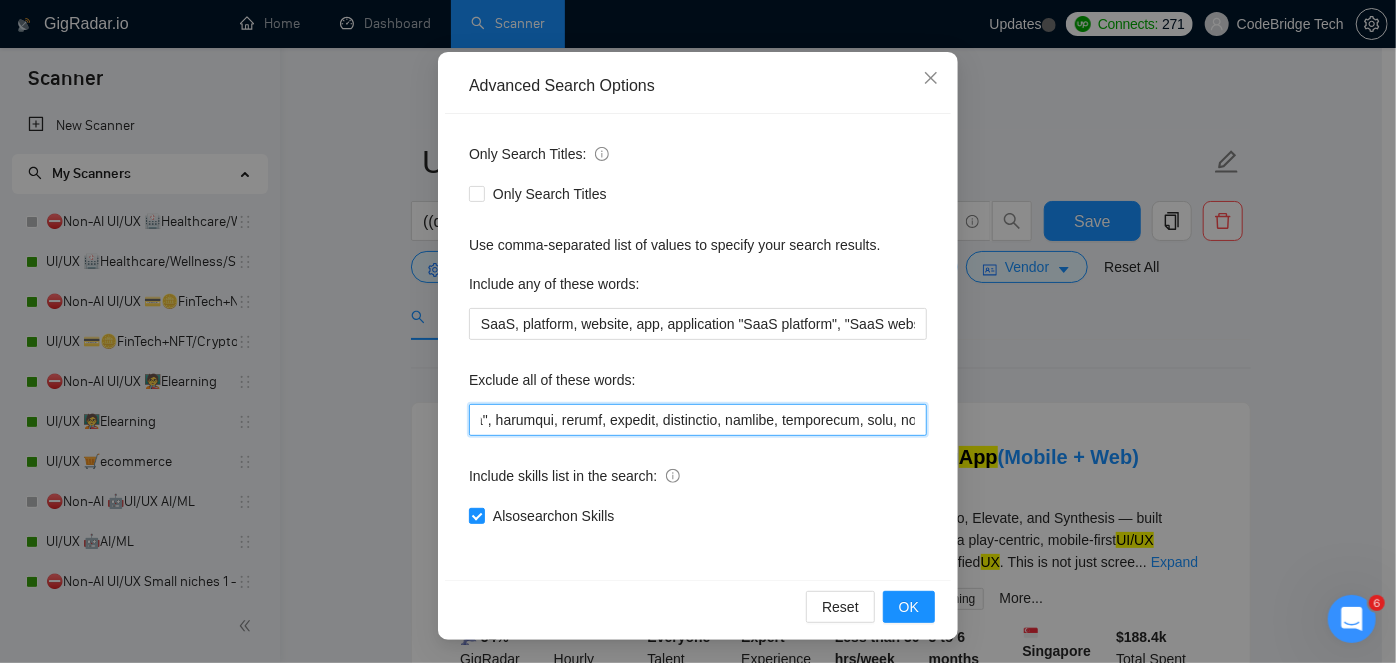 drag, startPoint x: 565, startPoint y: 424, endPoint x: 477, endPoint y: 430, distance: 88.20431 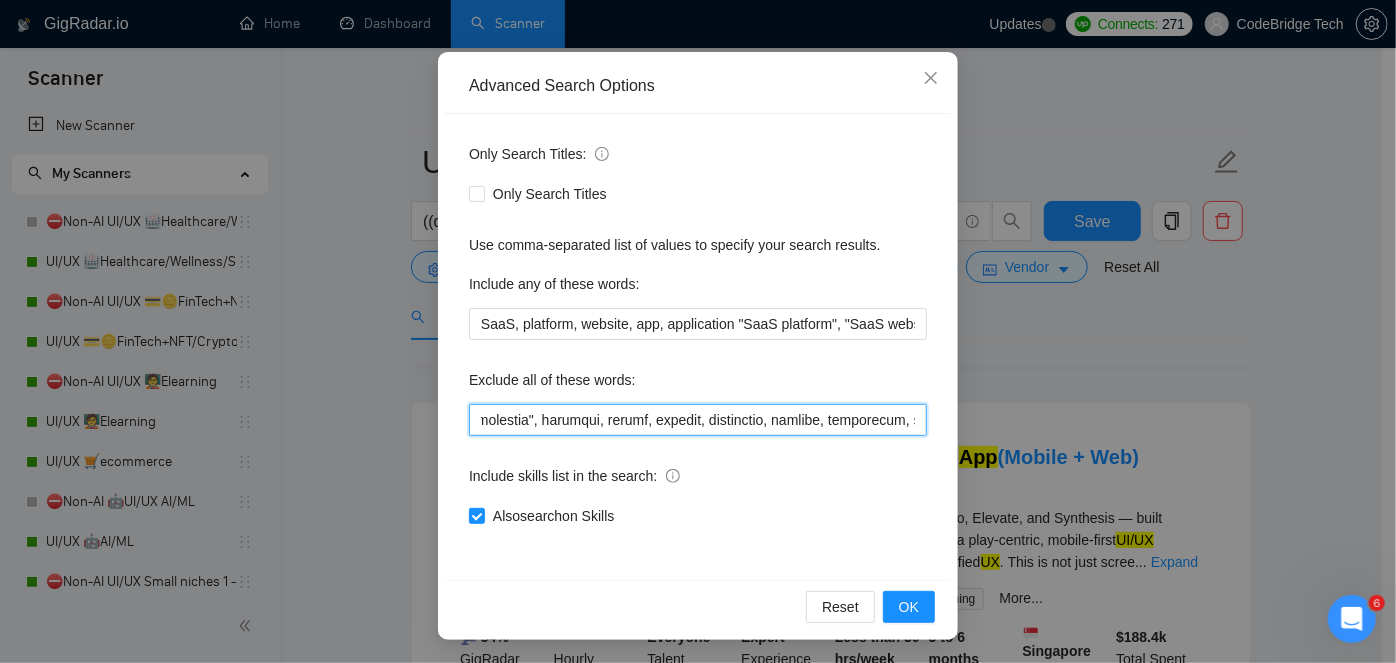 click at bounding box center [698, 420] 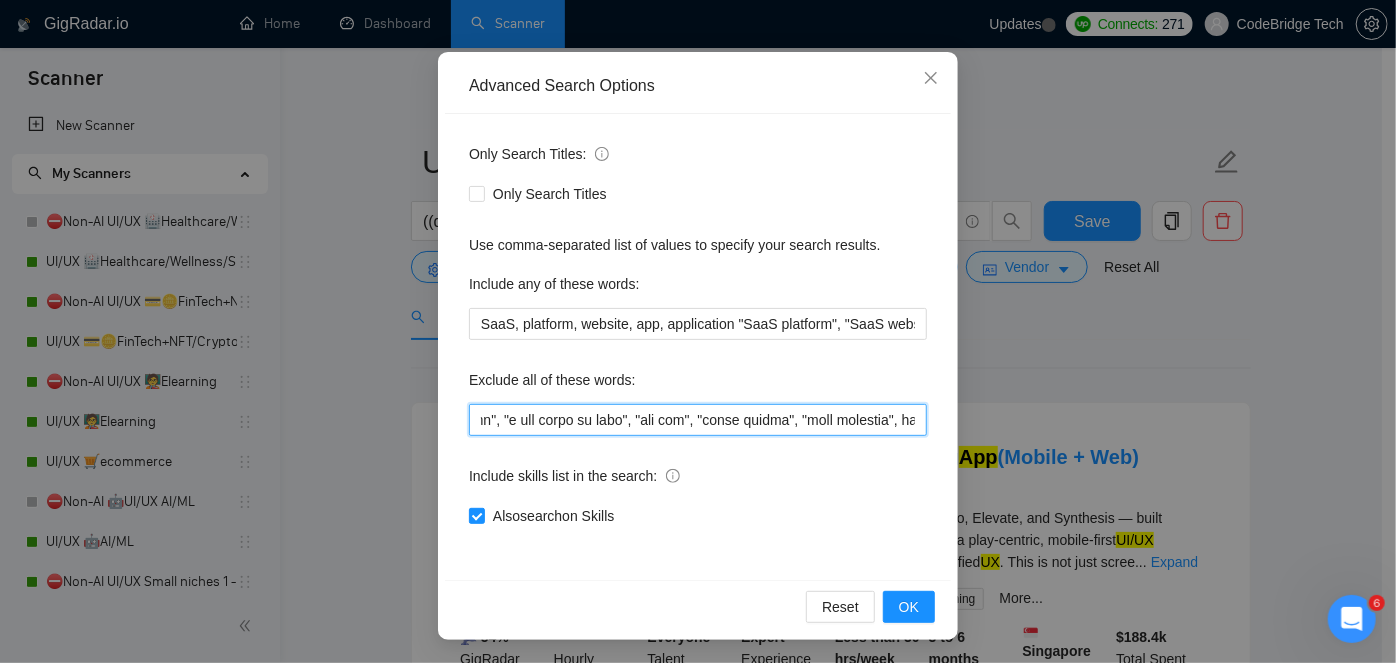 click on "Only Search Titles:   Only Search Titles Use comma-separated list of values to specify your search results. Include any of these words: SaaS, platform, website, app, application "SaaS platform", "SaaS website" Exclude all of these words: Include skills list in the search:   Also  search  on Skills" at bounding box center [698, 347] 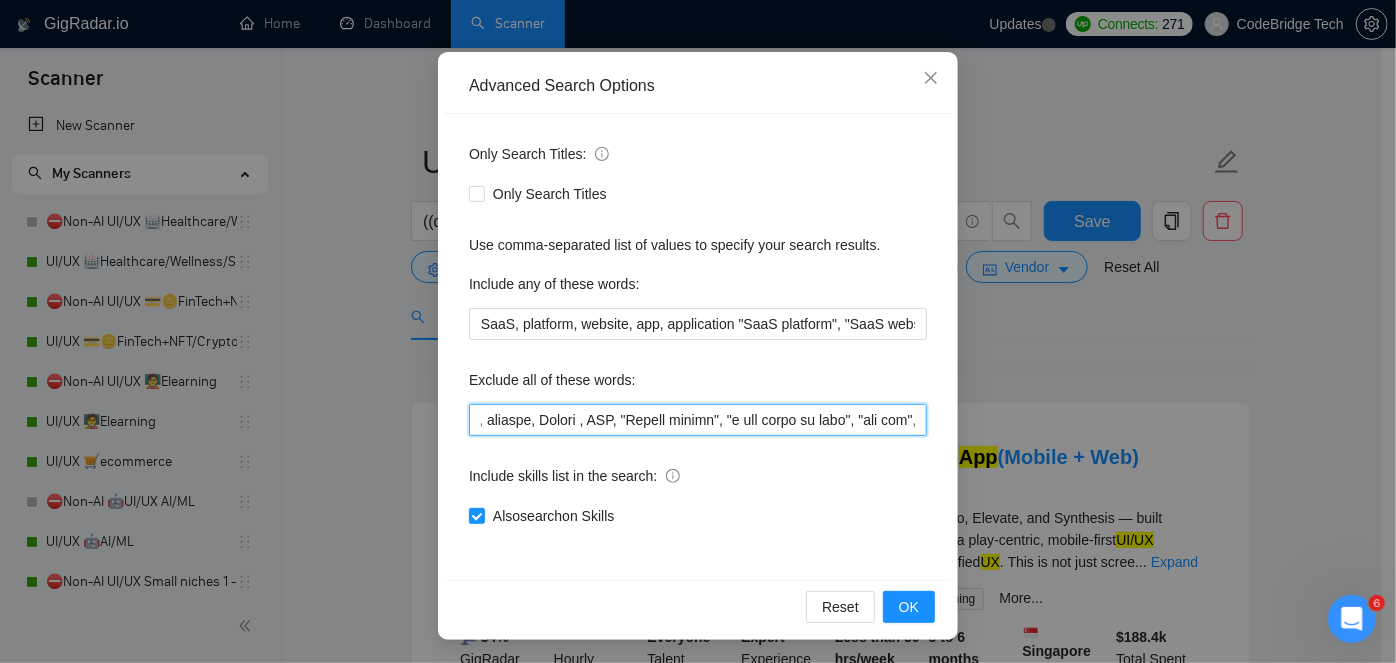 click at bounding box center (698, 420) 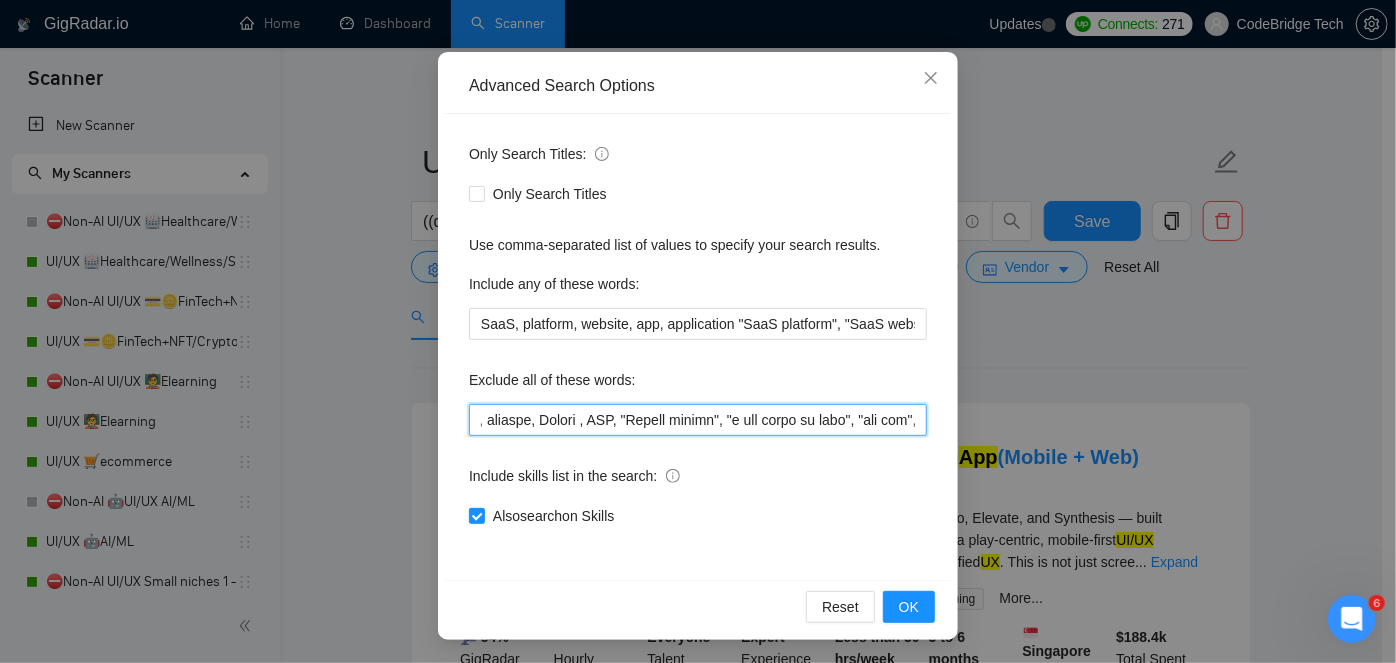 click at bounding box center (698, 420) 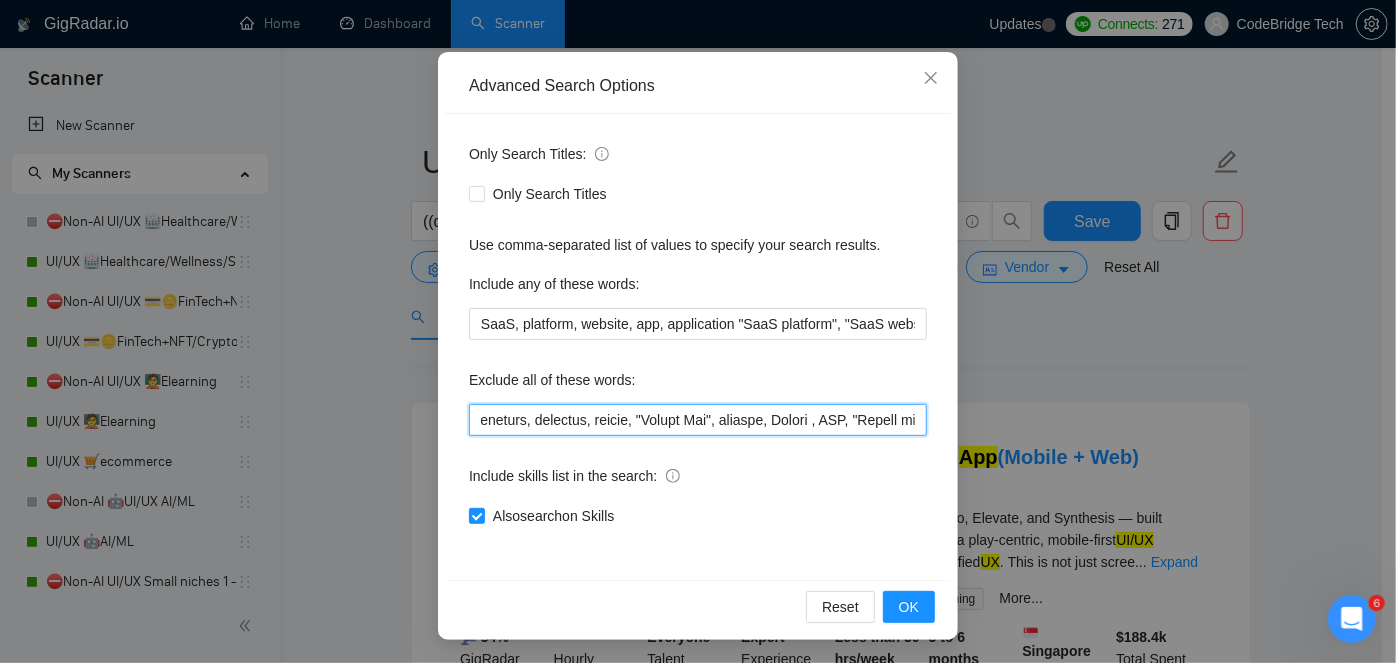 drag, startPoint x: 483, startPoint y: 419, endPoint x: 470, endPoint y: 422, distance: 13.341664 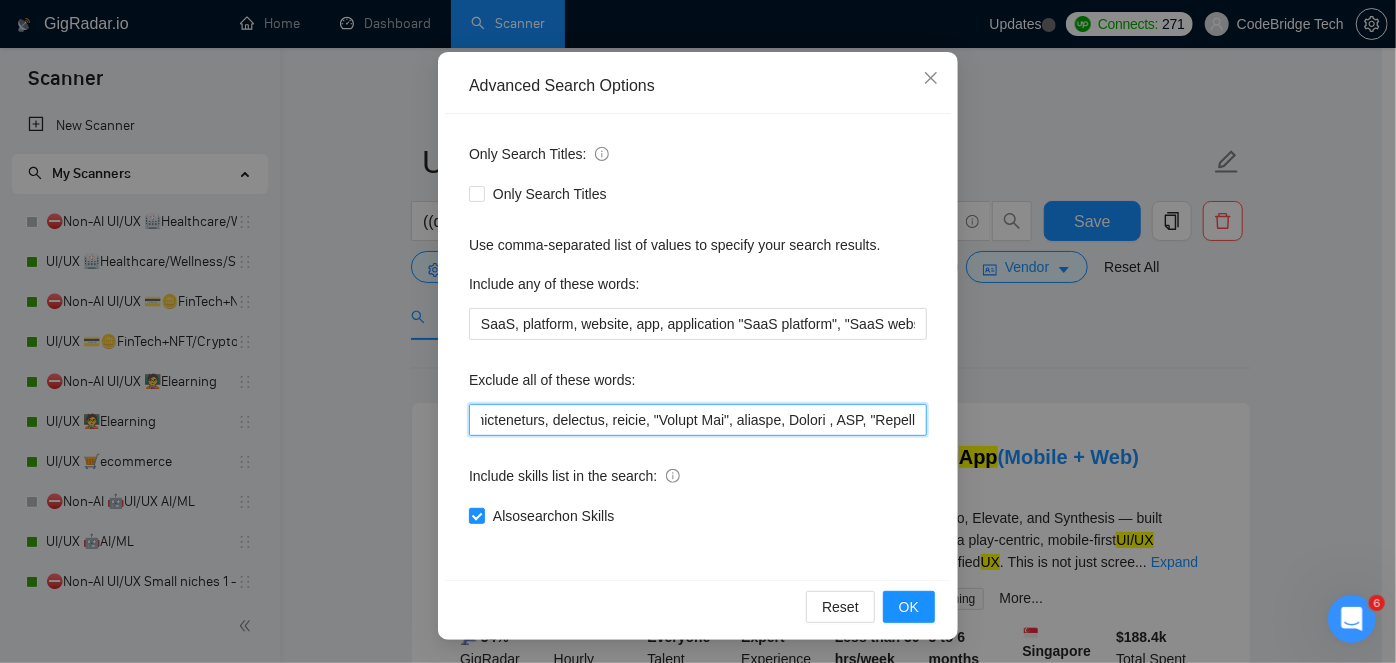 click at bounding box center [698, 420] 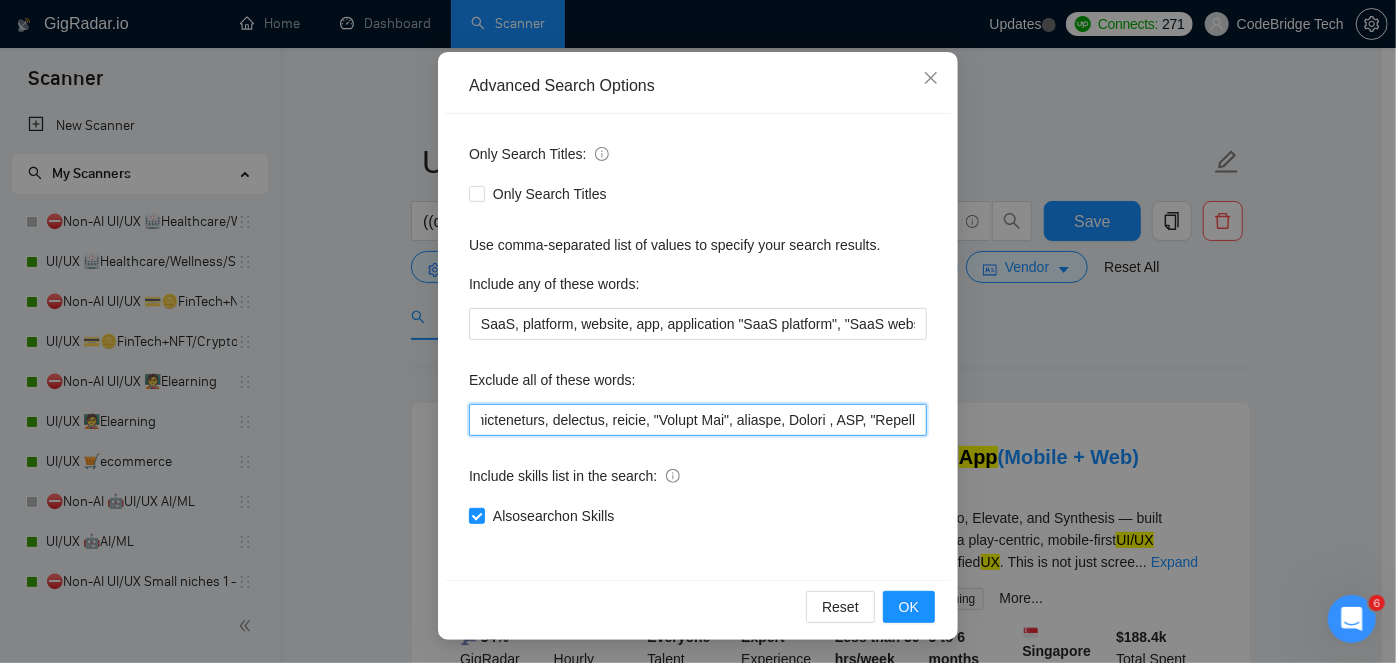 click at bounding box center (698, 420) 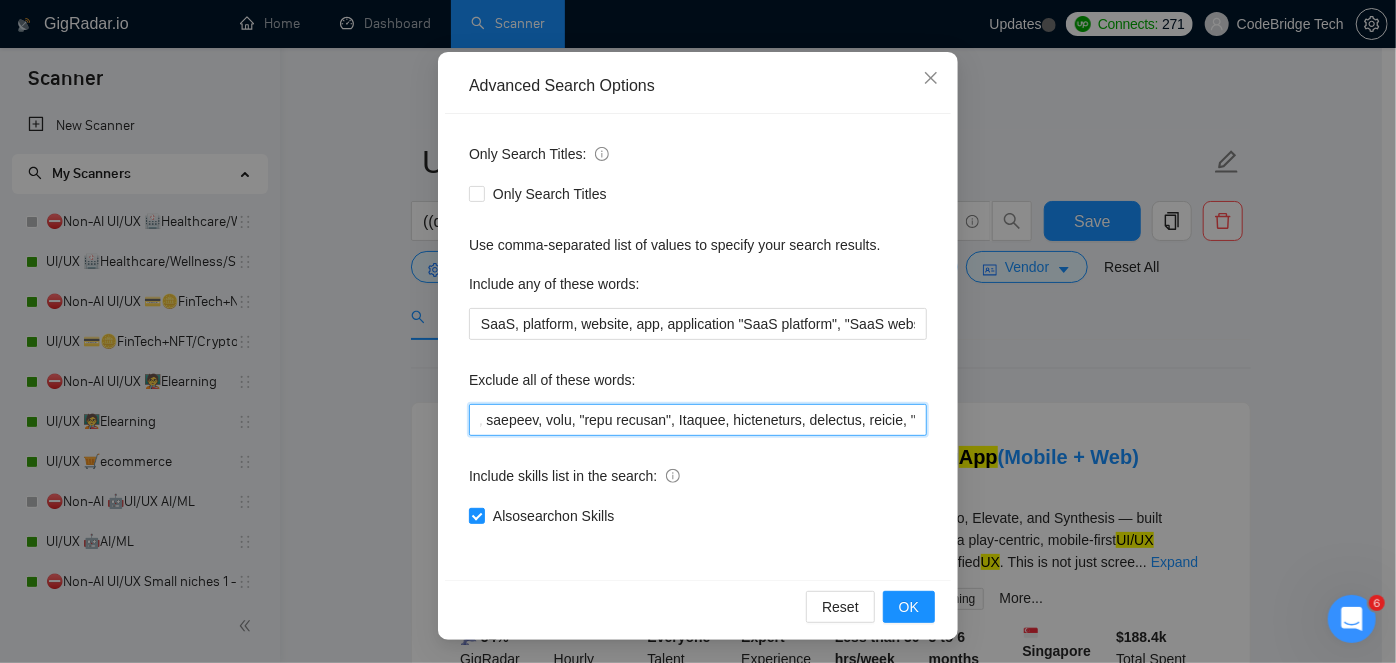 drag, startPoint x: 621, startPoint y: 417, endPoint x: 477, endPoint y: 426, distance: 144.28098 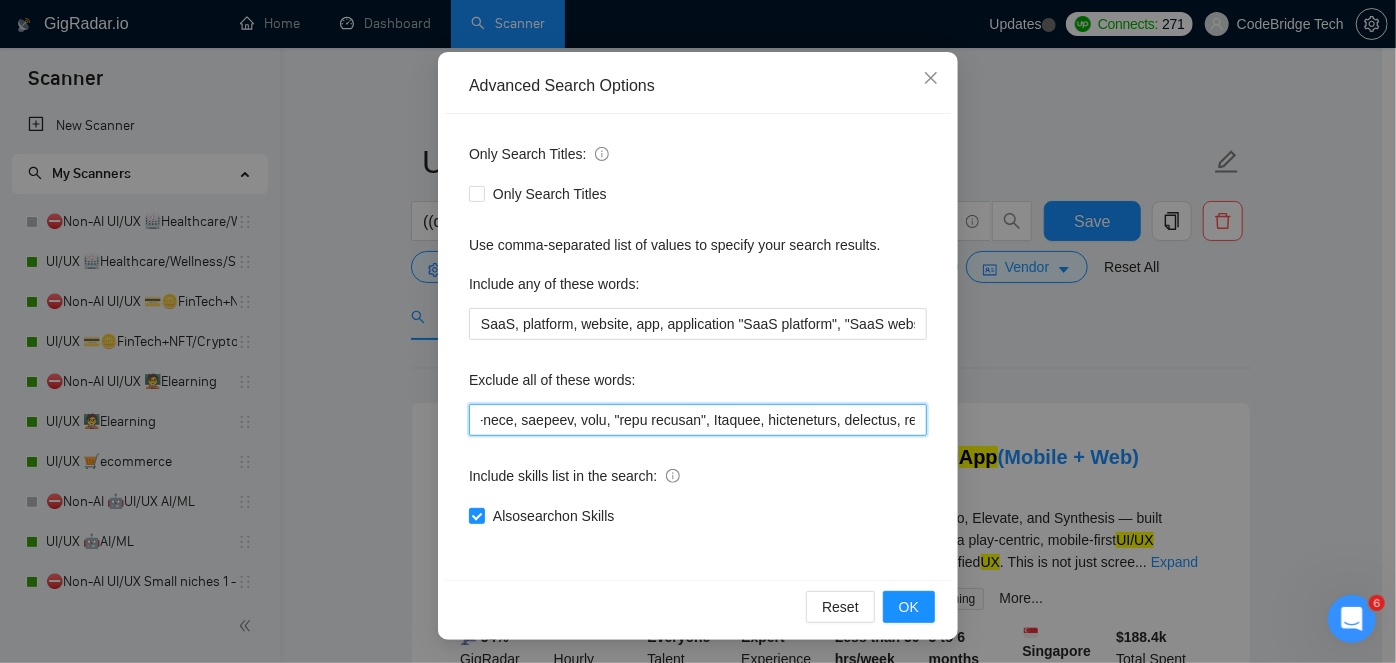 click at bounding box center (698, 420) 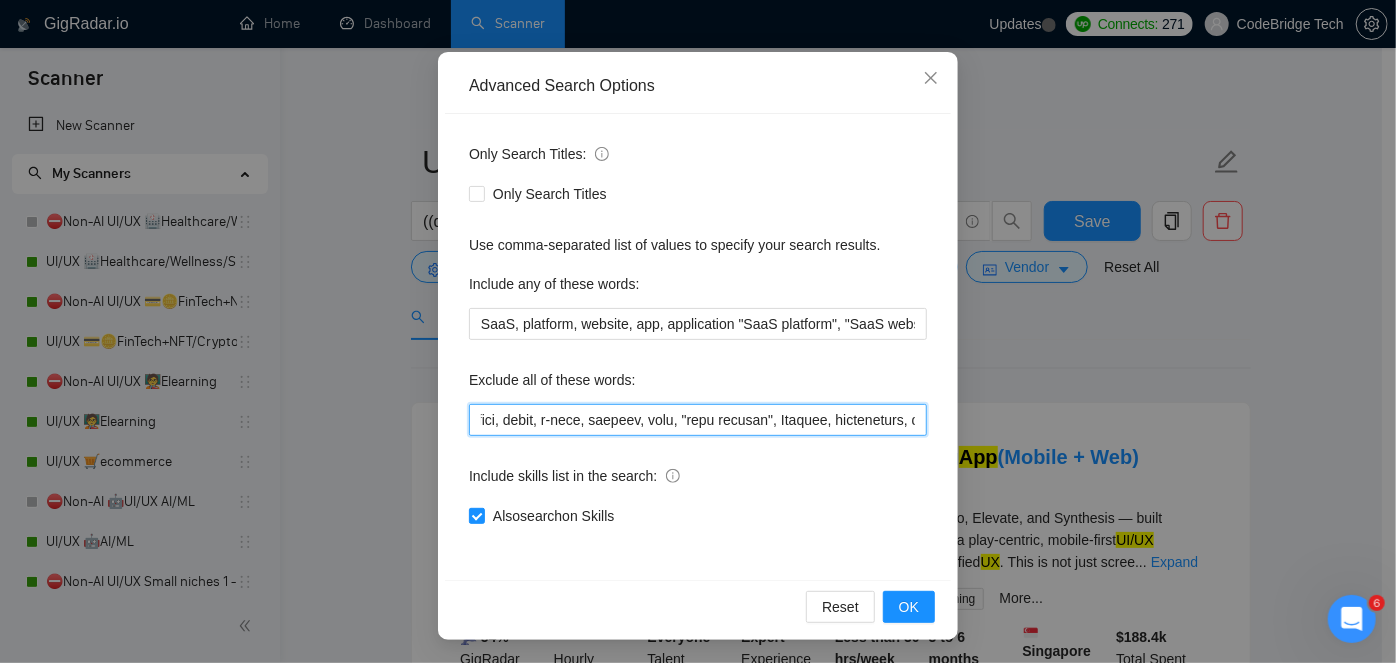 scroll, scrollTop: 0, scrollLeft: 4347, axis: horizontal 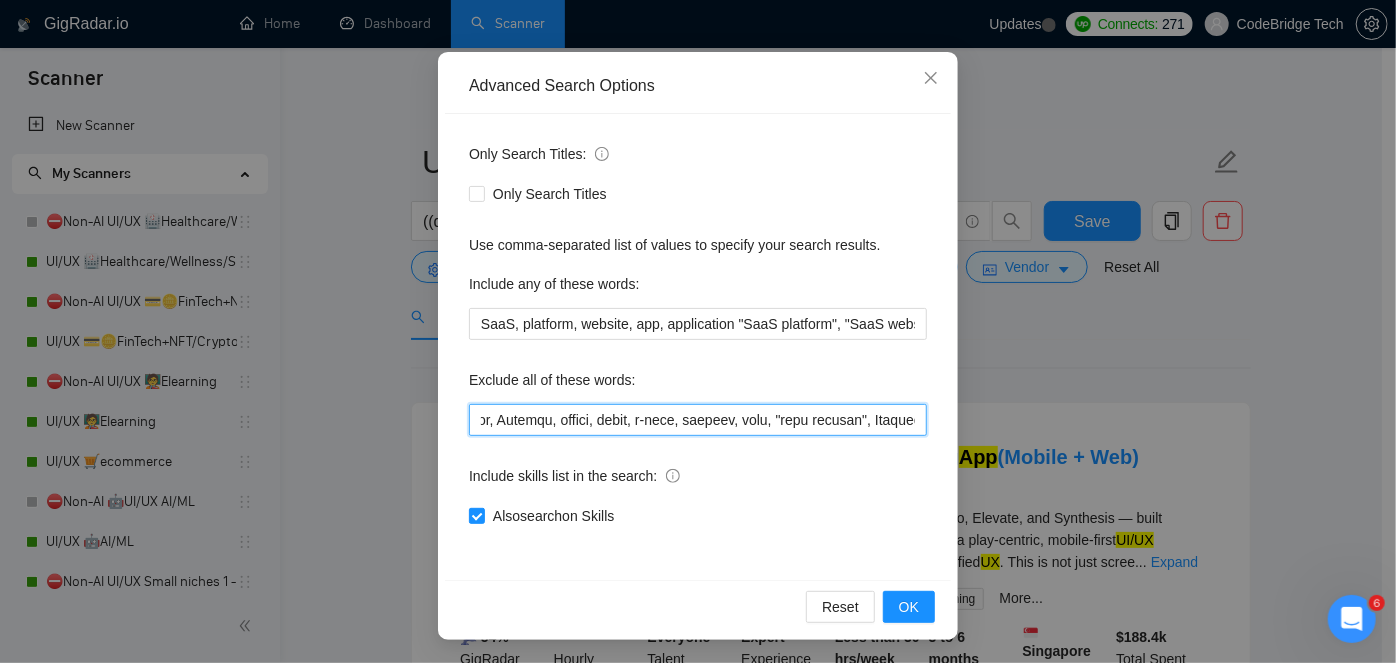 drag, startPoint x: 568, startPoint y: 415, endPoint x: 476, endPoint y: 415, distance: 92 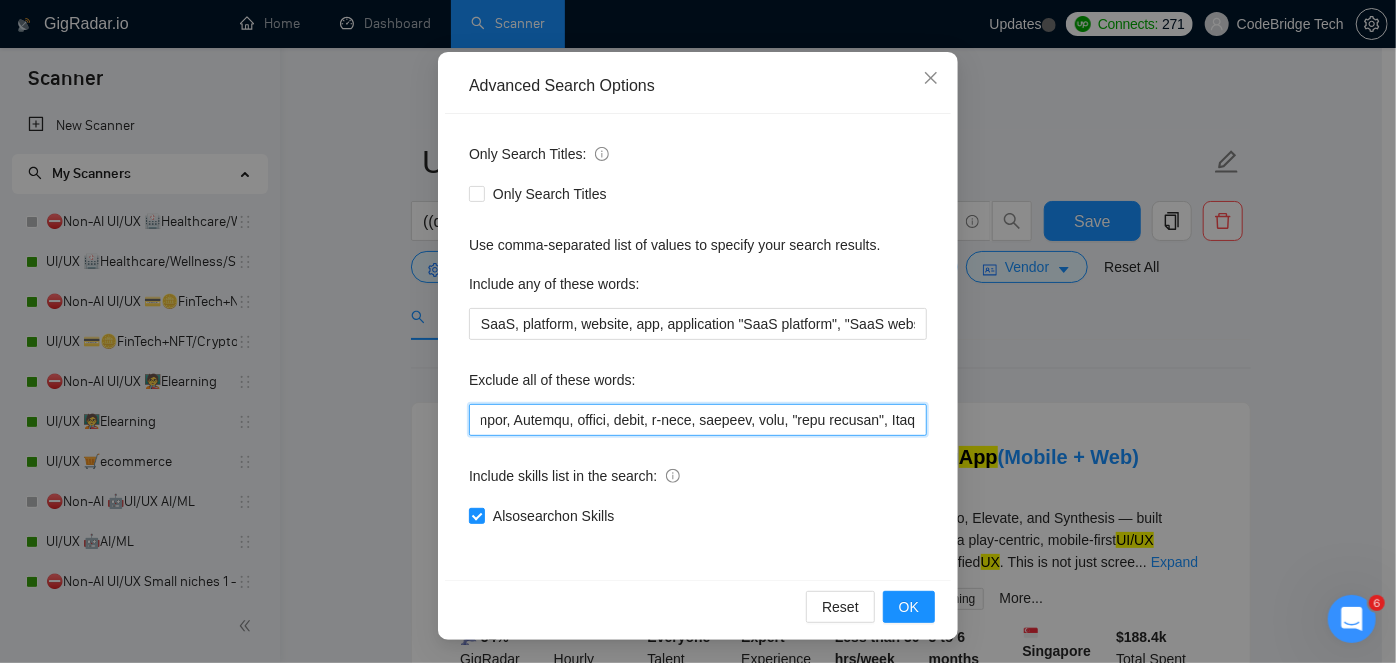 click at bounding box center (698, 420) 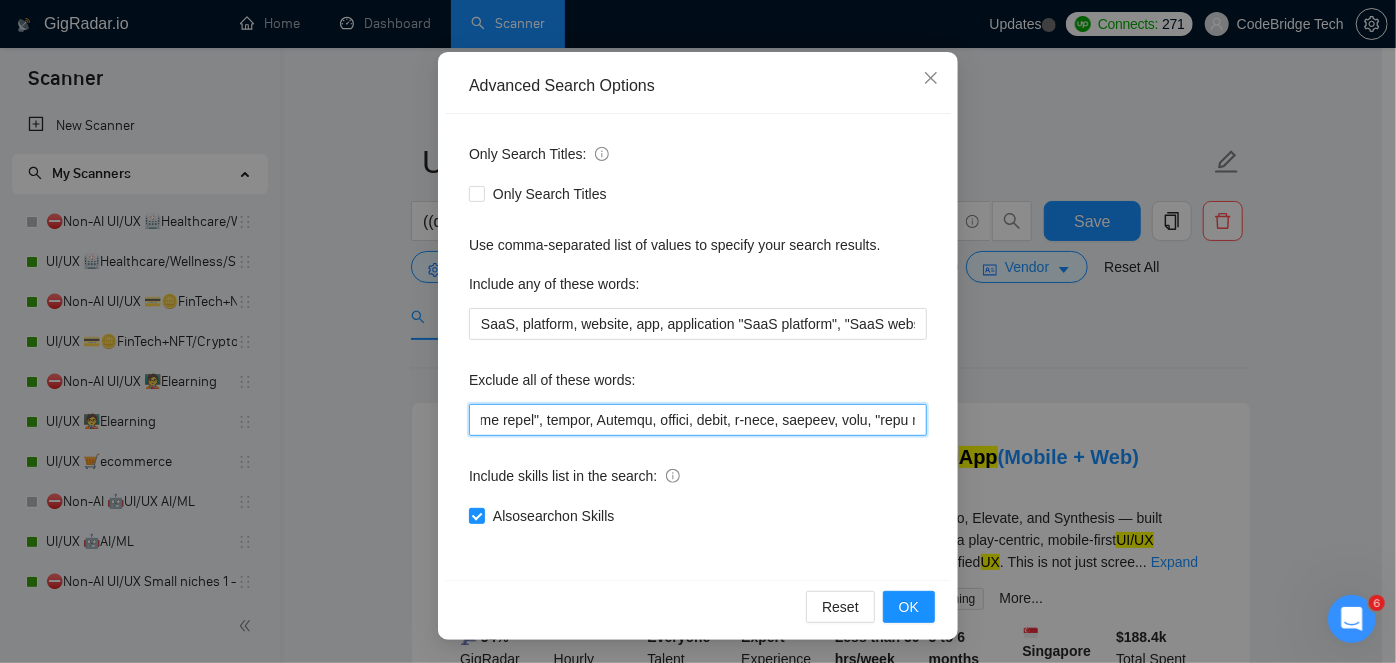 scroll, scrollTop: 0, scrollLeft: 4085, axis: horizontal 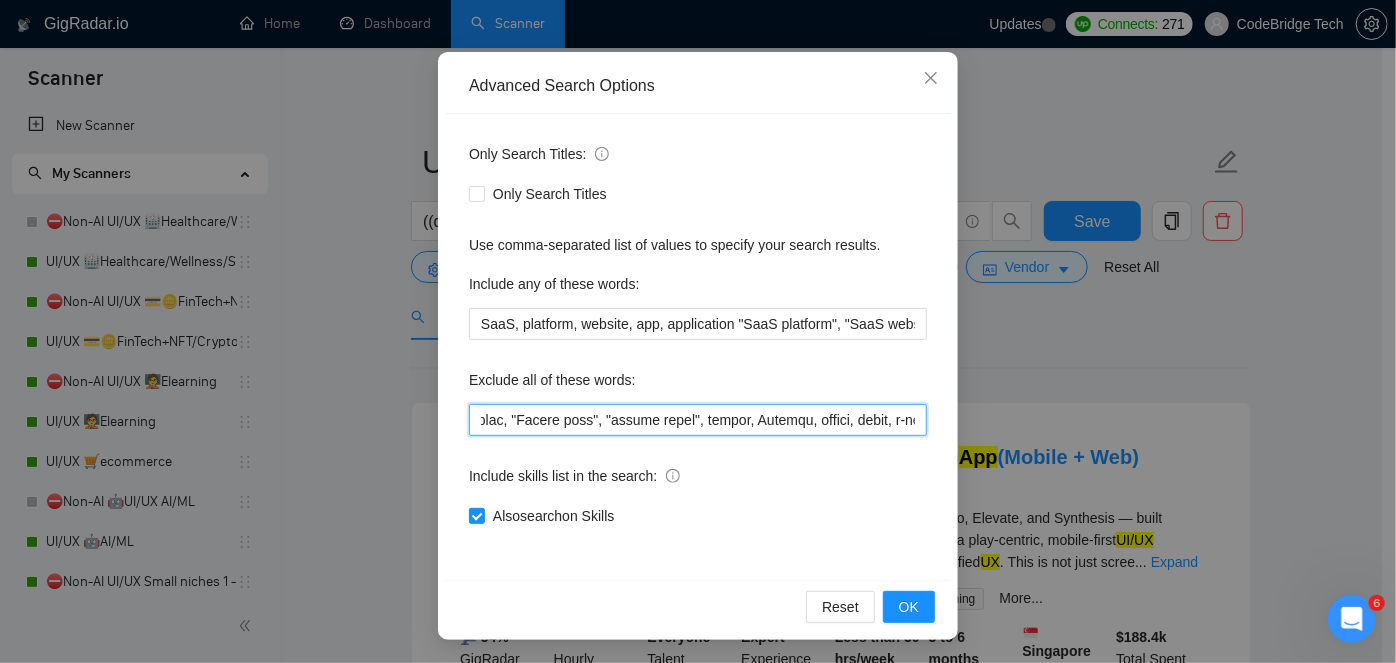 drag, startPoint x: 505, startPoint y: 414, endPoint x: 466, endPoint y: 420, distance: 39.45884 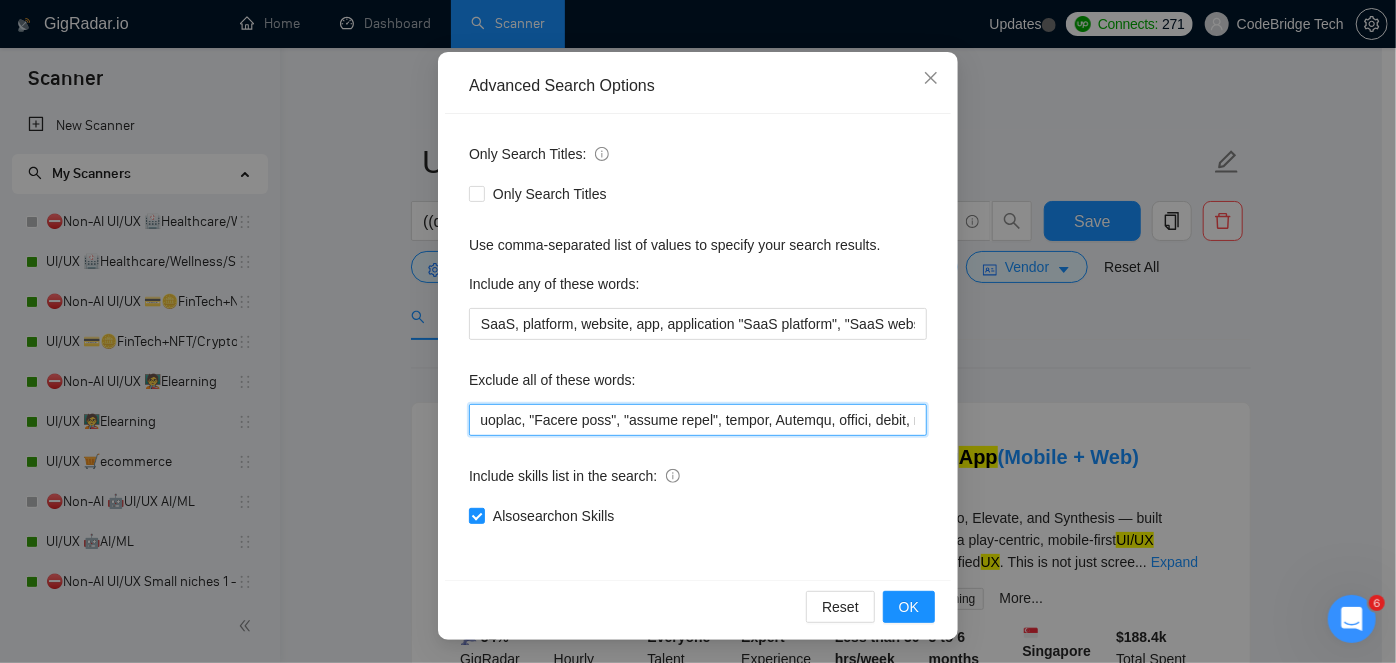 click at bounding box center [698, 420] 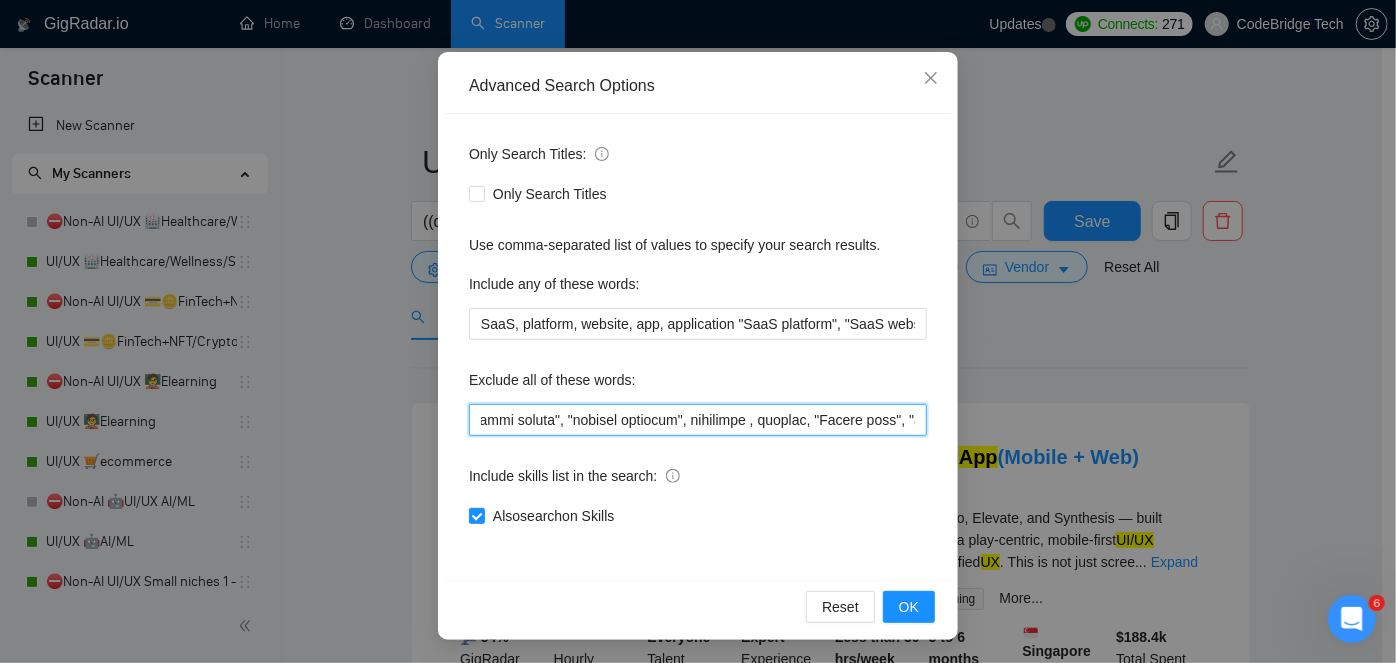 drag, startPoint x: 556, startPoint y: 416, endPoint x: 465, endPoint y: 419, distance: 91.04944 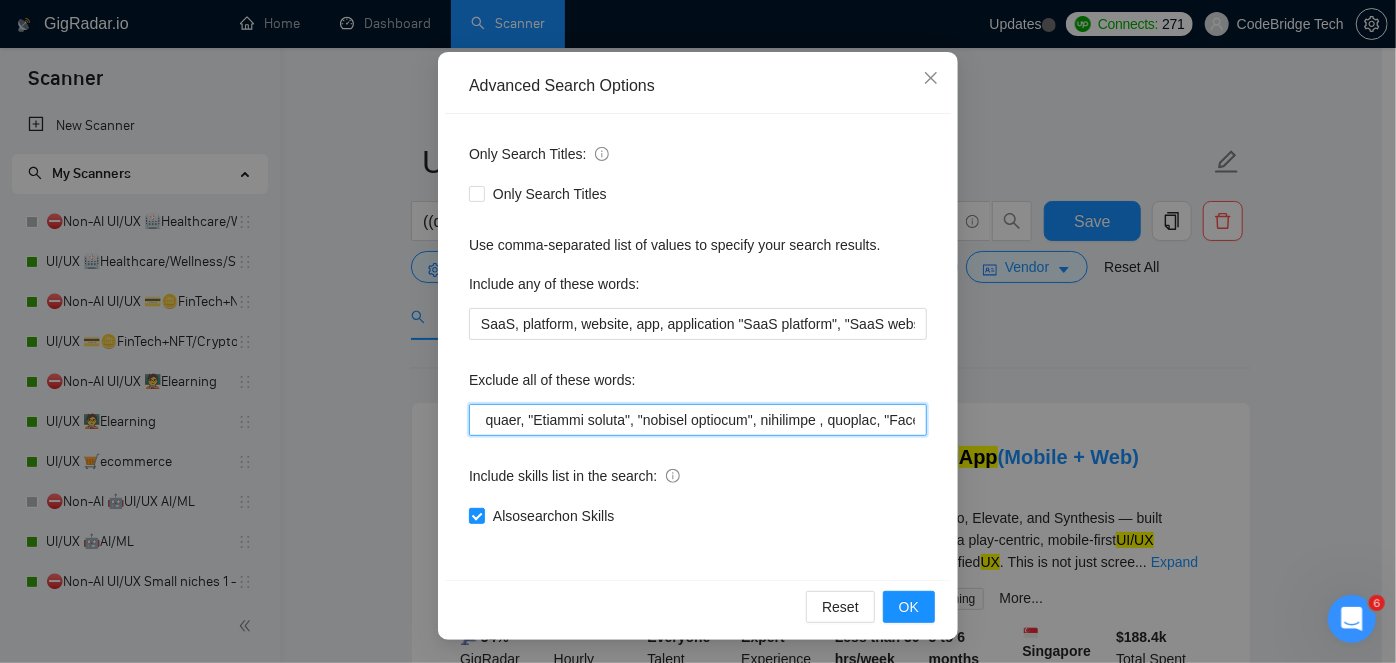 click at bounding box center (698, 420) 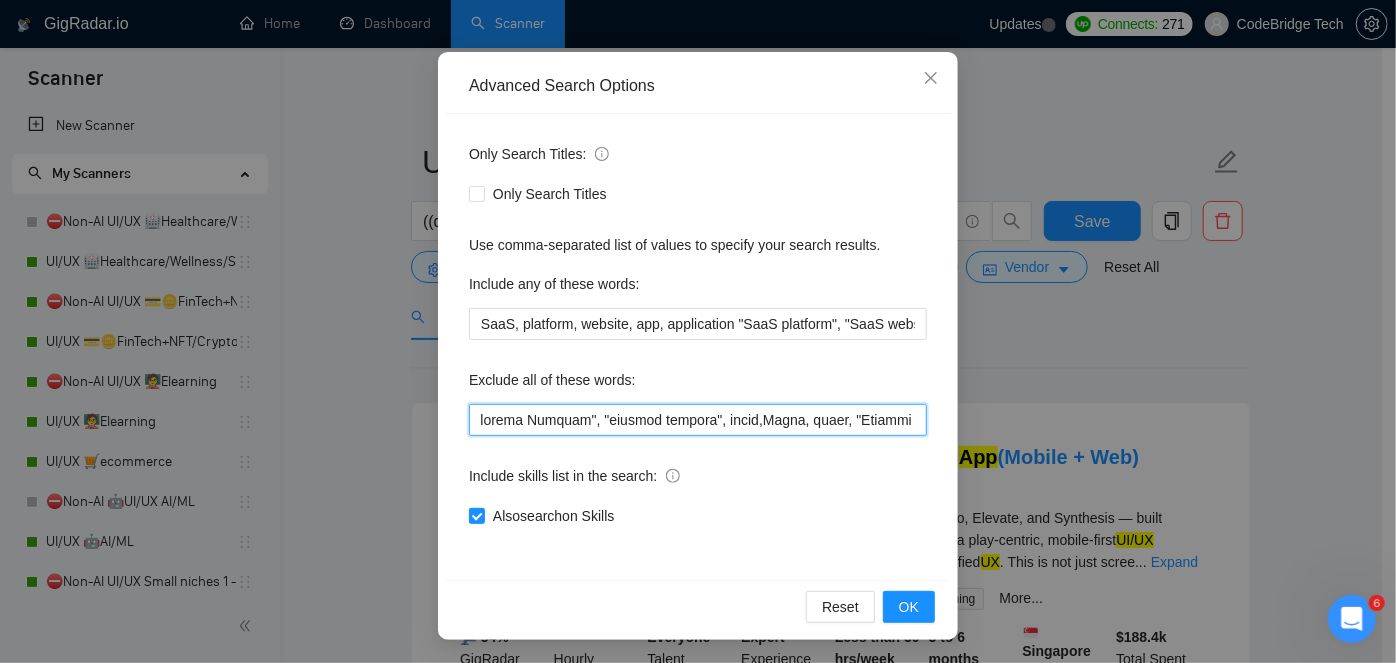 scroll, scrollTop: 0, scrollLeft: 3285, axis: horizontal 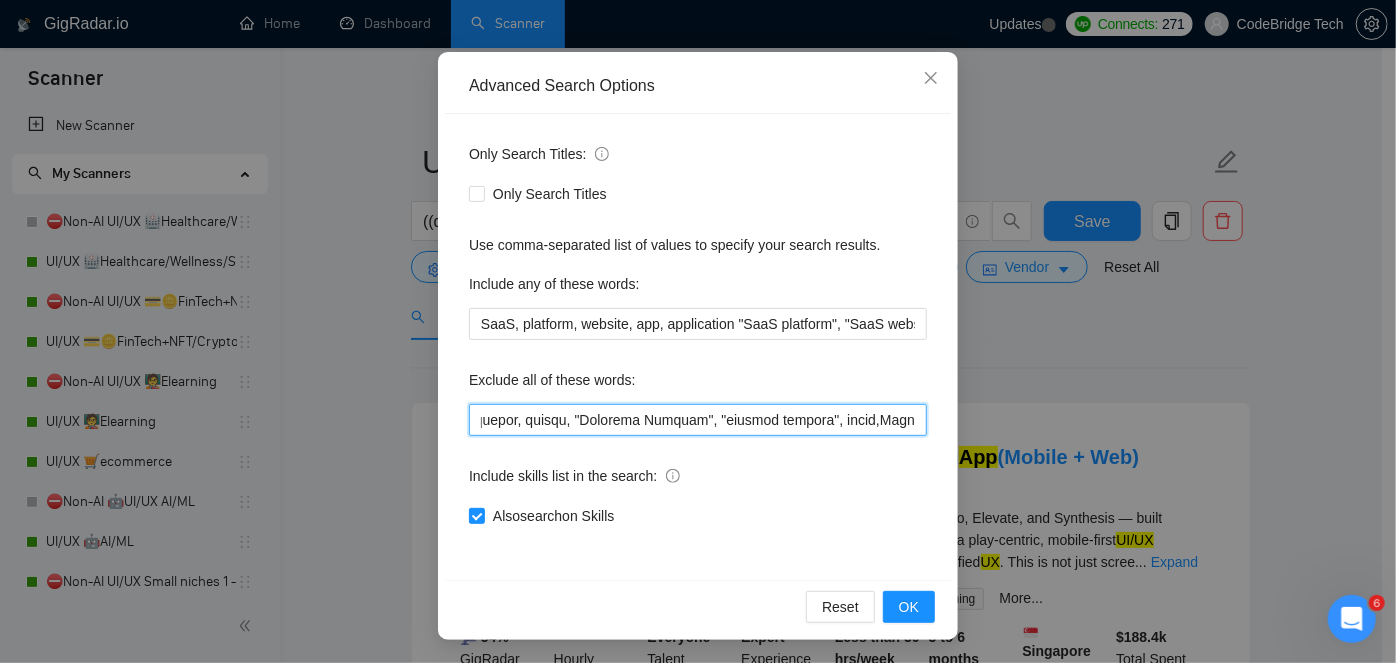 drag, startPoint x: 614, startPoint y: 428, endPoint x: 530, endPoint y: 431, distance: 84.05355 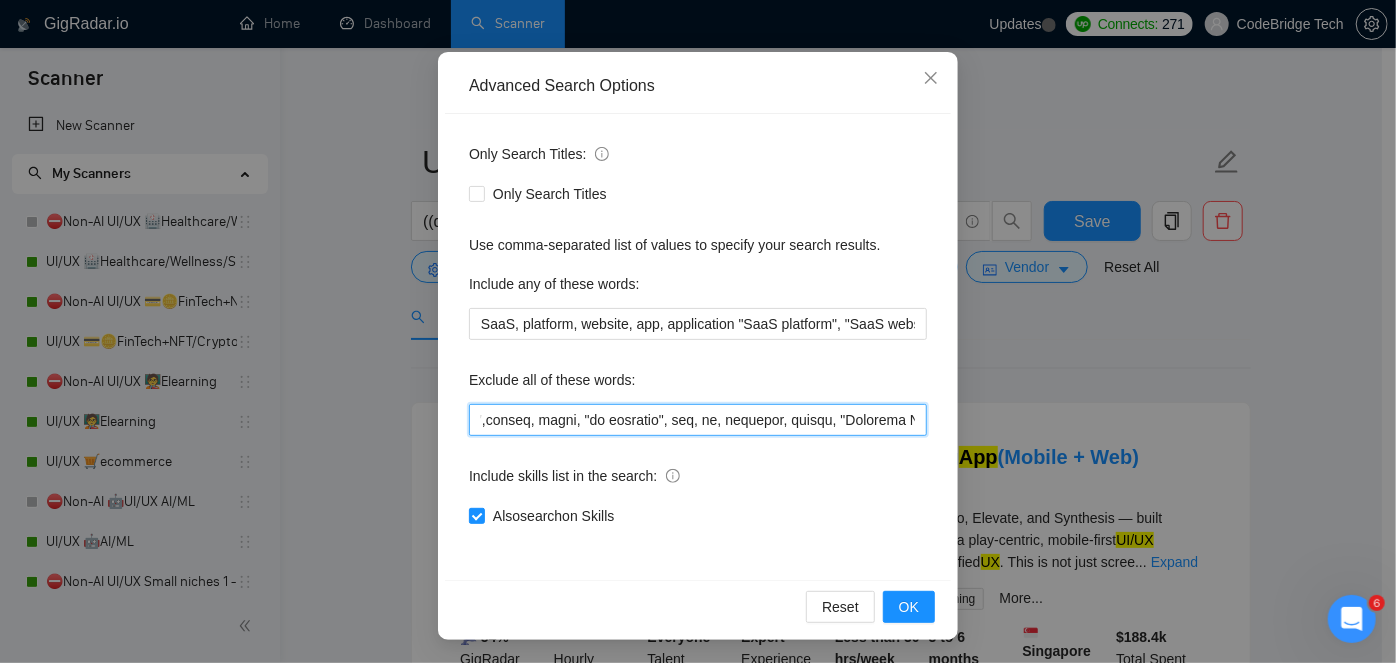 scroll, scrollTop: 0, scrollLeft: 2997, axis: horizontal 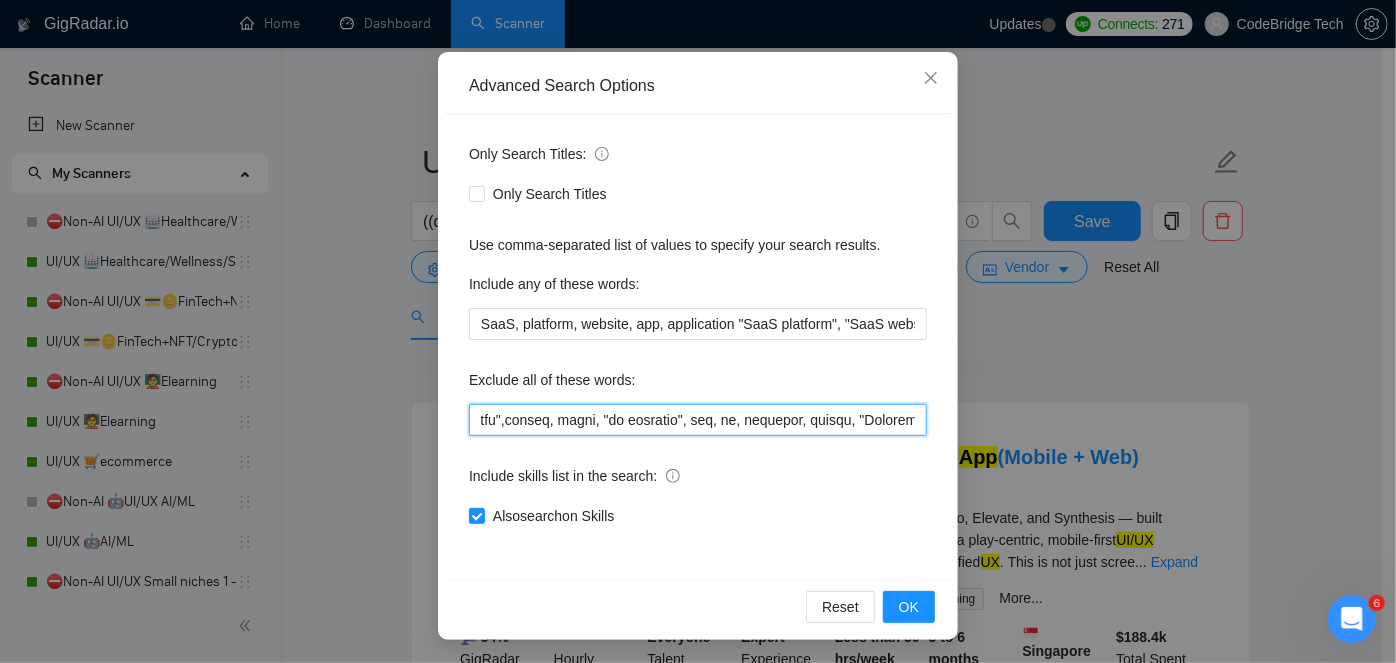 drag, startPoint x: 506, startPoint y: 414, endPoint x: 485, endPoint y: 416, distance: 21.095022 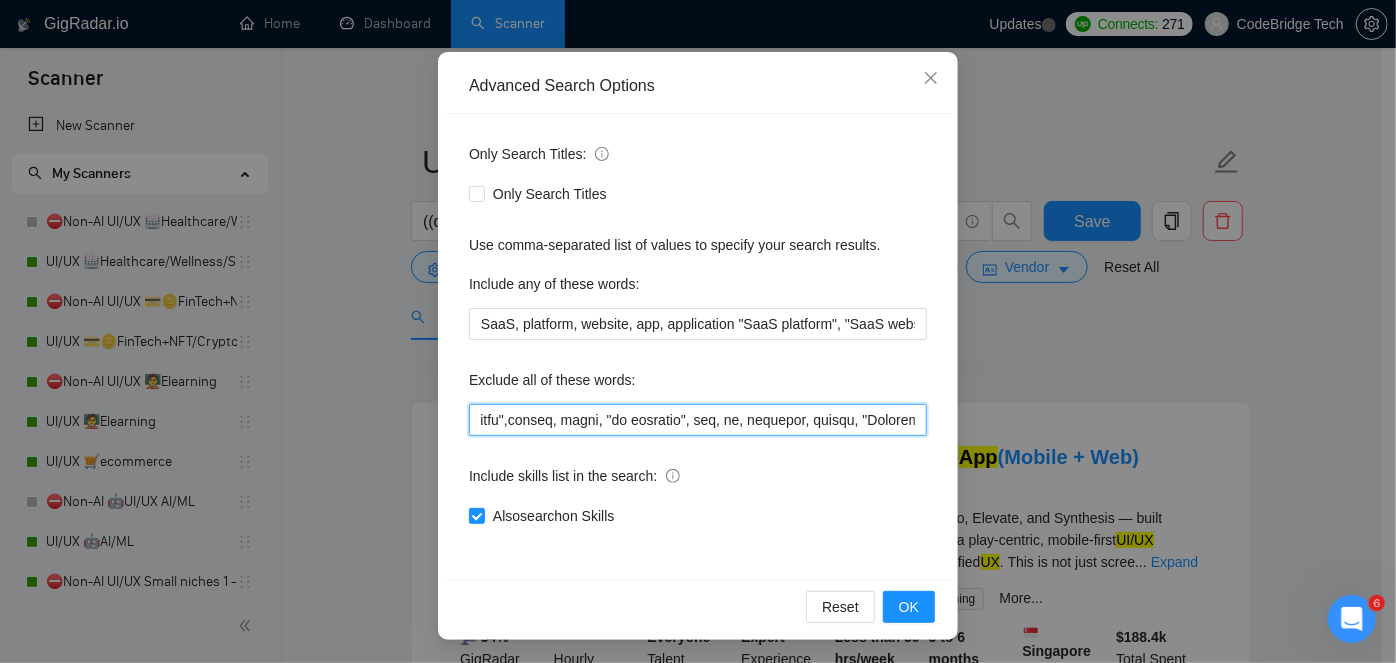 click at bounding box center (698, 420) 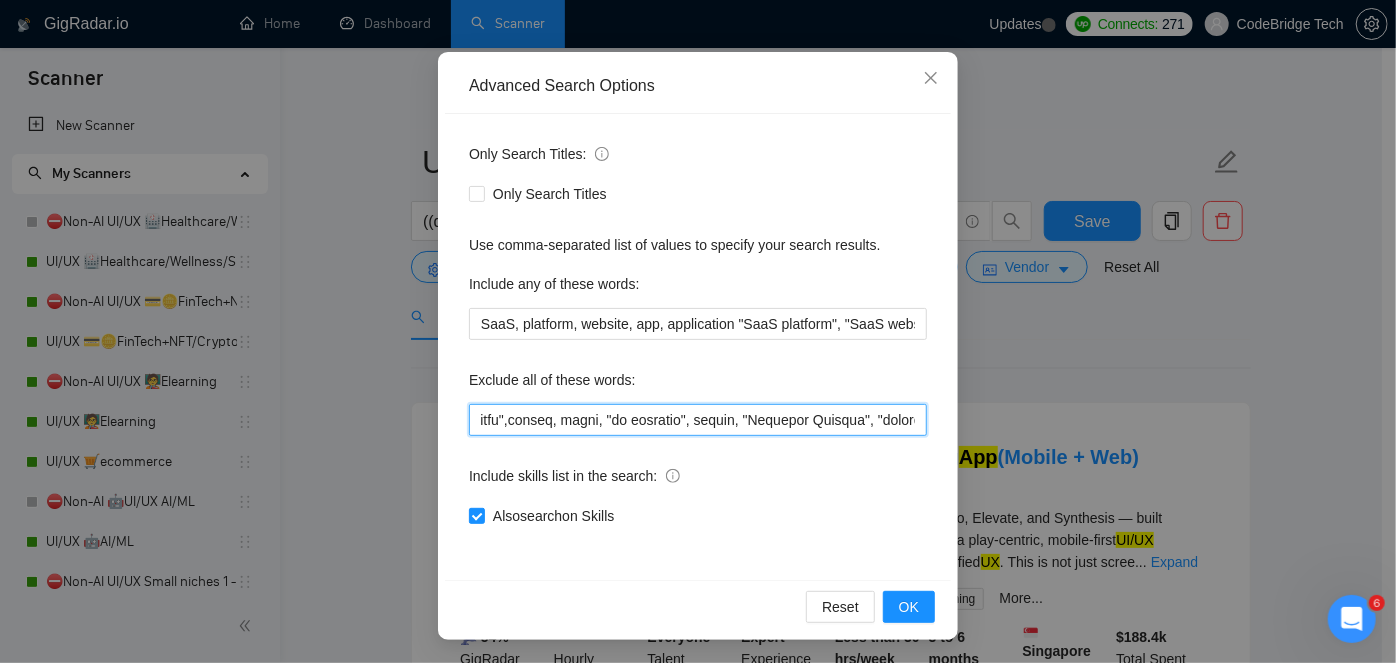 scroll, scrollTop: 0, scrollLeft: 2605, axis: horizontal 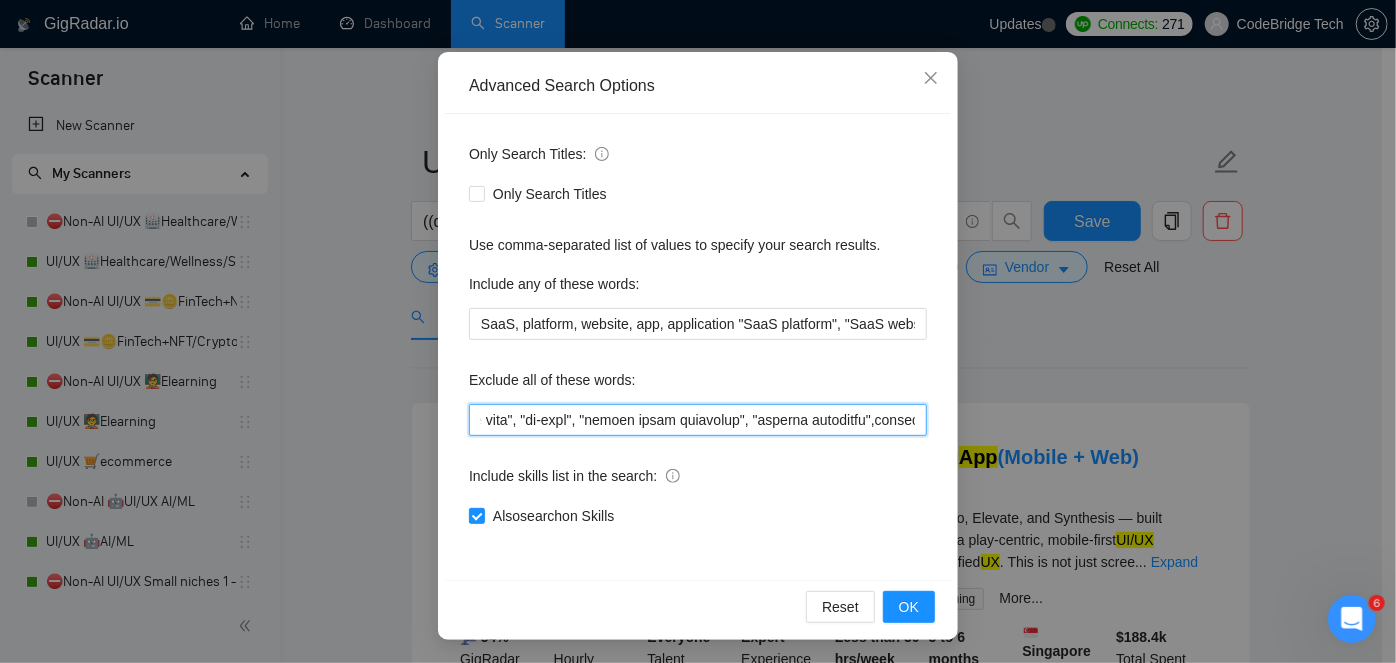 drag, startPoint x: 525, startPoint y: 430, endPoint x: 458, endPoint y: 438, distance: 67.47592 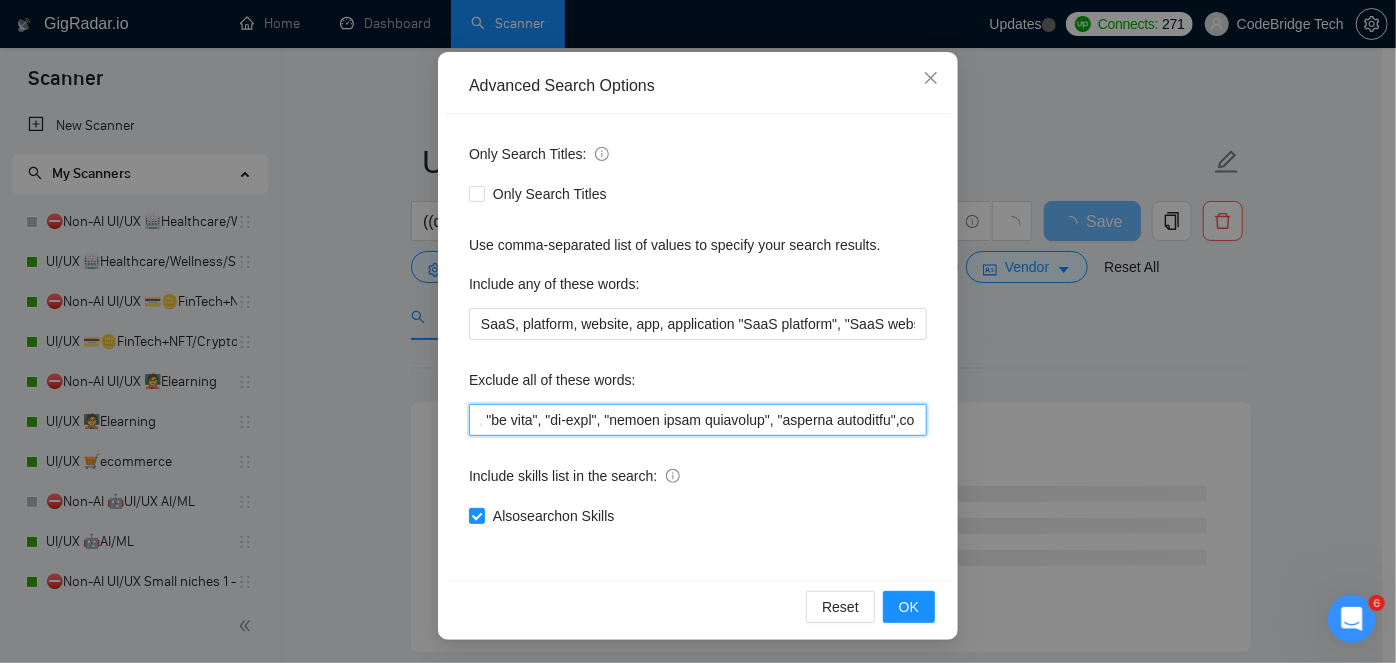 click at bounding box center [698, 420] 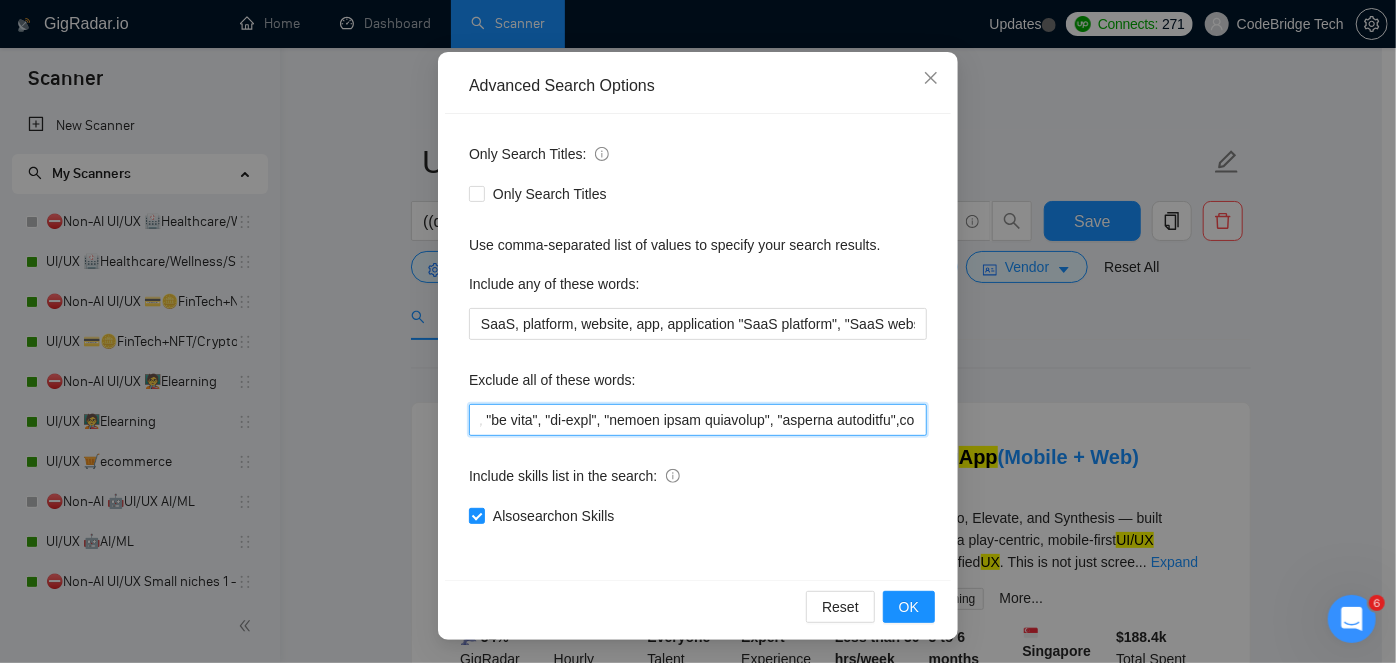 click at bounding box center [698, 420] 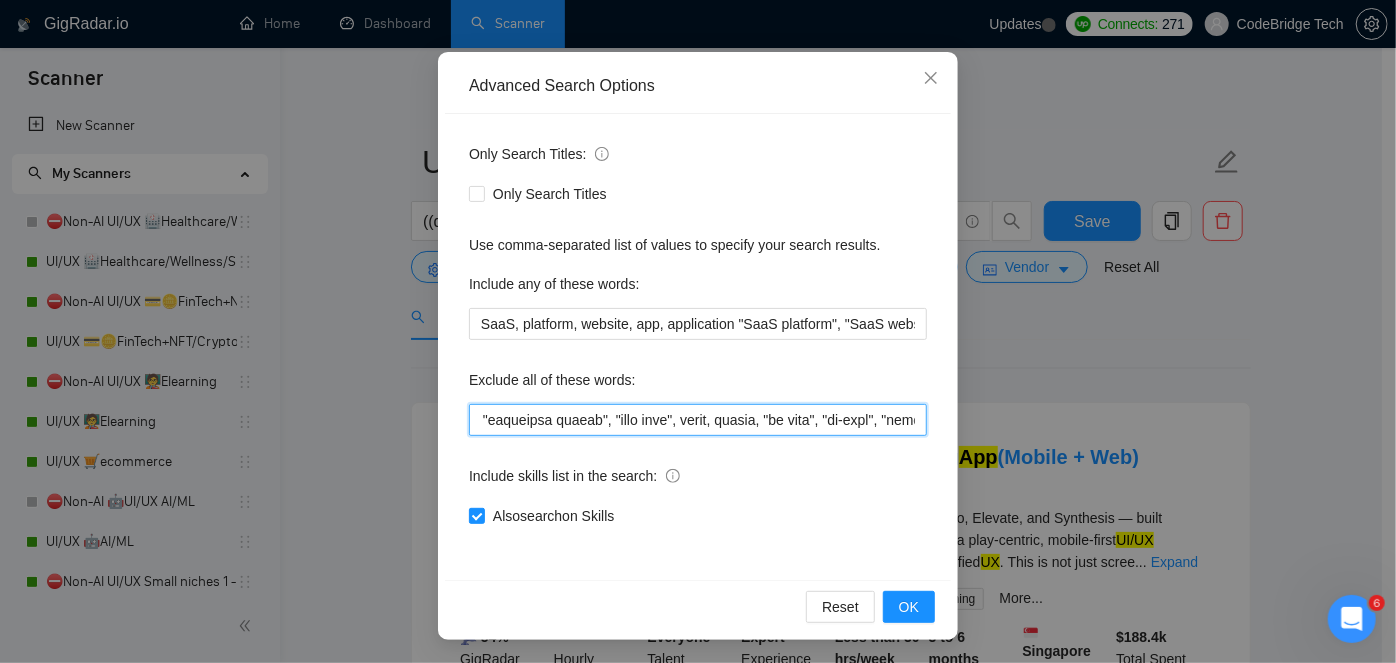 drag, startPoint x: 534, startPoint y: 420, endPoint x: 477, endPoint y: 419, distance: 57.00877 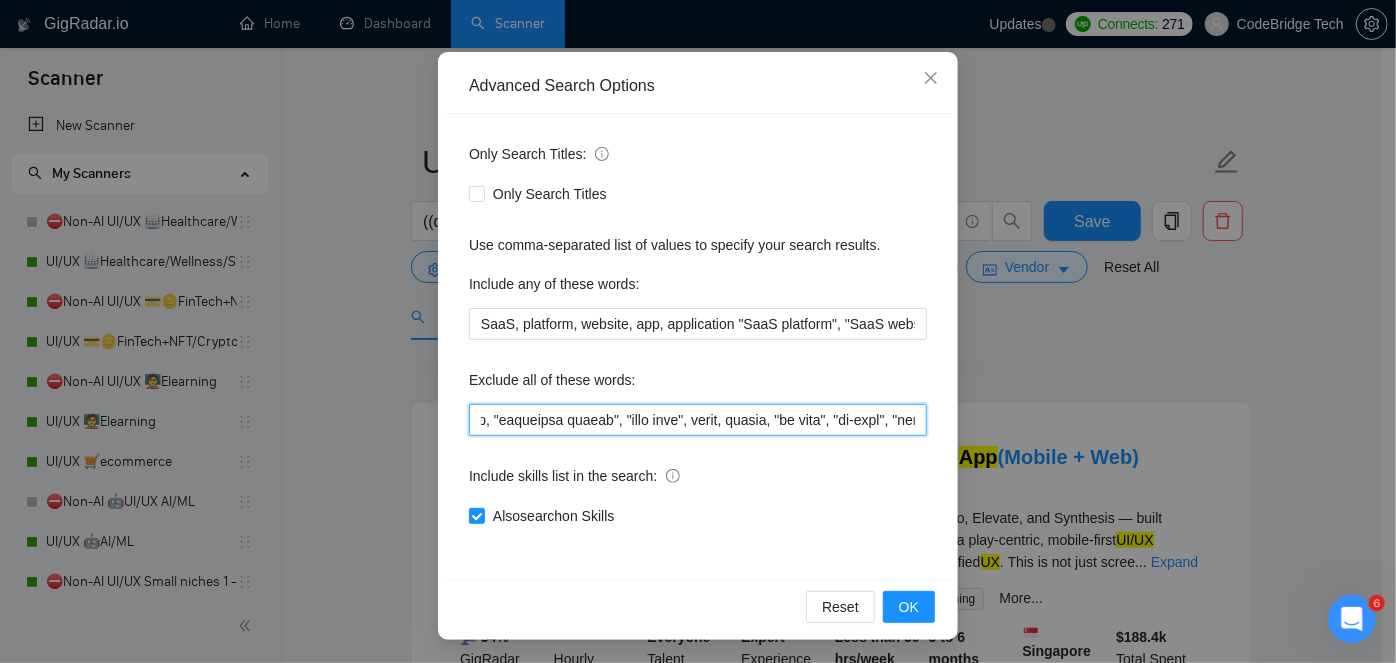 click at bounding box center (698, 420) 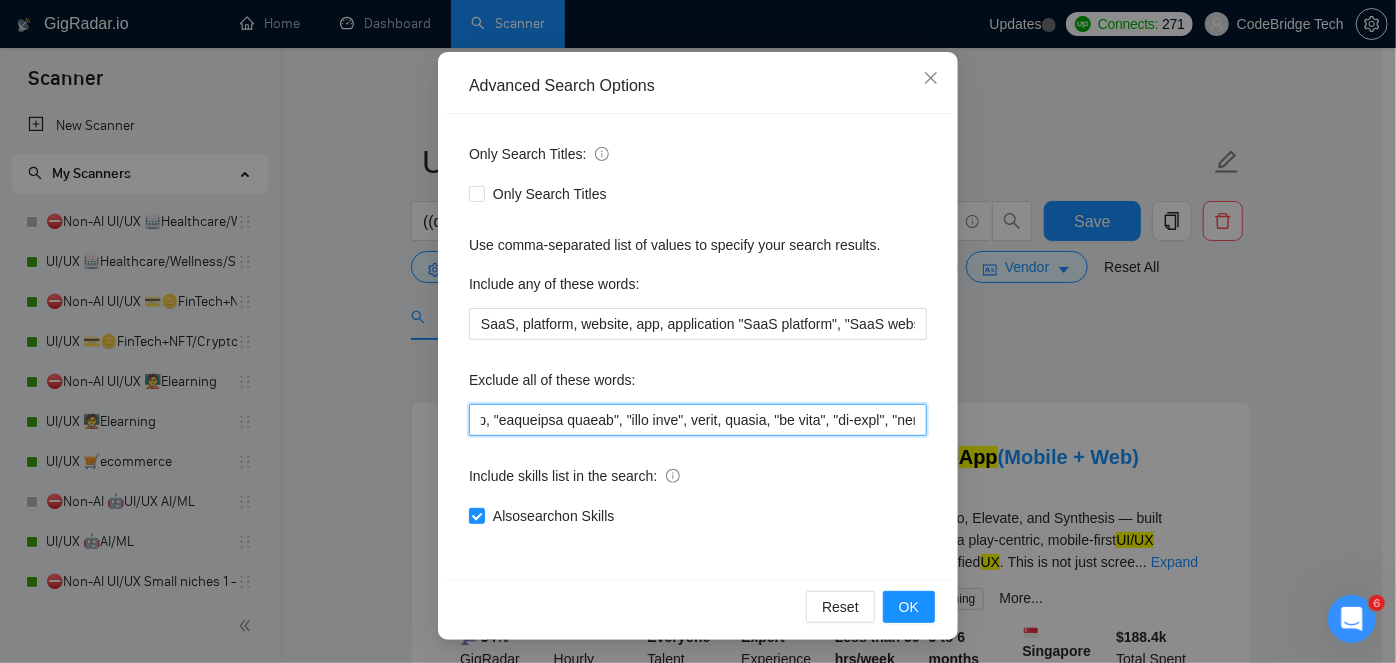 drag, startPoint x: 727, startPoint y: 417, endPoint x: 776, endPoint y: 419, distance: 49.0408 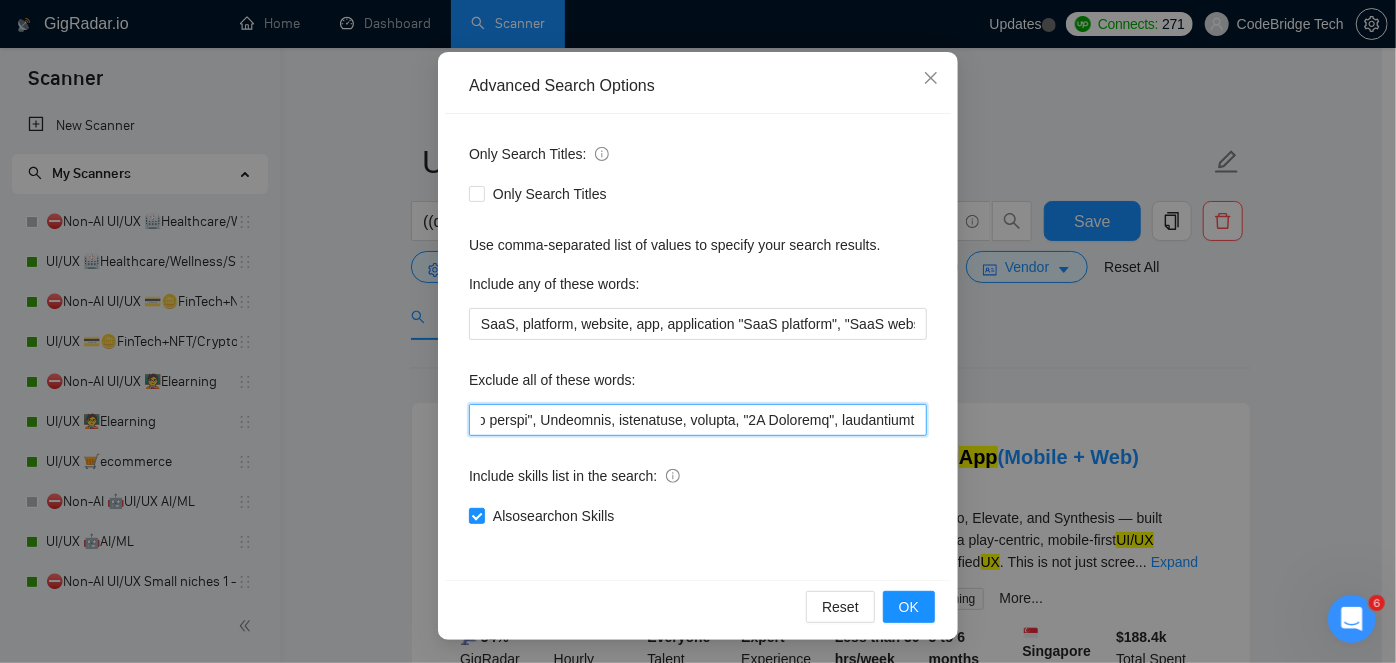 drag, startPoint x: 603, startPoint y: 424, endPoint x: 389, endPoint y: 431, distance: 214.11446 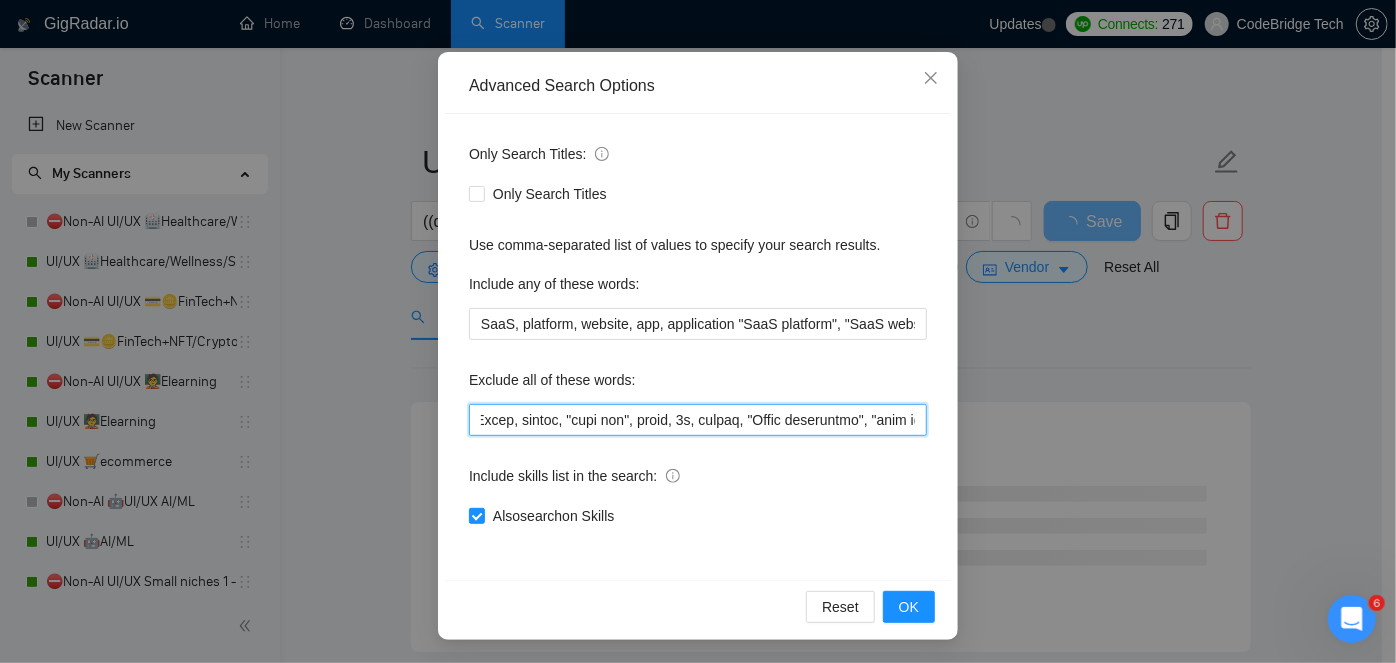 click at bounding box center (698, 420) 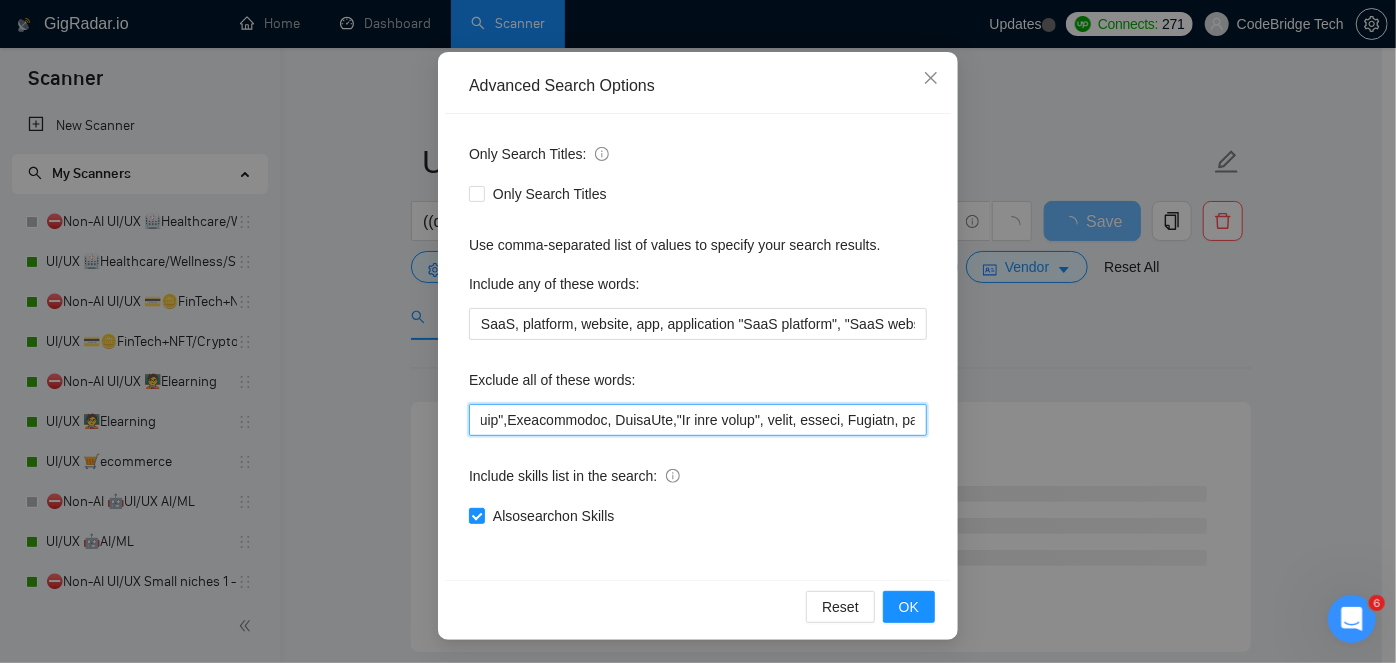 drag, startPoint x: 693, startPoint y: 425, endPoint x: 445, endPoint y: 430, distance: 248.0504 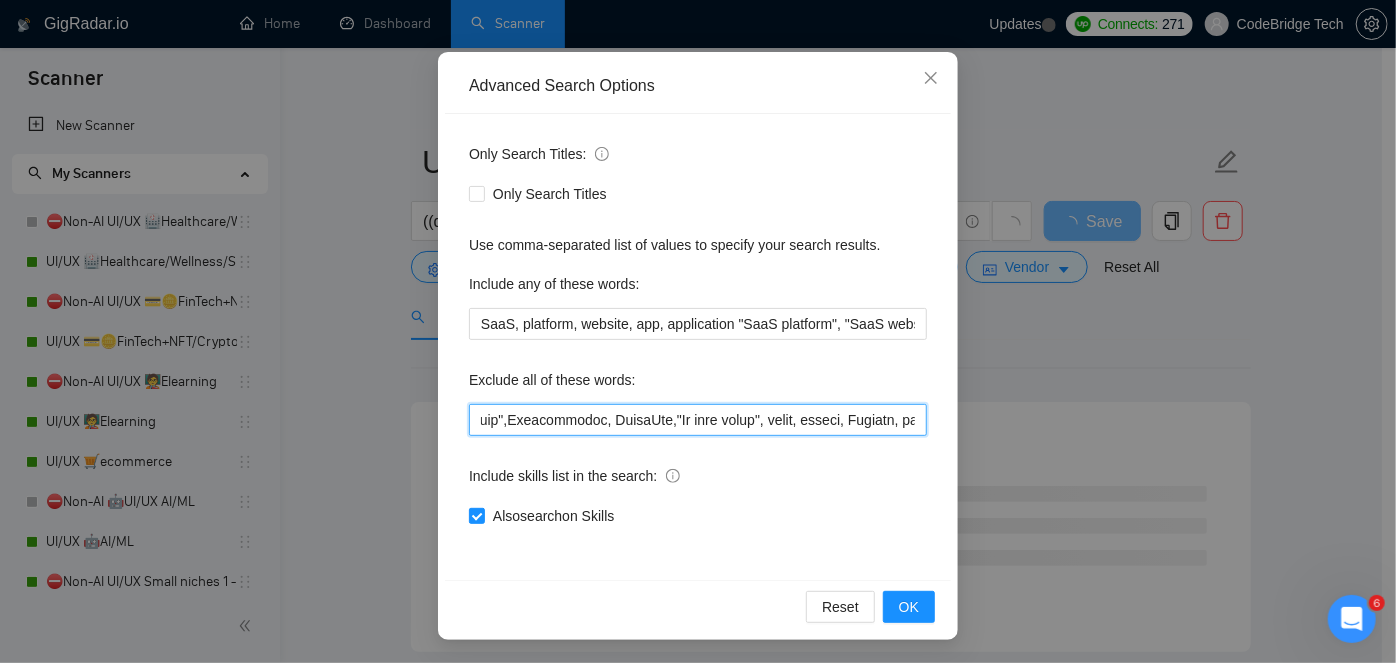 click on "Only Search Titles:   Only Search Titles Use comma-separated list of values to specify your search results. Include any of these words: SaaS, platform, website, app, application "SaaS platform", "SaaS website" Exclude all of these words: Include skills list in the search:   Also  search  on Skills" at bounding box center (698, 347) 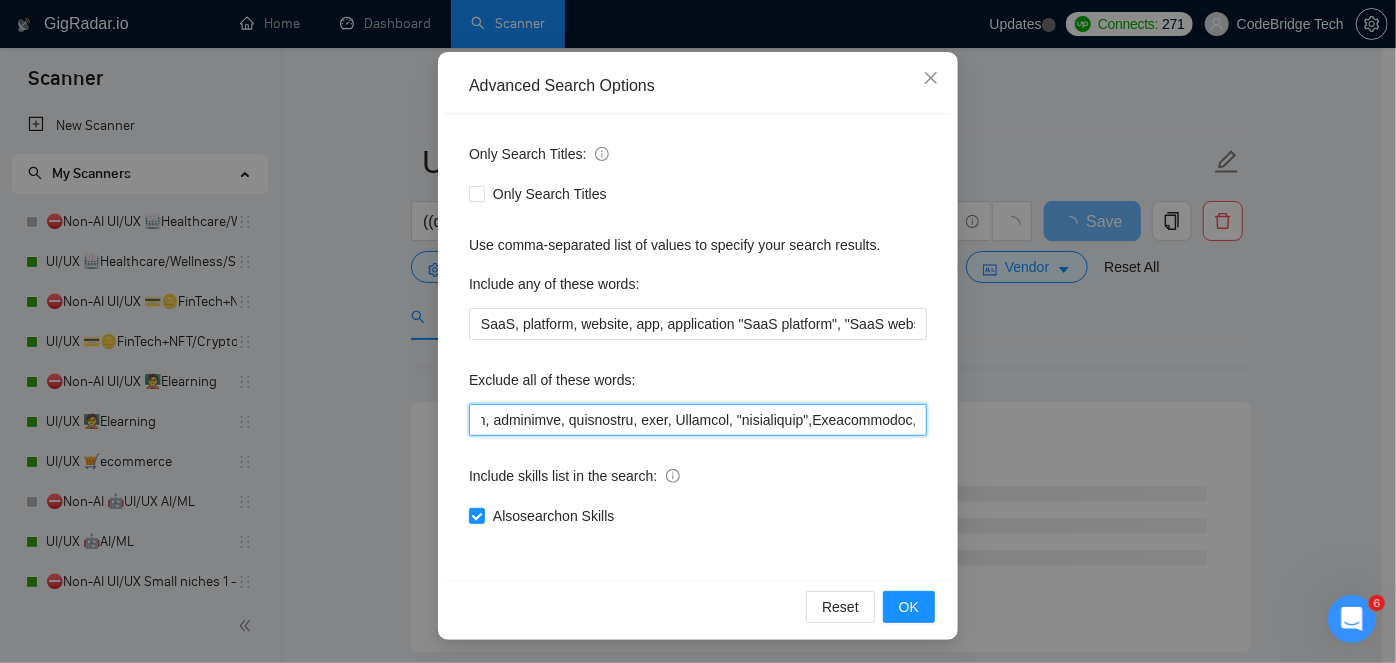click at bounding box center (698, 420) 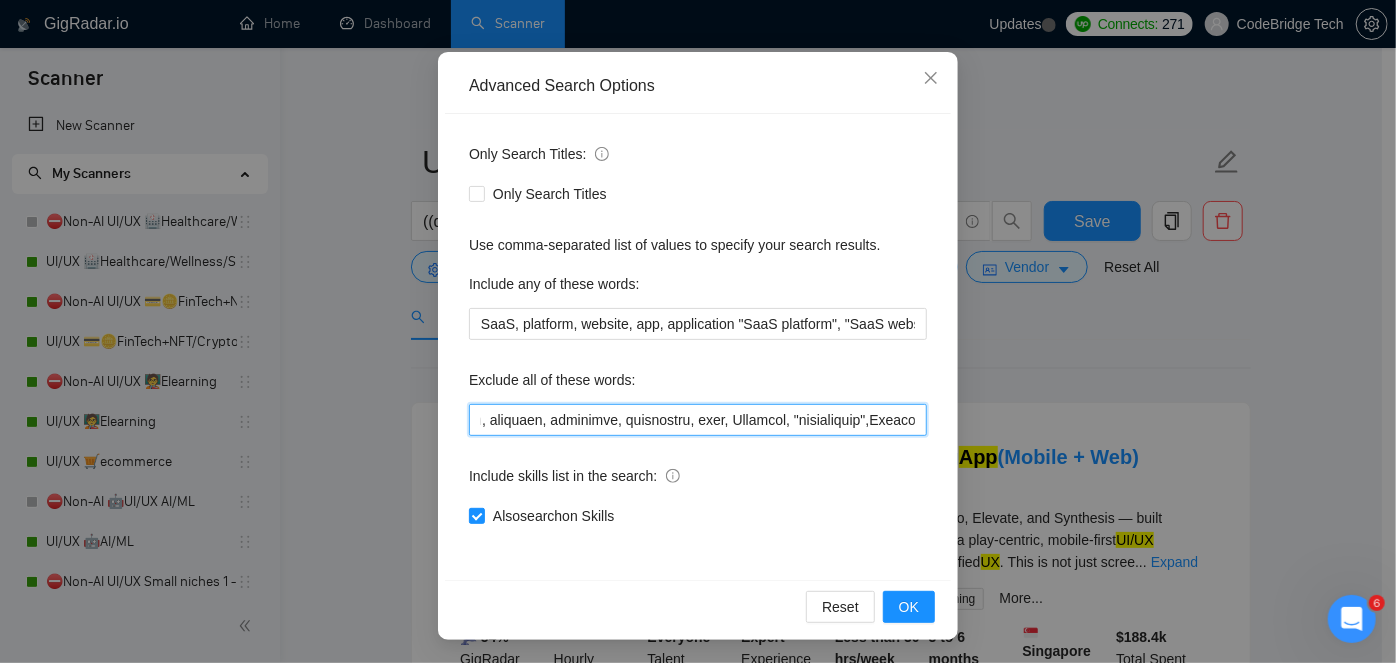 drag, startPoint x: 520, startPoint y: 434, endPoint x: 472, endPoint y: 430, distance: 48.166378 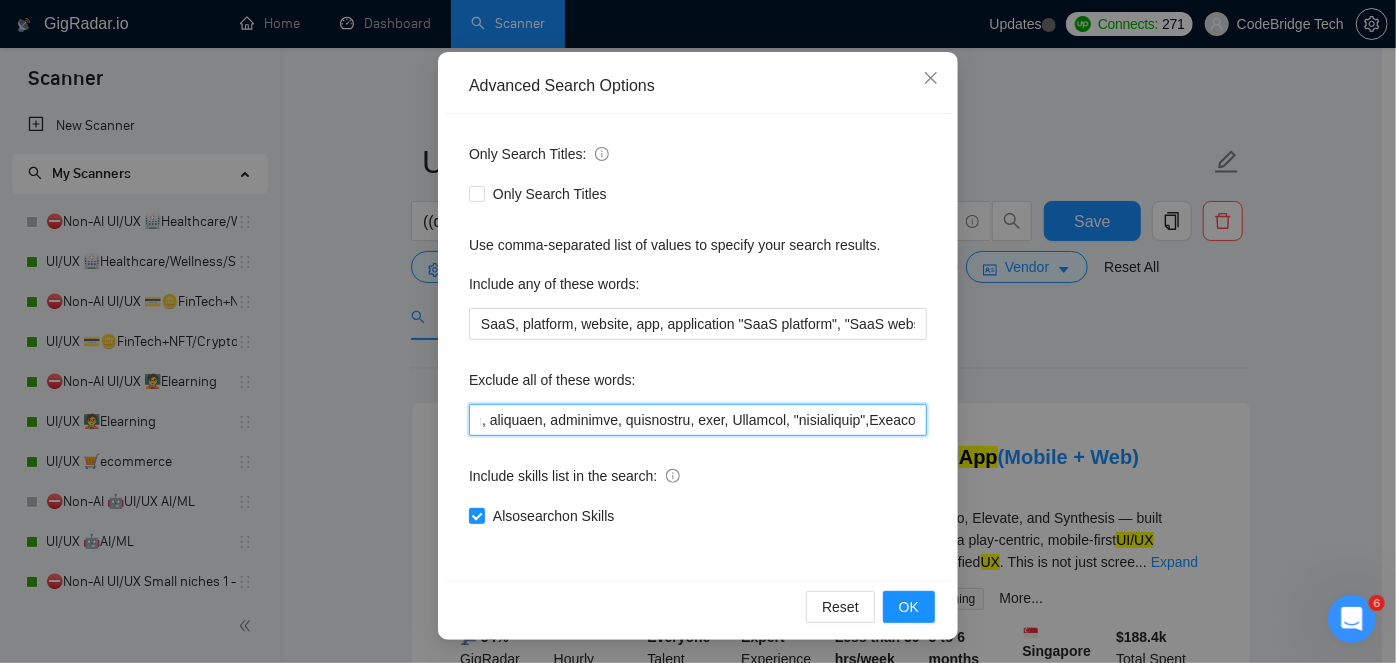 click at bounding box center [698, 420] 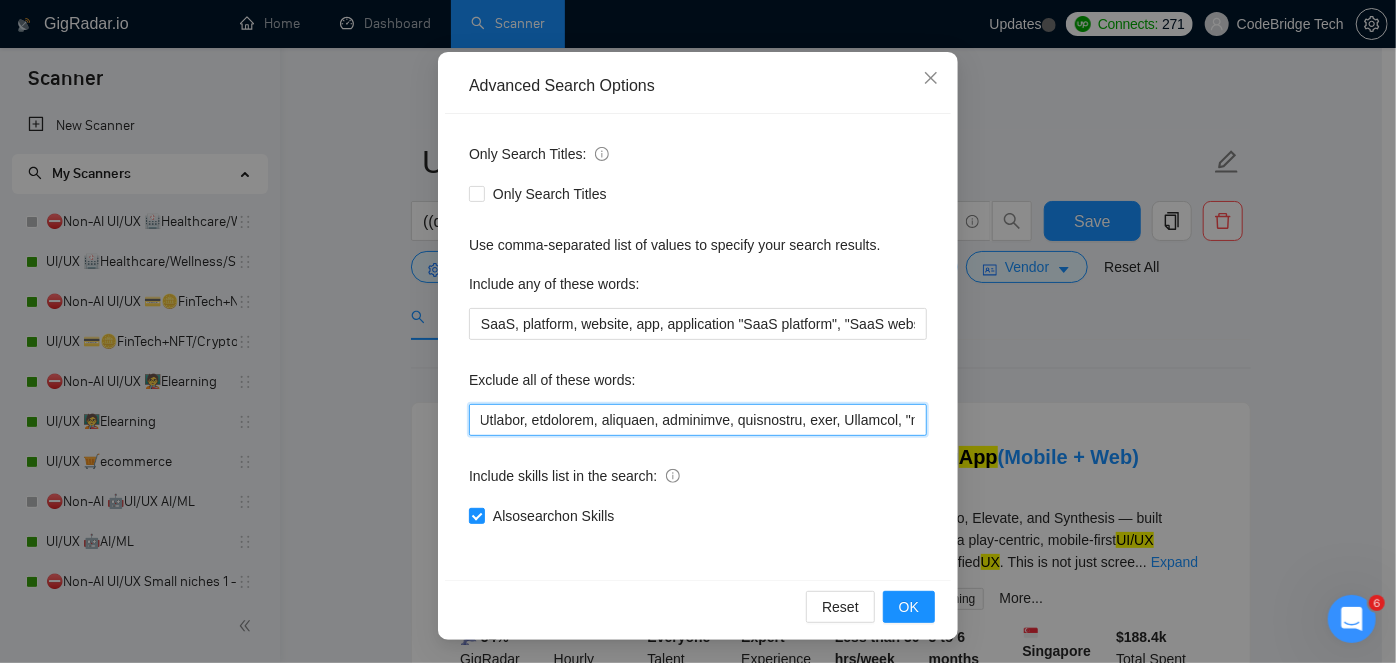 click at bounding box center [698, 420] 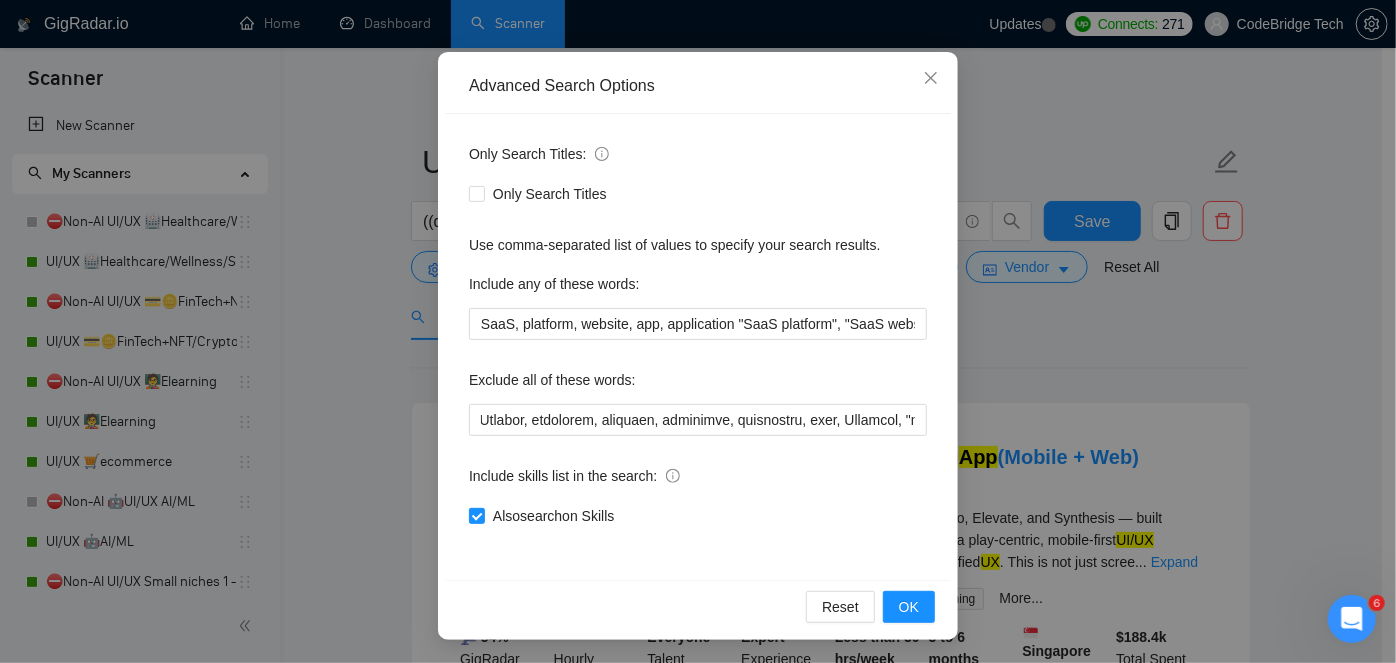 scroll, scrollTop: 0, scrollLeft: 0, axis: both 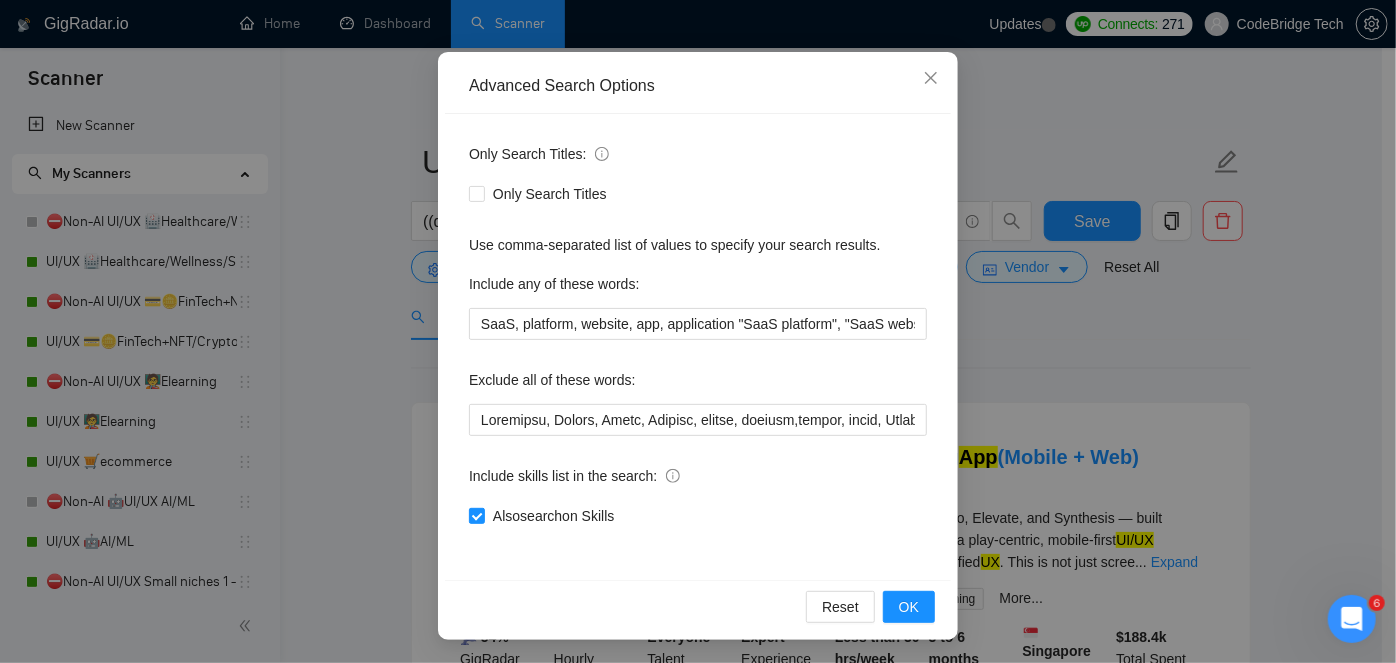 click on "Only Search Titles:   Only Search Titles Use comma-separated list of values to specify your search results. Include any of these words: SaaS, platform, website, app, application "SaaS platform", "SaaS website" Exclude all of these words: Include skills list in the search:   Also  search  on Skills" at bounding box center [698, 347] 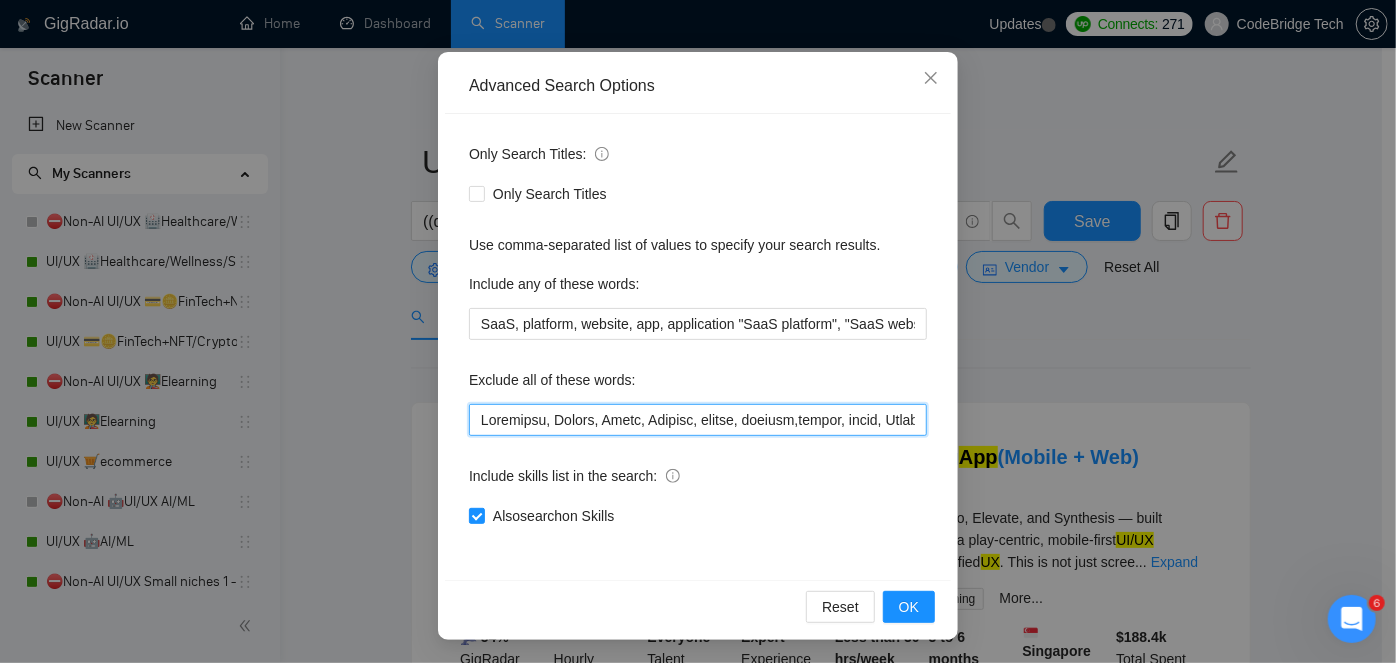 click at bounding box center [698, 420] 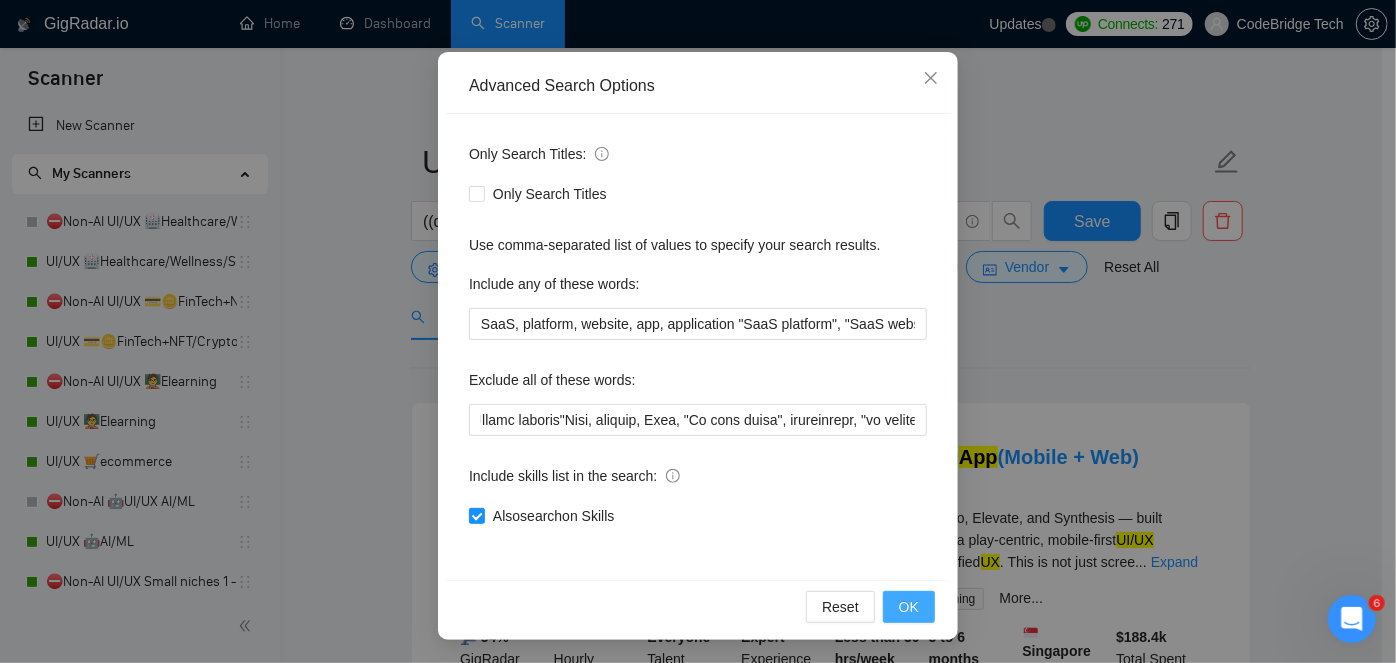scroll, scrollTop: 0, scrollLeft: 0, axis: both 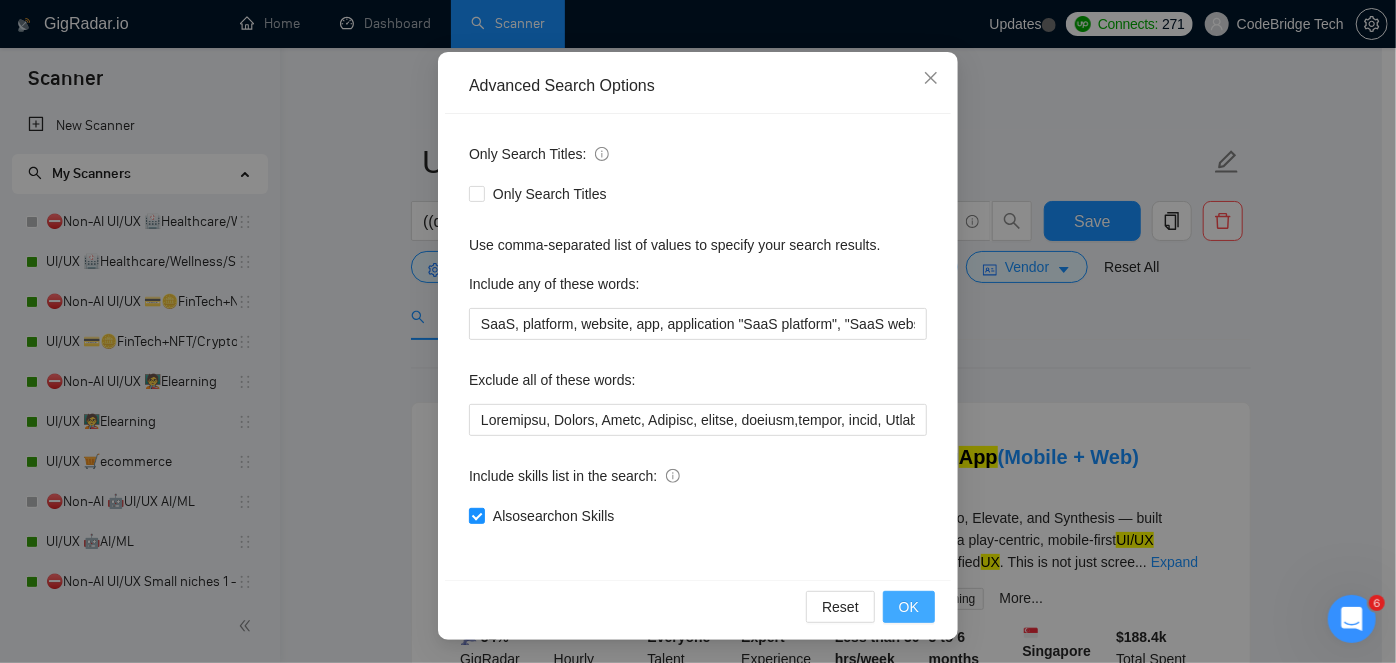 click on "OK" at bounding box center [909, 607] 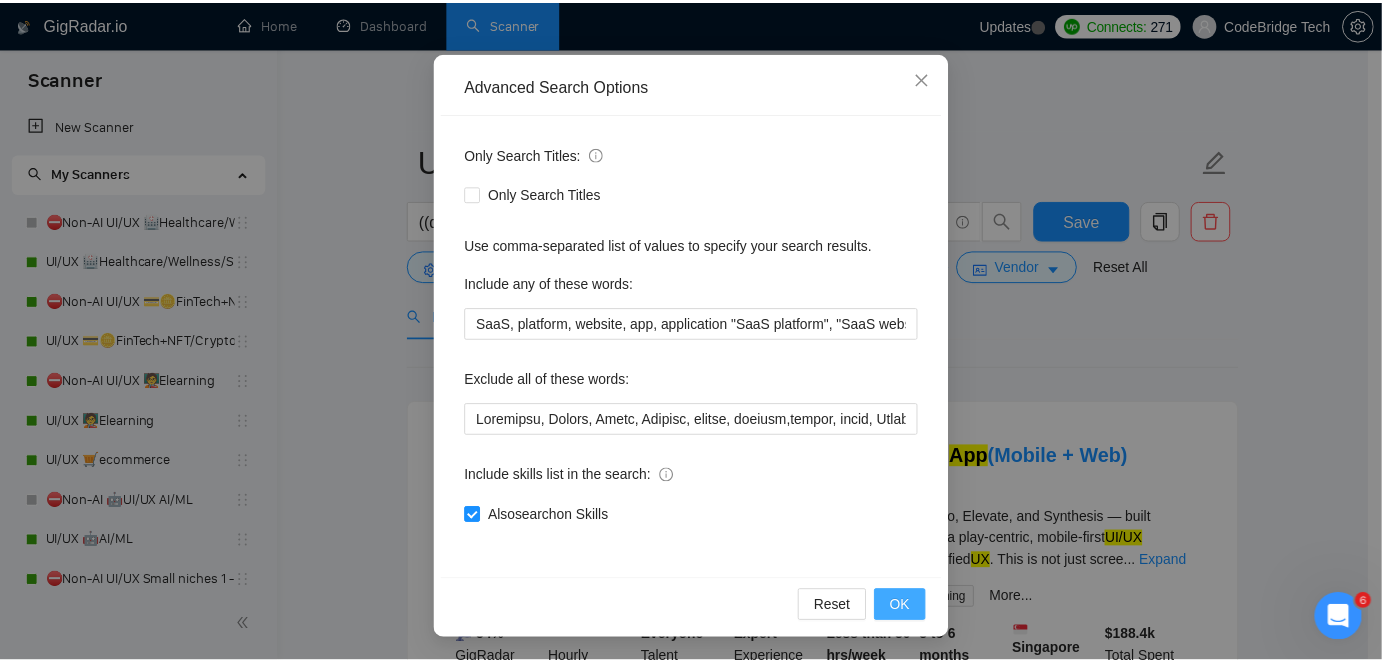 scroll, scrollTop: 68, scrollLeft: 0, axis: vertical 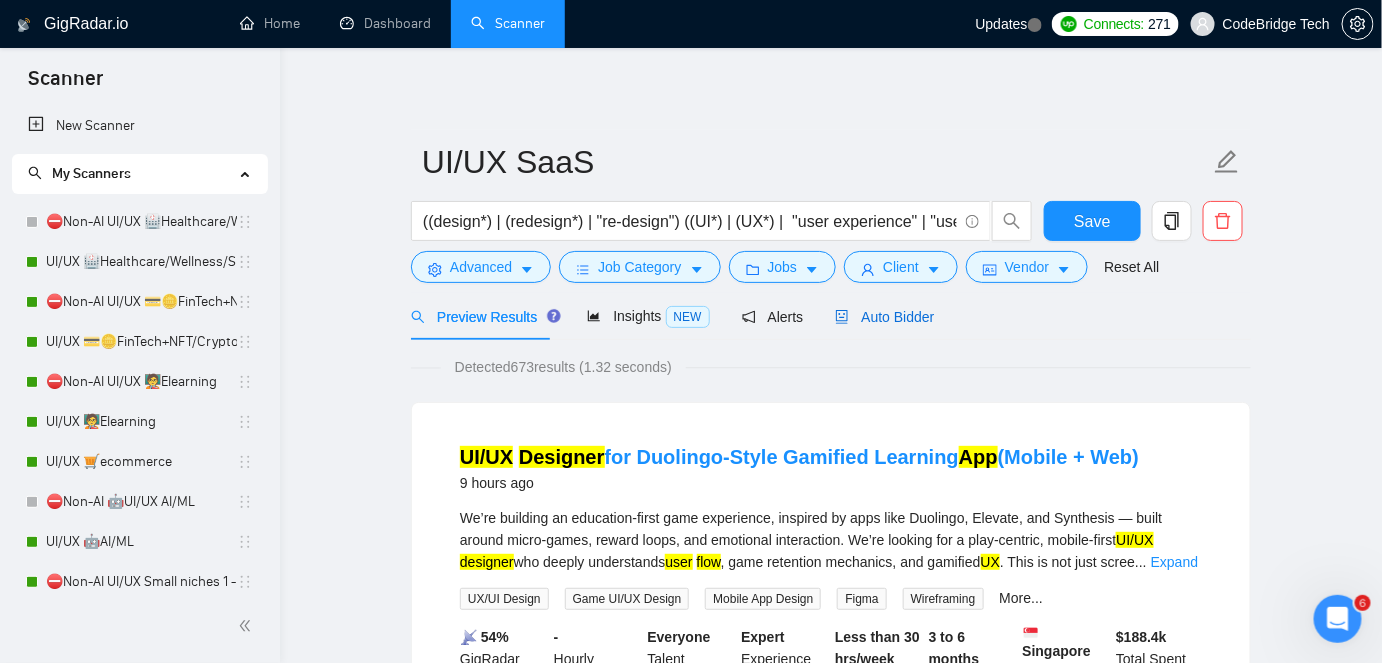 click on "Auto Bidder" at bounding box center [884, 317] 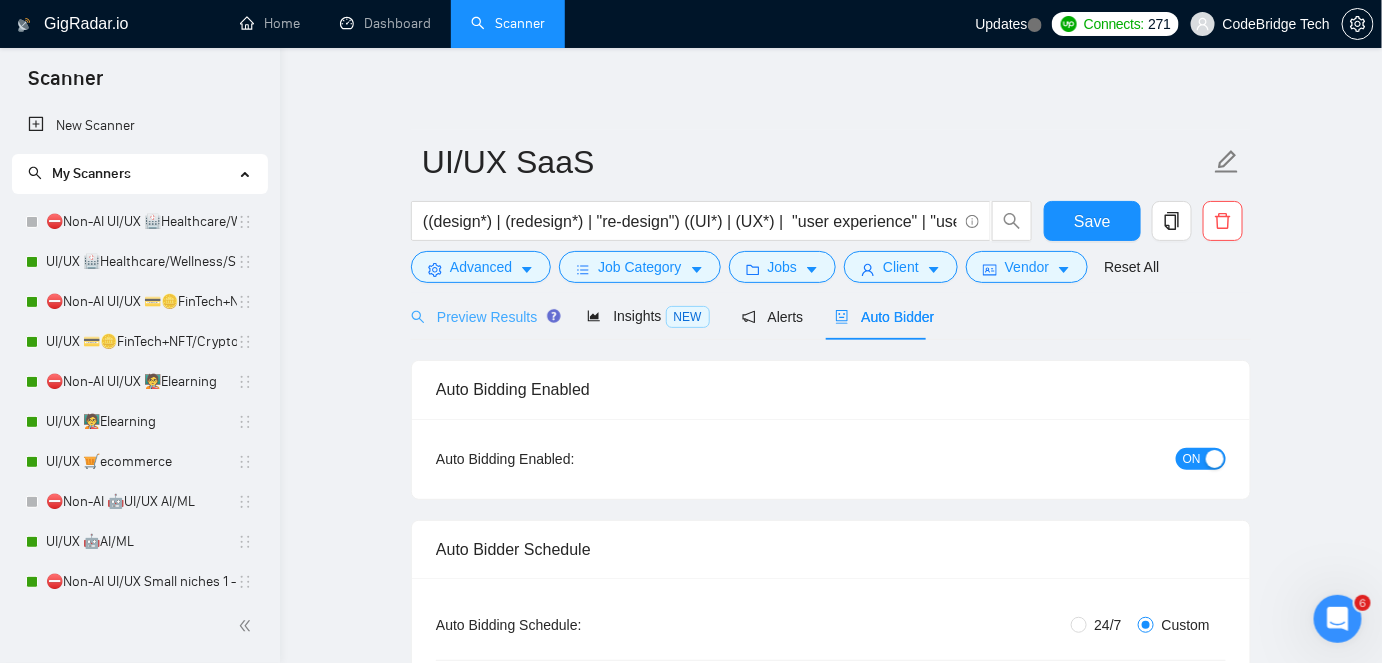 click on "Preview Results" at bounding box center (483, 316) 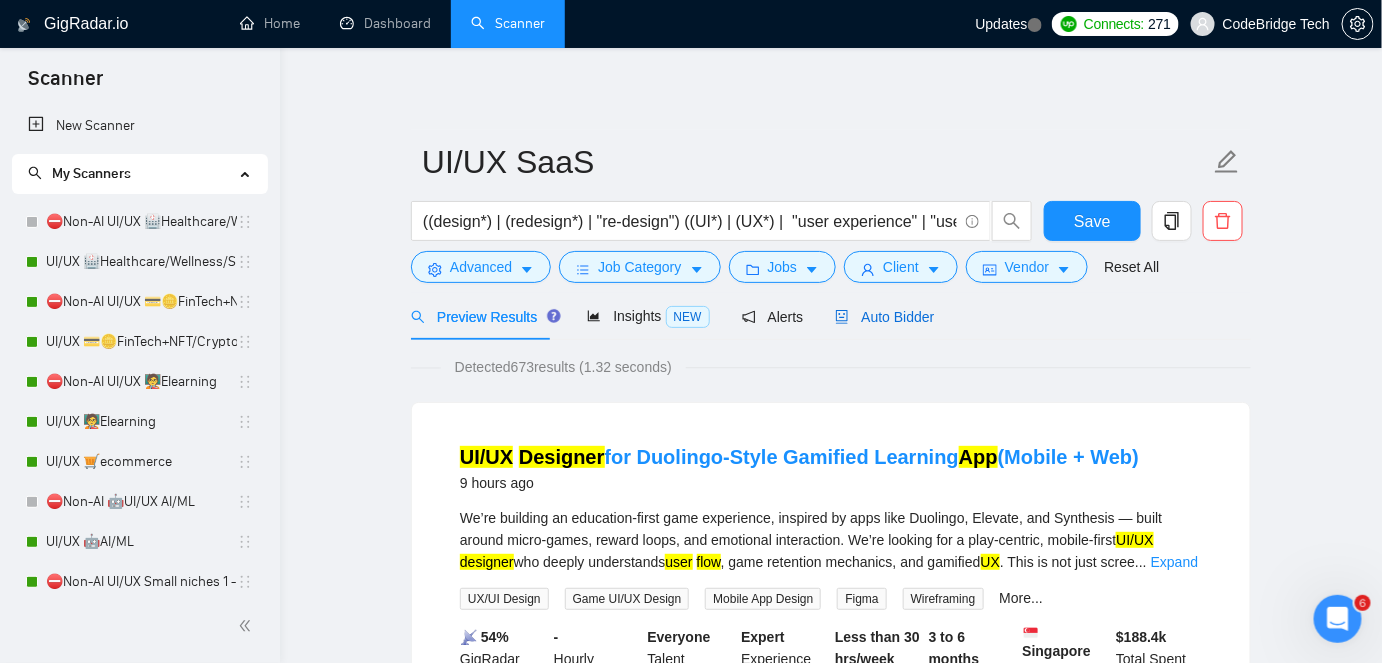 click on "Auto Bidder" at bounding box center [884, 317] 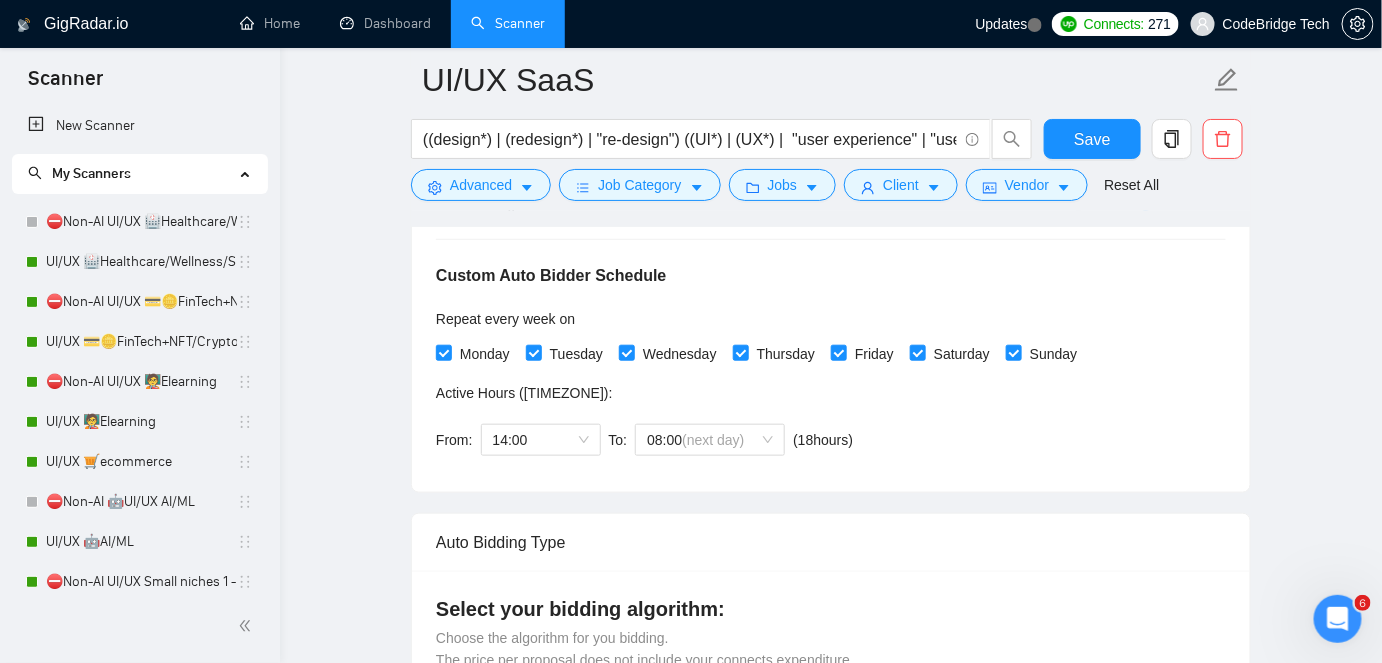 scroll, scrollTop: 0, scrollLeft: 0, axis: both 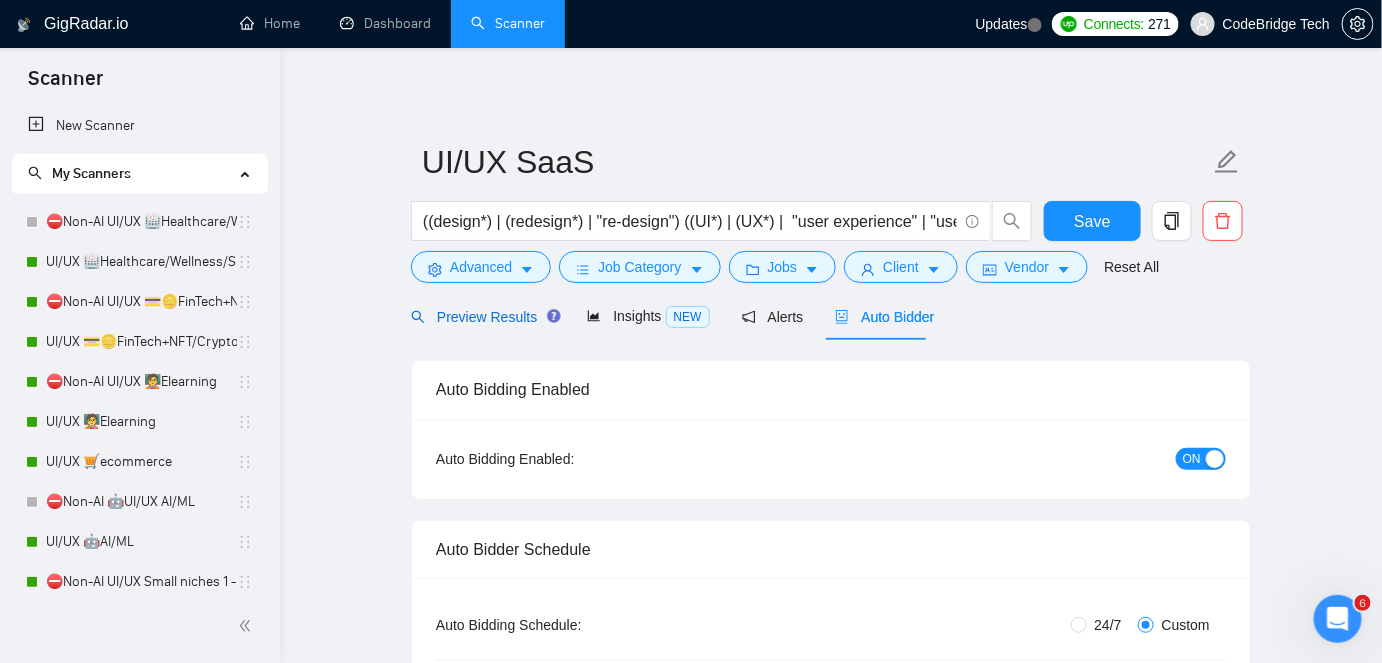 click on "Preview Results" at bounding box center (483, 317) 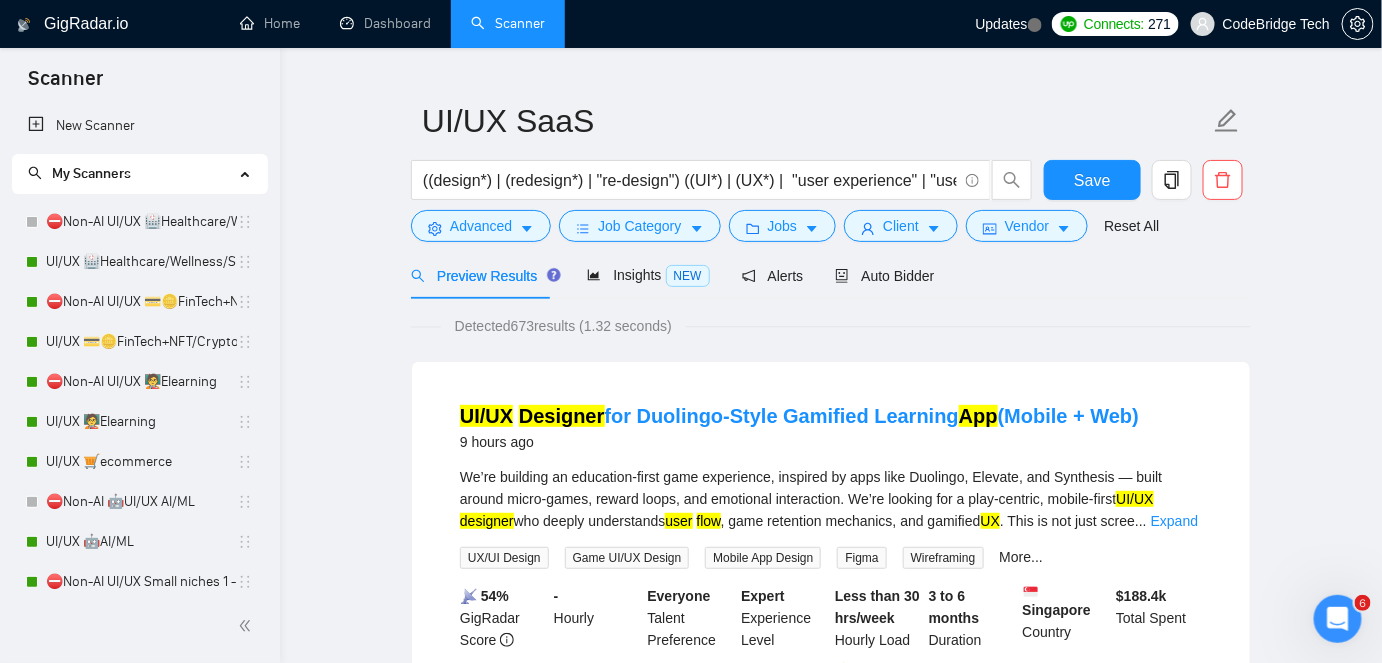 scroll, scrollTop: 0, scrollLeft: 0, axis: both 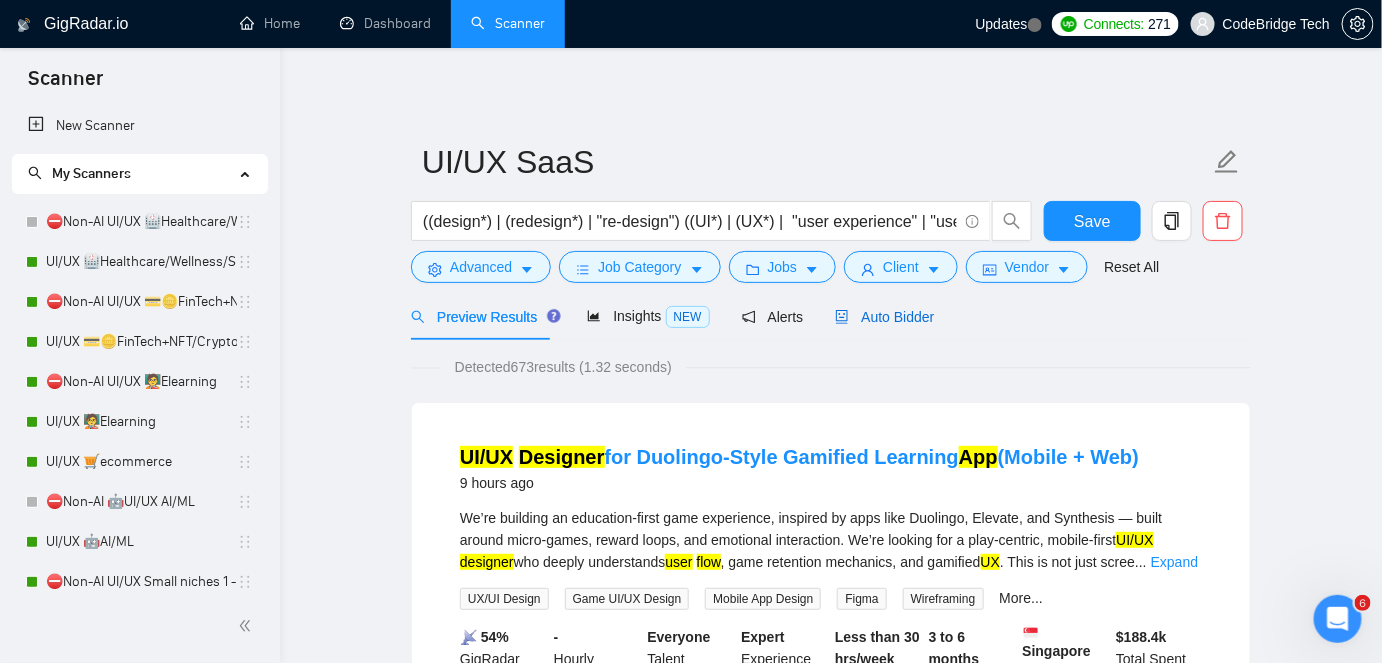 click on "Auto Bidder" at bounding box center (884, 317) 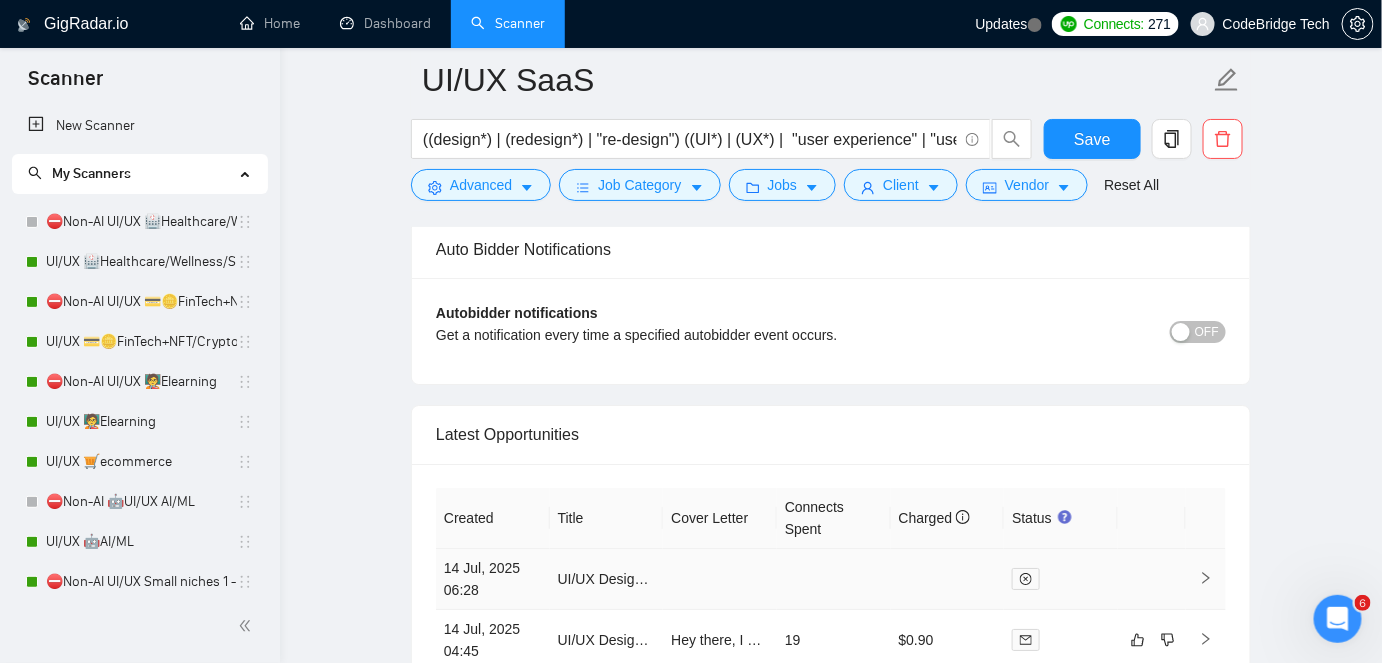 scroll, scrollTop: 4727, scrollLeft: 0, axis: vertical 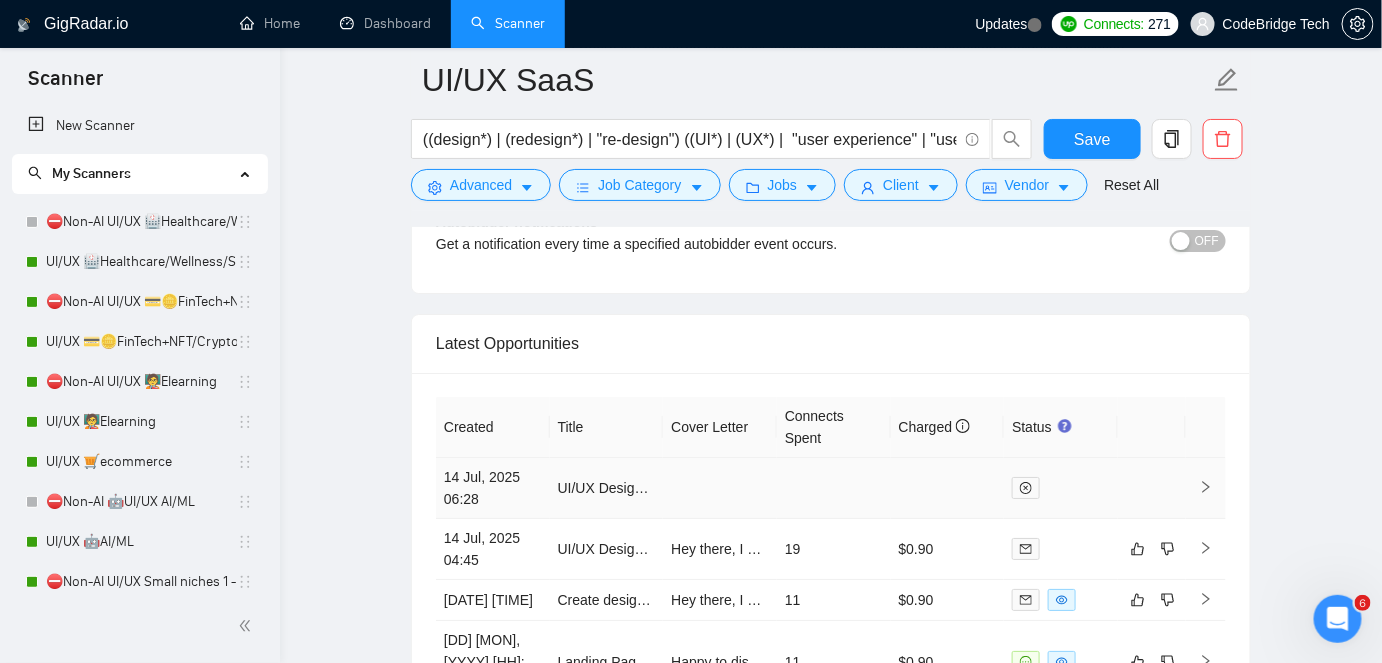 click on "UI/UX Designer Needed to Polish Landing Page and Design 5 App Pages for AI SaaS (Figma)" at bounding box center (607, 488) 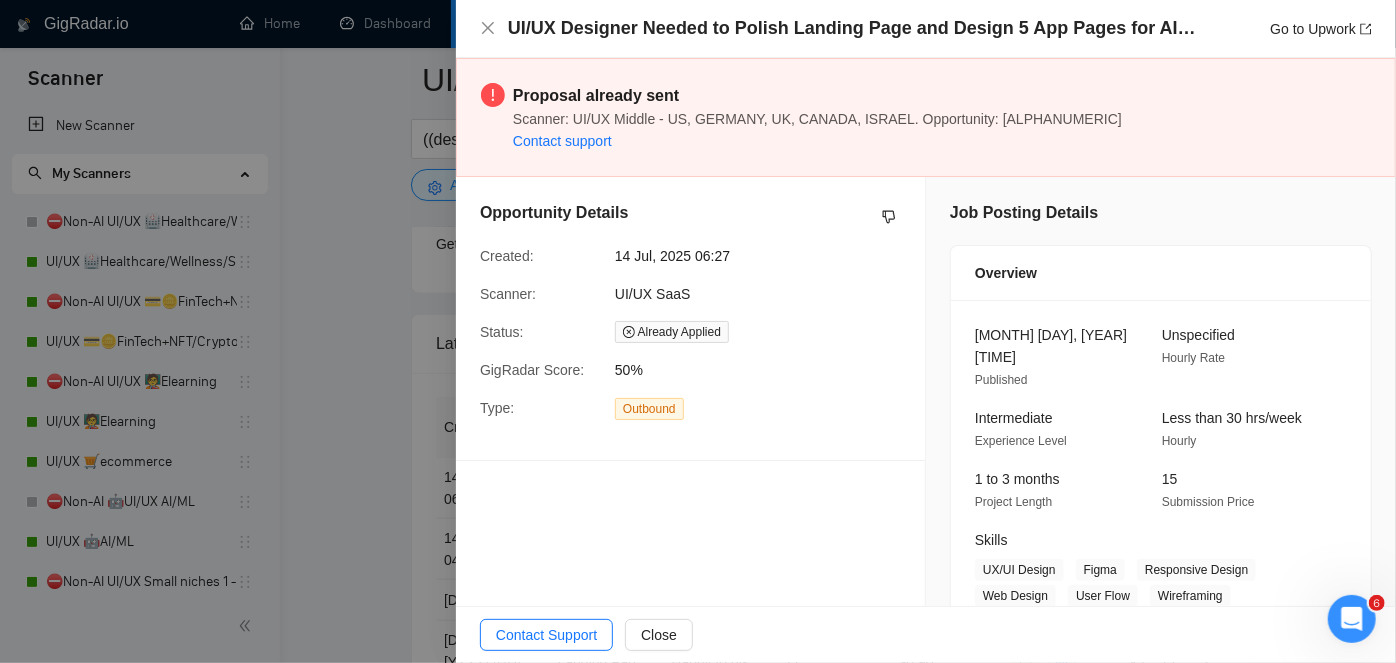 click at bounding box center (698, 331) 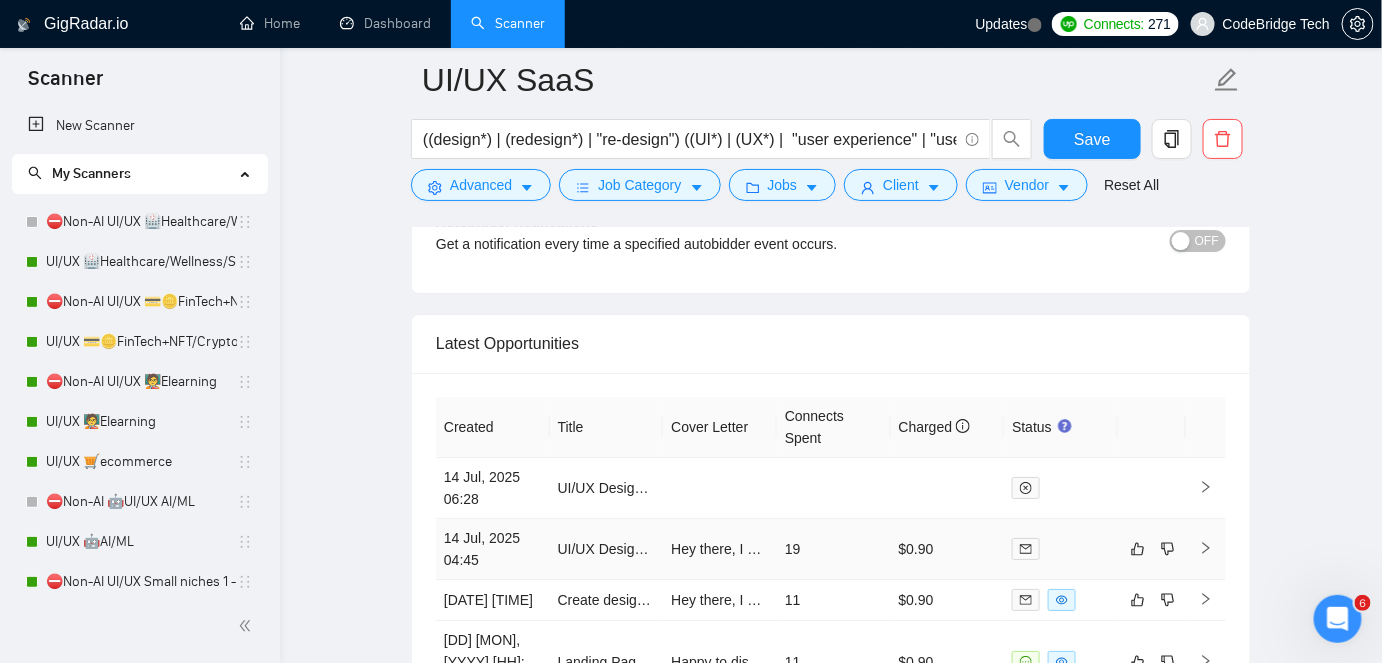 click on "14 Jul, 2025 04:45" at bounding box center [493, 549] 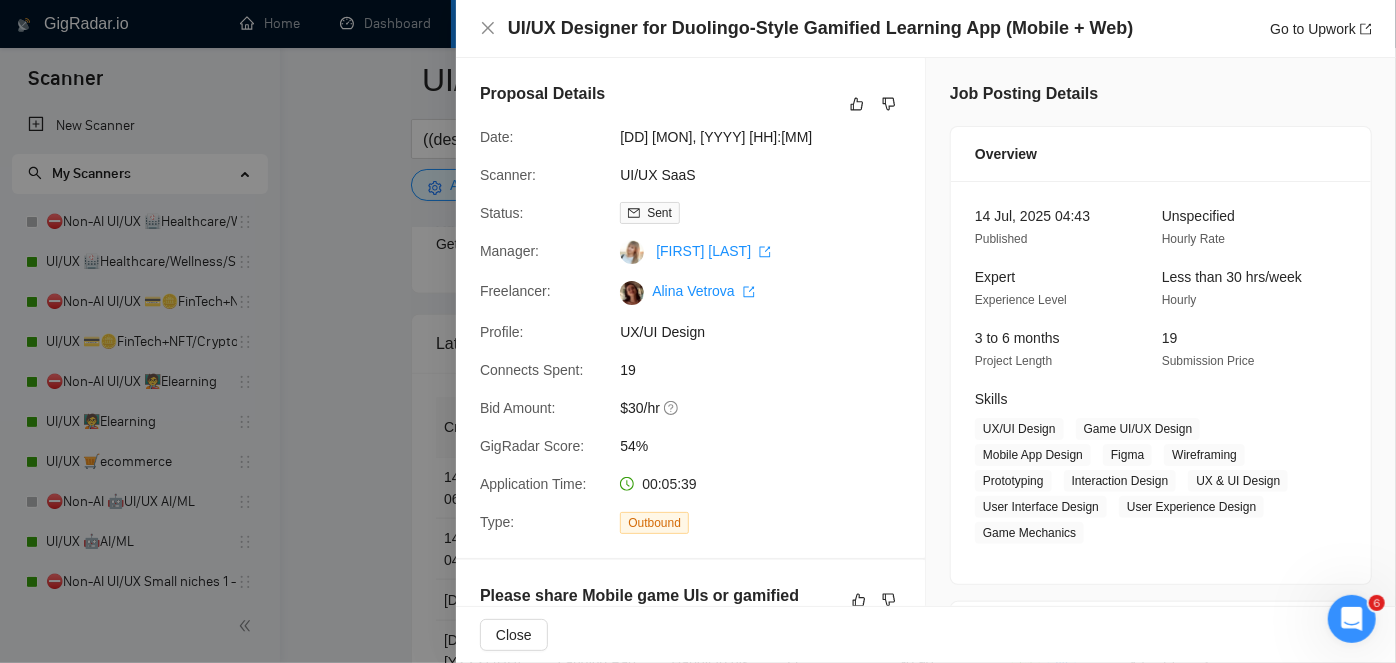 click at bounding box center (698, 331) 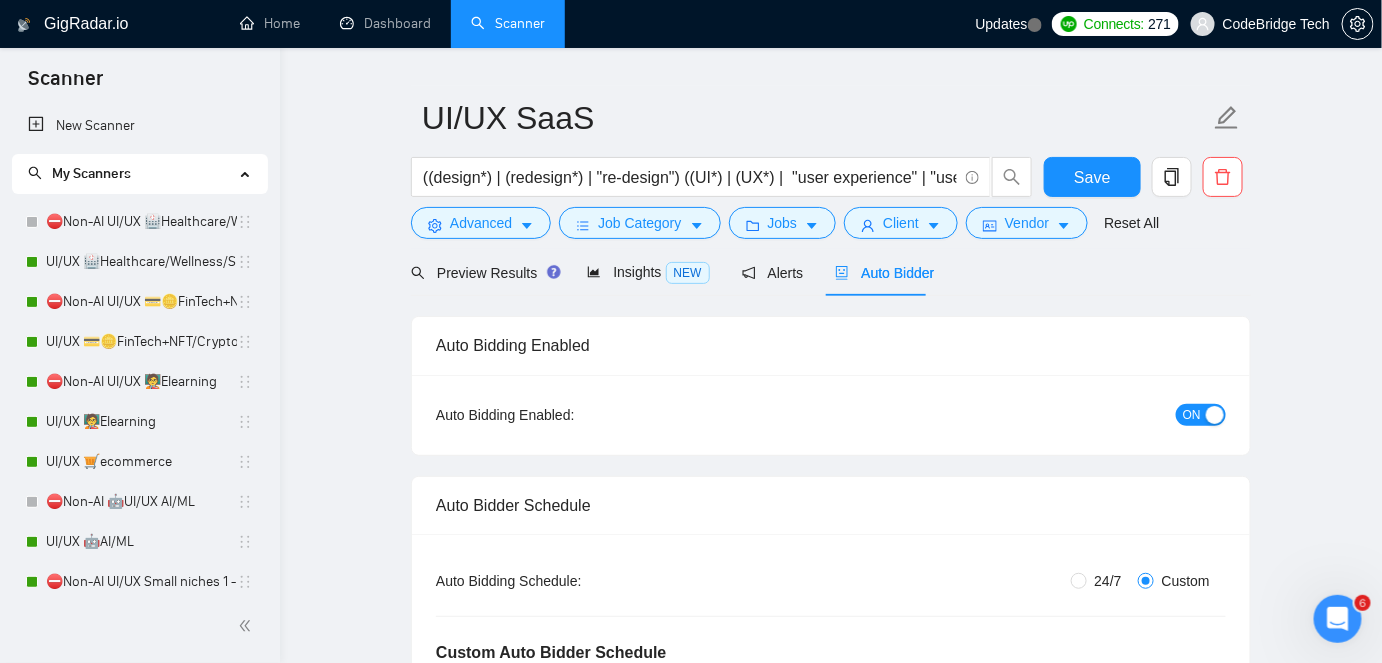 scroll, scrollTop: 0, scrollLeft: 0, axis: both 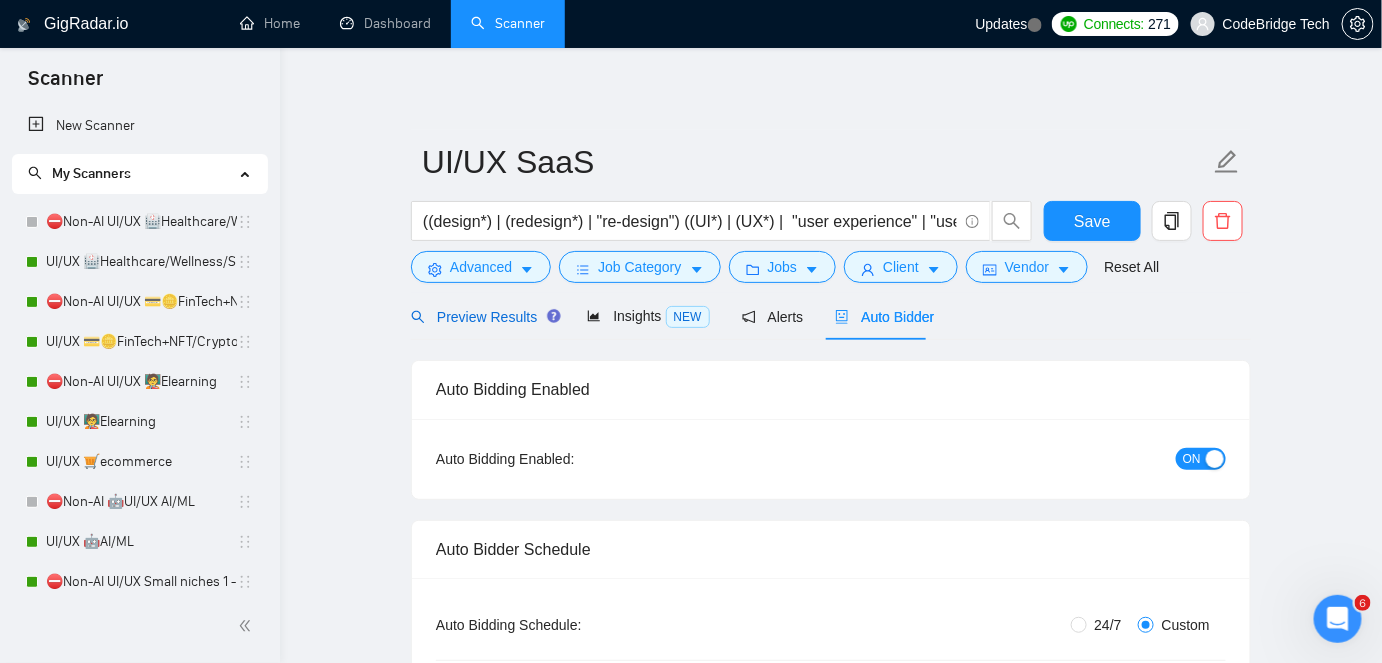 click on "Preview Results" at bounding box center [483, 317] 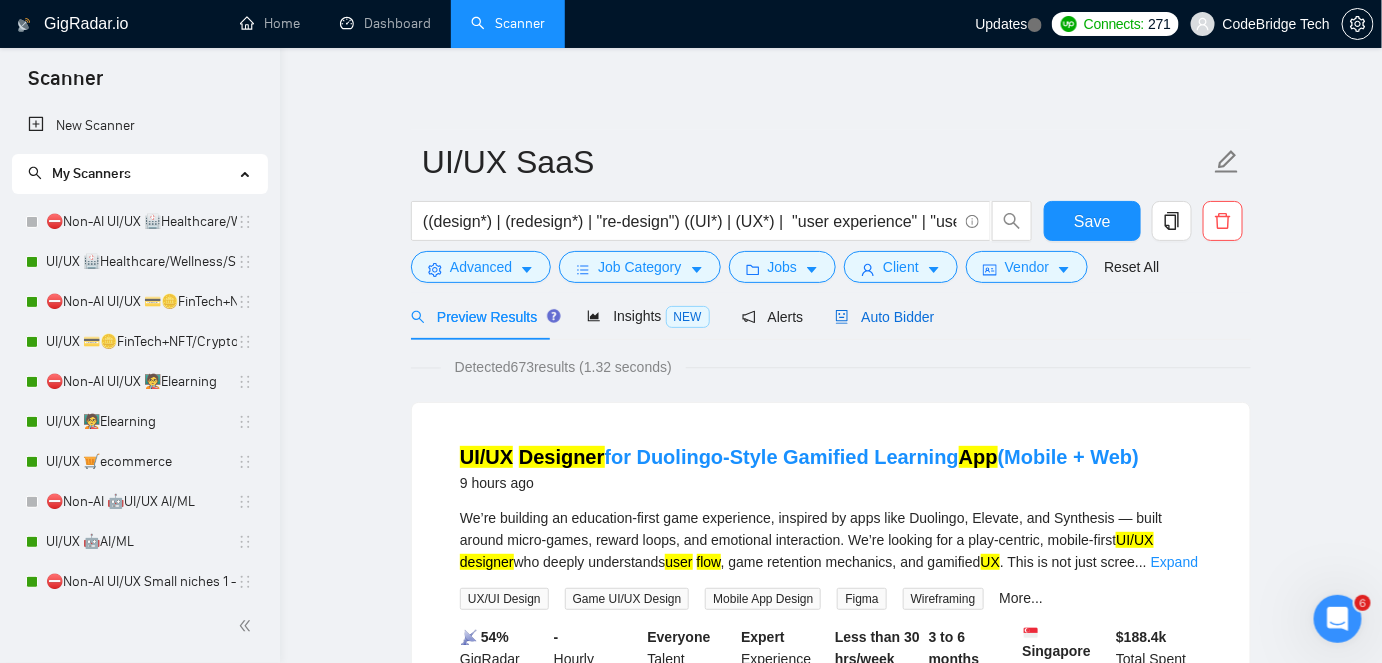 click on "Auto Bidder" at bounding box center [884, 317] 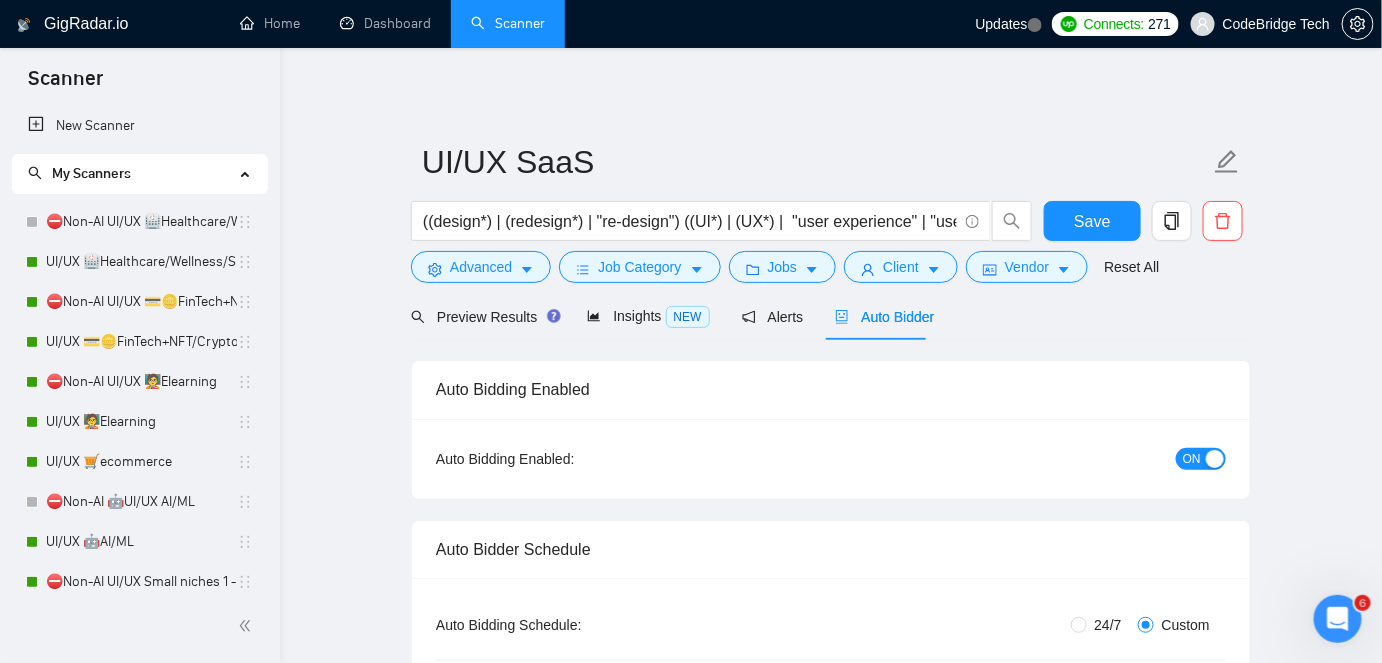 type 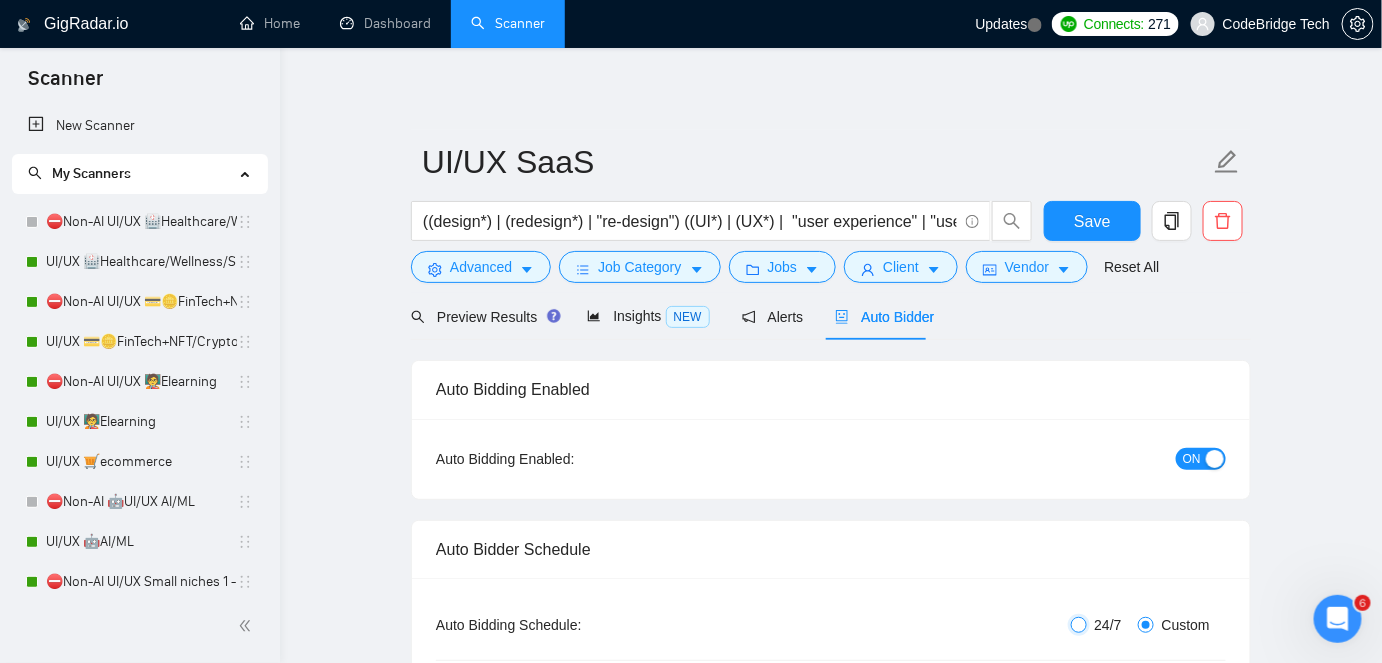 click on "24/7" at bounding box center (1079, 625) 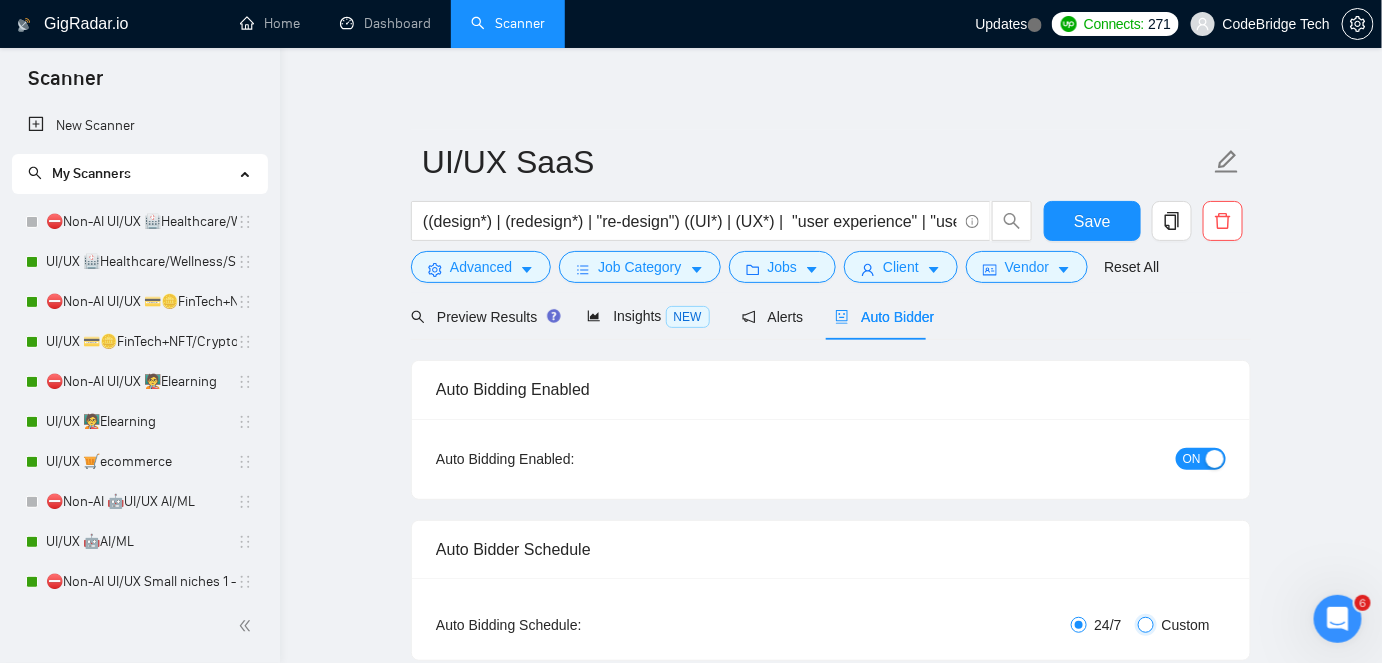 click on "Custom" at bounding box center [1146, 625] 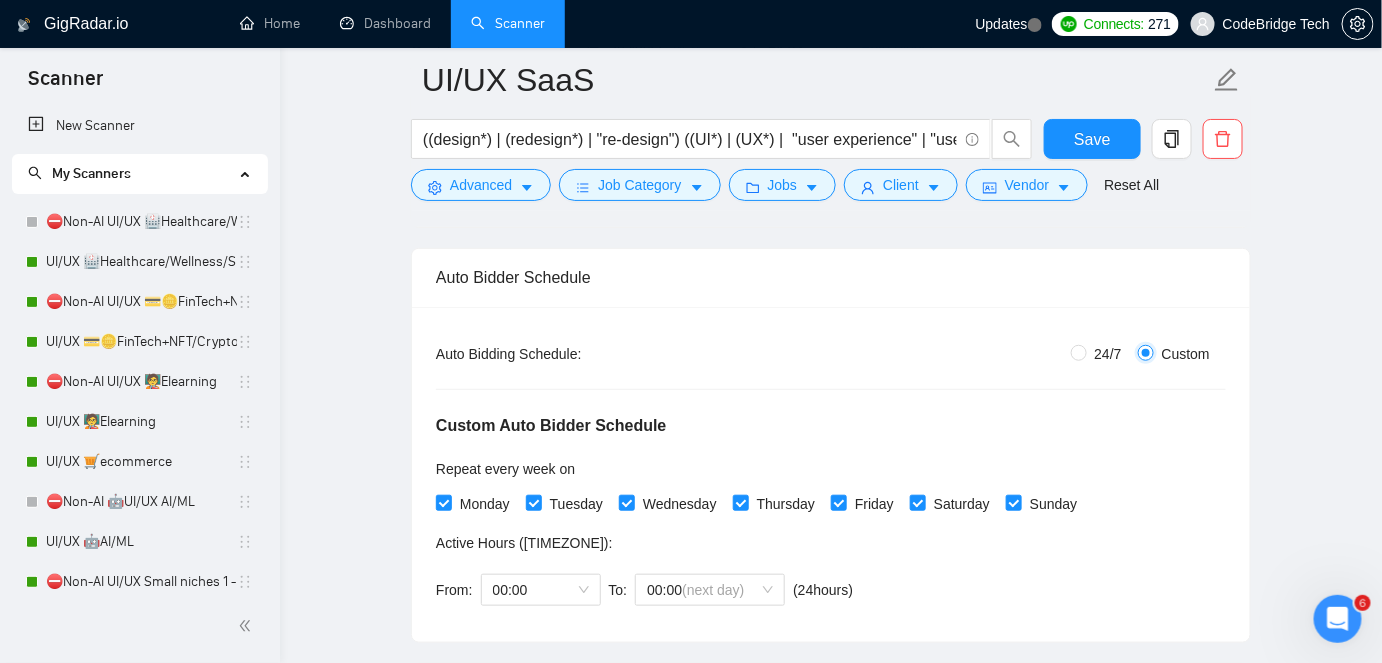scroll, scrollTop: 363, scrollLeft: 0, axis: vertical 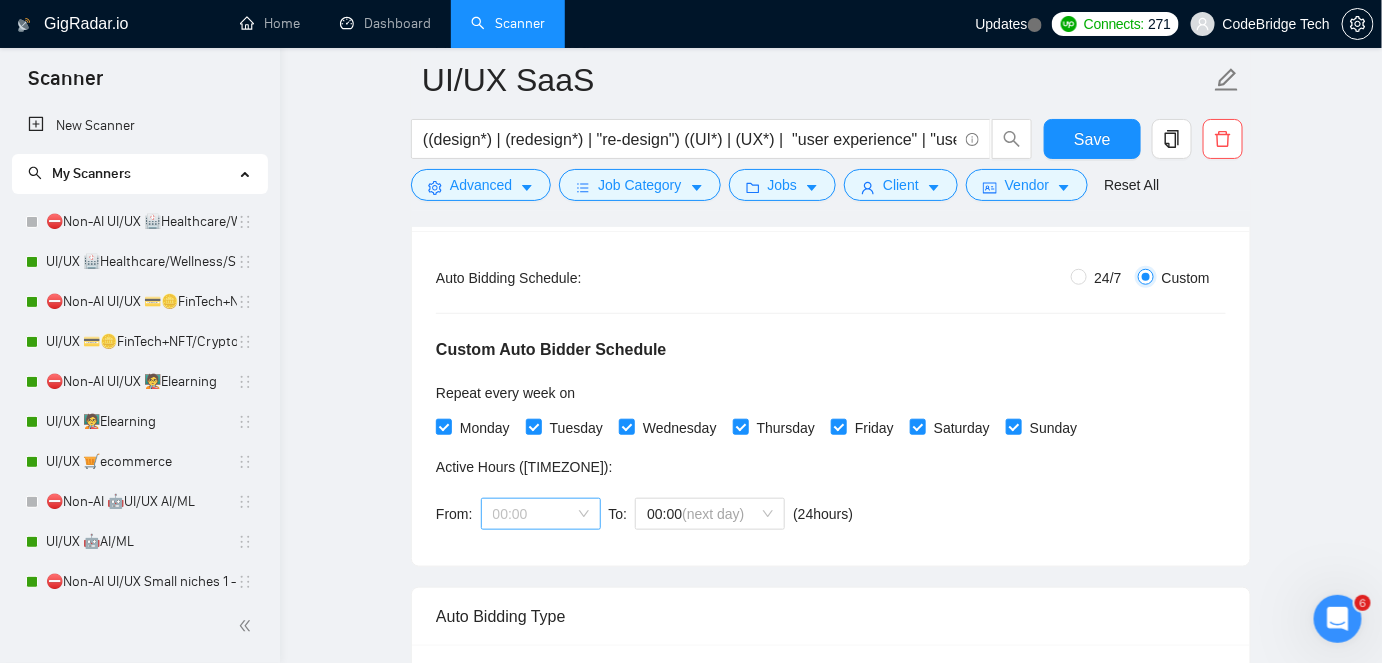 click on "00:00" at bounding box center [541, 514] 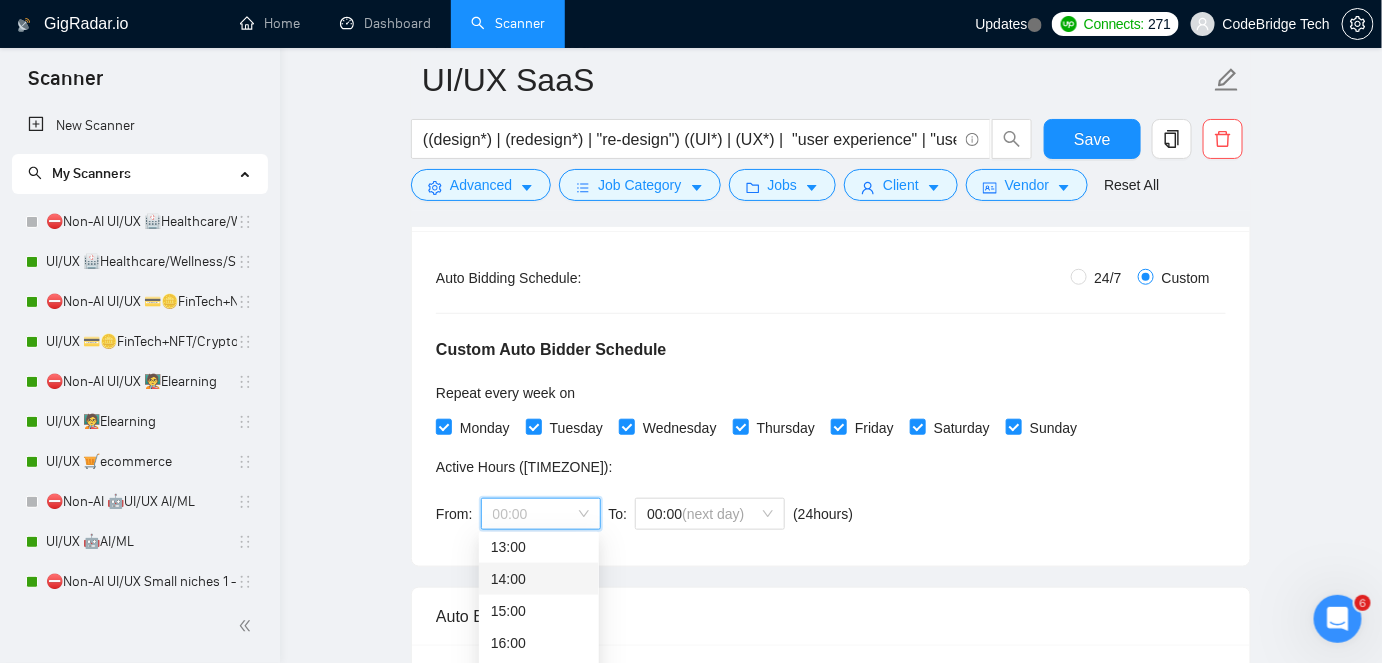 scroll, scrollTop: 330, scrollLeft: 0, axis: vertical 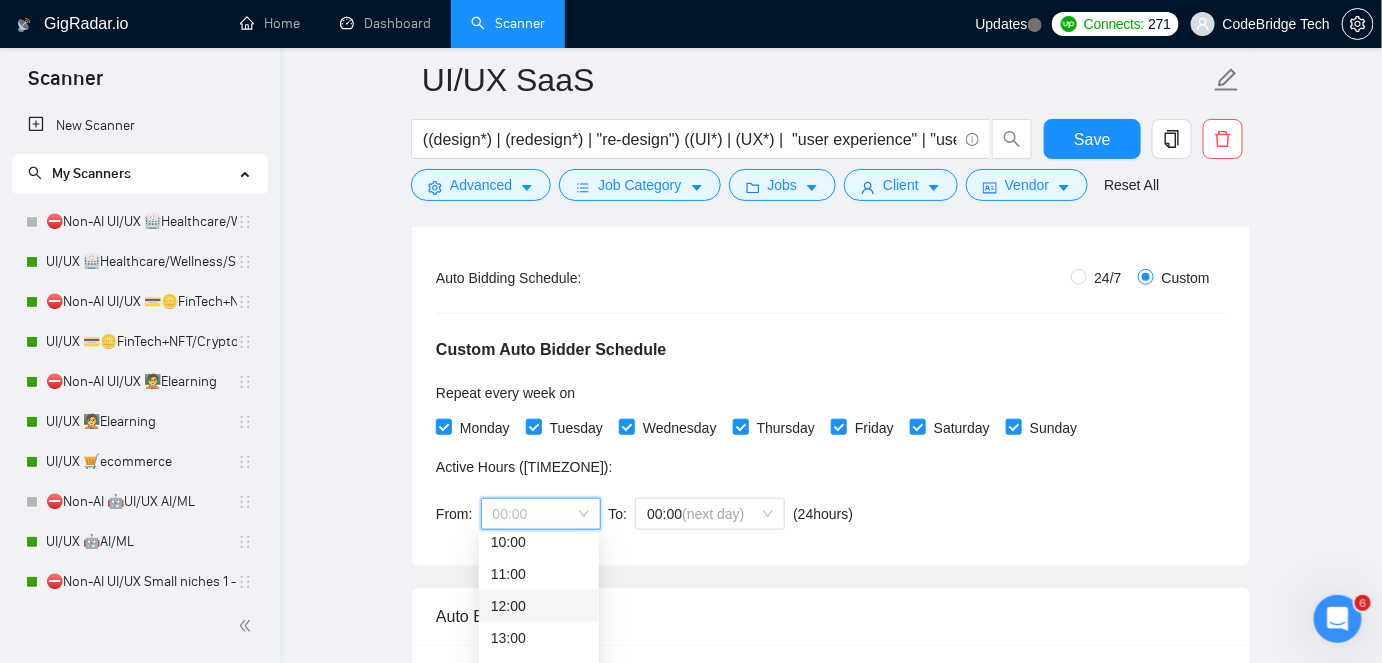 click on "12:00" at bounding box center (539, 606) 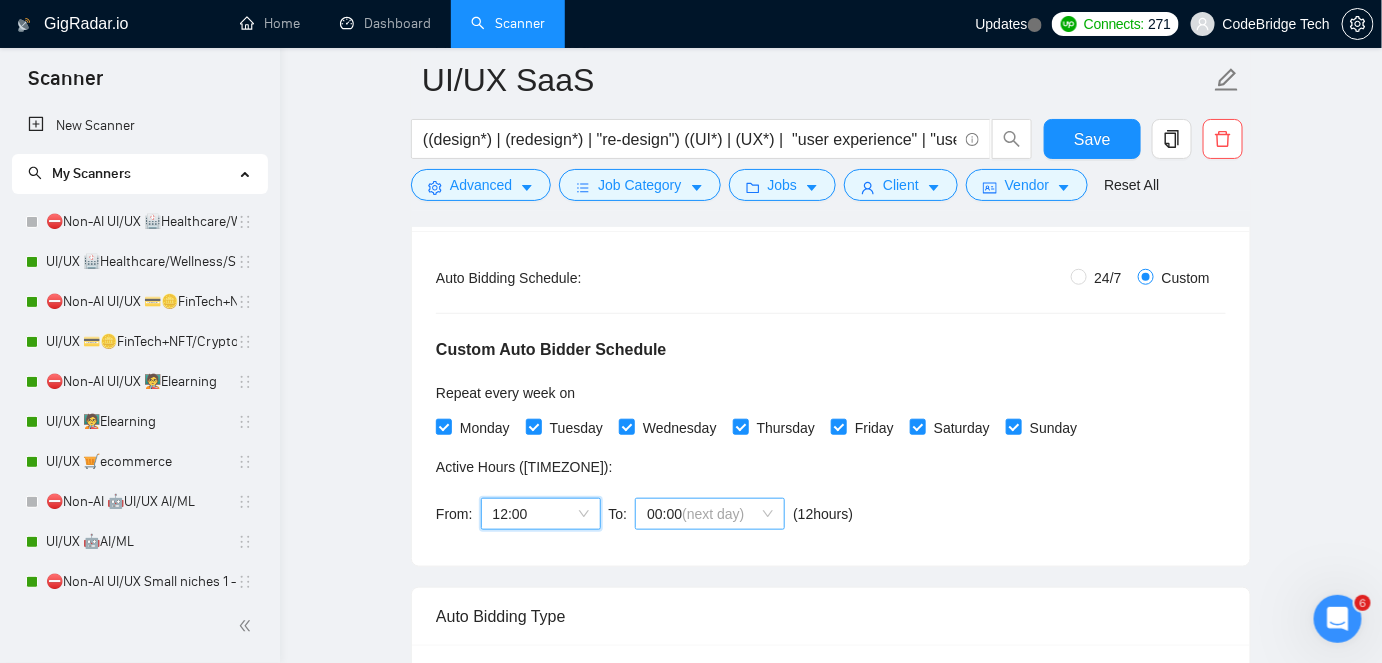 click on "00:00  (next day)" at bounding box center [710, 514] 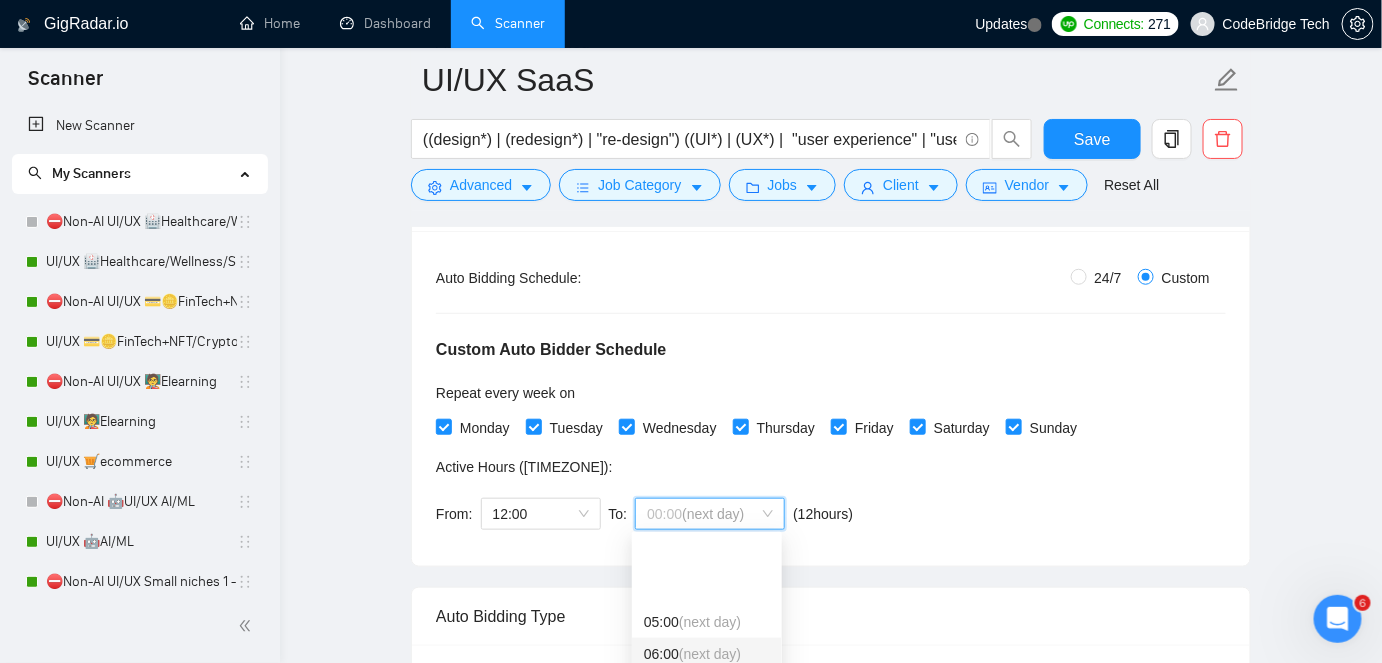 scroll, scrollTop: 181, scrollLeft: 0, axis: vertical 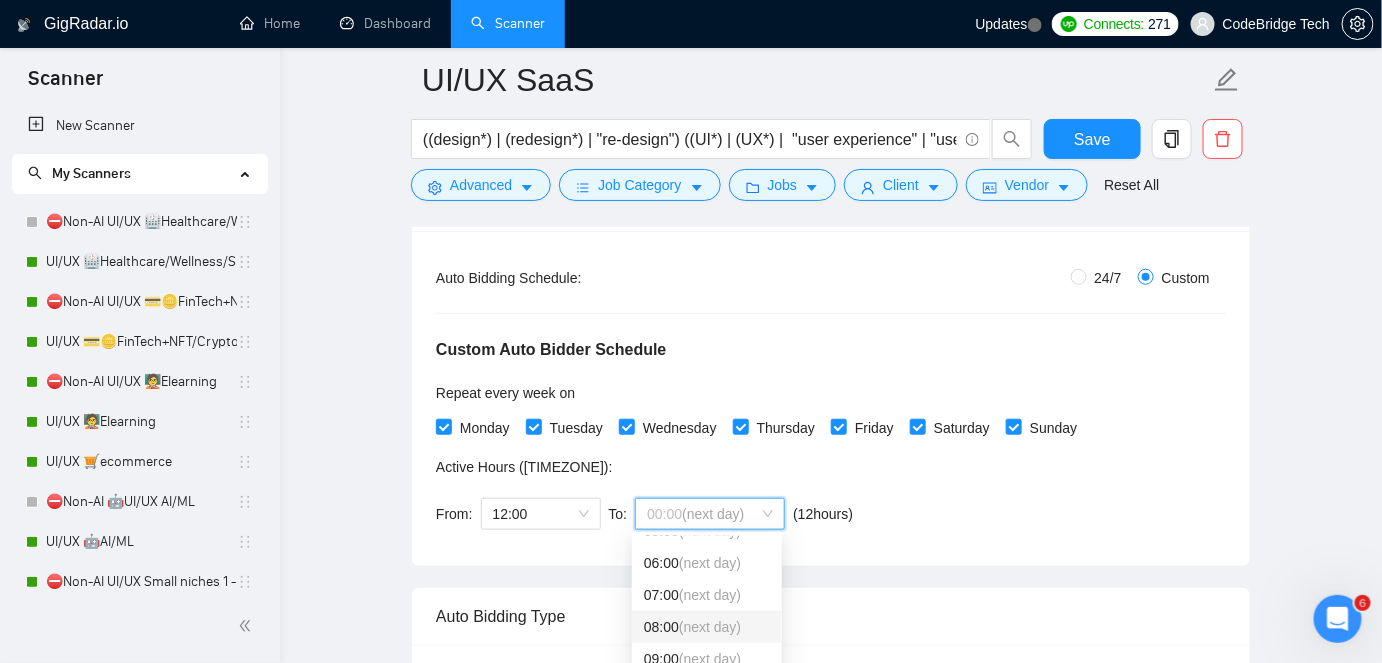 click on "(next day)" at bounding box center [710, 627] 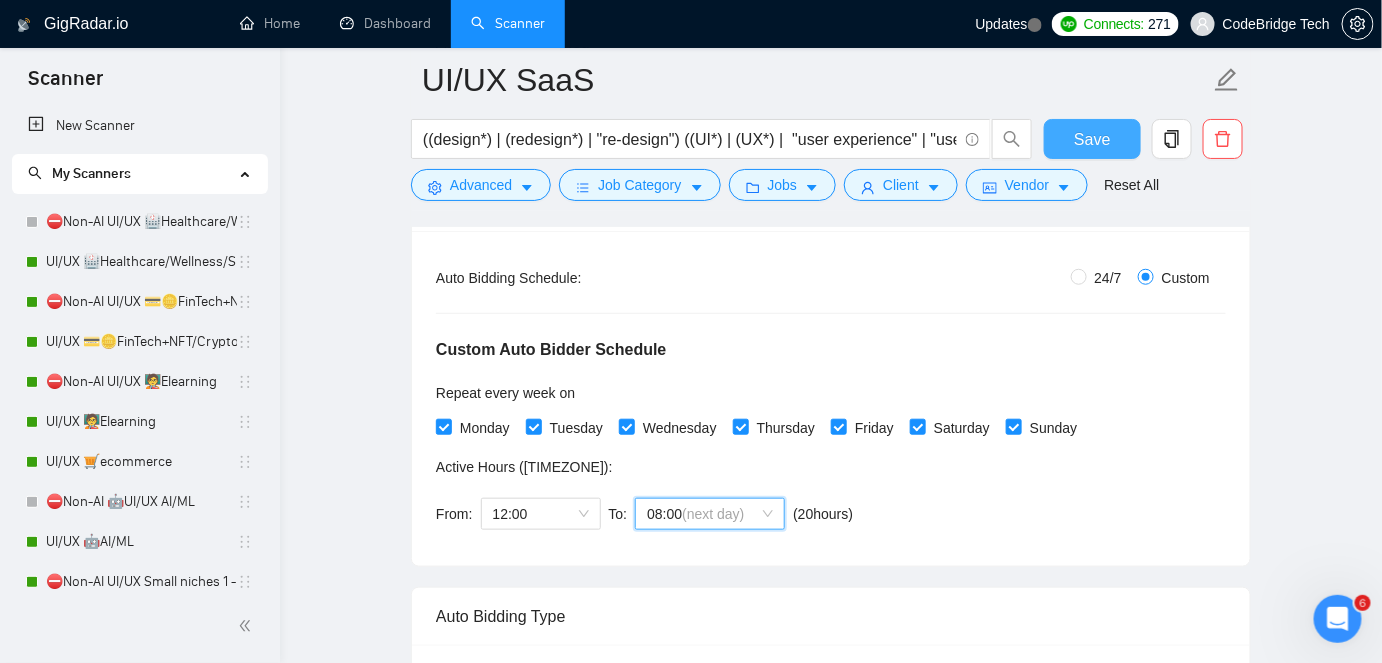 click on "Save" at bounding box center [1092, 139] 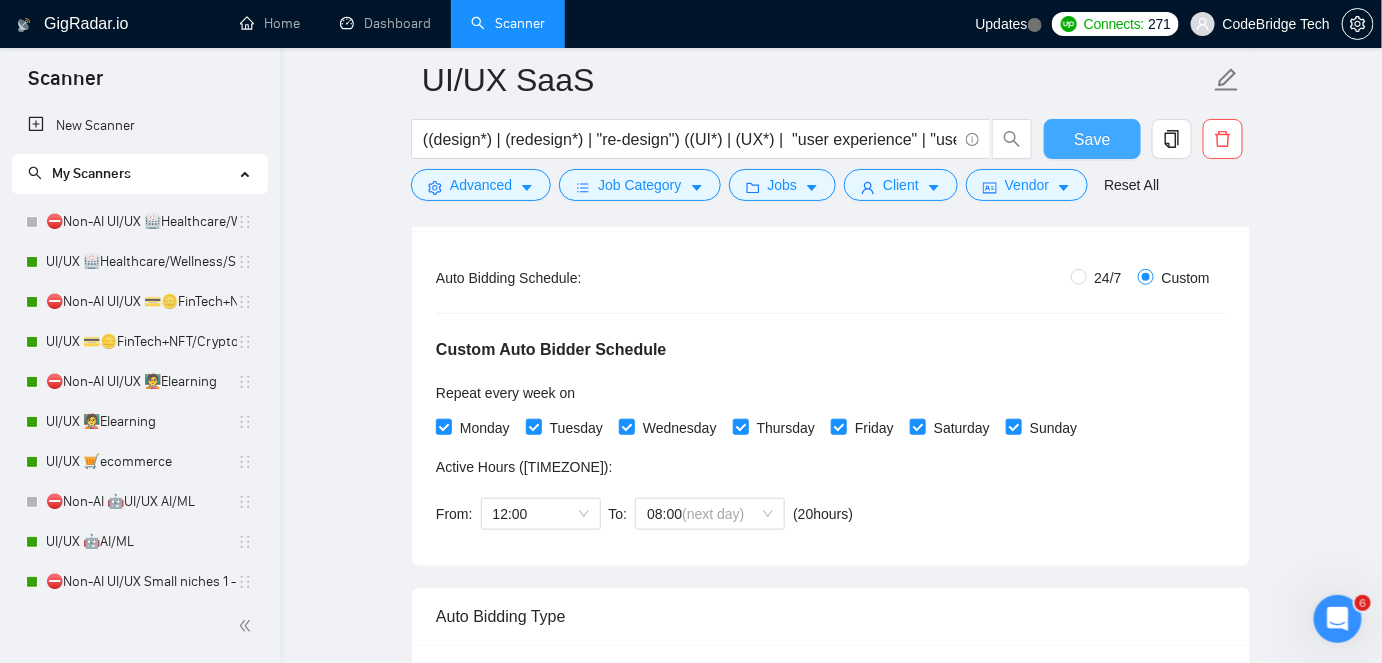 type 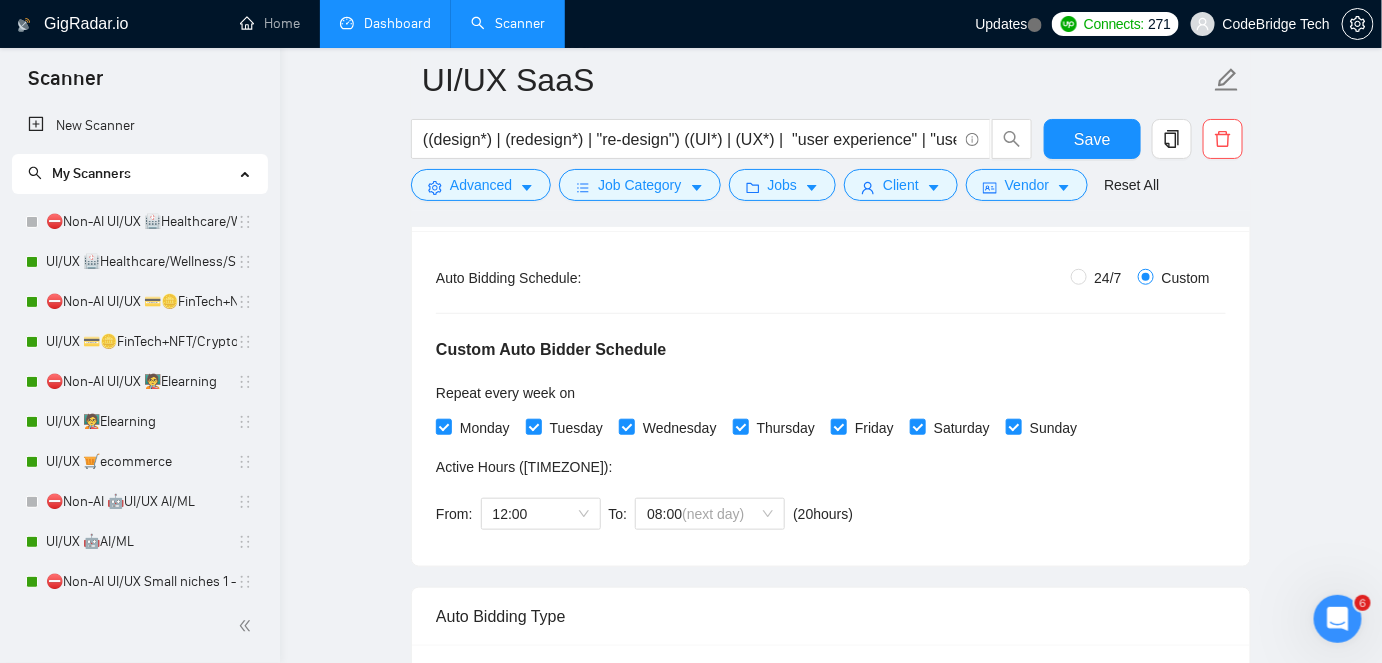 click on "Dashboard" at bounding box center (385, 23) 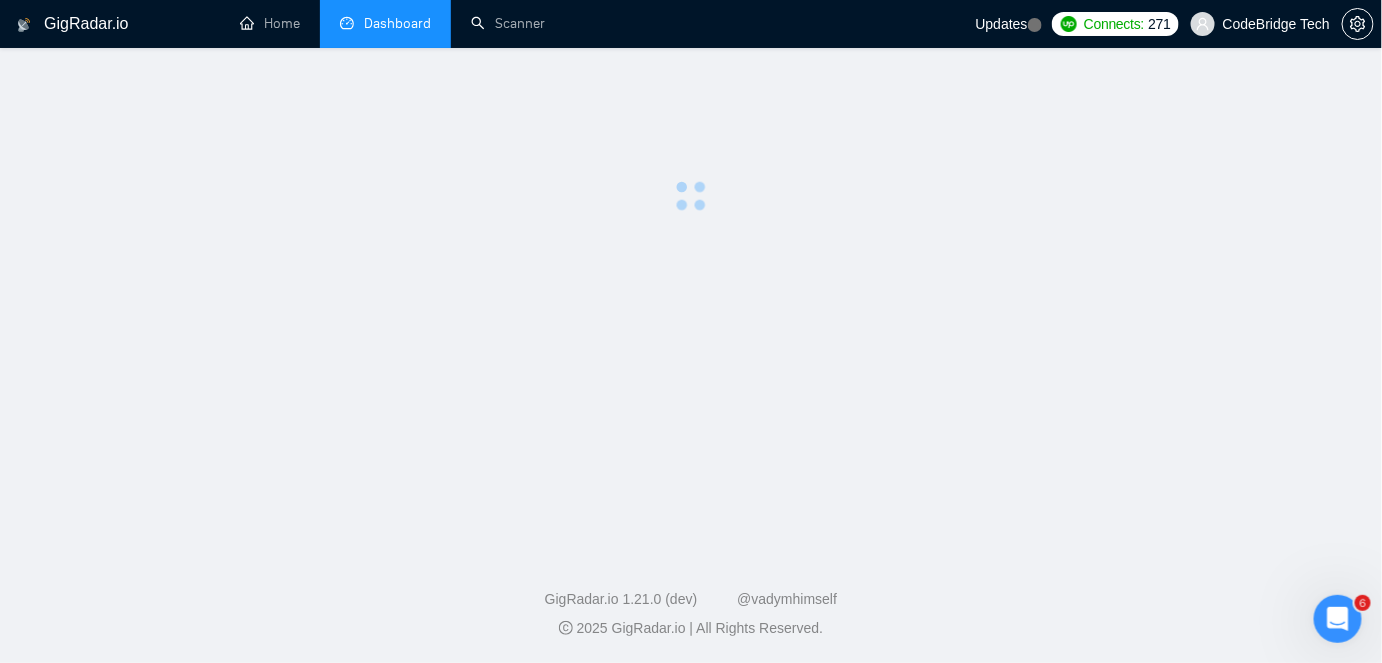 scroll, scrollTop: 0, scrollLeft: 0, axis: both 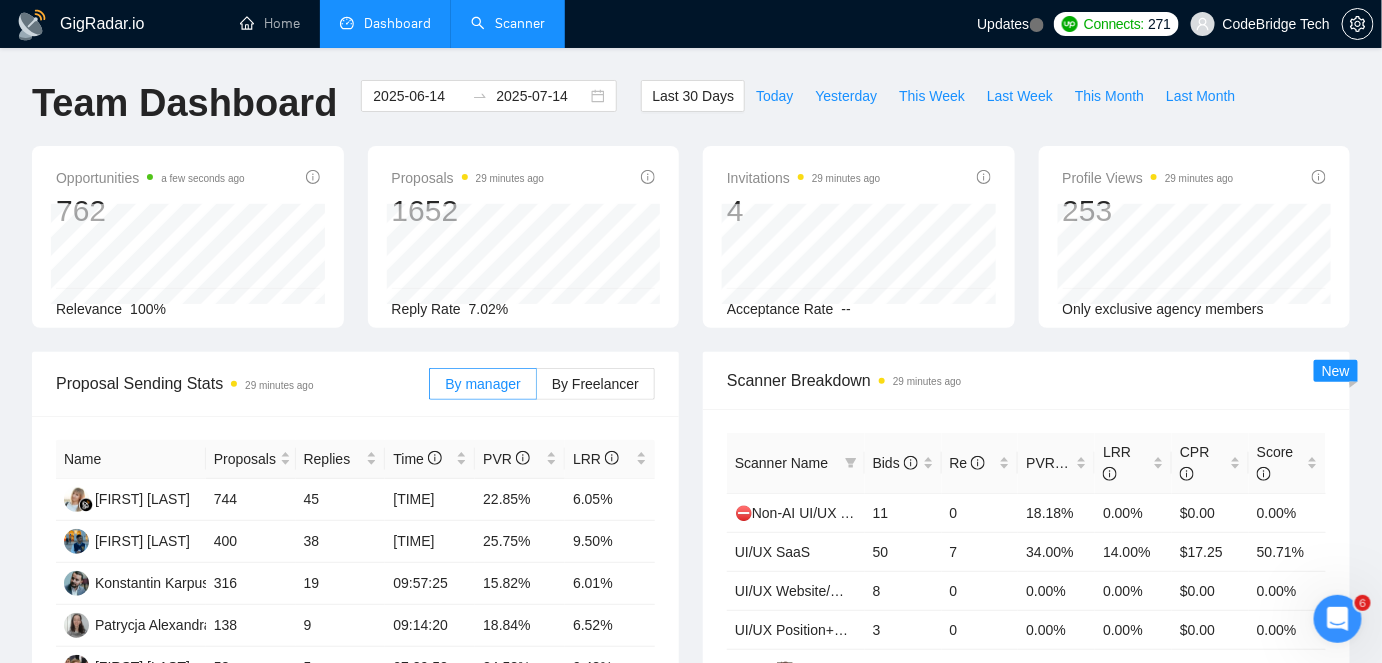 click on "Scanner" at bounding box center [508, 23] 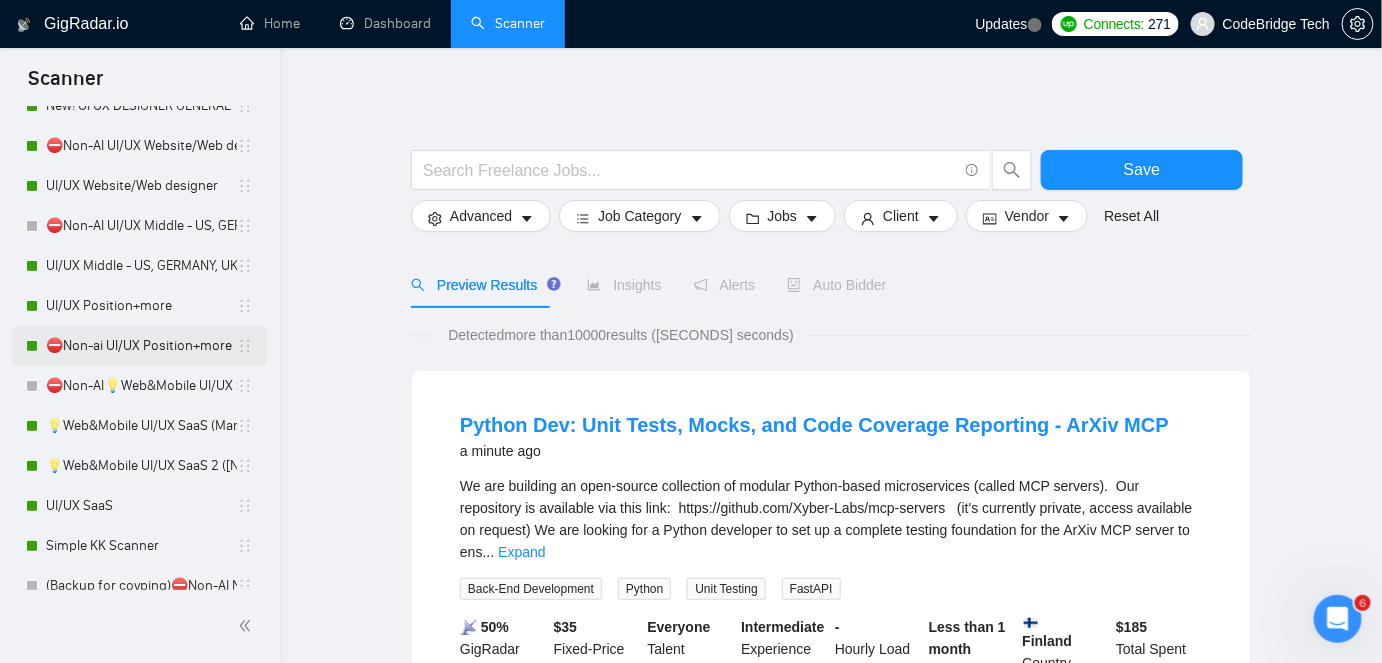 scroll, scrollTop: 818, scrollLeft: 0, axis: vertical 